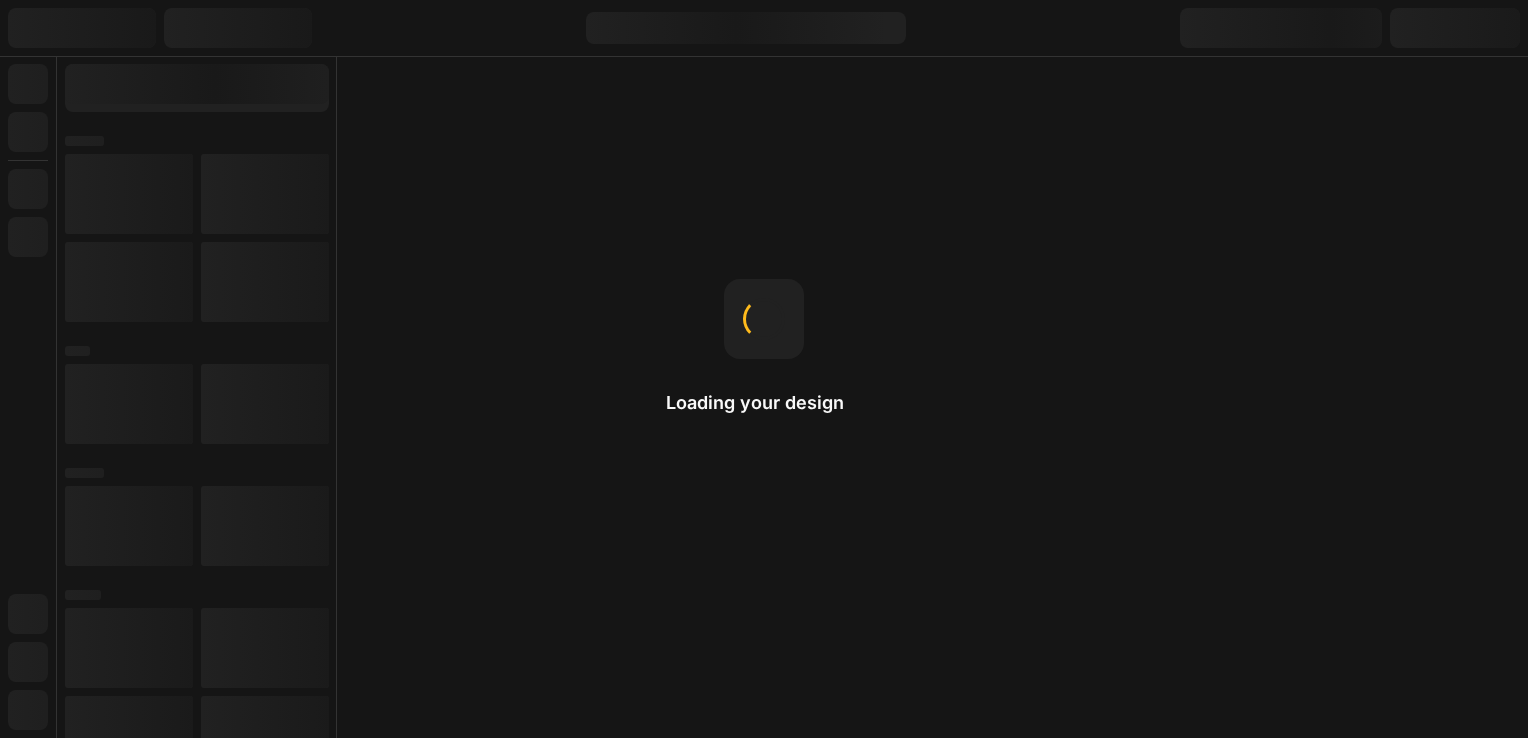 scroll, scrollTop: 0, scrollLeft: 0, axis: both 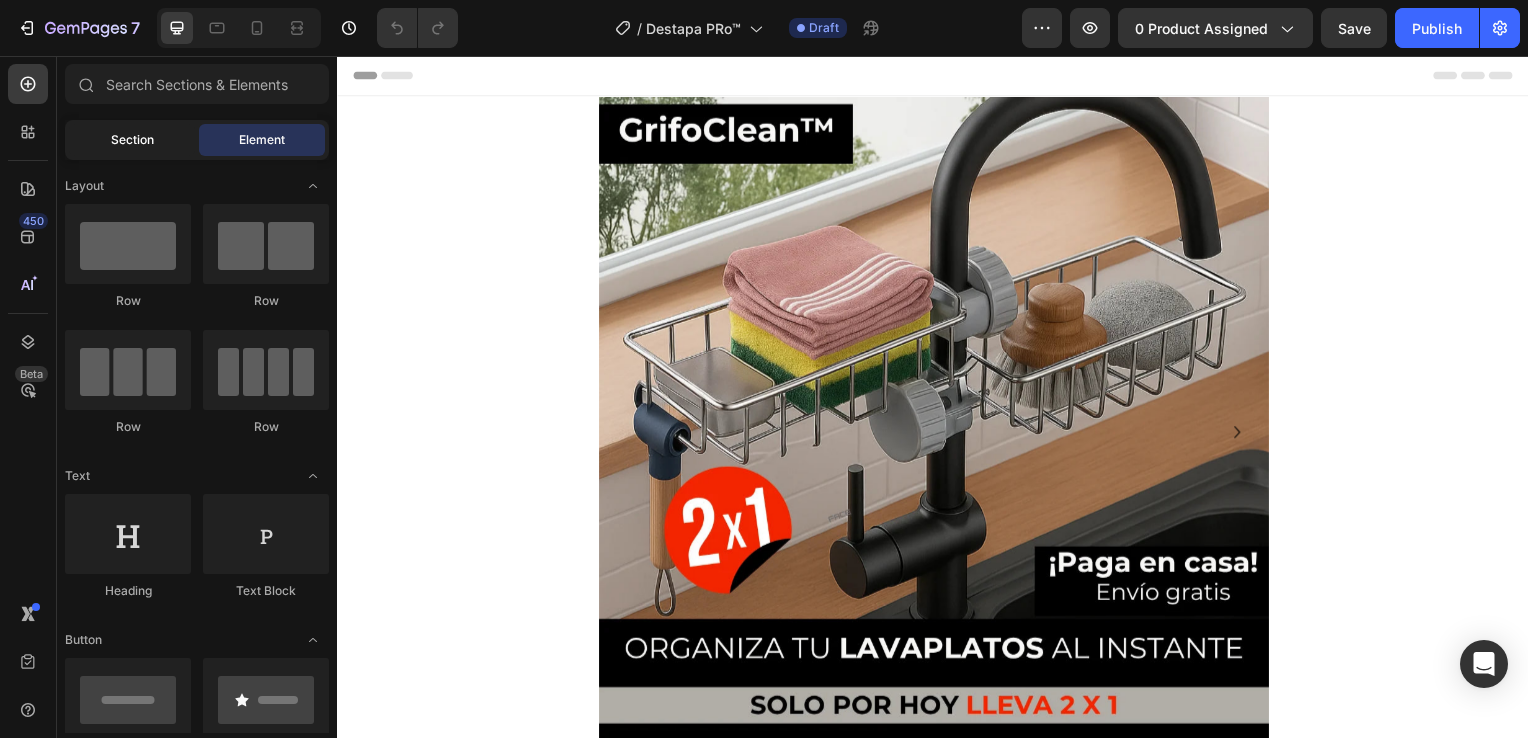 click on "Section" 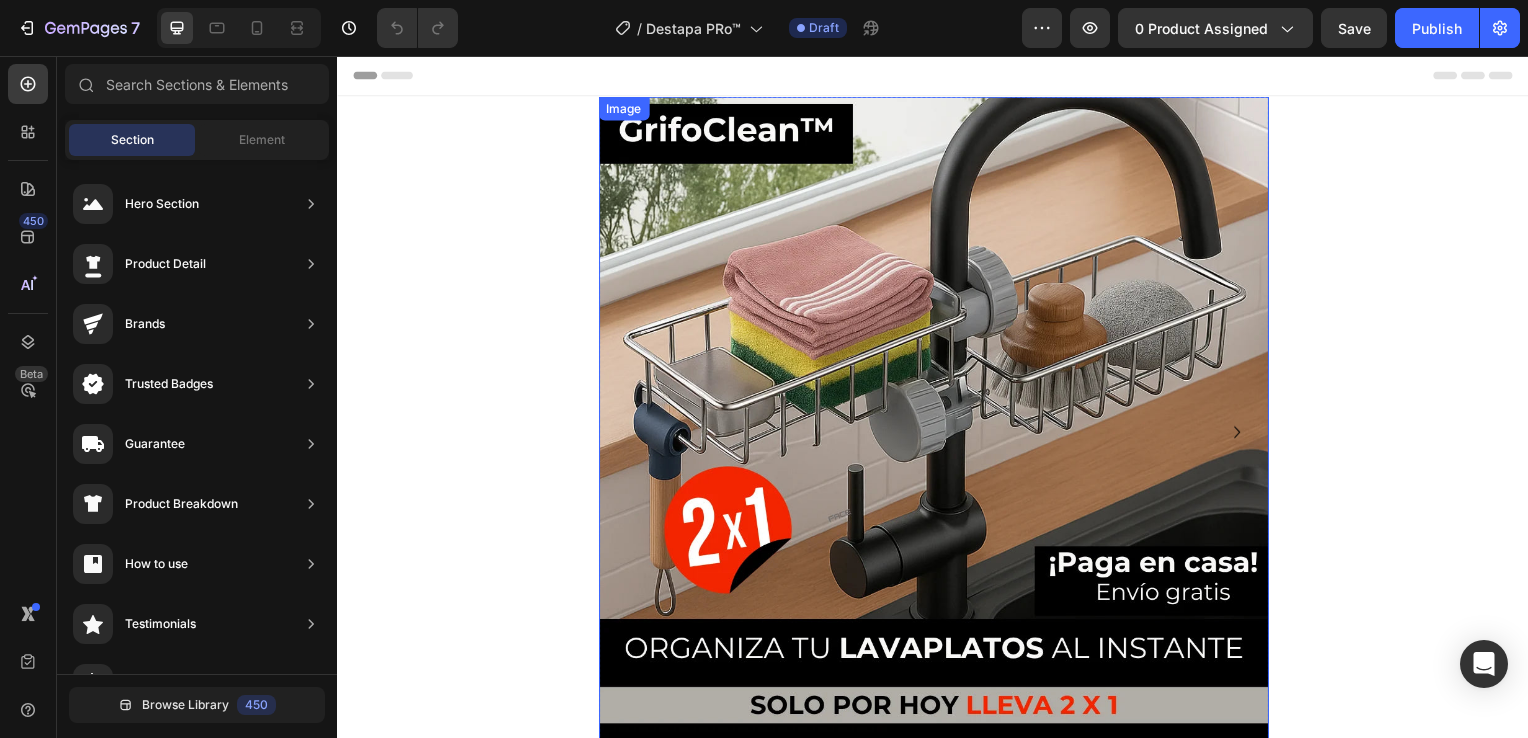 click at bounding box center (937, 434) 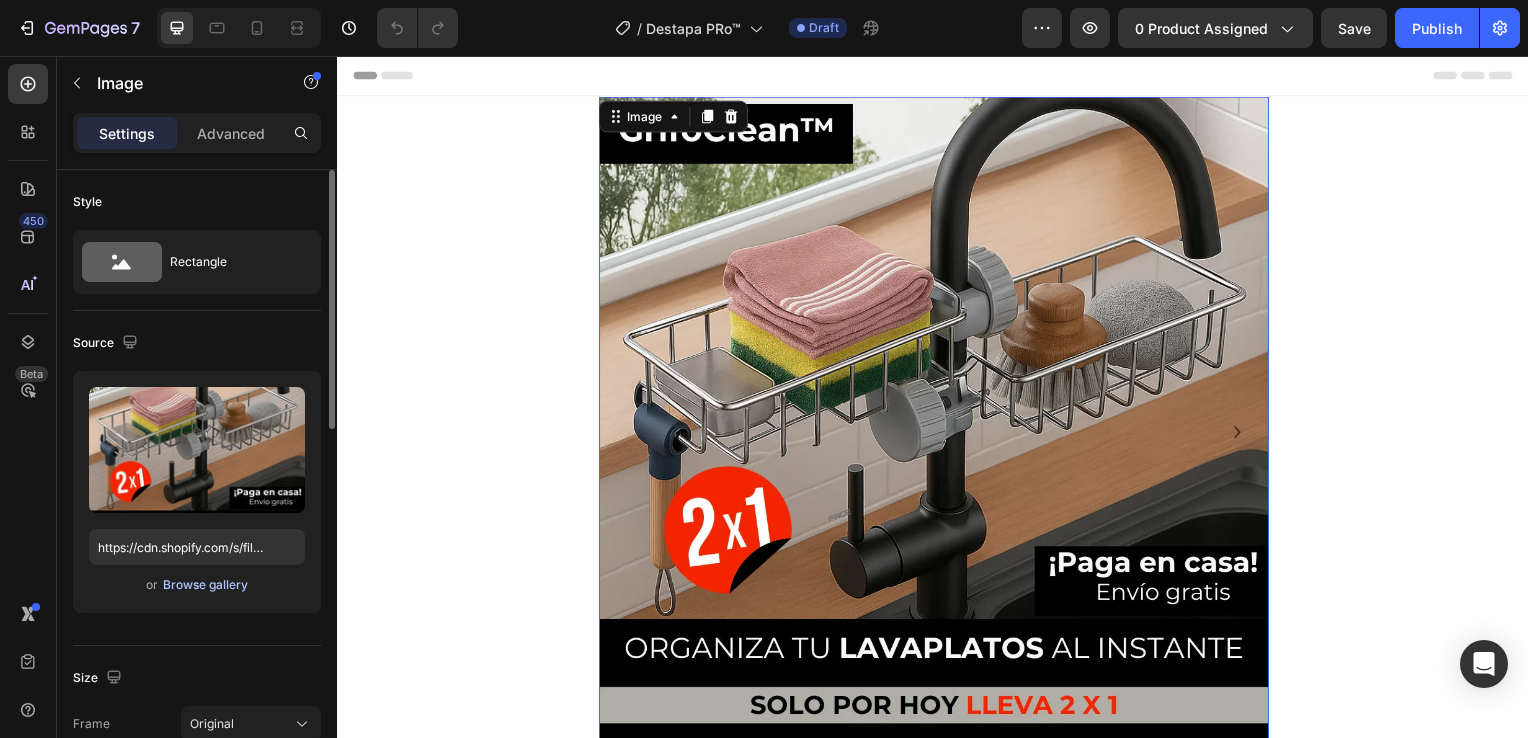 click on "Browse gallery" at bounding box center (205, 585) 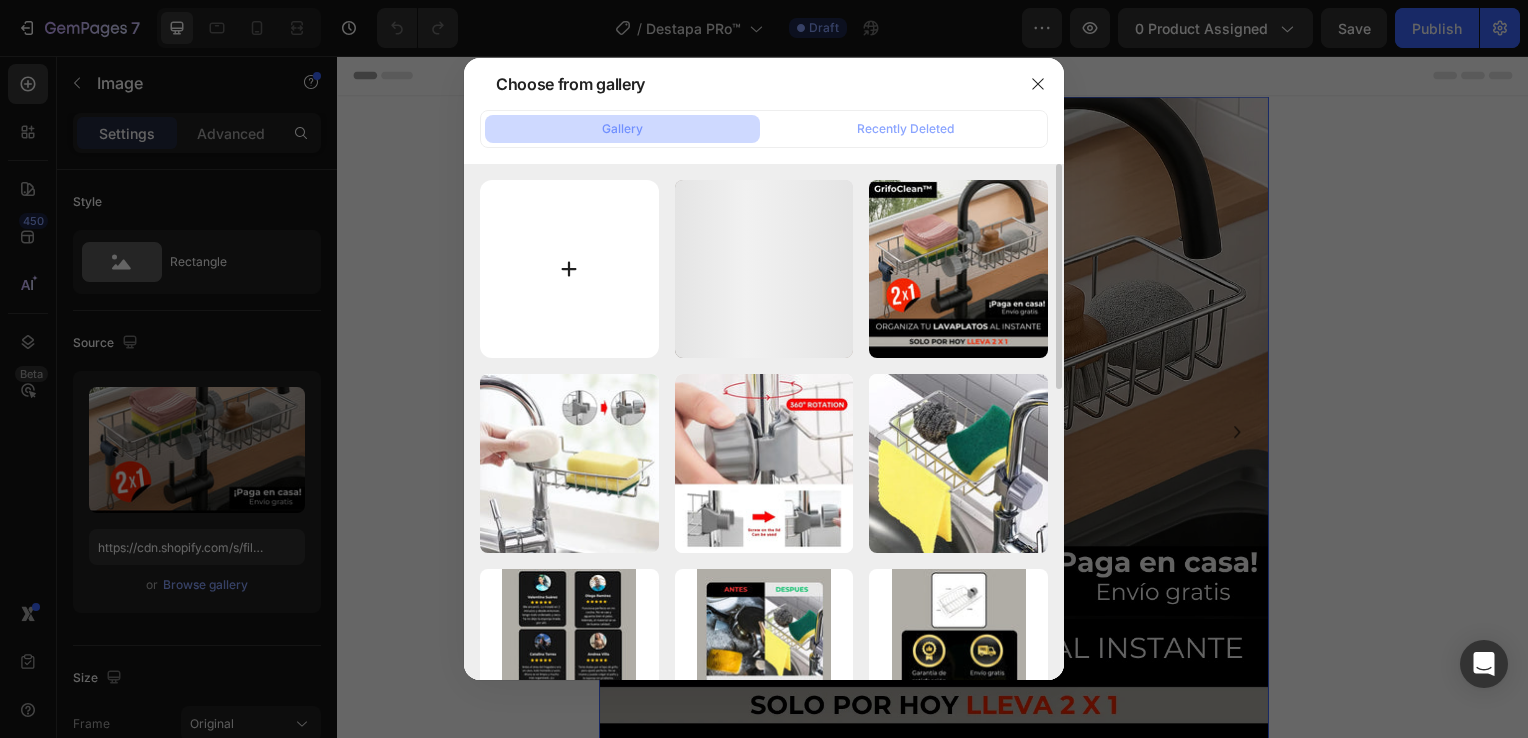 click at bounding box center (569, 269) 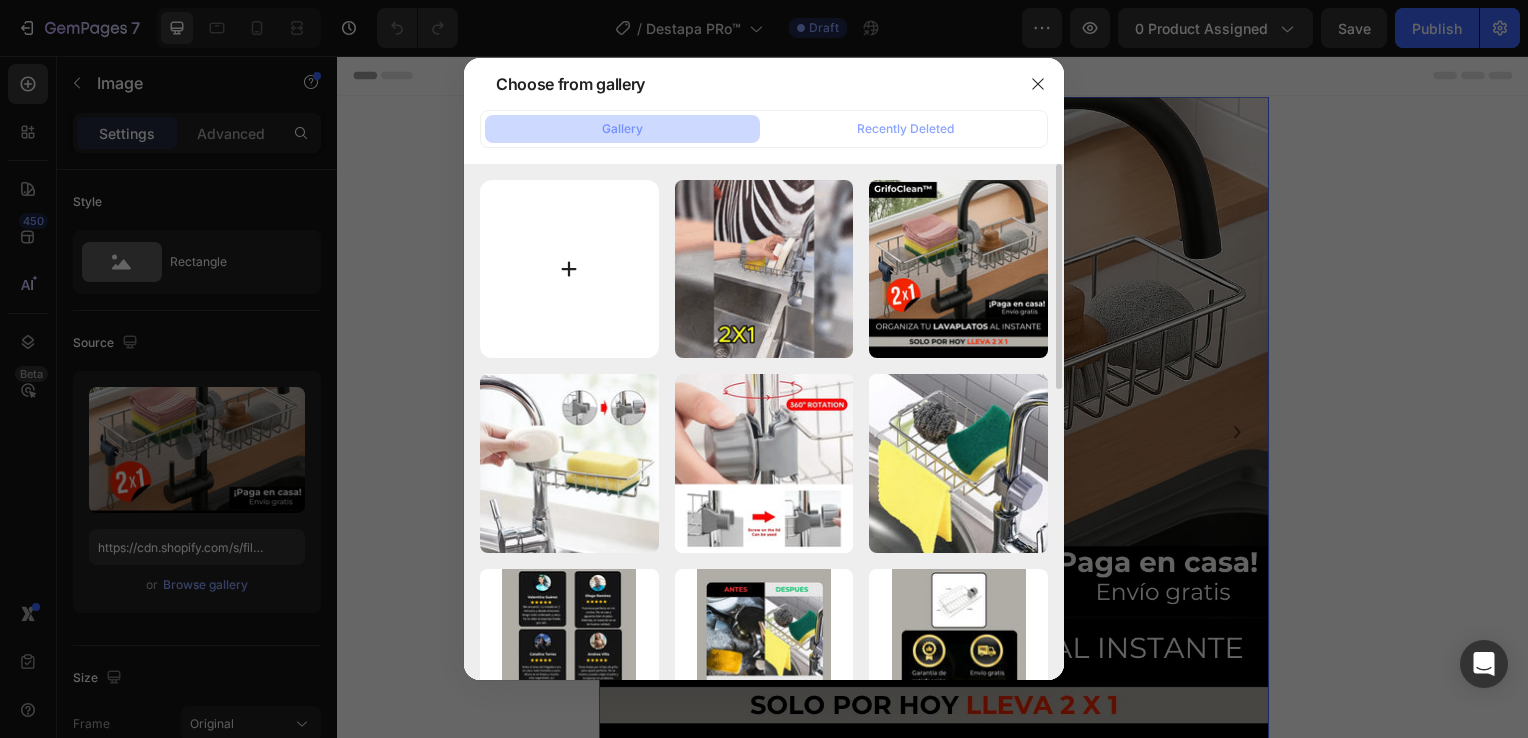 type on "C:\fakepath\1.webp" 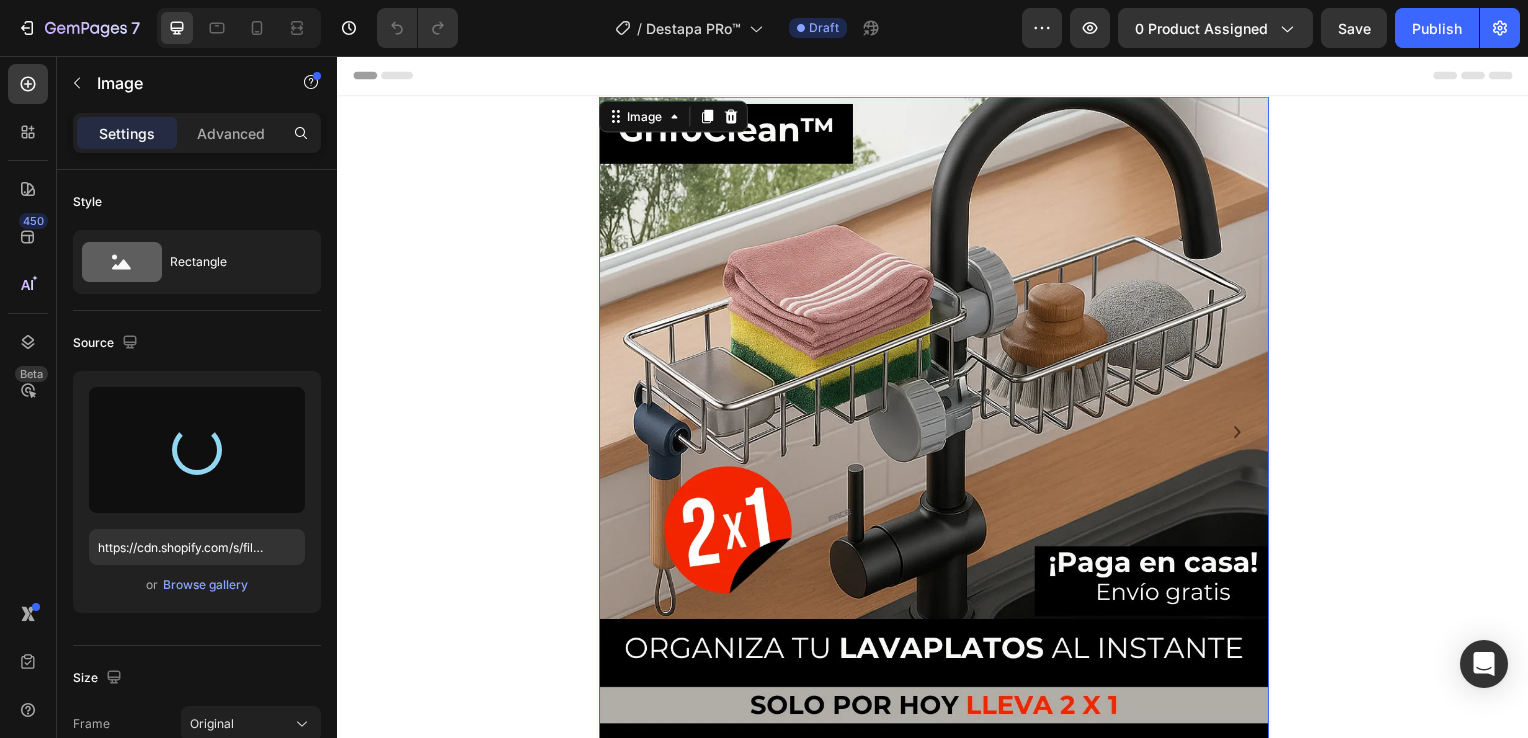 type on "https://cdn.shopify.com/s/files/1/0931/0204/7545/files/gempages_559530074857014392-d39f2349-b72f-46e8-b9a6-40f4ac8dd021.webp" 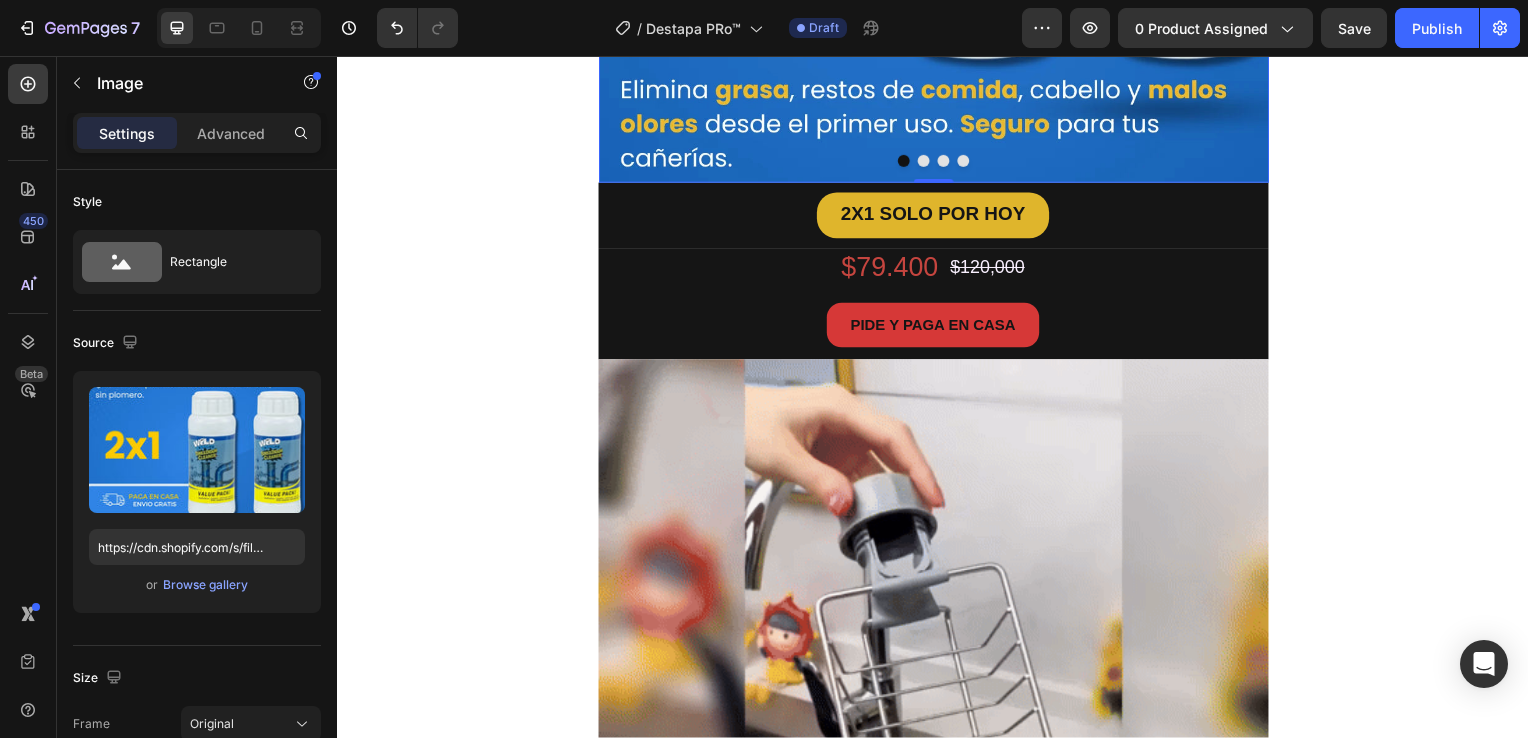 scroll, scrollTop: 600, scrollLeft: 0, axis: vertical 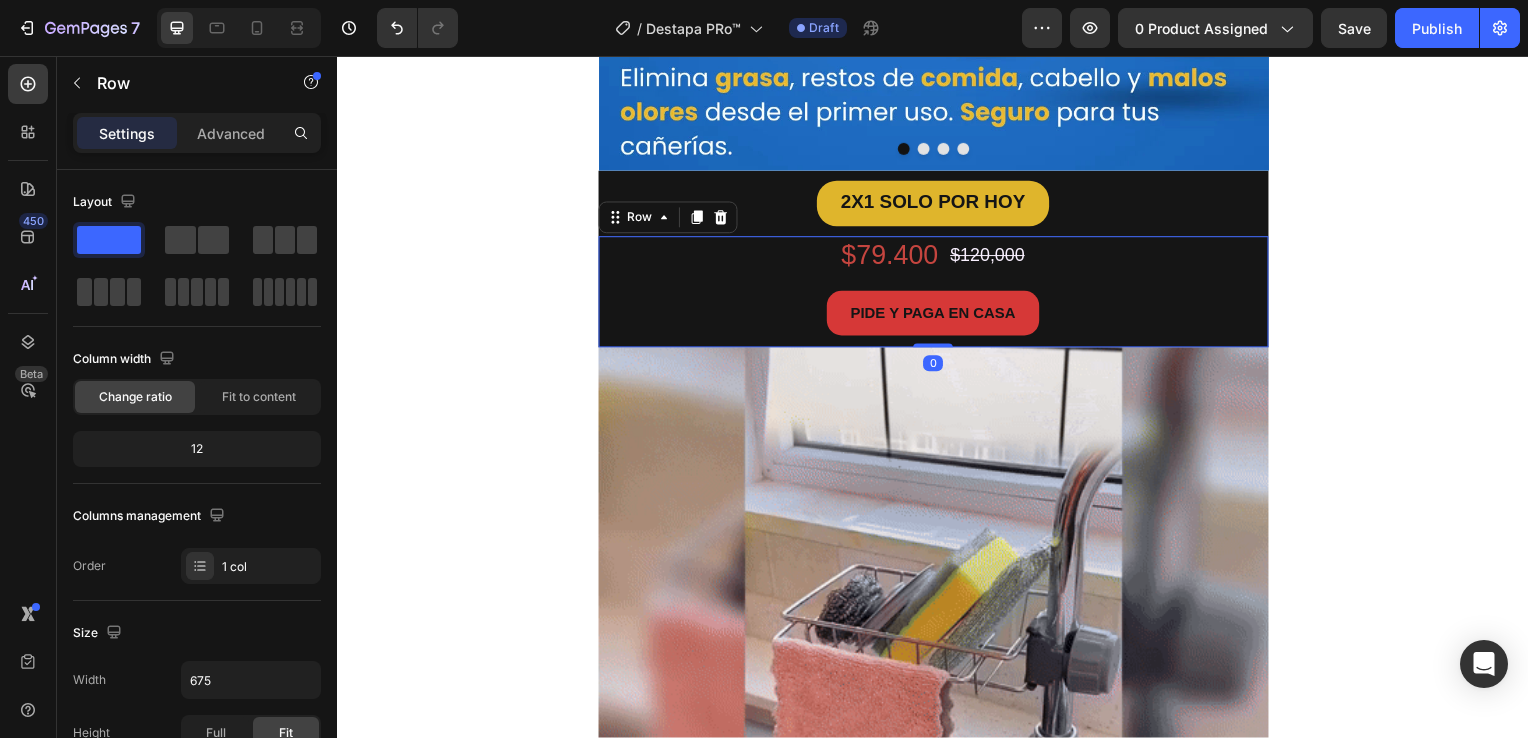 click on "$79.400 Heading $120,000 Product Price Product Price Row PIDE Y PAGA EN CASA Button Product" at bounding box center [937, 294] 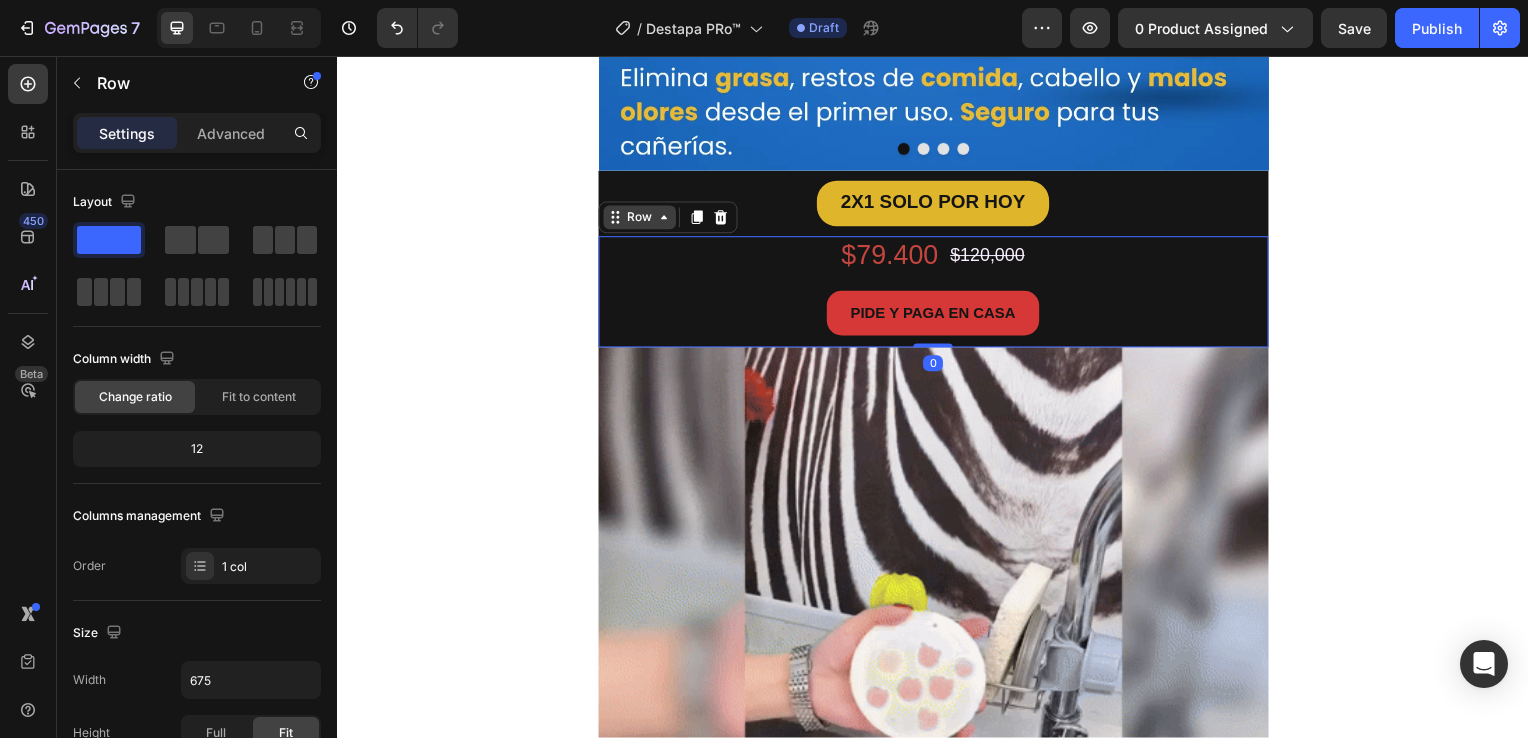 click on "Row" at bounding box center [641, 219] 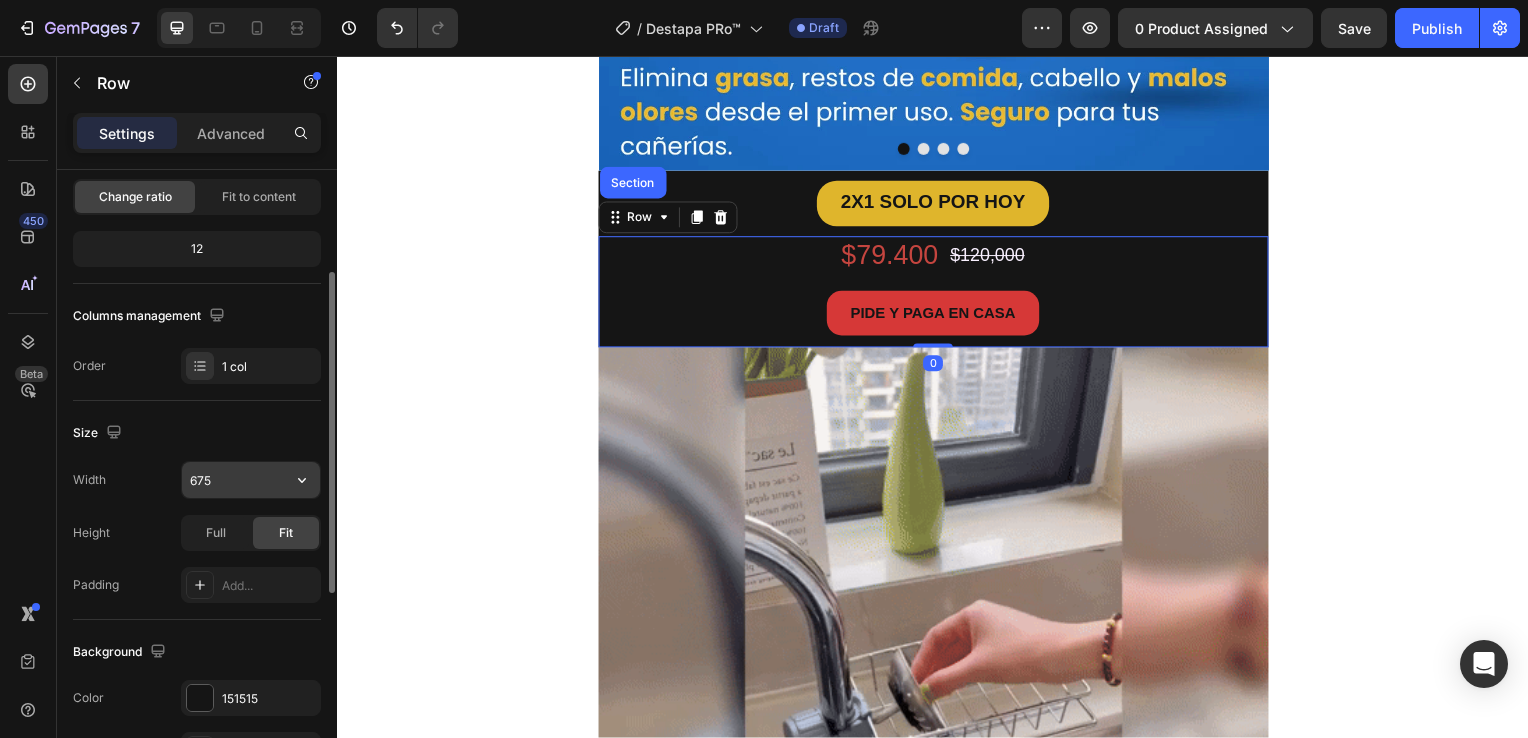 scroll, scrollTop: 300, scrollLeft: 0, axis: vertical 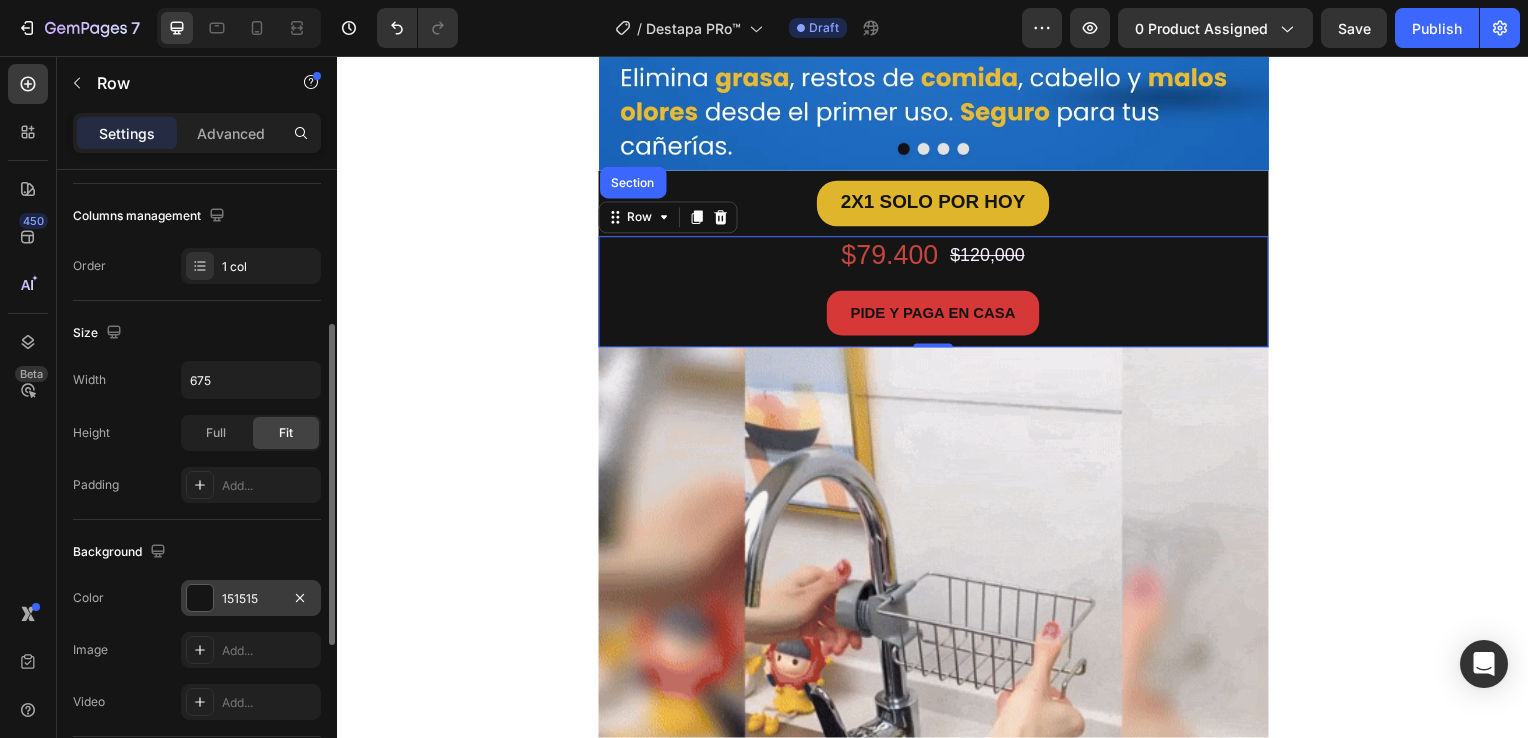 click at bounding box center [200, 598] 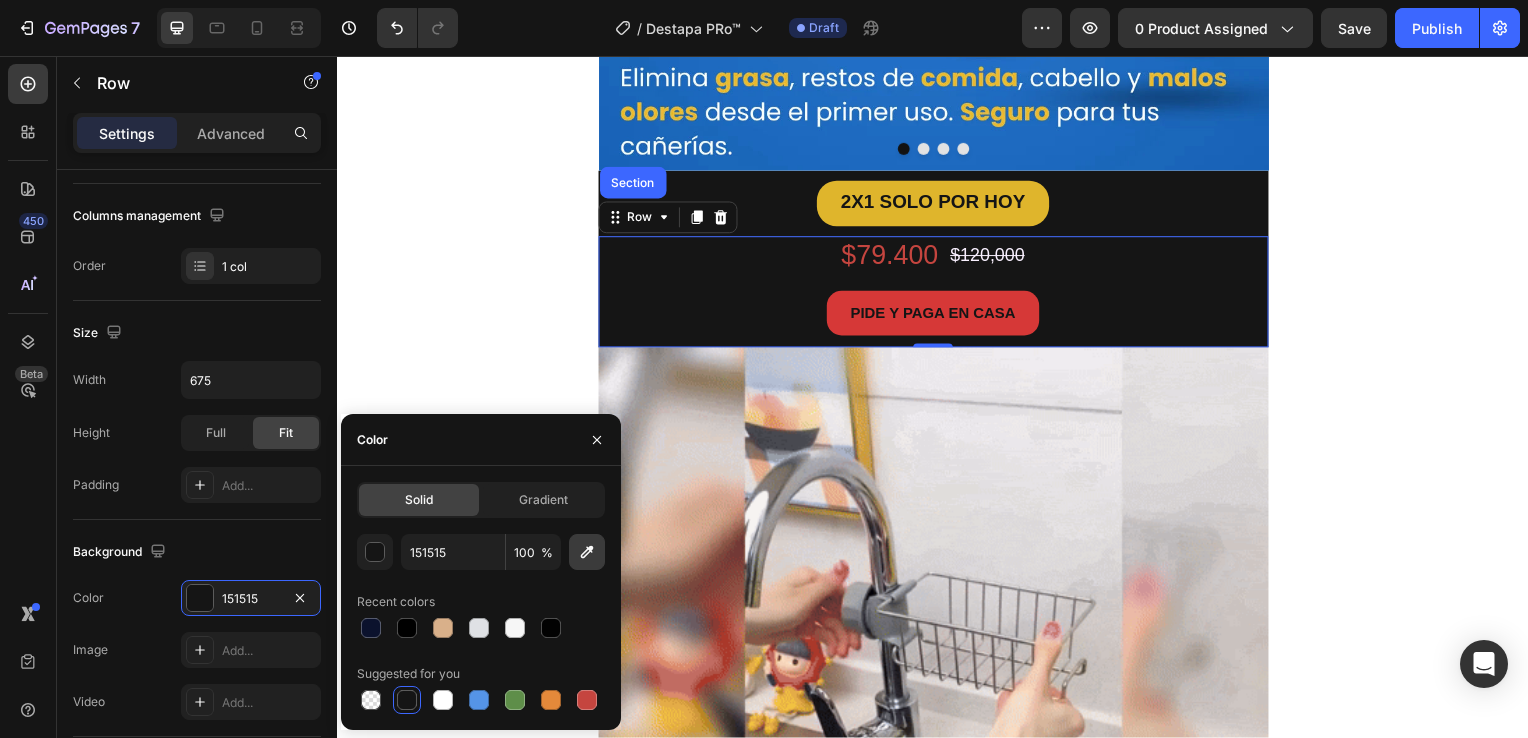 click 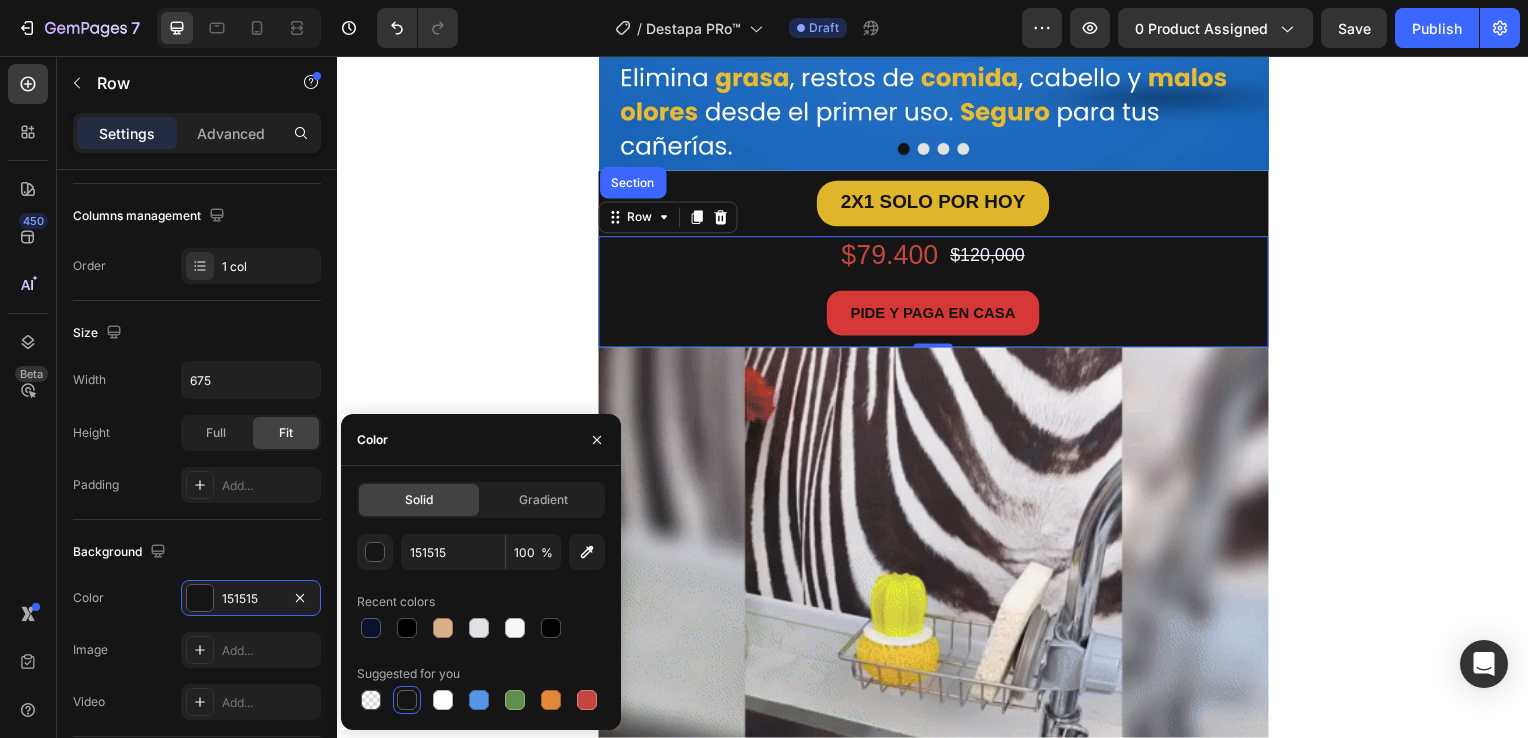 type on "1B68BE" 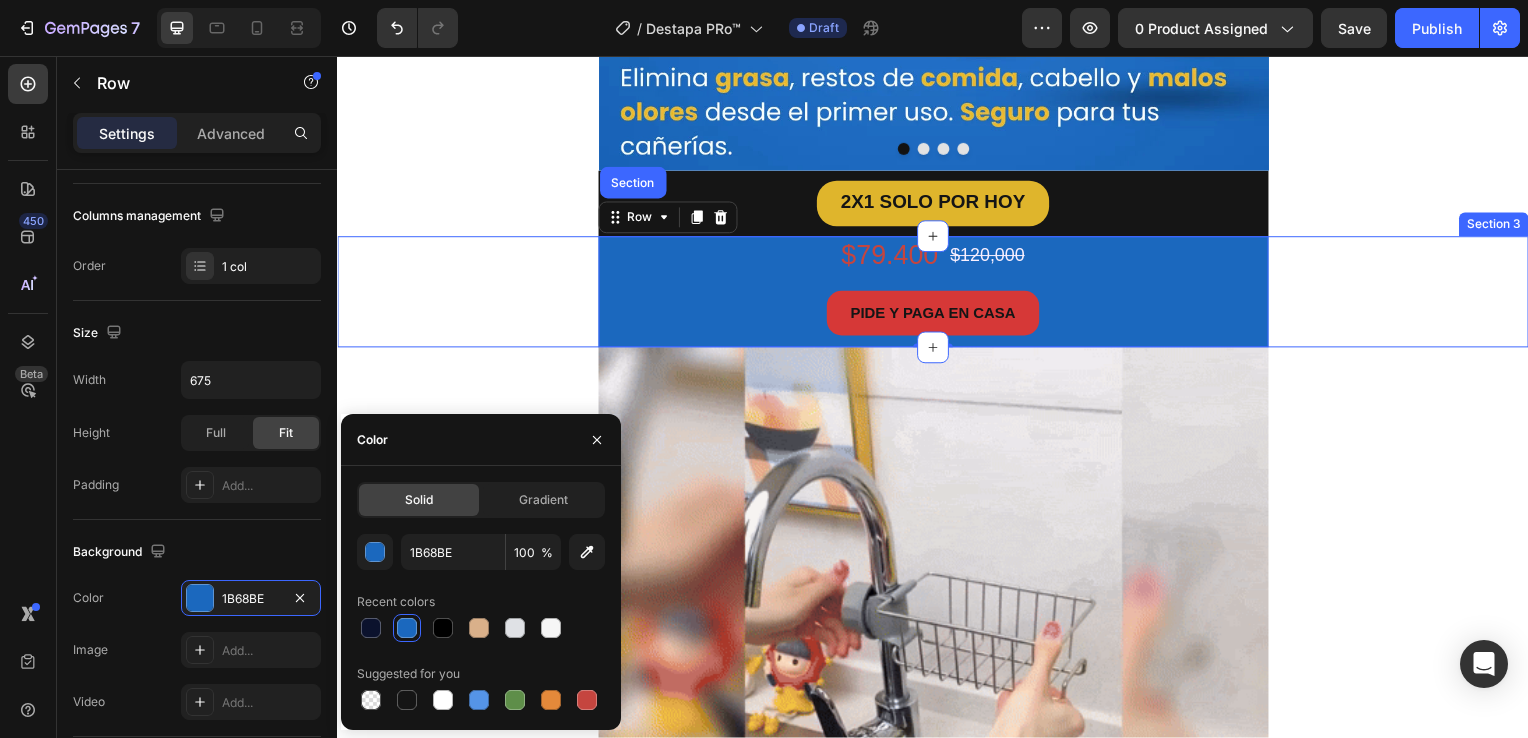 click on "$79.400 Heading $120,000 Product Price Product Price Row PIDE Y PAGA EN CASA Button Product Row Section   0" at bounding box center [937, 294] 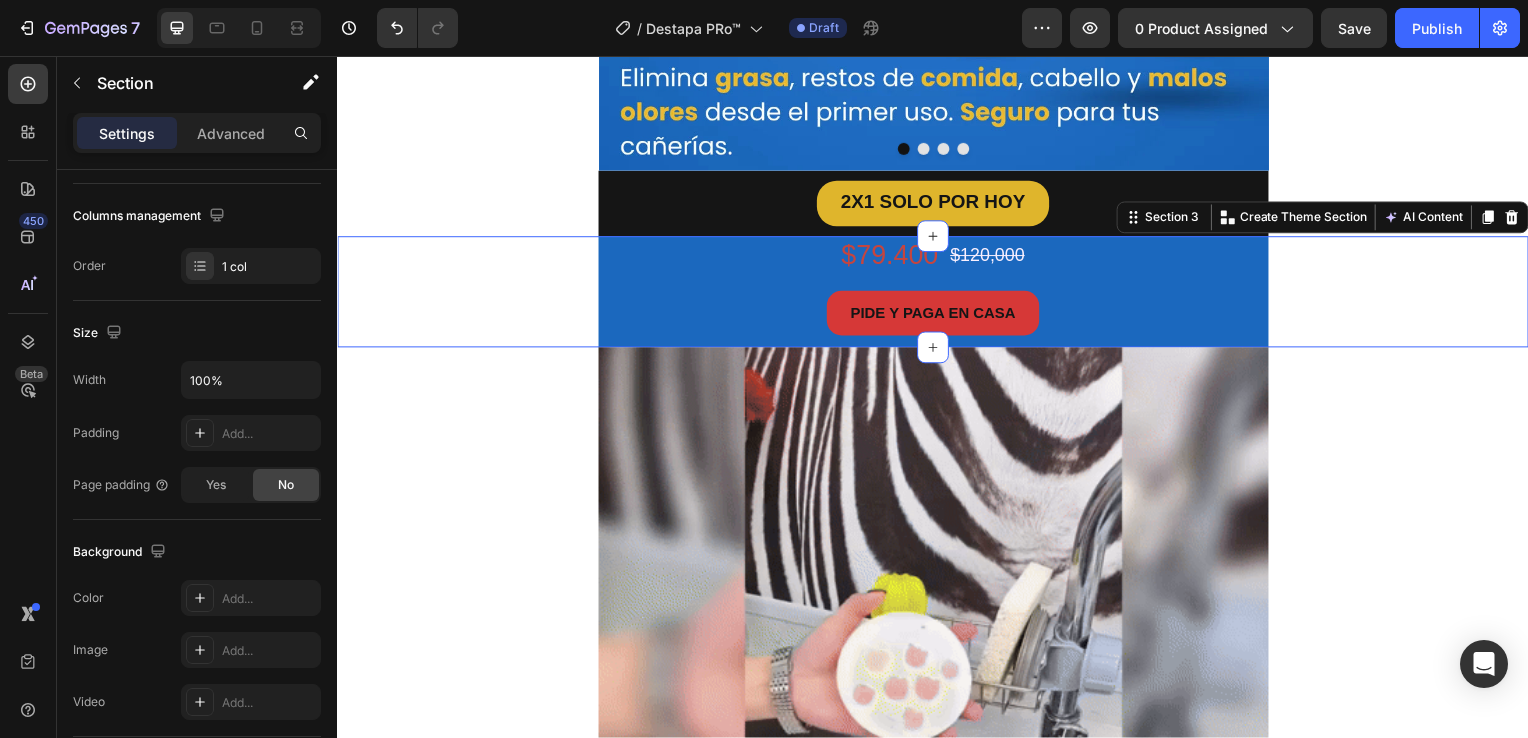 scroll, scrollTop: 0, scrollLeft: 0, axis: both 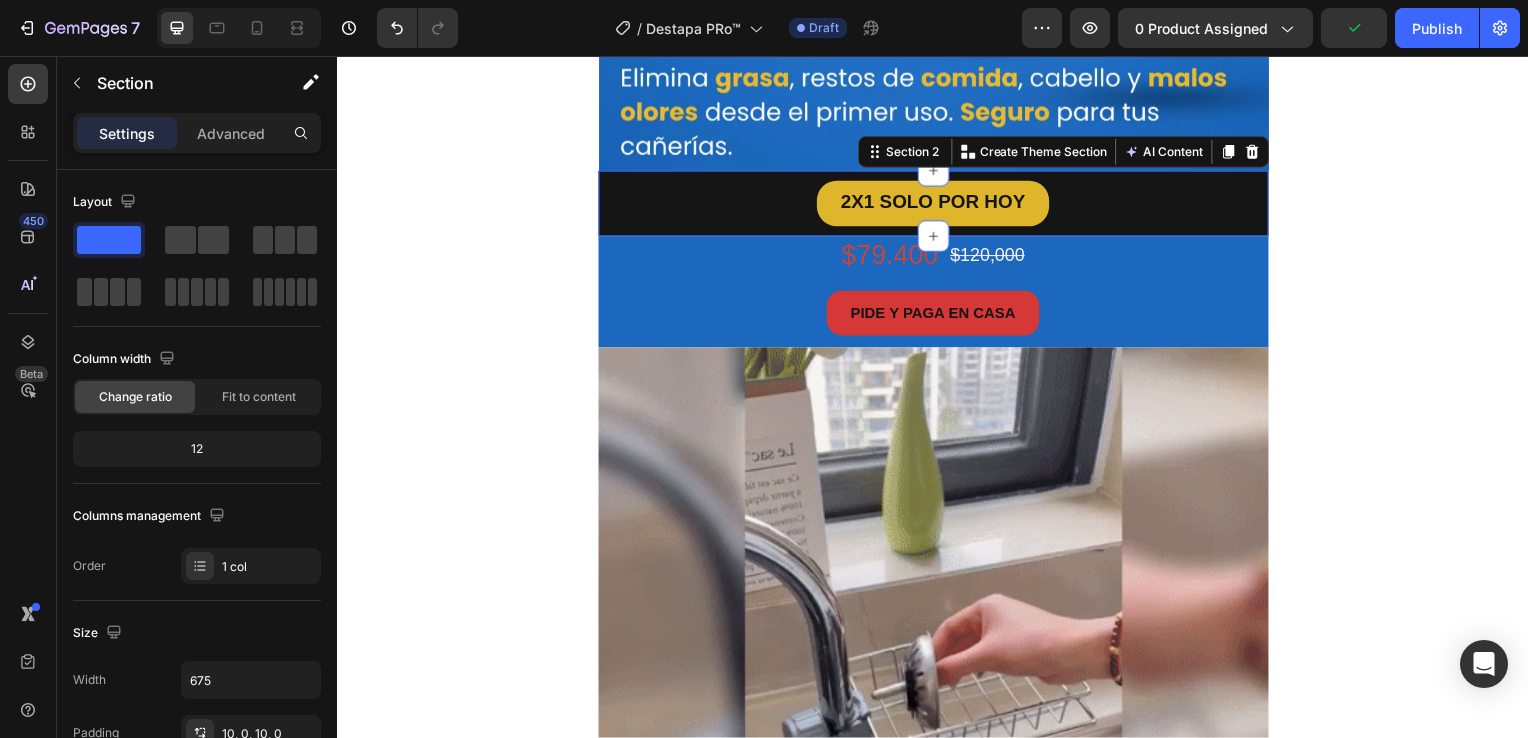 click on "2X1 SOLO POR HOY Button Section 2   You can create reusable sections Create Theme Section AI Content Write with GemAI What would you like to describe here? Tone and Voice Persuasive Product GrifoClean™ Show more Generate" at bounding box center (937, 205) 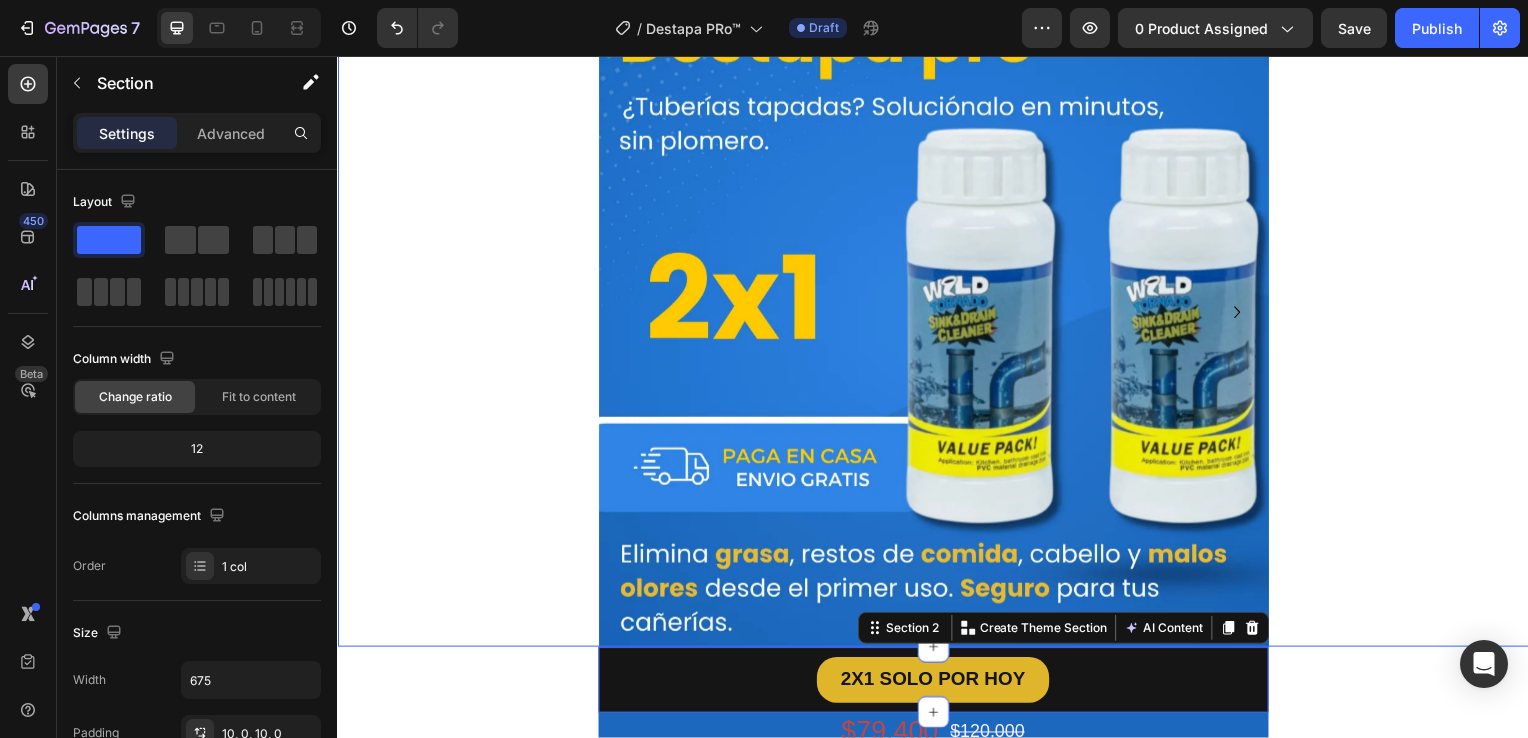 scroll, scrollTop: 0, scrollLeft: 0, axis: both 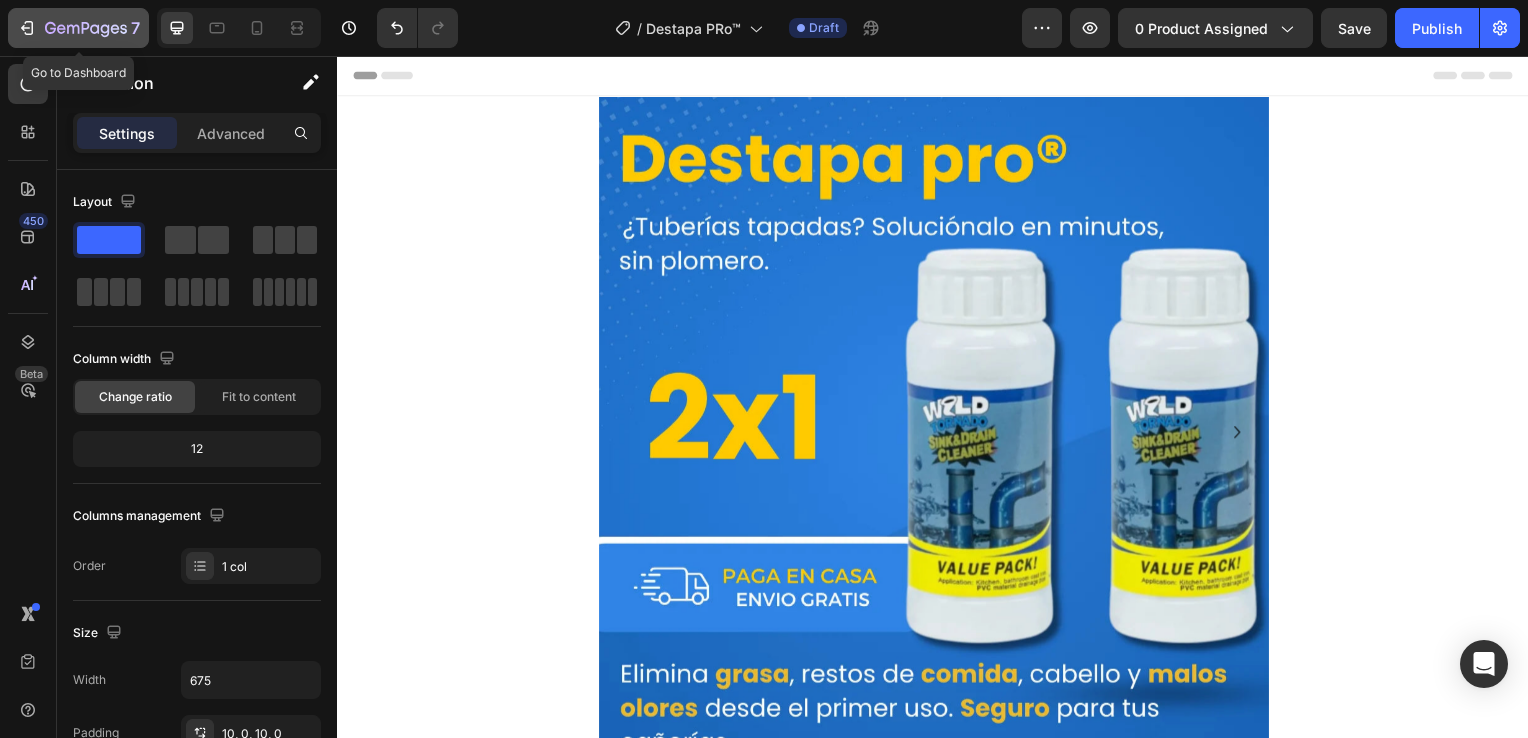 click on "7" 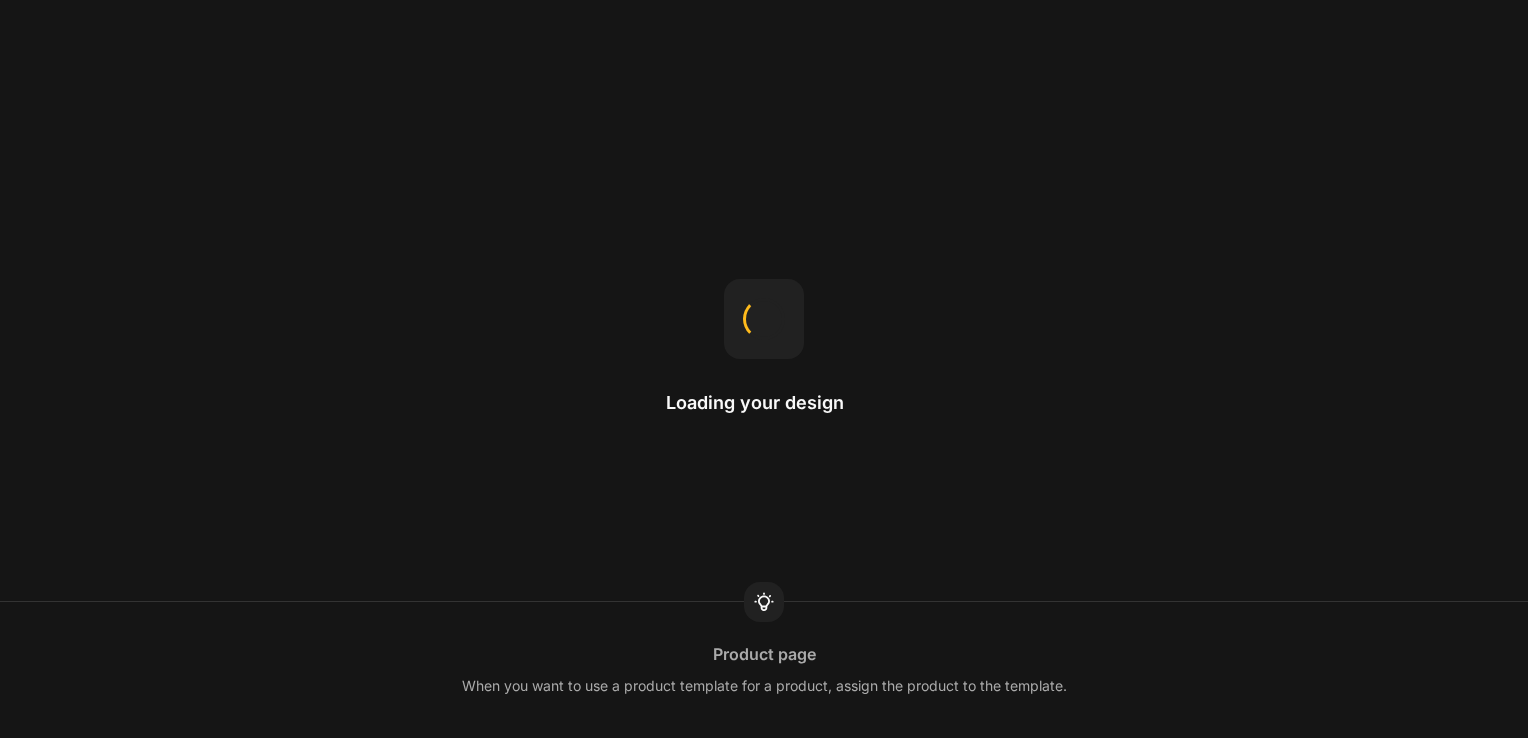 scroll, scrollTop: 0, scrollLeft: 0, axis: both 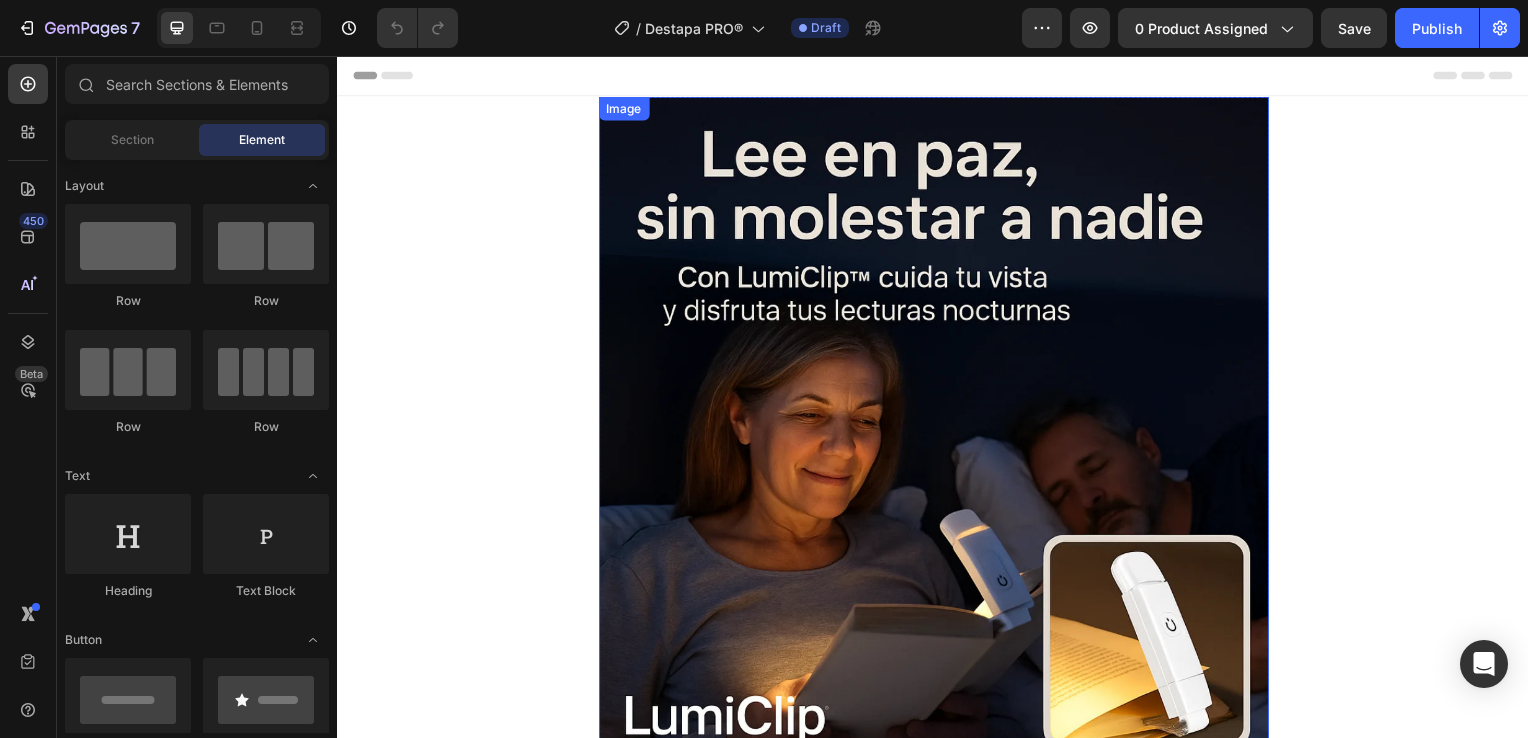 click at bounding box center (937, 434) 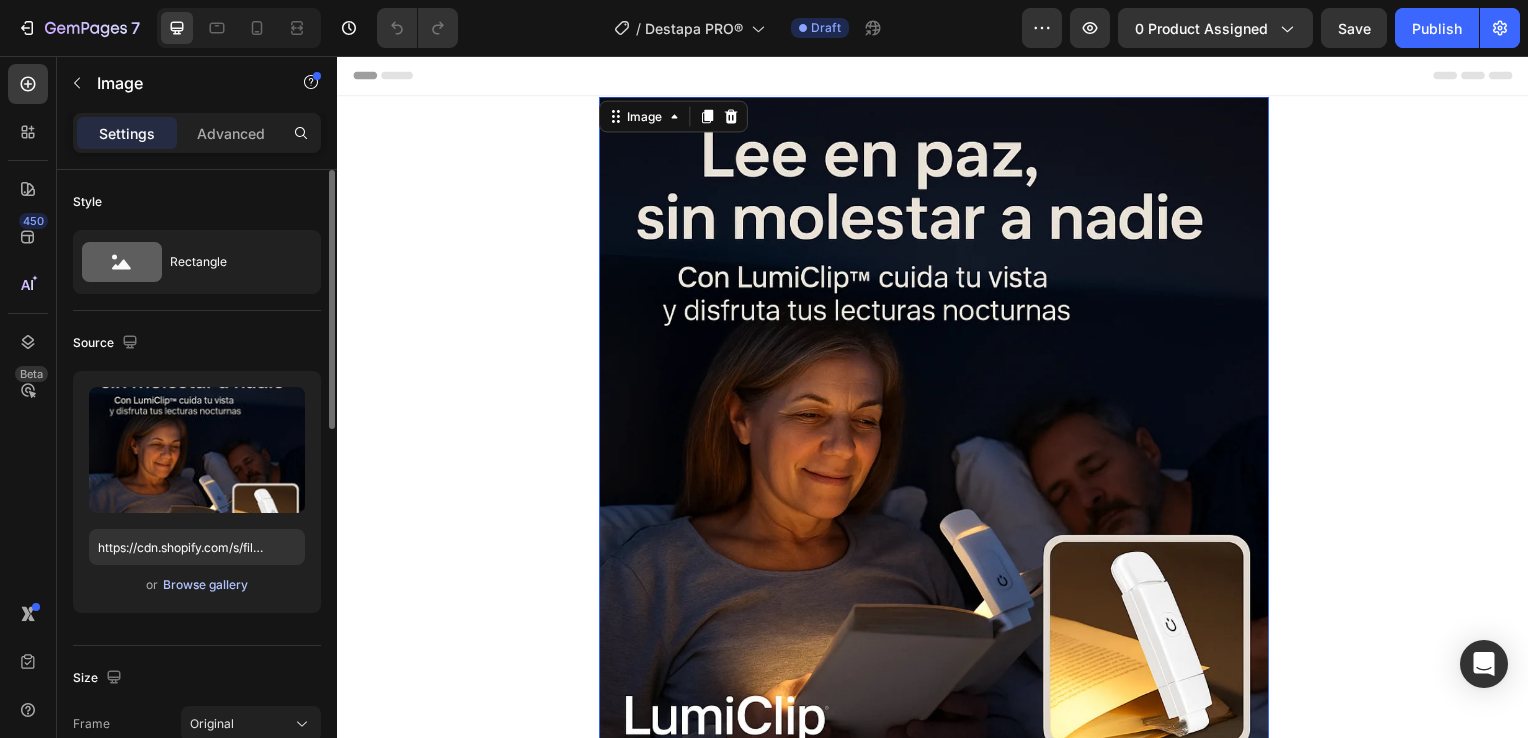 click on "Browse gallery" at bounding box center [205, 585] 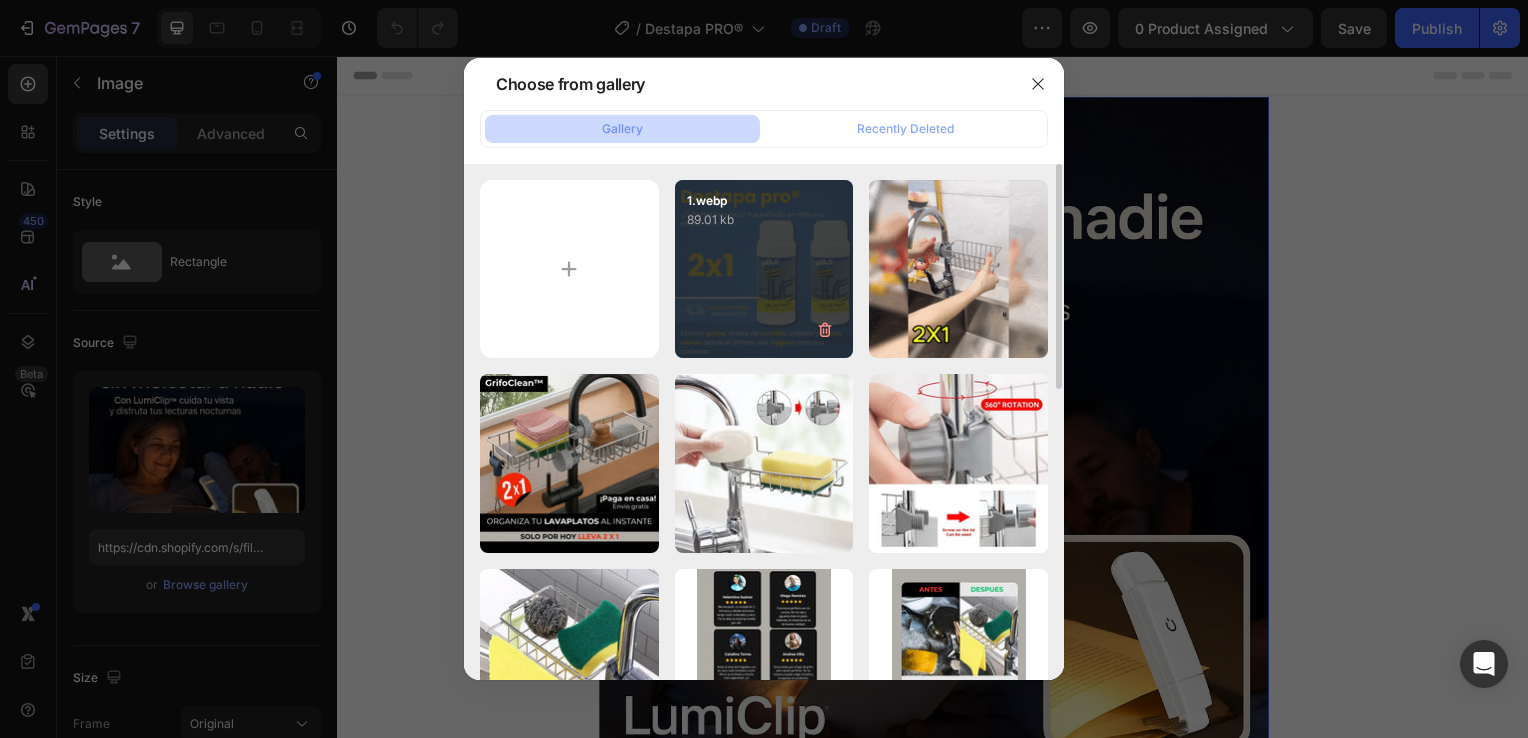 click on "1.webp 89.01 kb" at bounding box center (764, 269) 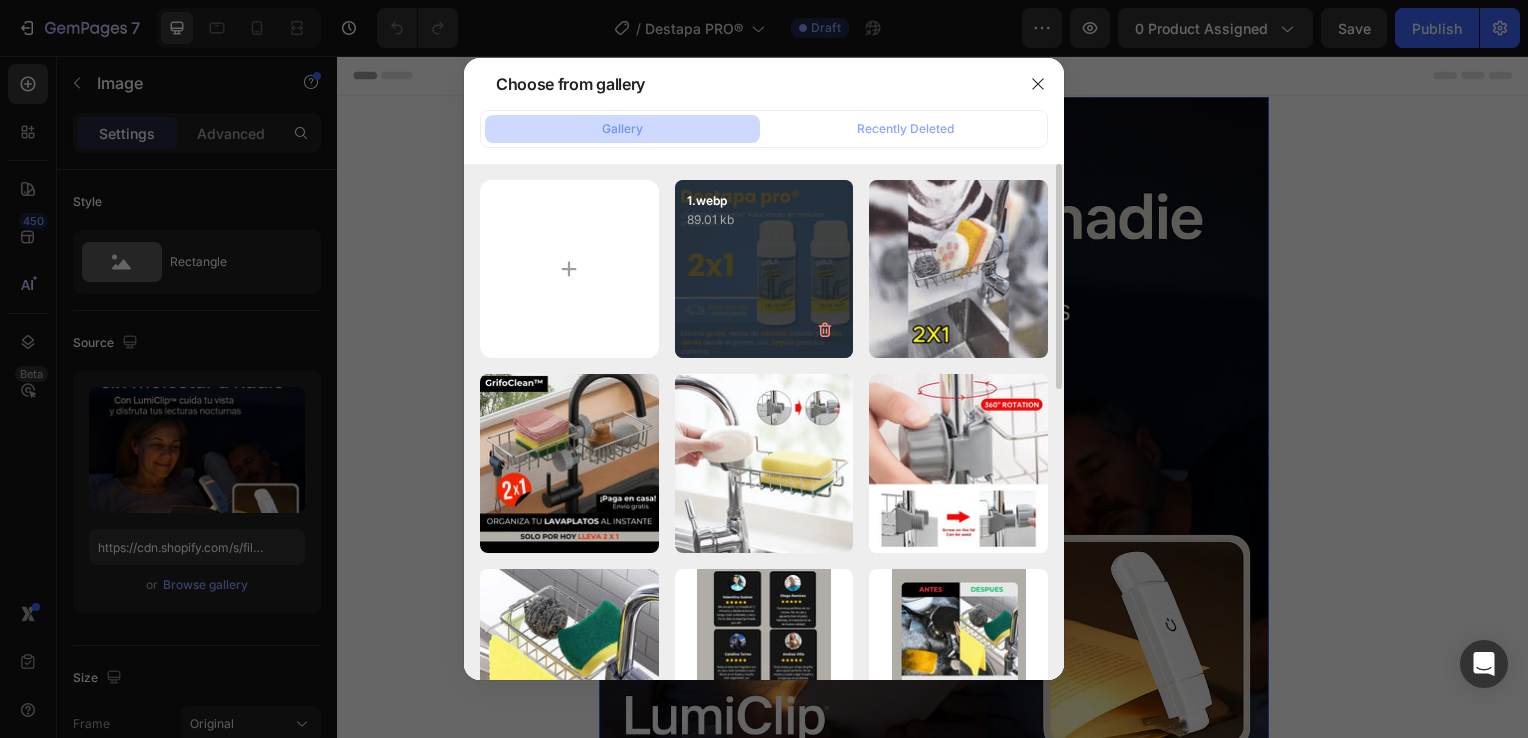 type on "https://cdn.shopify.com/s/files/1/0931/0204/7545/files/gempages_559530074857014392-d39f2349-b72f-46e8-b9a6-40f4ac8dd021.webp" 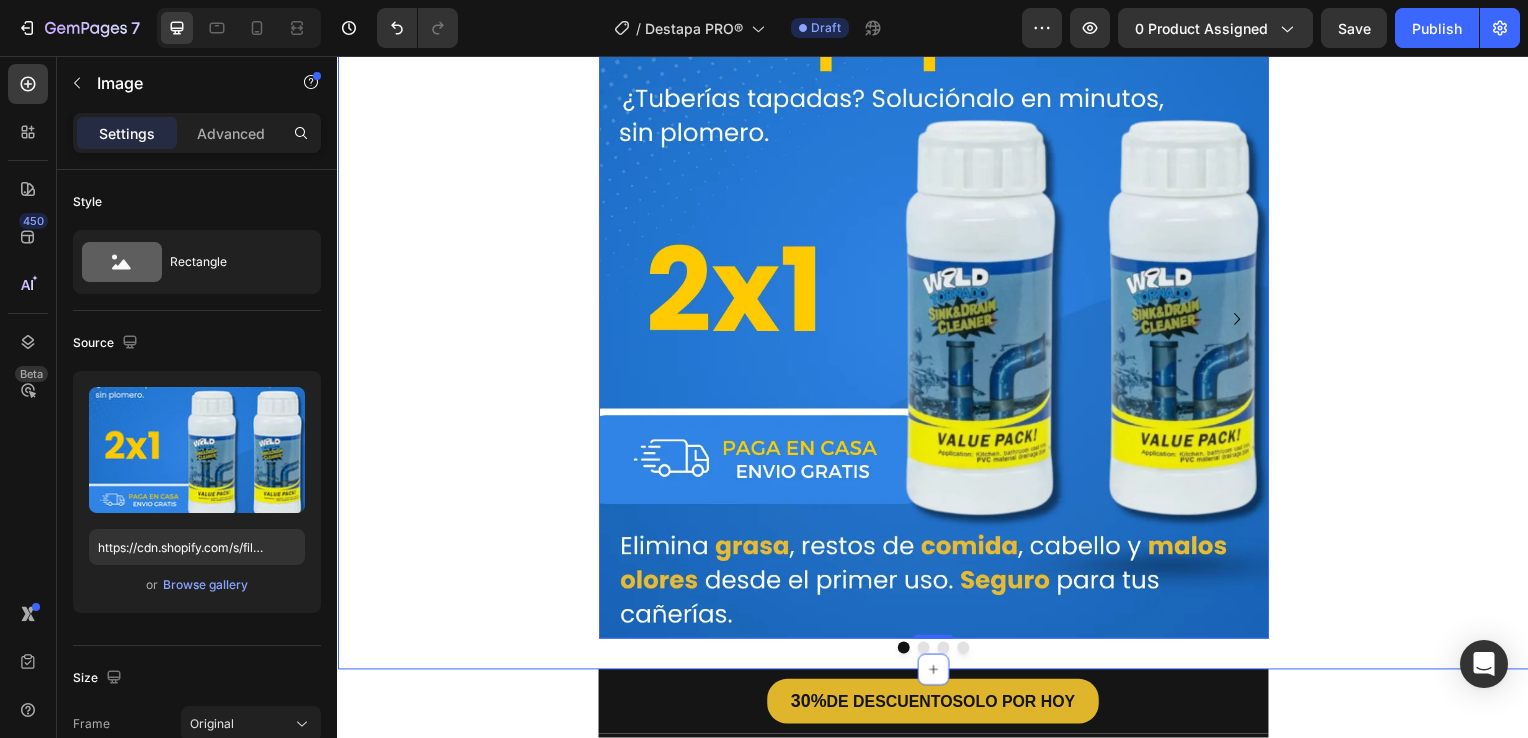 scroll, scrollTop: 400, scrollLeft: 0, axis: vertical 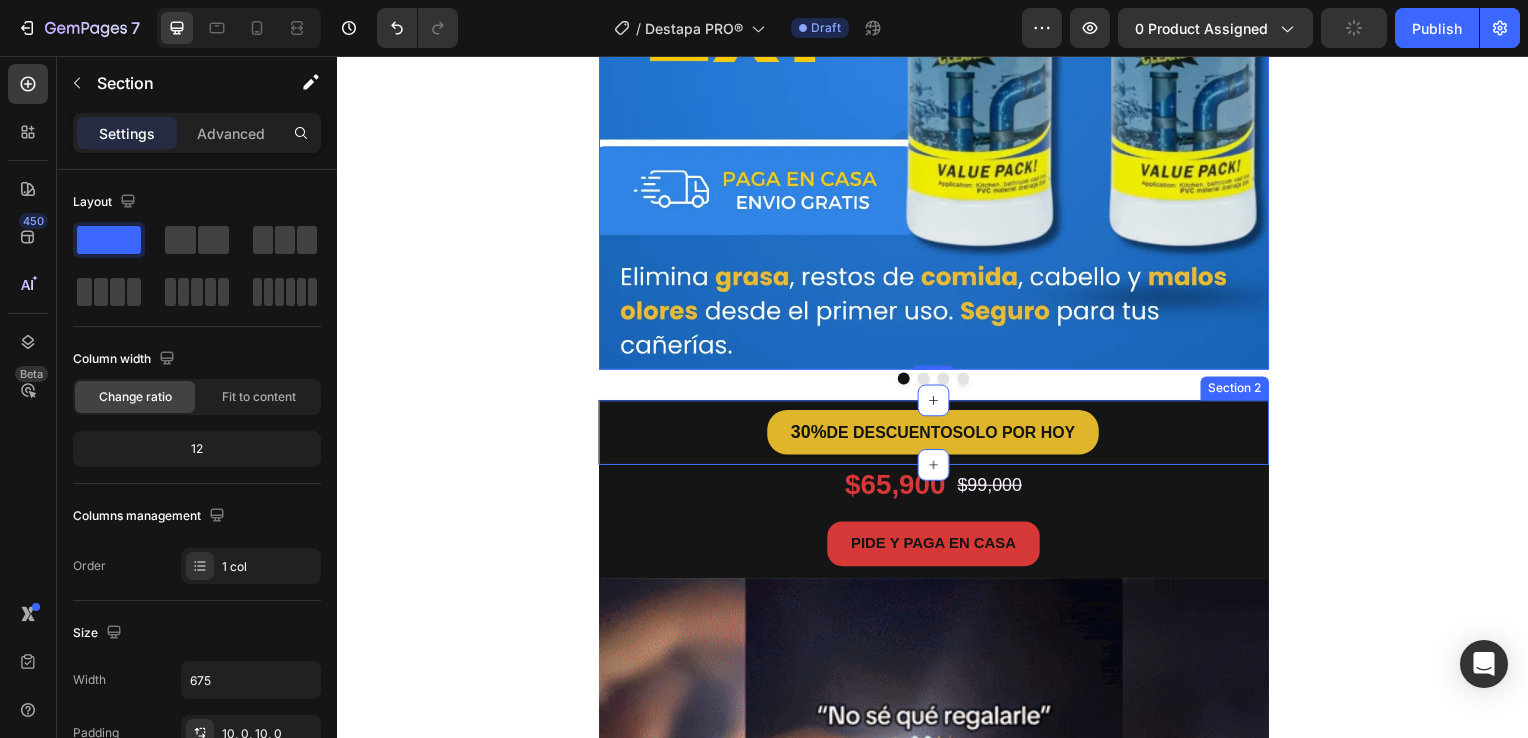 click on "30%  DE DESCUENTO  SOLO POR HOY Button Section 2" at bounding box center [937, 436] 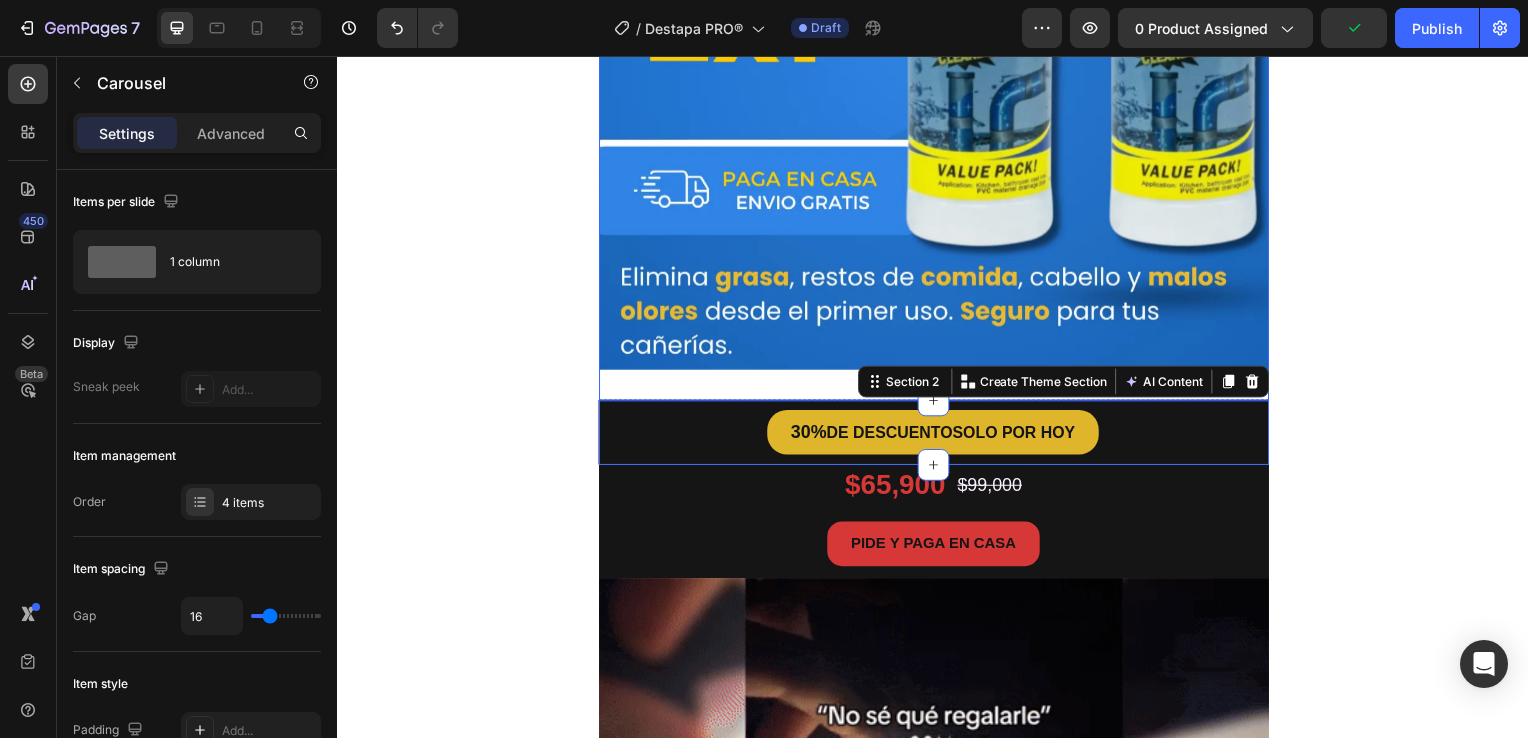 click on "Image" at bounding box center [937, 50] 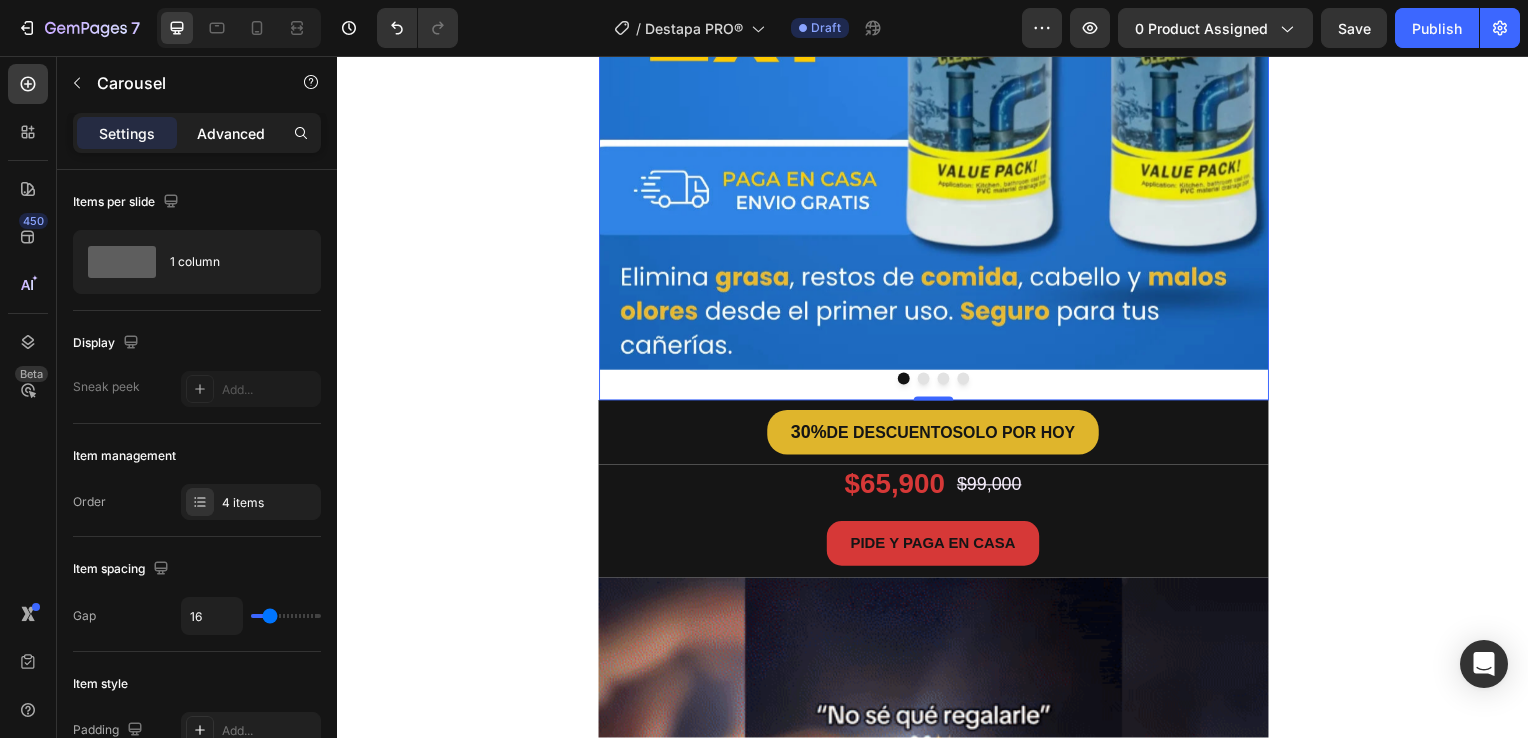 click on "Advanced" at bounding box center [231, 133] 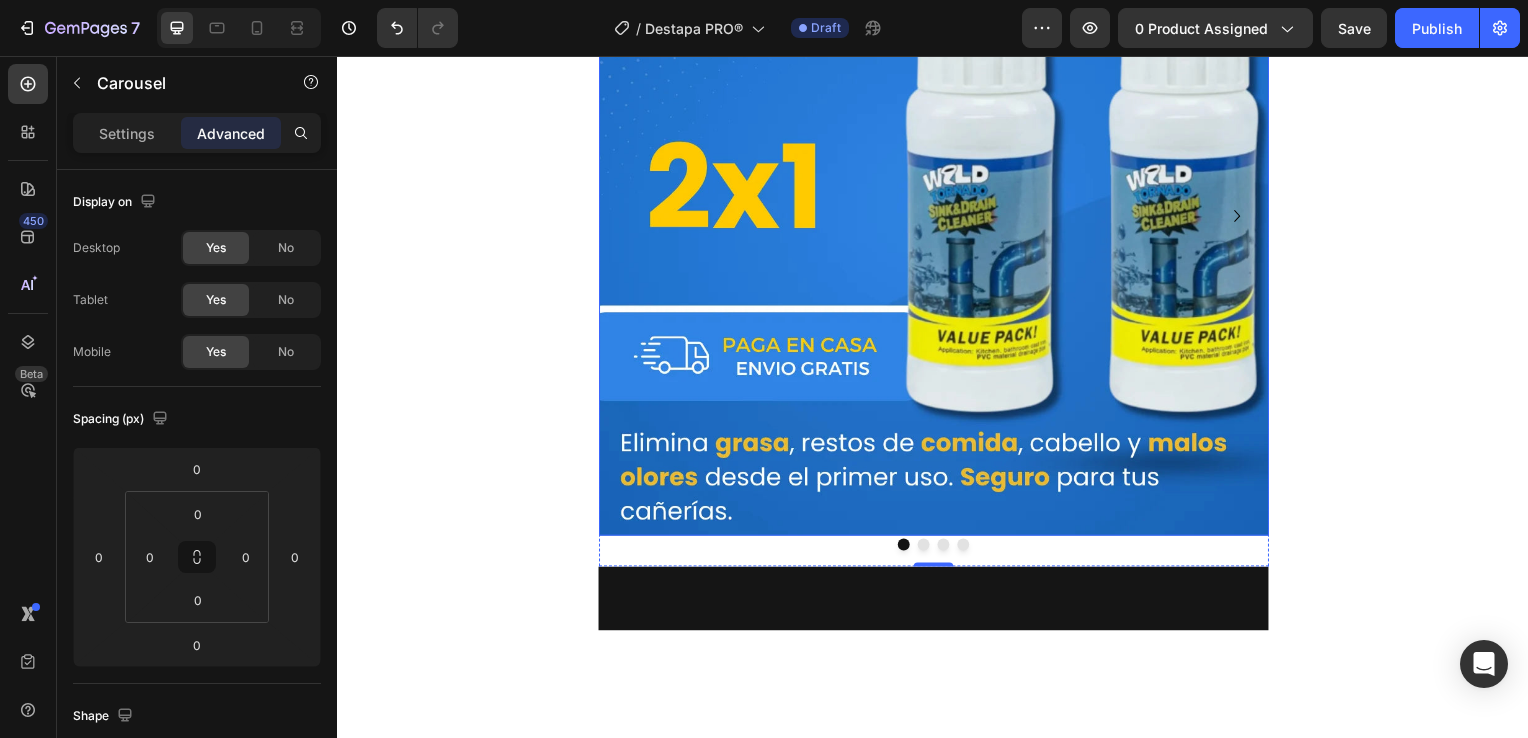 scroll, scrollTop: 400, scrollLeft: 0, axis: vertical 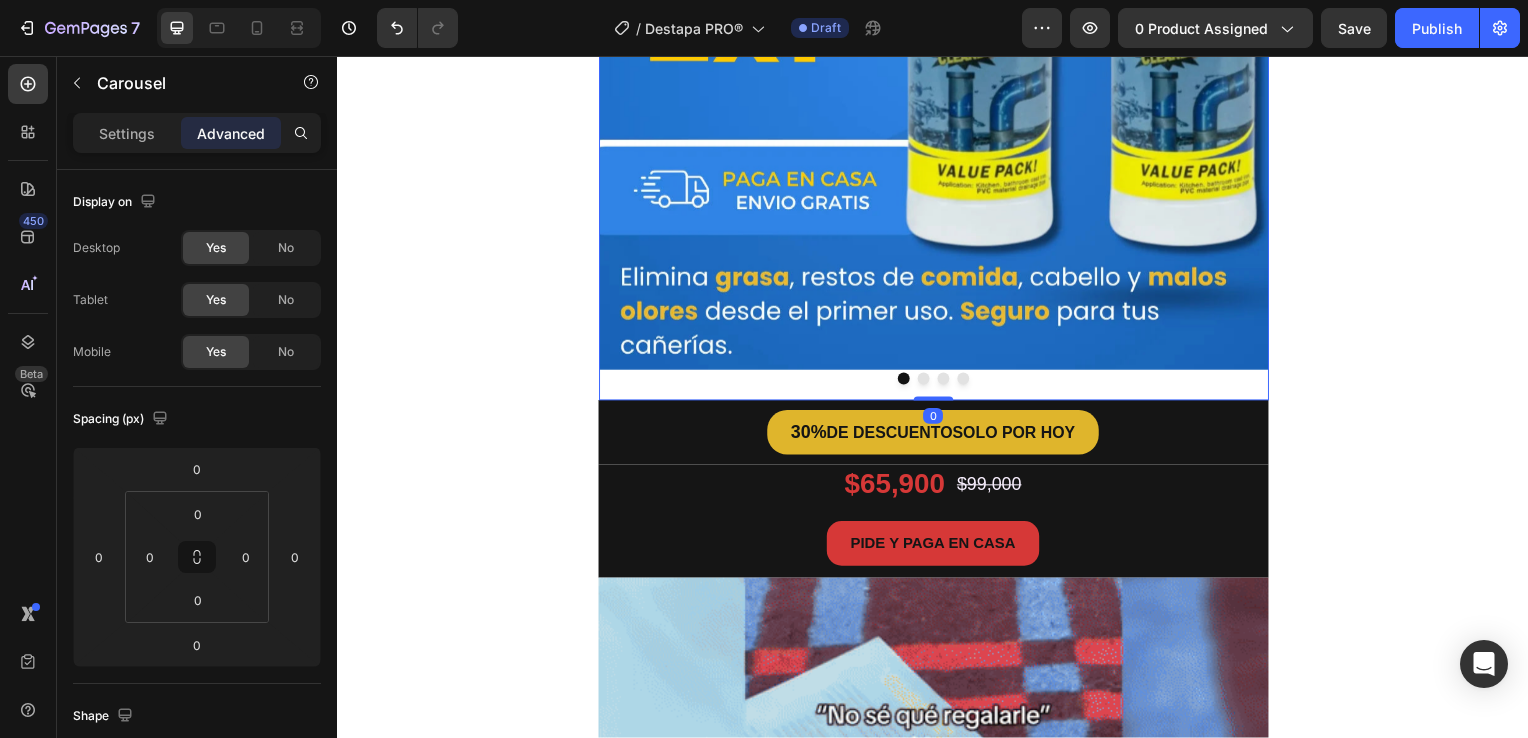 drag, startPoint x: 926, startPoint y: 400, endPoint x: 926, endPoint y: 369, distance: 31 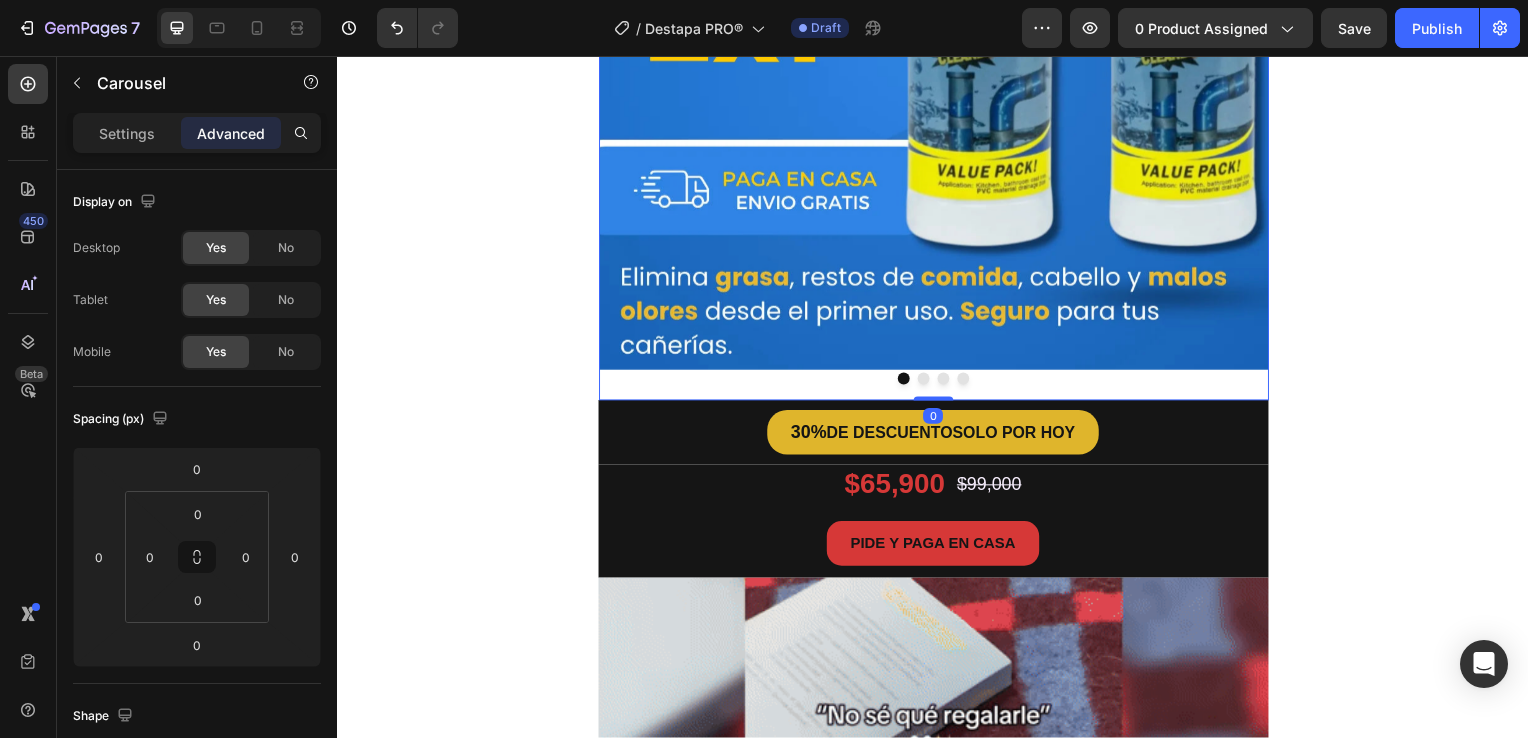 click on "Image Image Image Image
Carousel   0" at bounding box center [937, 50] 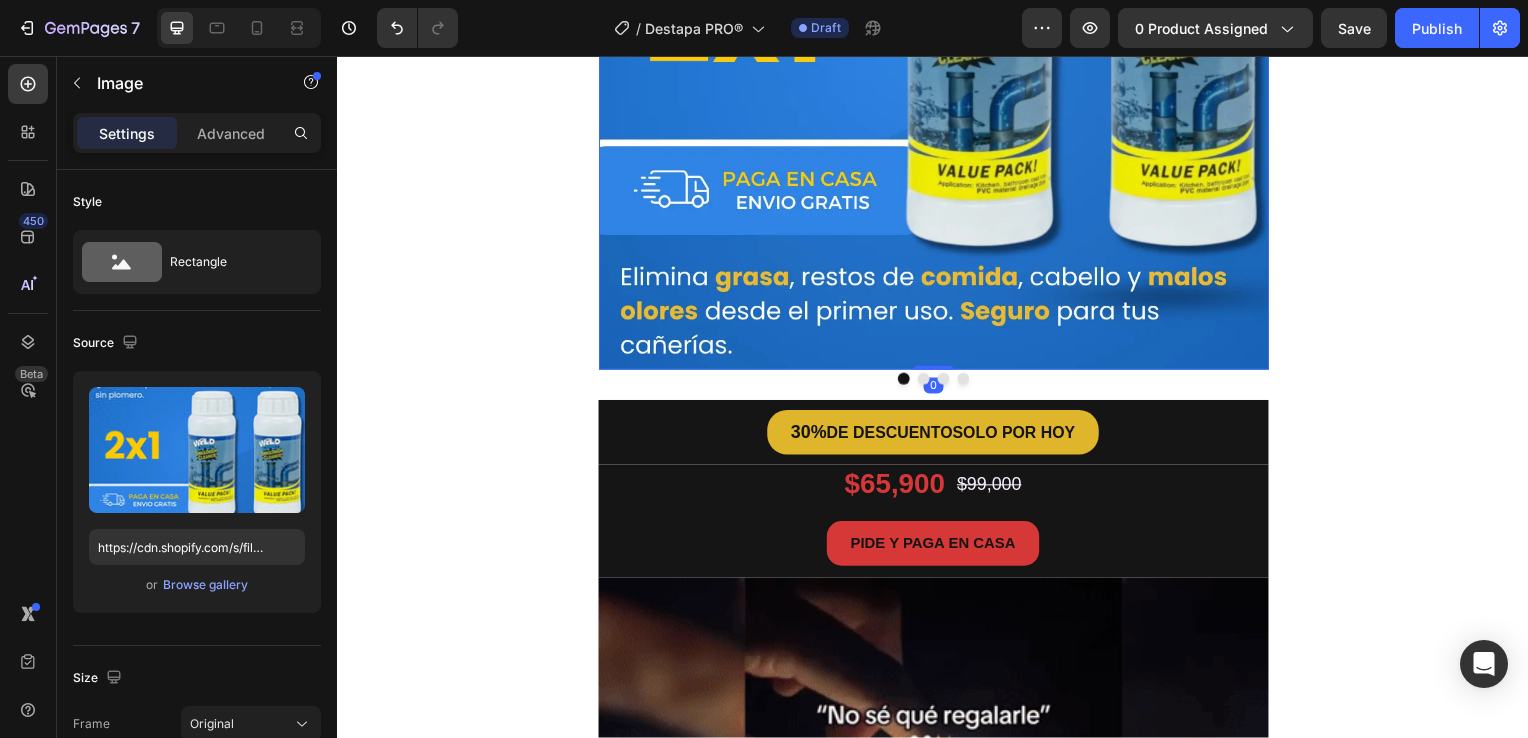 click at bounding box center [937, 34] 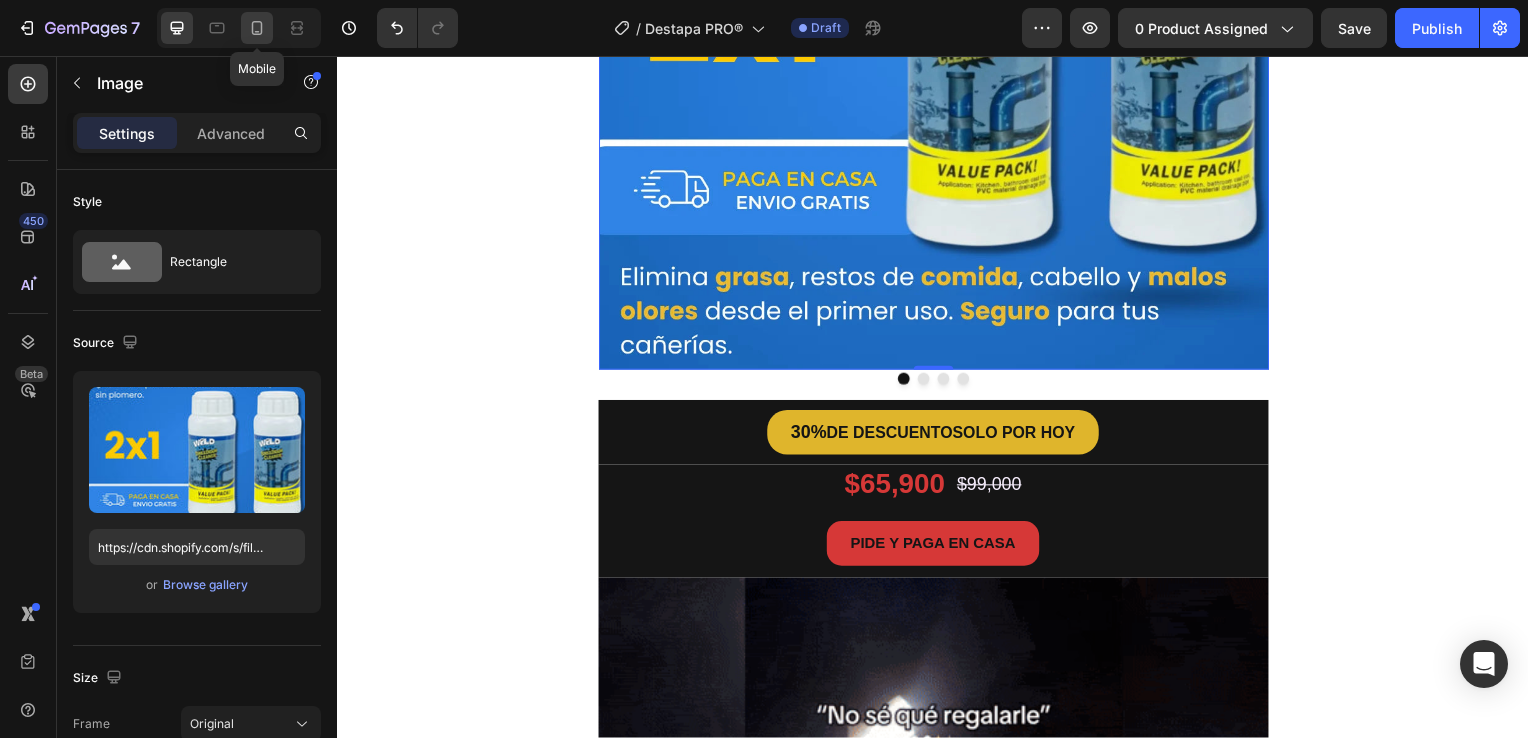 click 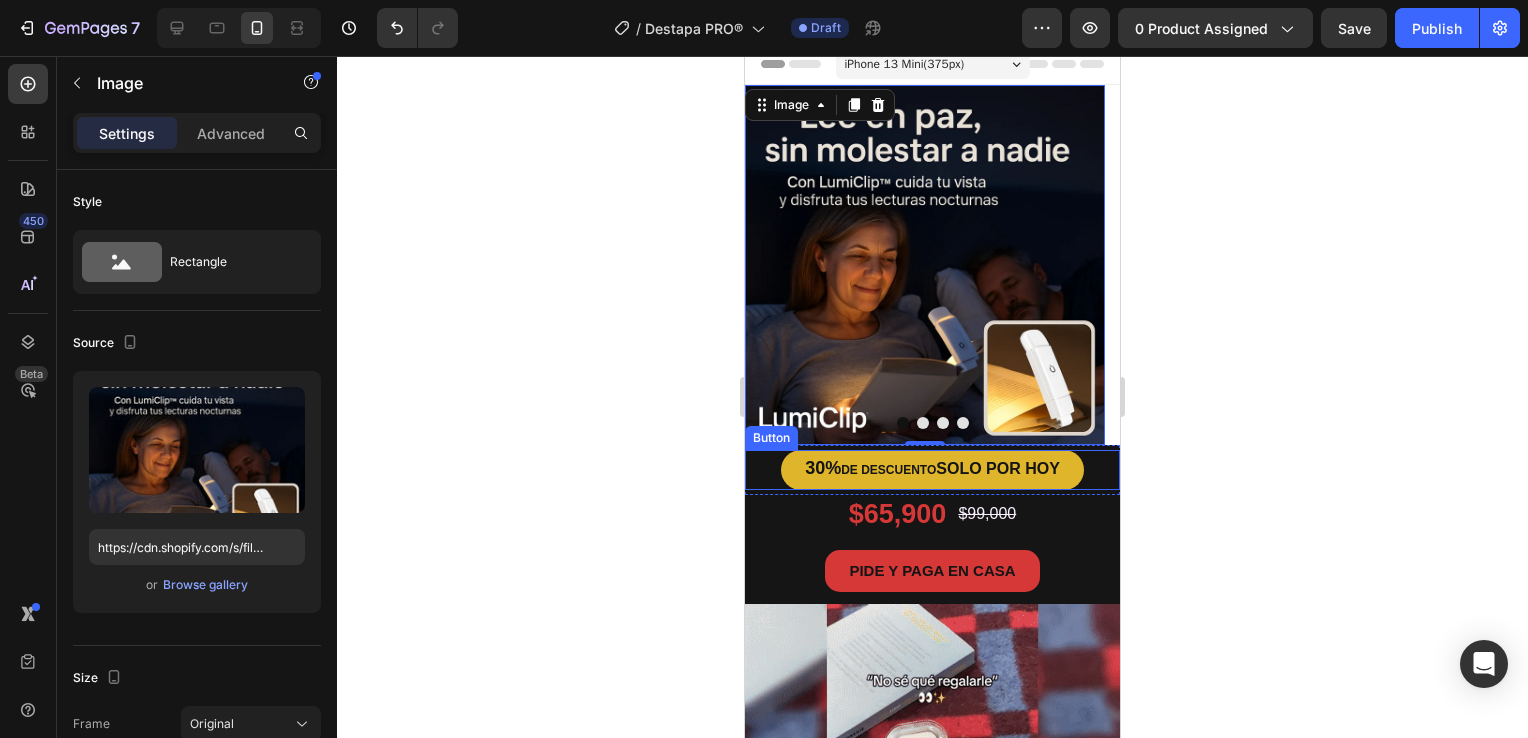 scroll, scrollTop: 0, scrollLeft: 0, axis: both 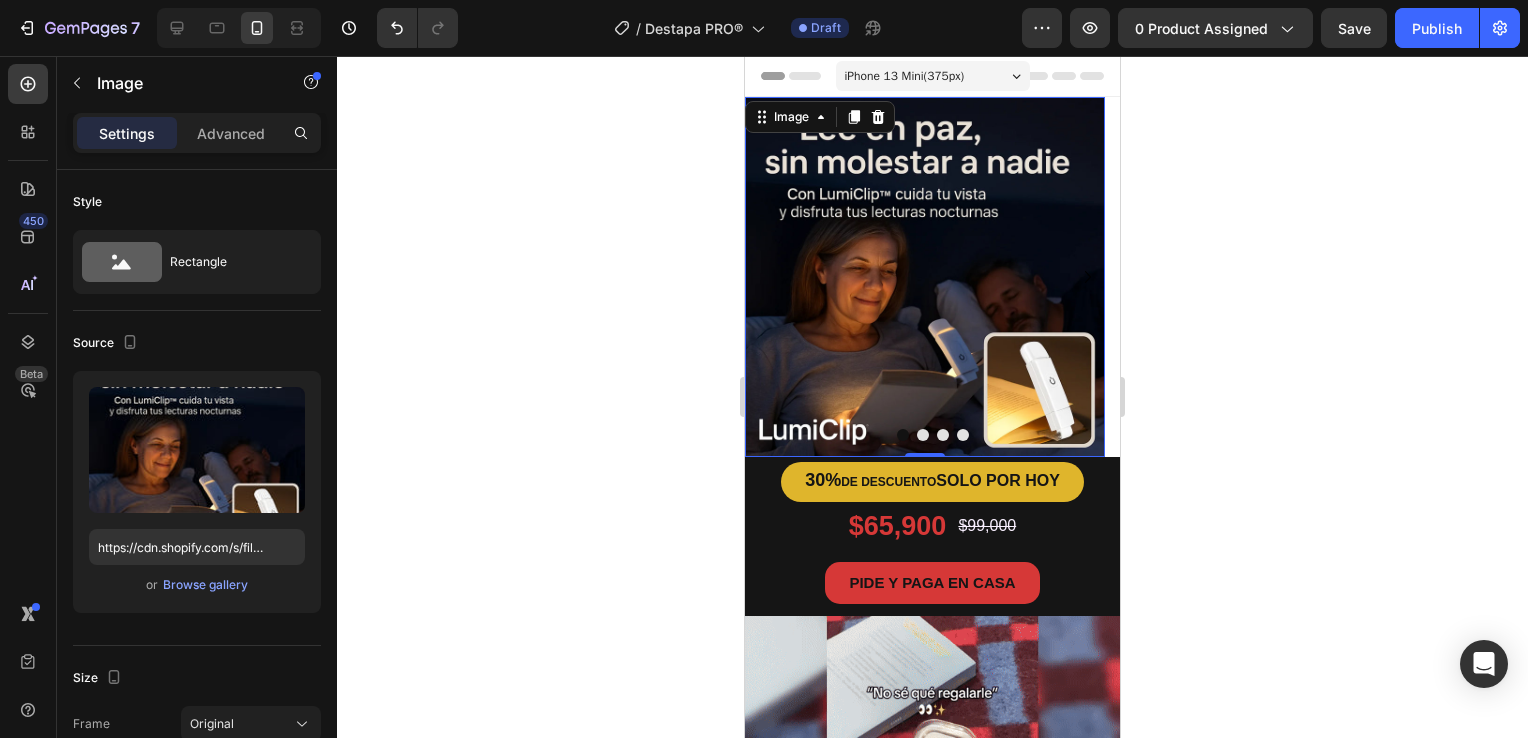 click at bounding box center (925, 277) 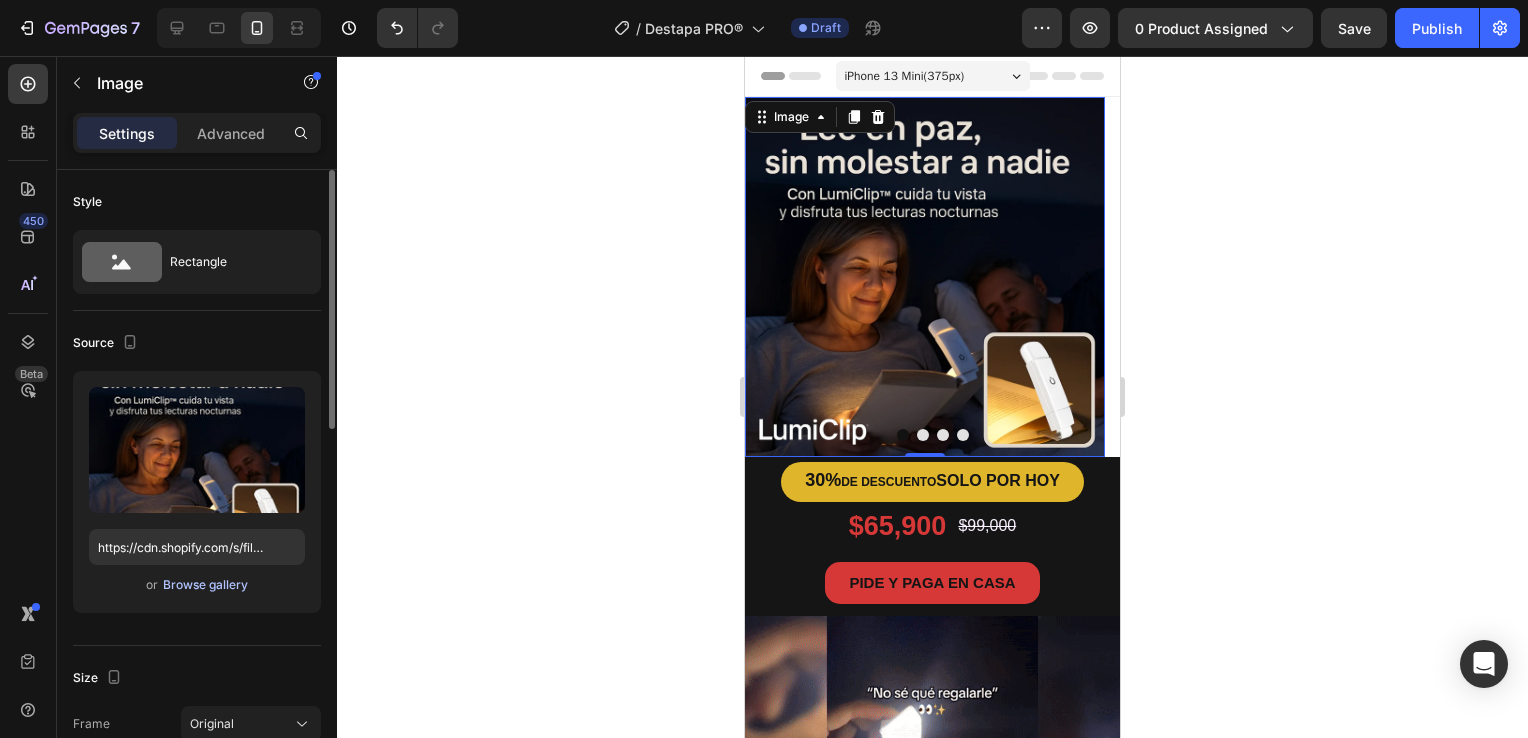 click on "Browse gallery" at bounding box center (205, 585) 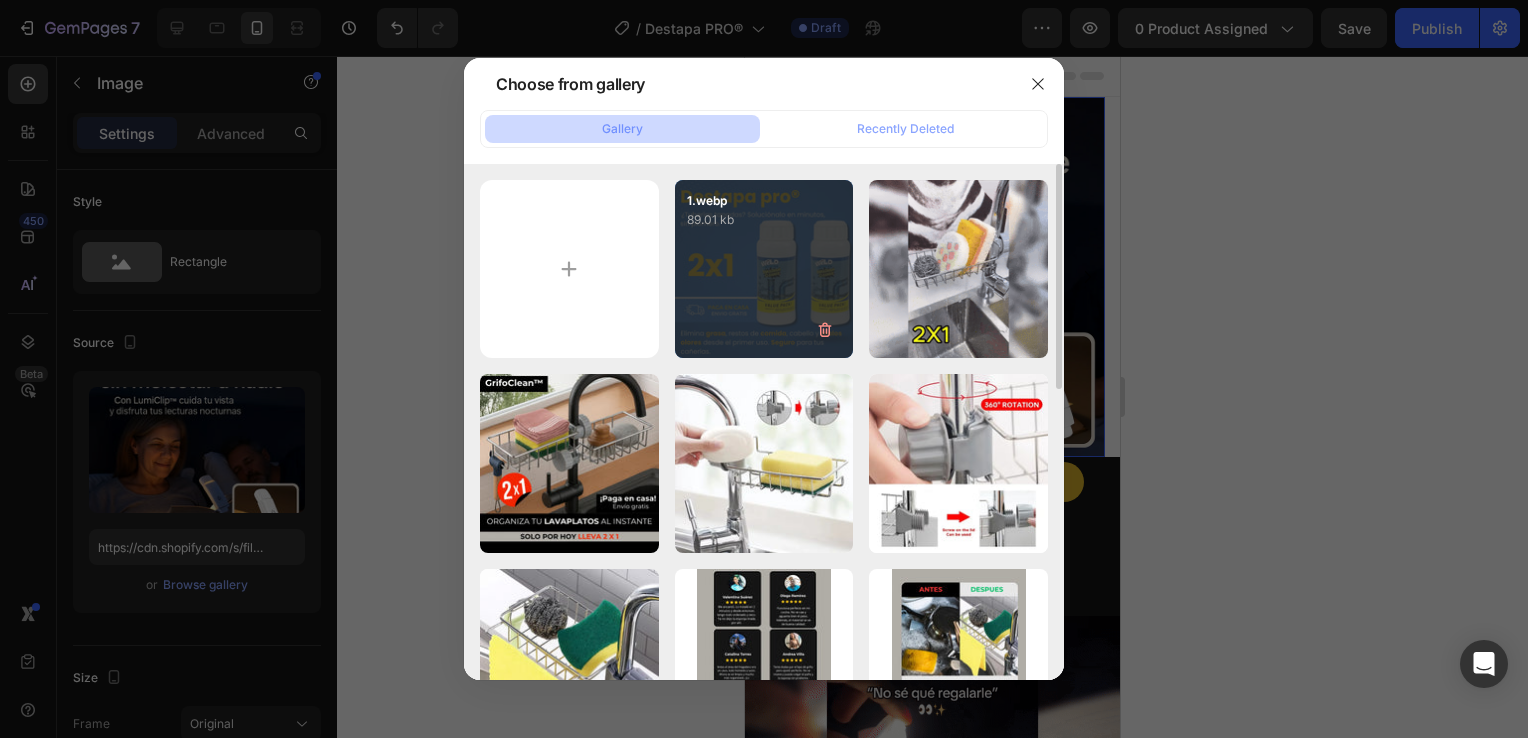 click on "1.webp 89.01 kb" at bounding box center (764, 269) 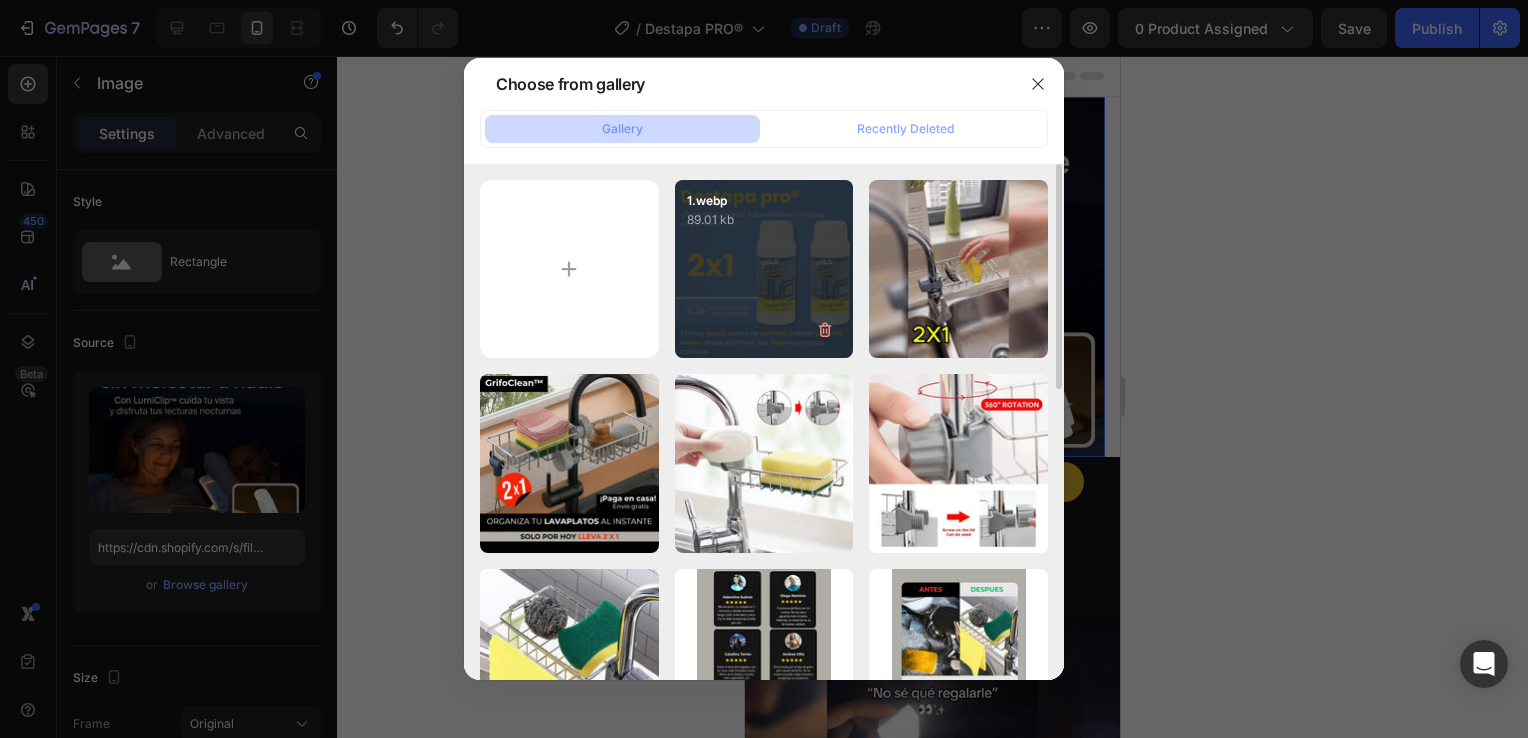 type on "https://cdn.shopify.com/s/files/1/0931/0204/7545/files/gempages_559530074857014392-d39f2349-b72f-46e8-b9a6-40f4ac8dd021.webp" 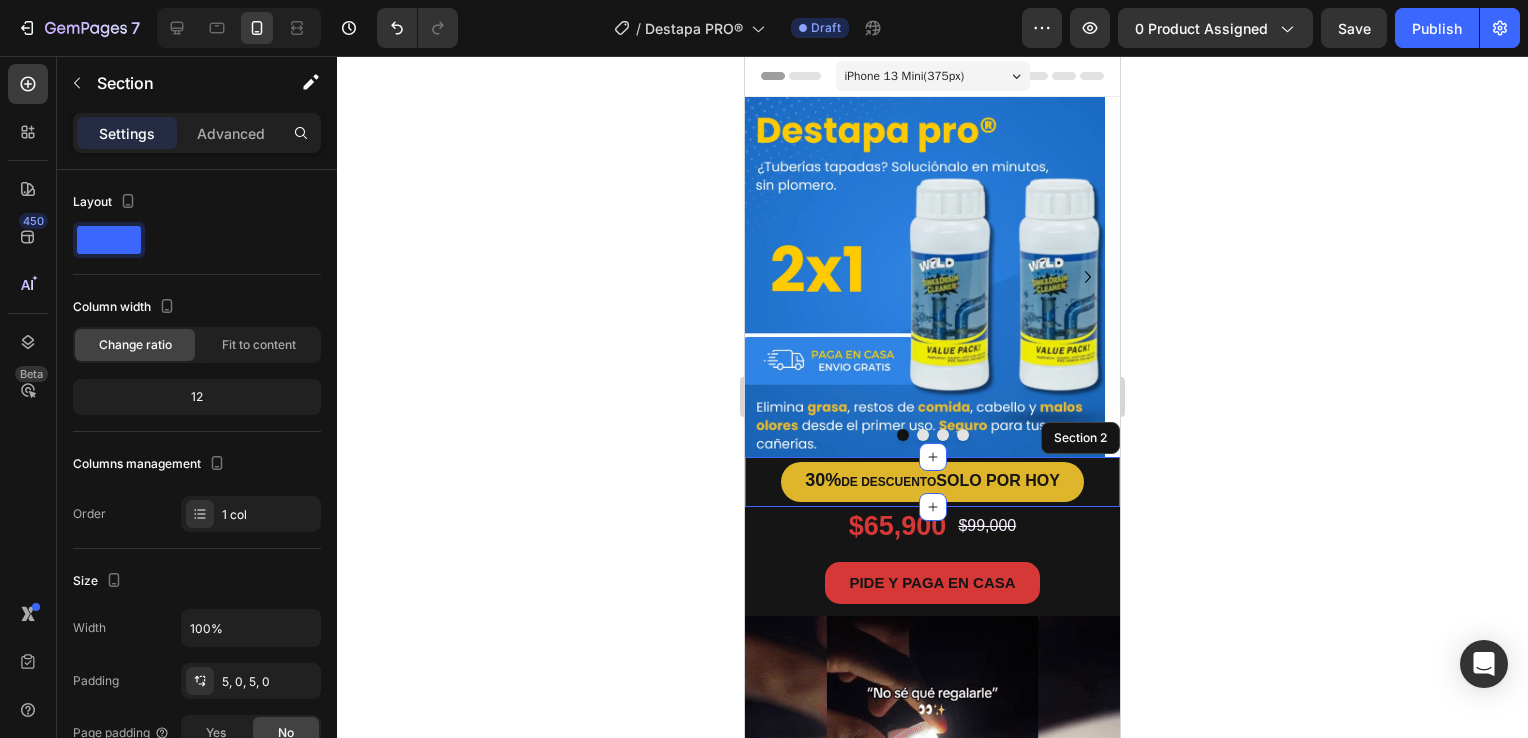 click on "30%  DE DESCUENTO  SOLO POR HOY Button Section 2" at bounding box center [932, 482] 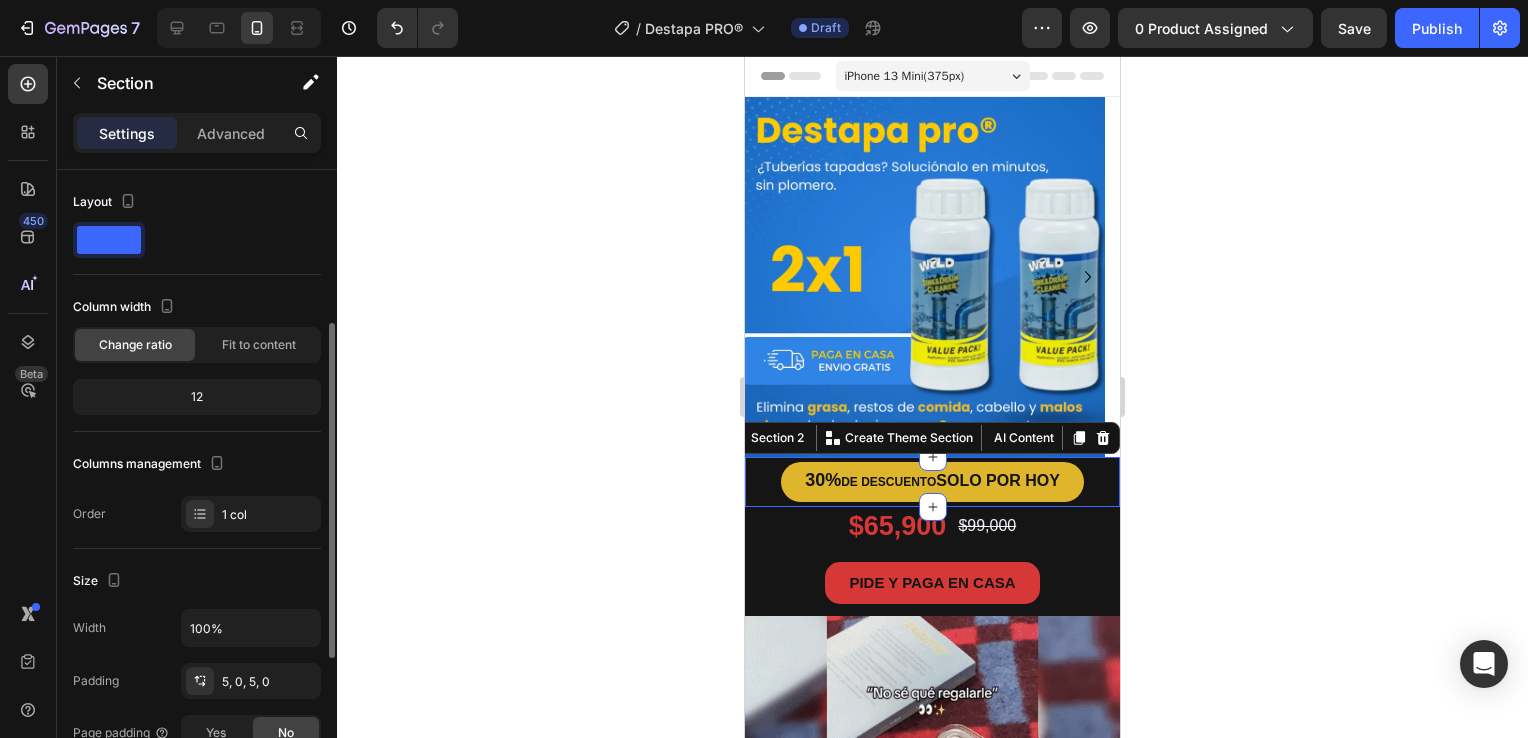 scroll, scrollTop: 300, scrollLeft: 0, axis: vertical 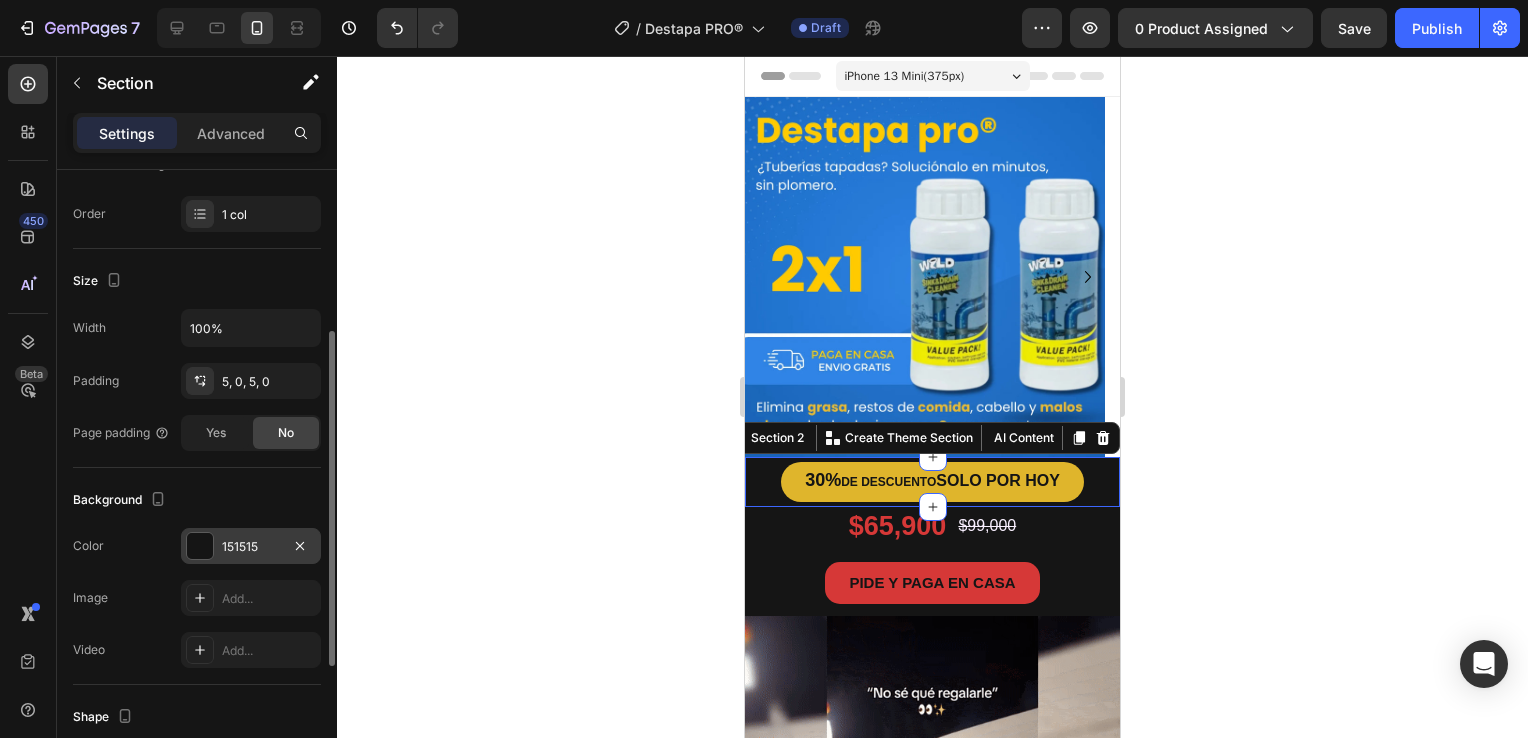 click at bounding box center [200, 546] 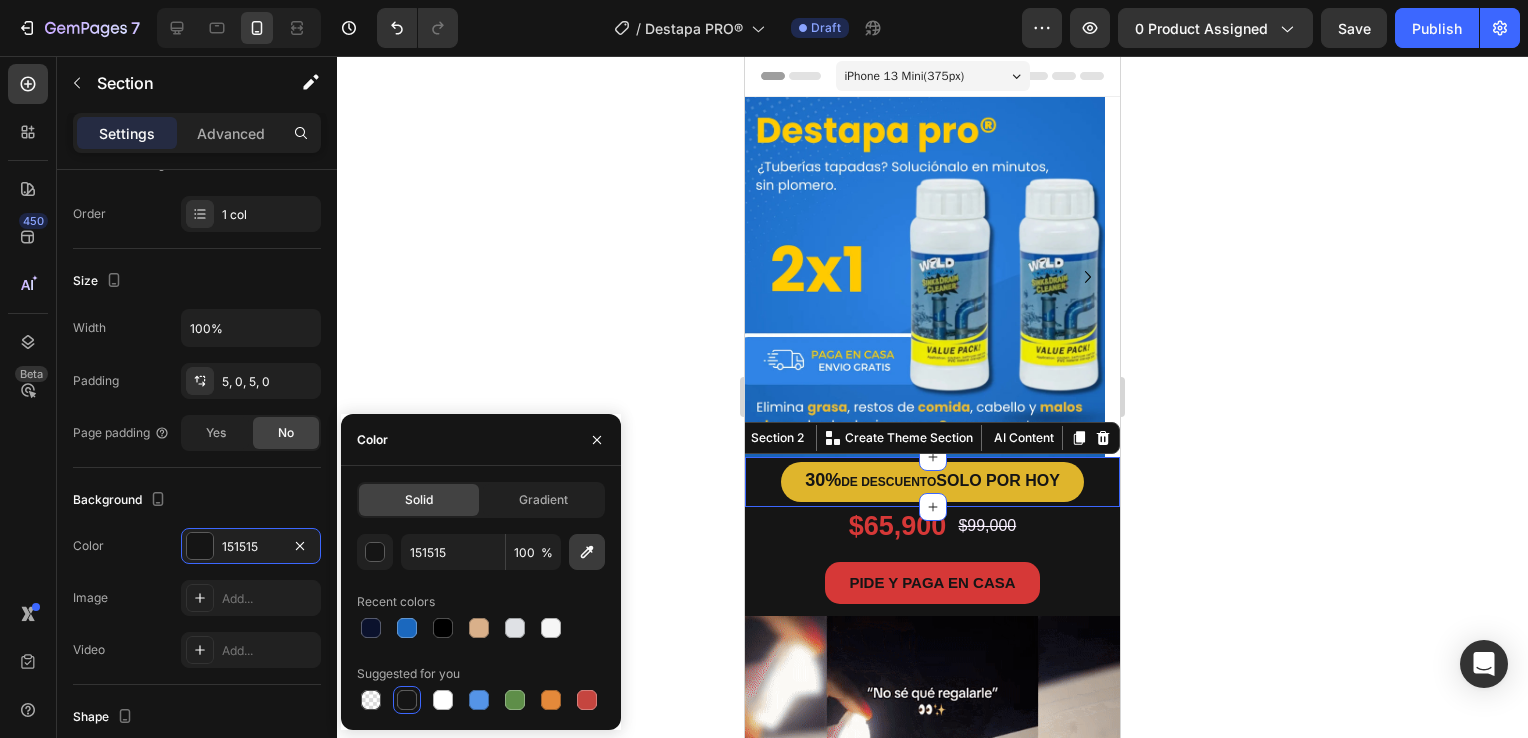 click 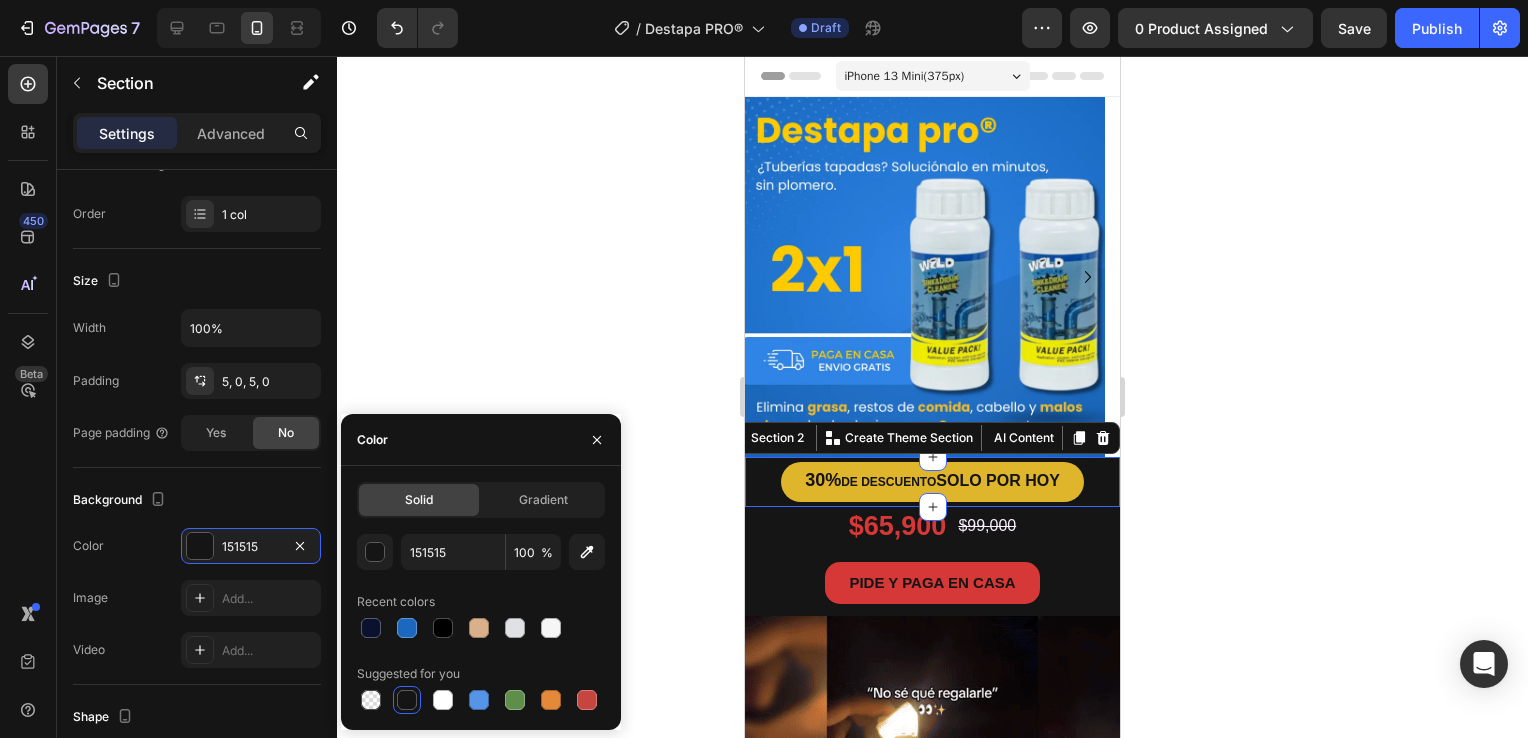 type on "216EC3" 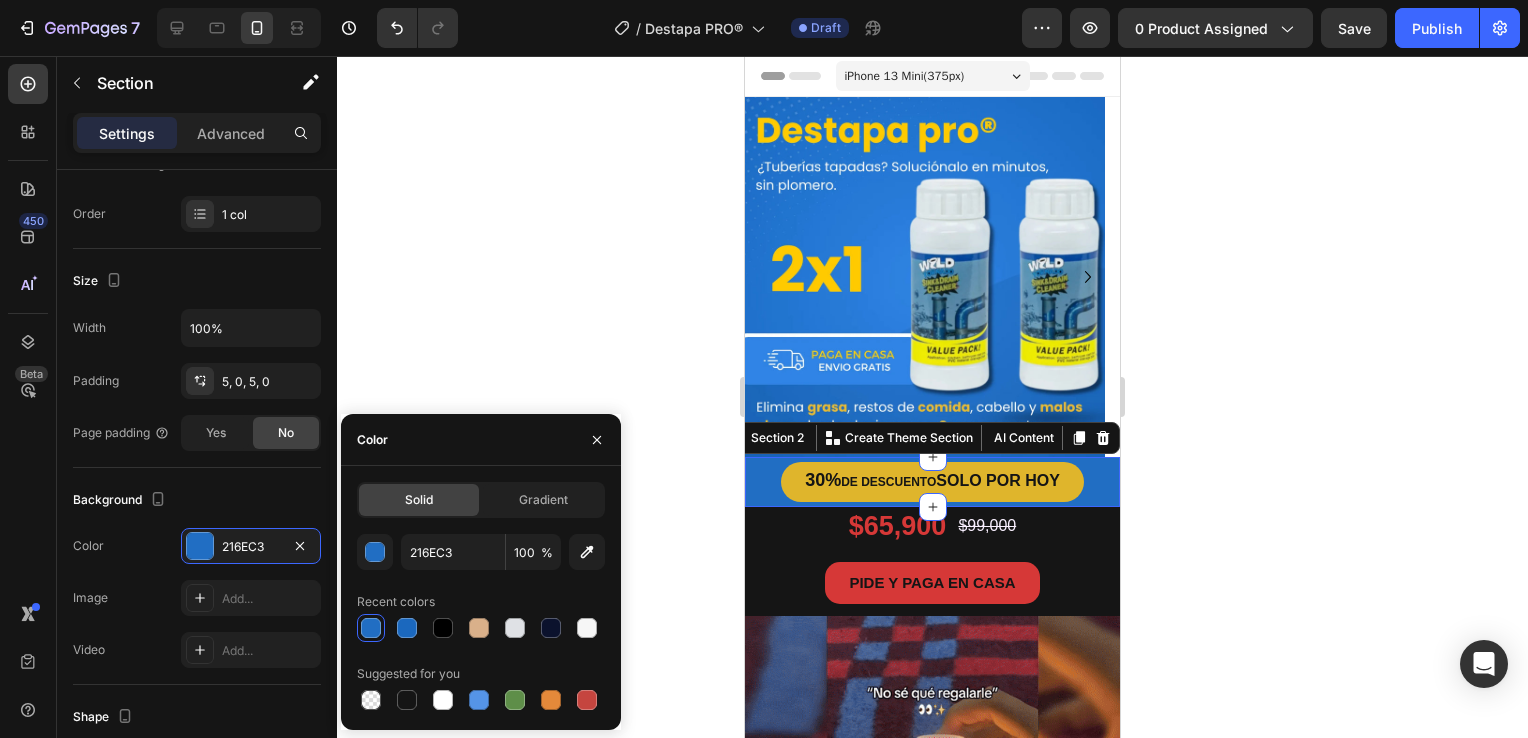click 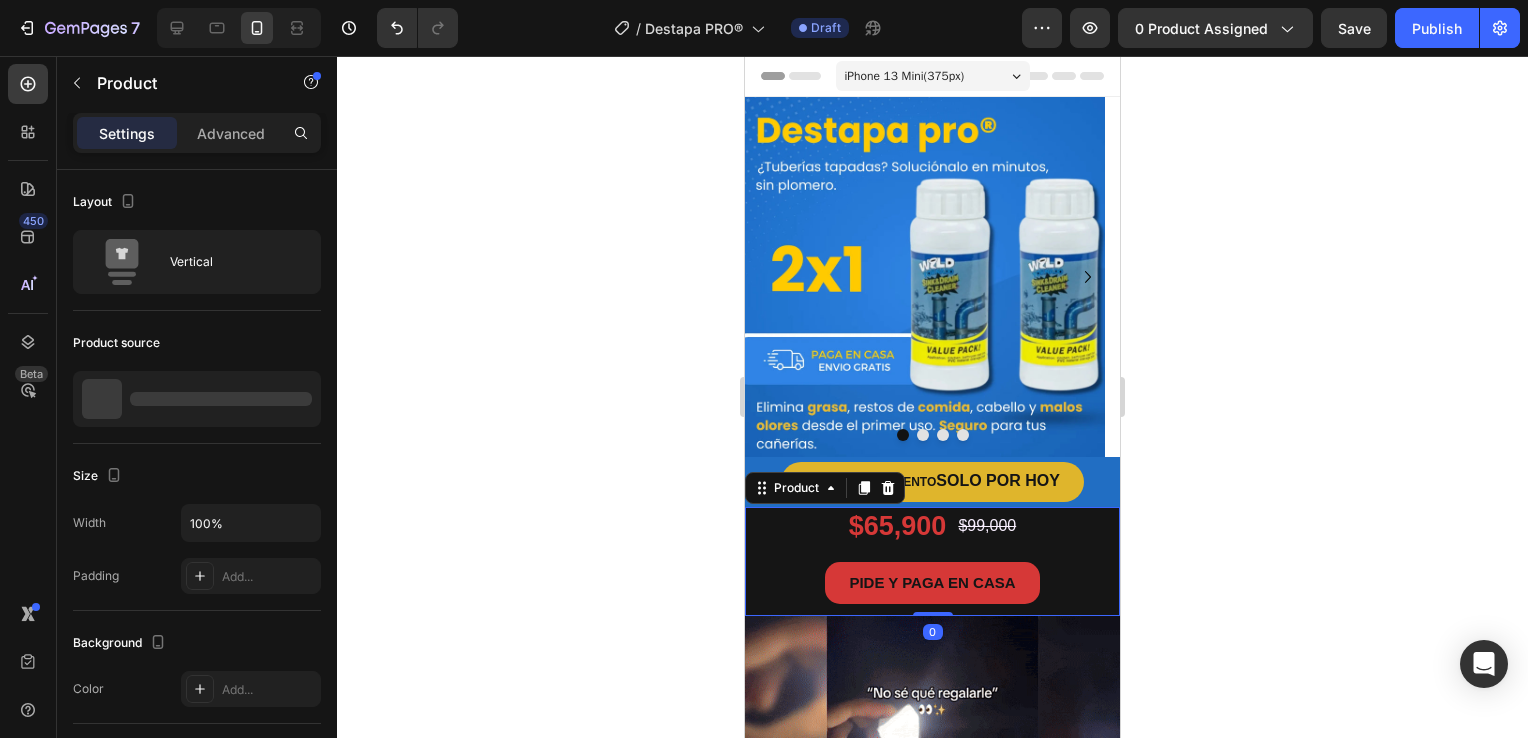 click on "PIDE Y PAGA EN CASA Button" at bounding box center (932, 589) 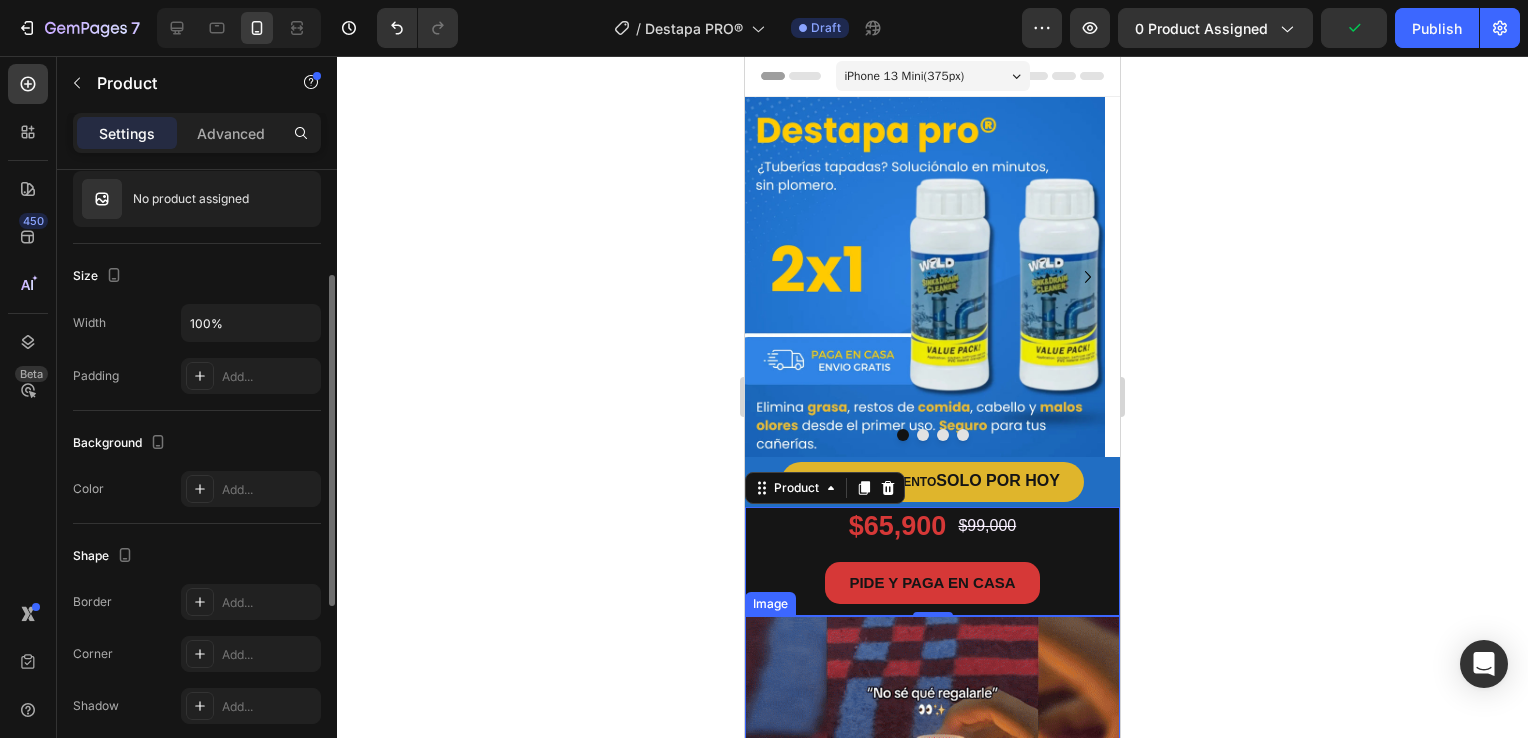 scroll, scrollTop: 400, scrollLeft: 0, axis: vertical 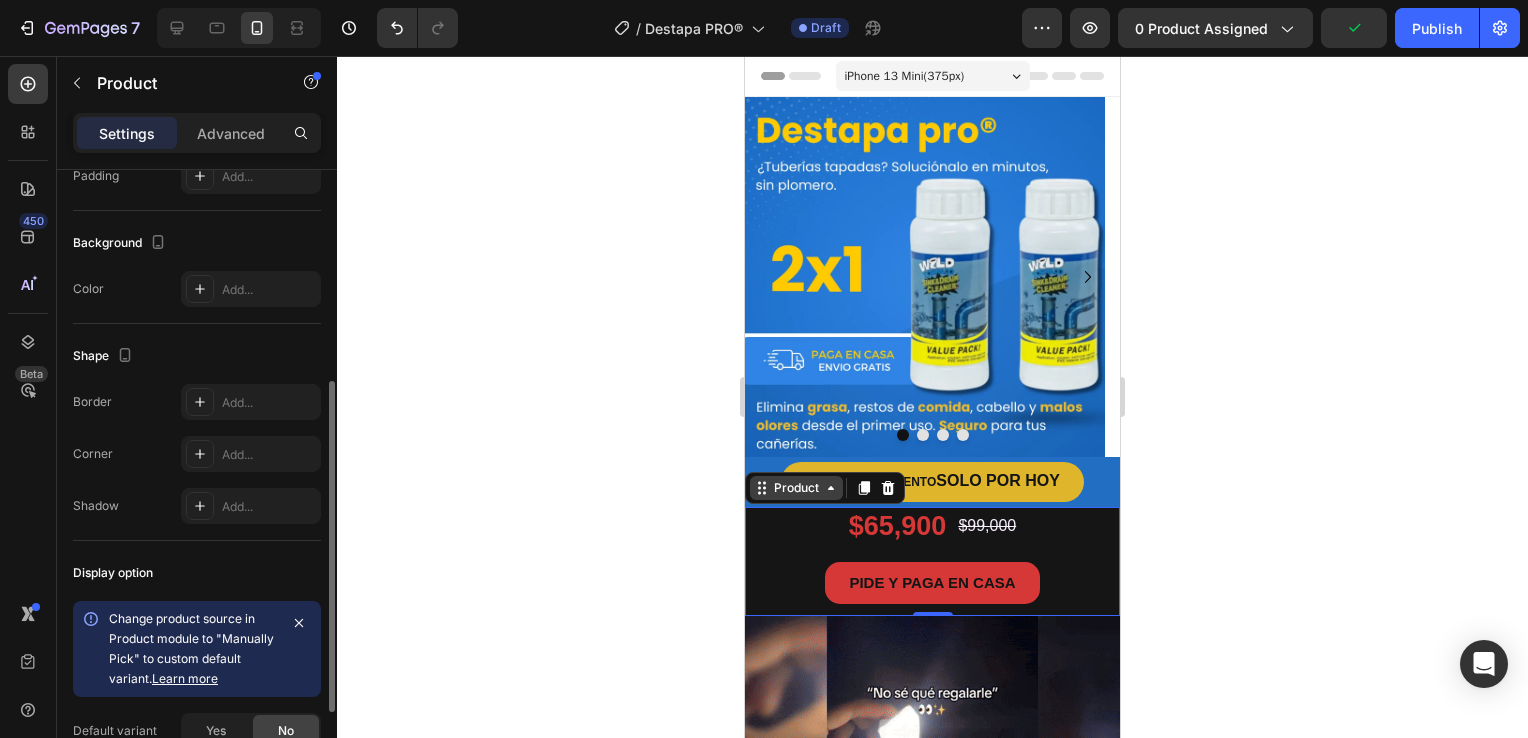 click on "Product" at bounding box center [796, 488] 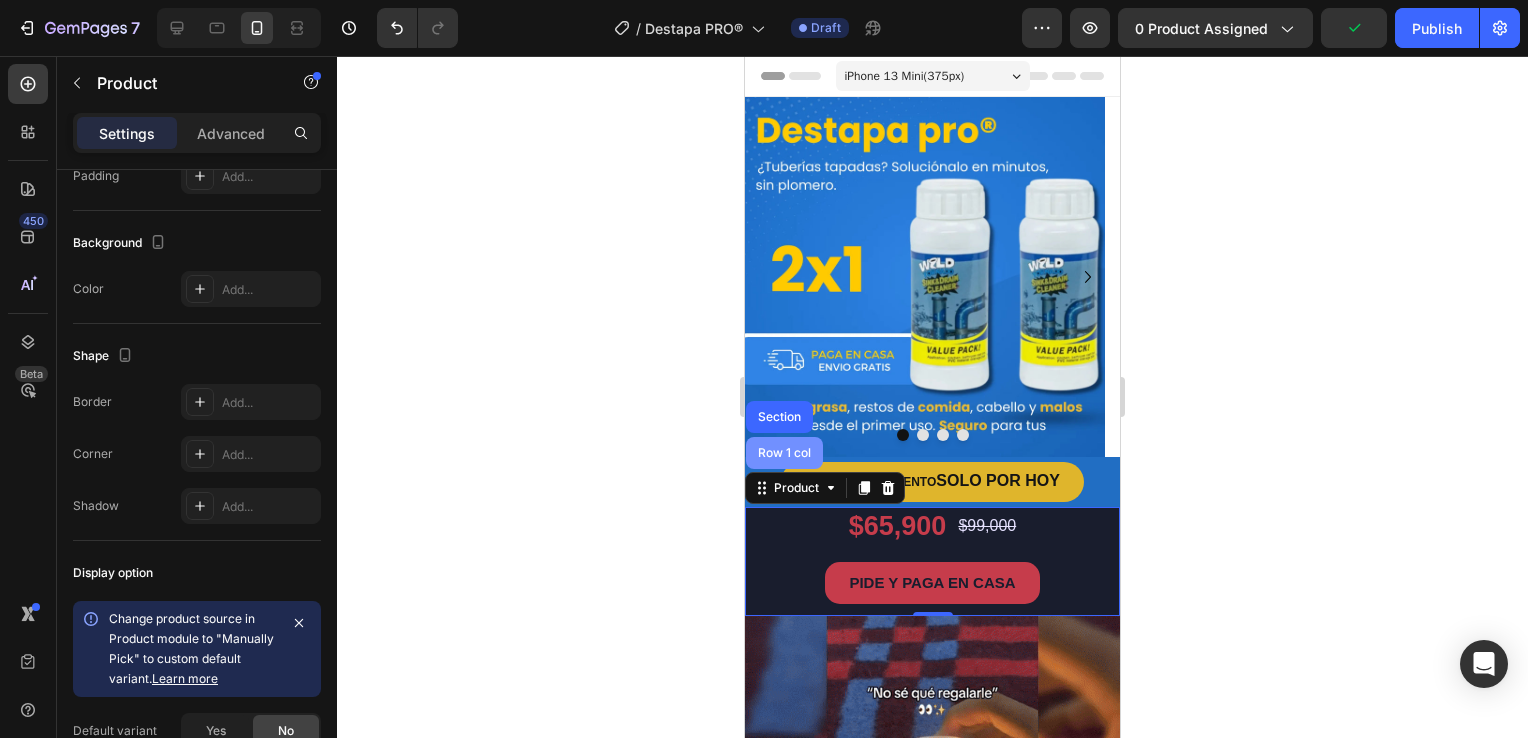 click on "Row 1 col" at bounding box center (784, 453) 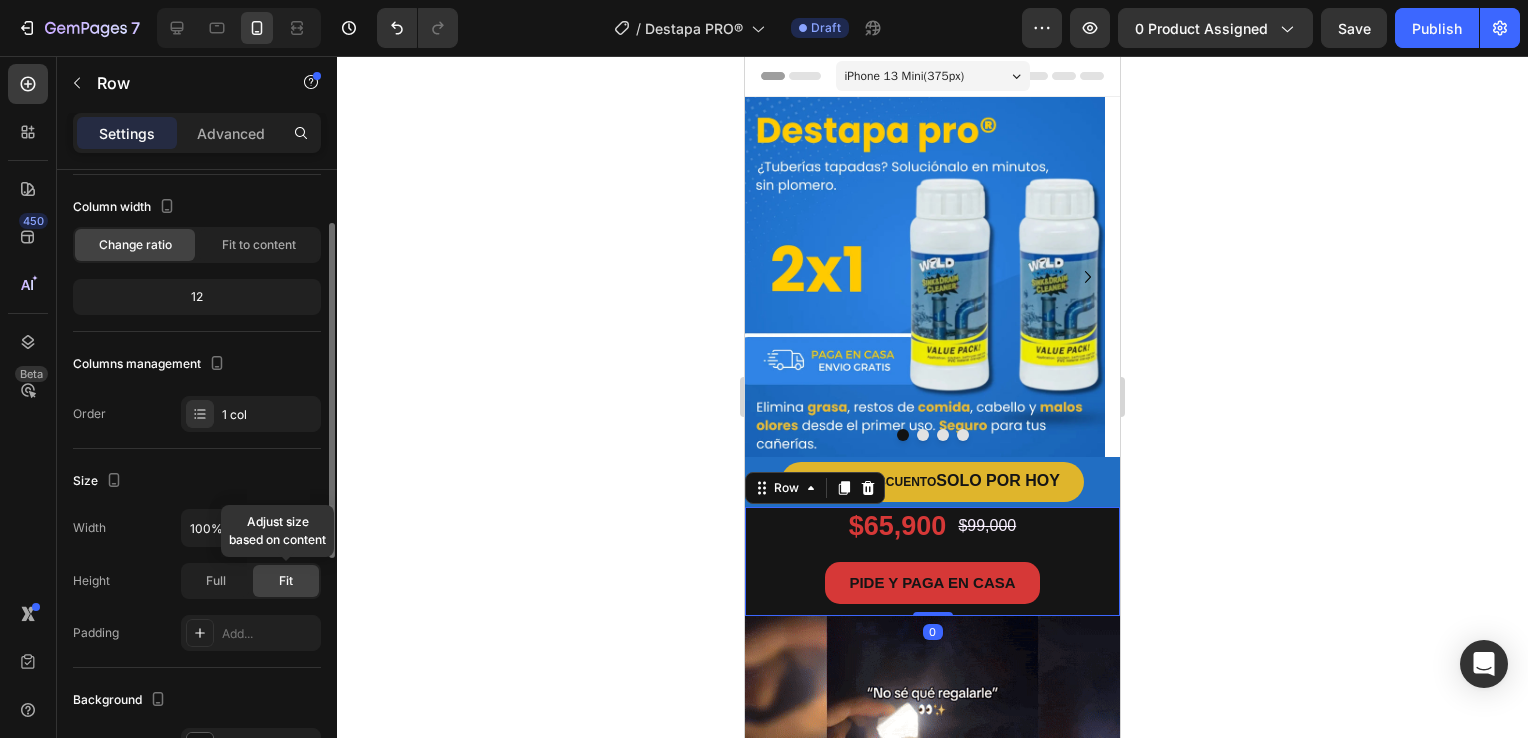 scroll, scrollTop: 300, scrollLeft: 0, axis: vertical 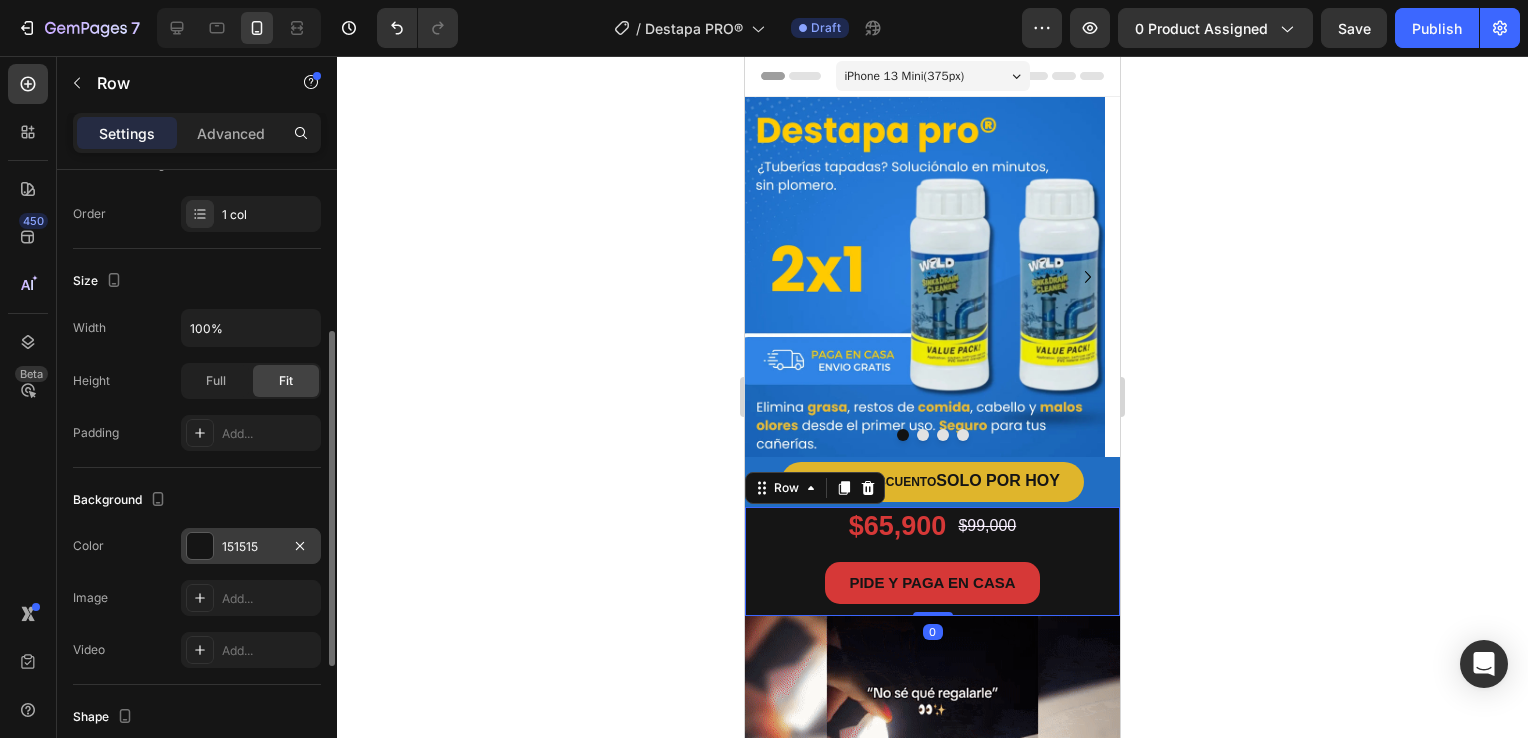 click at bounding box center (200, 546) 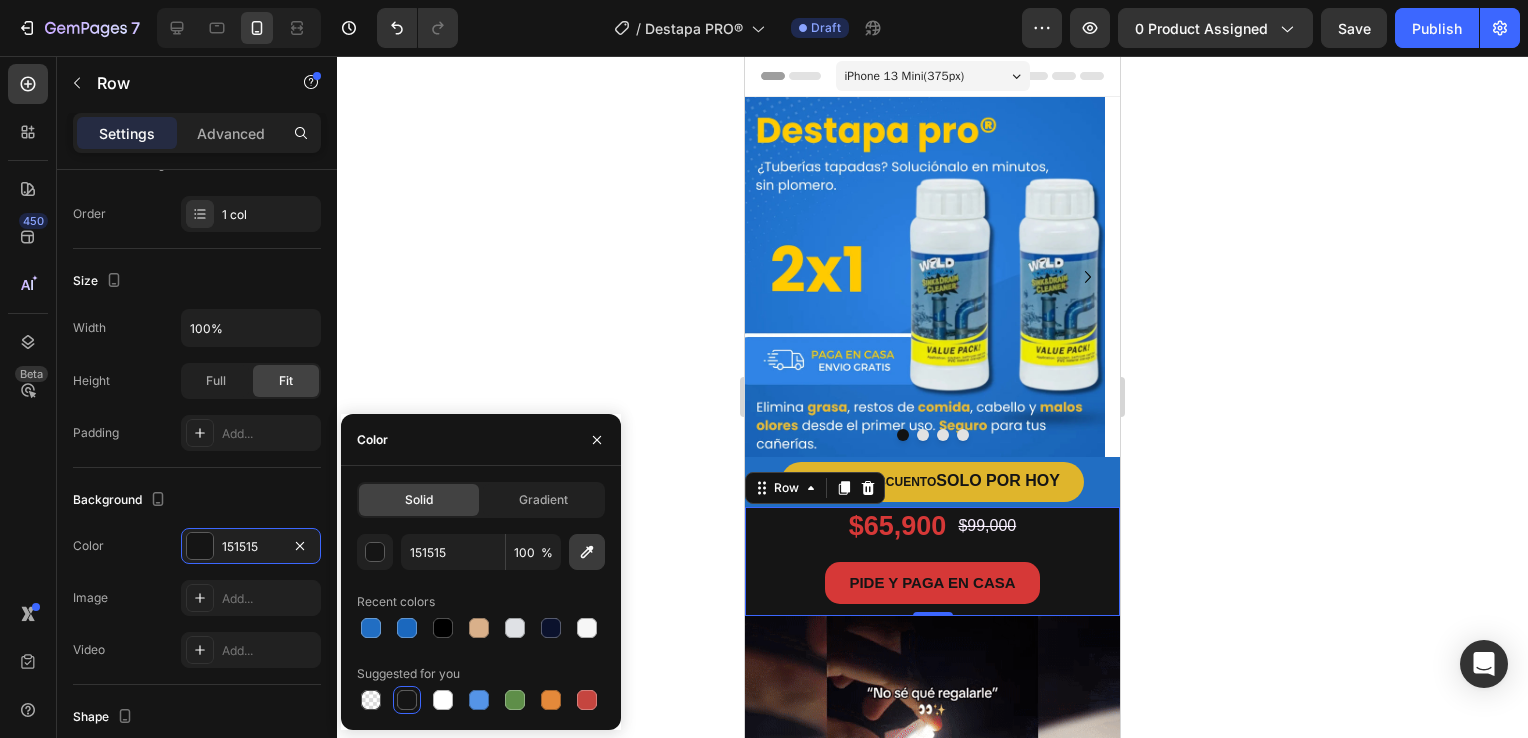 click 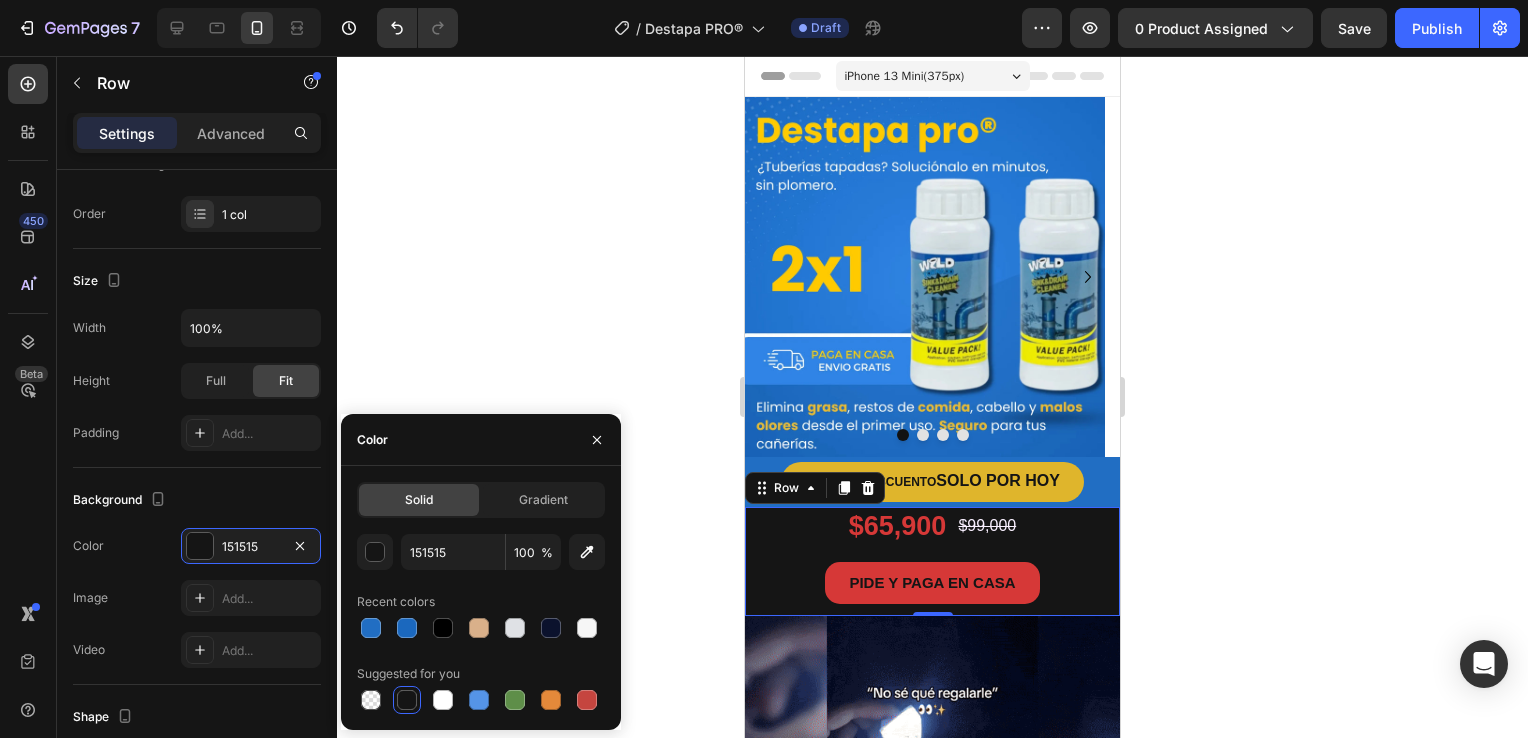 type on "216EC3" 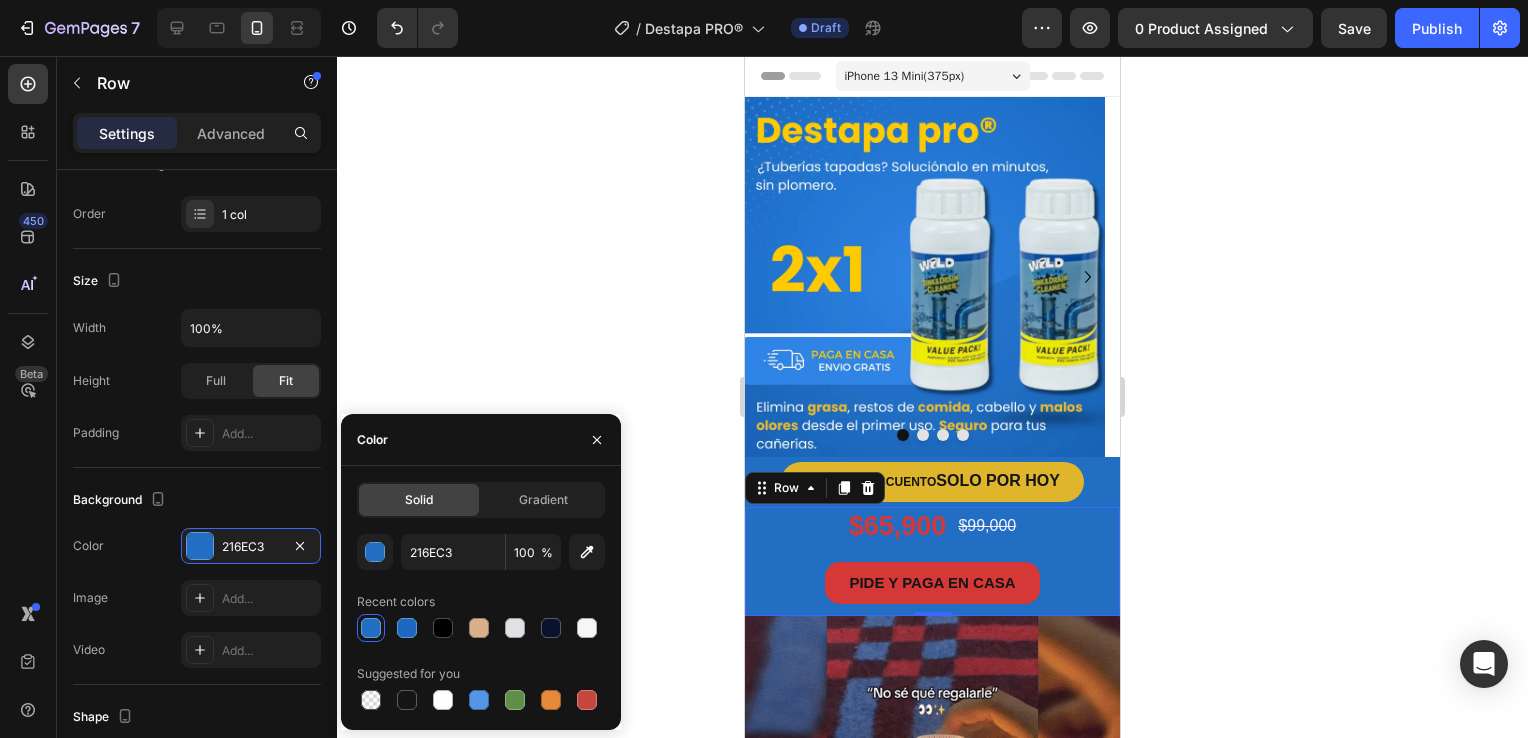 click 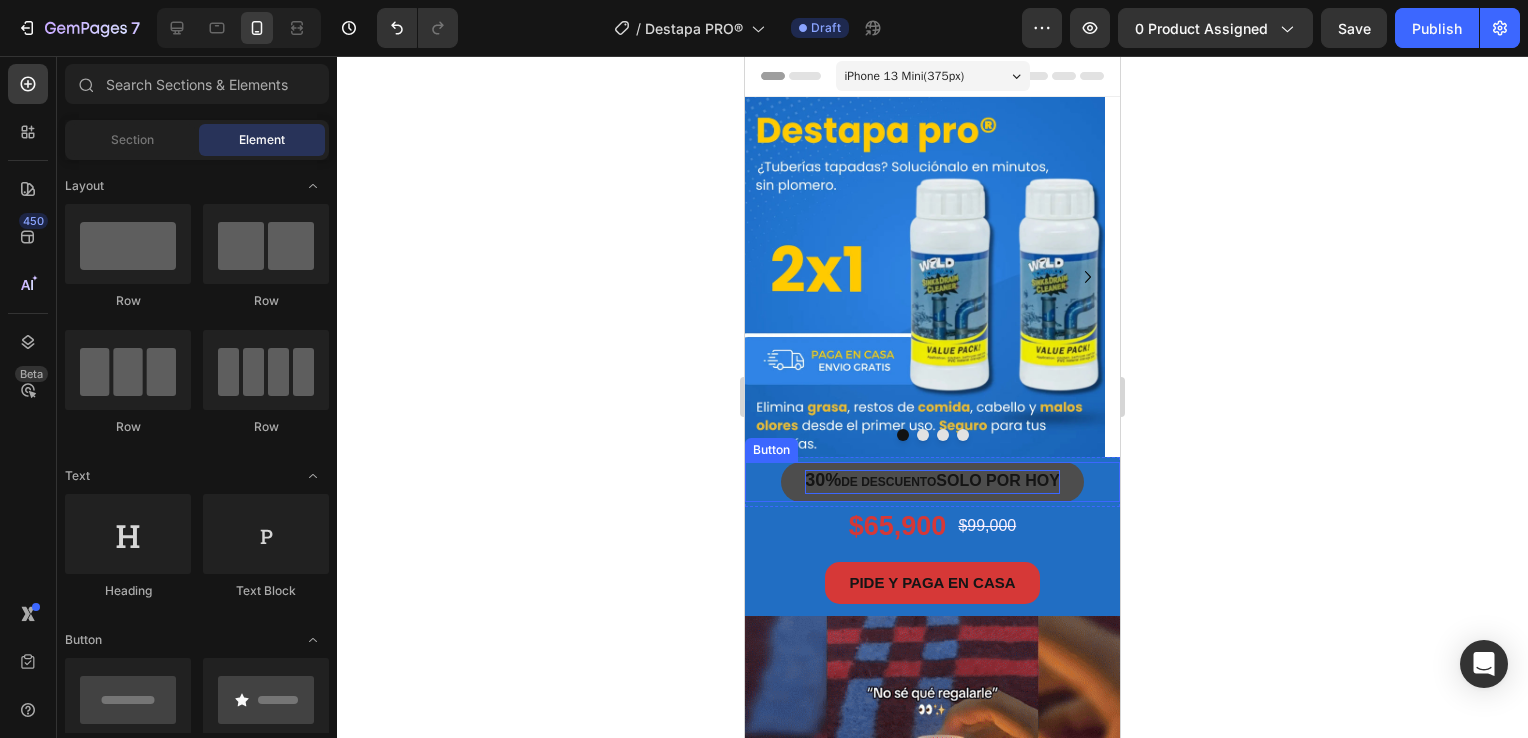 click on "SOLO POR HOY" at bounding box center [998, 480] 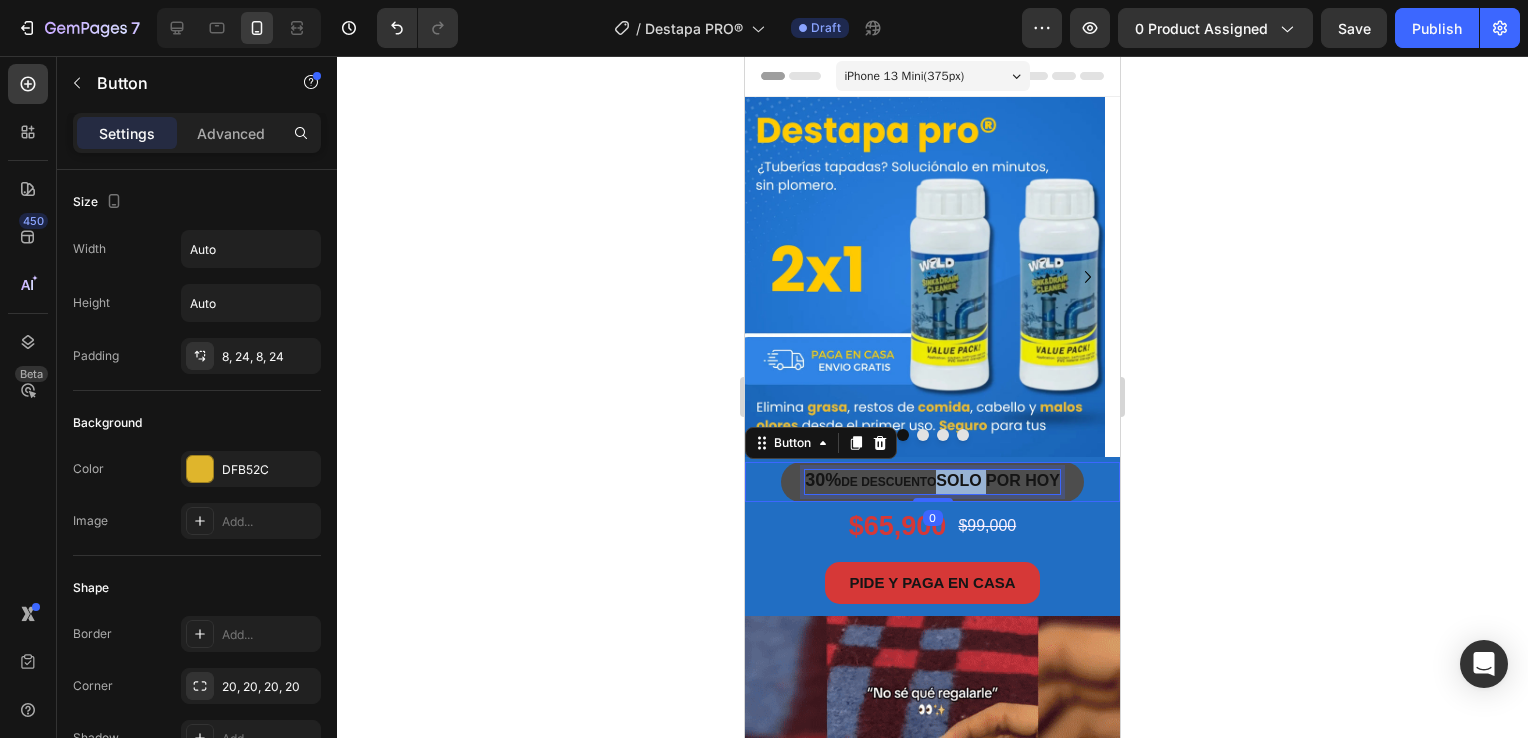 click on "SOLO POR HOY" at bounding box center (998, 480) 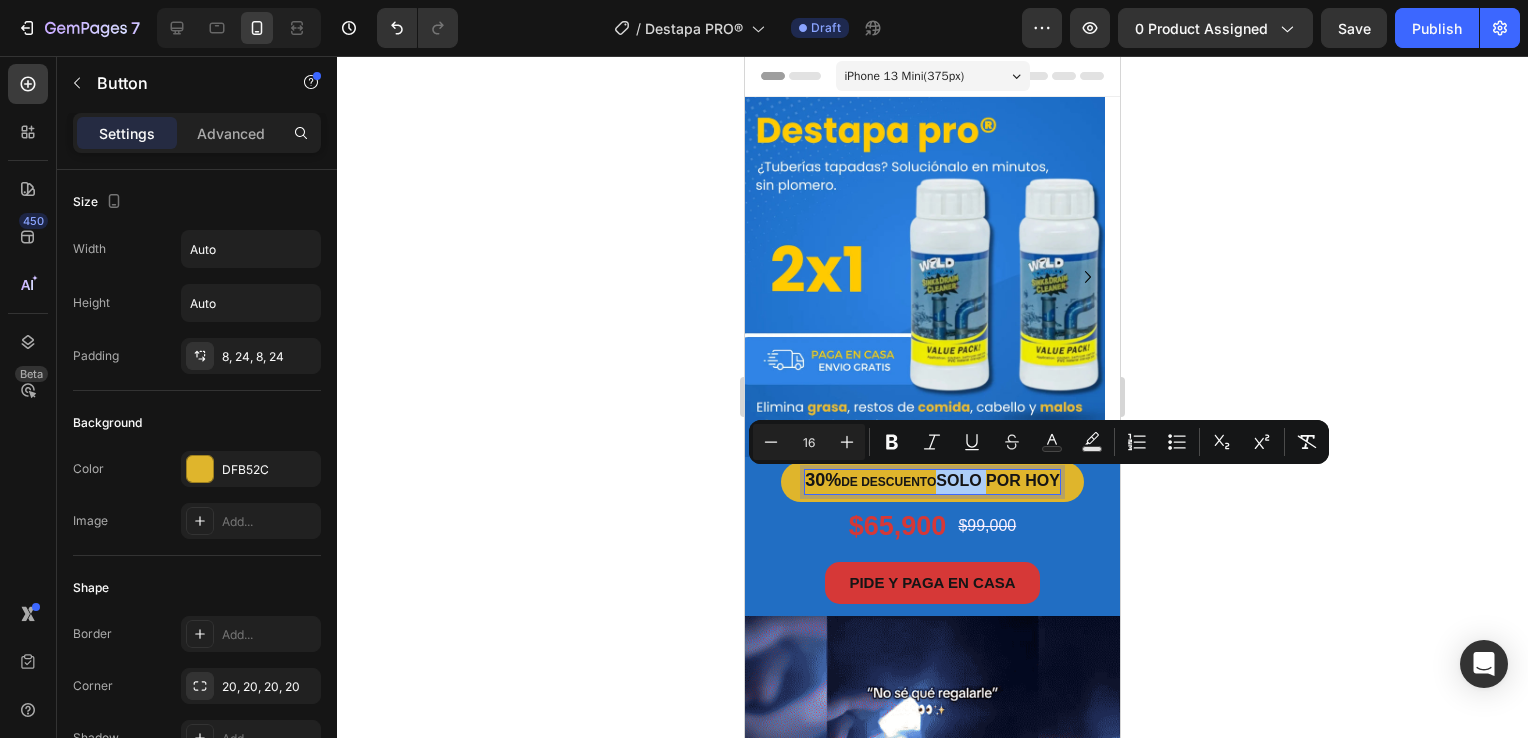 click 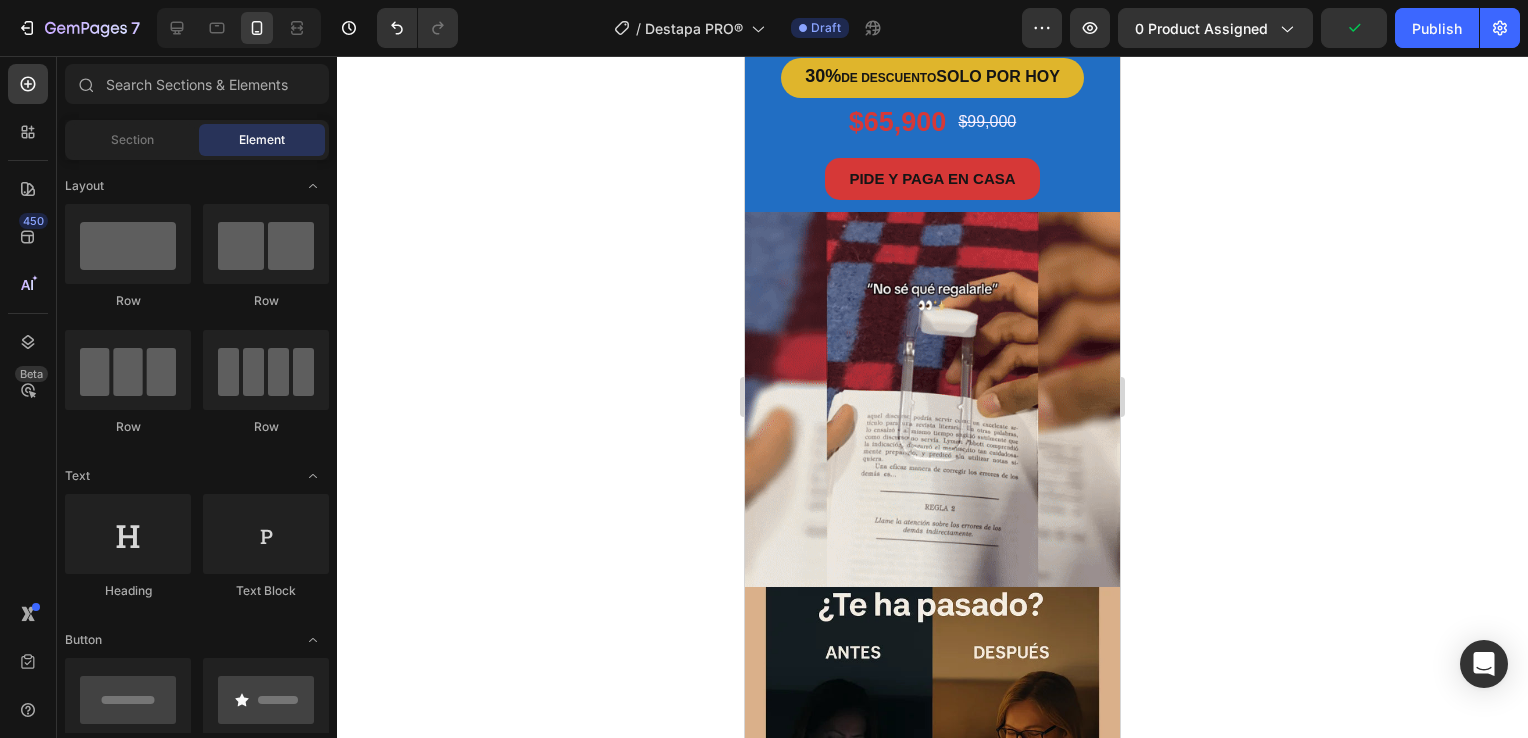 scroll, scrollTop: 300, scrollLeft: 0, axis: vertical 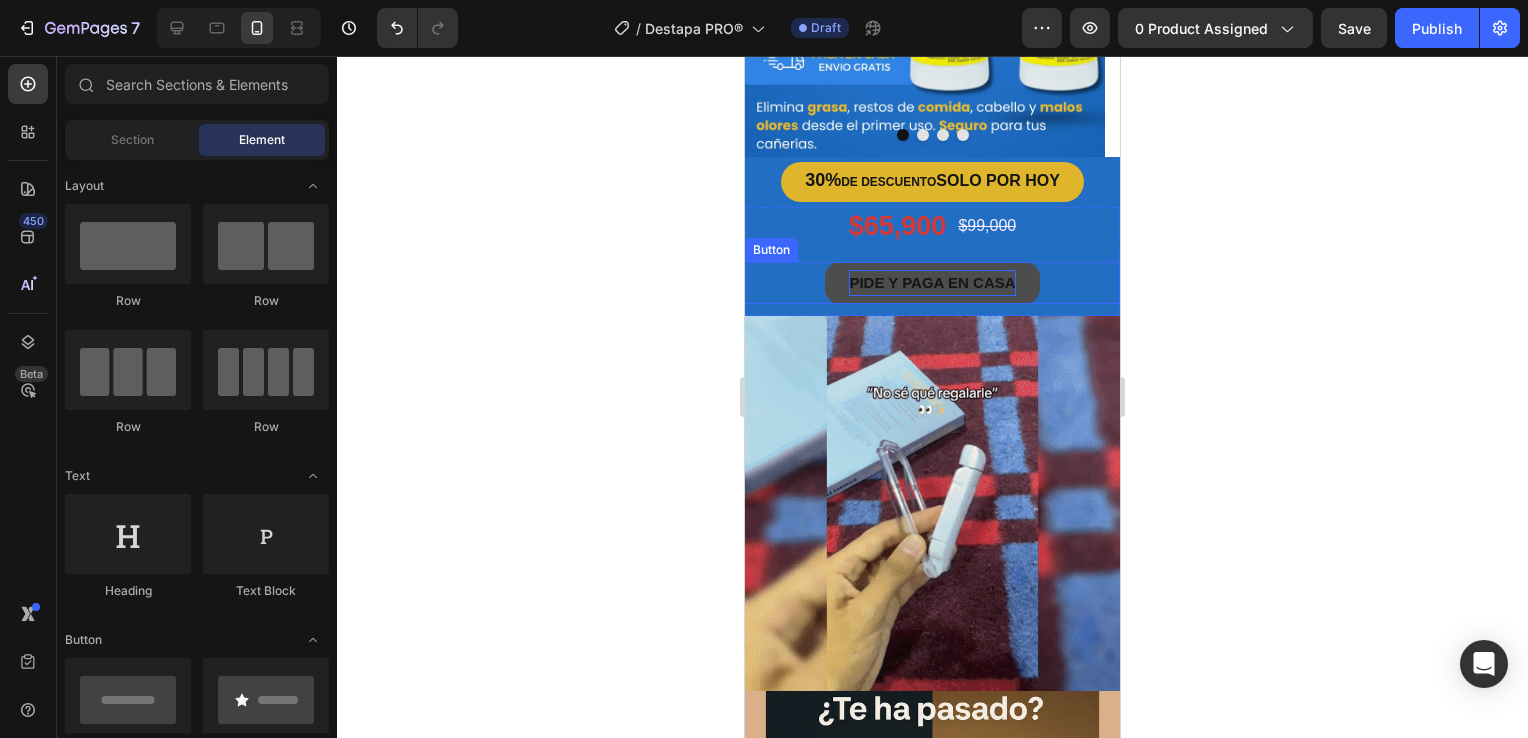 click on "PIDE Y PAGA EN CASA" at bounding box center [932, 282] 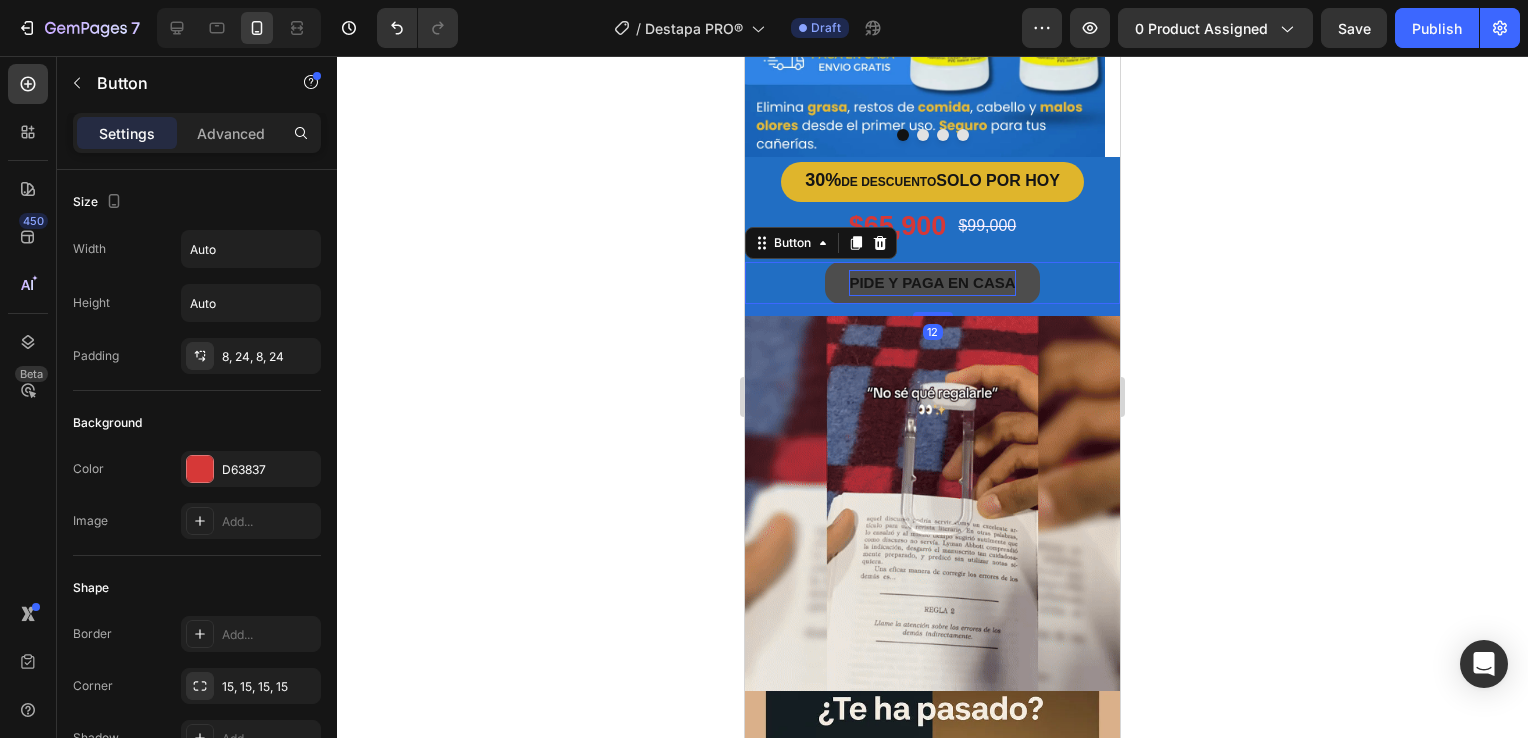 click on "PIDE Y PAGA EN CASA" at bounding box center [932, 282] 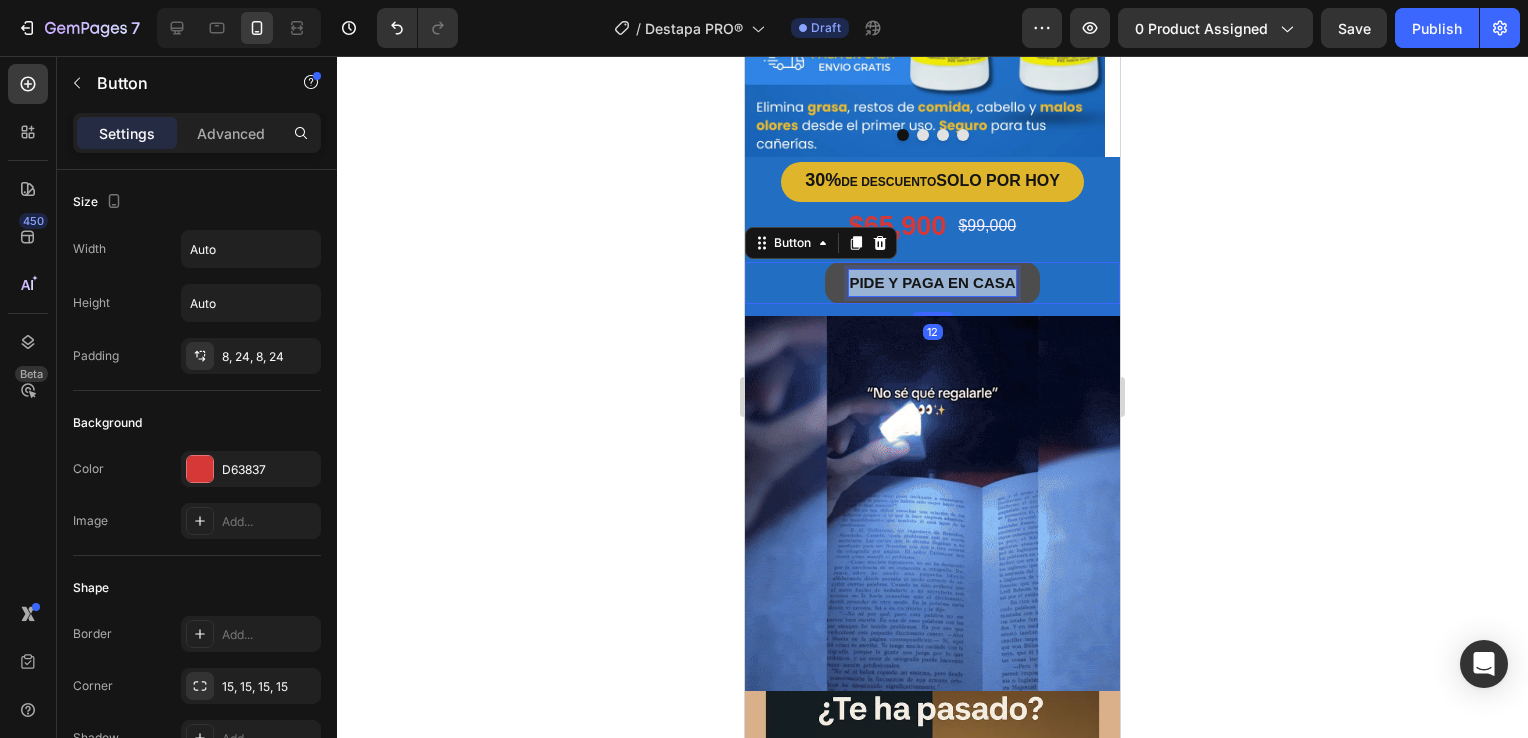 click on "PIDE Y PAGA EN CASA" at bounding box center [932, 282] 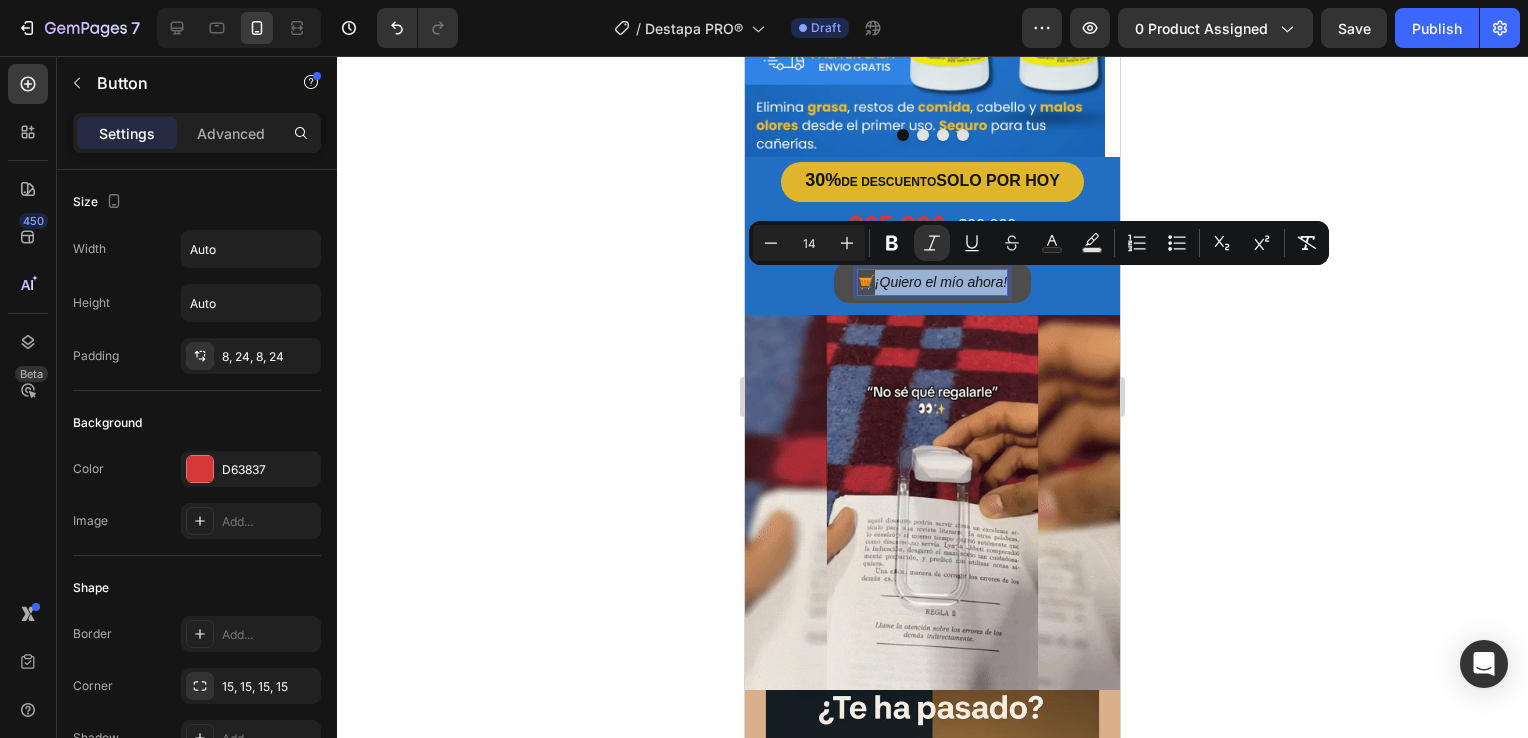drag, startPoint x: 868, startPoint y: 285, endPoint x: 1006, endPoint y: 274, distance: 138.43771 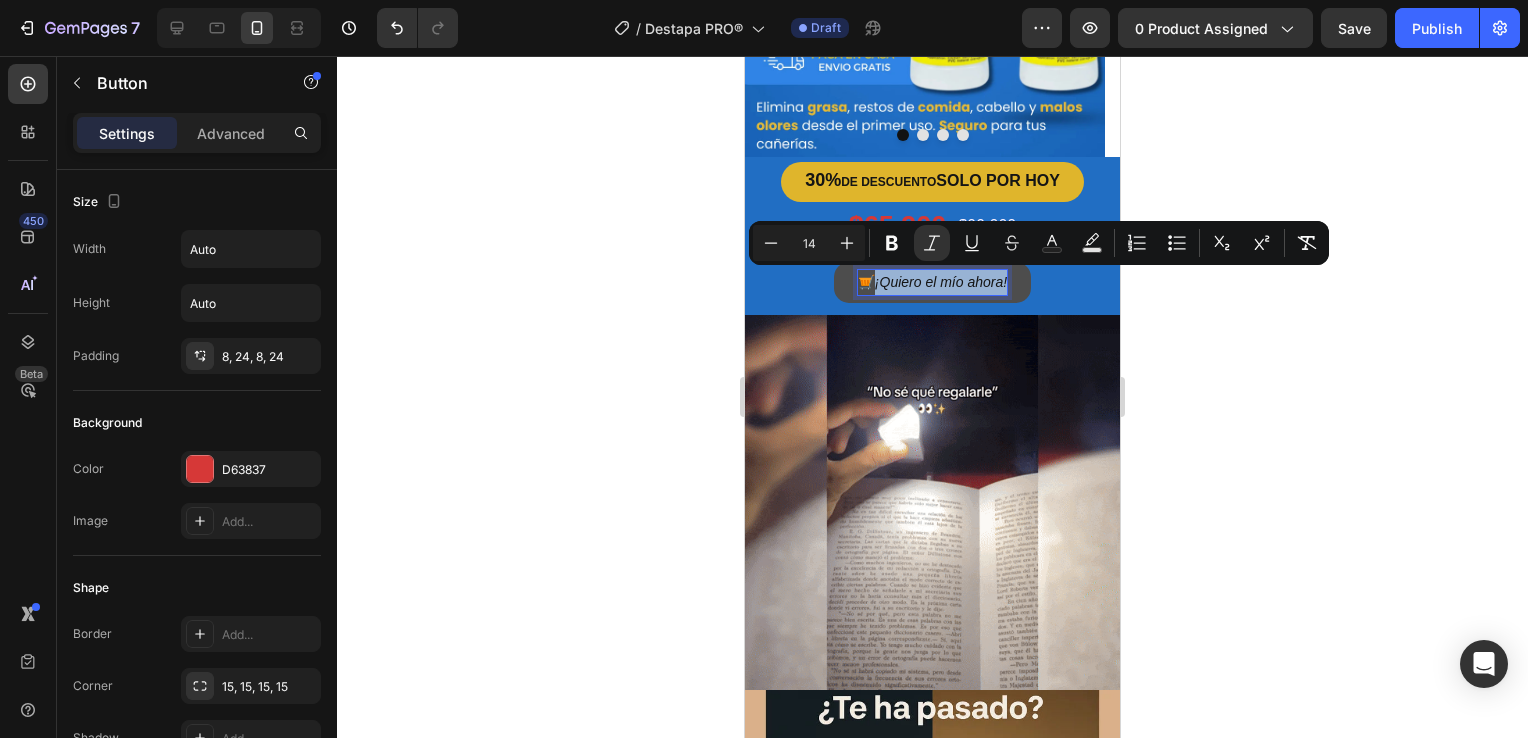 click on "🛒  ¡Quiero el mío ahora!" at bounding box center (932, 282) 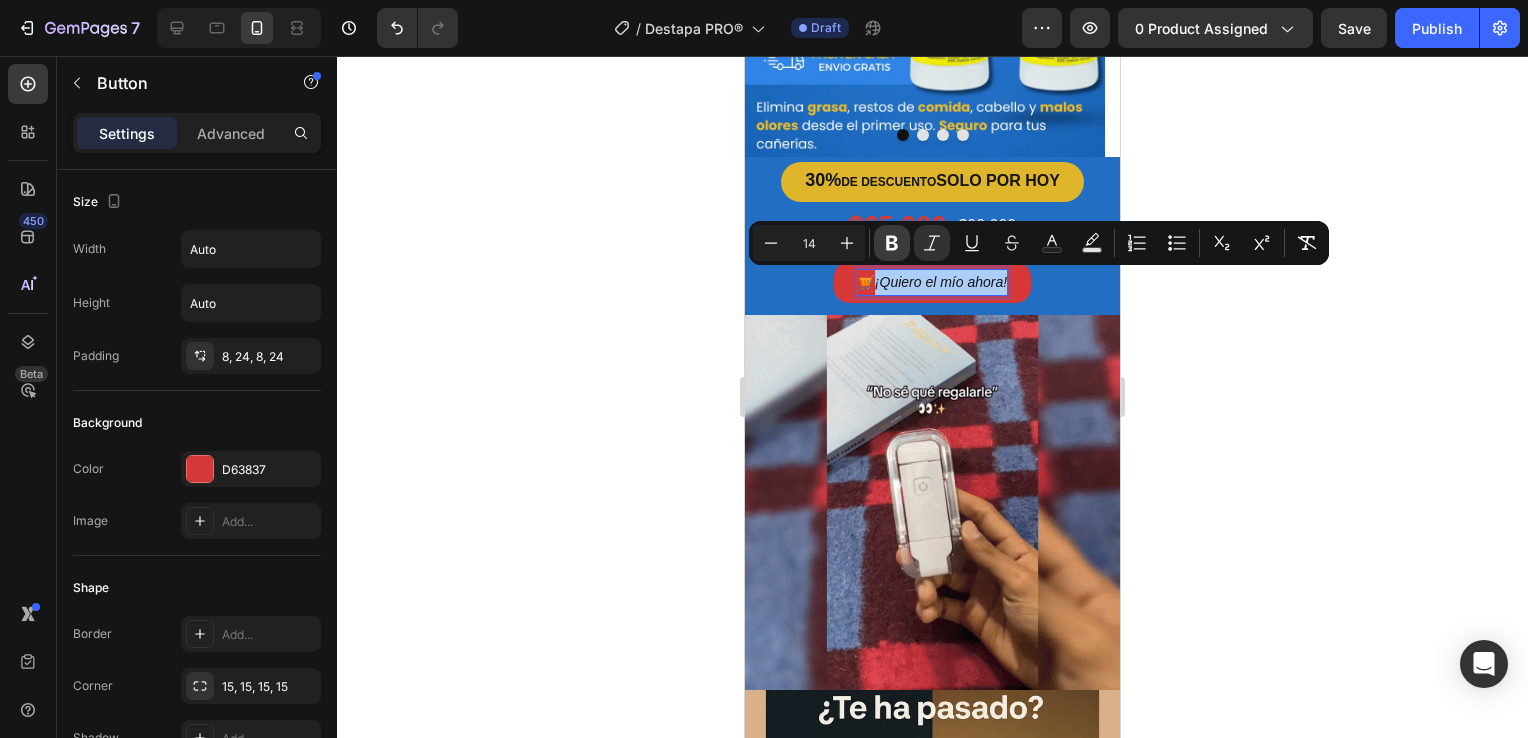 click 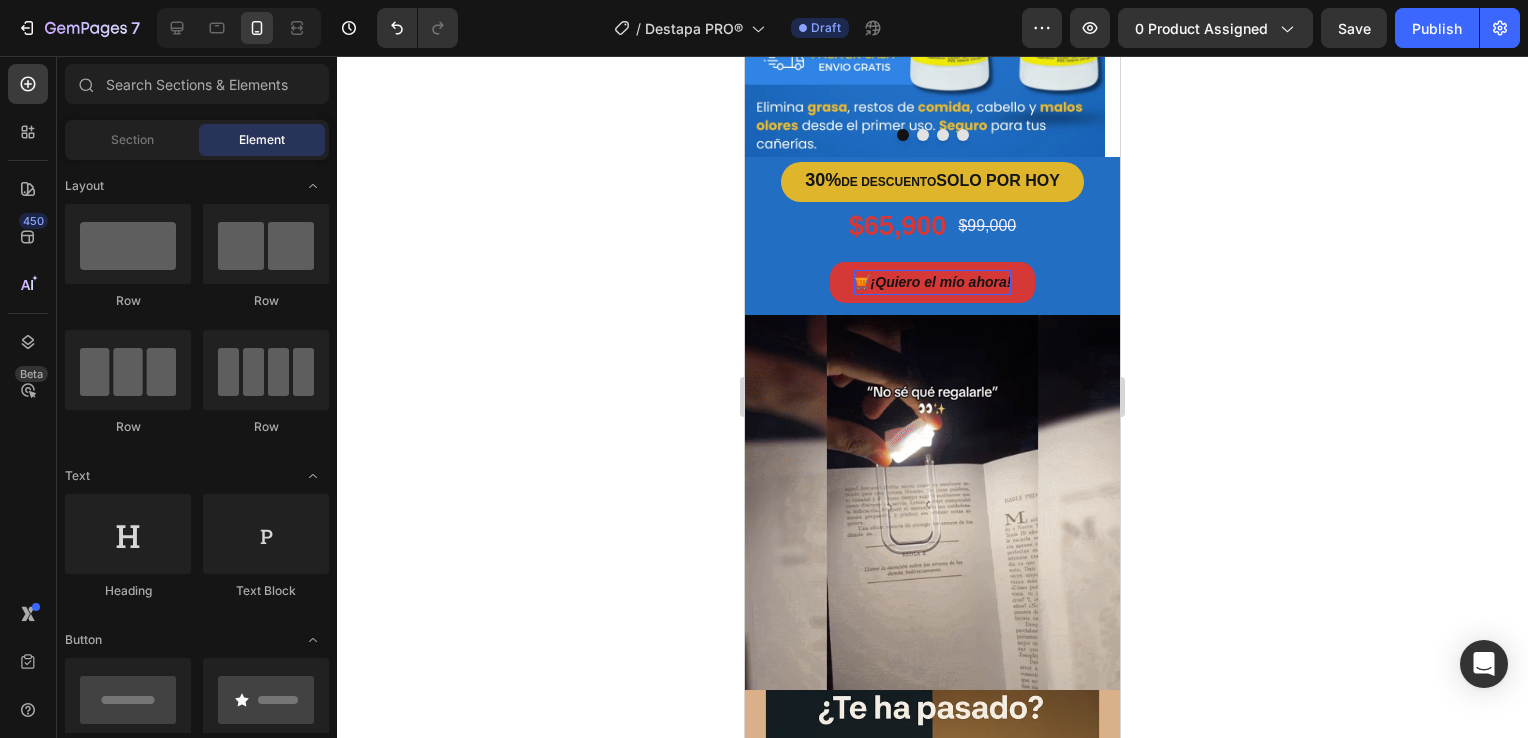 click 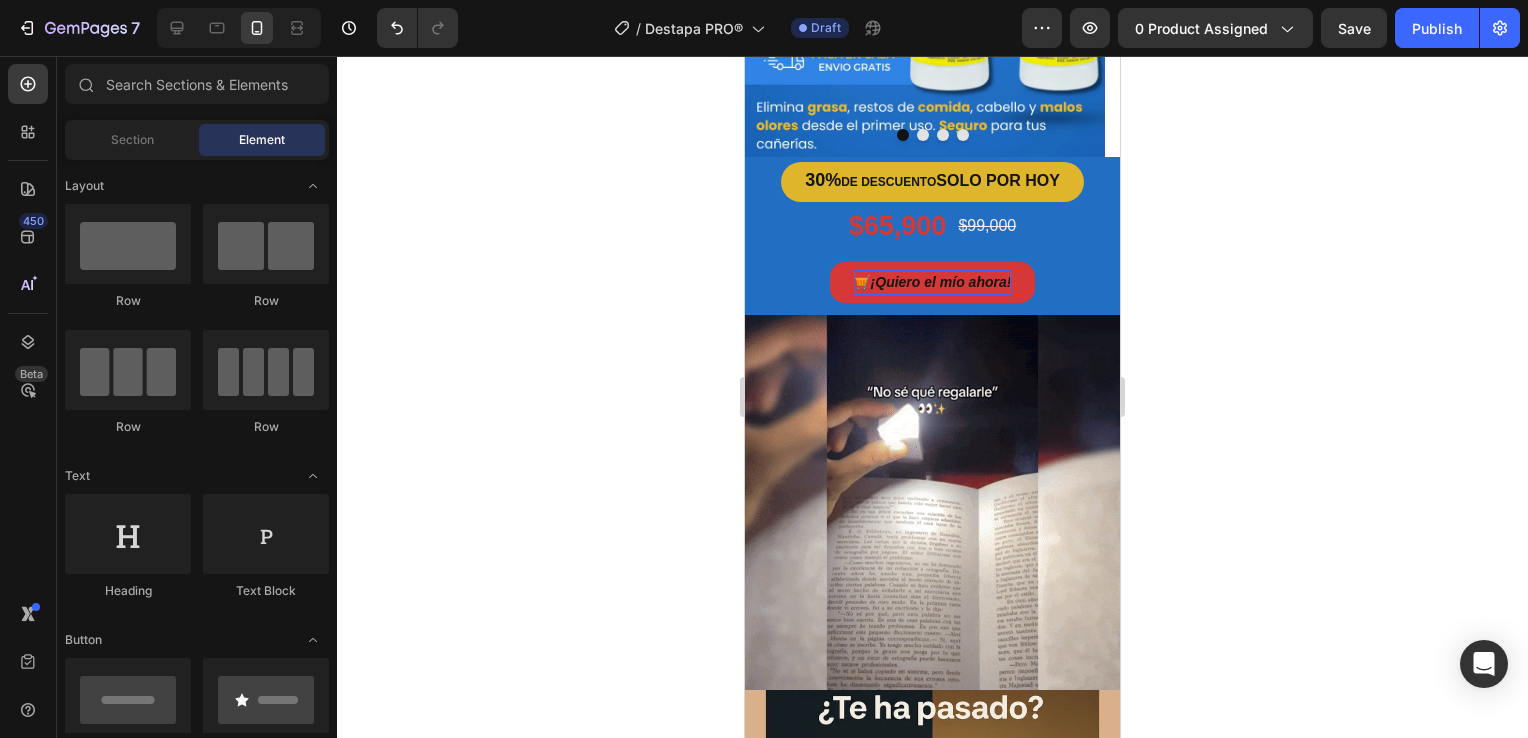 click on "basic español español inglés (británico) Crimean Tatar alemán (Alemania) alemán (austriaco) alemán (suizo) asturiano bielorruso bretón catalán catalán (valenciano) chino danés (Dinamarca) eslovaco esloveno español esperanto francés gallego griego inglés (Nueva Zelanda) inglés (americano) inglés (australiano) inglés (británico) inglés (canadiense) inglés (sudafricano) irlandés italiano japonés jemer neerlandés noruego persa polaco portugués (Angola pre-AO) portugués (Brasil pos-AO) portugués (Mozambique pre-AO) portugués (Portugal pos-AO) rumano ruso sueco tagalog tamil ucraniano árabe Posición del cuadro de diálogo por defecto derecha izquierda sugerencias 0 Valoración del texto 0 Modo perfeccionista ¡Genial, no se han encontrado errores! Puedes estar orgulloso de ti mismo ¿Lo sabías? 46 problemas de gramática y estilo   podrían haberse evitado en los últimos días con LanguageTool Premium. Más información 24 caracteres 24 caracteres 5 palabras 1 frase Ayuda Ajustes" 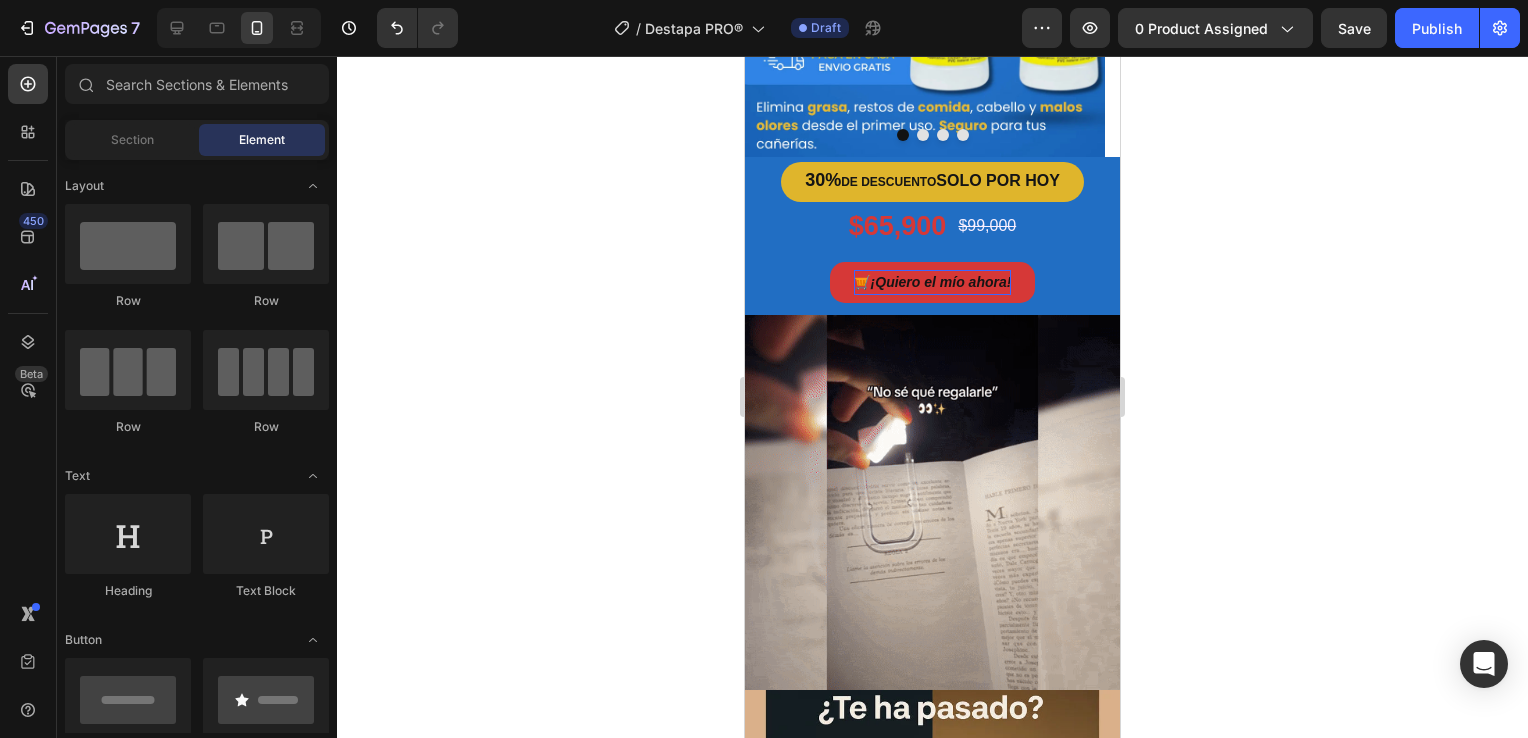 click 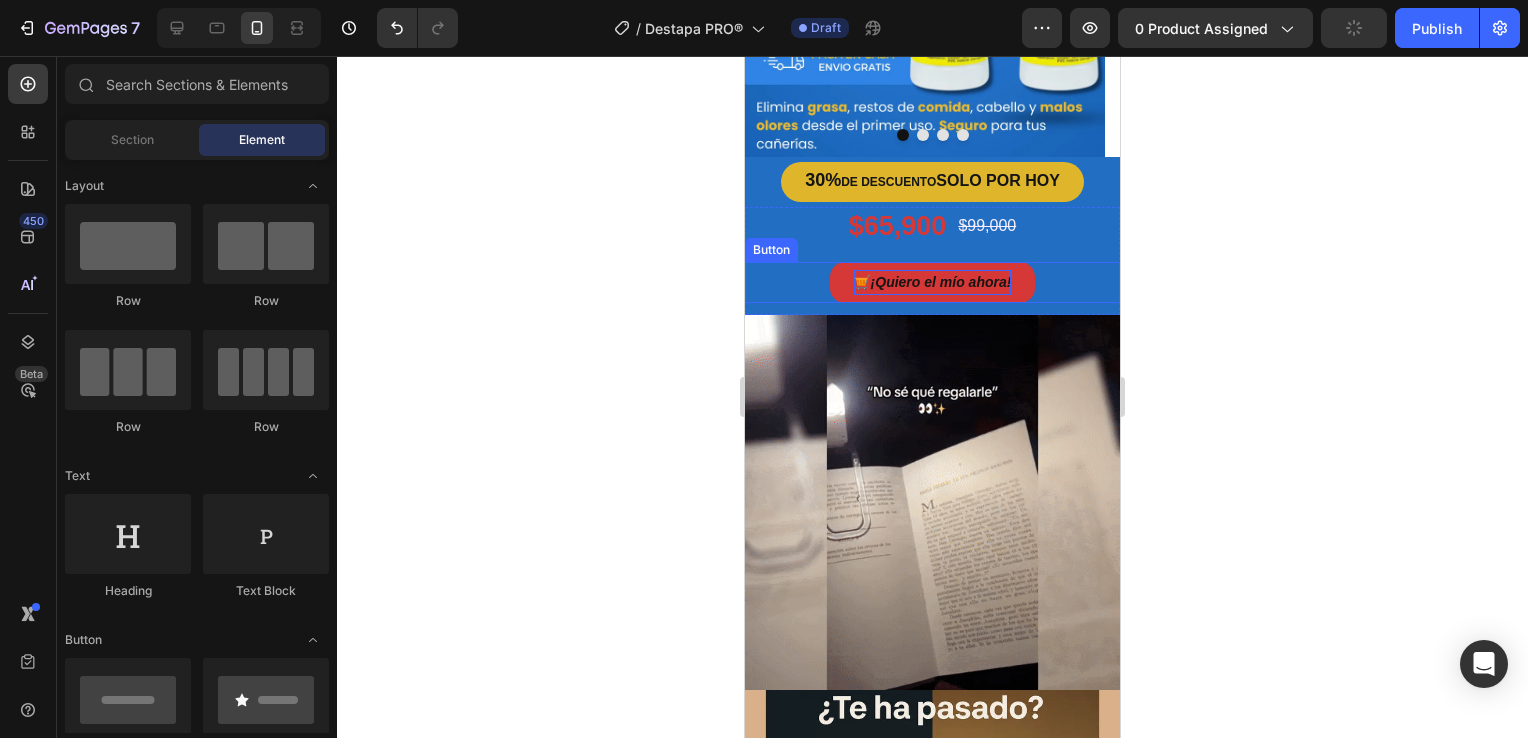 click on "¡Quiero el mío ahora!" at bounding box center [941, 282] 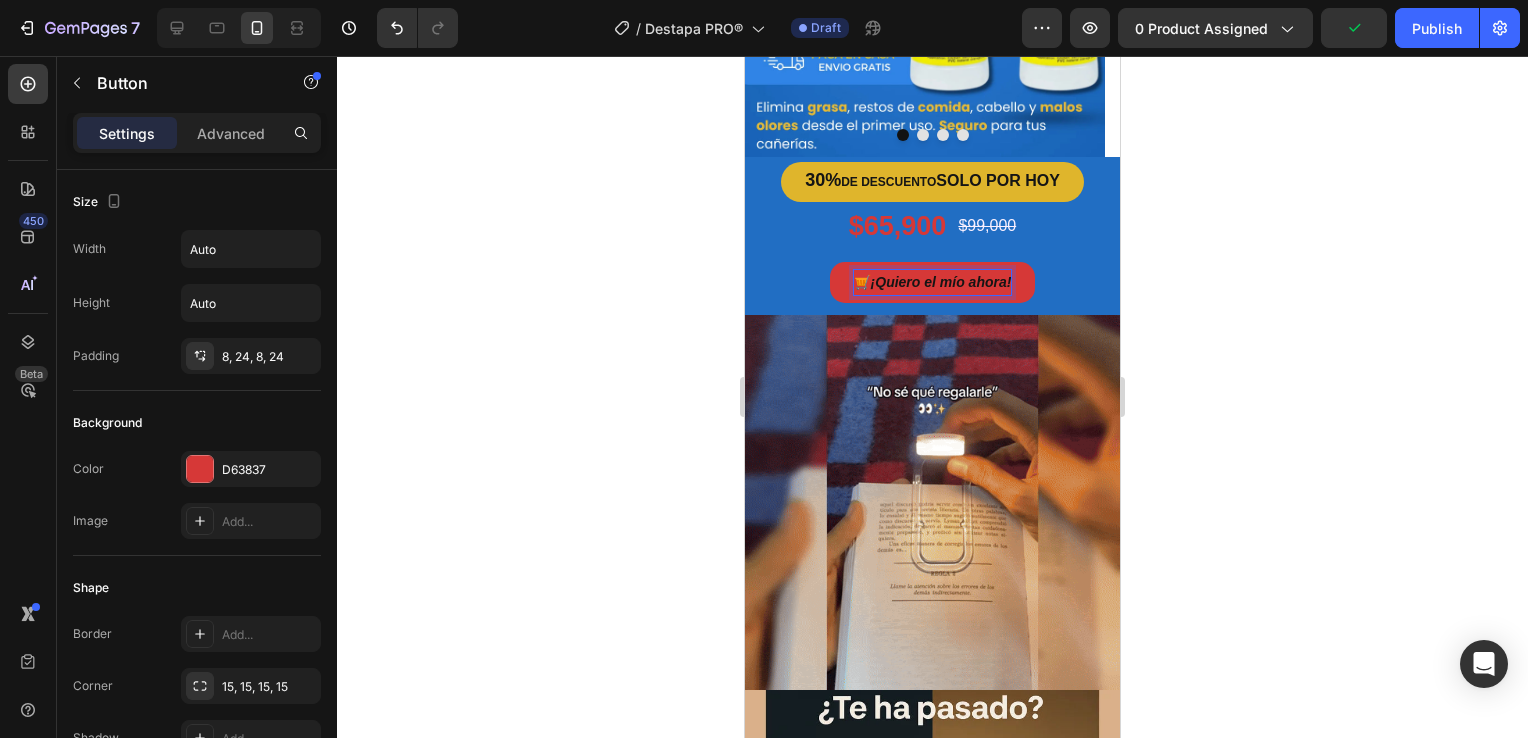 click on "¡Quiero el mío ahora!" at bounding box center [941, 282] 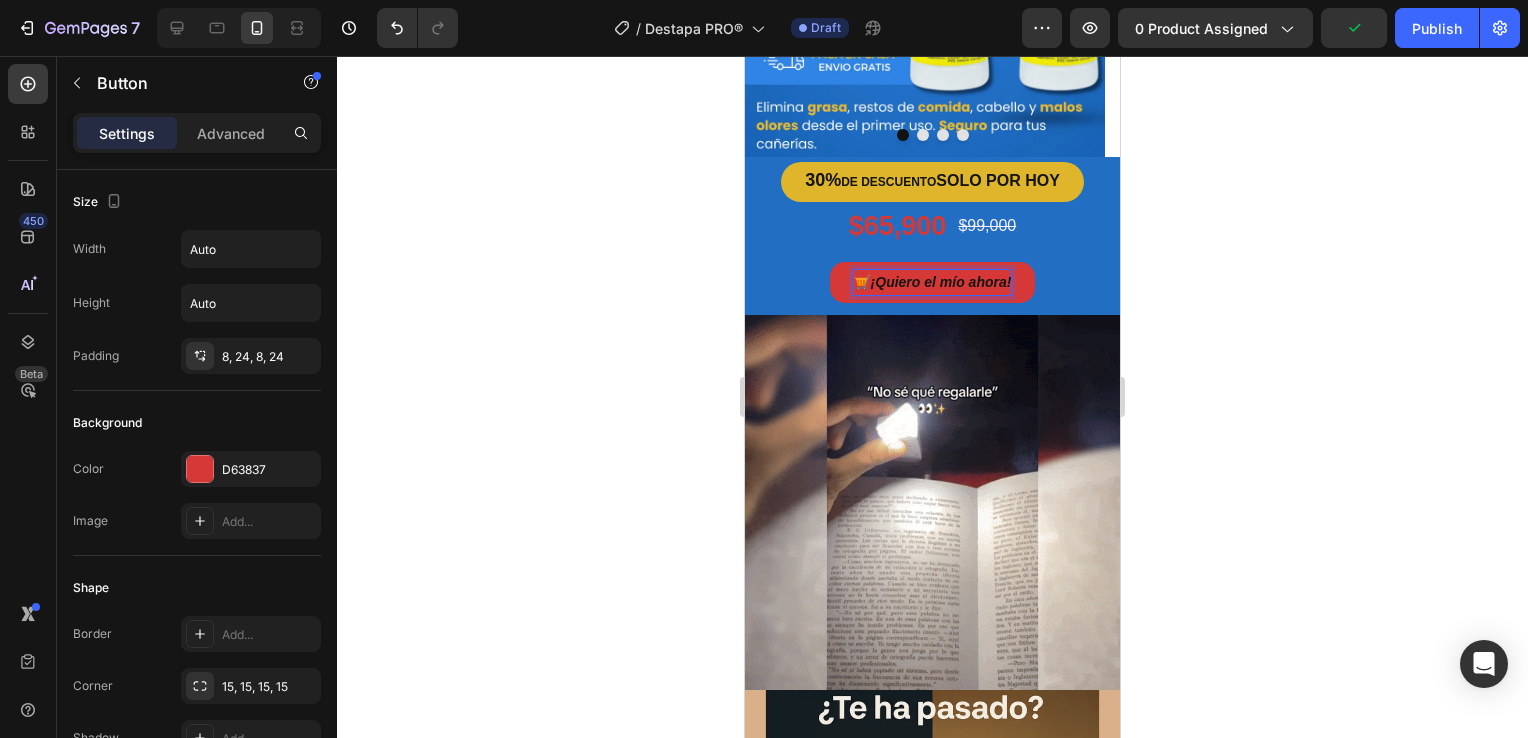 click on "¡Quiero el mío ahora!" at bounding box center [941, 282] 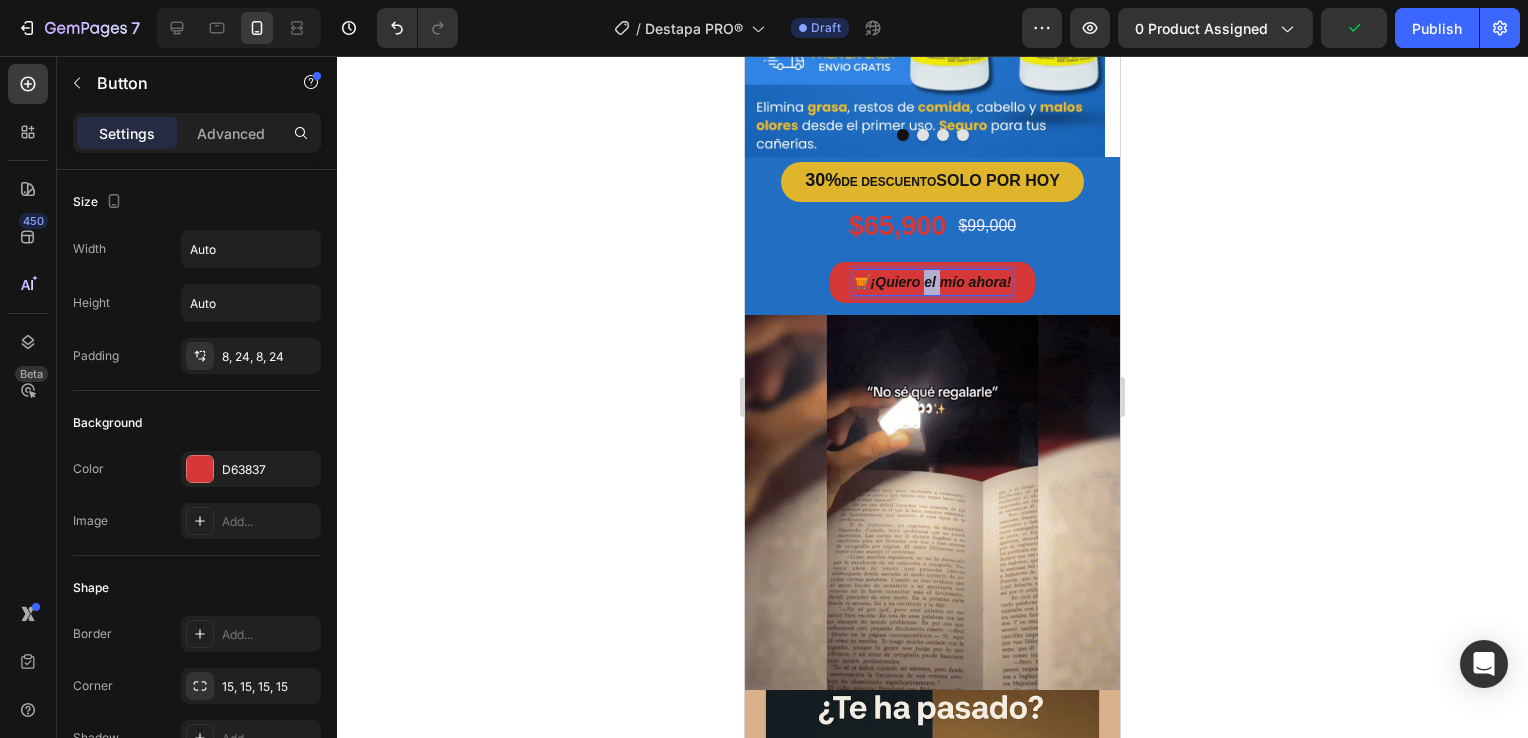 click on "¡Quiero el mío ahora!" at bounding box center [941, 282] 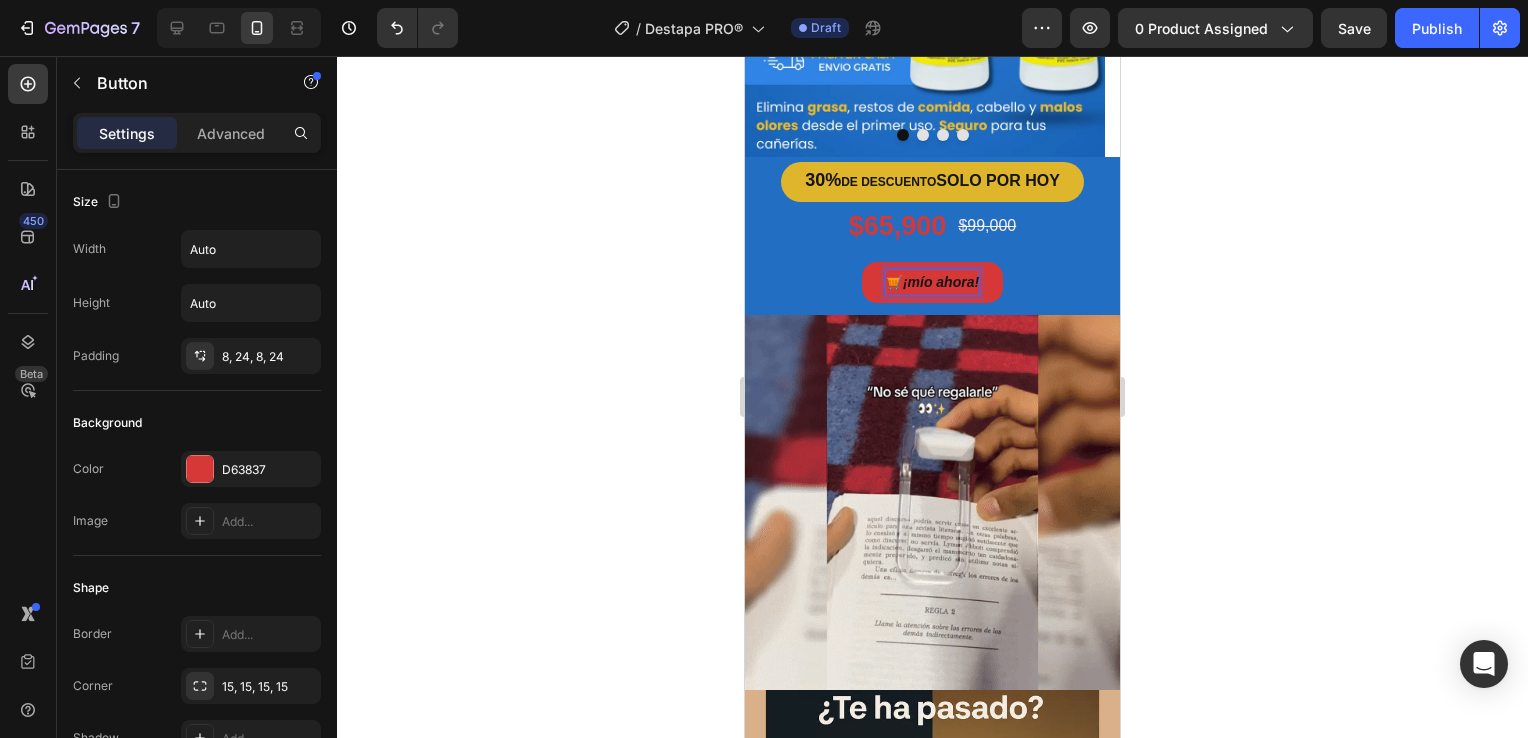 click on "¡mío ahora!" at bounding box center [941, 282] 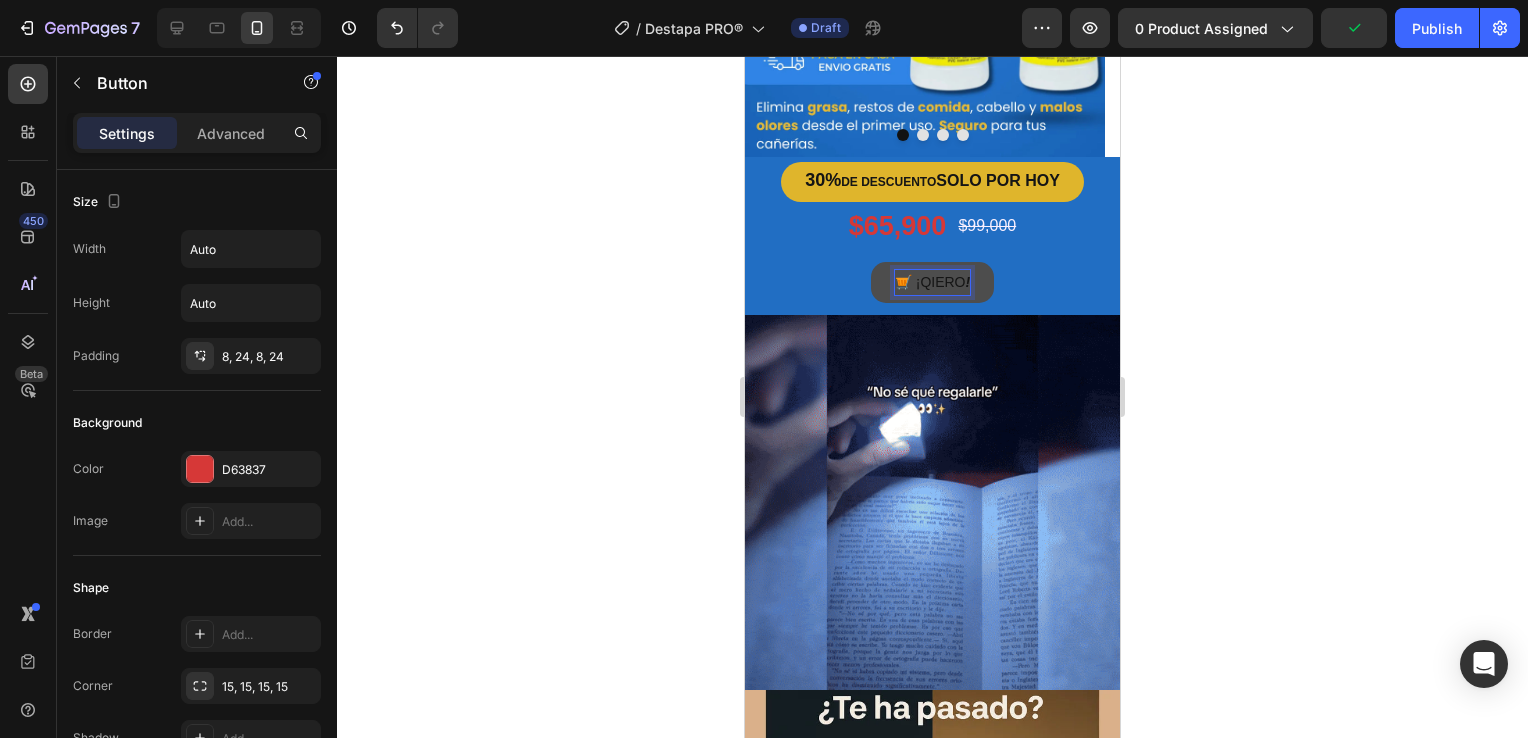 click on "🛒 ¡QIERO  !" at bounding box center (932, 282) 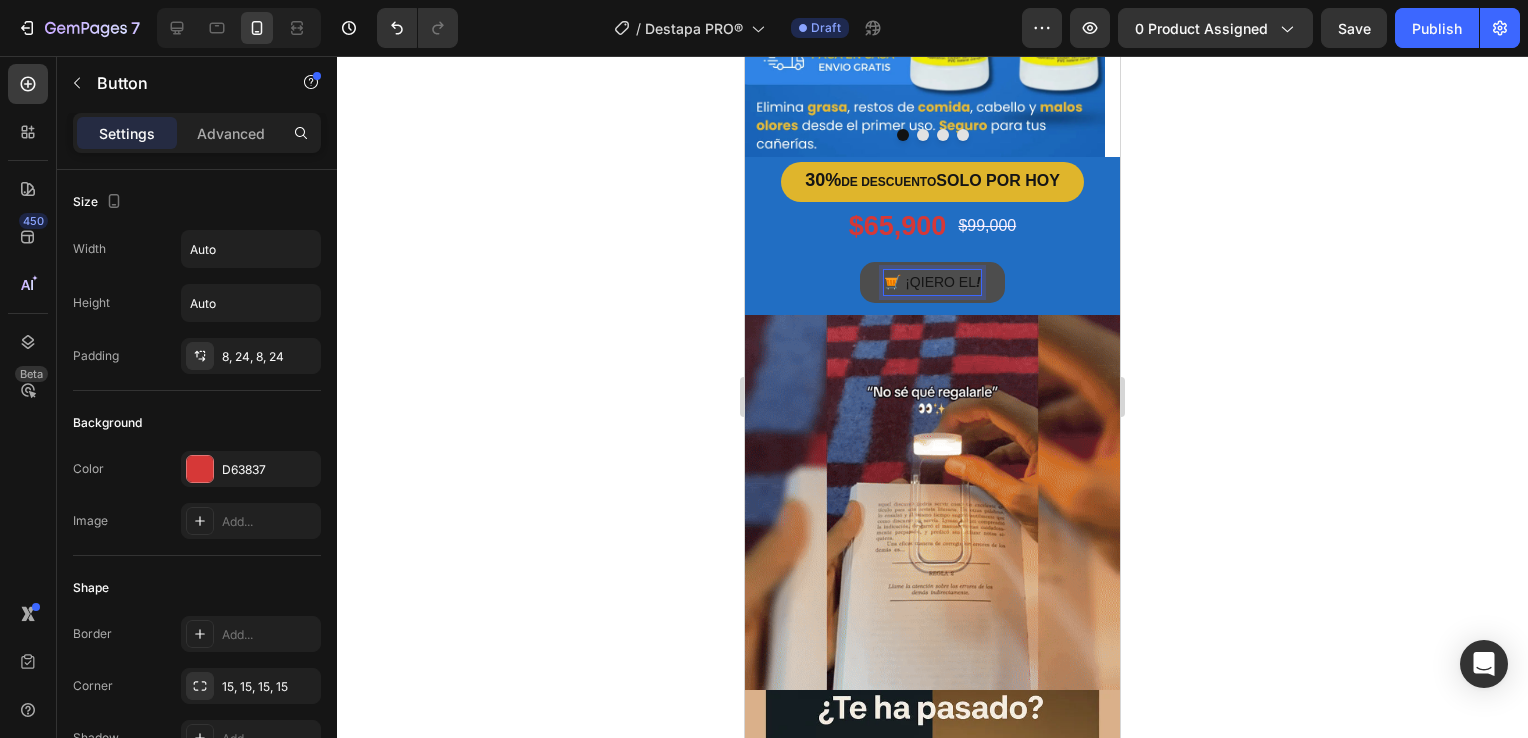 click on "🛒 ¡QIERO EL !" at bounding box center [932, 282] 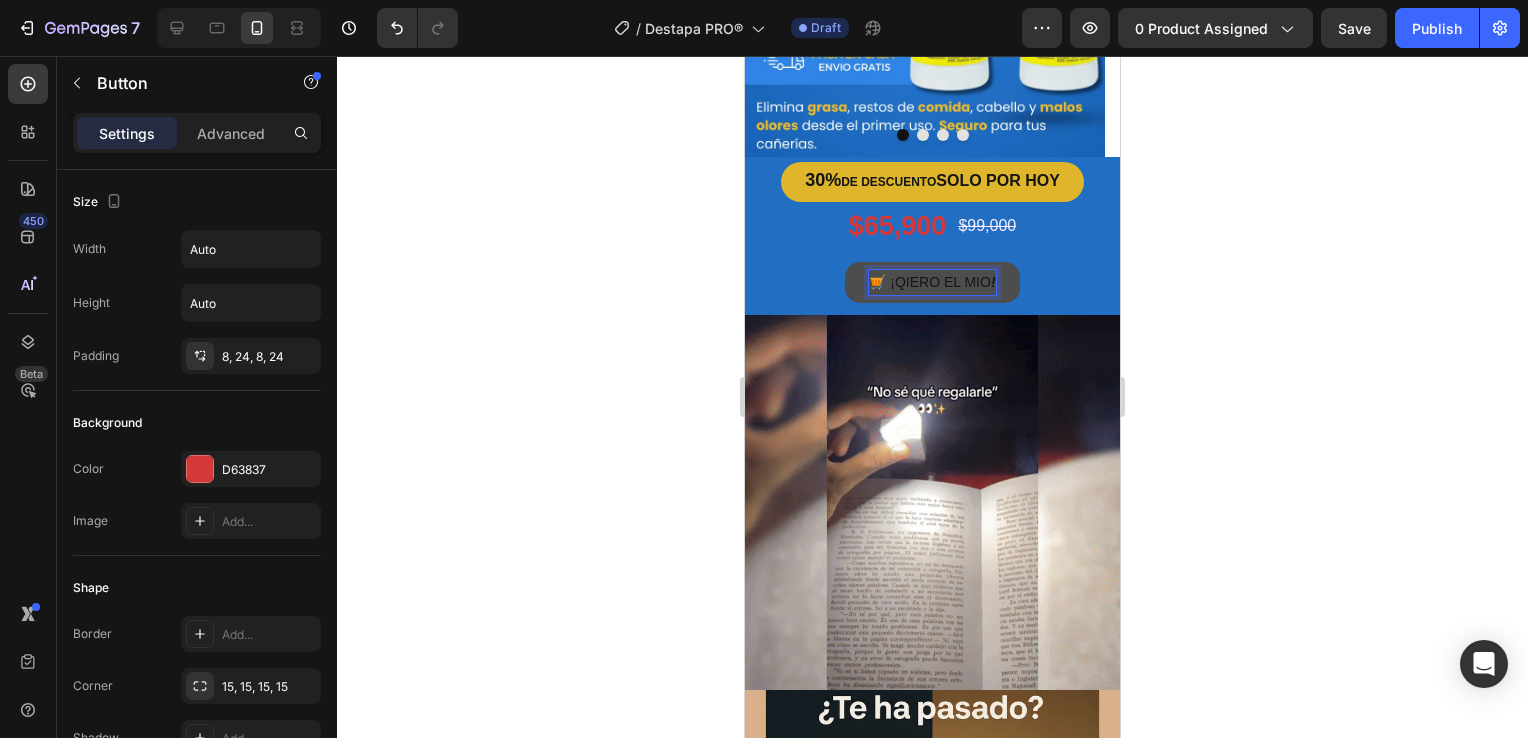 click on "🛒 ¡QIERO EL MIO  !" at bounding box center [932, 282] 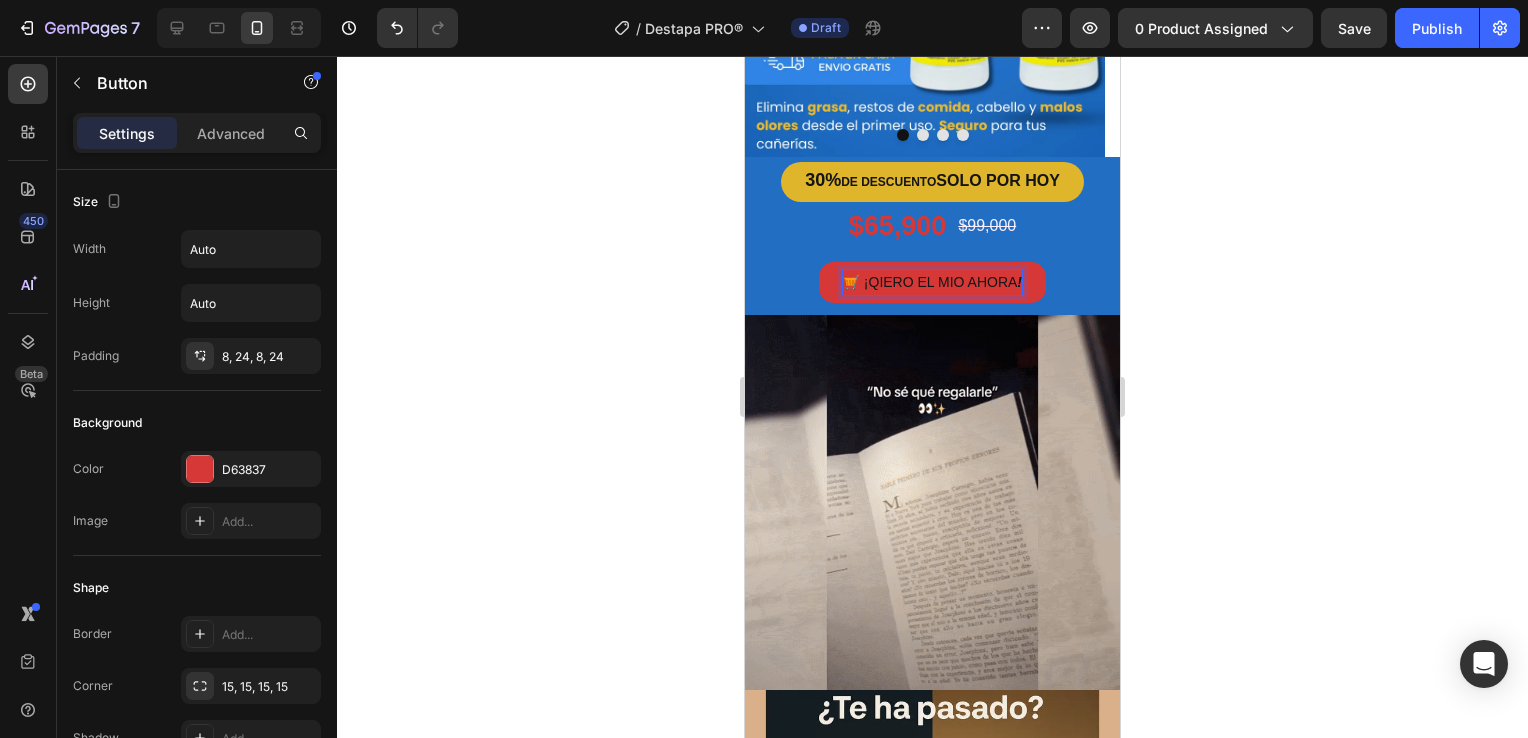 click on "🛒 ¡QIERO EL MIO AHORA !" at bounding box center [932, 282] 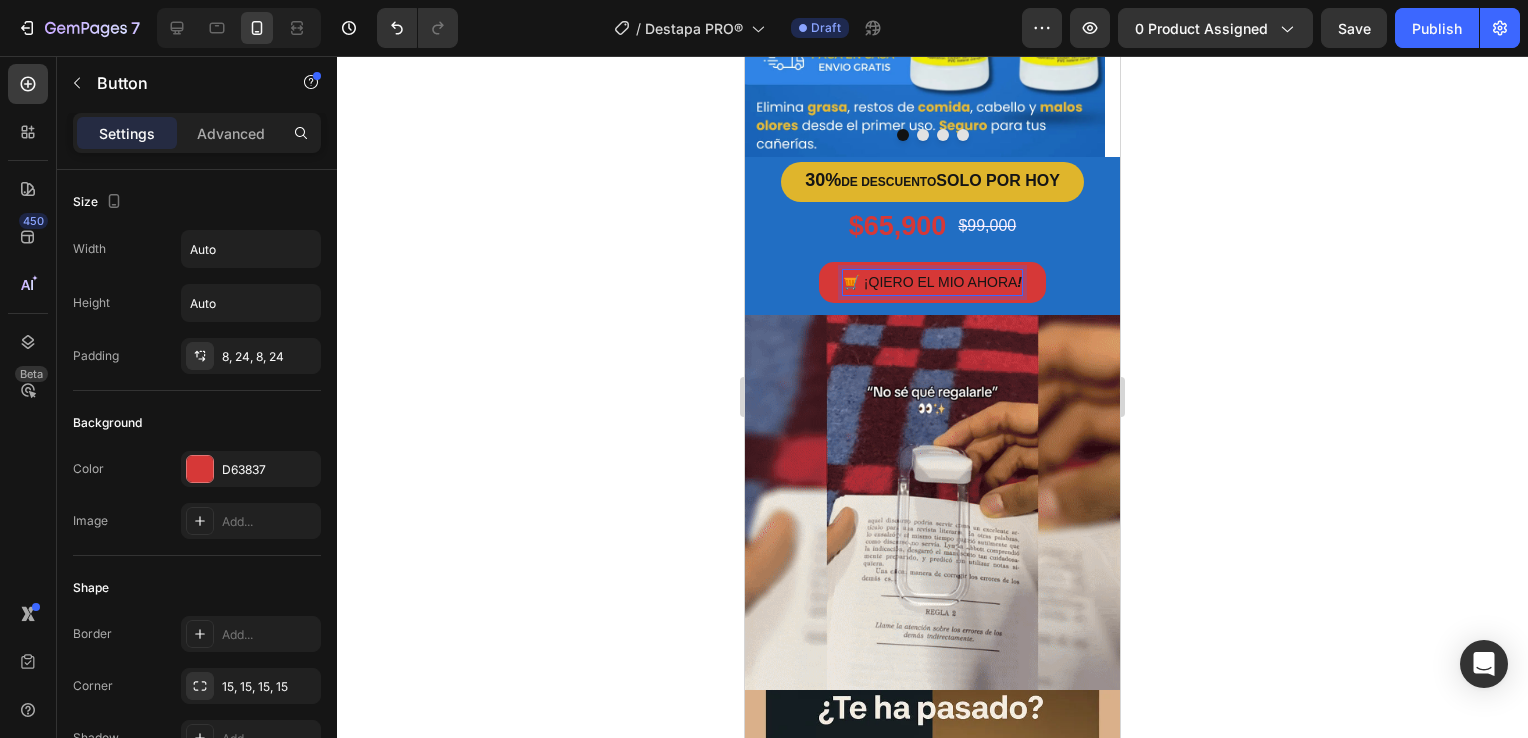 click on "QUIERO" 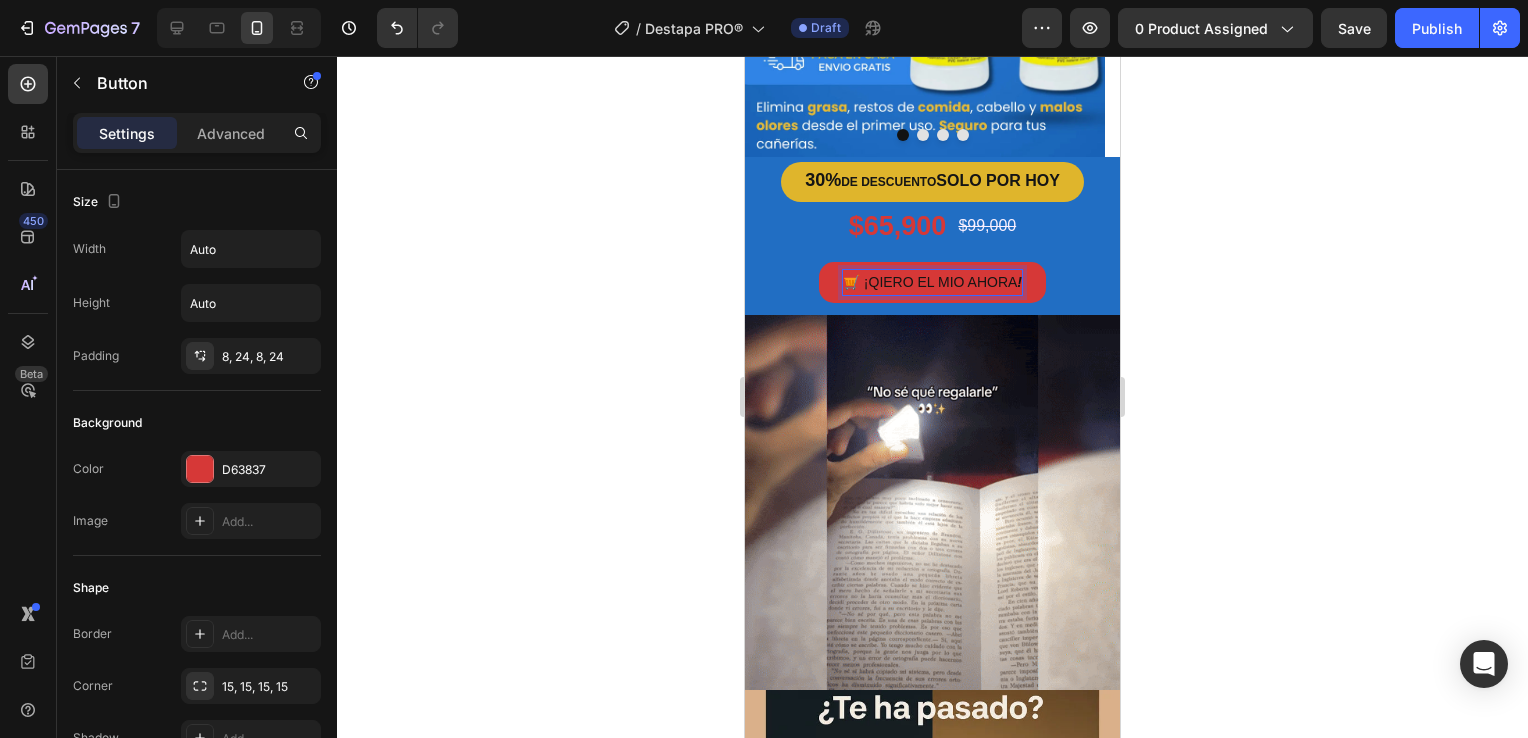 type 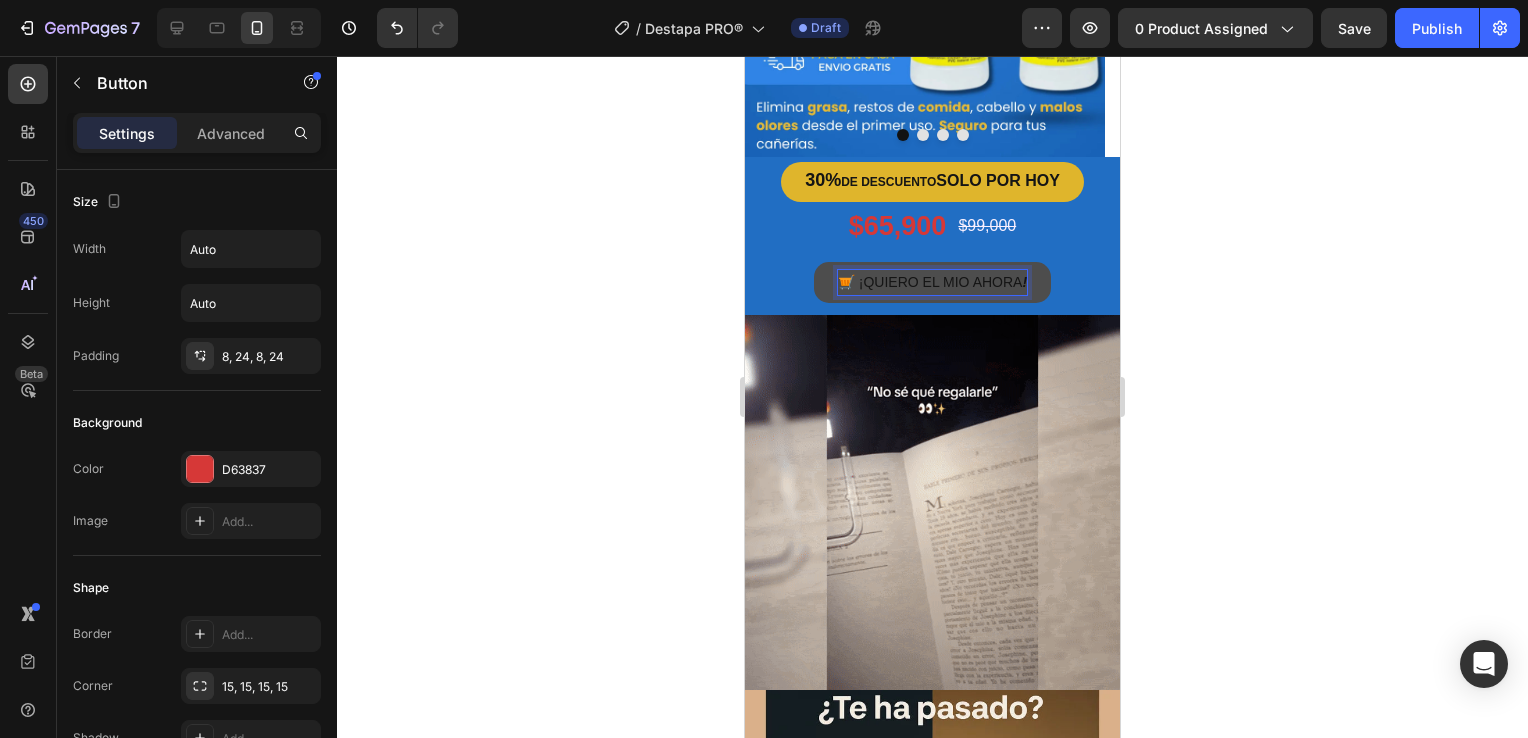 click on "🛒 ¡QUIERO EL MIO AHORA !" at bounding box center (932, 282) 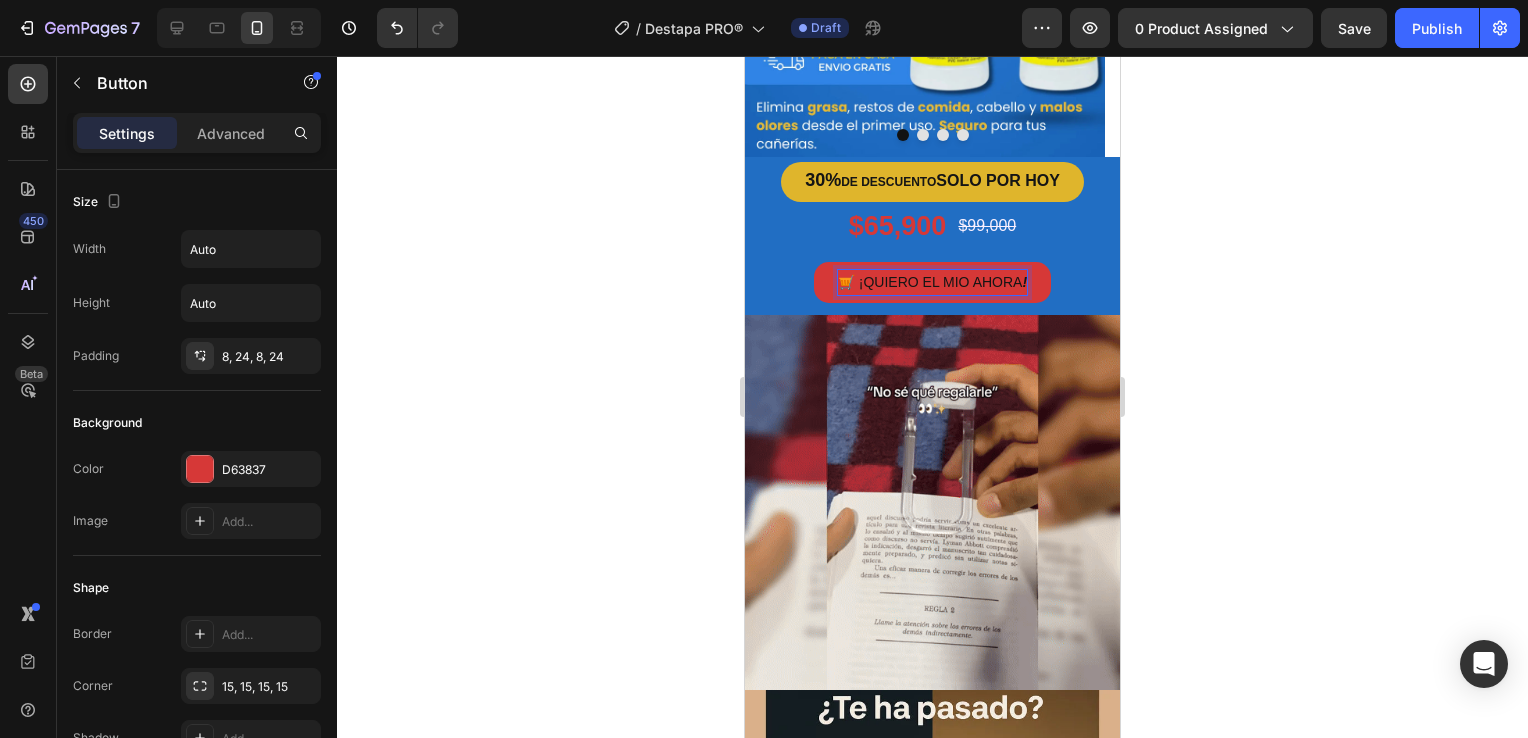 click on "MÍO" 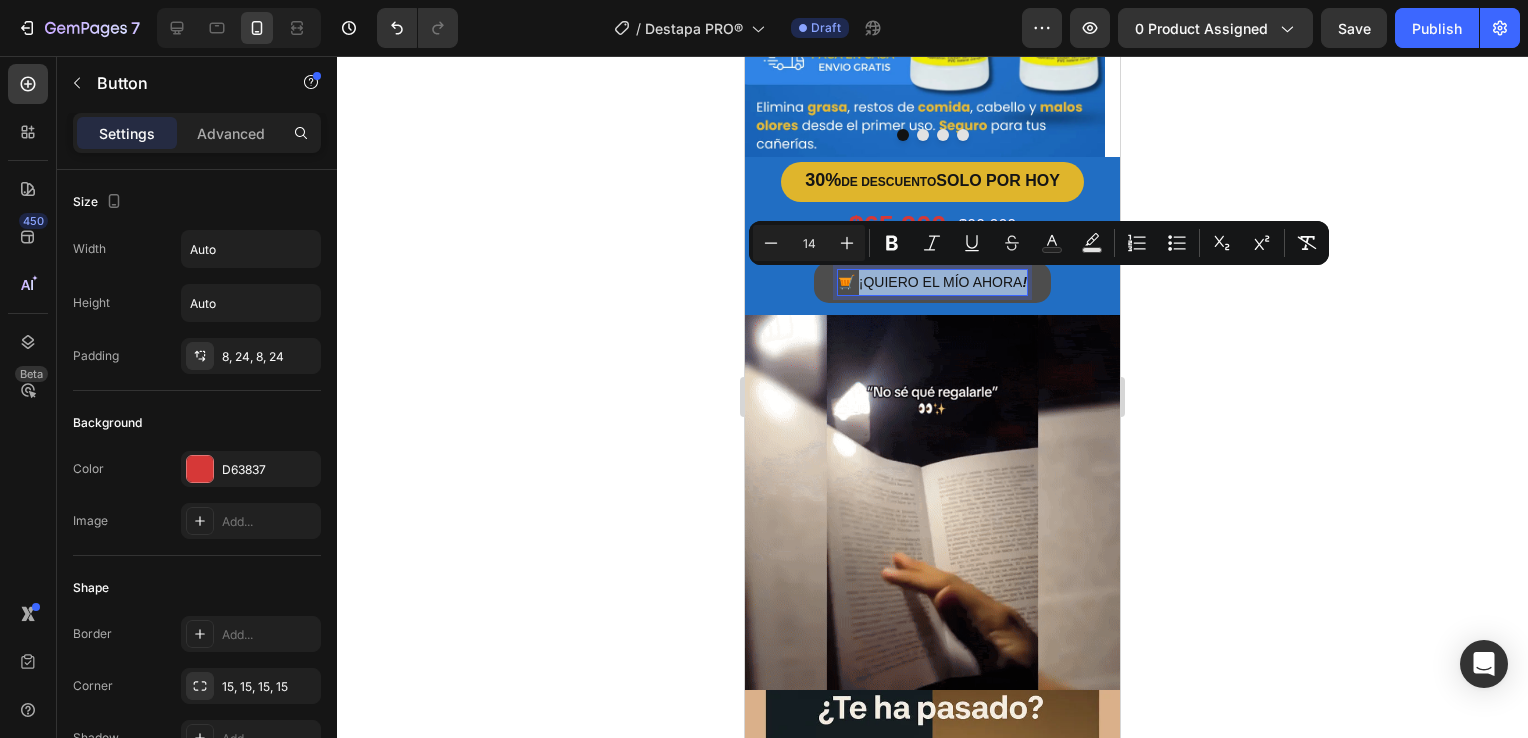 drag, startPoint x: 852, startPoint y: 285, endPoint x: 1020, endPoint y: 281, distance: 168.0476 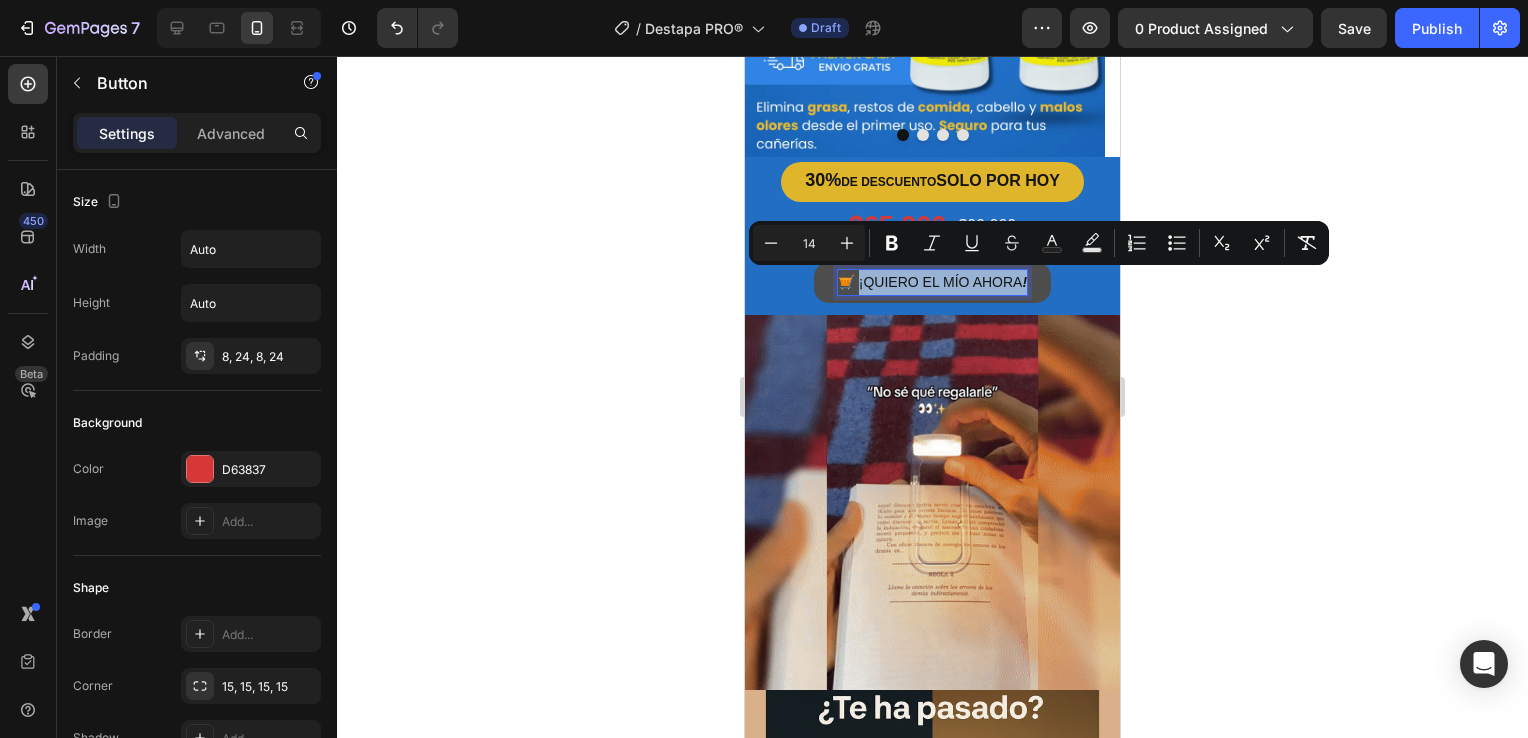 click on "🛒 ¡QUIERO EL MÍO AHORA !" at bounding box center [932, 282] 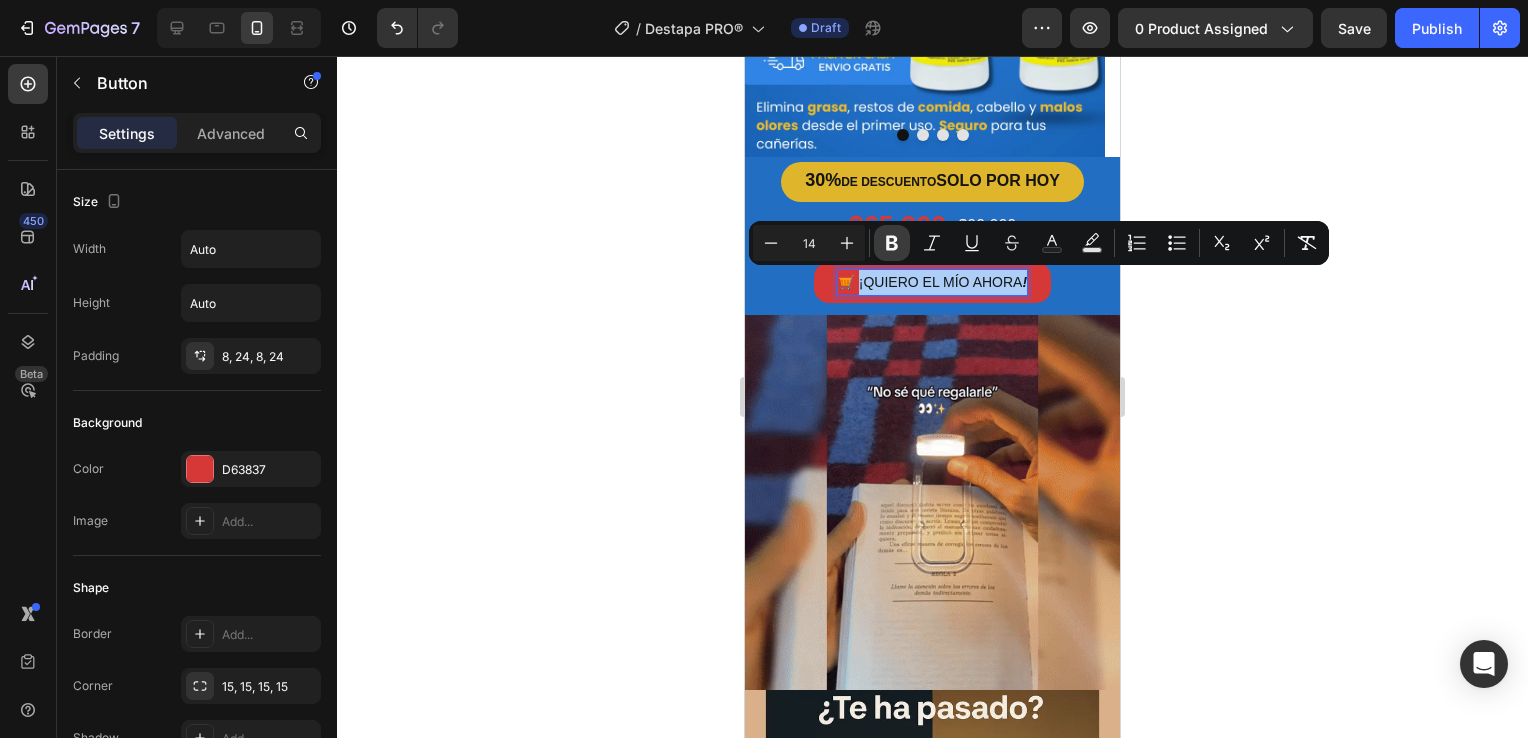 click 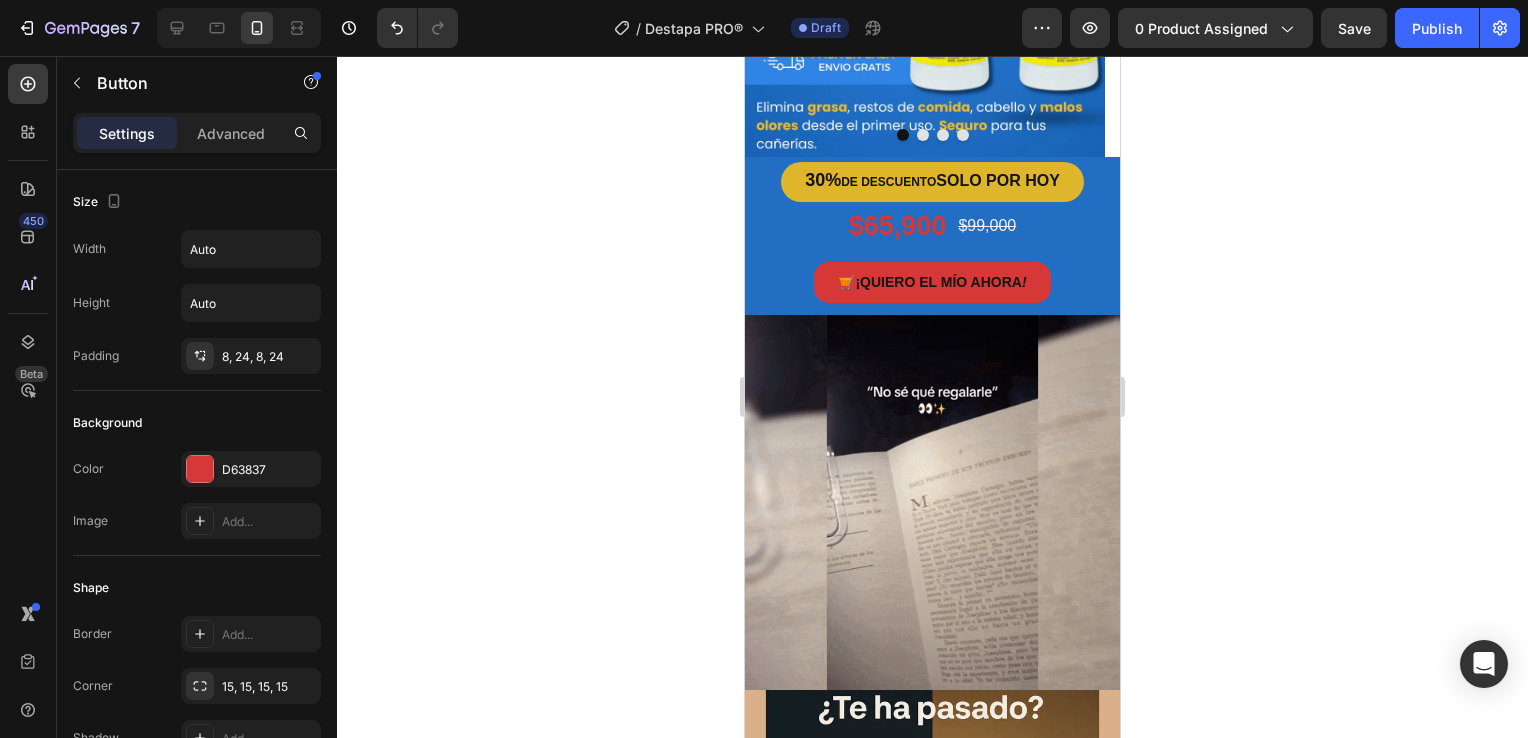 click 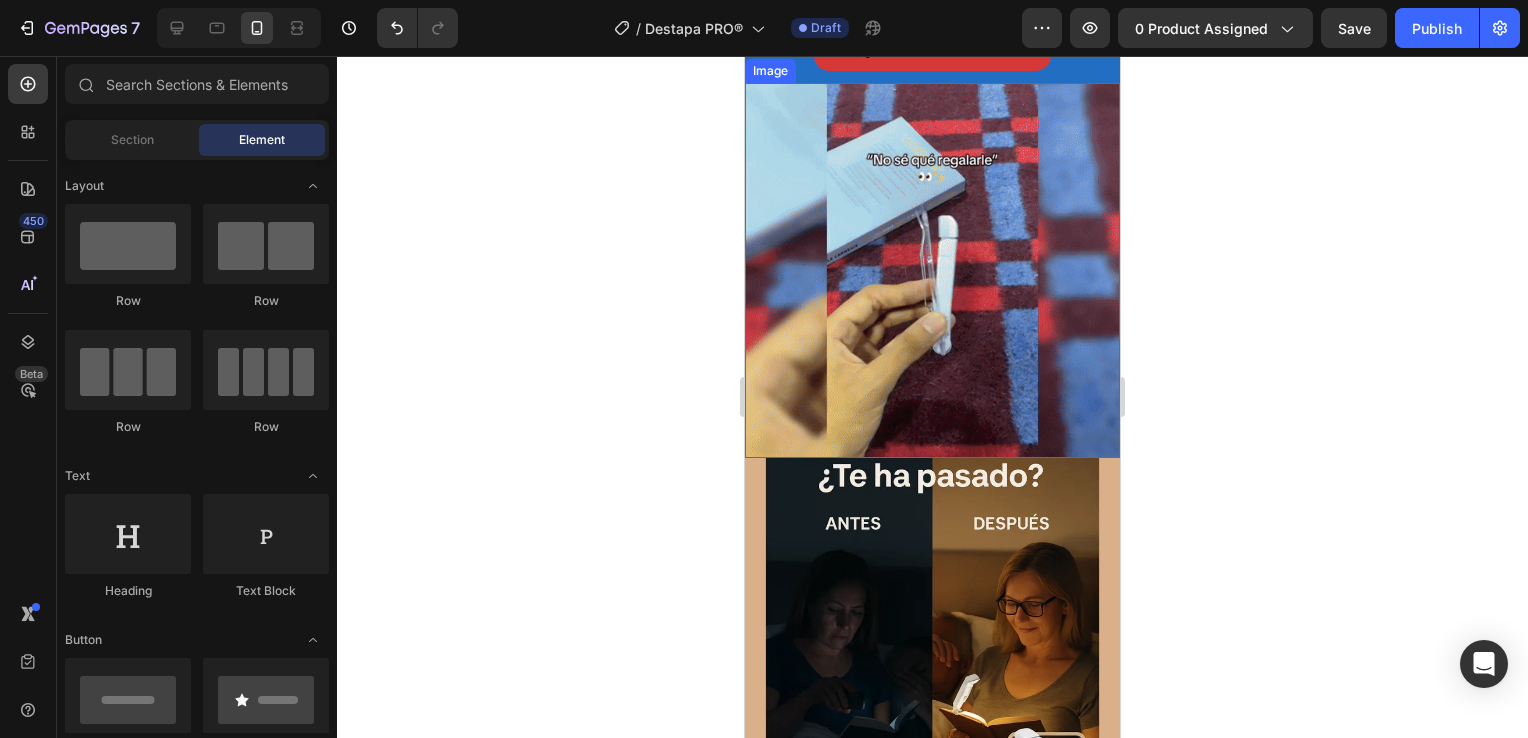 scroll, scrollTop: 700, scrollLeft: 0, axis: vertical 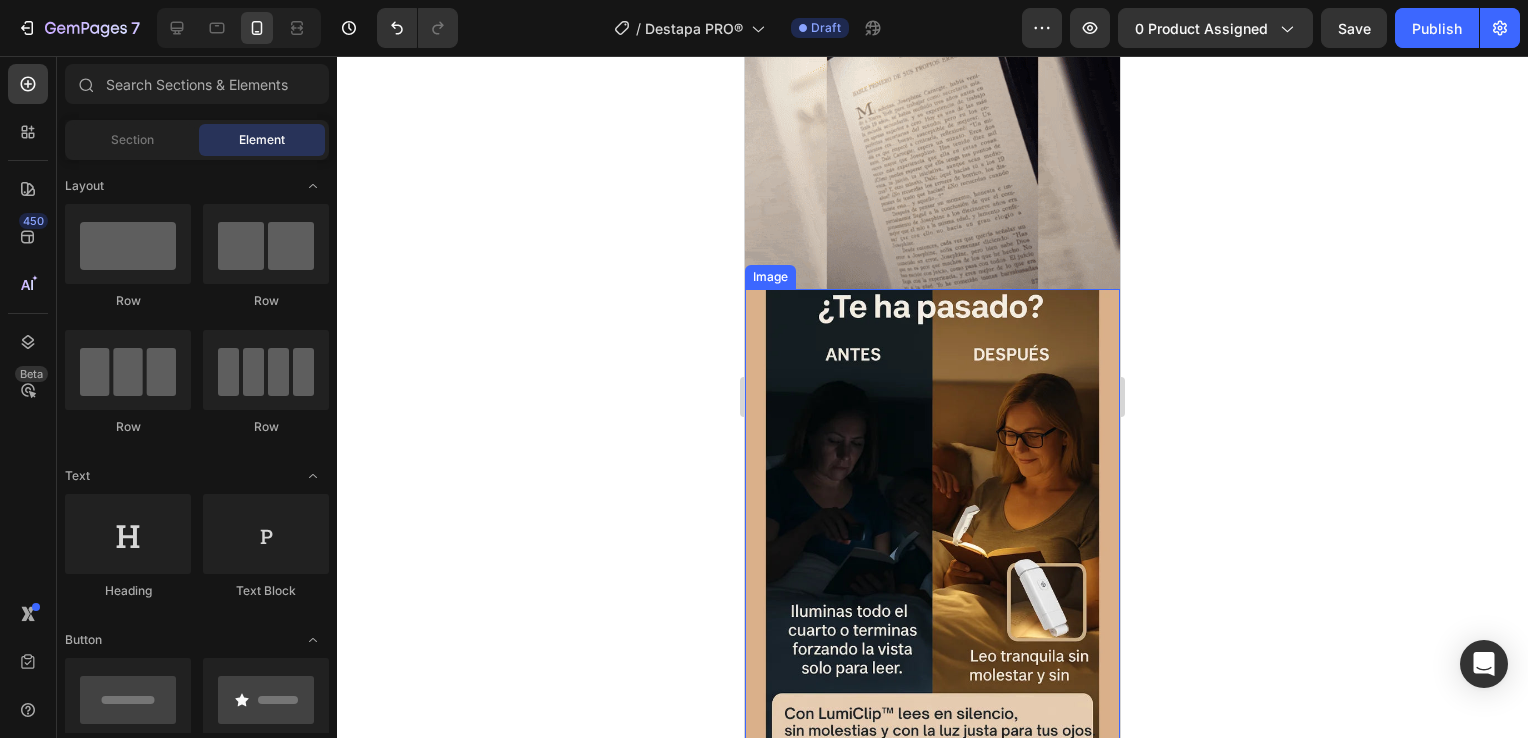 click at bounding box center (932, 539) 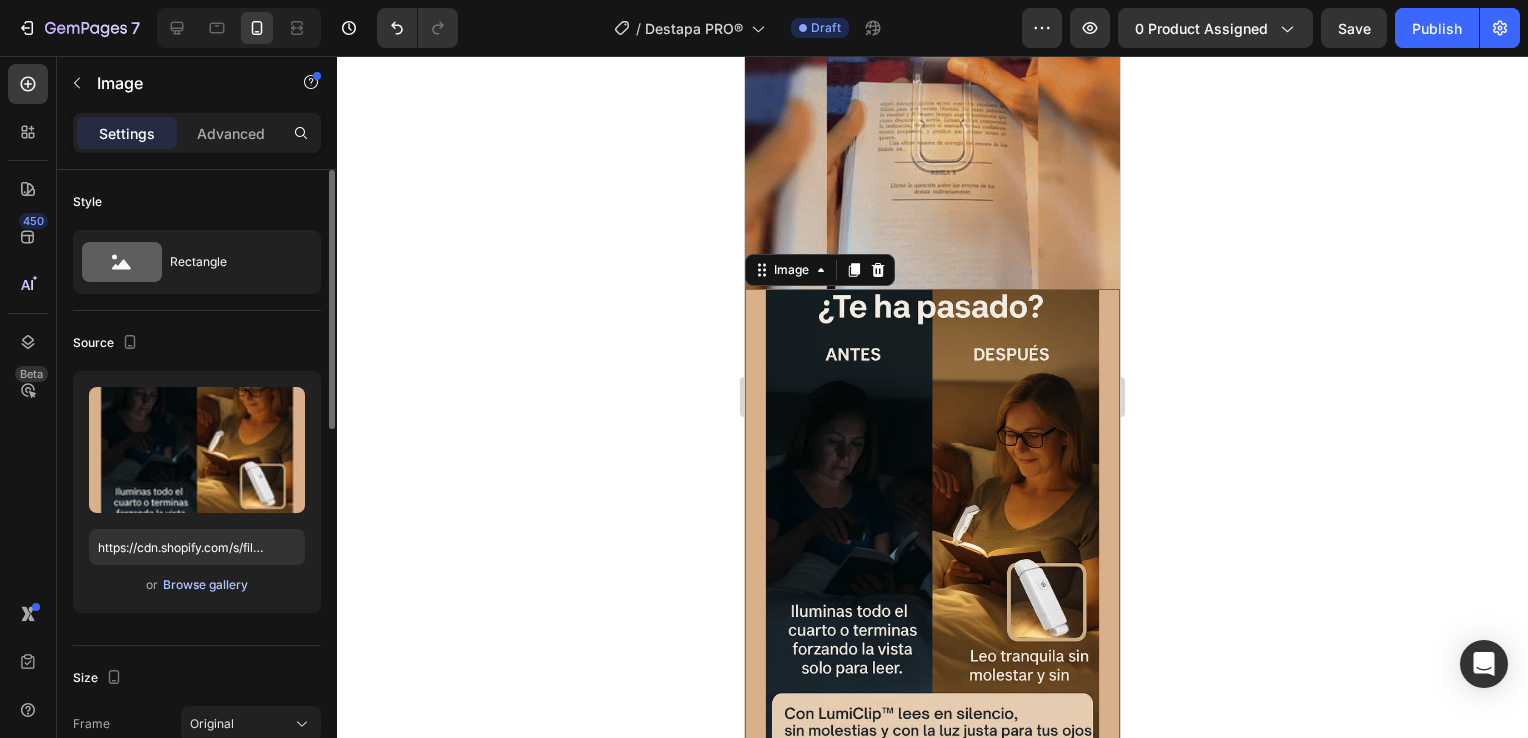 click on "Browse gallery" at bounding box center [205, 585] 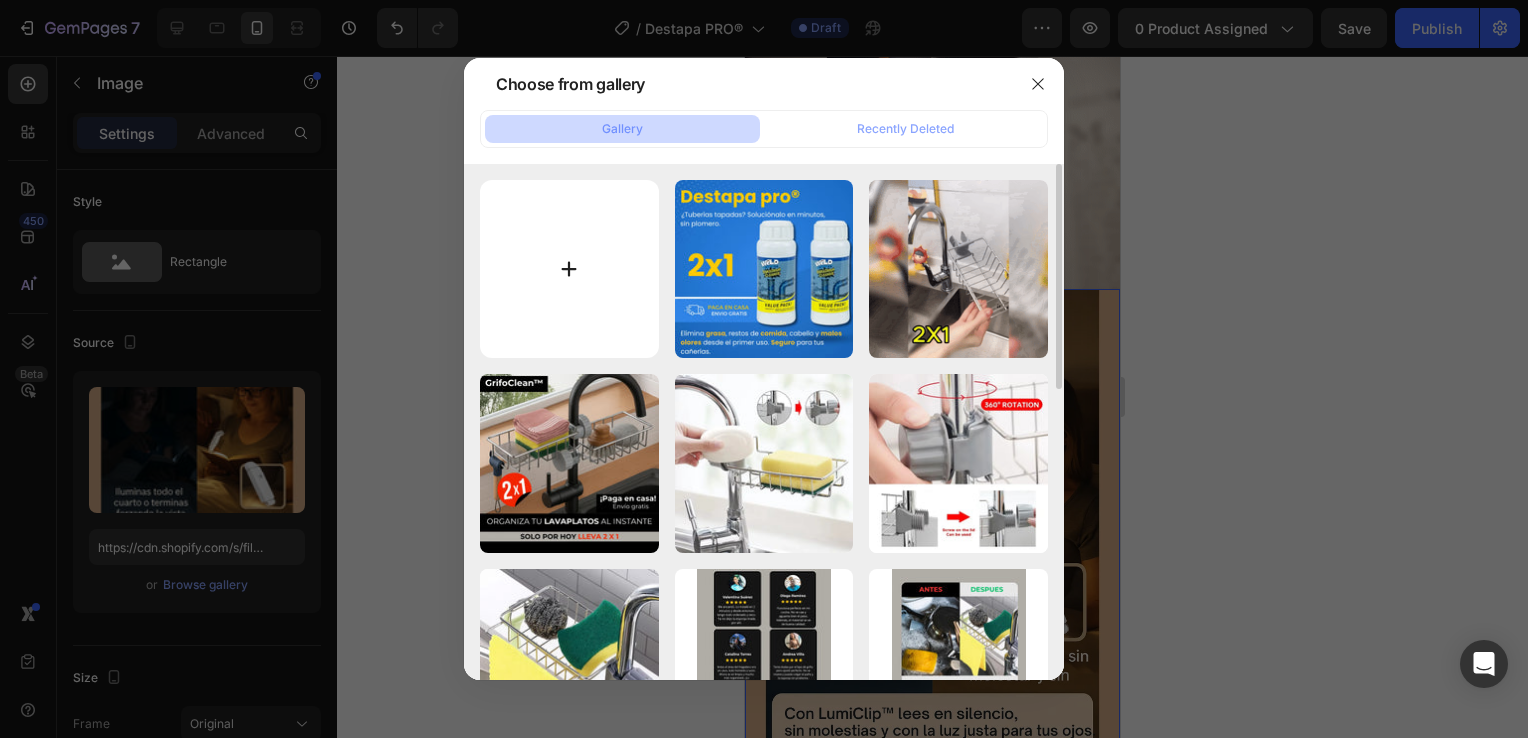 click at bounding box center (569, 269) 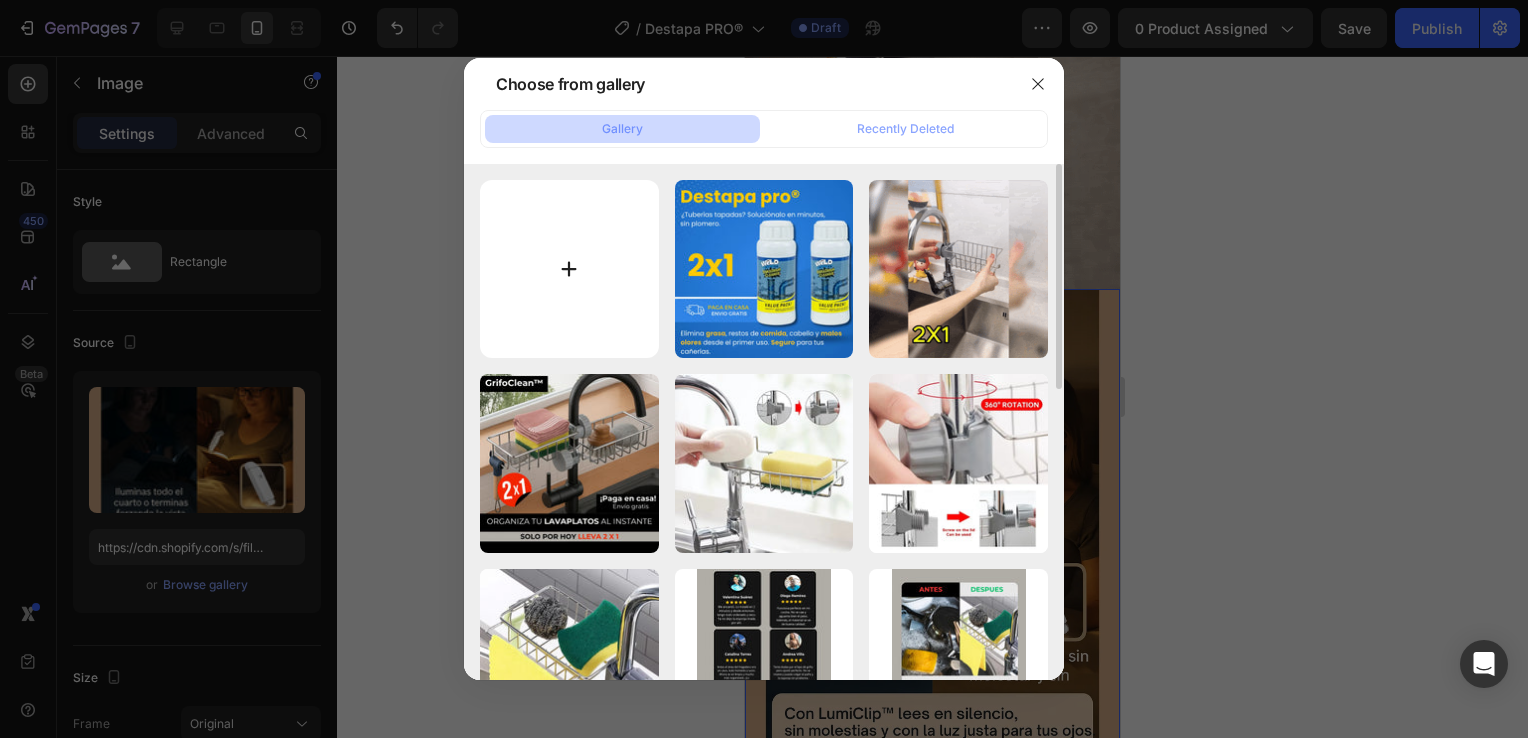 type on "C:\fakepath\2.webp" 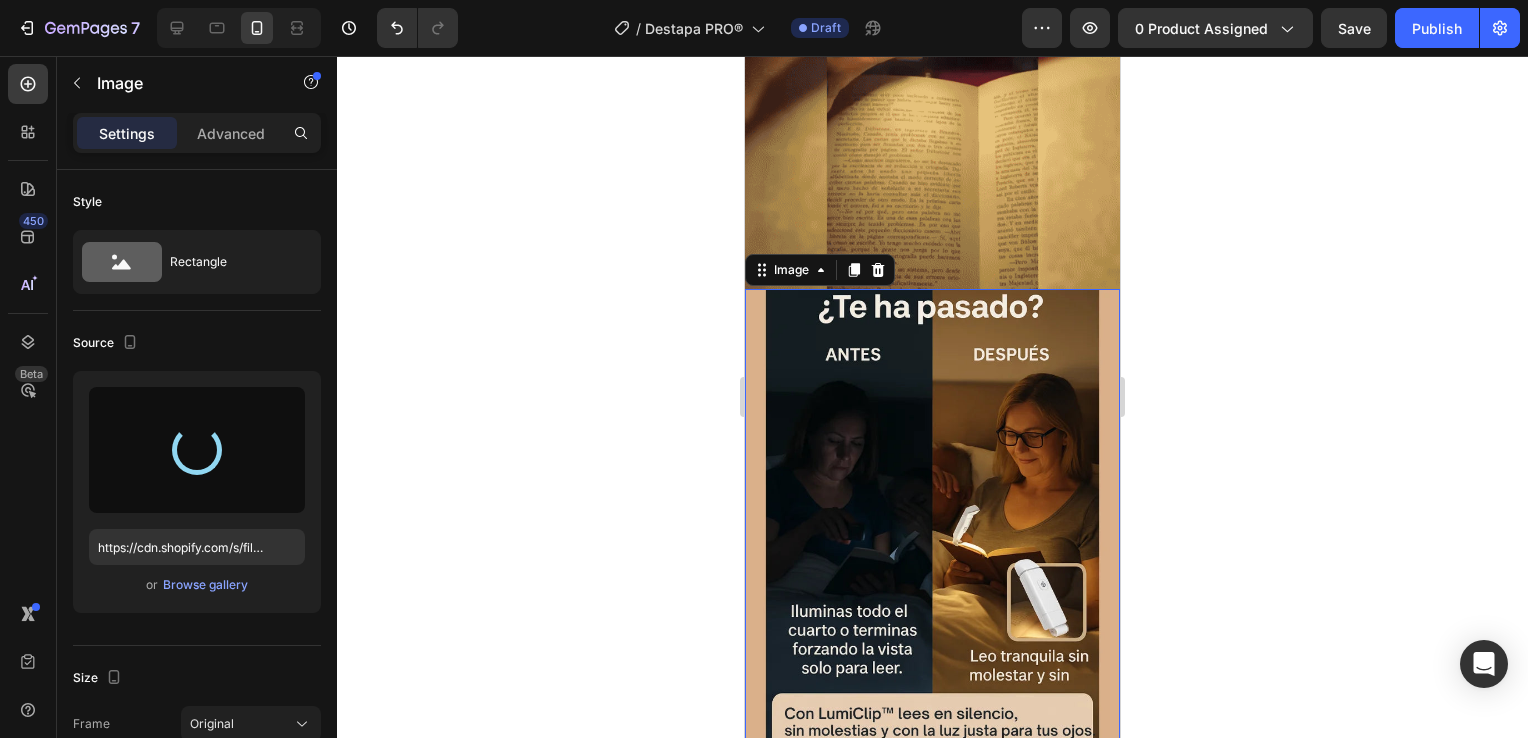 type on "https://cdn.shopify.com/s/files/1/0931/0204/7545/files/gempages_559530074857014392-016b4aae-92fa-41ed-b254-ba9b463f5f9b.webp" 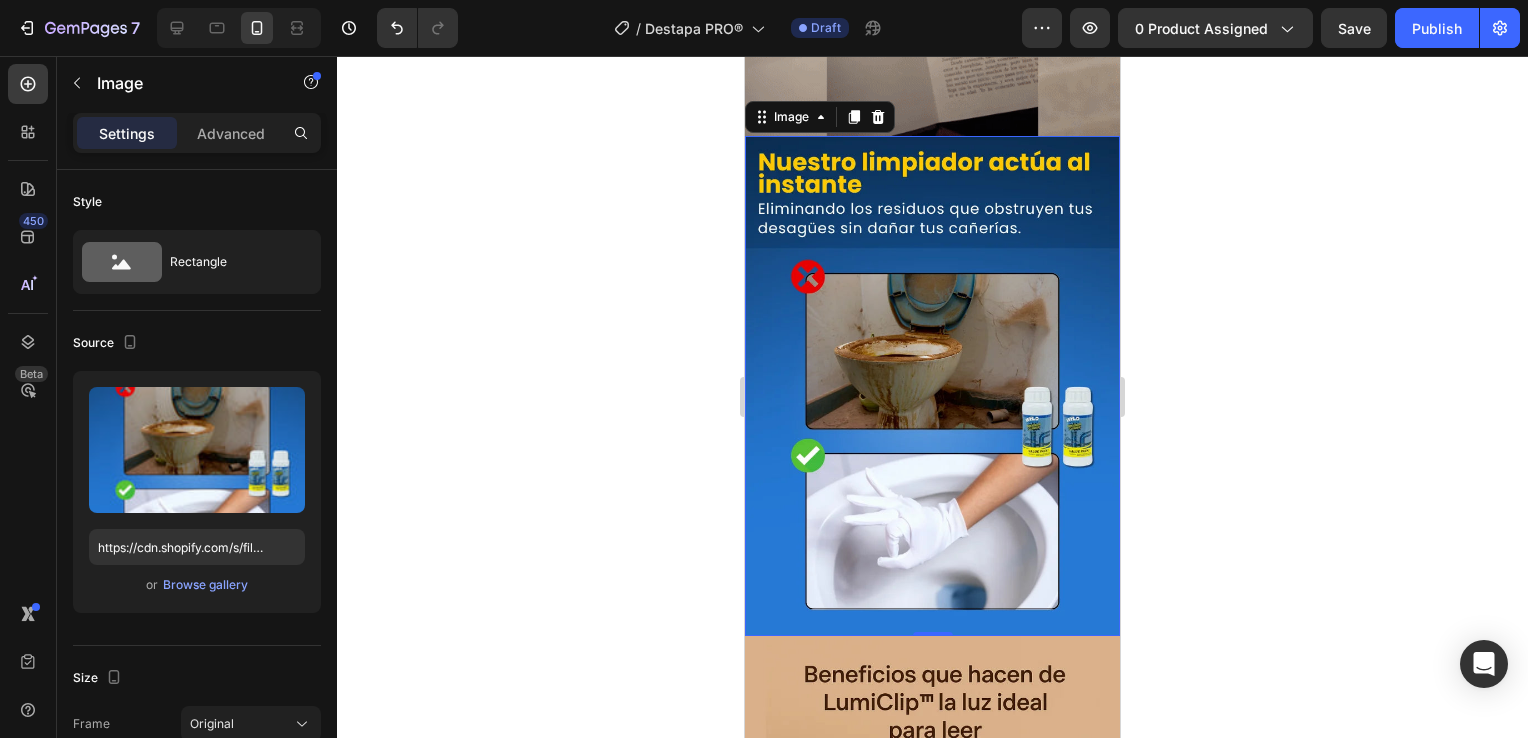 scroll, scrollTop: 1000, scrollLeft: 0, axis: vertical 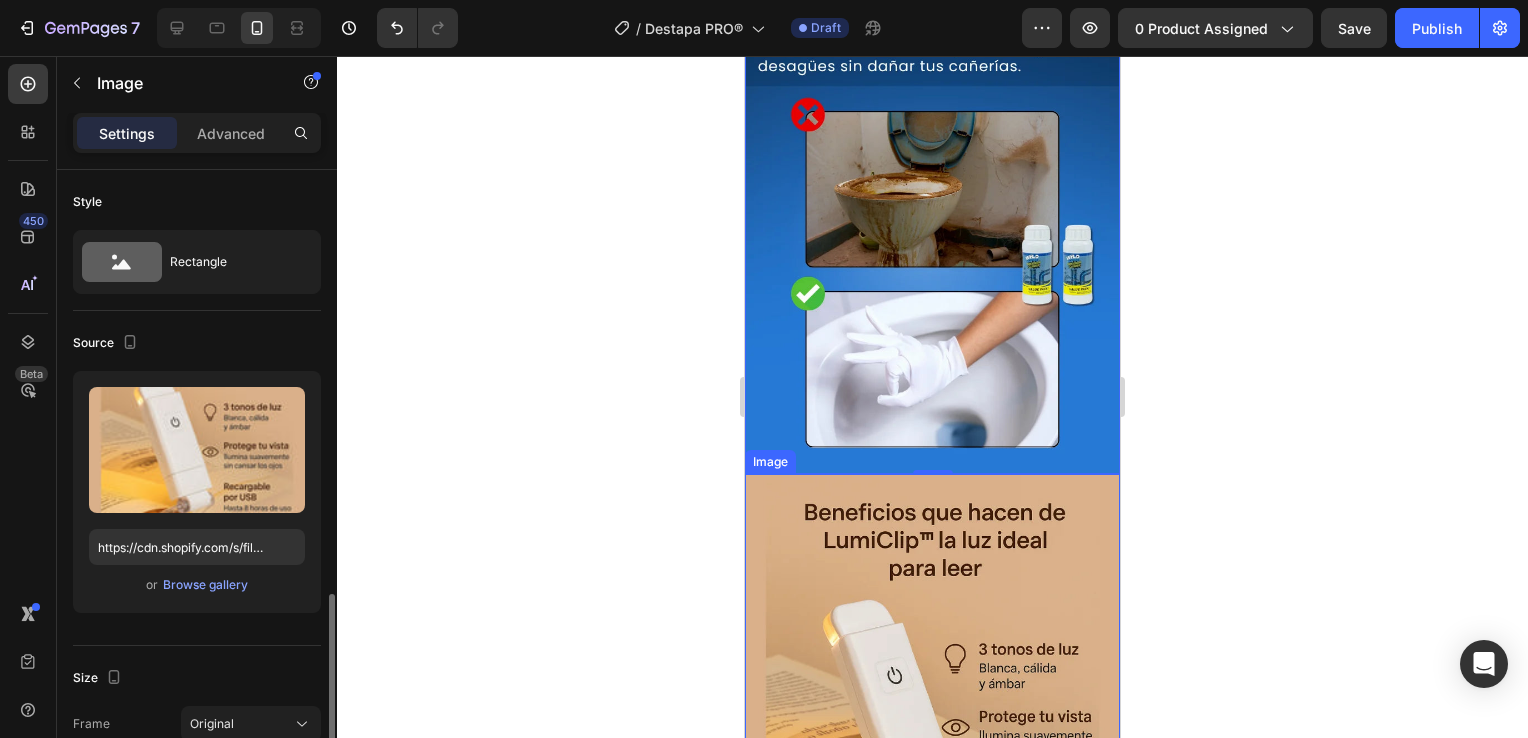 click at bounding box center (932, 724) 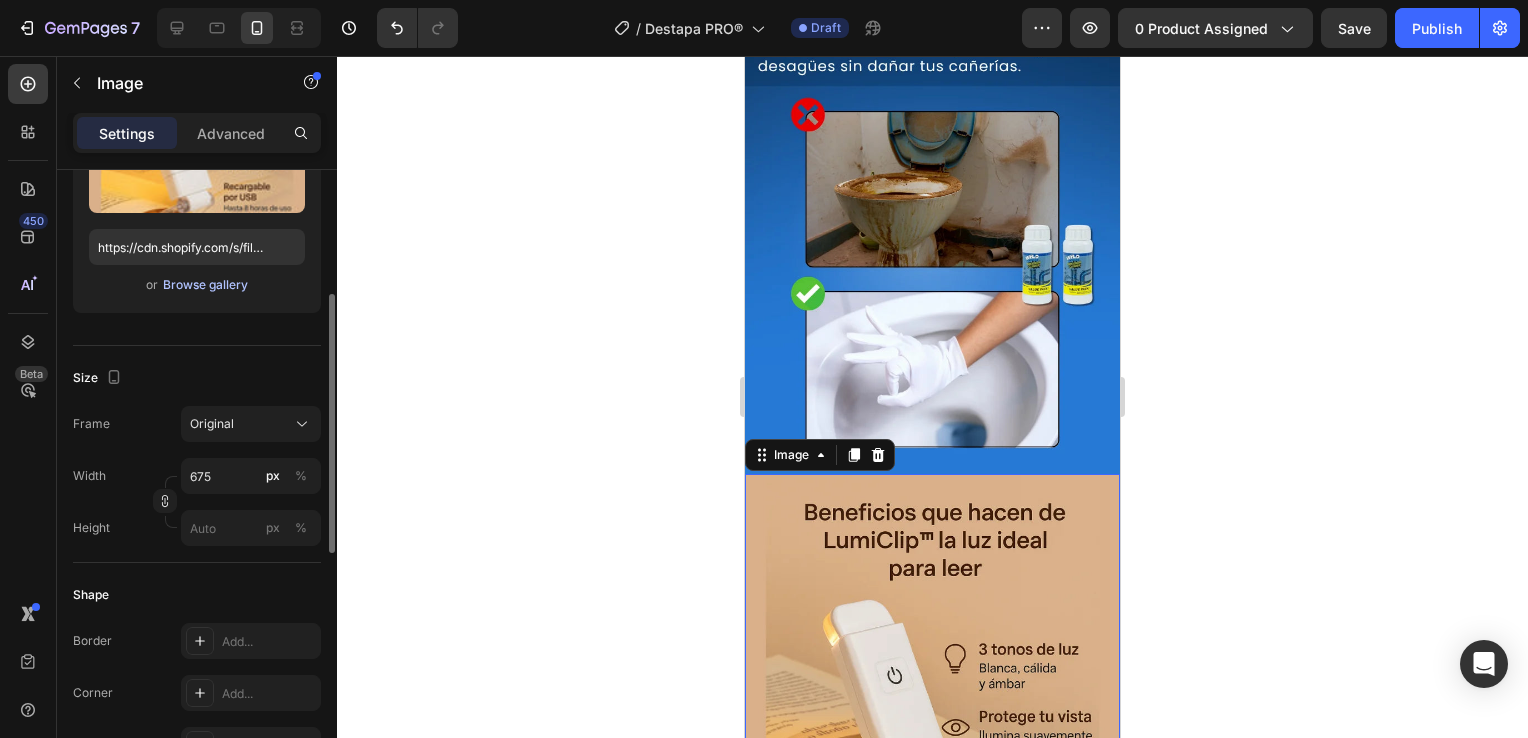 click on "Browse gallery" at bounding box center (205, 285) 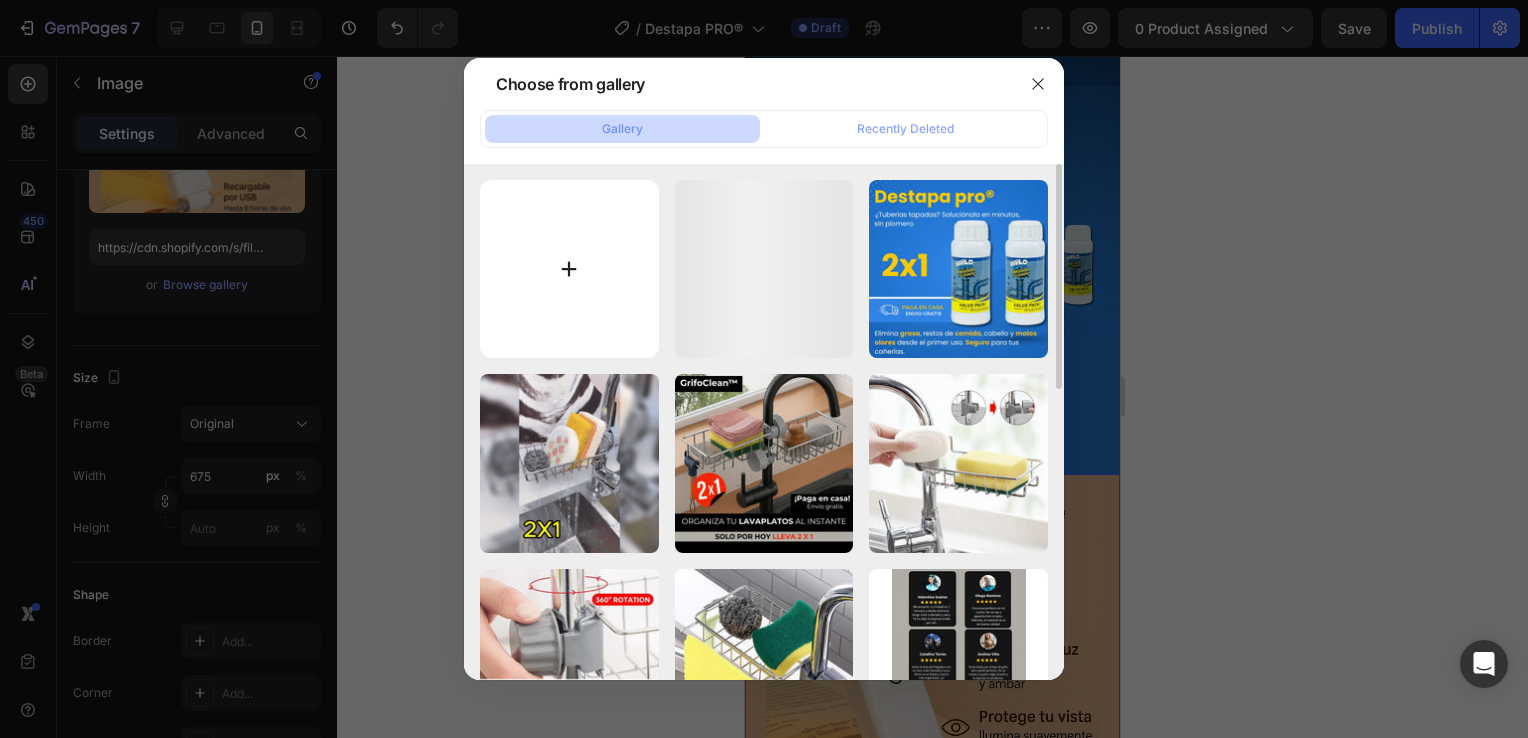 click at bounding box center [569, 269] 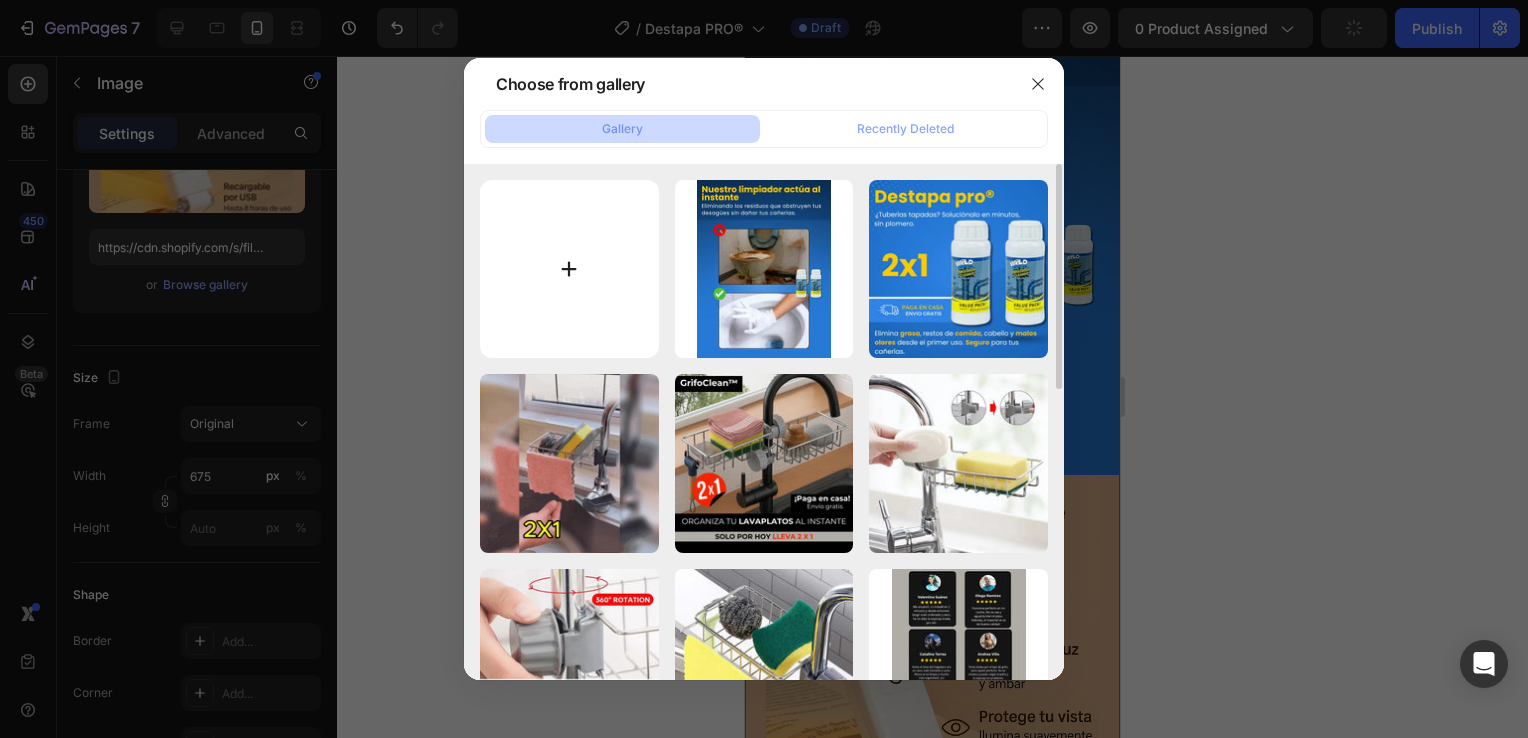 type on "C:\fakepath\3.webp" 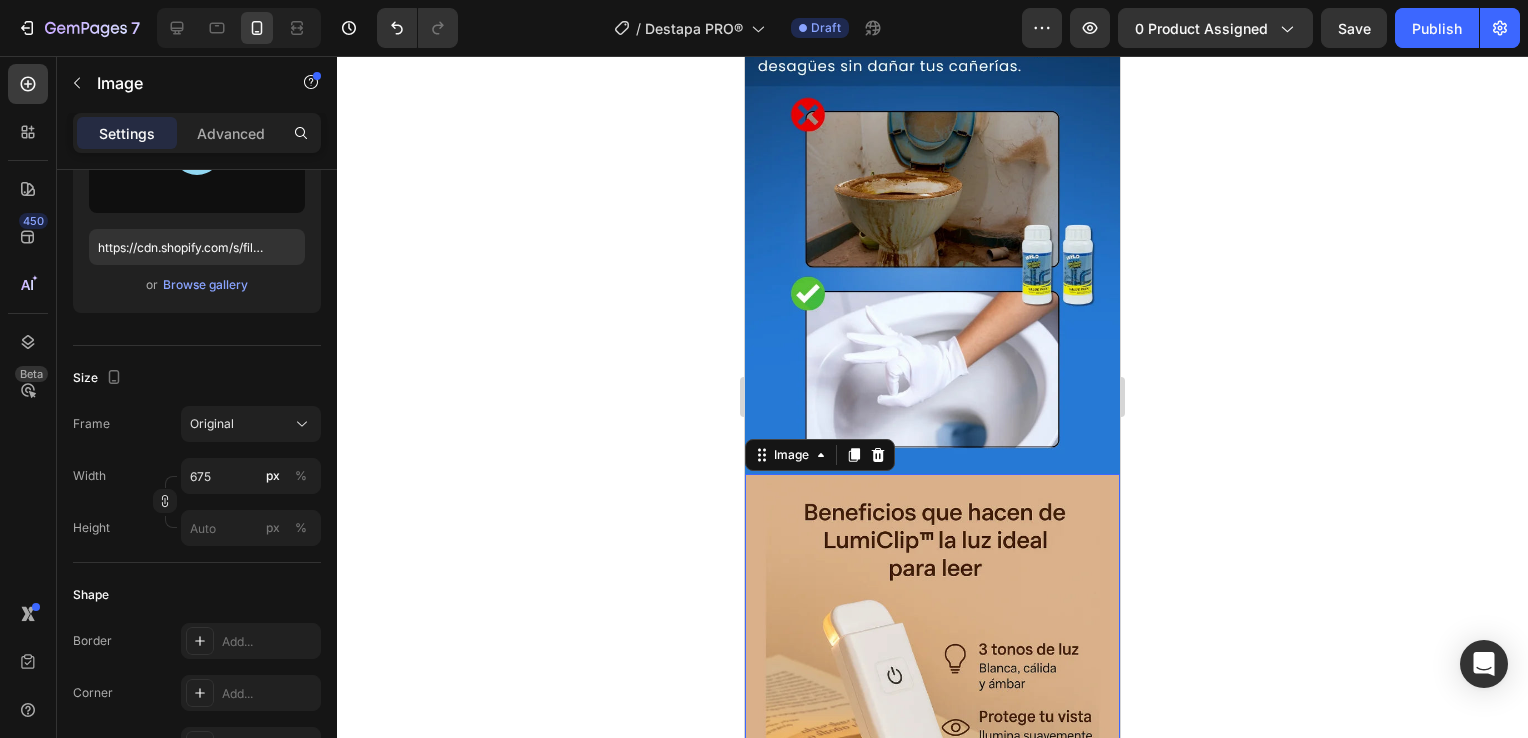 type on "https://cdn.shopify.com/s/files/1/0931/0204/7545/files/gempages_559530074857014392-178c8c39-9542-40ec-867d-337ef8001522.webp" 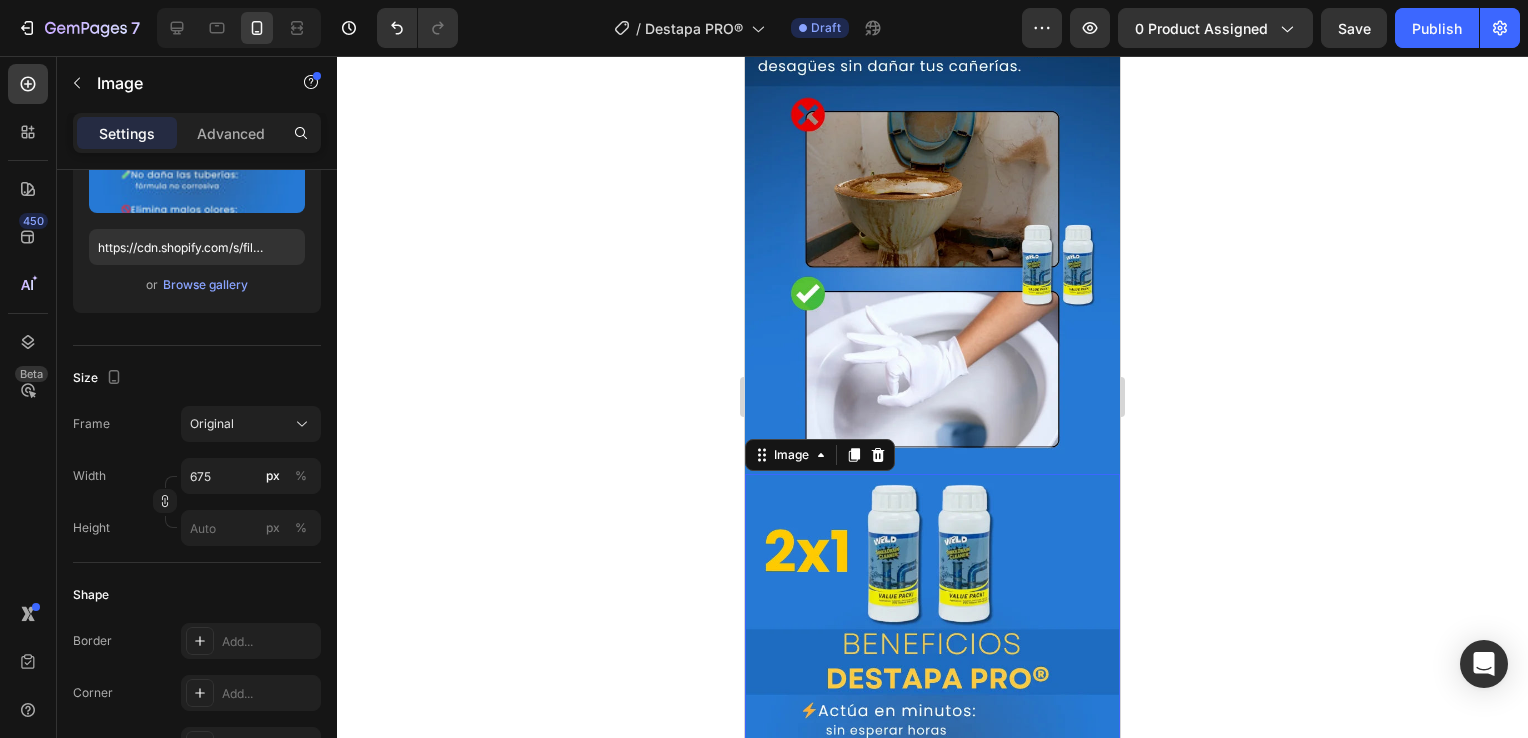 click 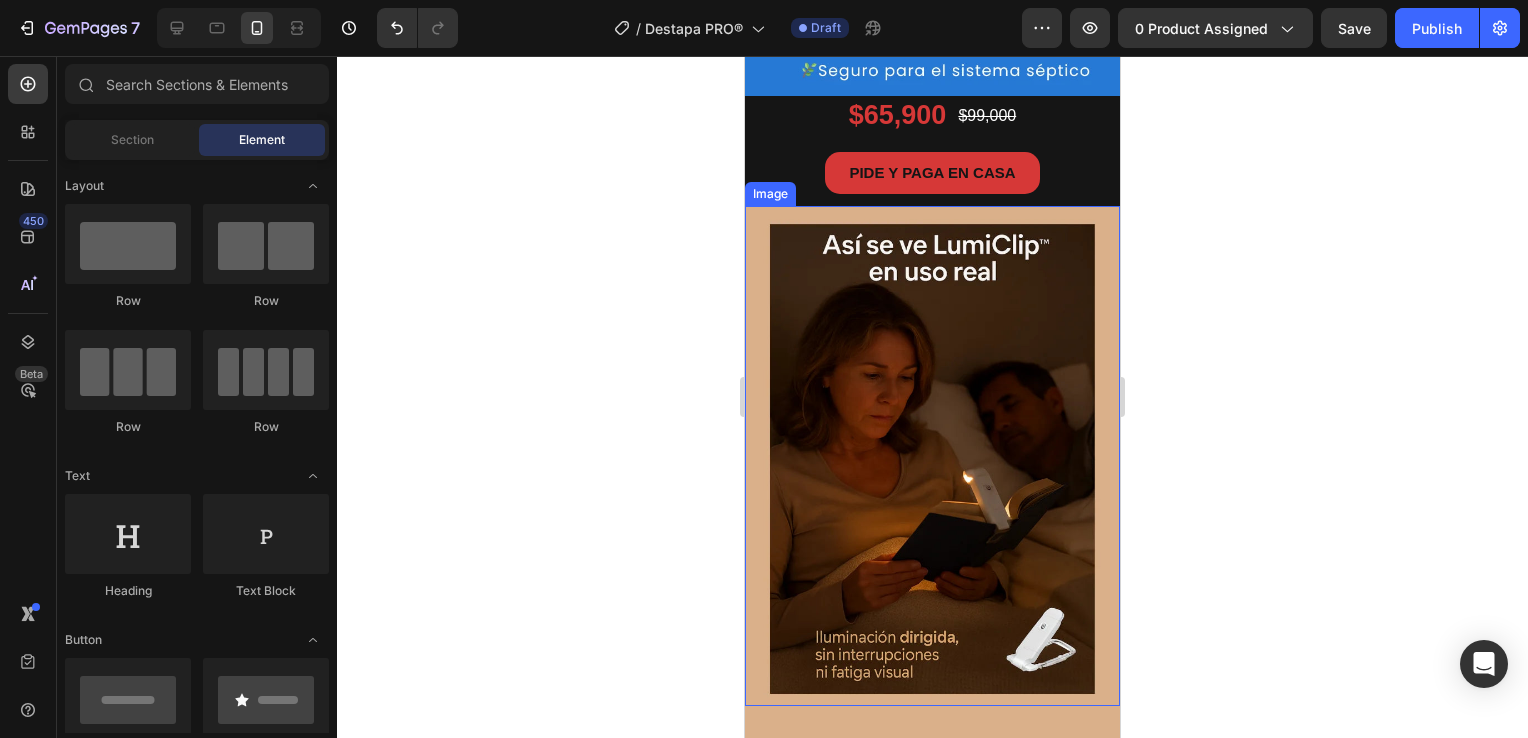 scroll, scrollTop: 1800, scrollLeft: 0, axis: vertical 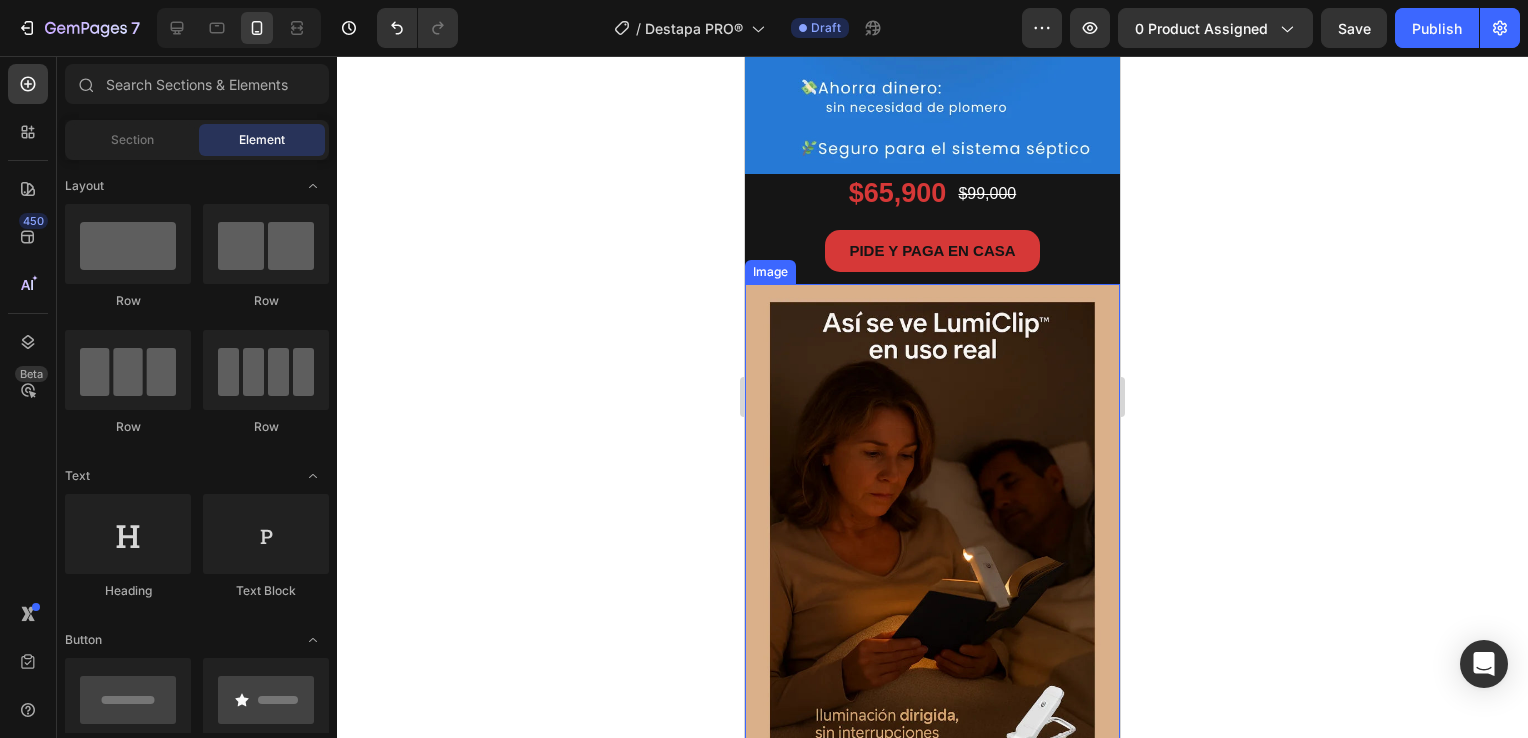 click at bounding box center [932, 534] 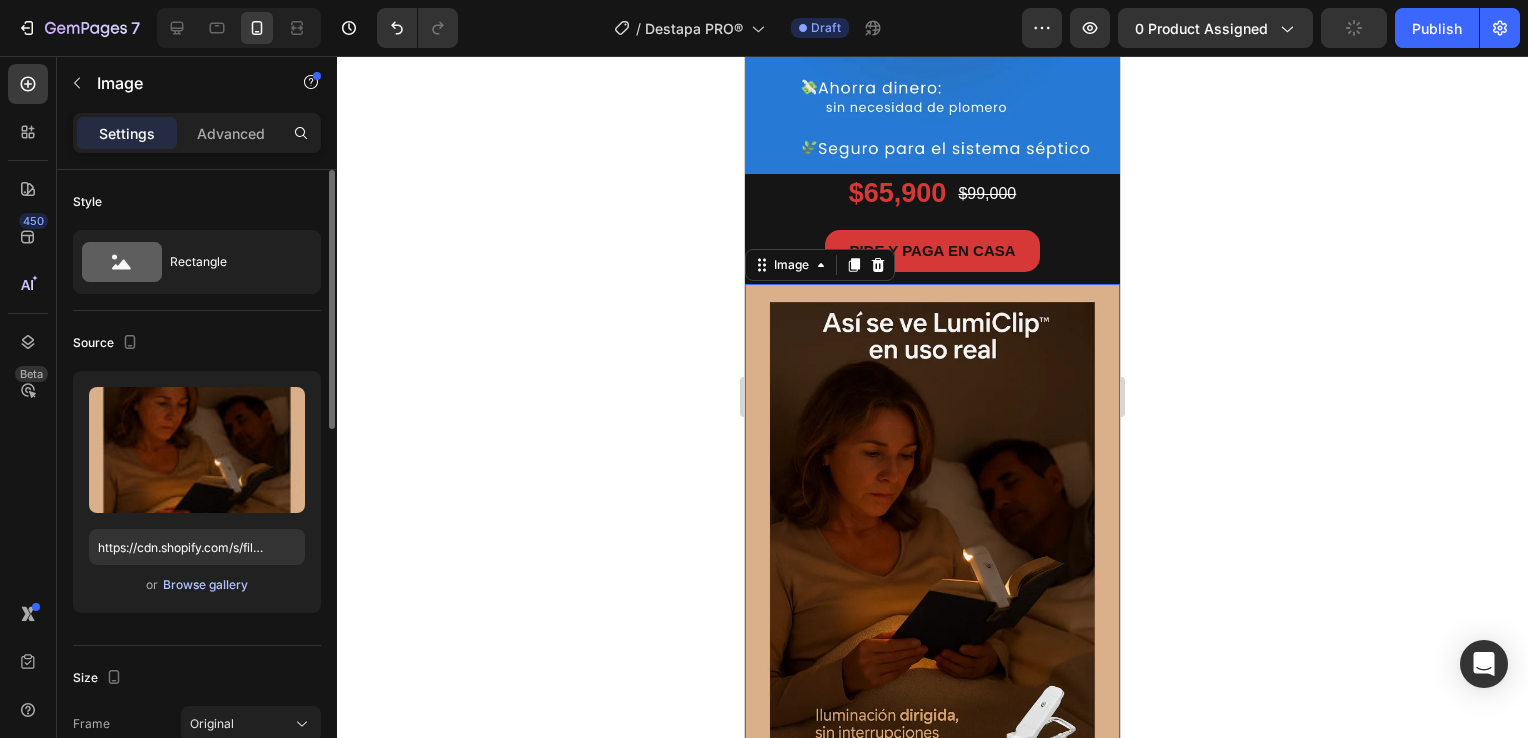 click on "Browse gallery" at bounding box center (205, 585) 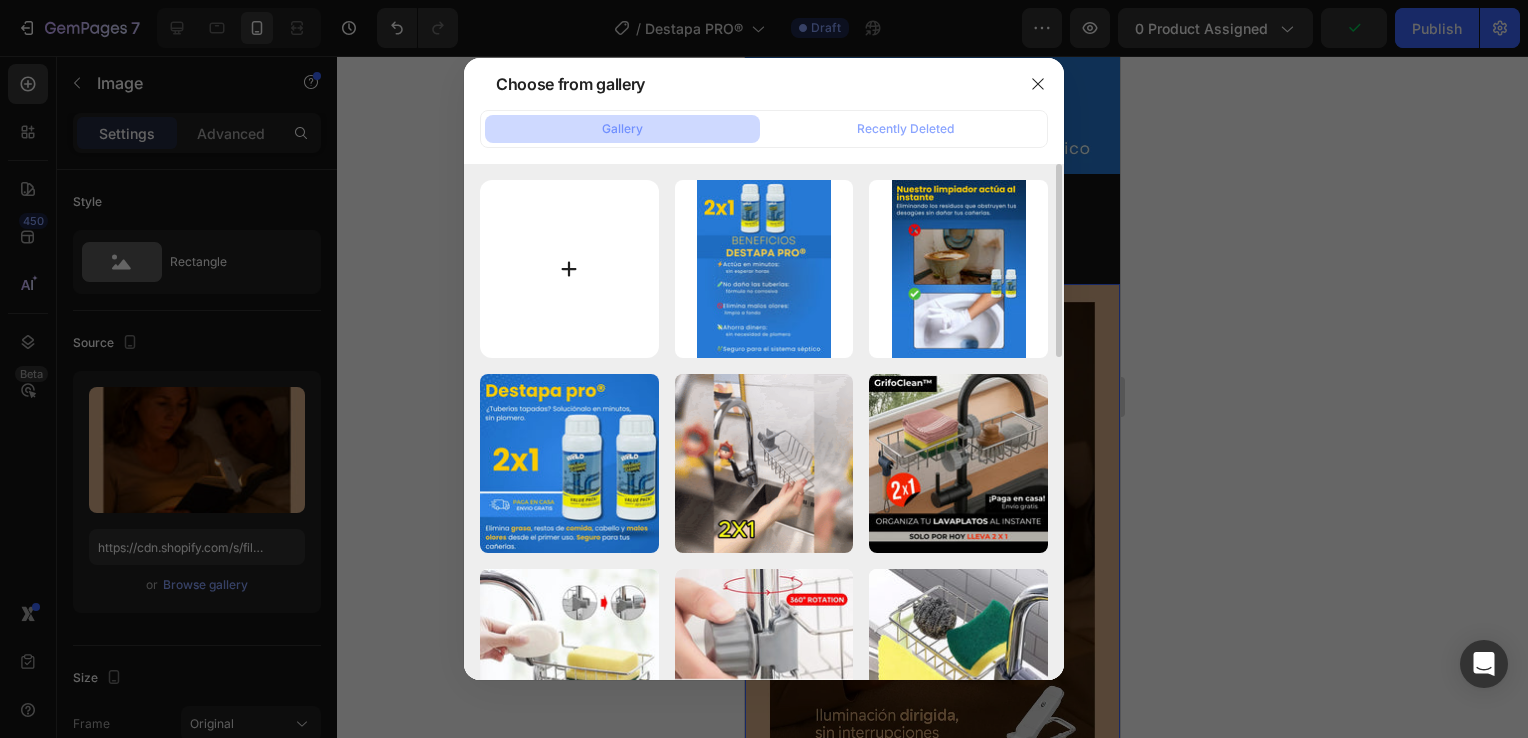 click at bounding box center (569, 269) 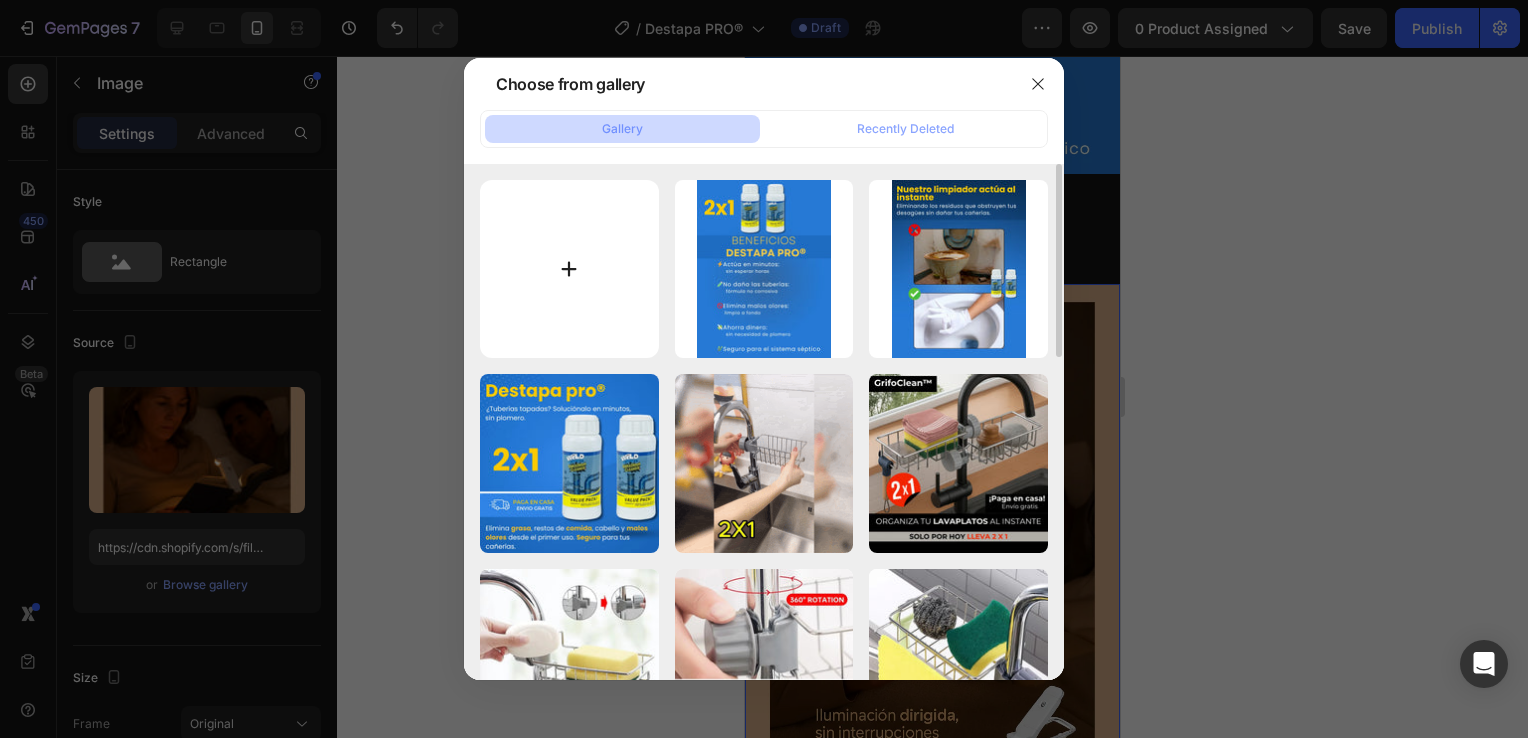 type on "C:\fakepath\4.webp" 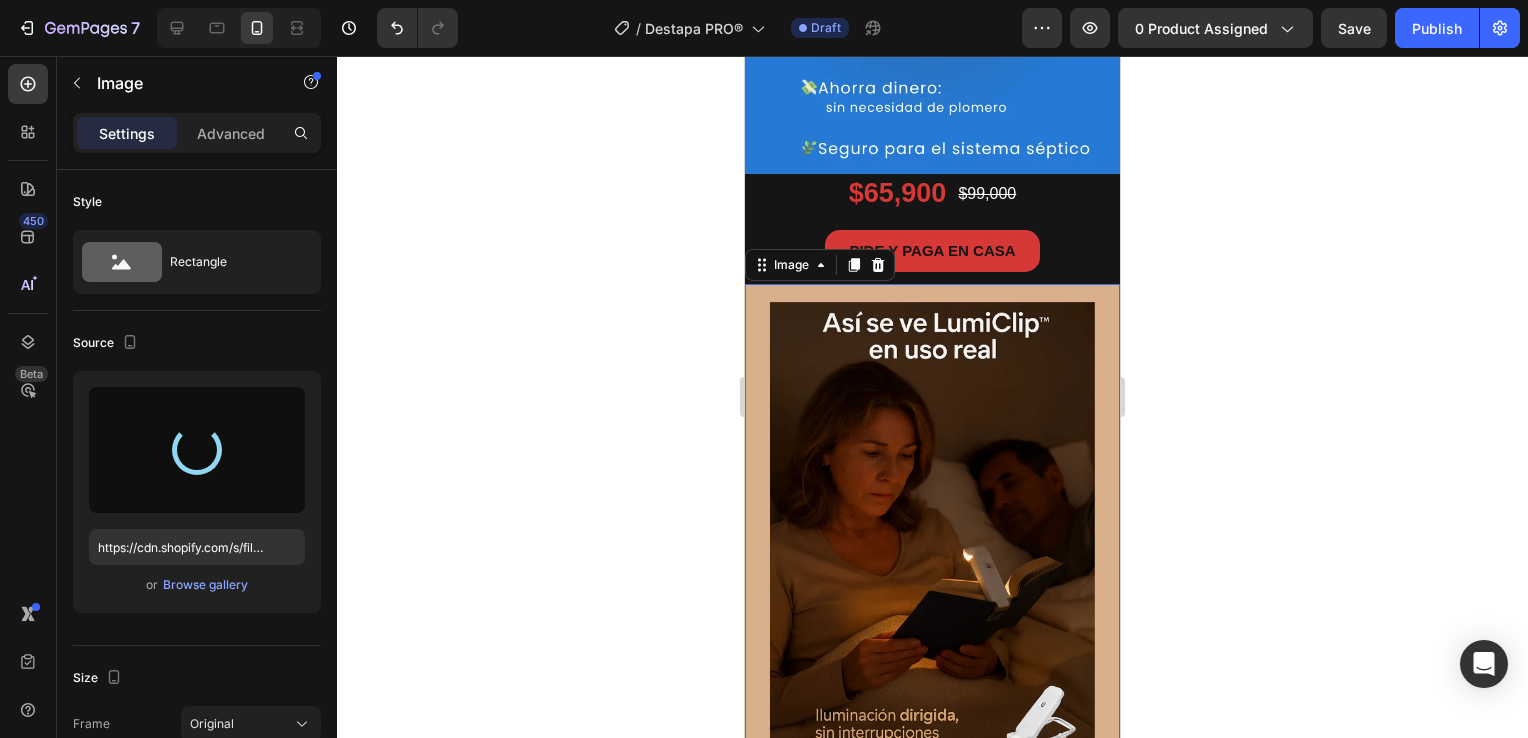 type on "https://cdn.shopify.com/s/files/1/0931/0204/7545/files/gempages_559530074857014392-769cb77c-98ca-43fe-8041-dd93d9366da0.webp" 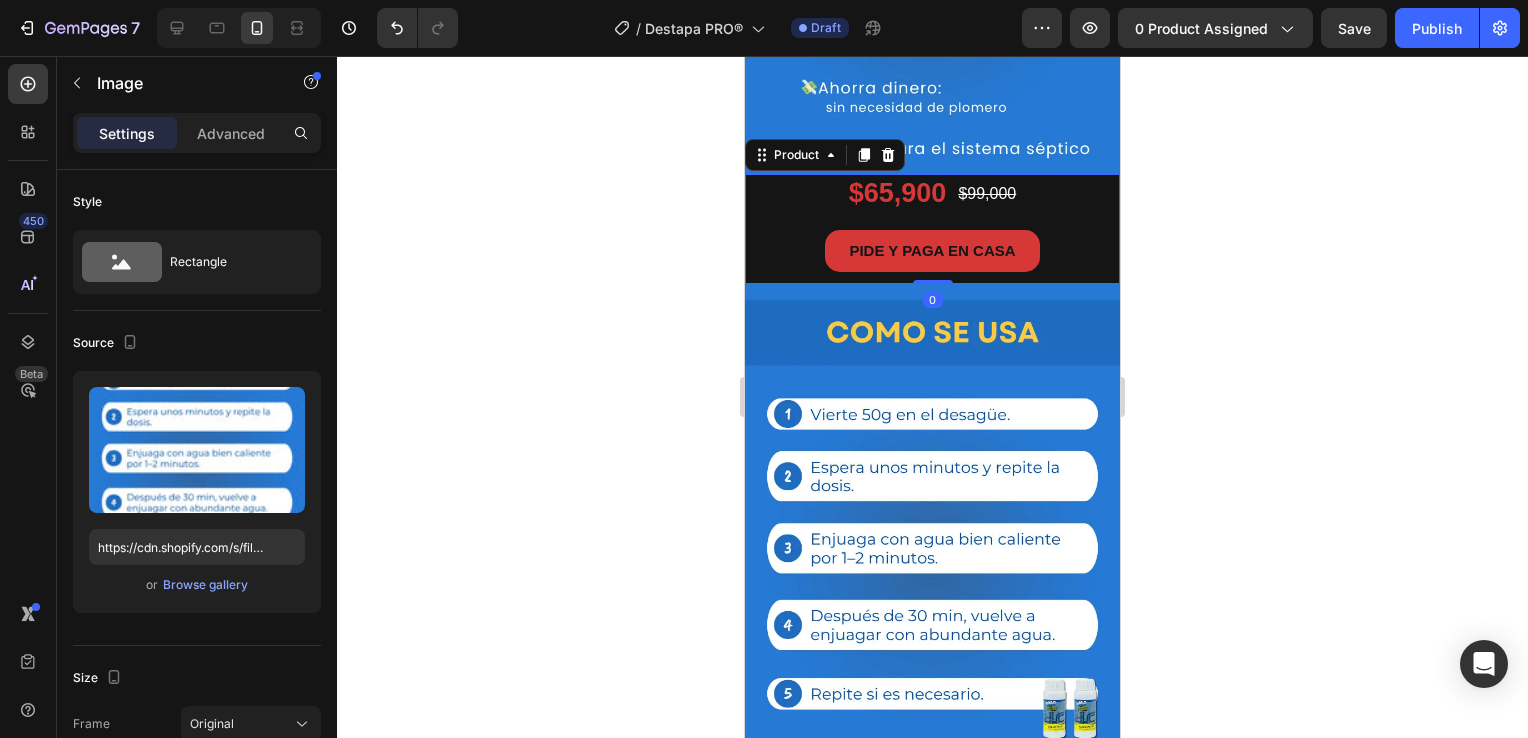 click on "PIDE Y PAGA EN CASA Button" at bounding box center (932, 257) 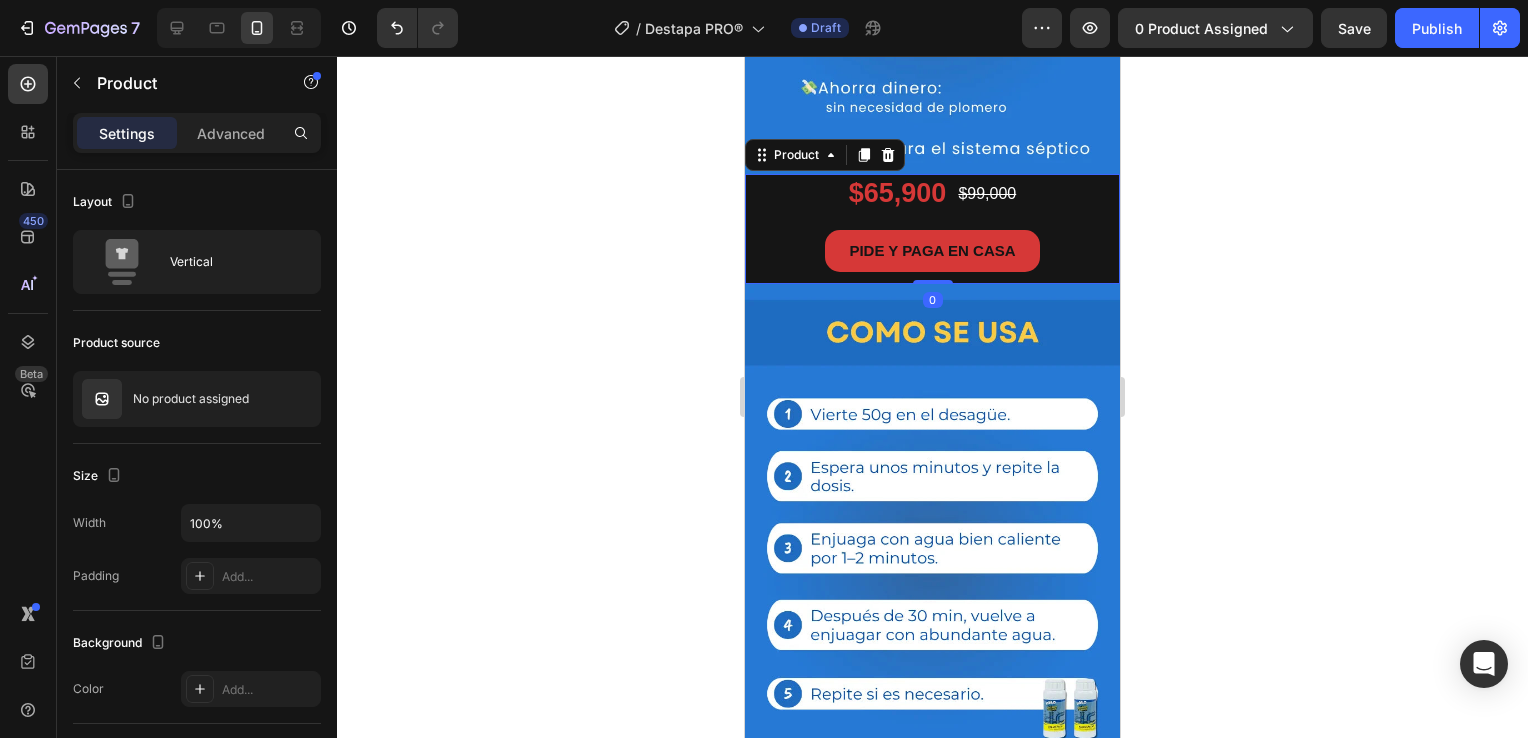 click on "PIDE Y PAGA EN CASA Button" at bounding box center [932, 257] 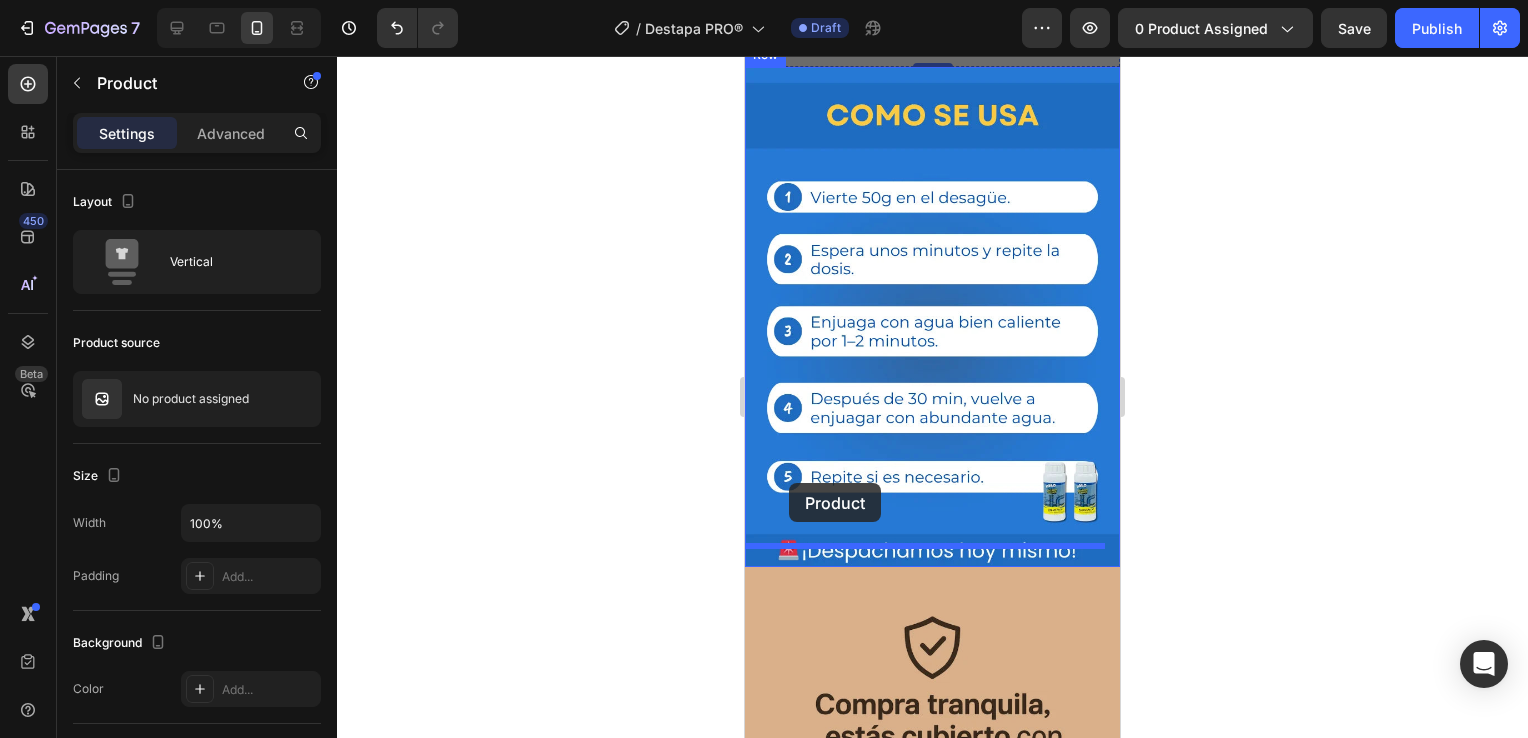 scroll, scrollTop: 2000, scrollLeft: 0, axis: vertical 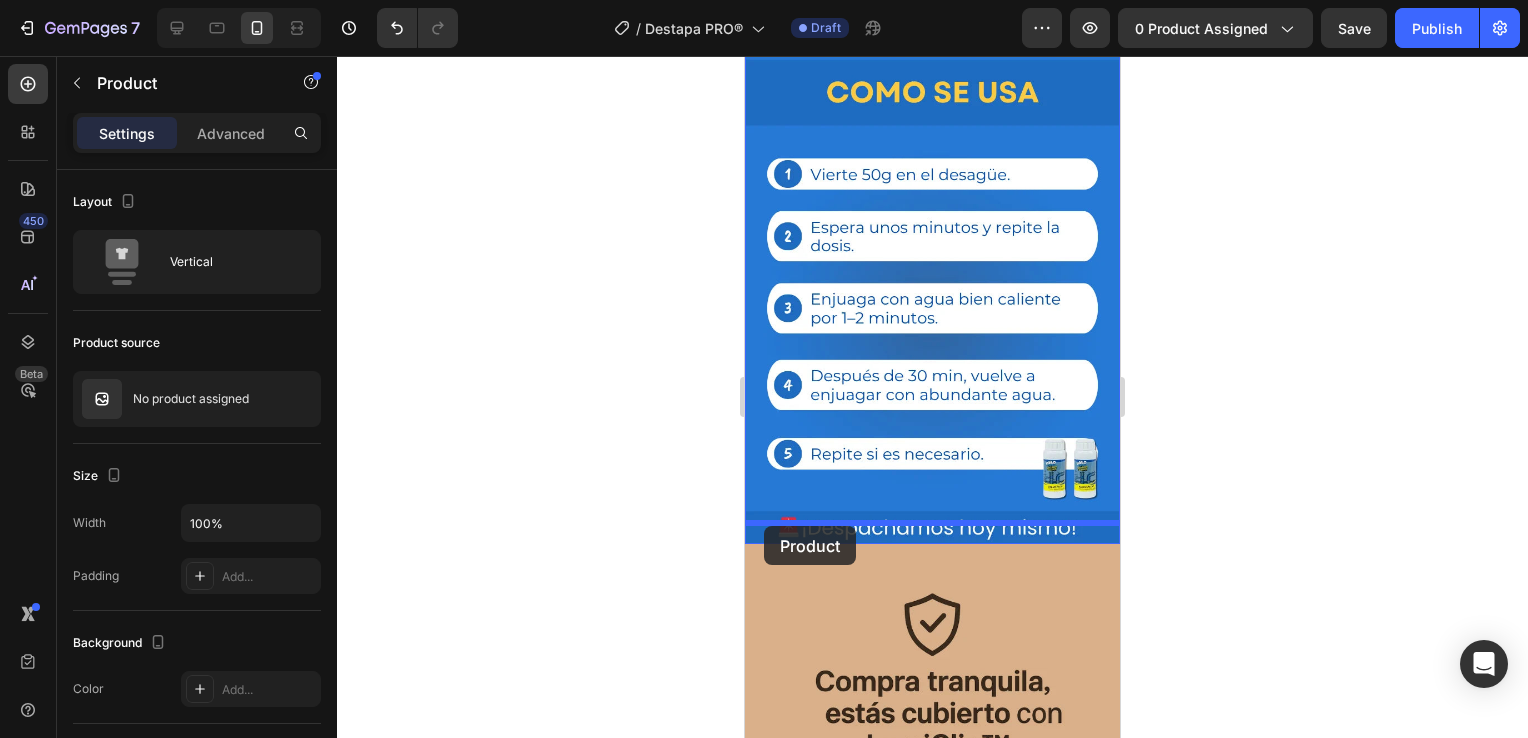 drag, startPoint x: 759, startPoint y: 117, endPoint x: 764, endPoint y: 526, distance: 409.03055 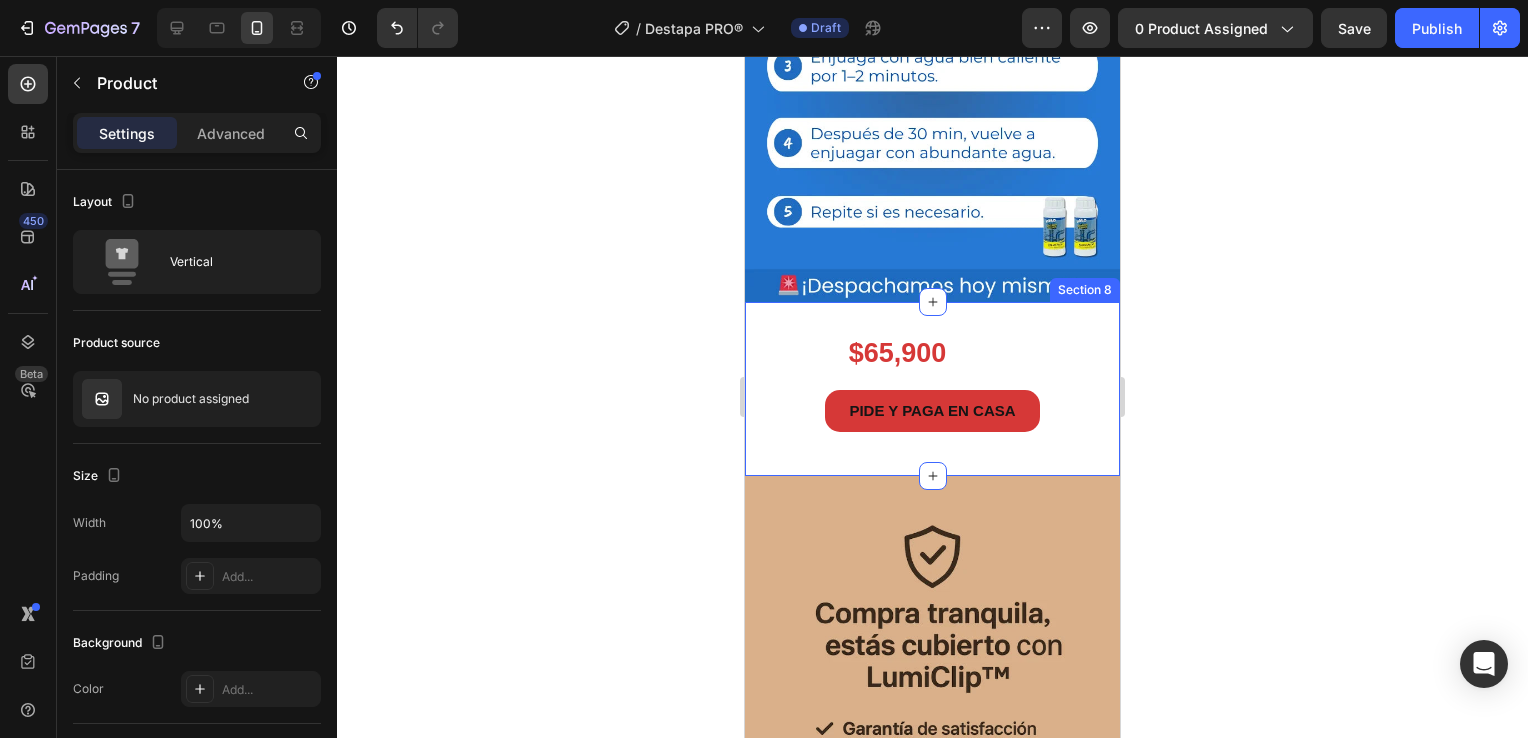 scroll, scrollTop: 2200, scrollLeft: 0, axis: vertical 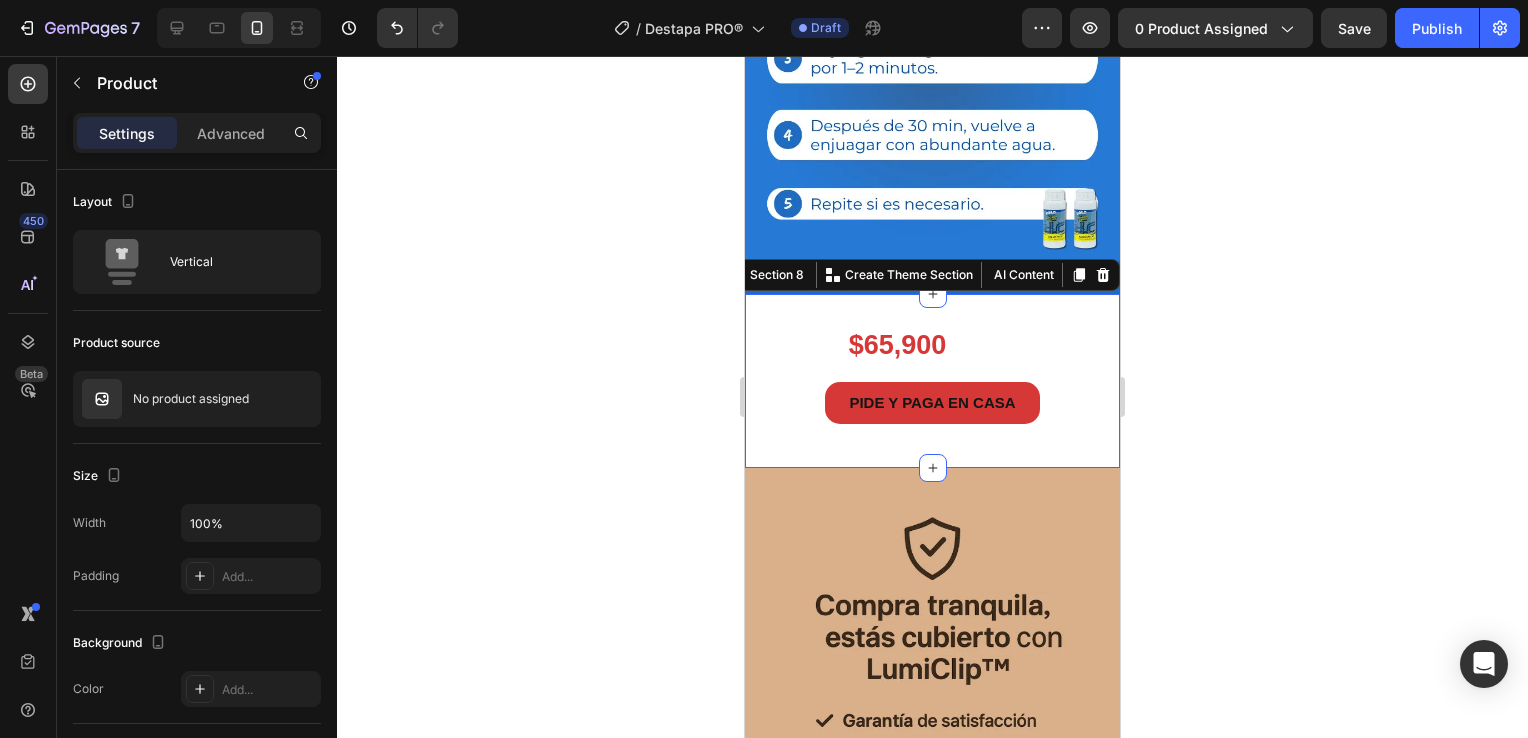 click on "$65,900 Product Price Product Price $99,000 Product Price Product Price Row PIDE Y PAGA EN CASA Button Product Section 8   You can create reusable sections Create Theme Section AI Content Write with GemAI What would you like to describe here? Tone and Voice Persuasive Product GrifoClean™ Show more Generate" at bounding box center (932, 380) 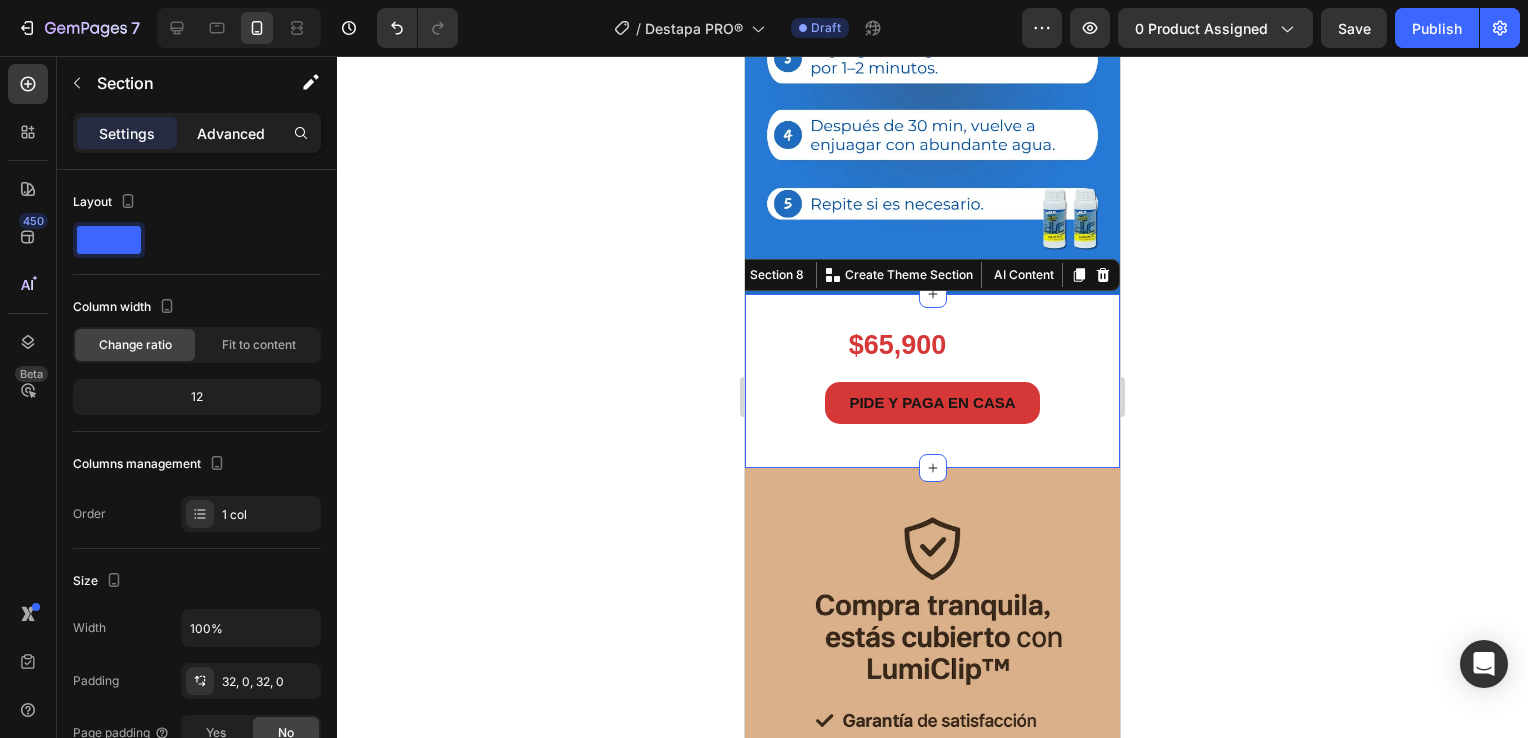 click on "Advanced" at bounding box center [231, 133] 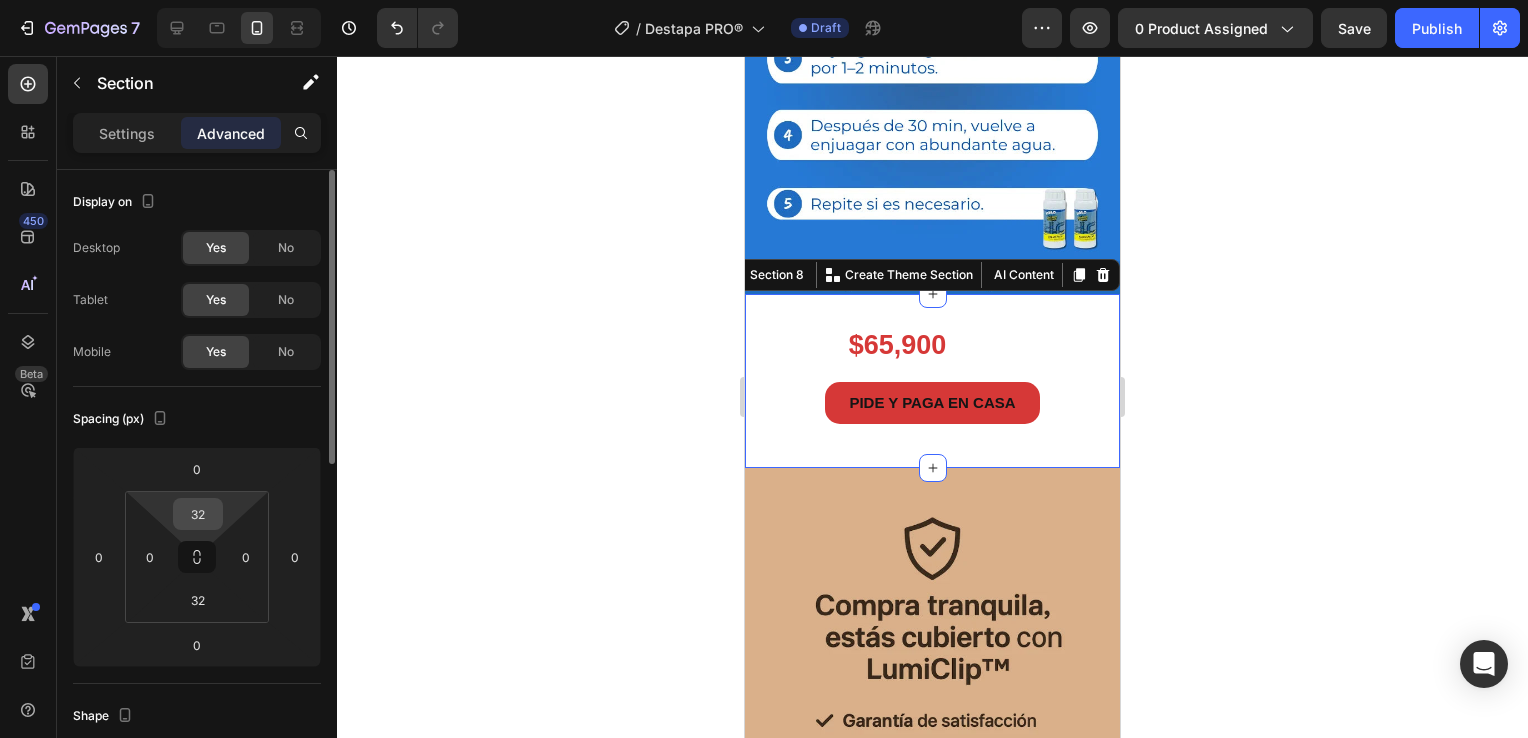 click on "32" at bounding box center [198, 514] 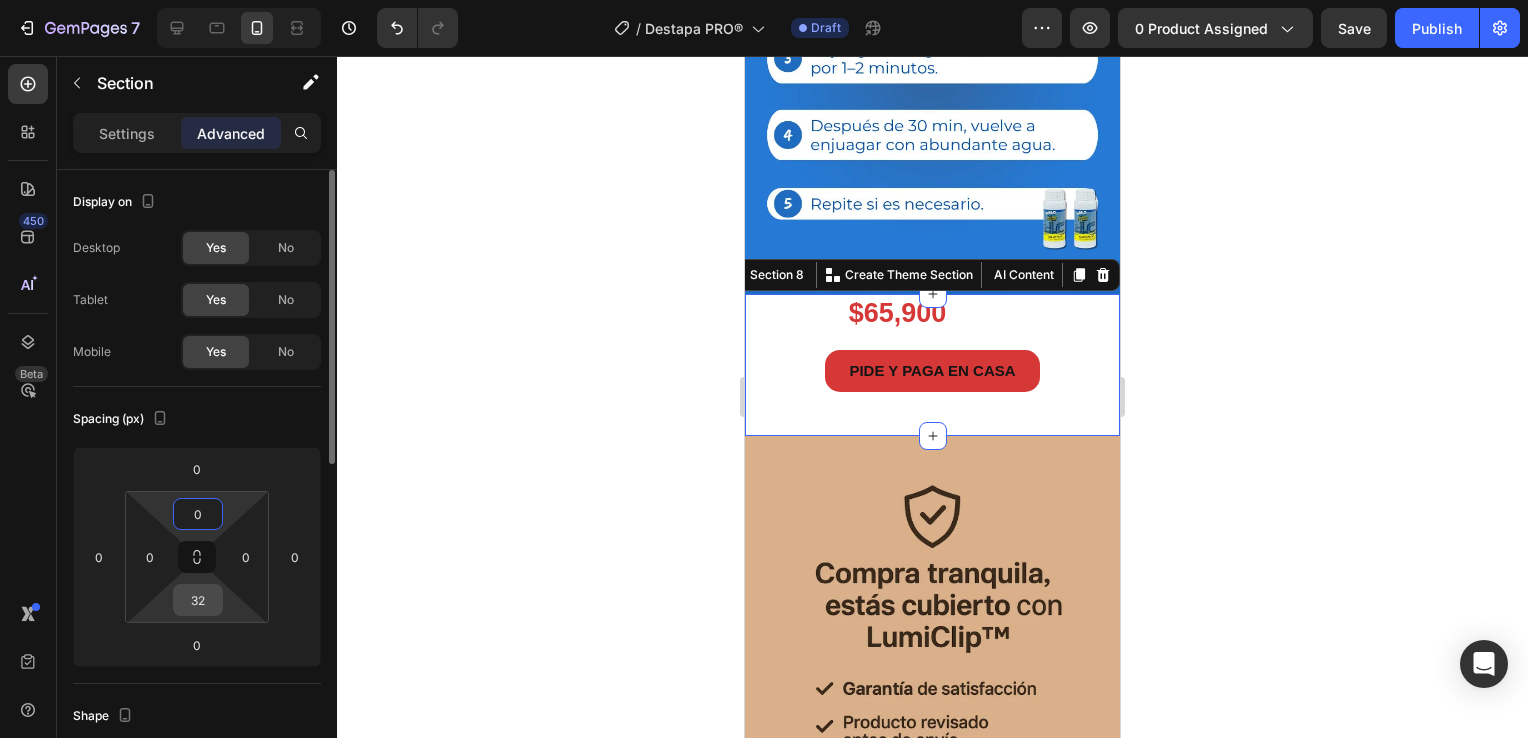 type on "0" 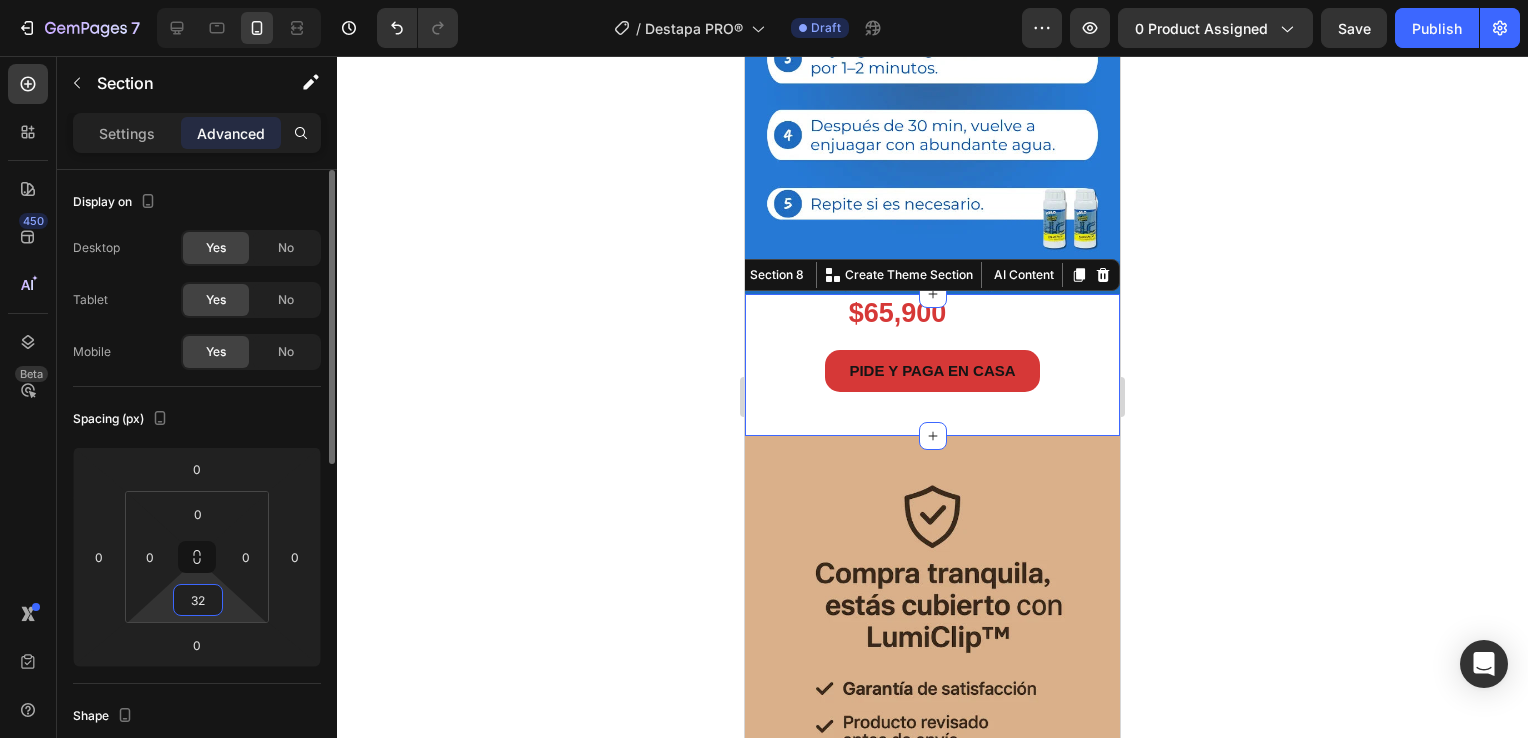 click on "32" at bounding box center (198, 600) 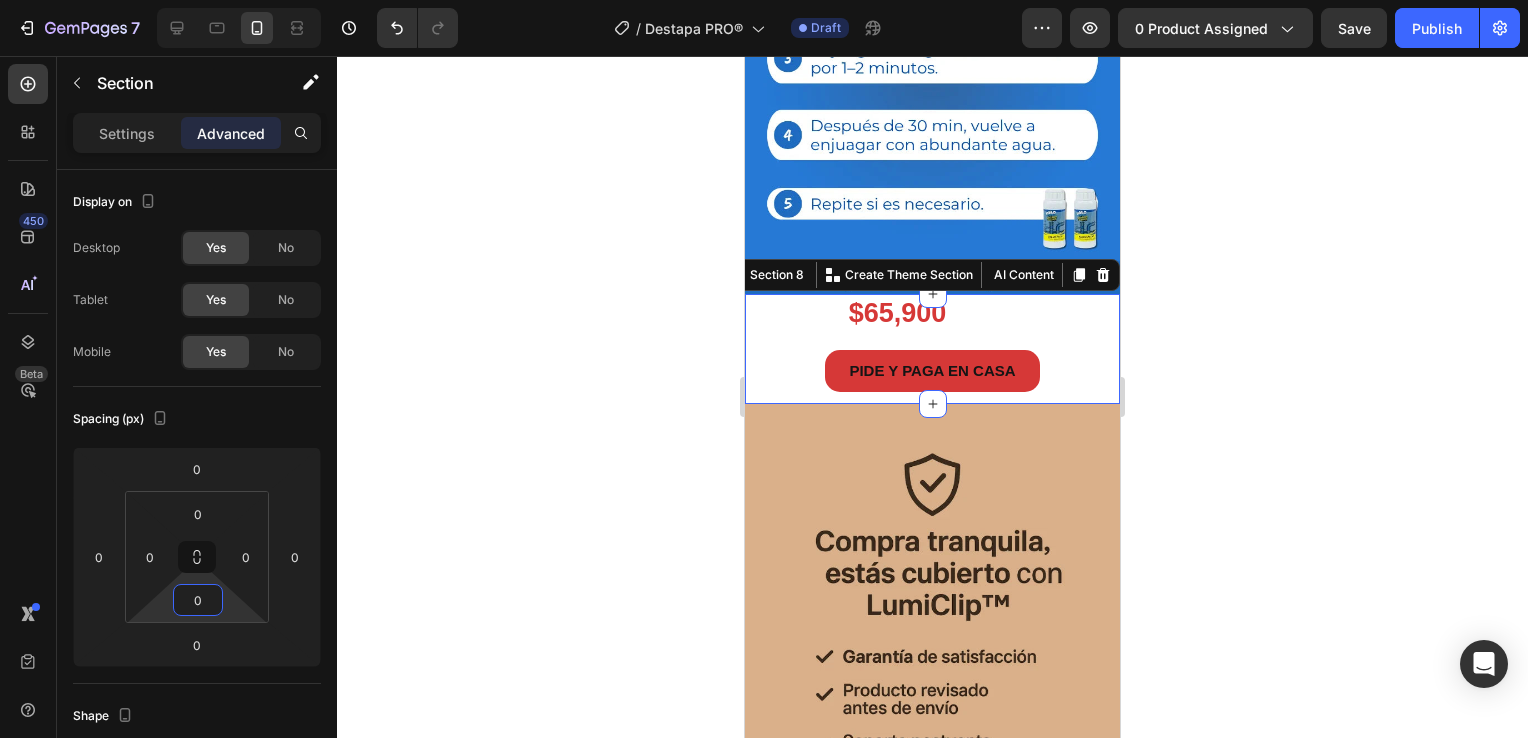 type on "0" 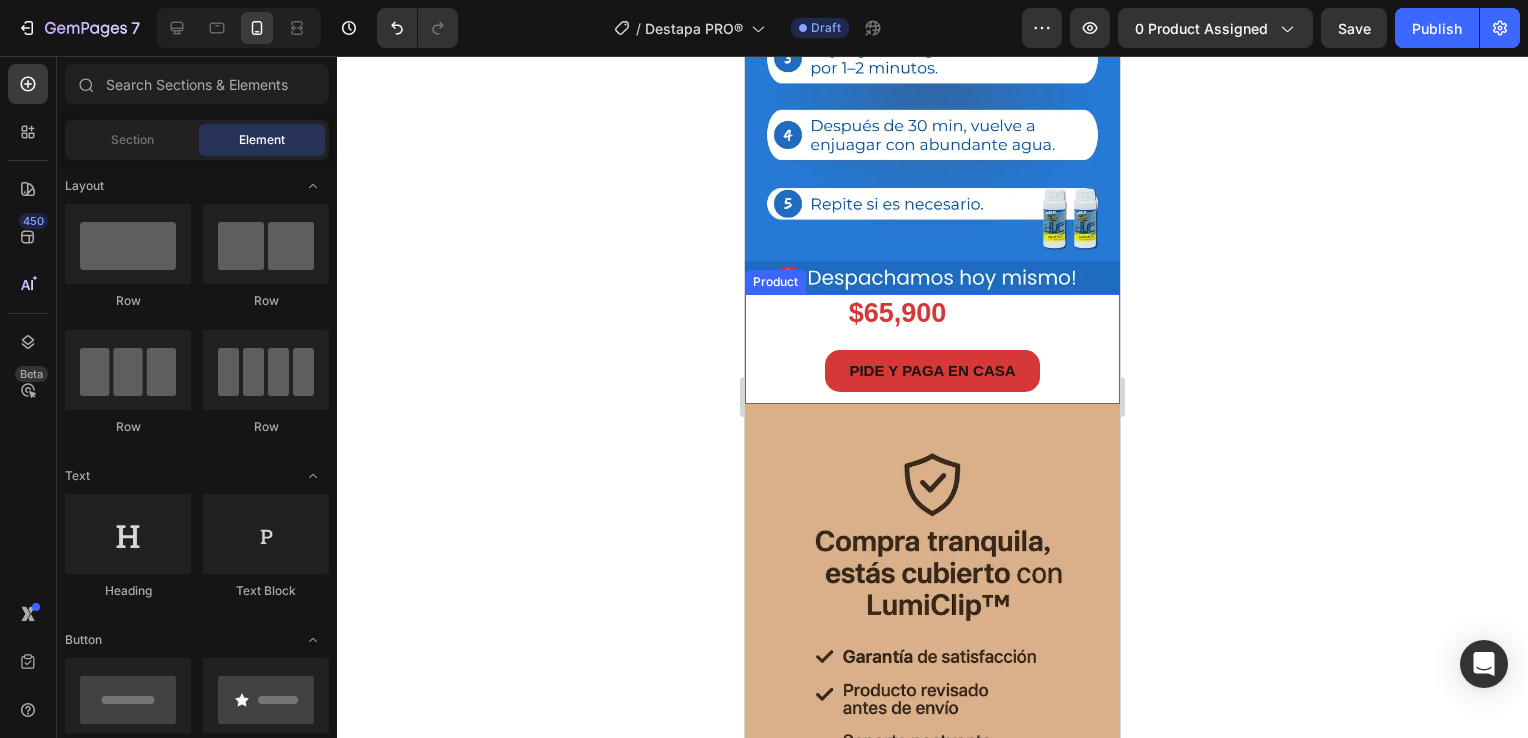 click on "PIDE Y PAGA EN CASA Button" at bounding box center (932, 377) 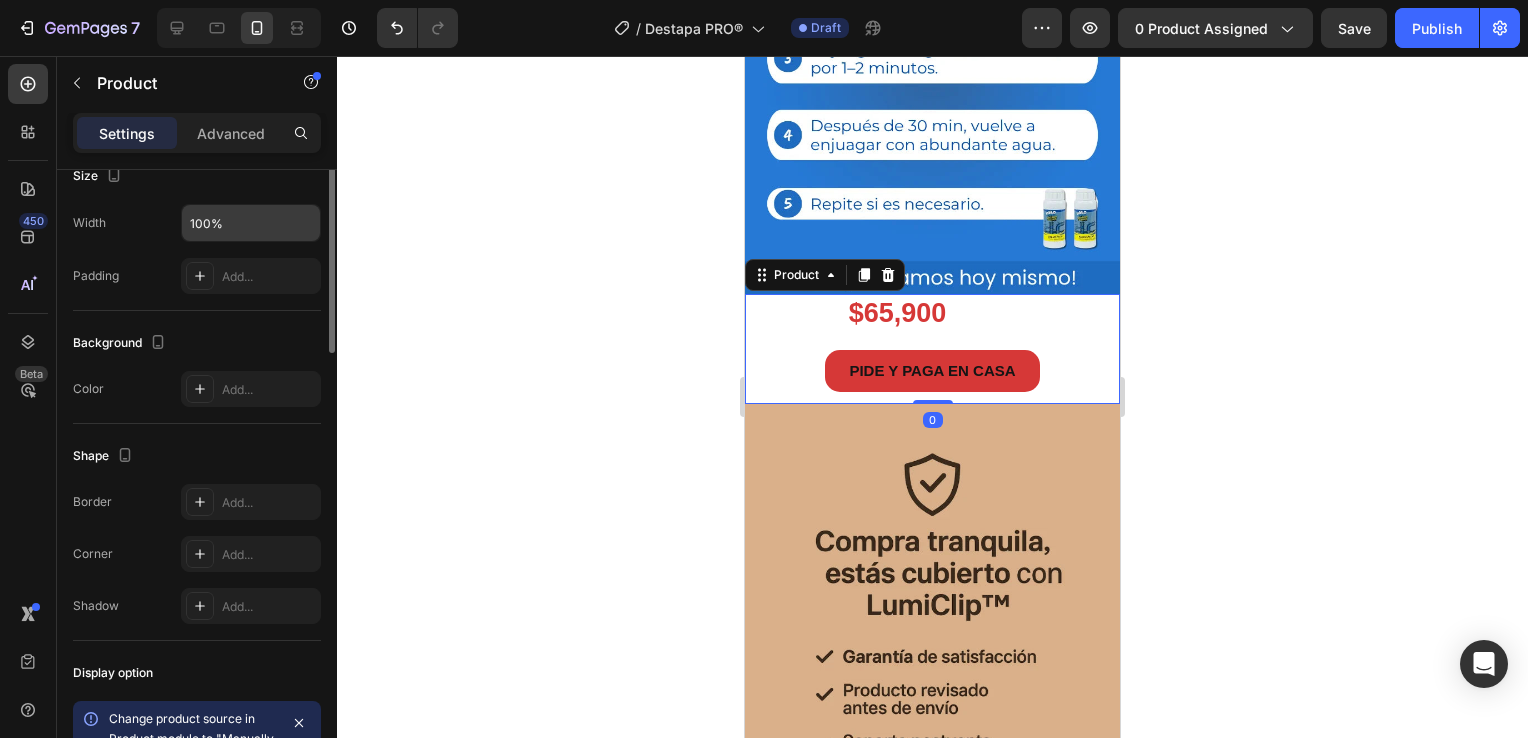 scroll, scrollTop: 0, scrollLeft: 0, axis: both 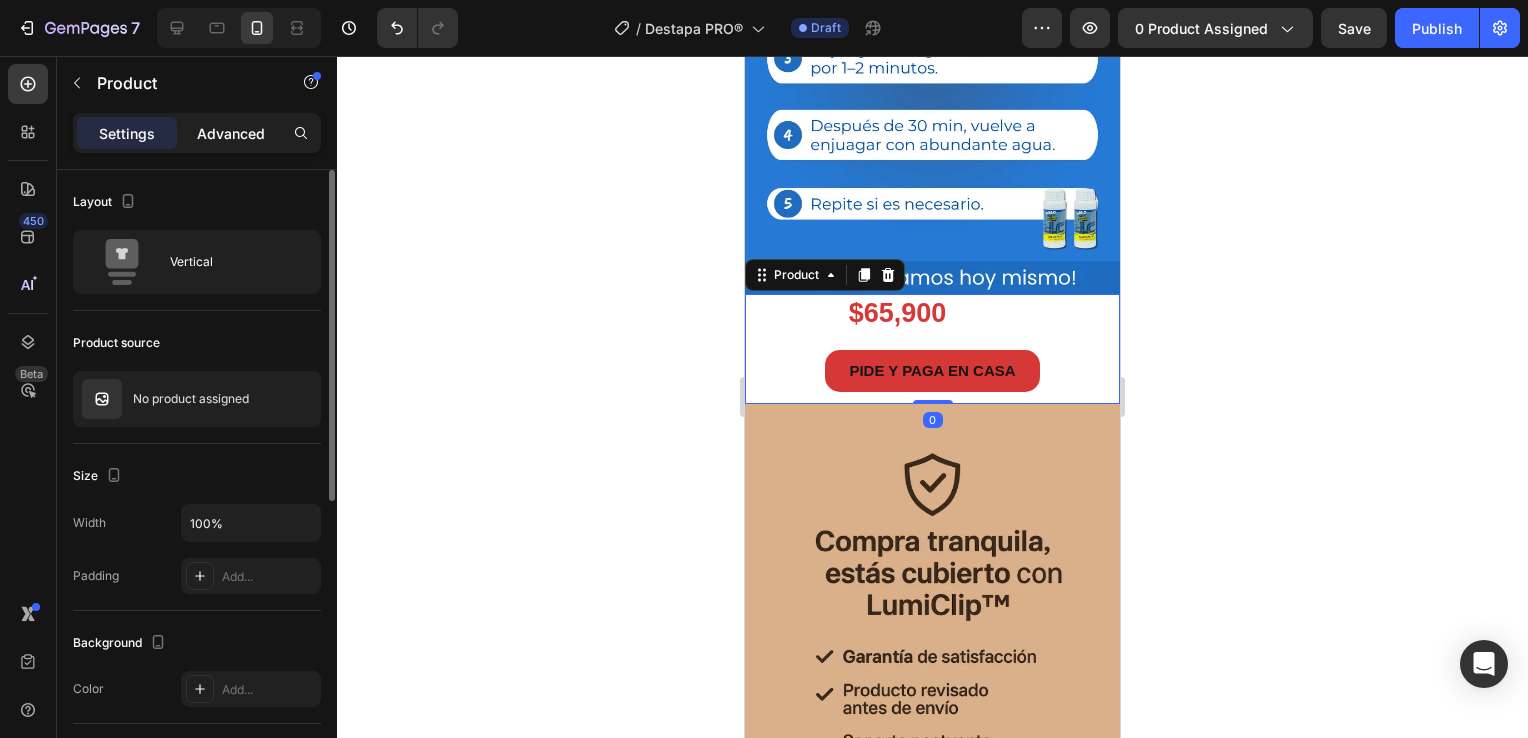 click on "Advanced" at bounding box center [231, 133] 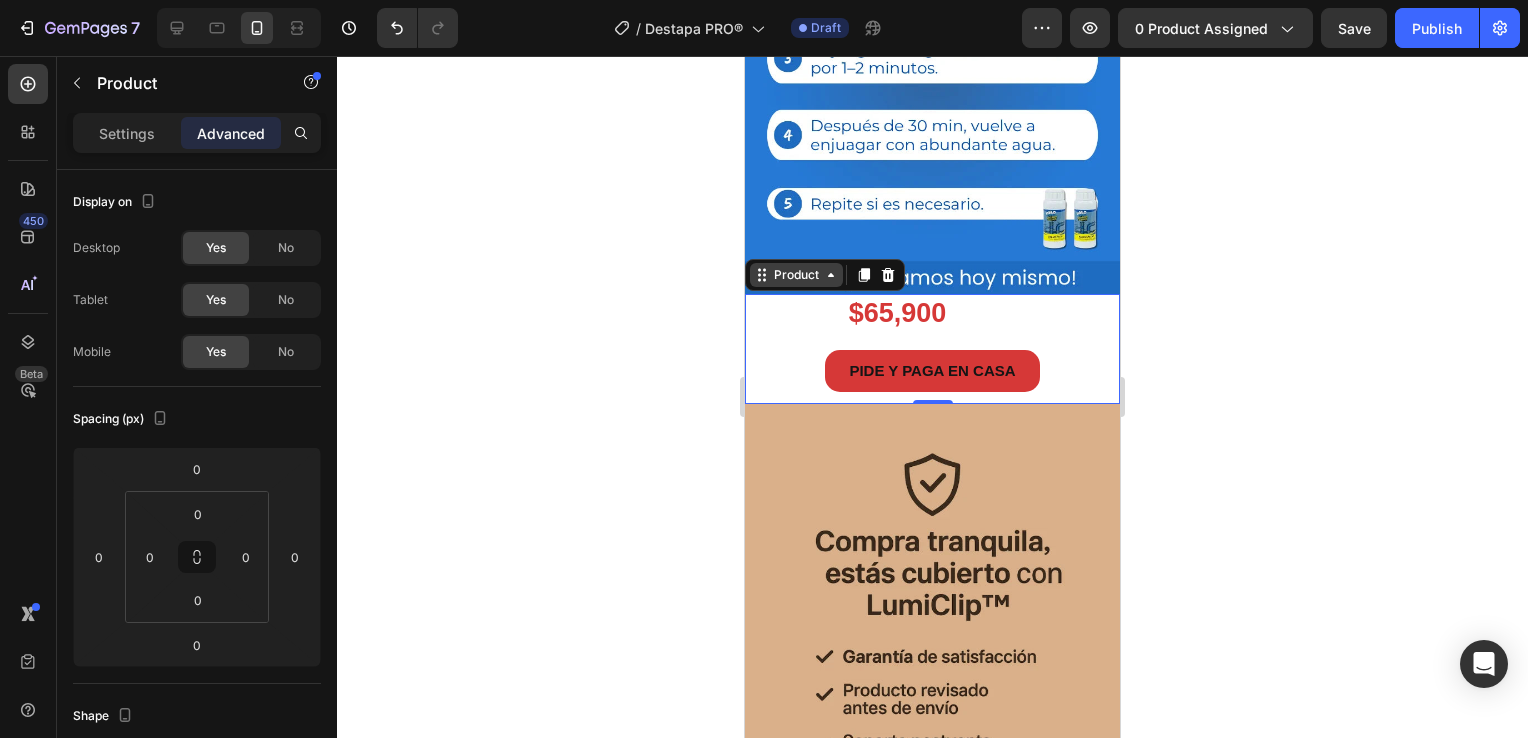 click on "Product" at bounding box center (796, 275) 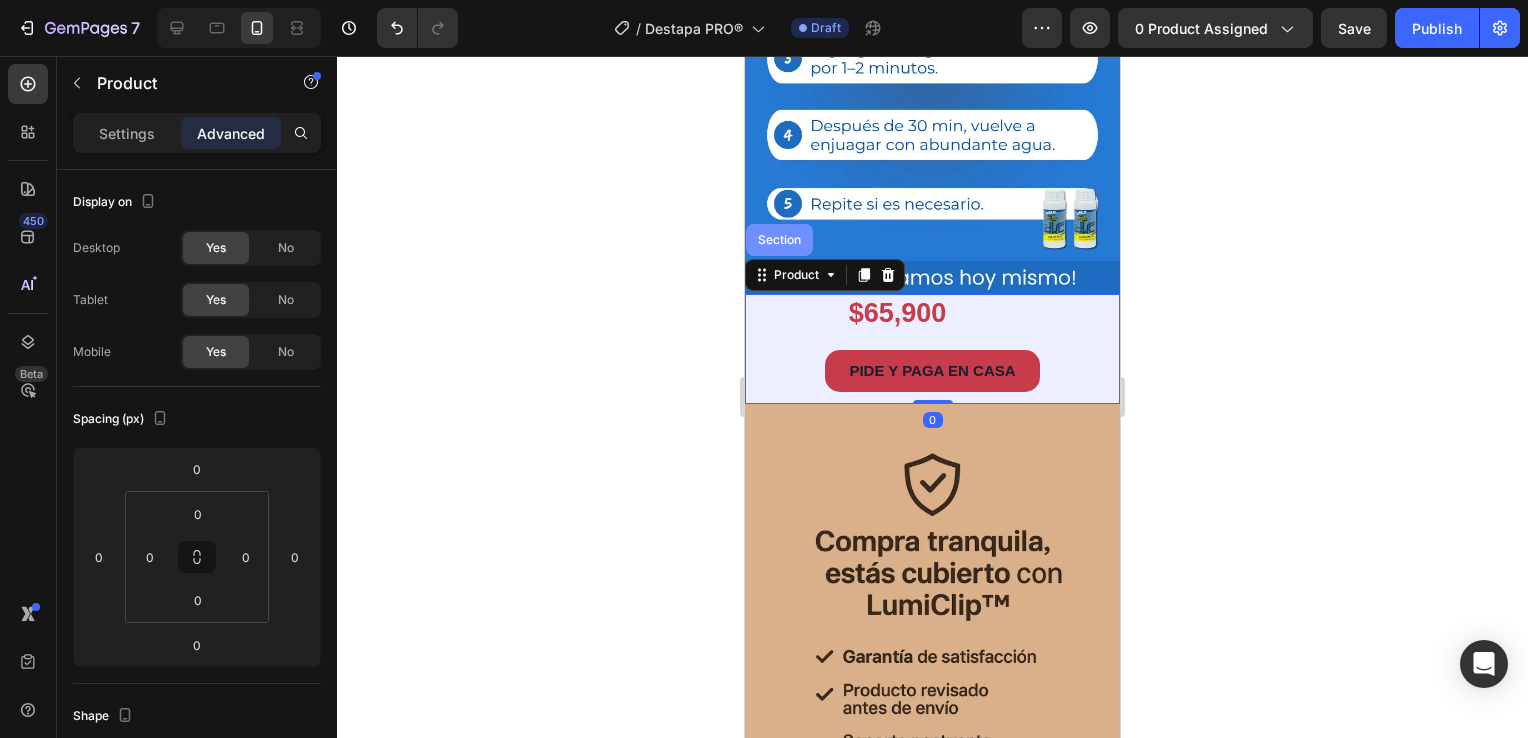 click on "Section" at bounding box center [779, 240] 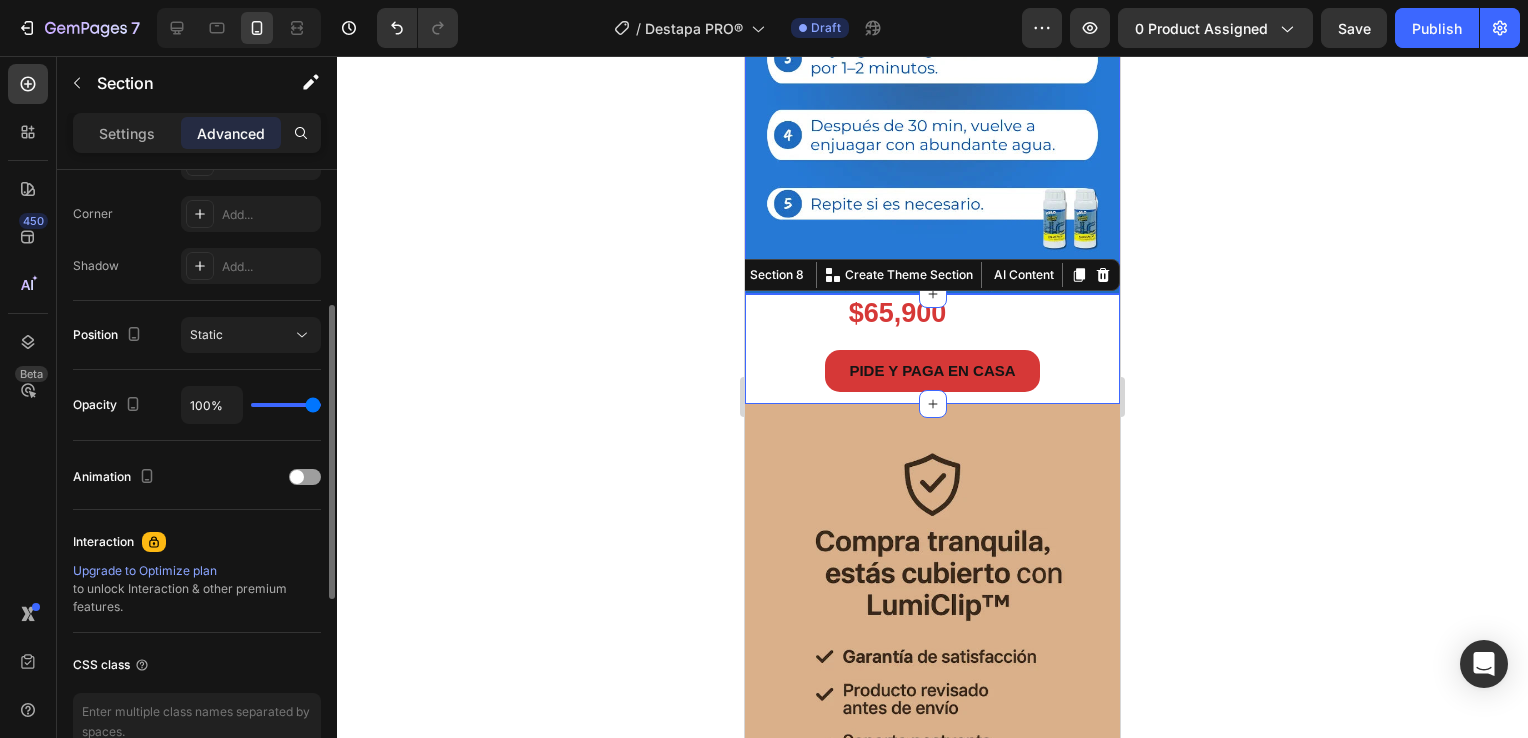 scroll, scrollTop: 200, scrollLeft: 0, axis: vertical 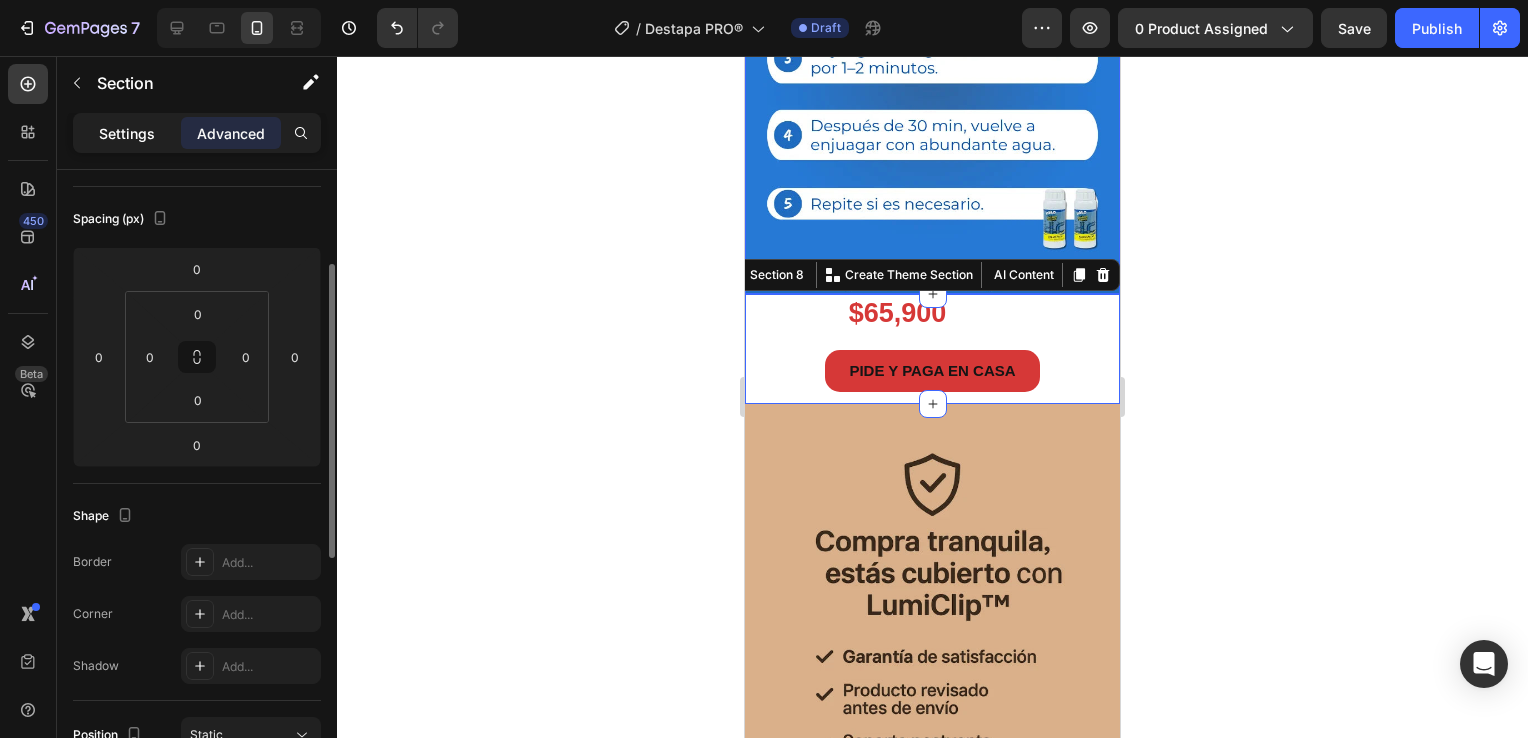click on "Settings" at bounding box center [127, 133] 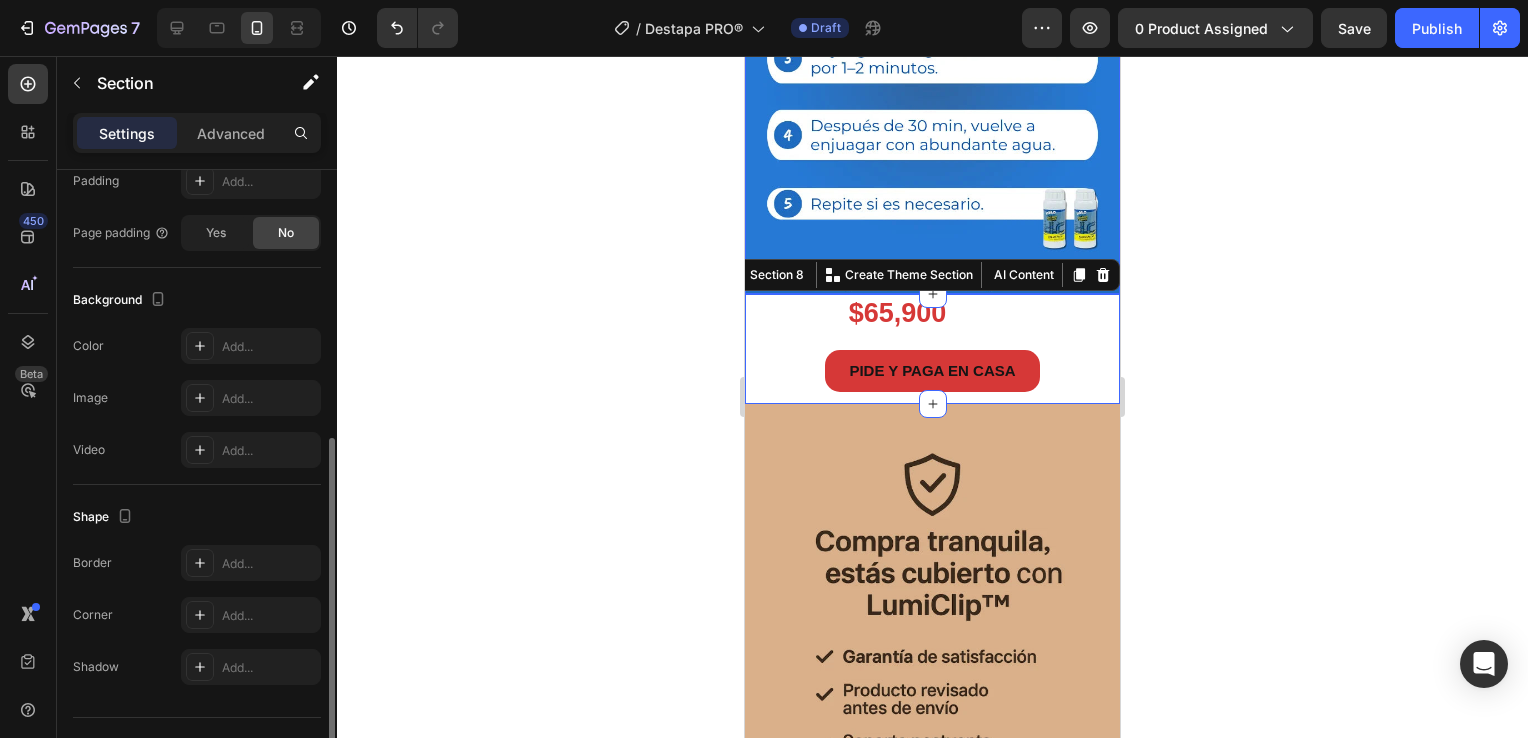 scroll, scrollTop: 540, scrollLeft: 0, axis: vertical 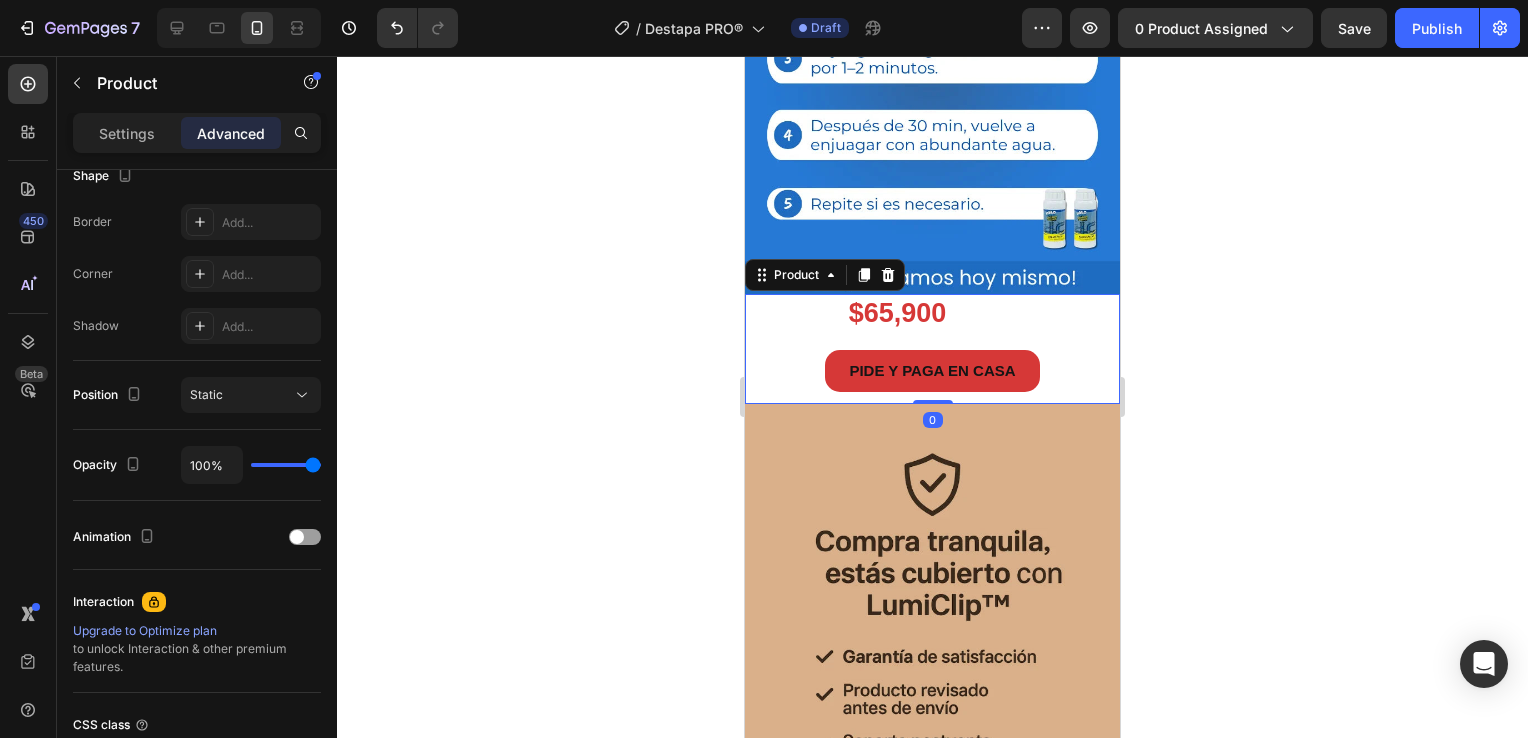 click on "PIDE Y PAGA EN CASA Button" at bounding box center (932, 377) 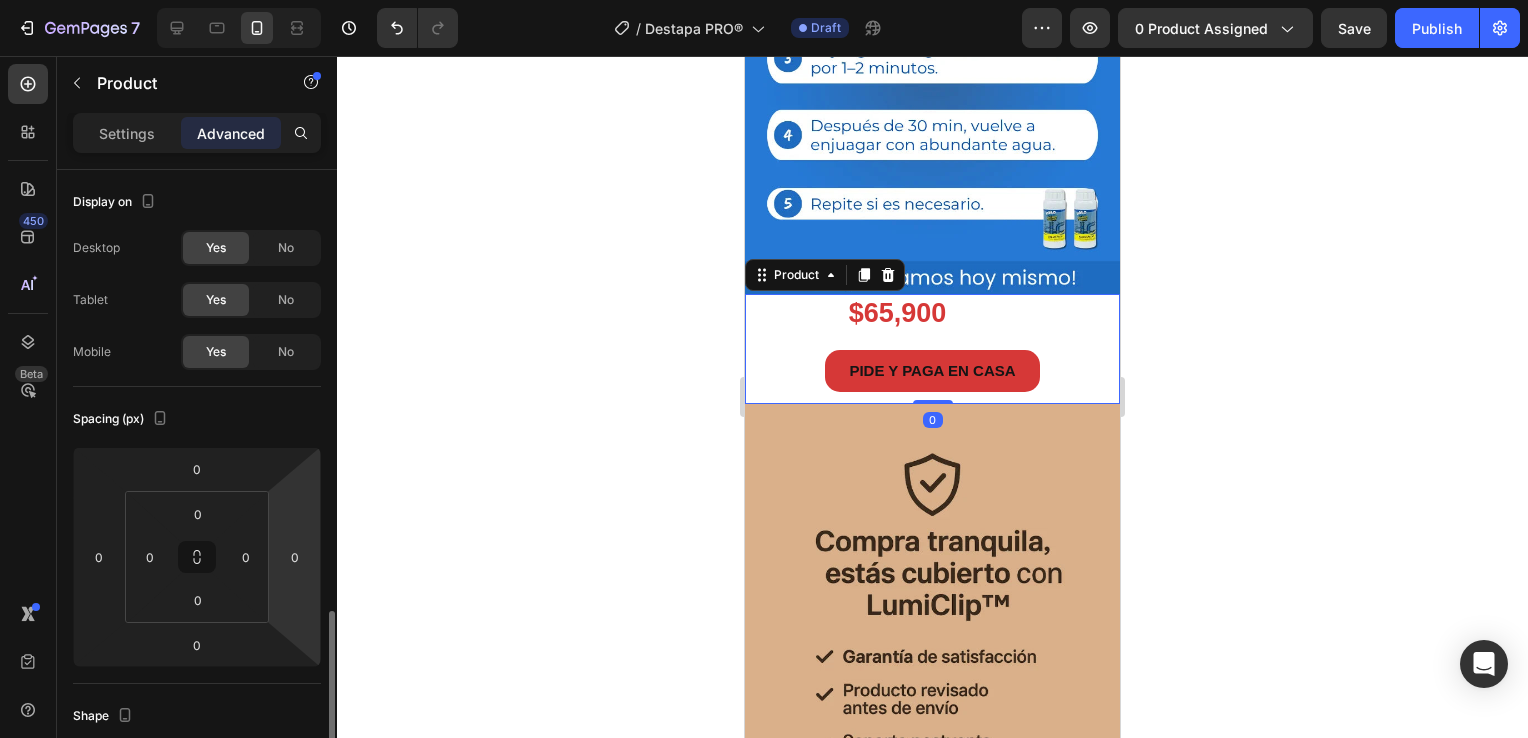 scroll, scrollTop: 400, scrollLeft: 0, axis: vertical 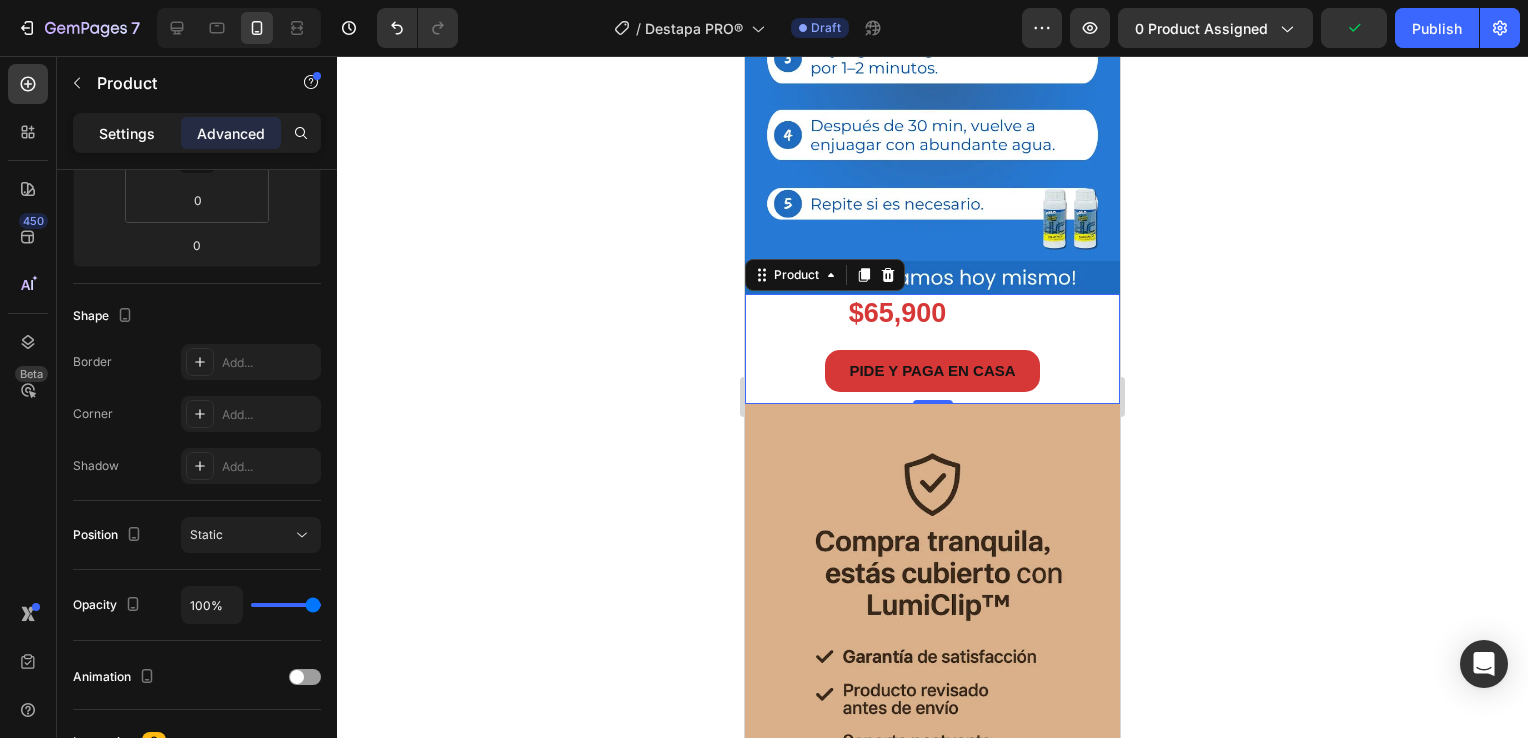 click on "Settings" at bounding box center (127, 133) 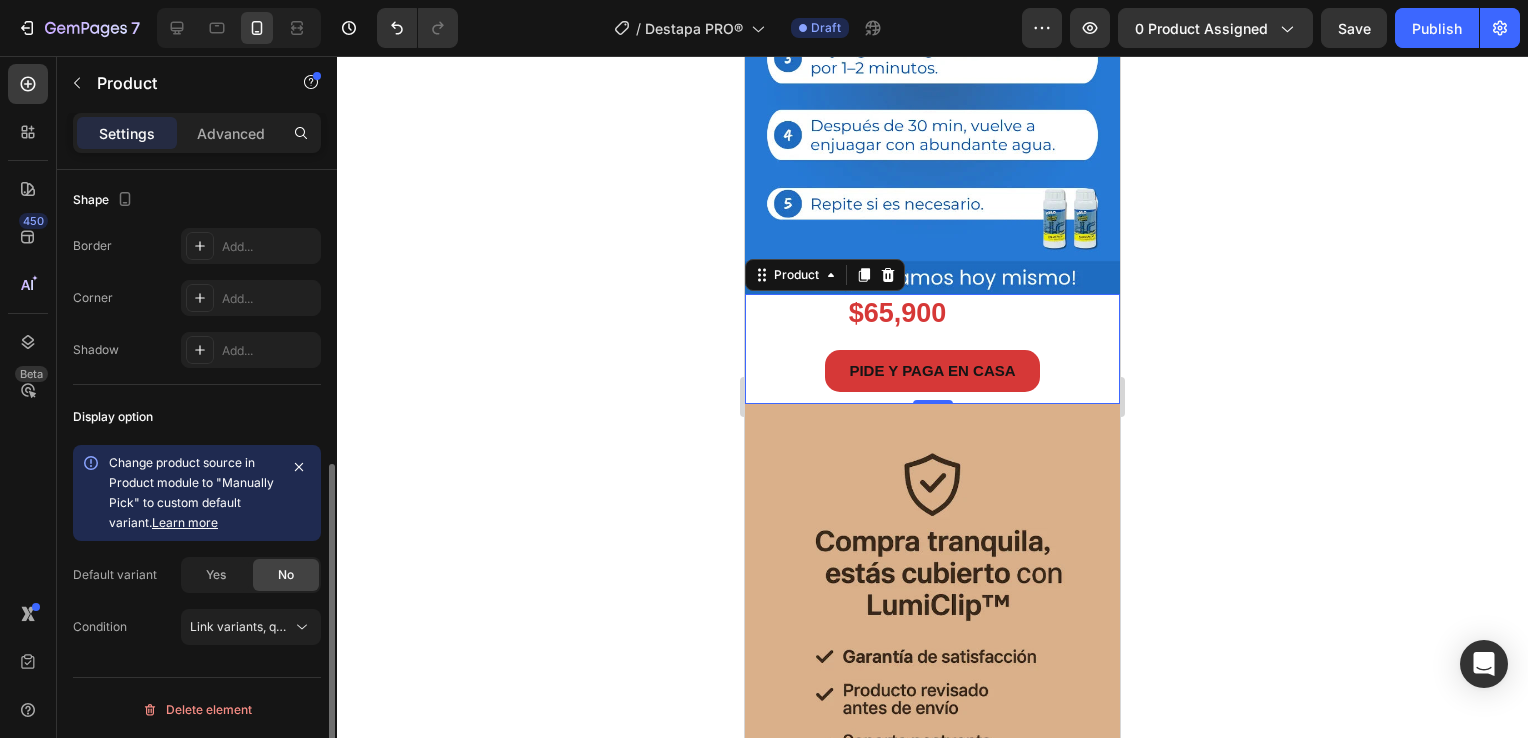 scroll, scrollTop: 356, scrollLeft: 0, axis: vertical 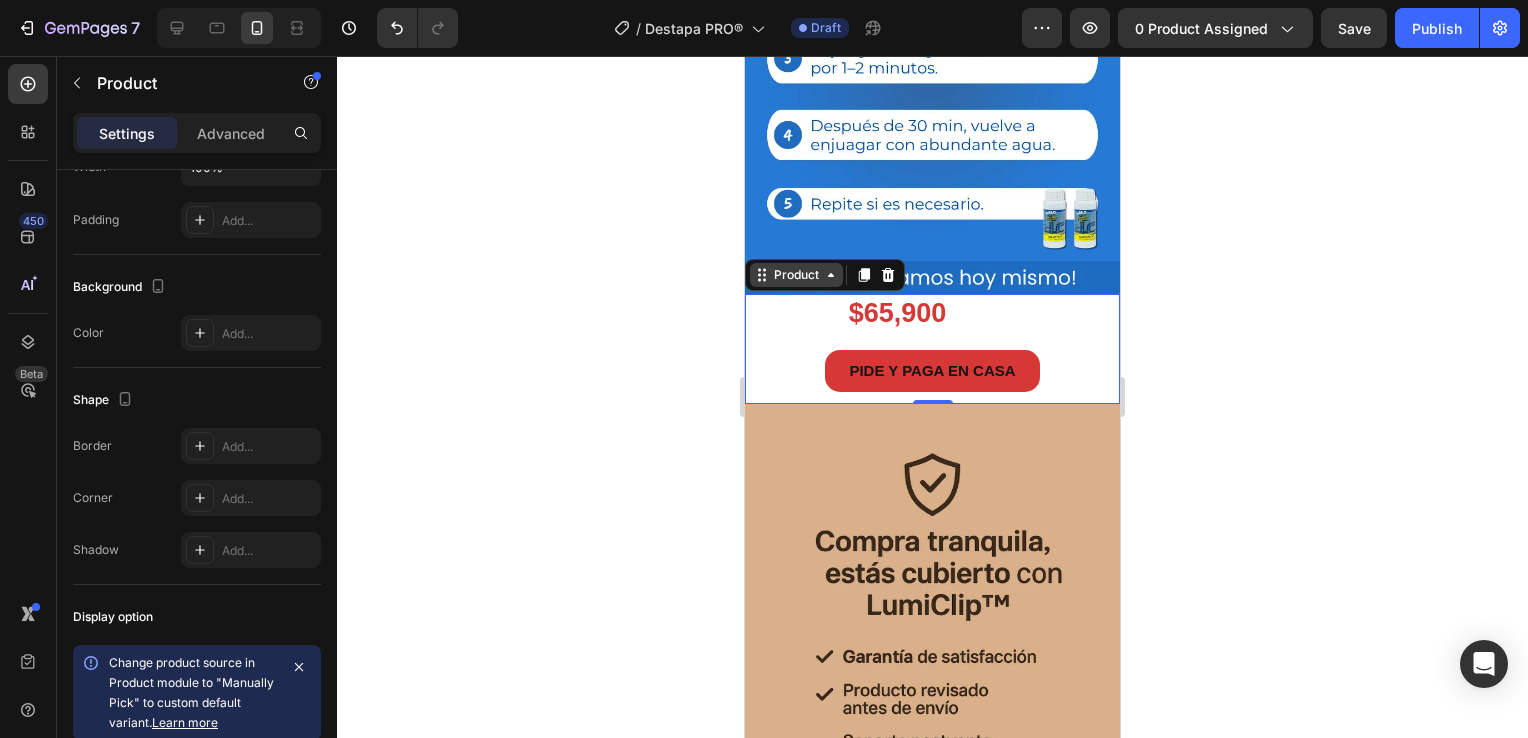 click 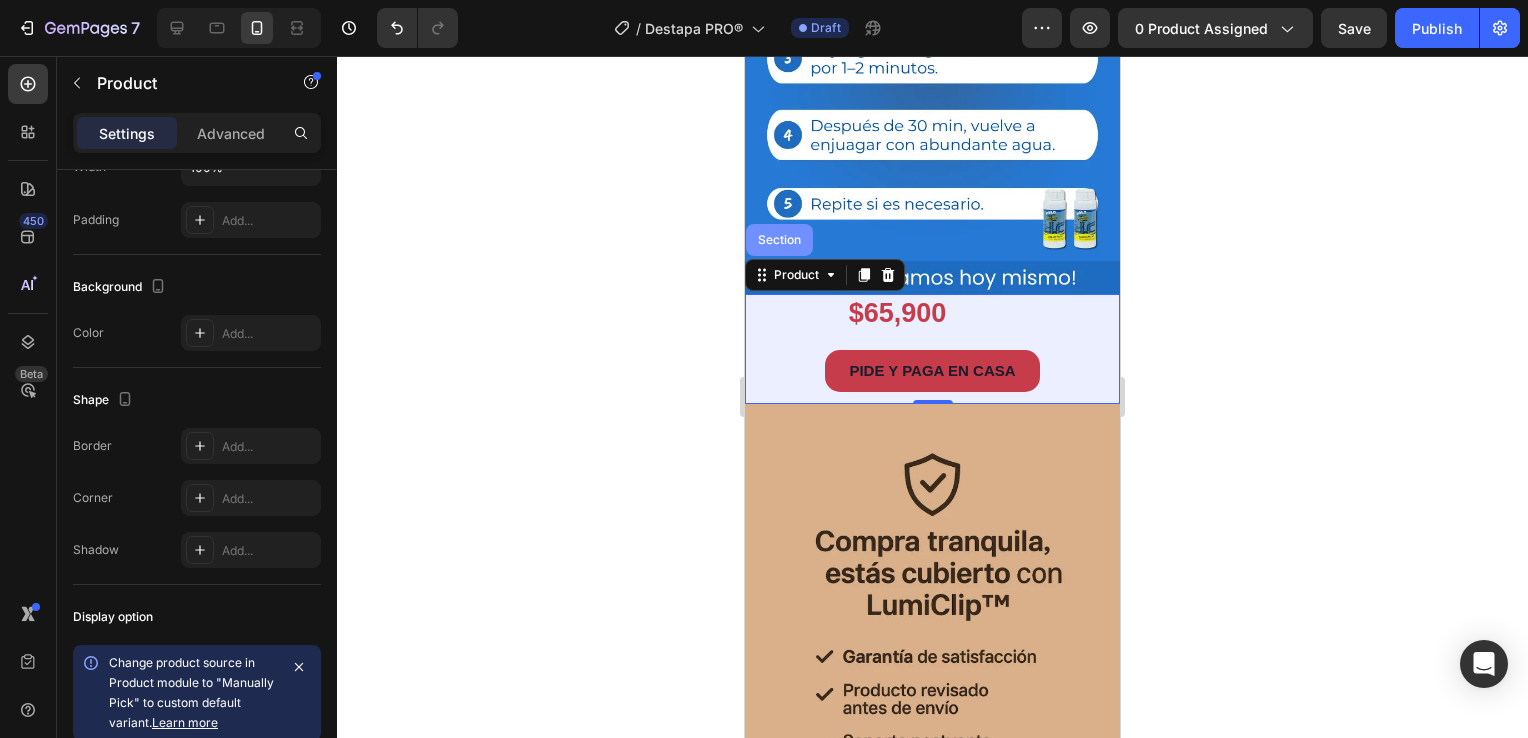 click on "Section" at bounding box center [779, 240] 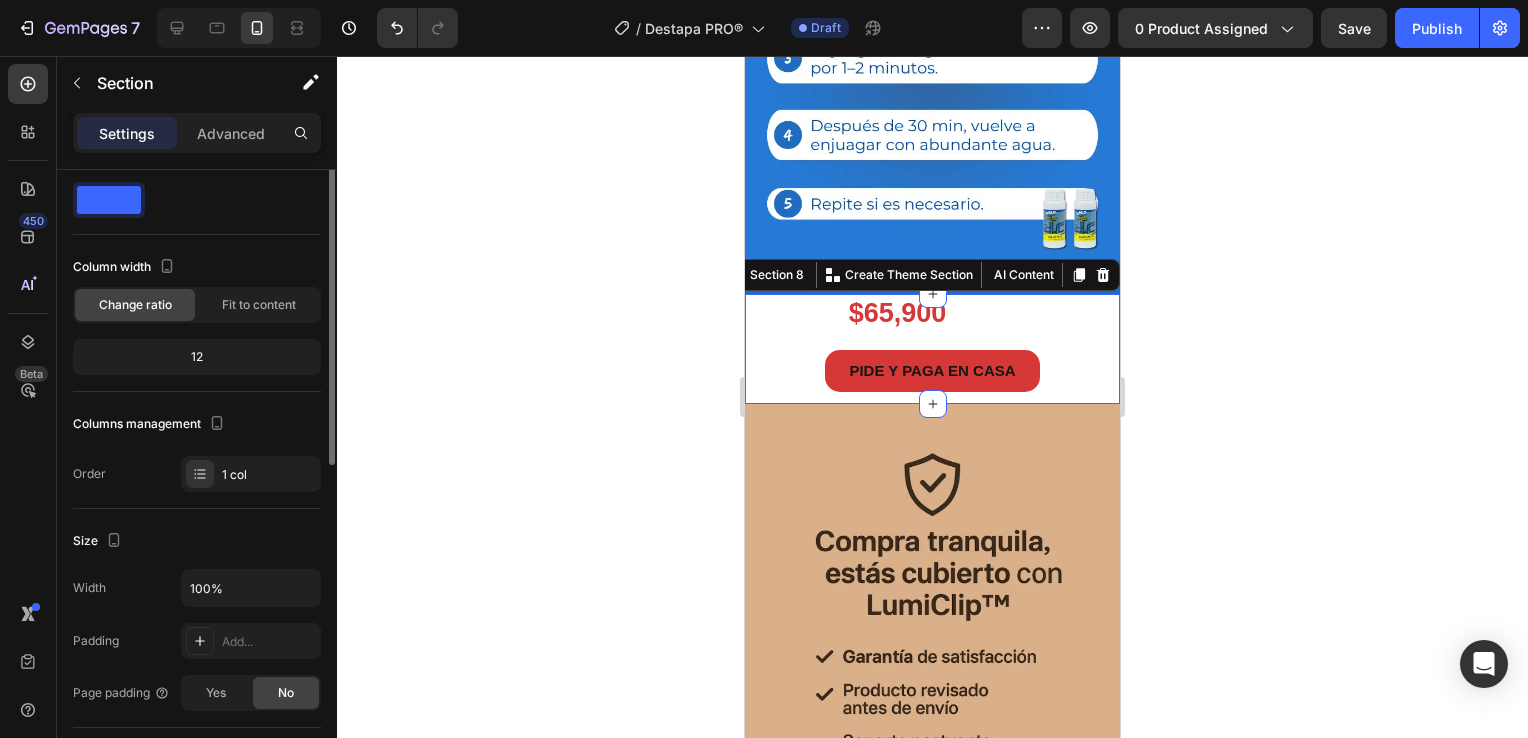 scroll, scrollTop: 0, scrollLeft: 0, axis: both 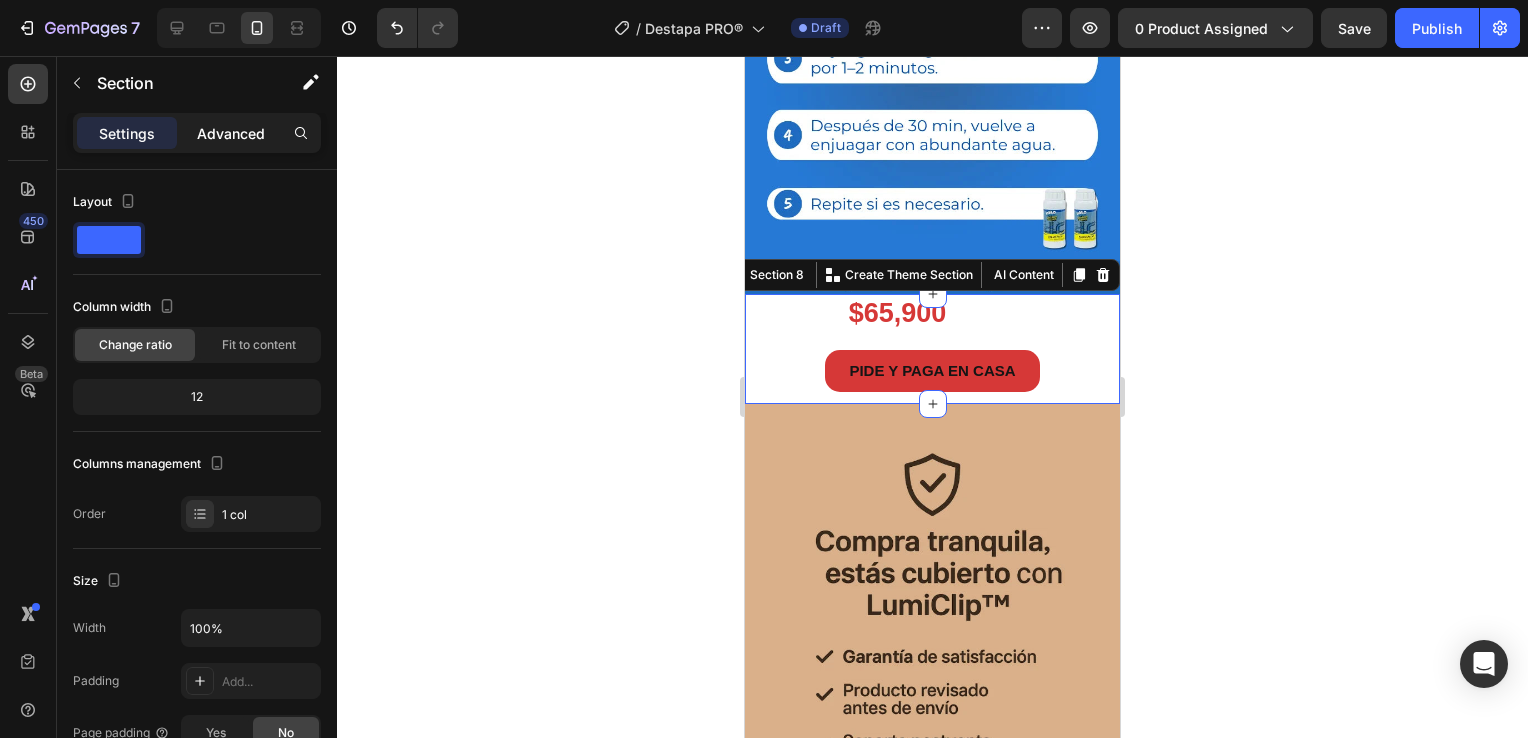 click on "Advanced" 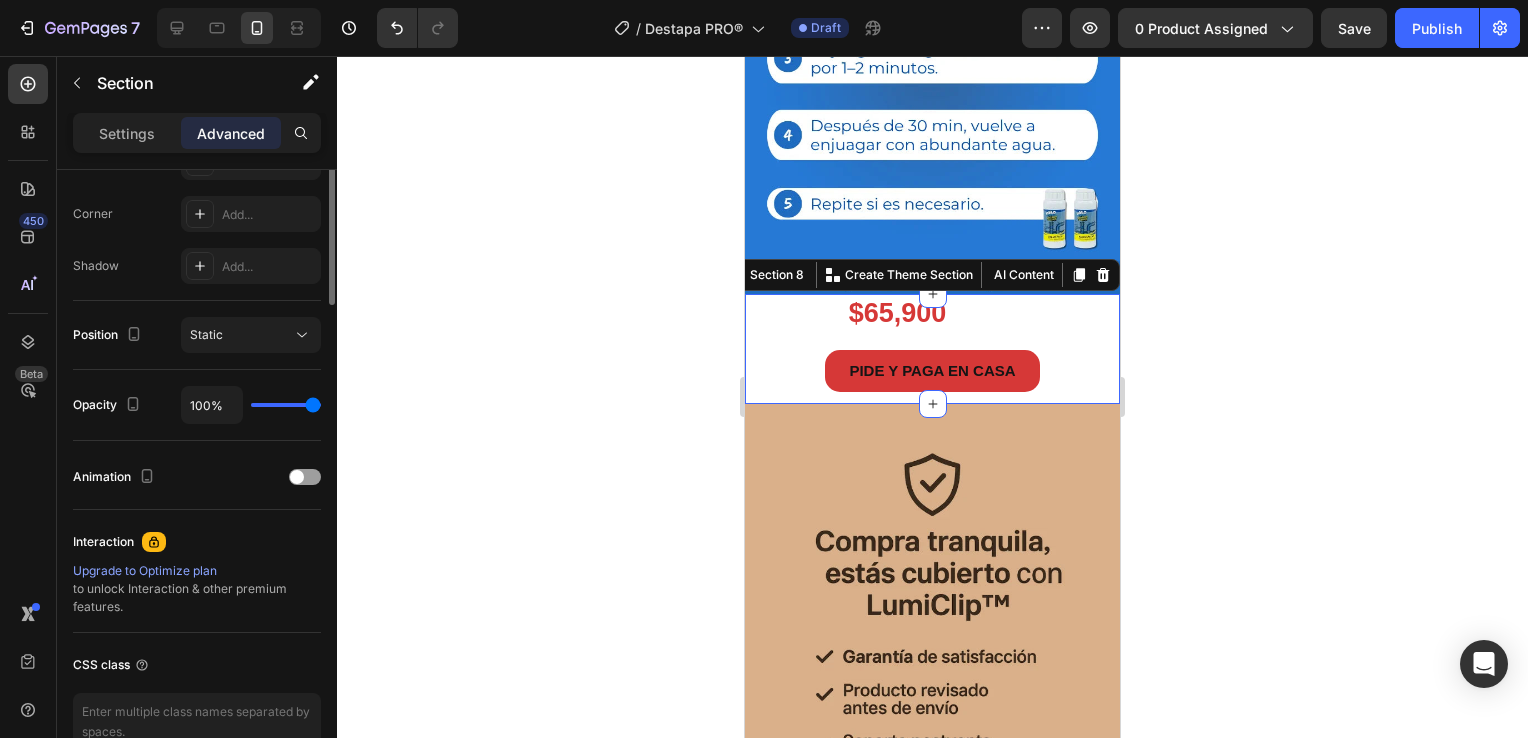 scroll, scrollTop: 300, scrollLeft: 0, axis: vertical 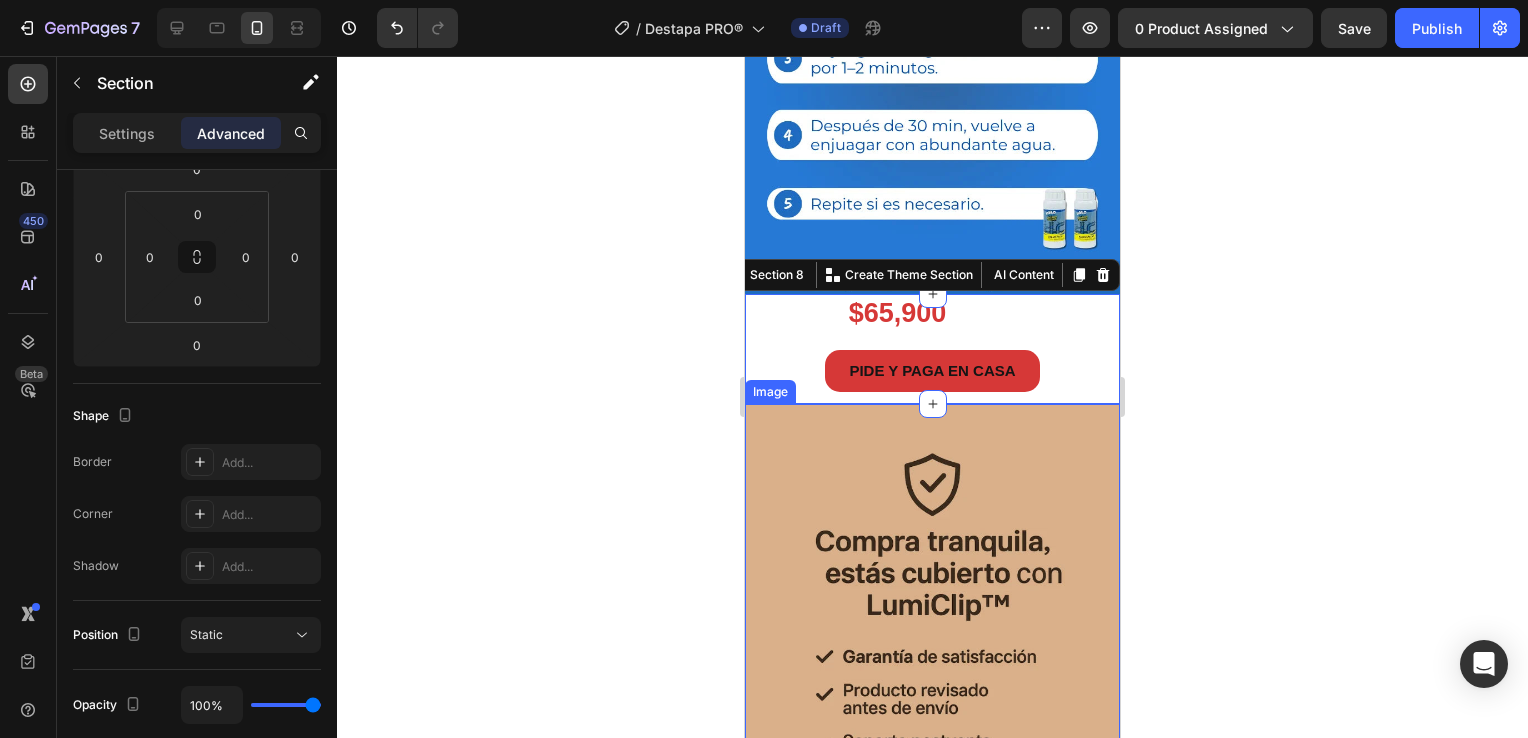 click at bounding box center [932, 654] 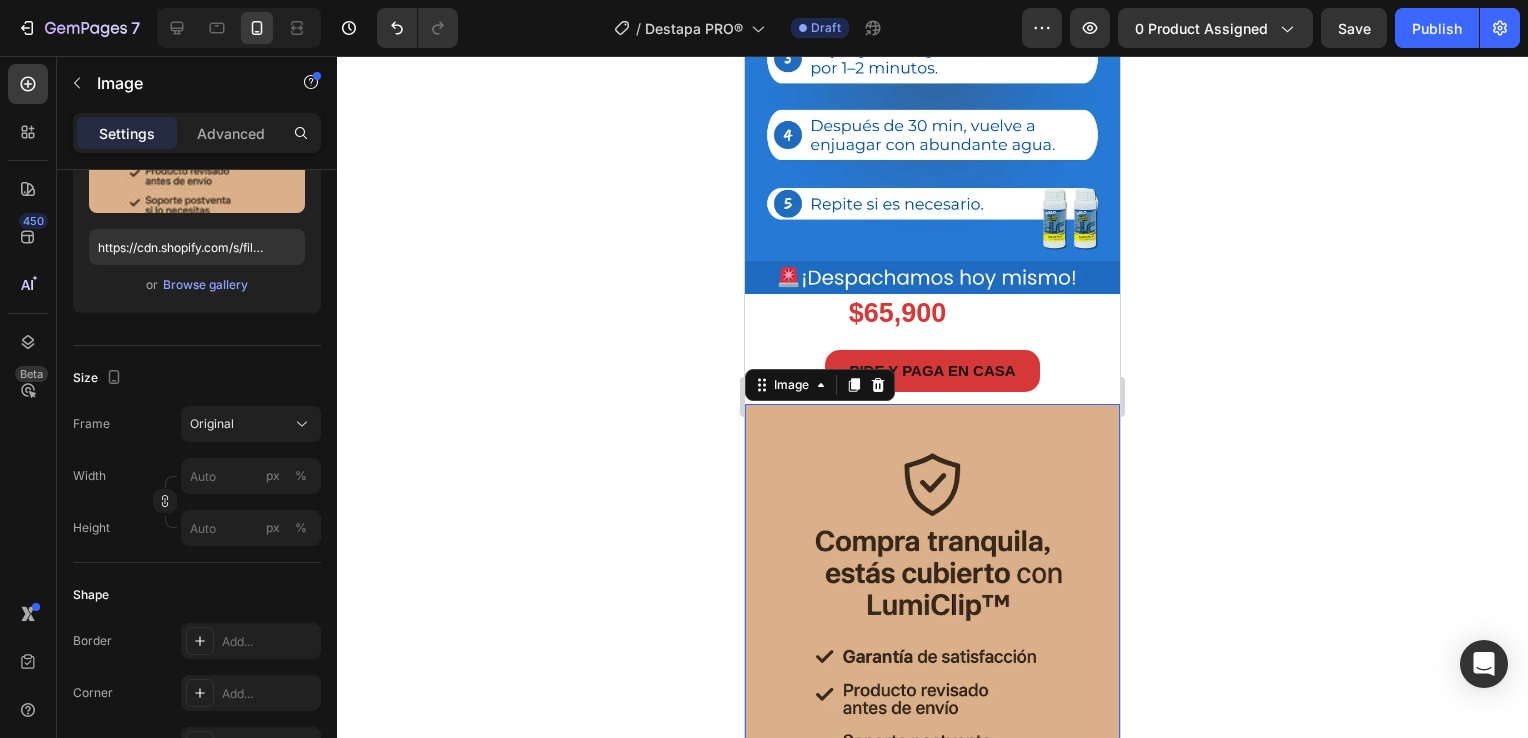 scroll, scrollTop: 0, scrollLeft: 0, axis: both 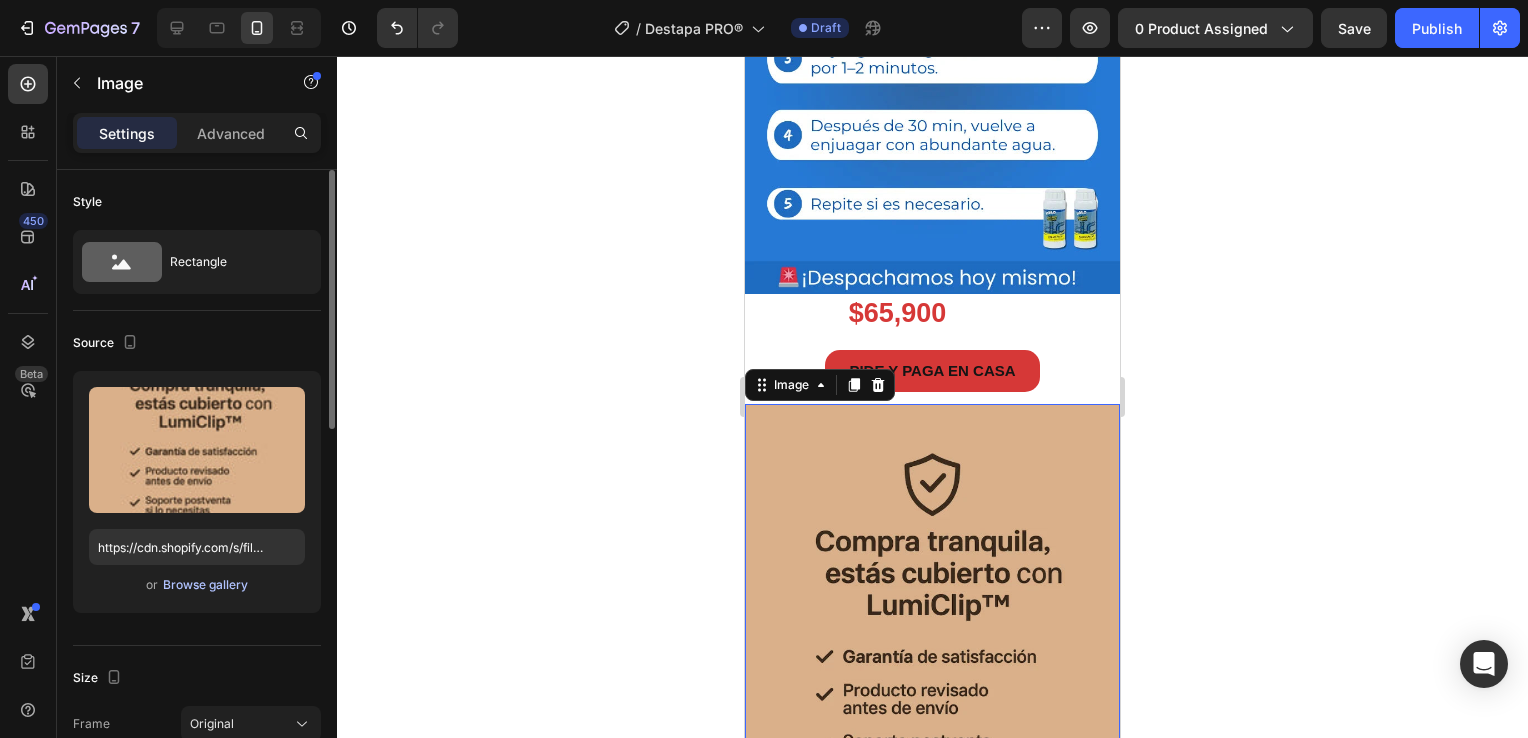 click on "Browse gallery" at bounding box center [205, 585] 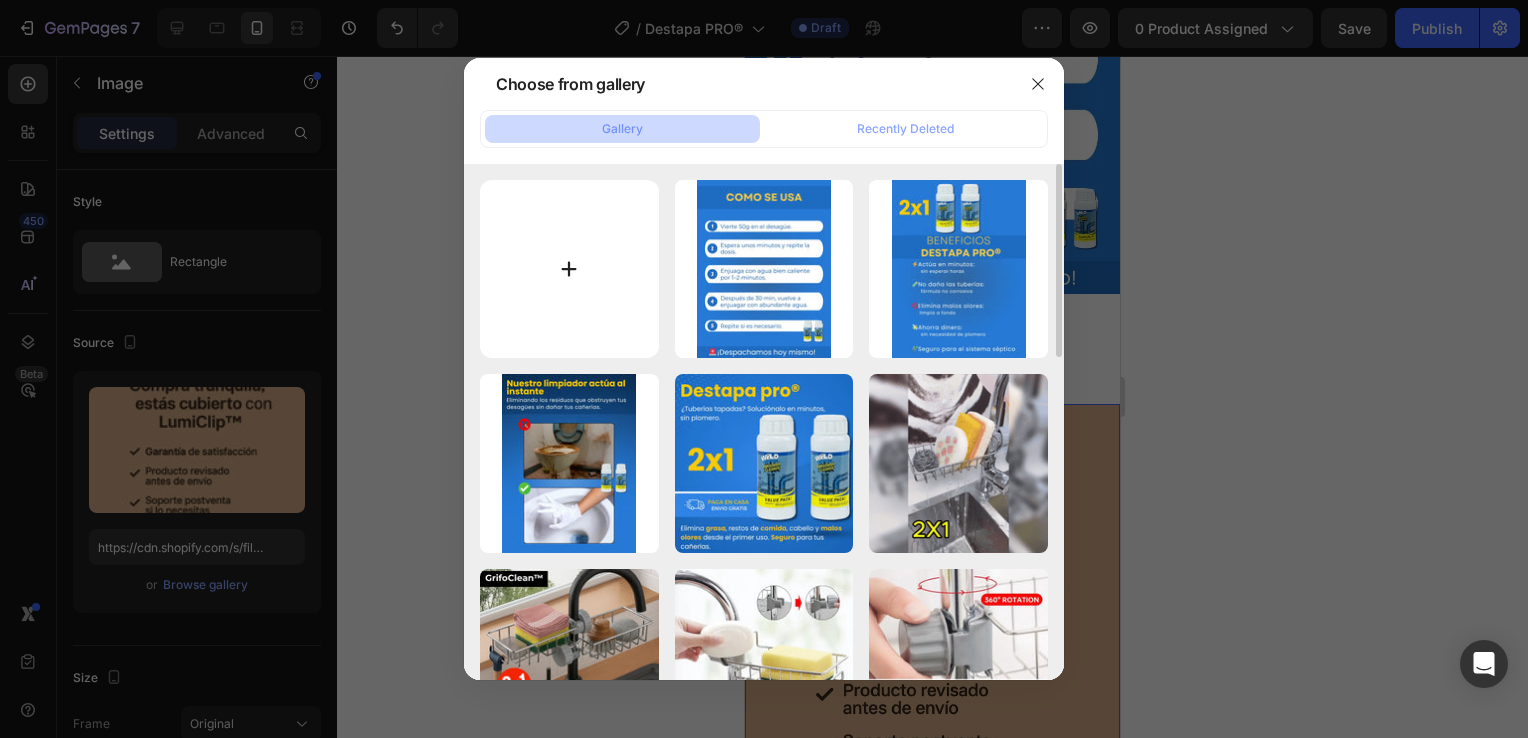click at bounding box center (569, 269) 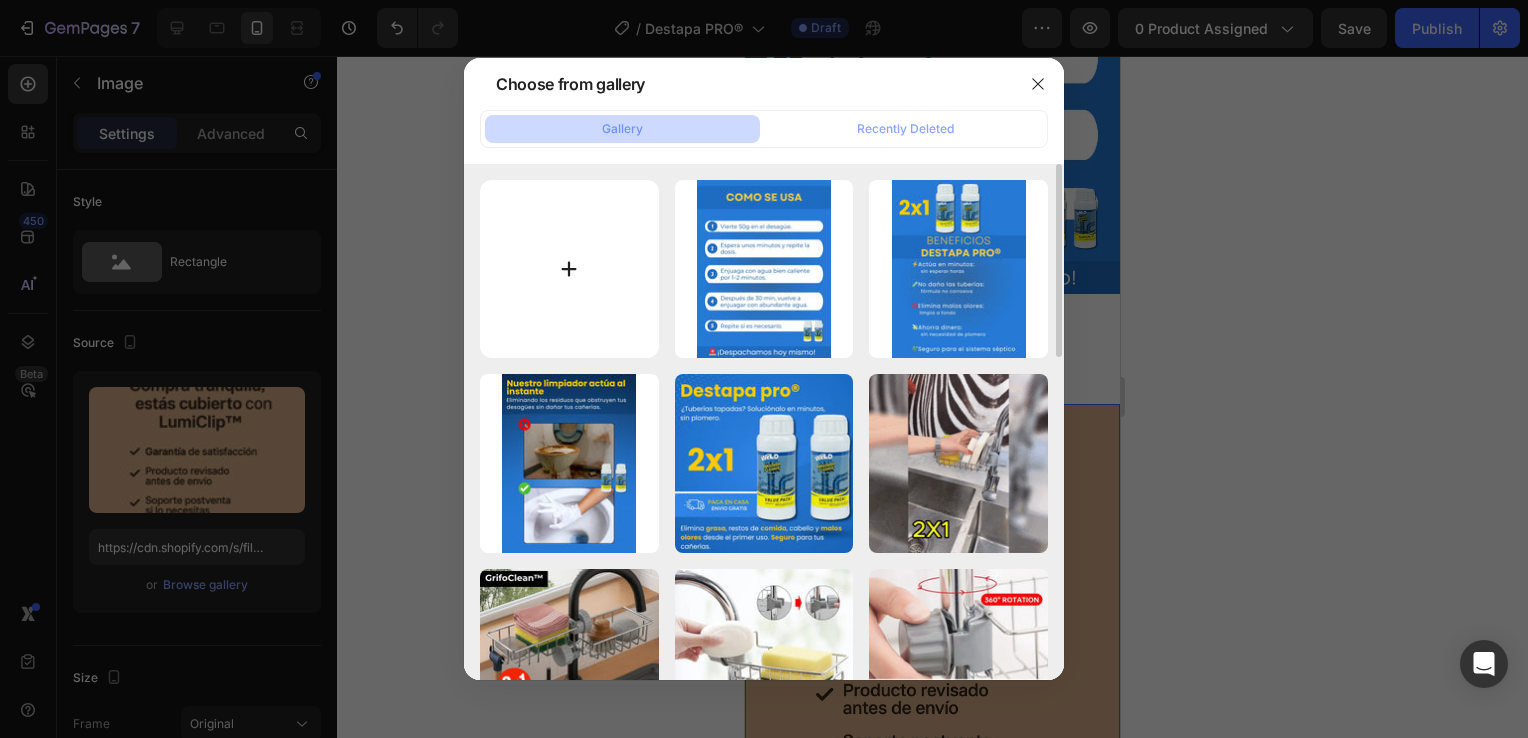 type on "C:\fakepath\5.webp" 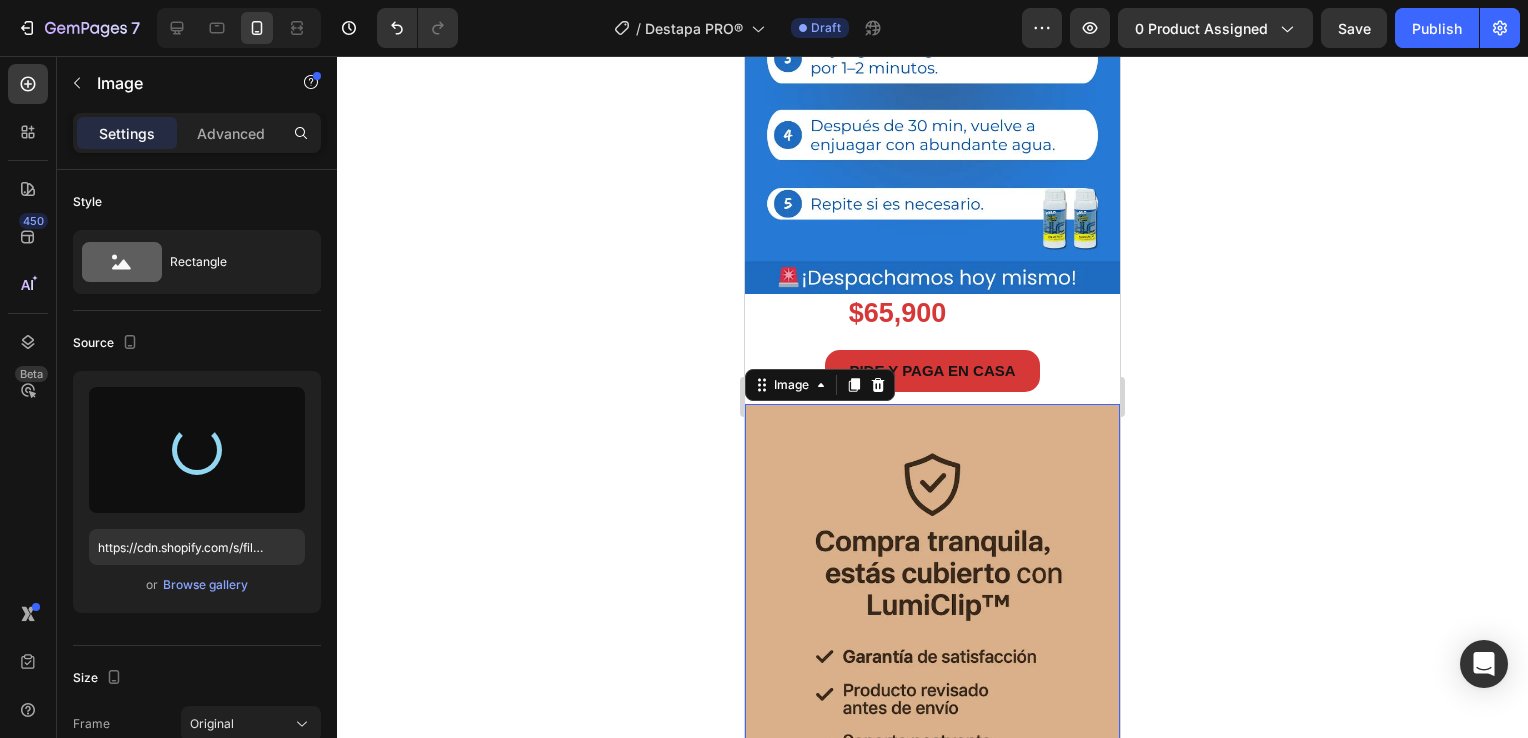 type on "https://cdn.shopify.com/s/files/1/0931/0204/7545/files/gempages_559530074857014392-b6d779c9-e7ac-4694-8290-7068737b9917.webp" 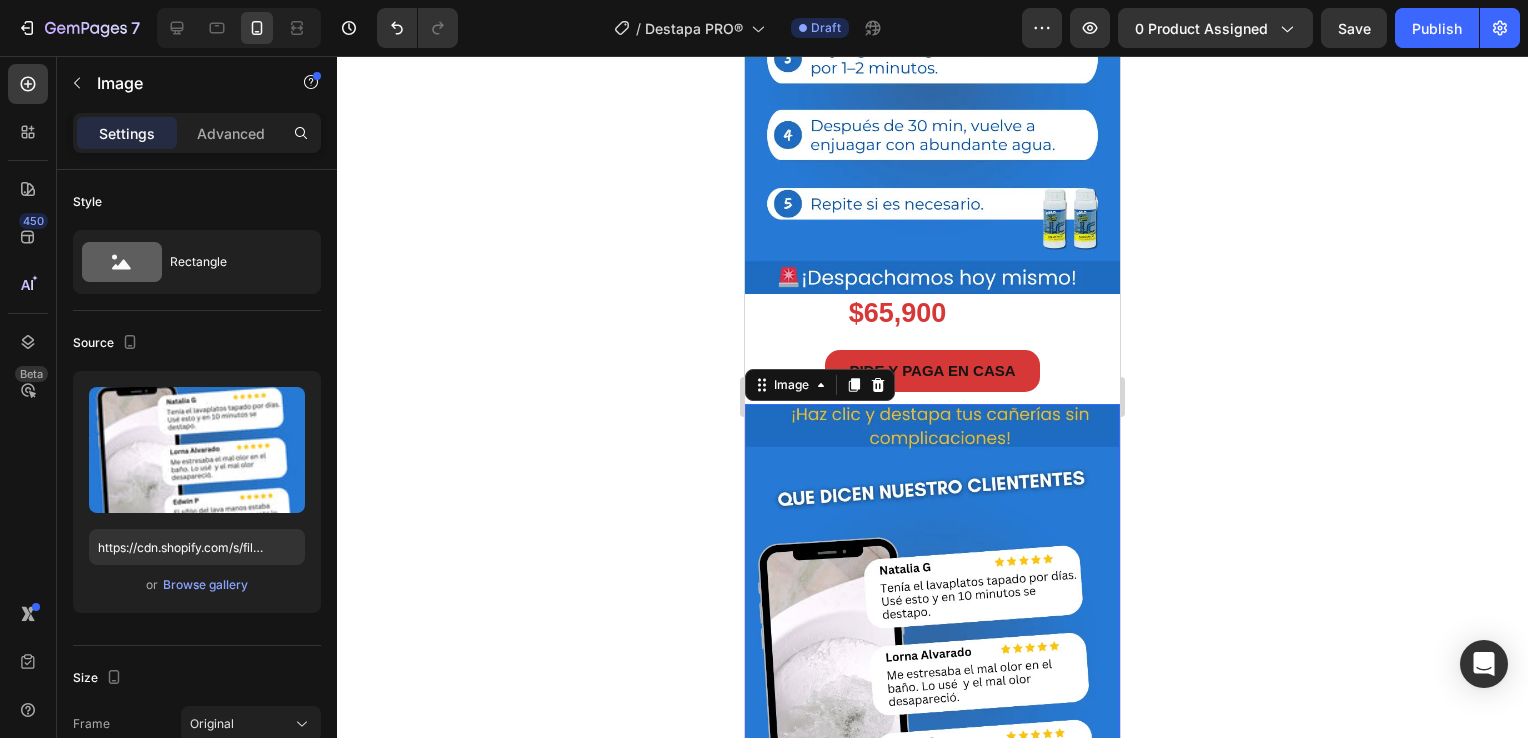 click 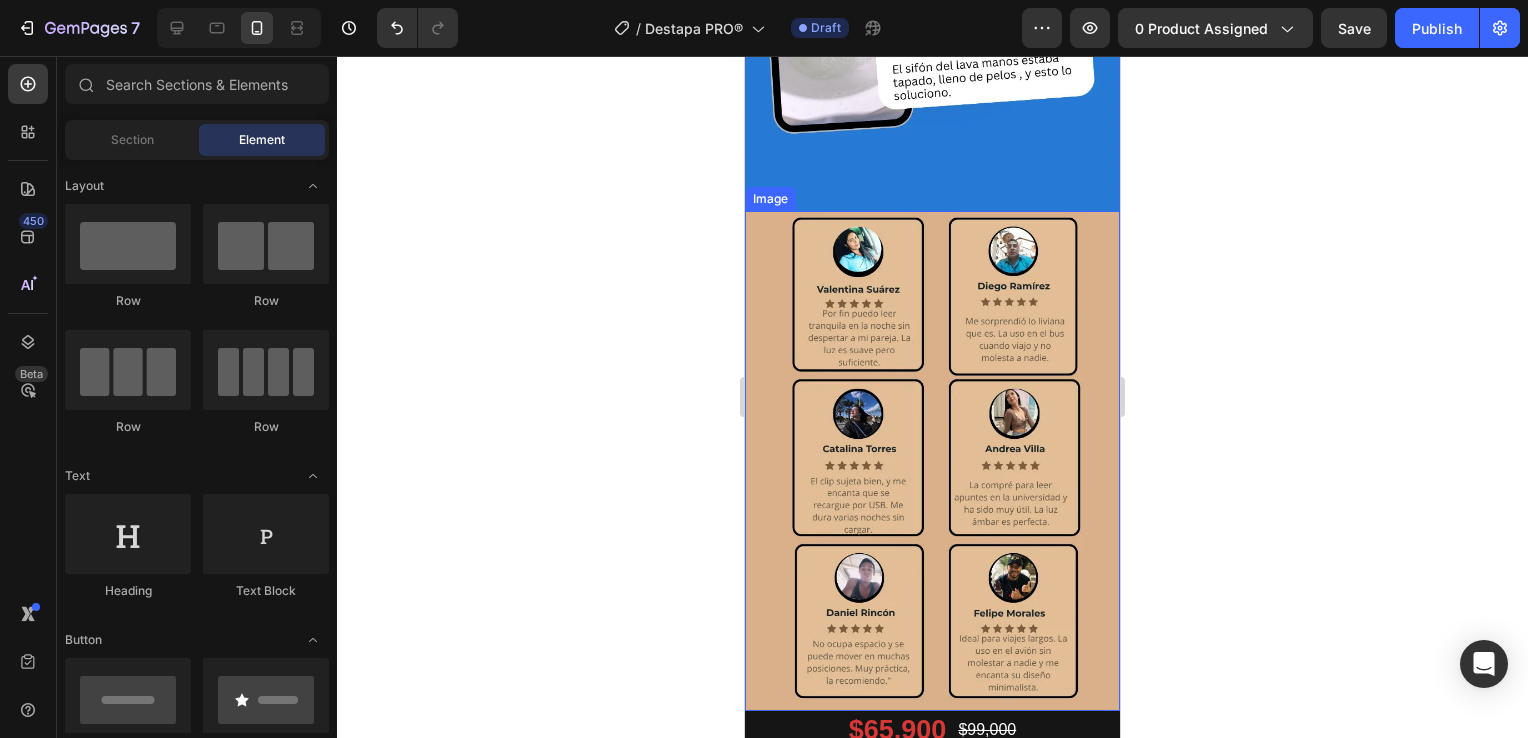 scroll, scrollTop: 2900, scrollLeft: 0, axis: vertical 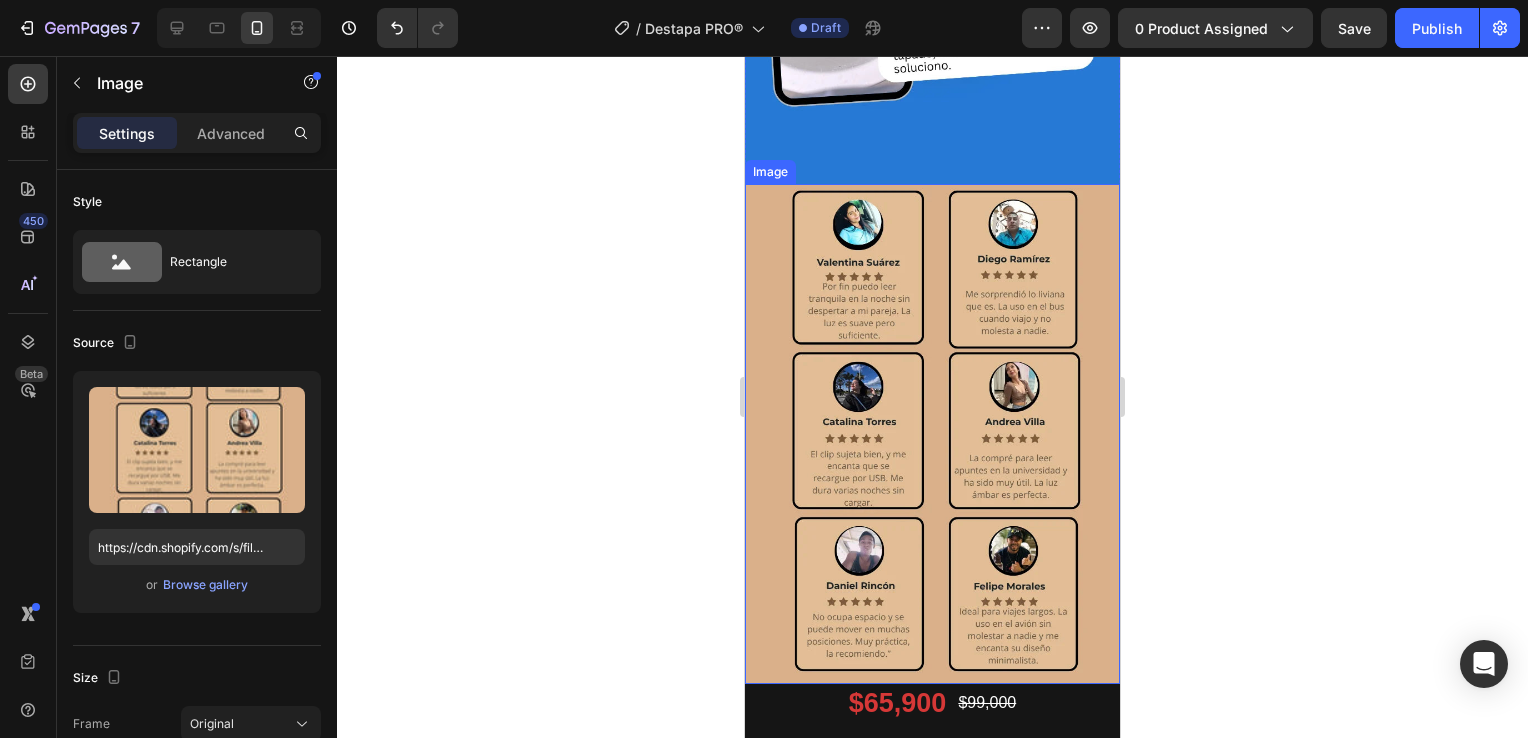 click at bounding box center [932, 434] 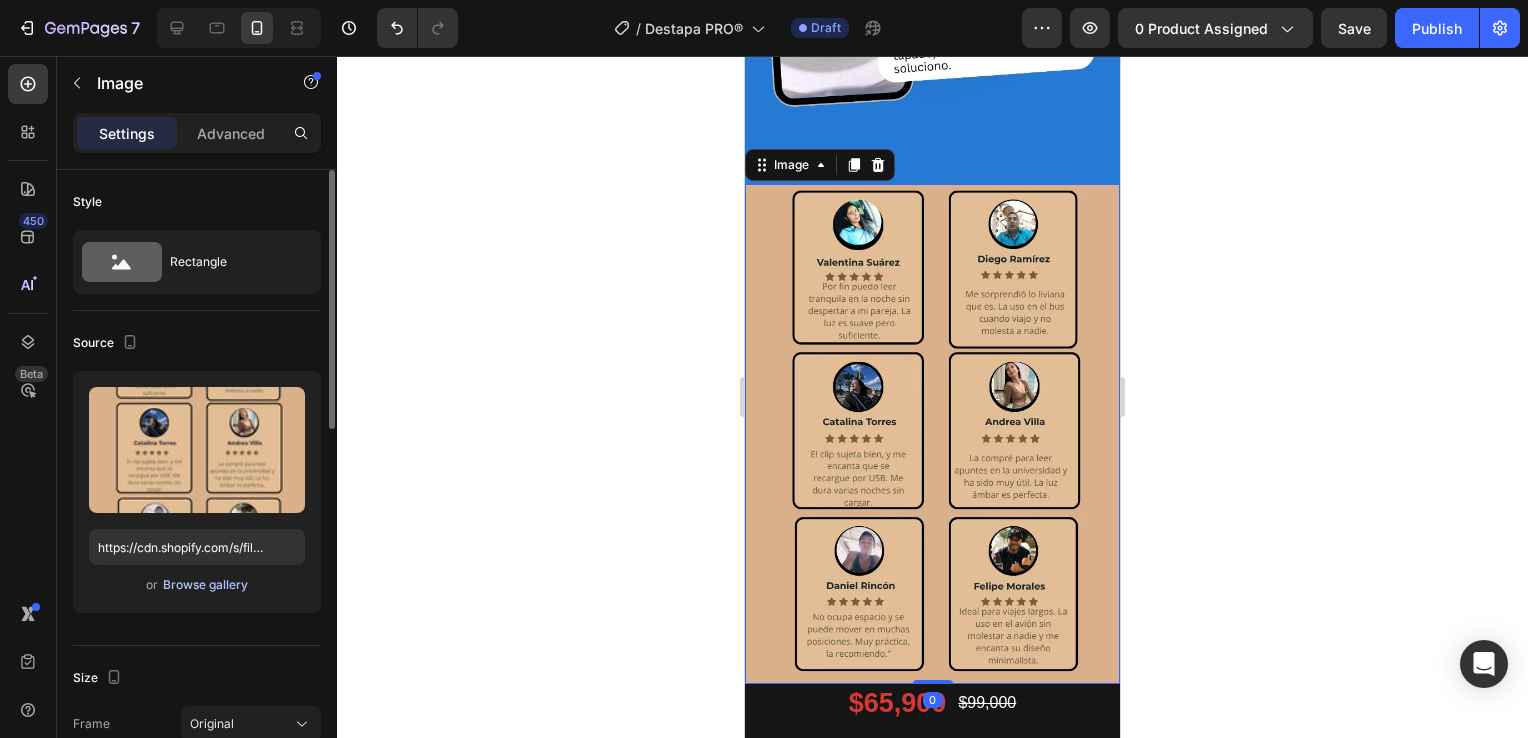 click on "Browse gallery" at bounding box center [205, 585] 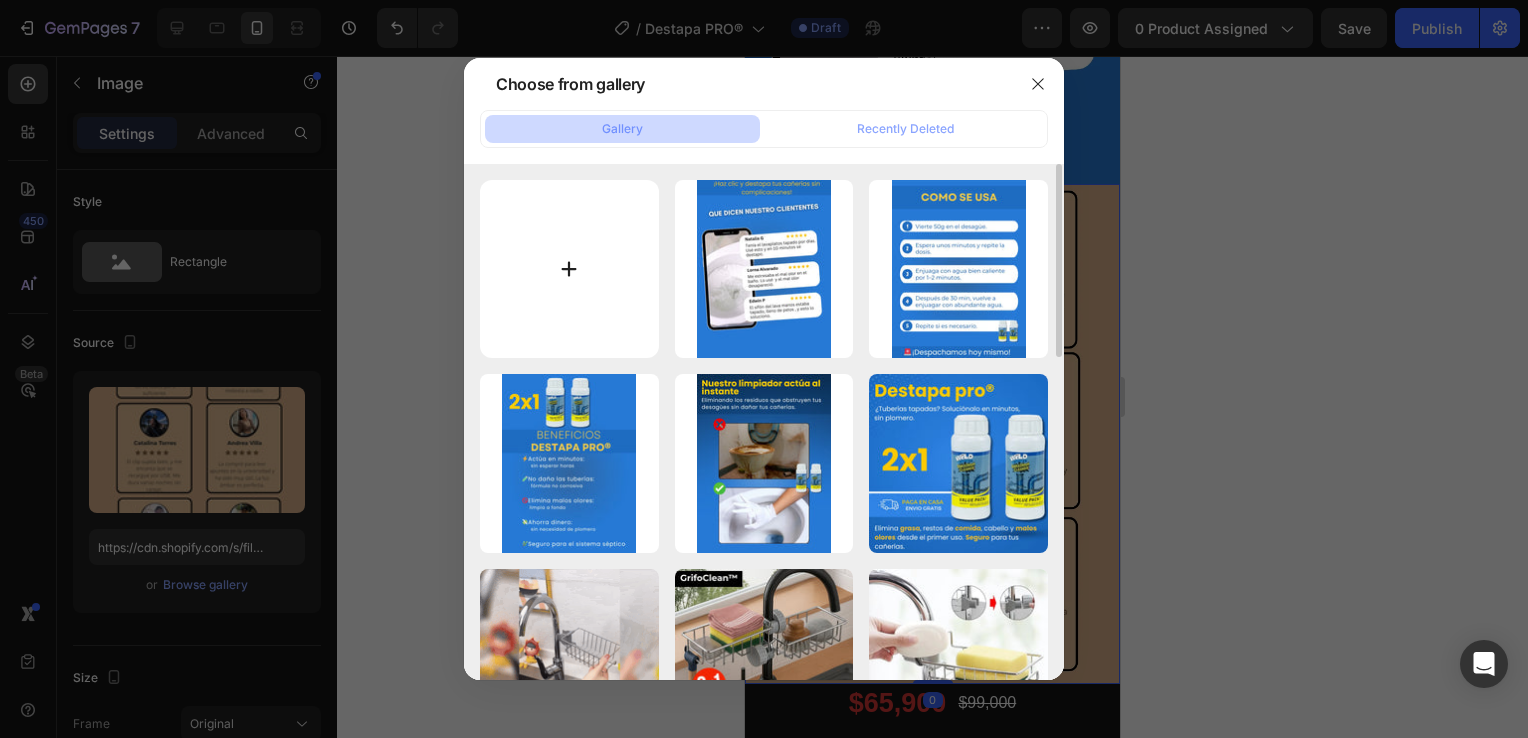 click at bounding box center [569, 269] 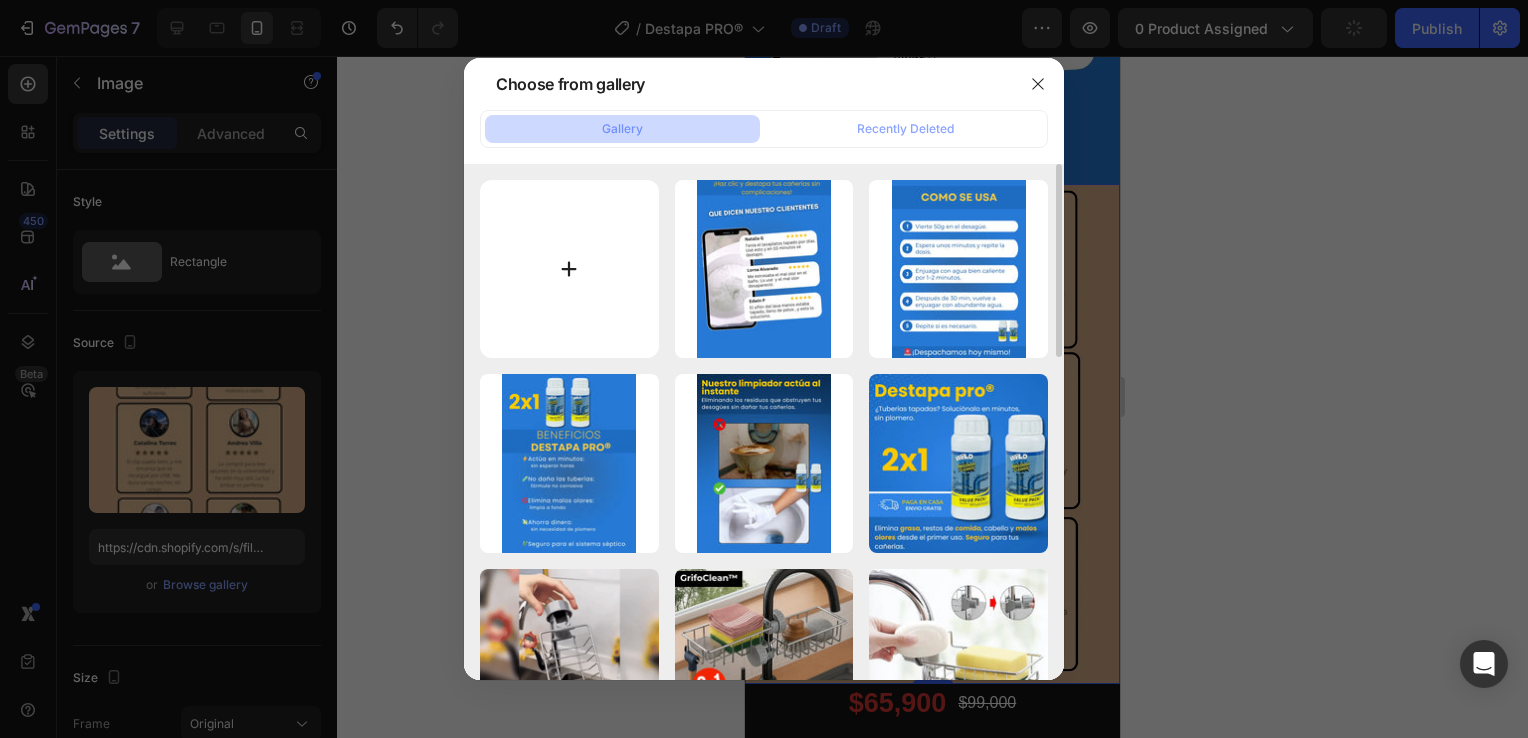 type on "C:\fakepath\6.webp" 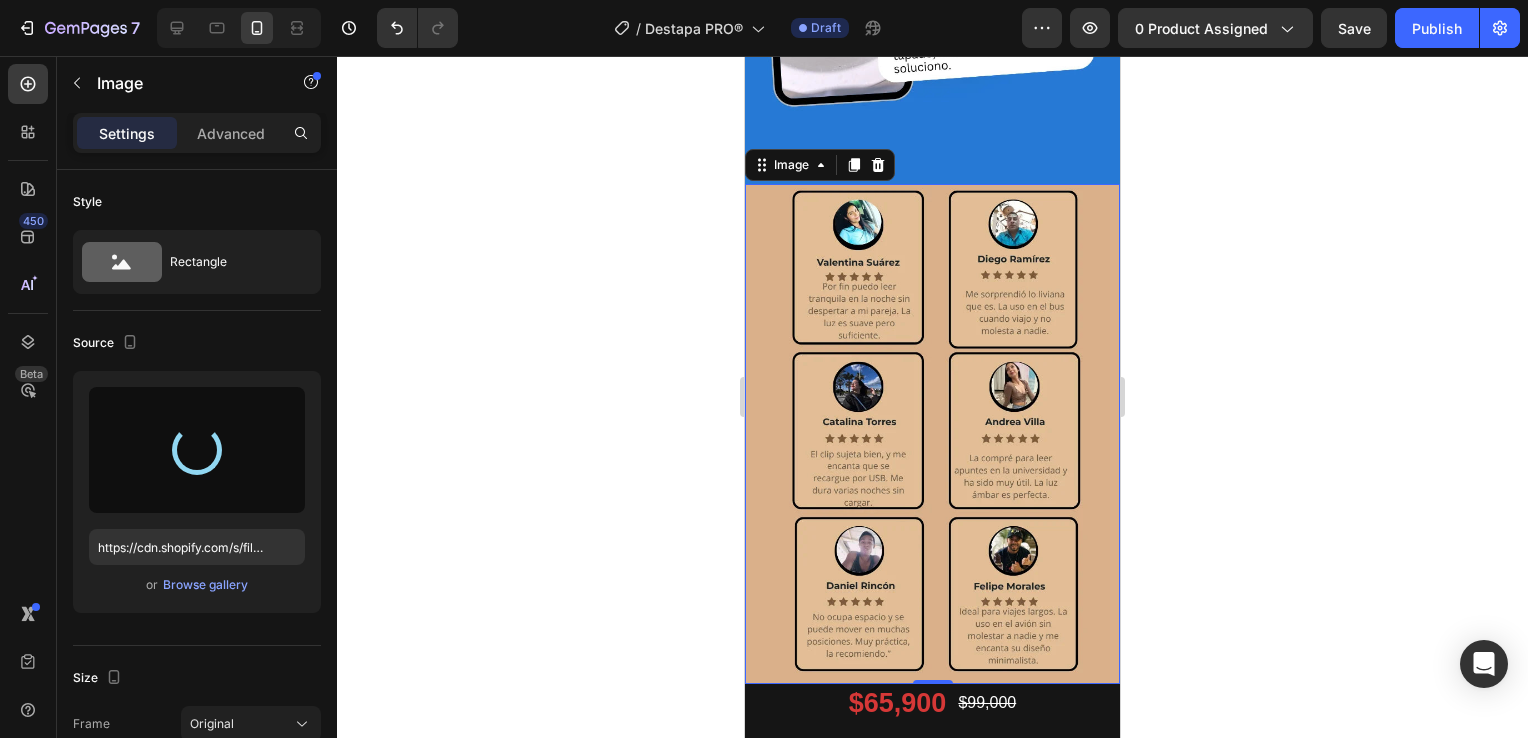 type on "https://cdn.shopify.com/s/files/1/0931/0204/7545/files/gempages_559530074857014392-1f285aeb-24bb-4637-acad-0cd1687d2528.webp" 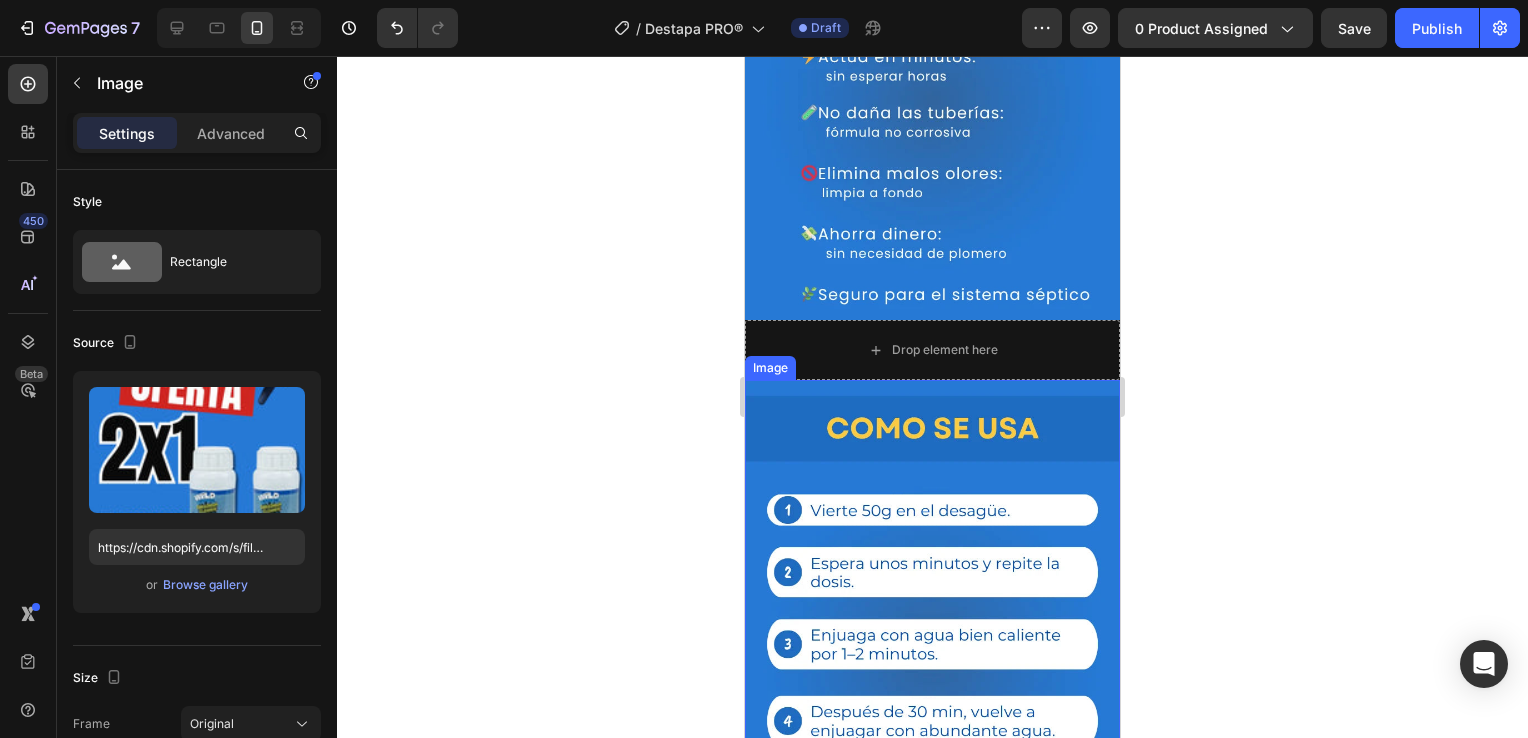 scroll, scrollTop: 1700, scrollLeft: 0, axis: vertical 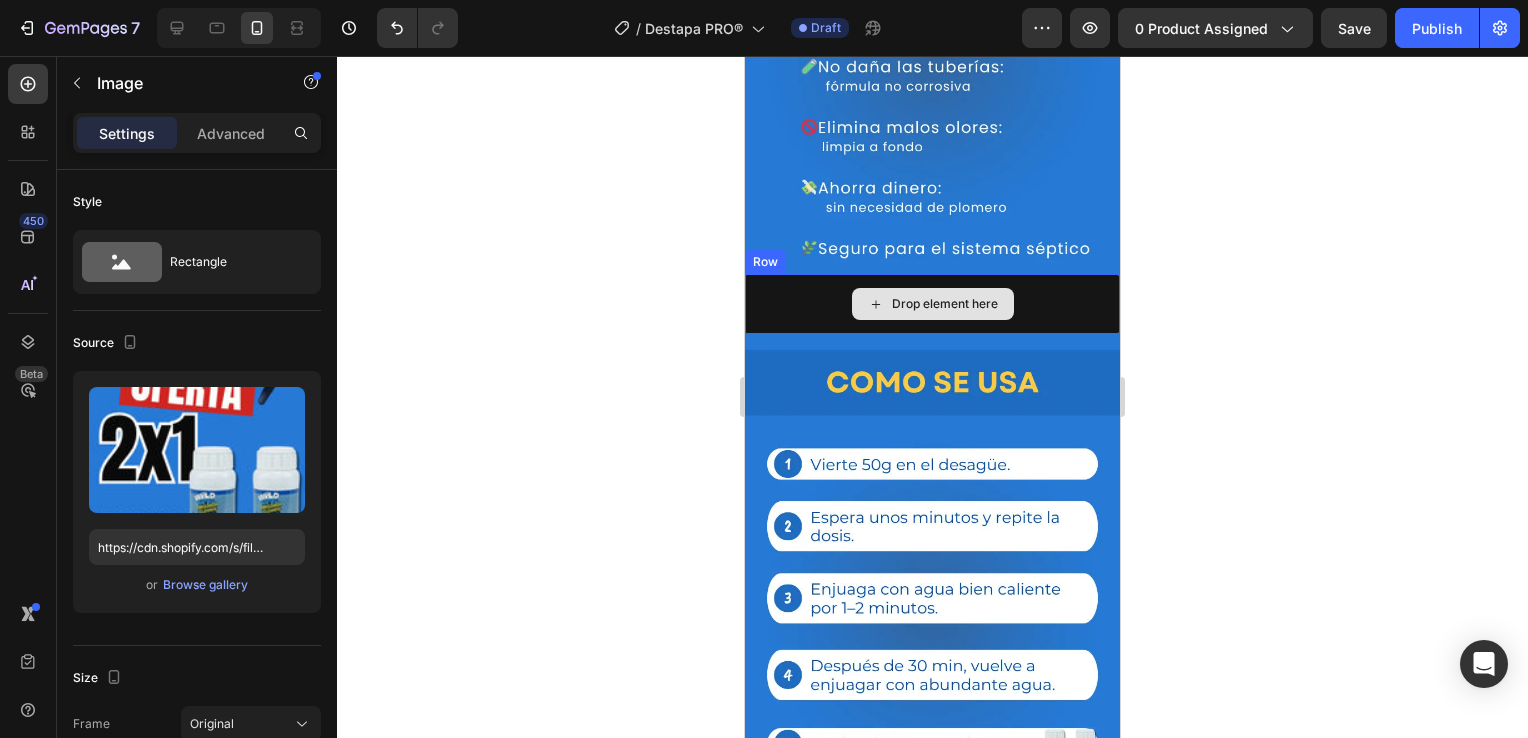 click on "Drop element here" at bounding box center [932, 304] 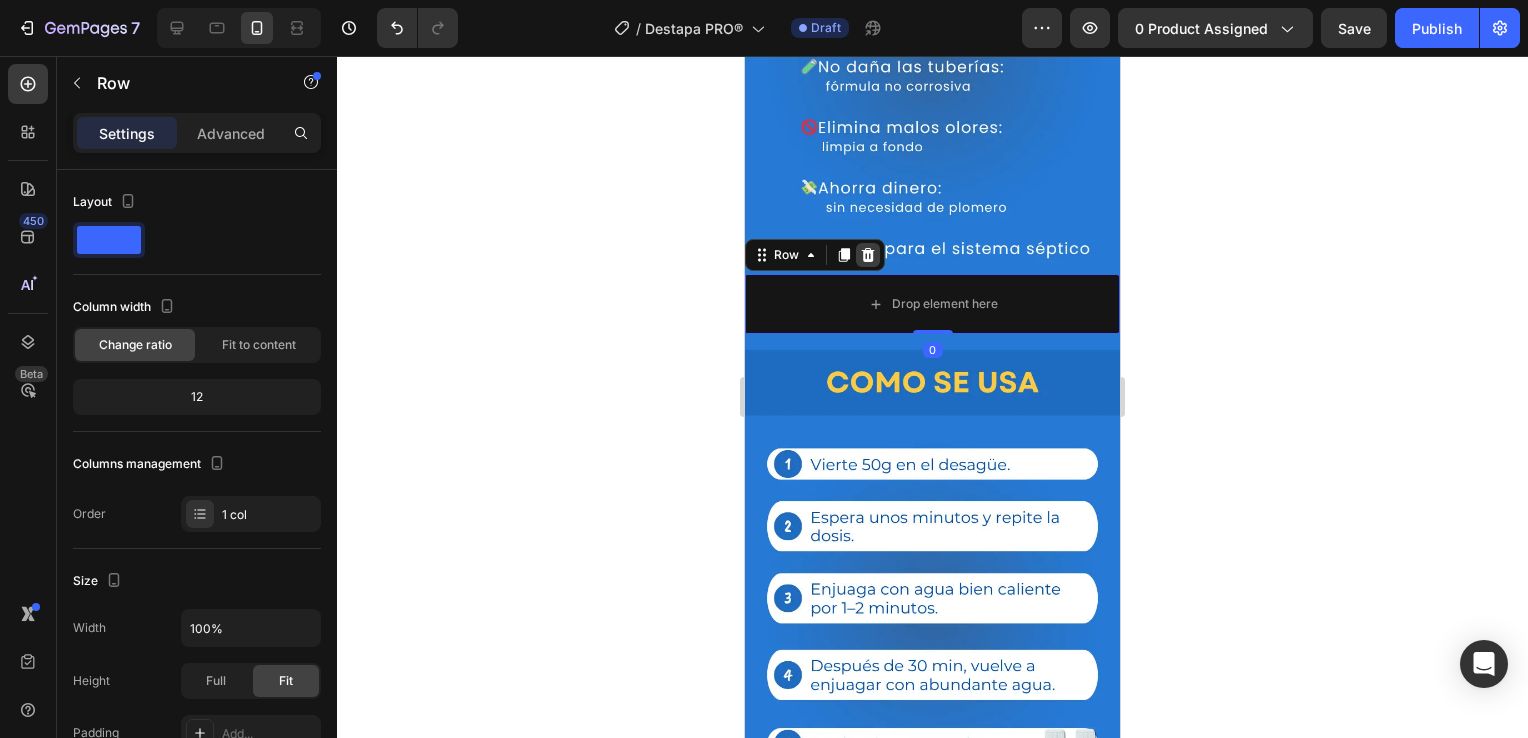 click 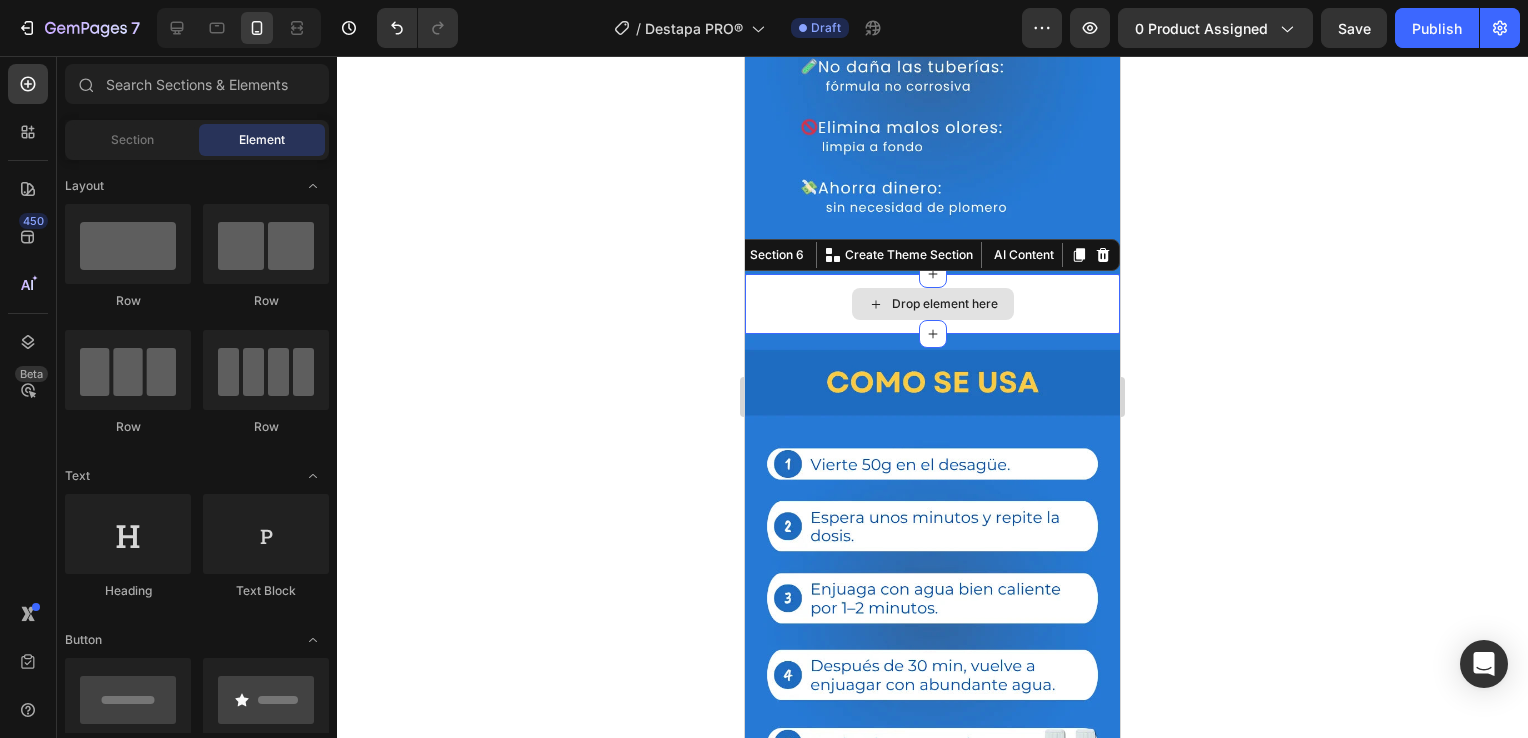 click on "Drop element here" at bounding box center (932, 304) 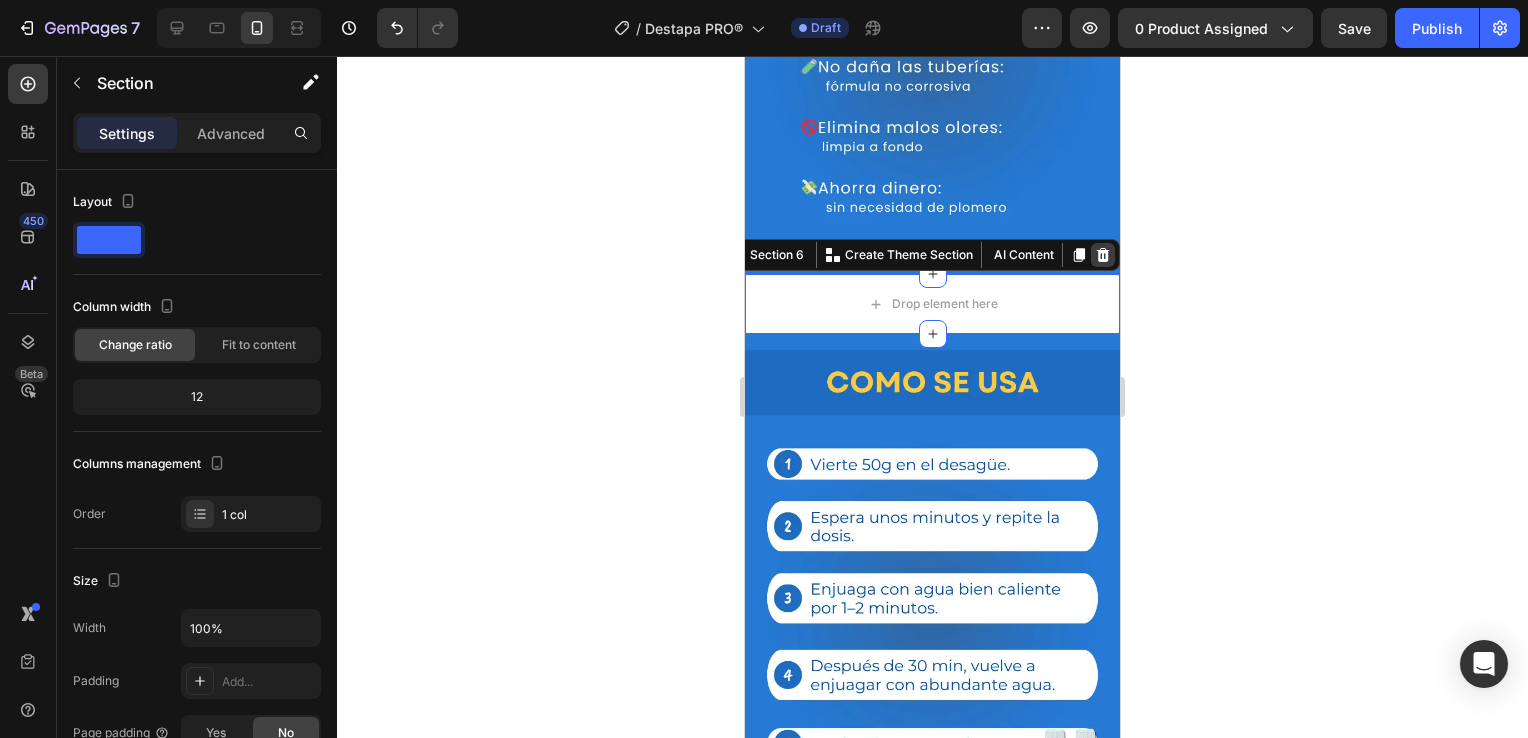 click 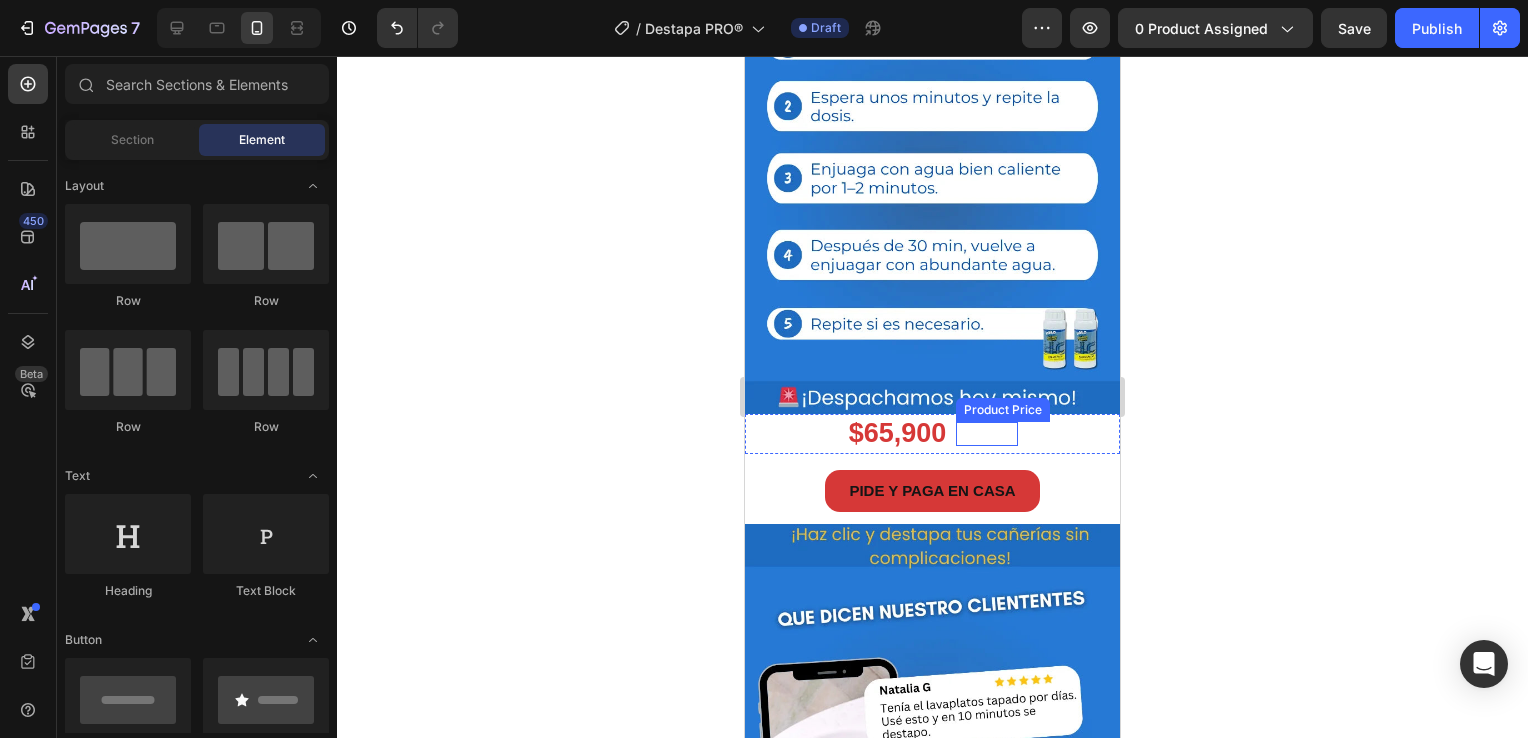 scroll, scrollTop: 2000, scrollLeft: 0, axis: vertical 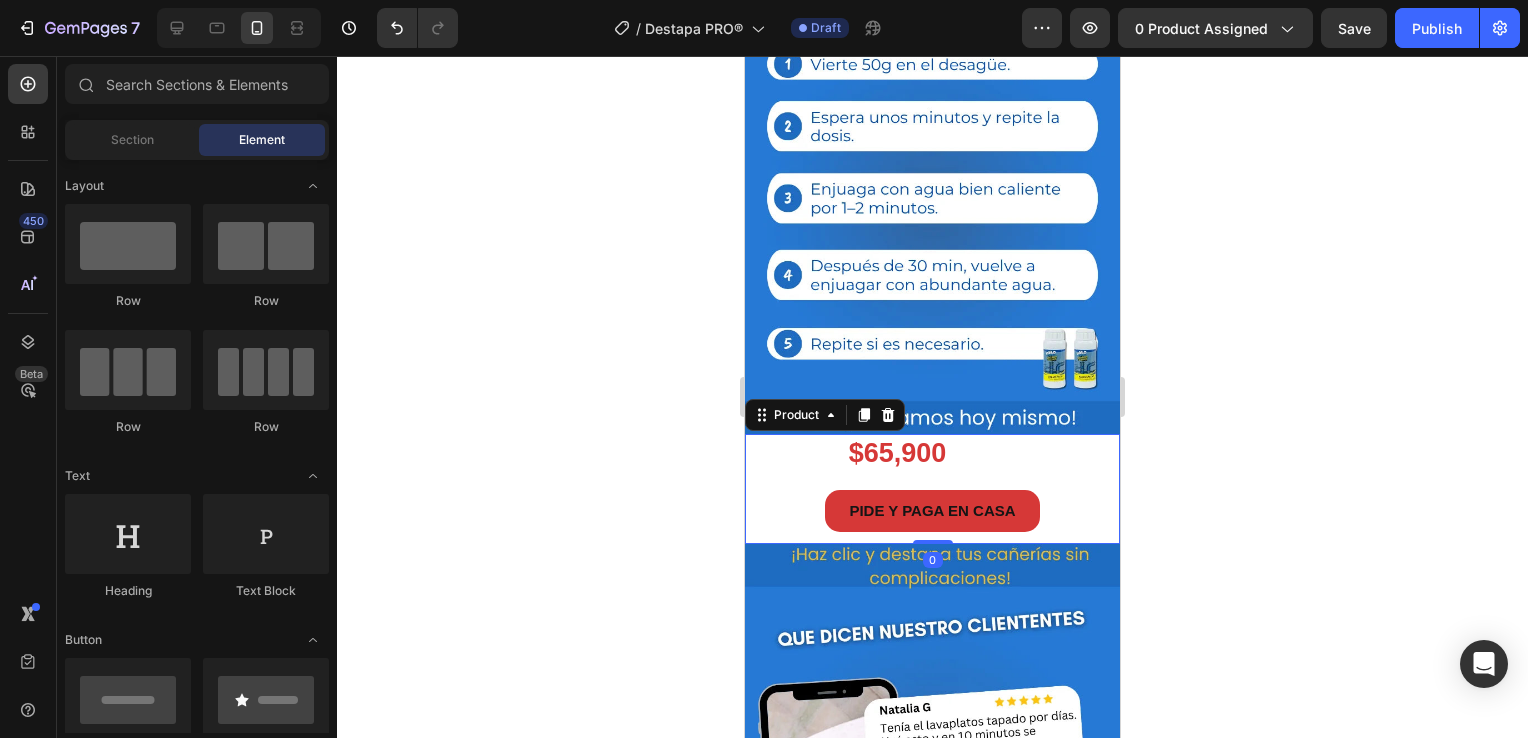 click on "PIDE Y PAGA EN CASA Button" at bounding box center [932, 517] 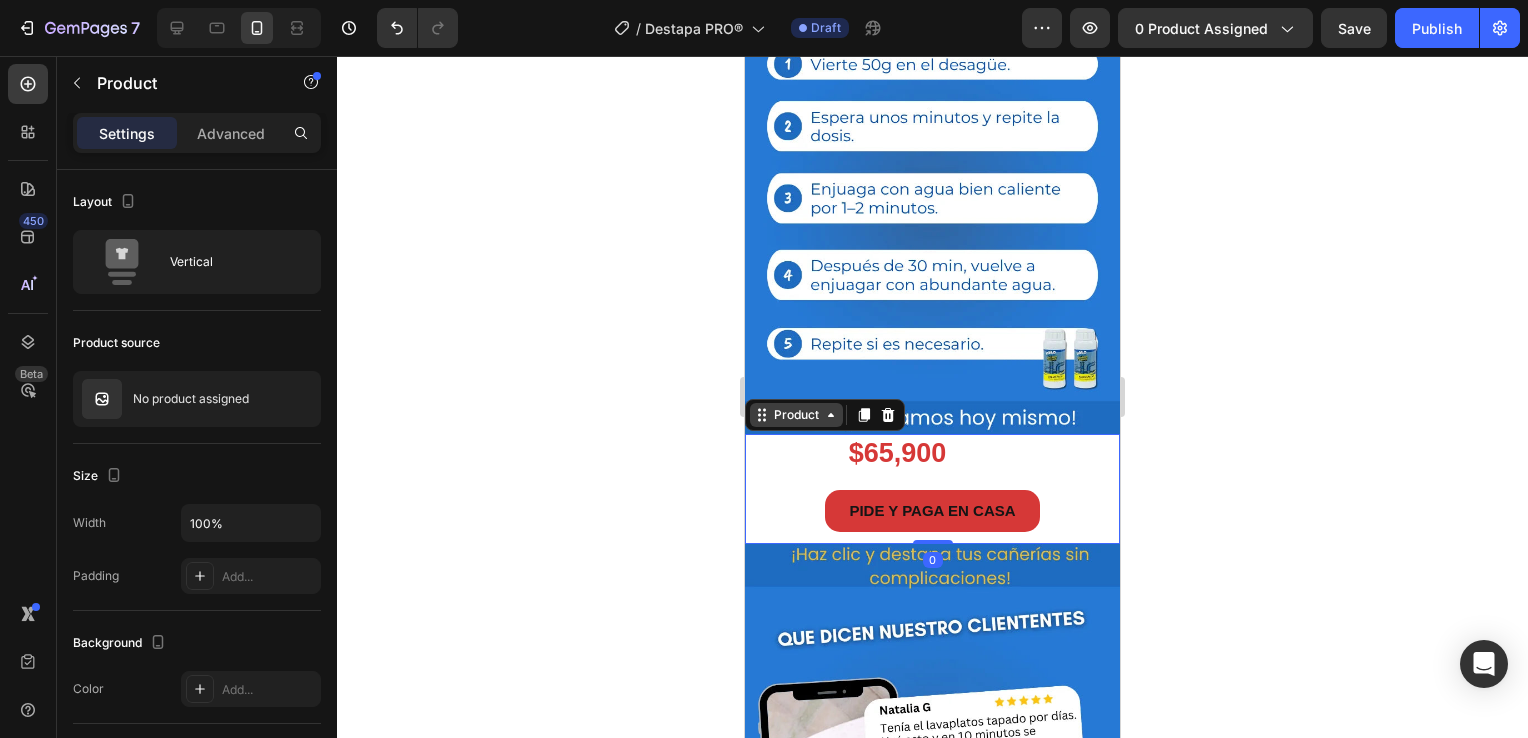 click 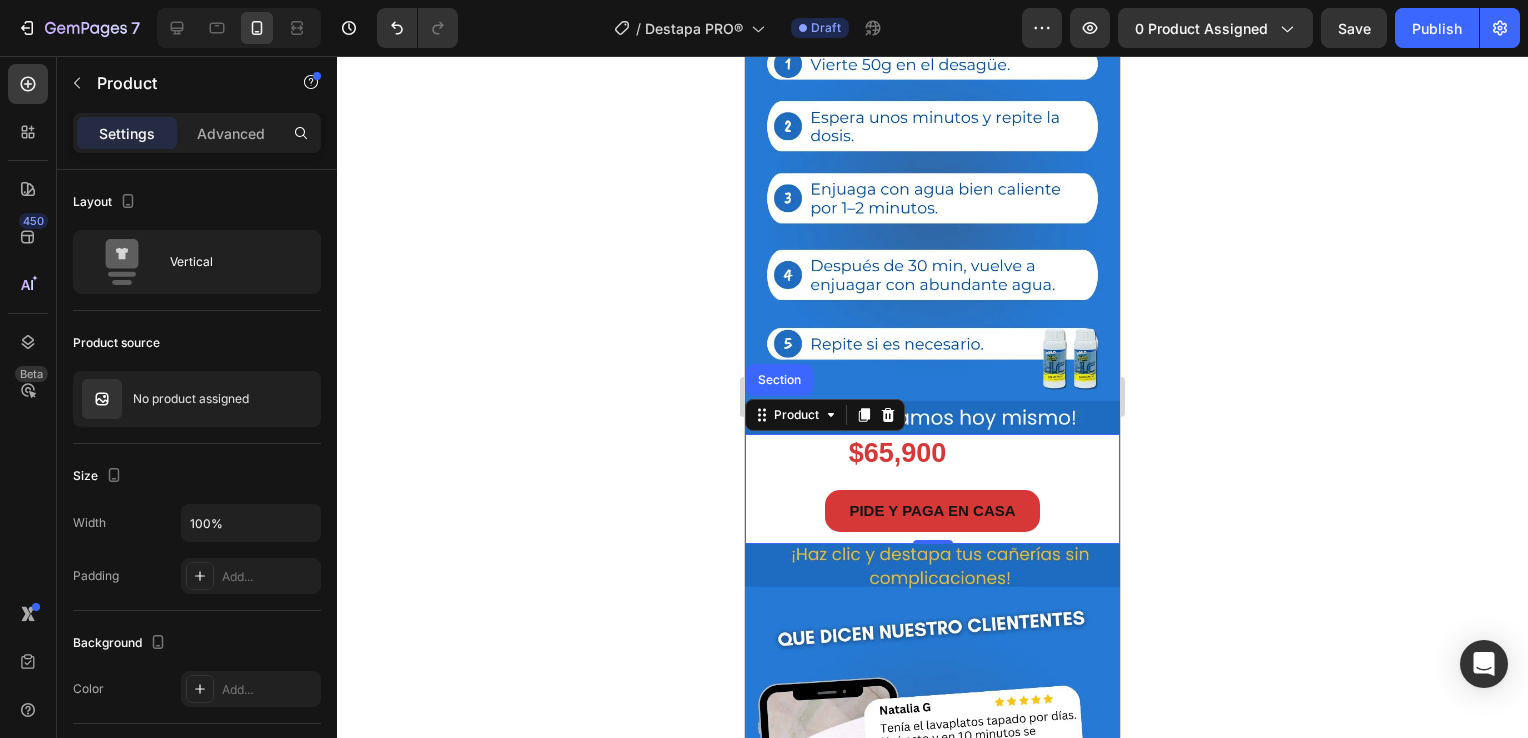 click on "PIDE Y PAGA EN CASA Button" at bounding box center (932, 517) 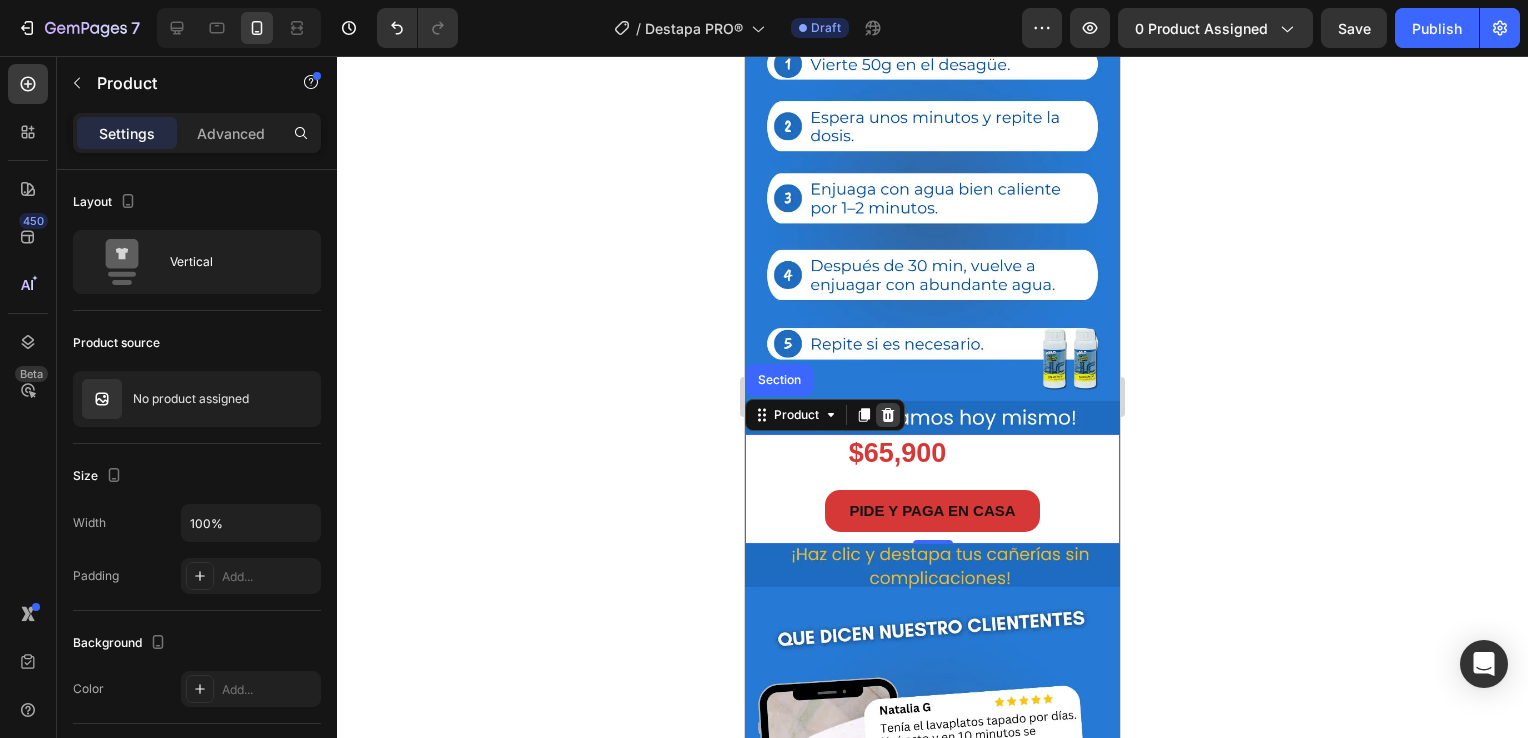 click 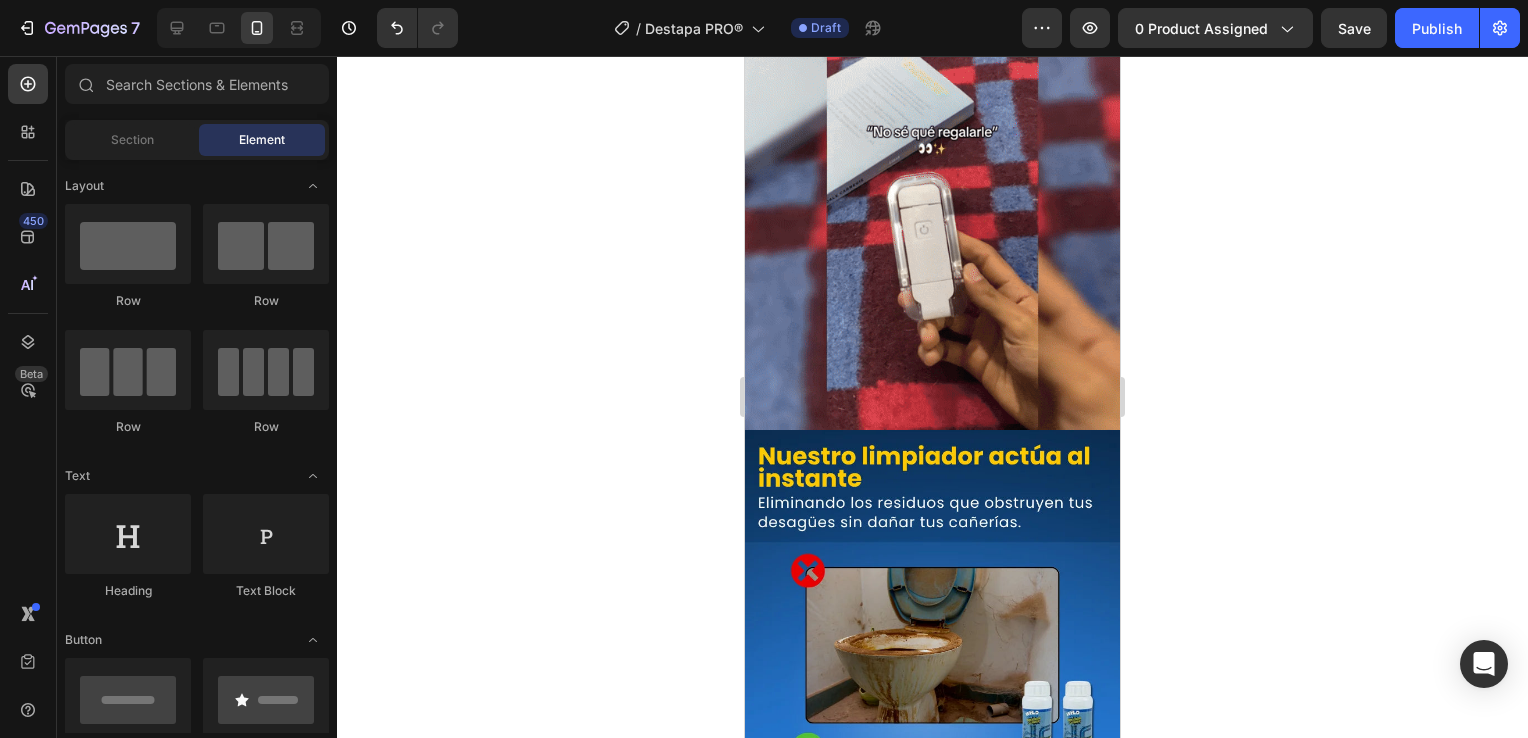scroll, scrollTop: 200, scrollLeft: 0, axis: vertical 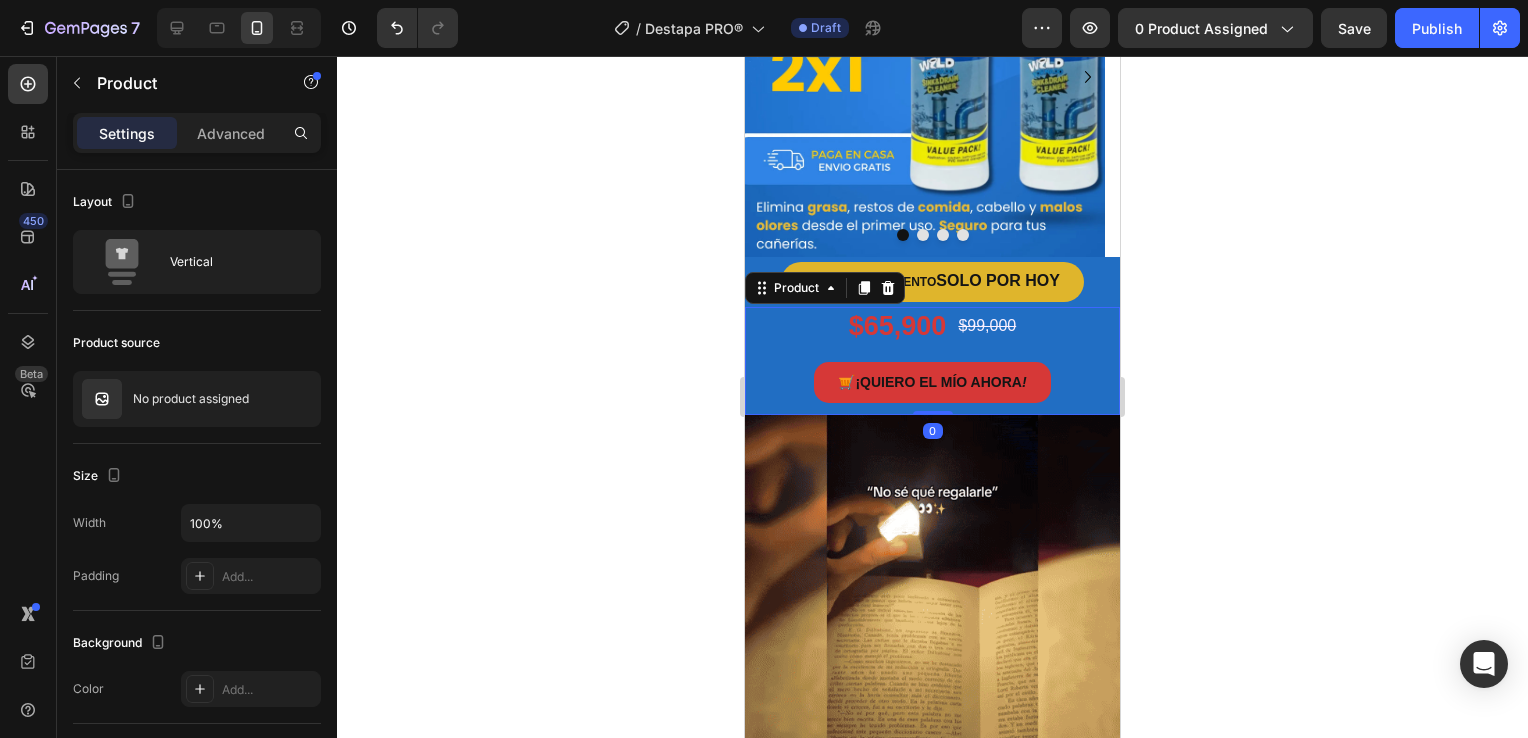 click on "🛒  ¡QUIERO EL MÍO AHORA ! Button" at bounding box center [932, 388] 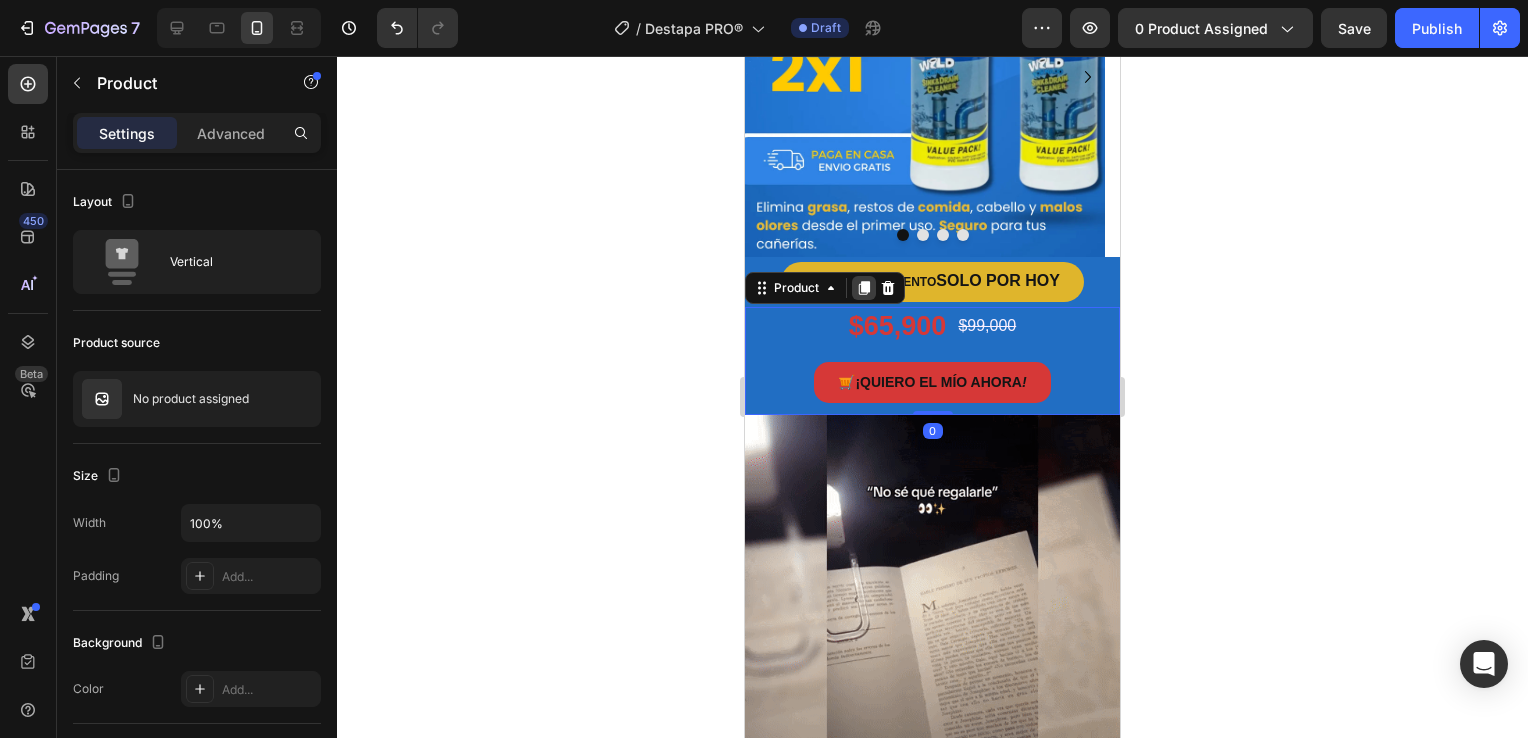 click 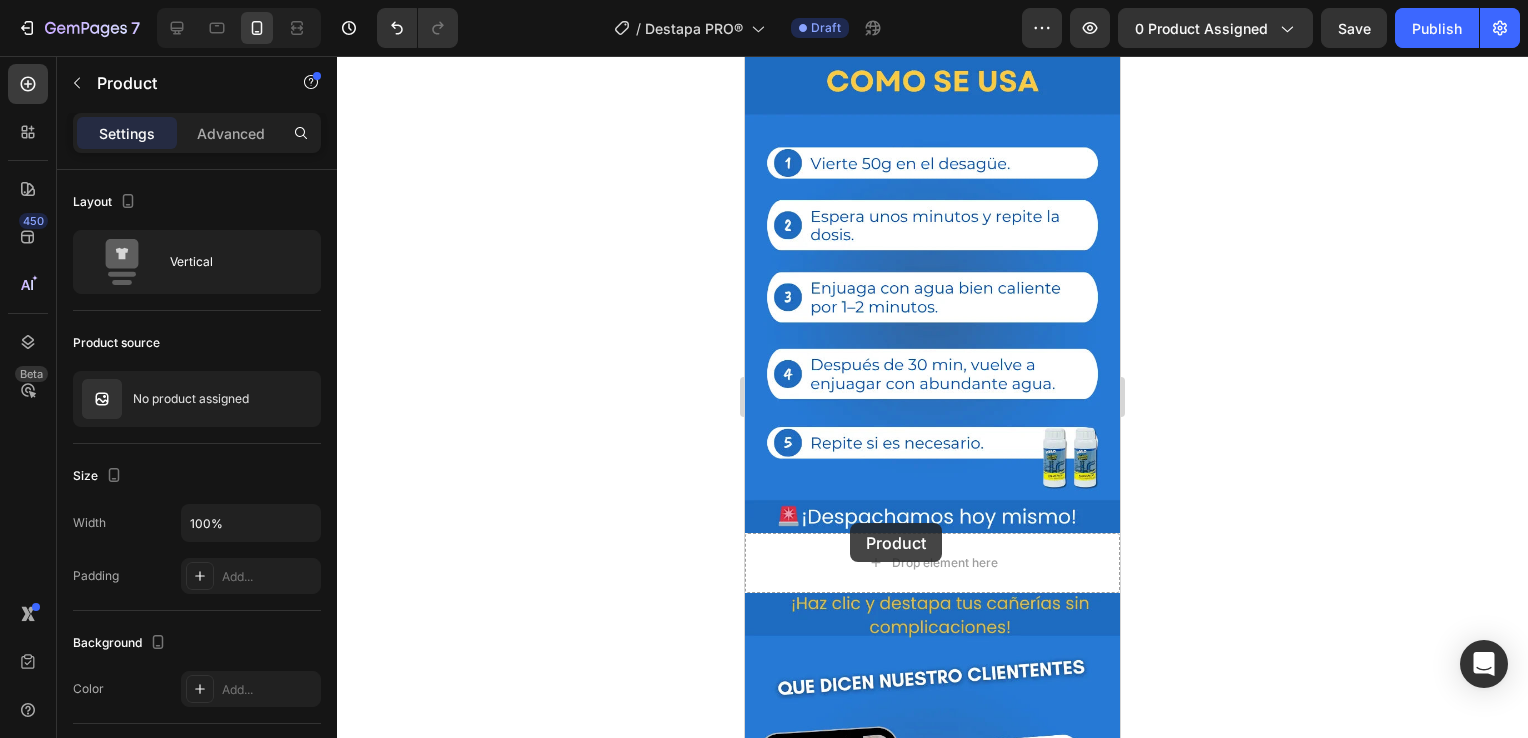 scroll, scrollTop: 2100, scrollLeft: 0, axis: vertical 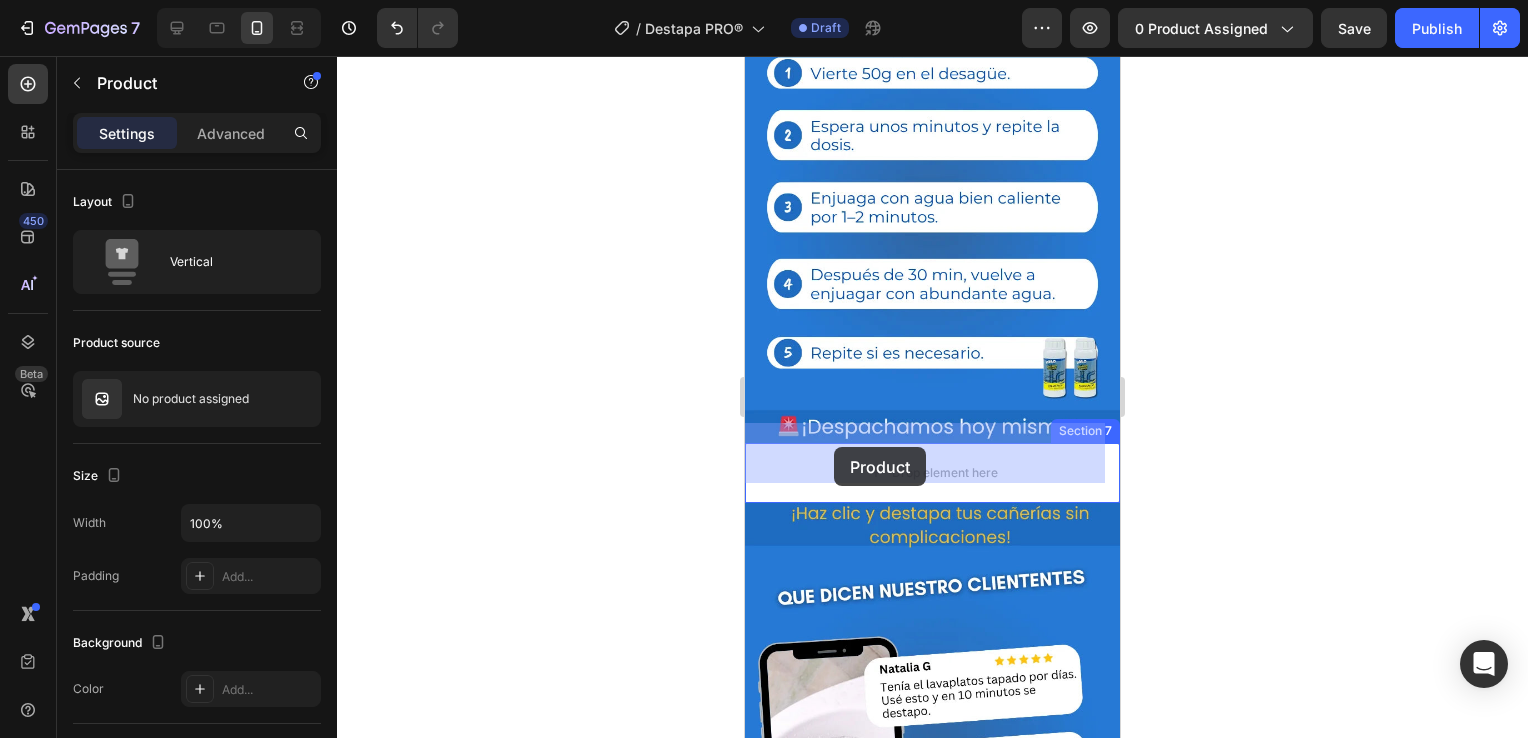 drag, startPoint x: 762, startPoint y: 397, endPoint x: 834, endPoint y: 447, distance: 87.658424 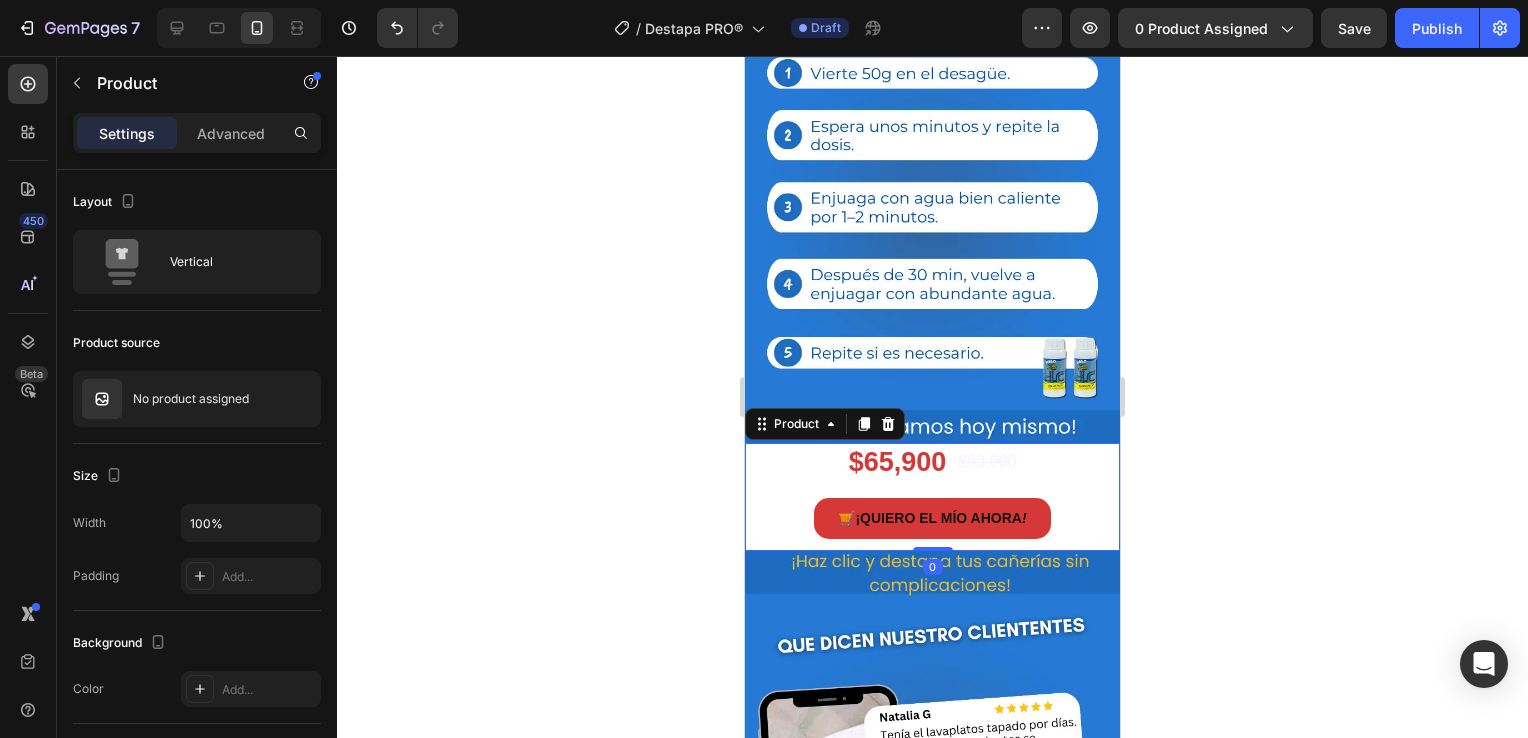 click on "🛒  ¡QUIERO EL MÍO AHORA ! Button" at bounding box center (932, 524) 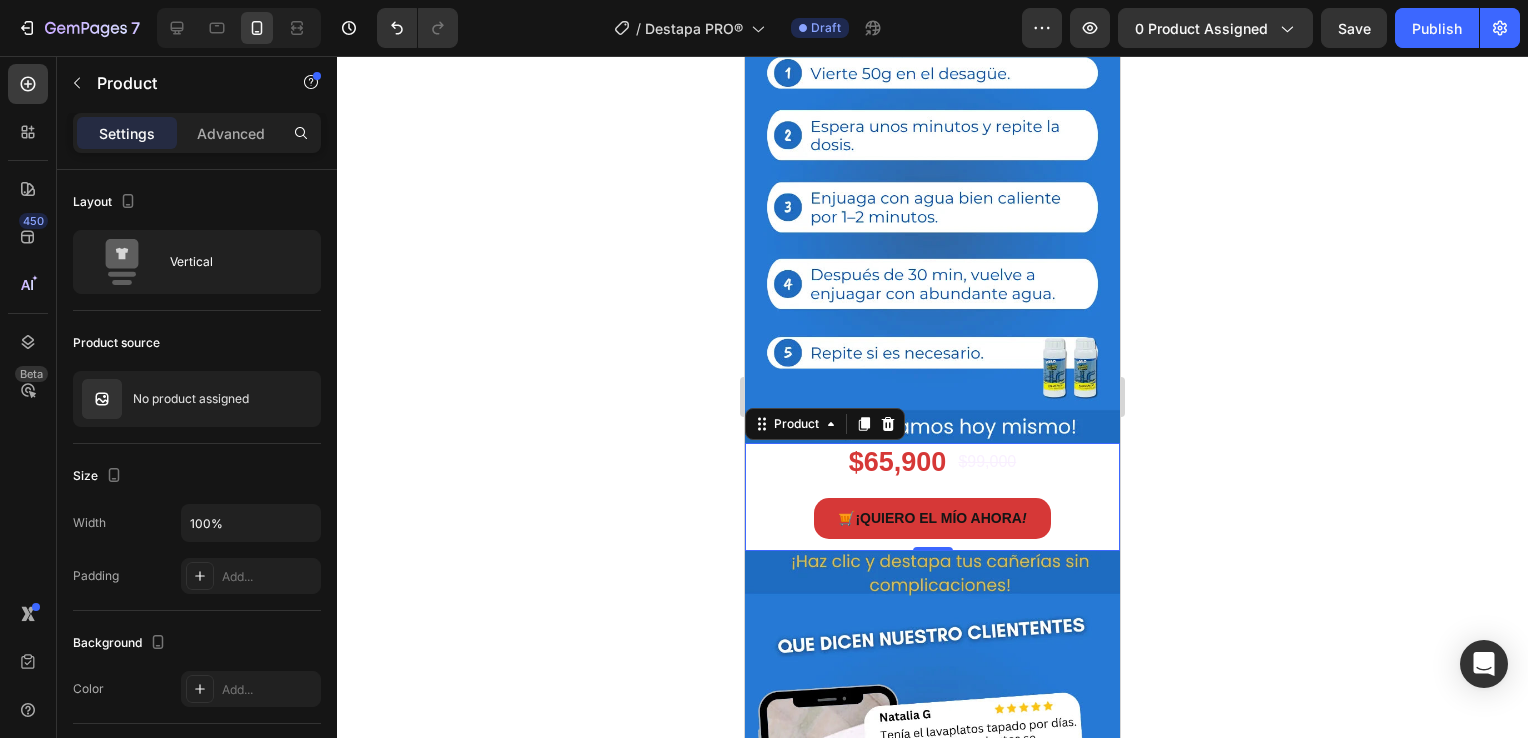 click on "🛒  ¡QUIERO EL MÍO AHORA ! Button" at bounding box center (932, 524) 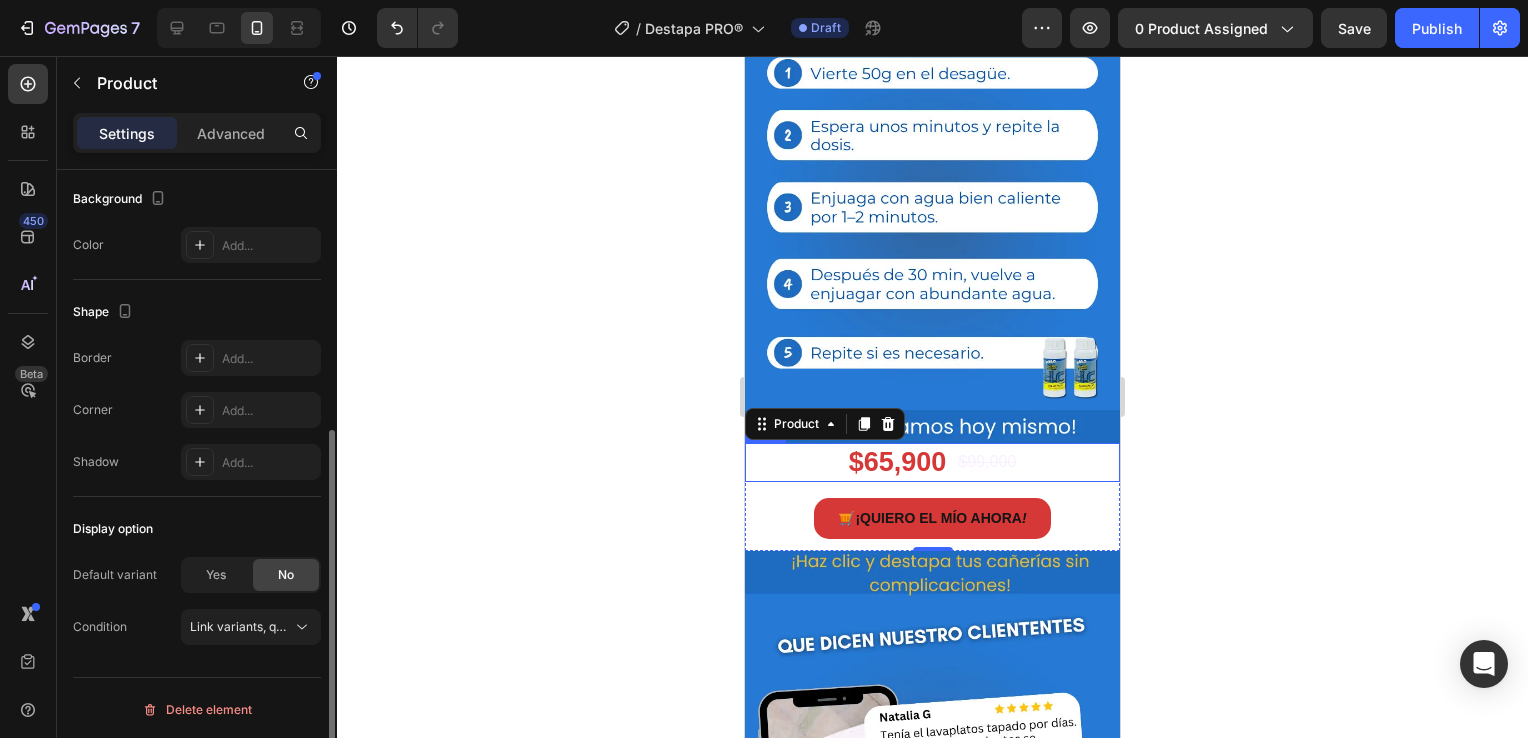scroll, scrollTop: 244, scrollLeft: 0, axis: vertical 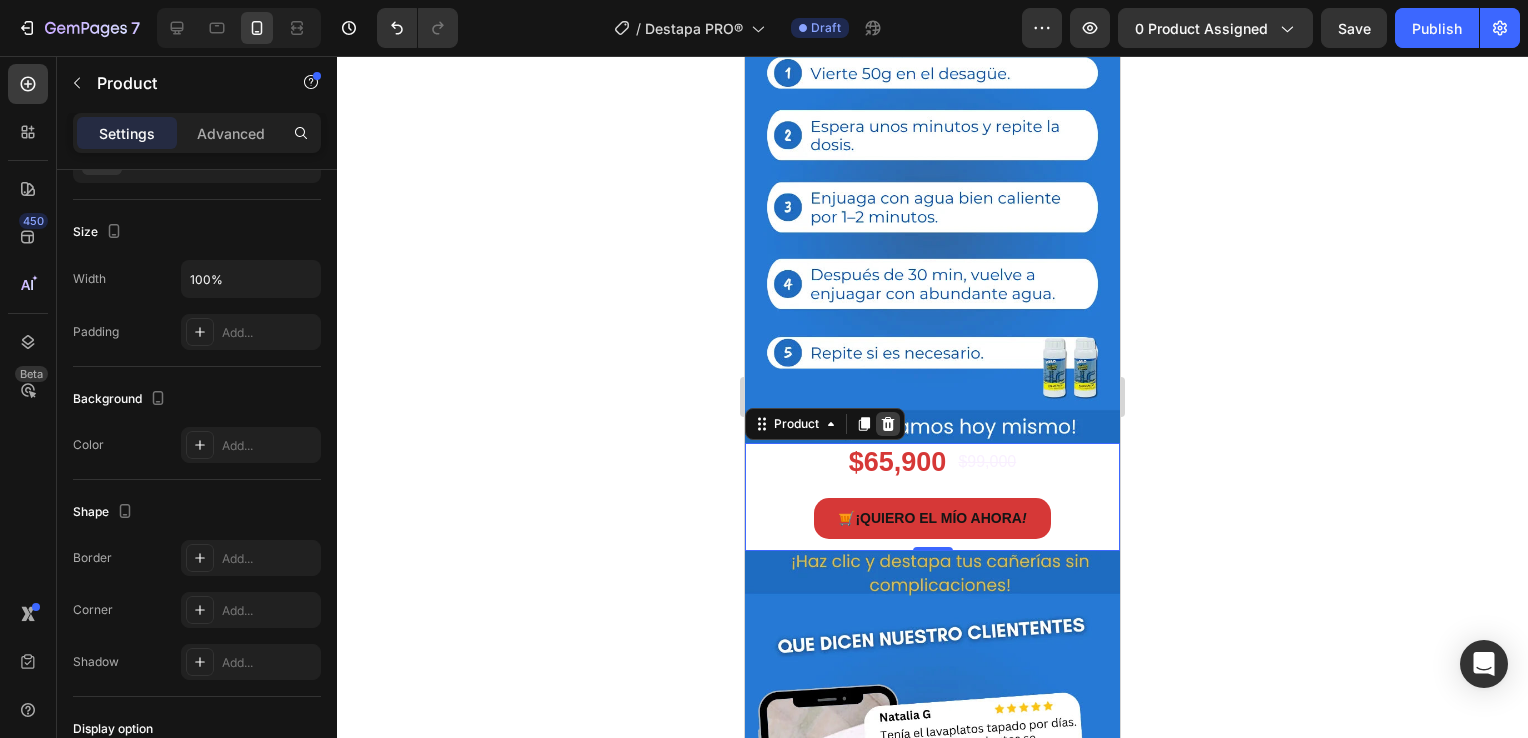 click 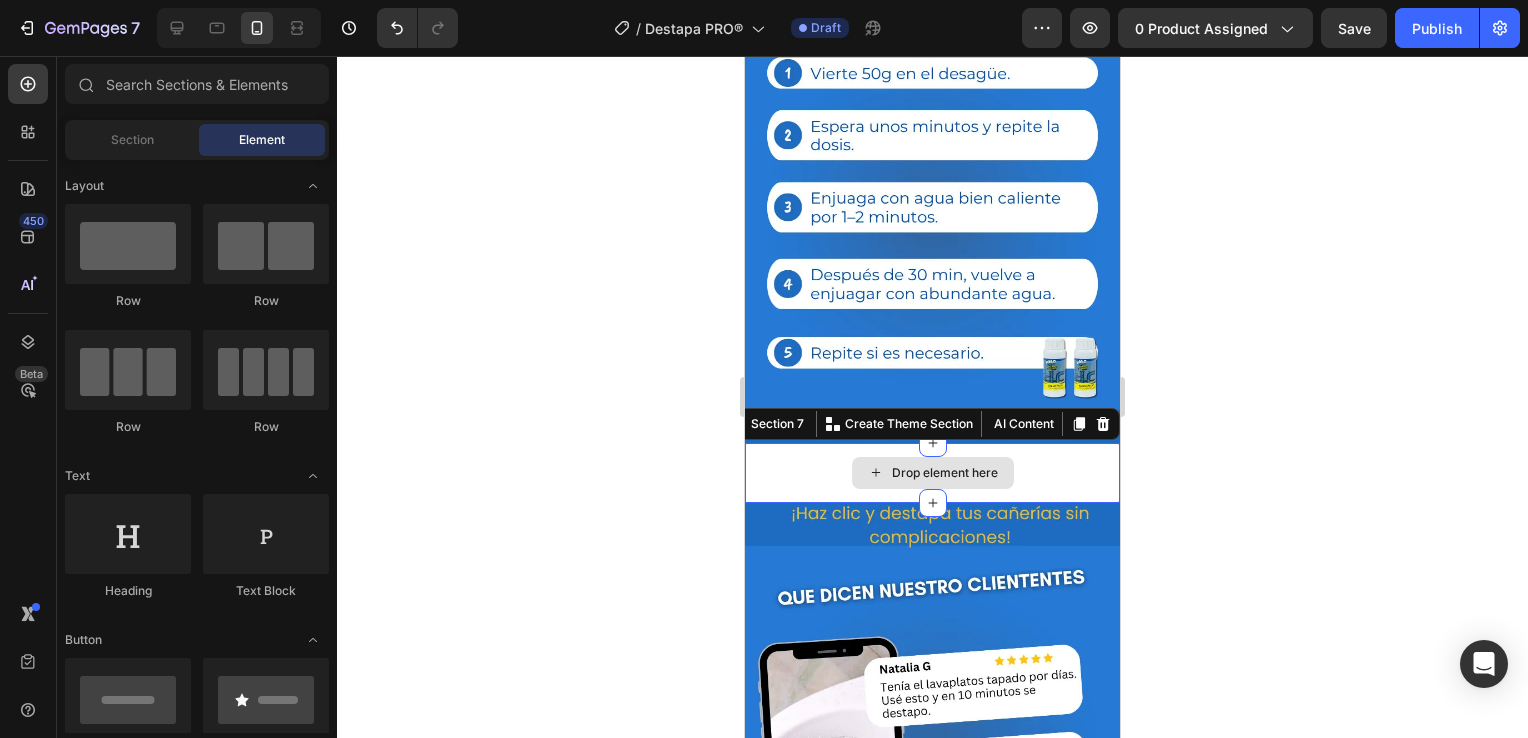 click on "Drop element here" at bounding box center (932, 473) 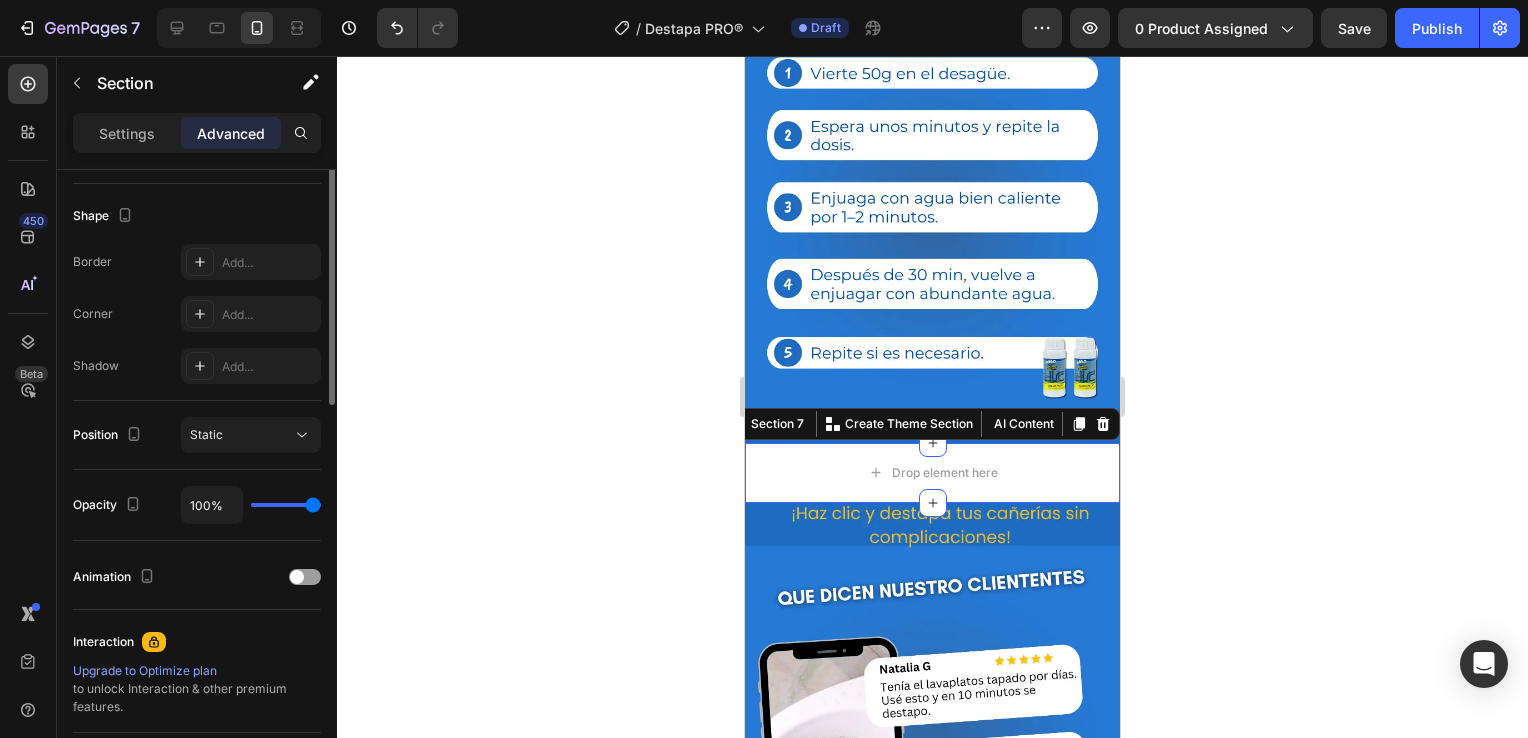scroll, scrollTop: 300, scrollLeft: 0, axis: vertical 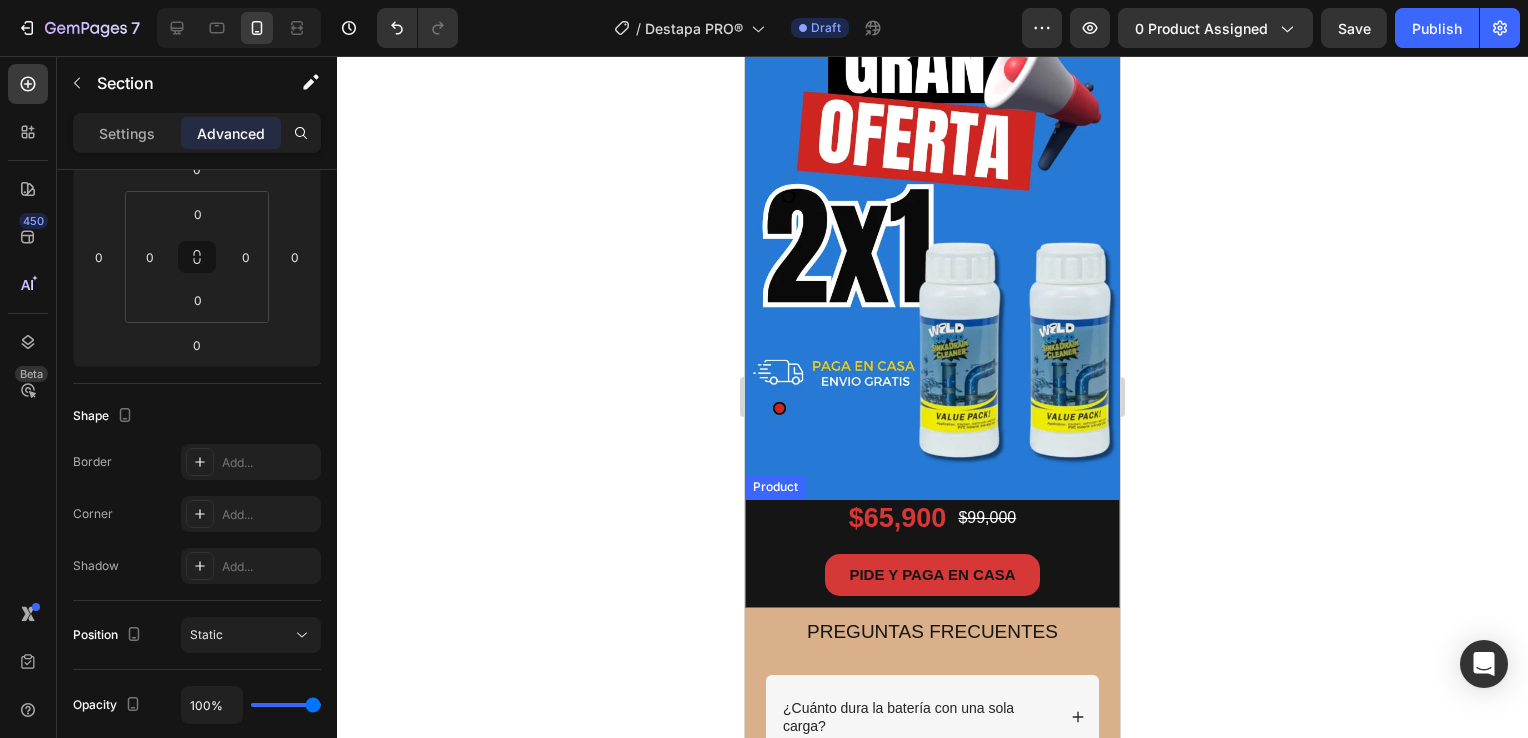 click on "PIDE Y PAGA EN CASA Button" at bounding box center [932, 581] 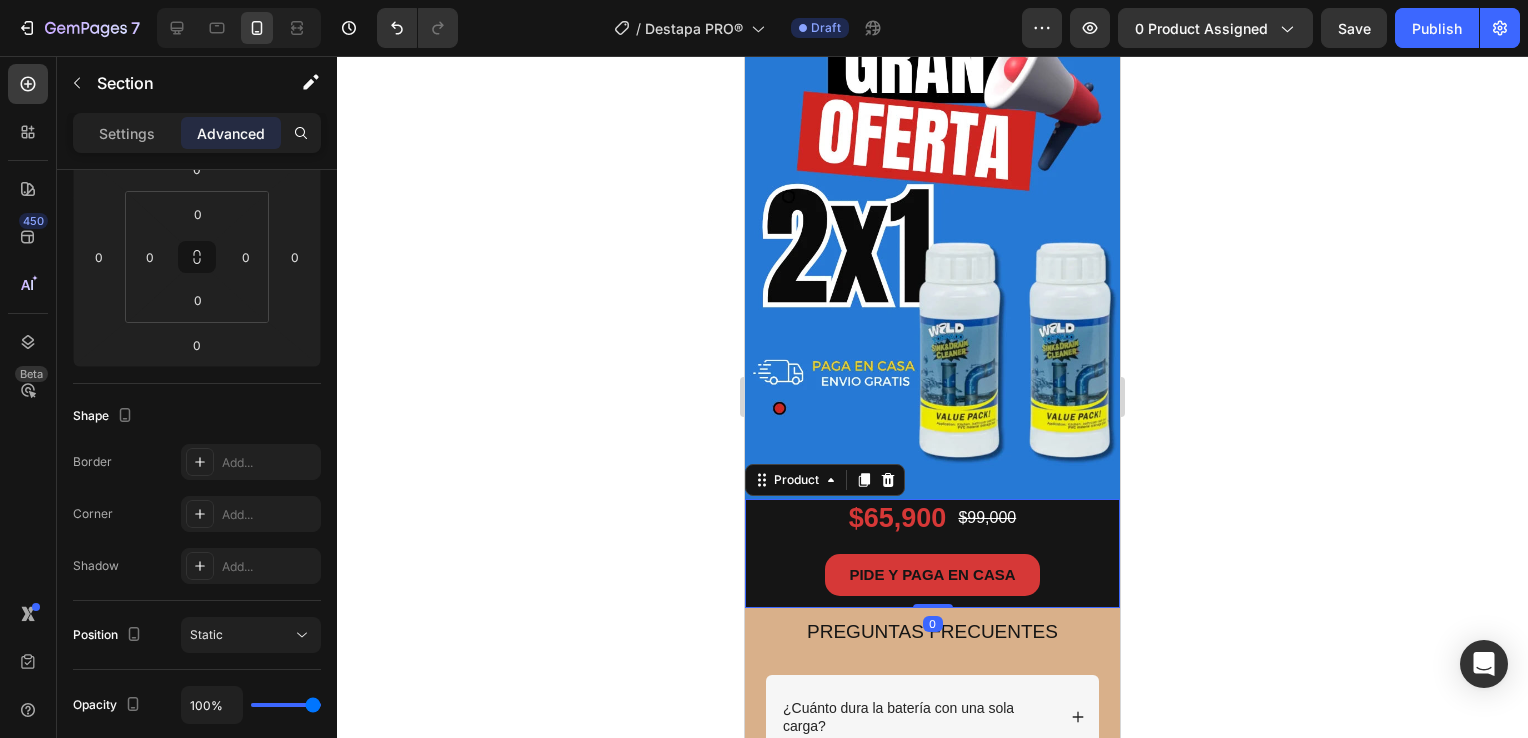 scroll, scrollTop: 0, scrollLeft: 0, axis: both 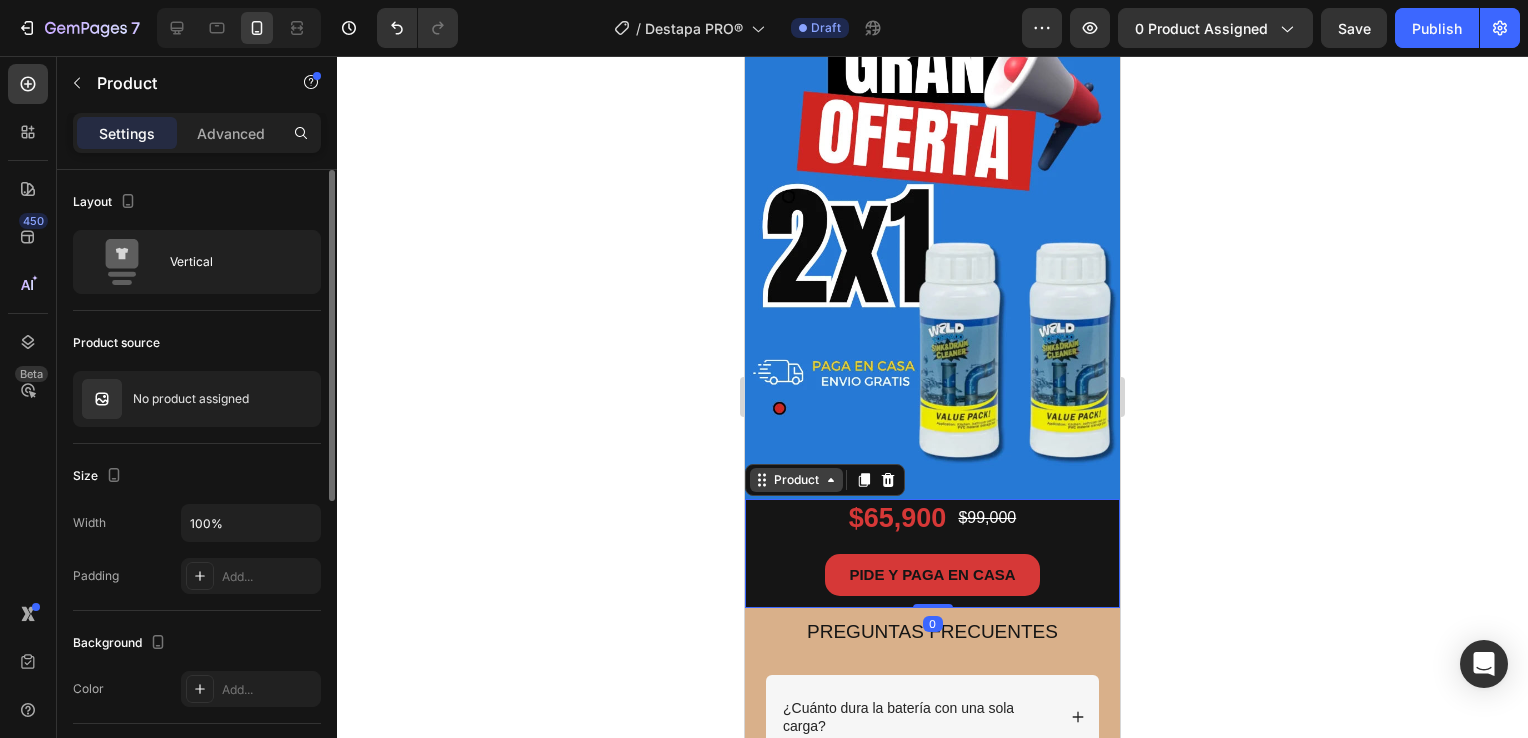 click 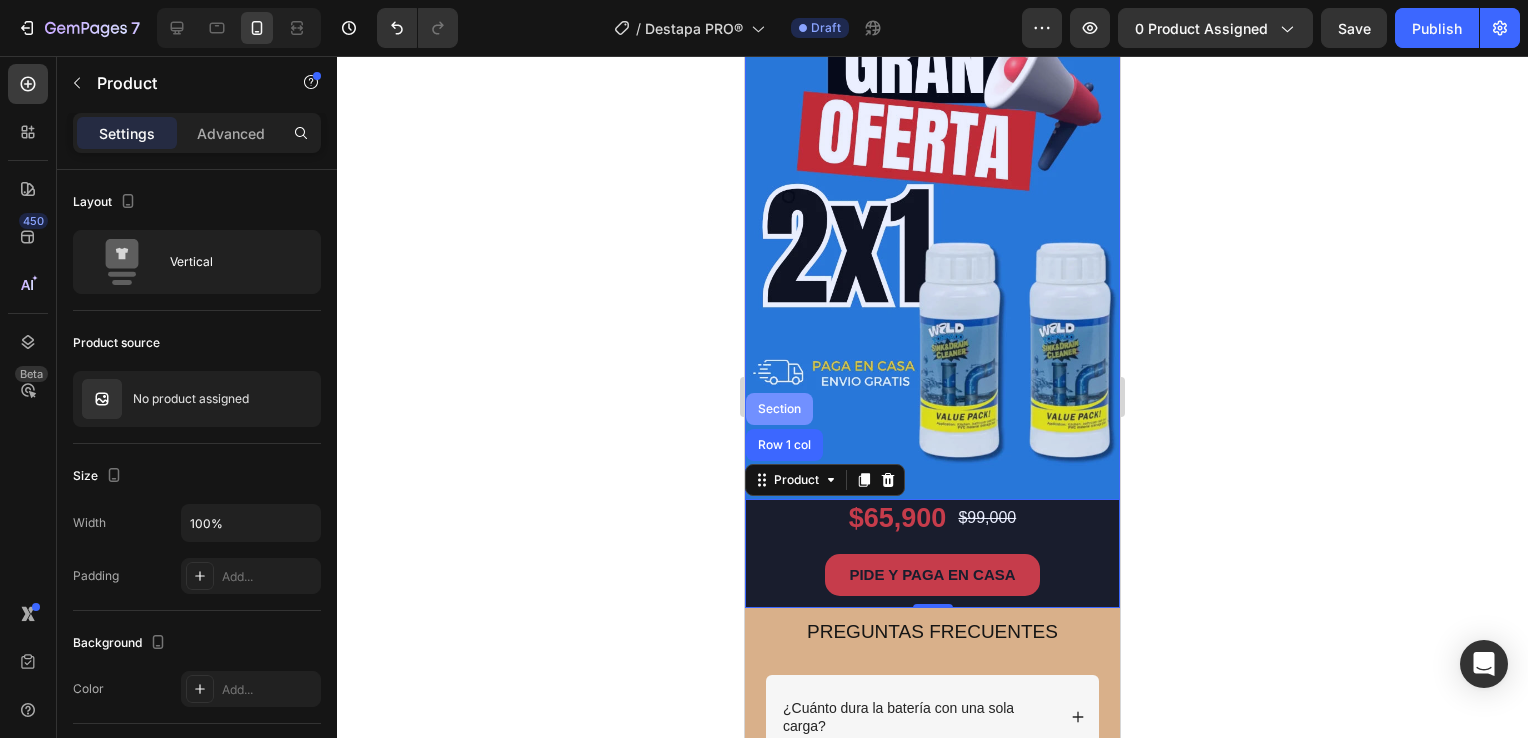 click on "Section" at bounding box center (779, 409) 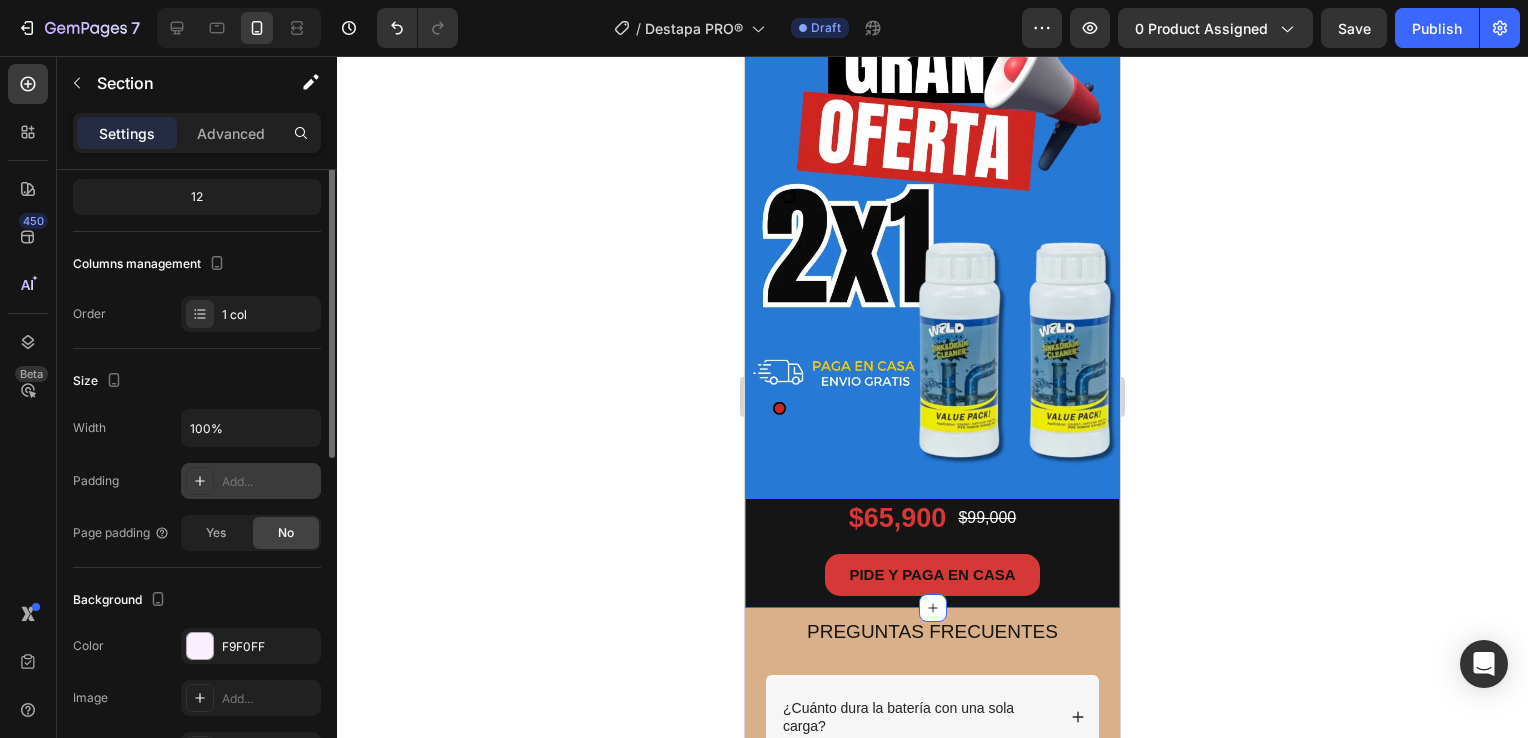 scroll, scrollTop: 100, scrollLeft: 0, axis: vertical 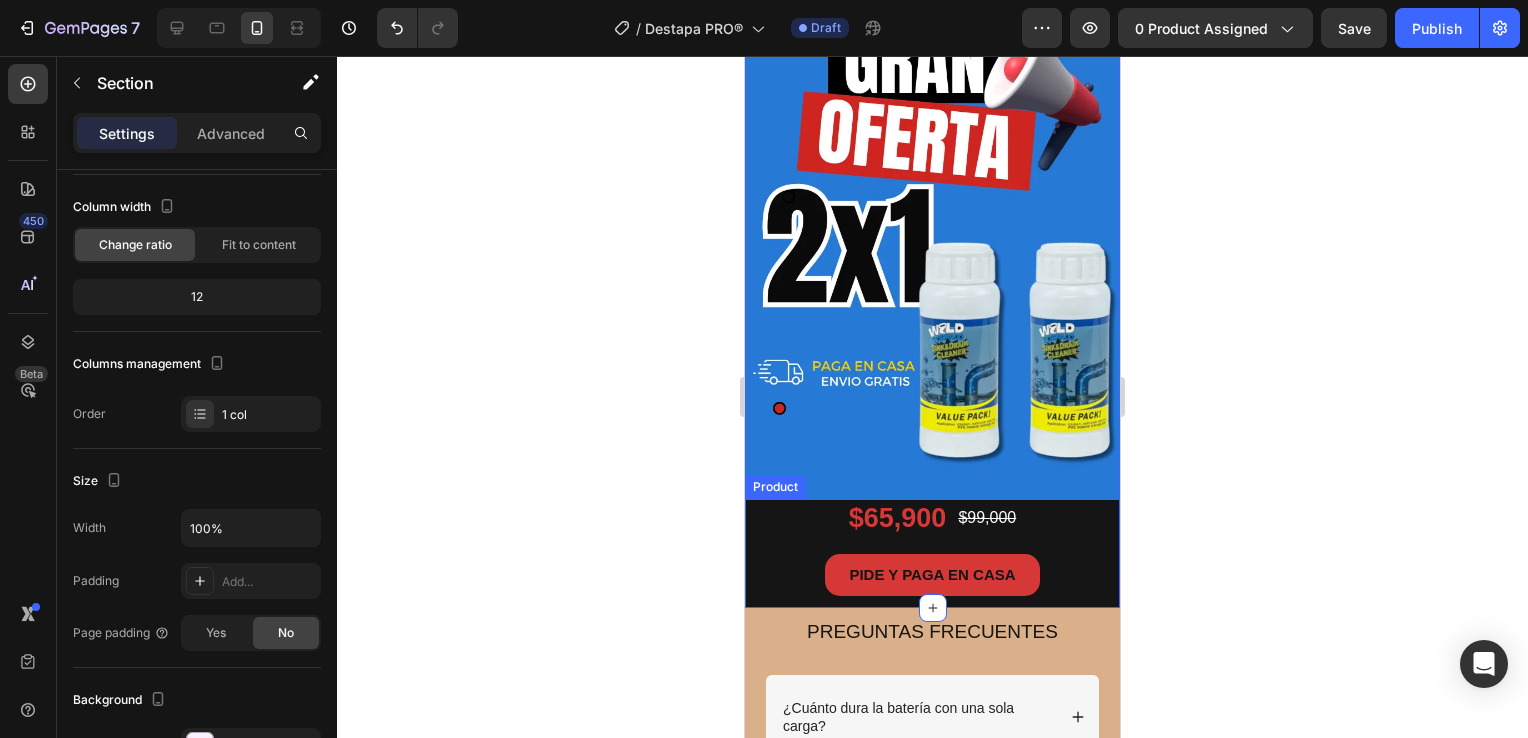 click on "PIDE Y PAGA EN CASA Button" at bounding box center (932, 581) 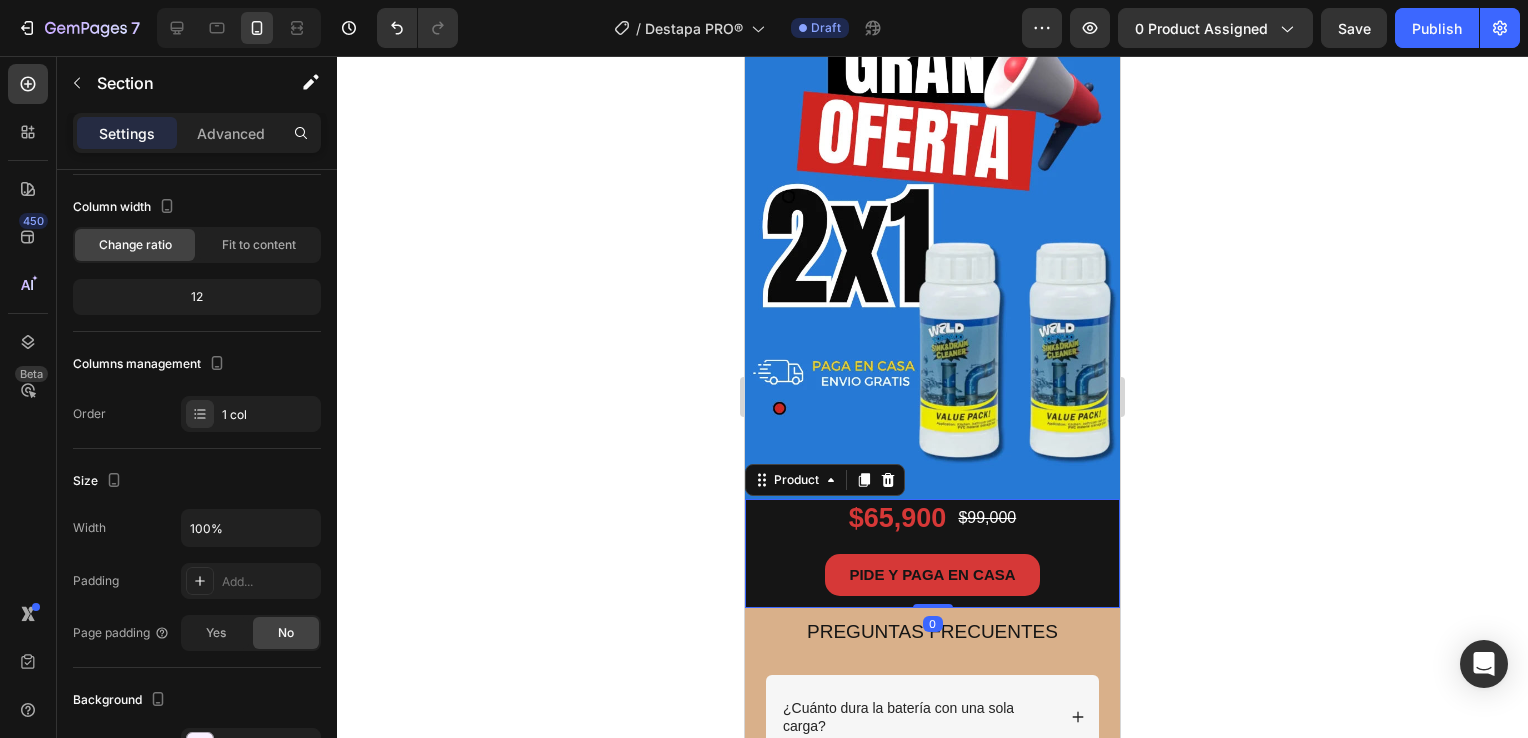 scroll, scrollTop: 0, scrollLeft: 0, axis: both 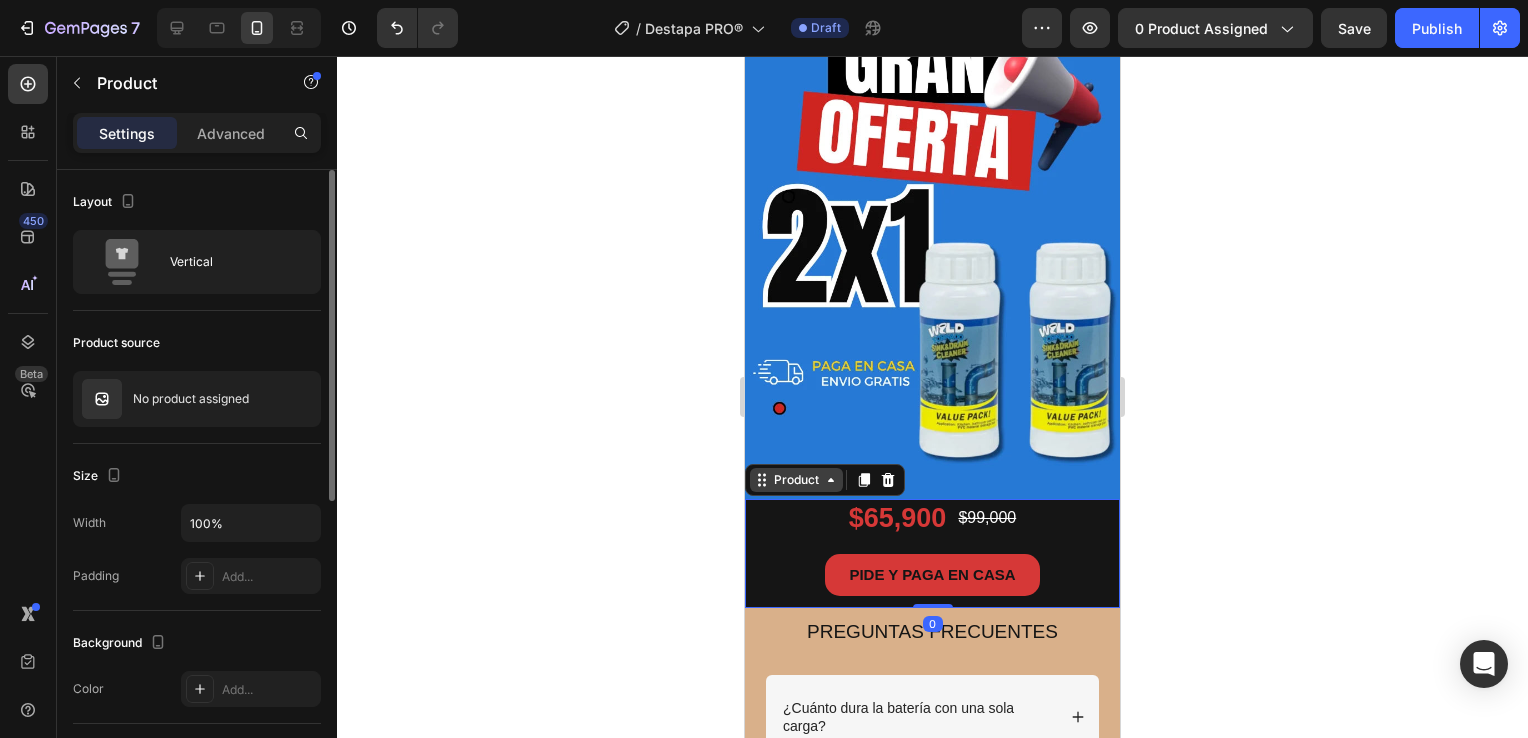 click 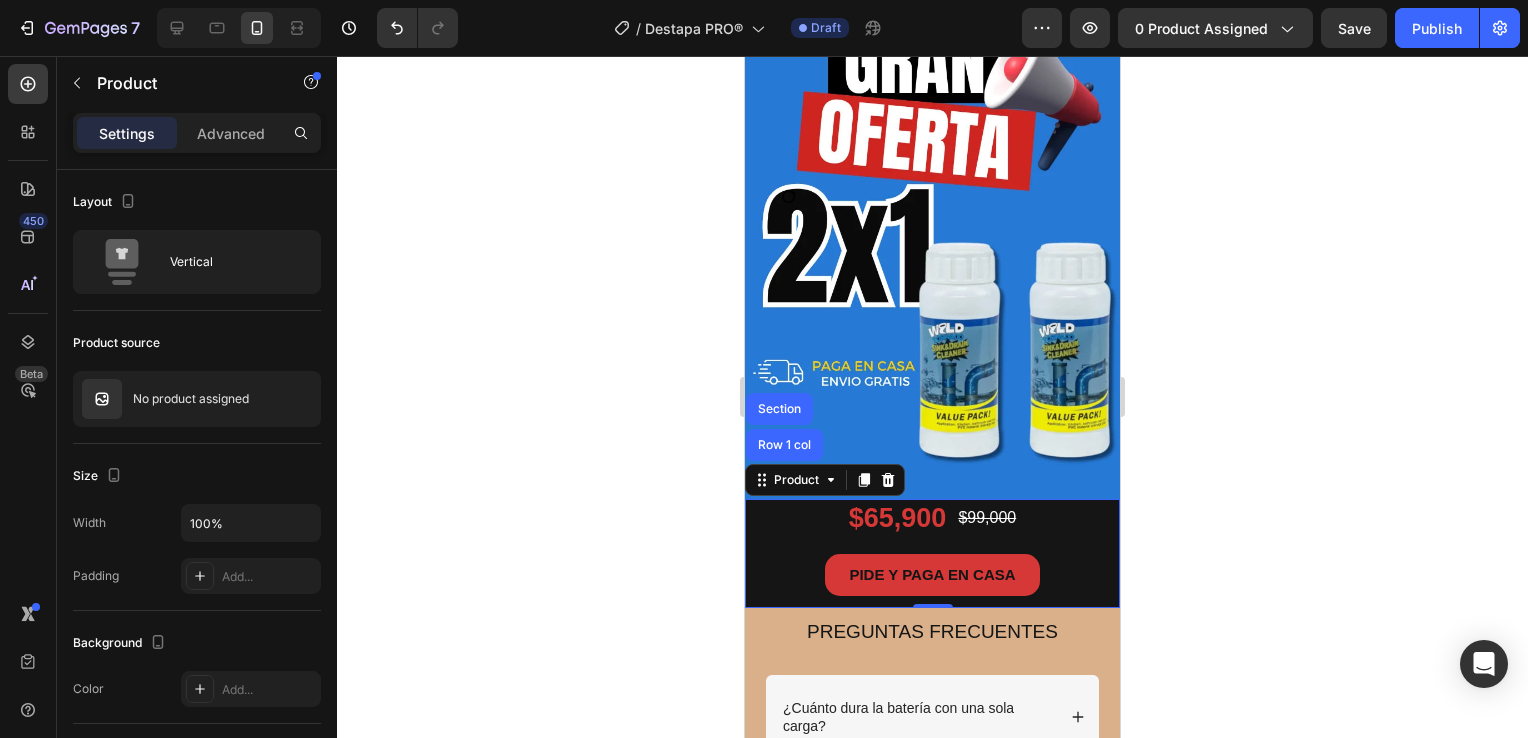 click on "PIDE Y PAGA EN CASA Button" at bounding box center [932, 581] 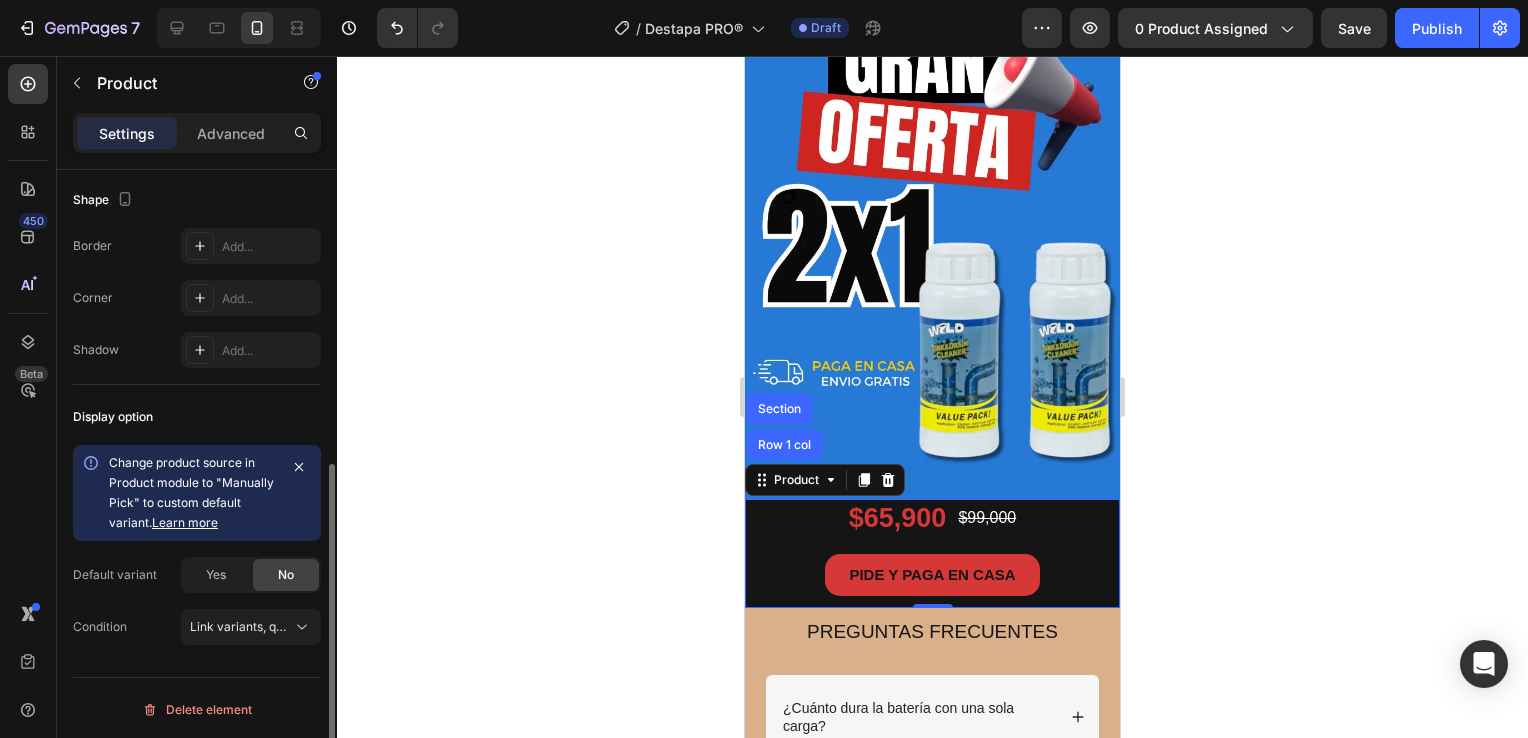 scroll, scrollTop: 156, scrollLeft: 0, axis: vertical 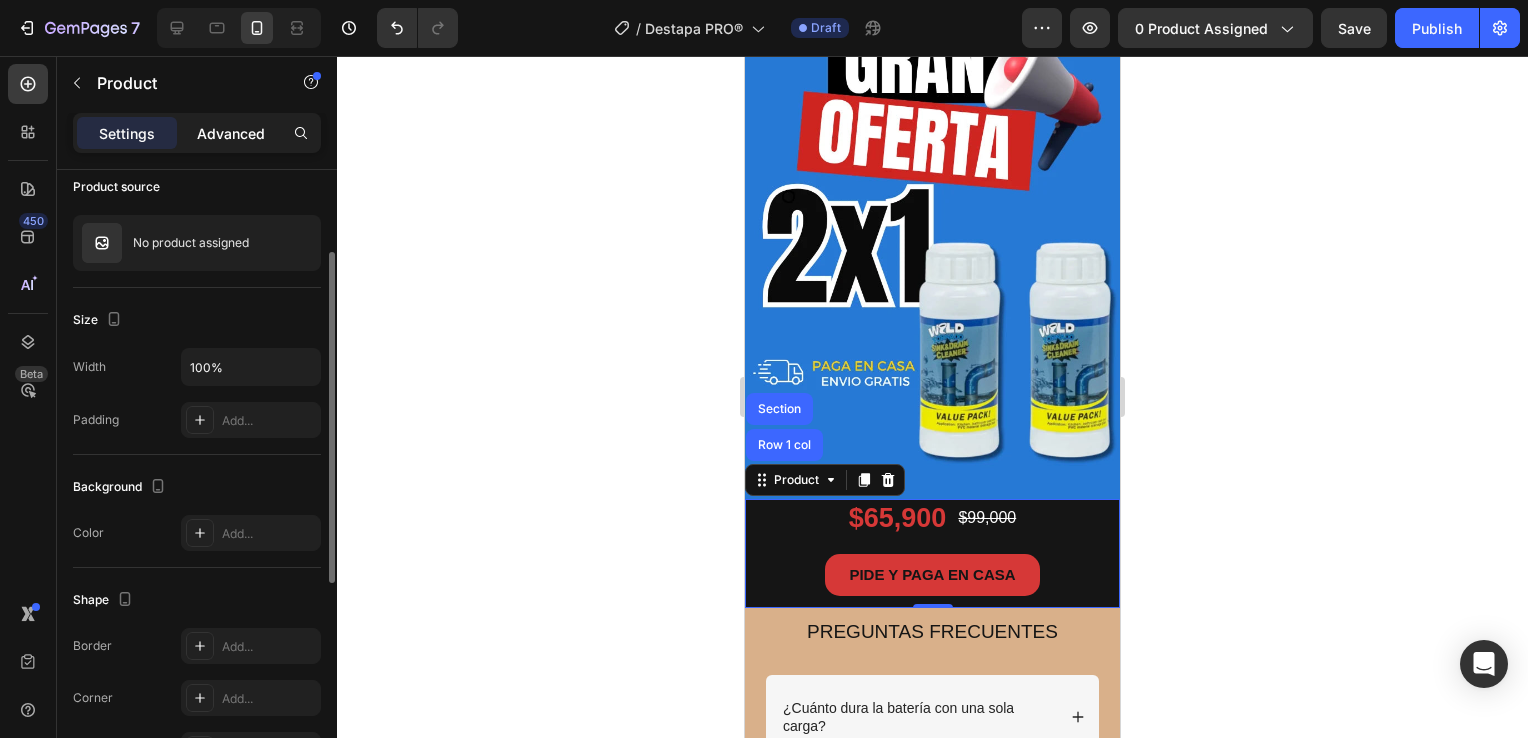 click on "Advanced" at bounding box center [231, 133] 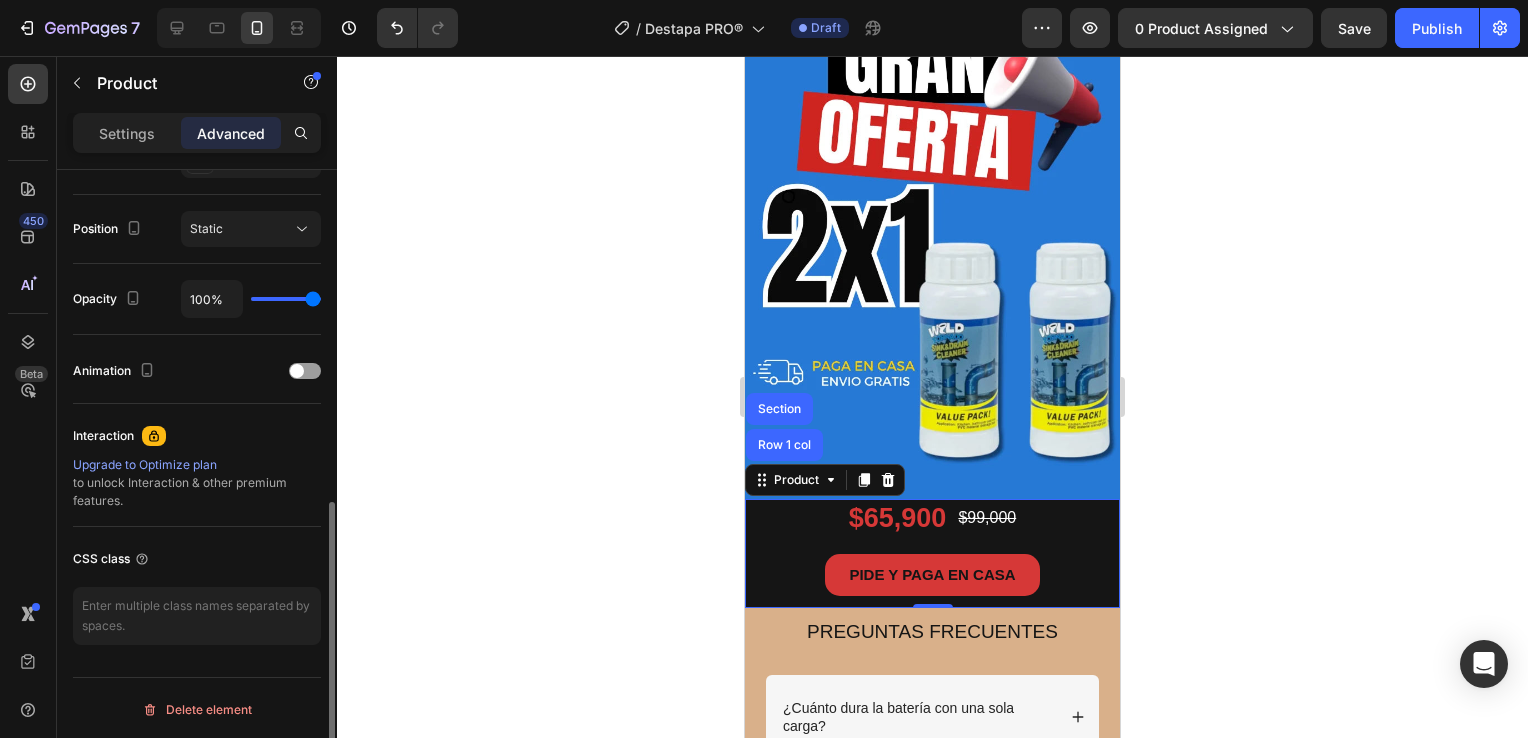 scroll, scrollTop: 306, scrollLeft: 0, axis: vertical 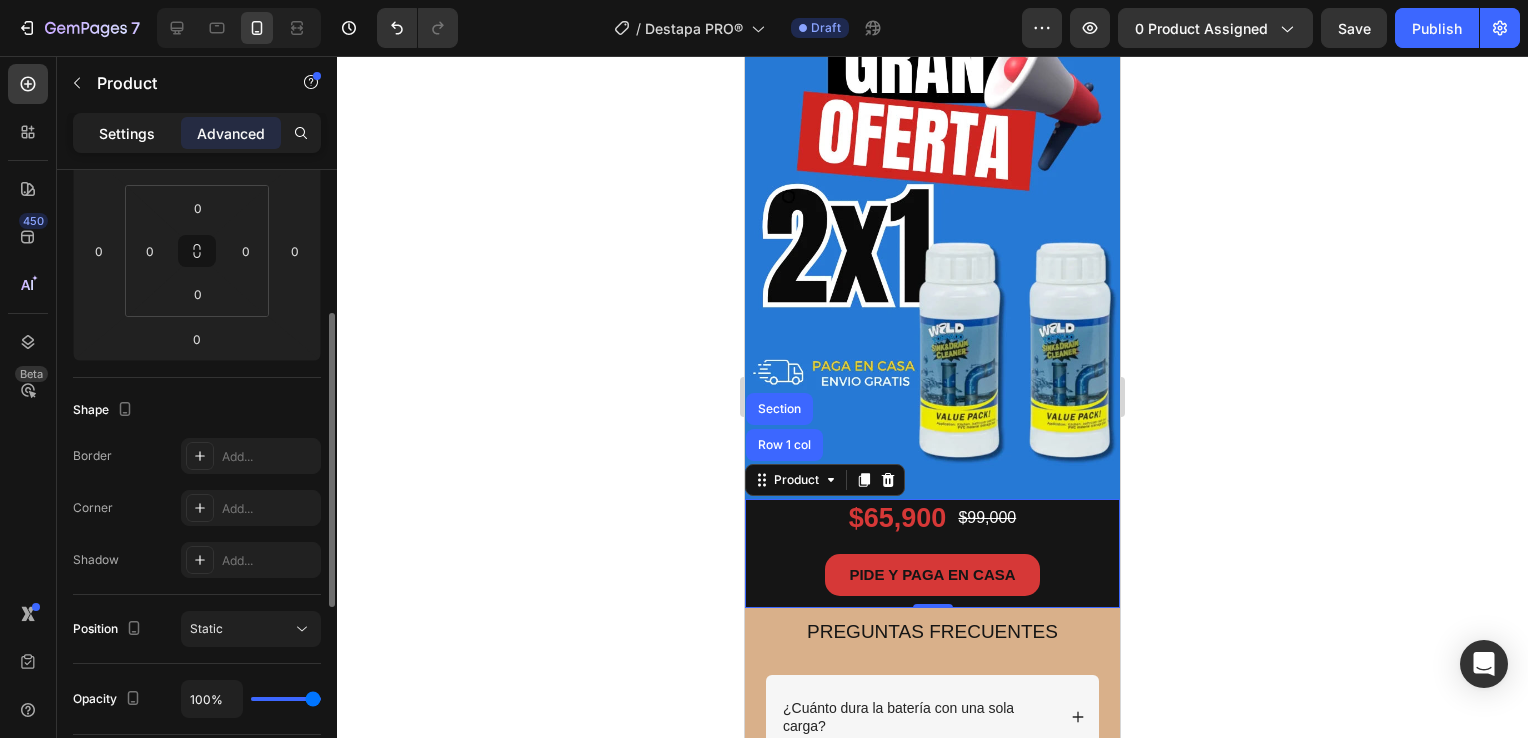 click on "Settings" at bounding box center (127, 133) 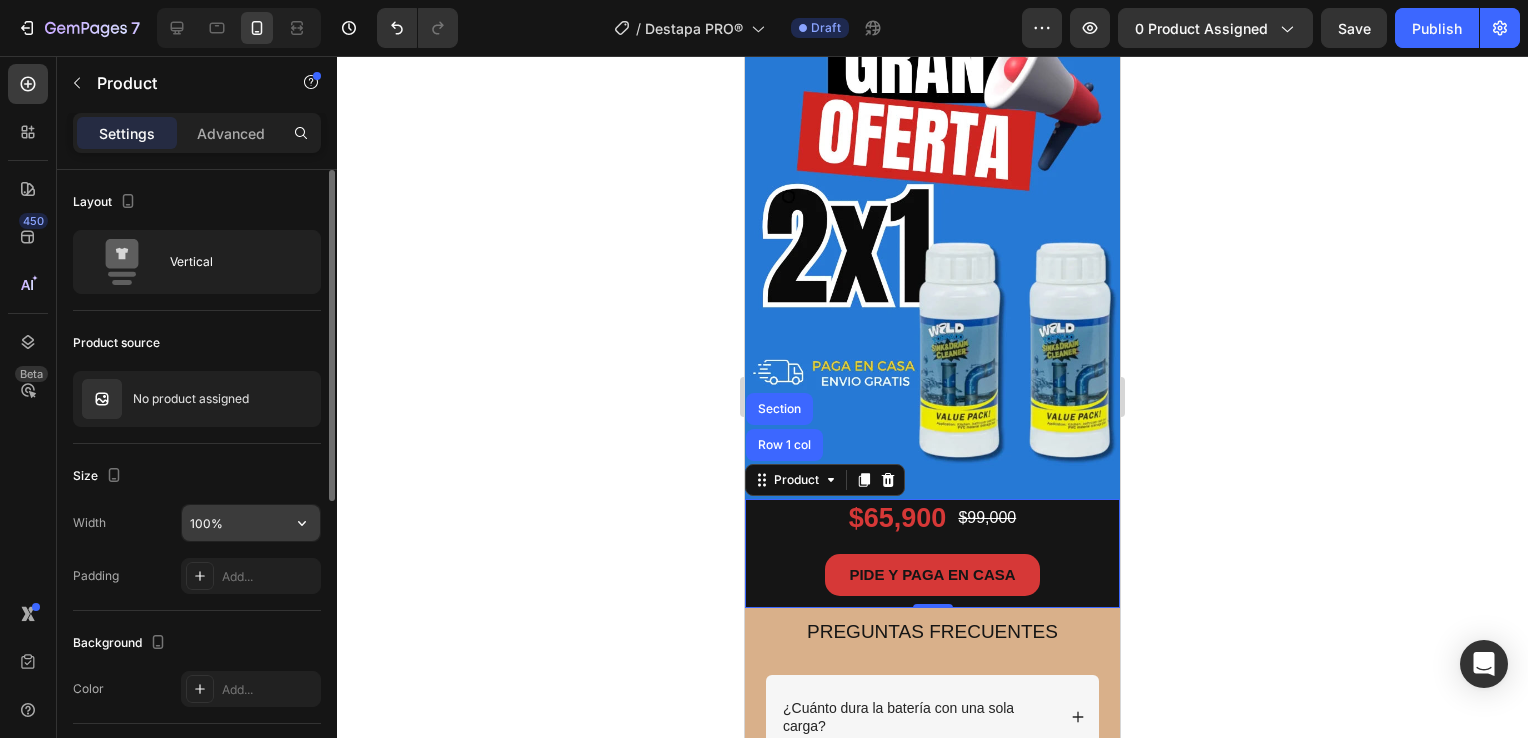 scroll, scrollTop: 100, scrollLeft: 0, axis: vertical 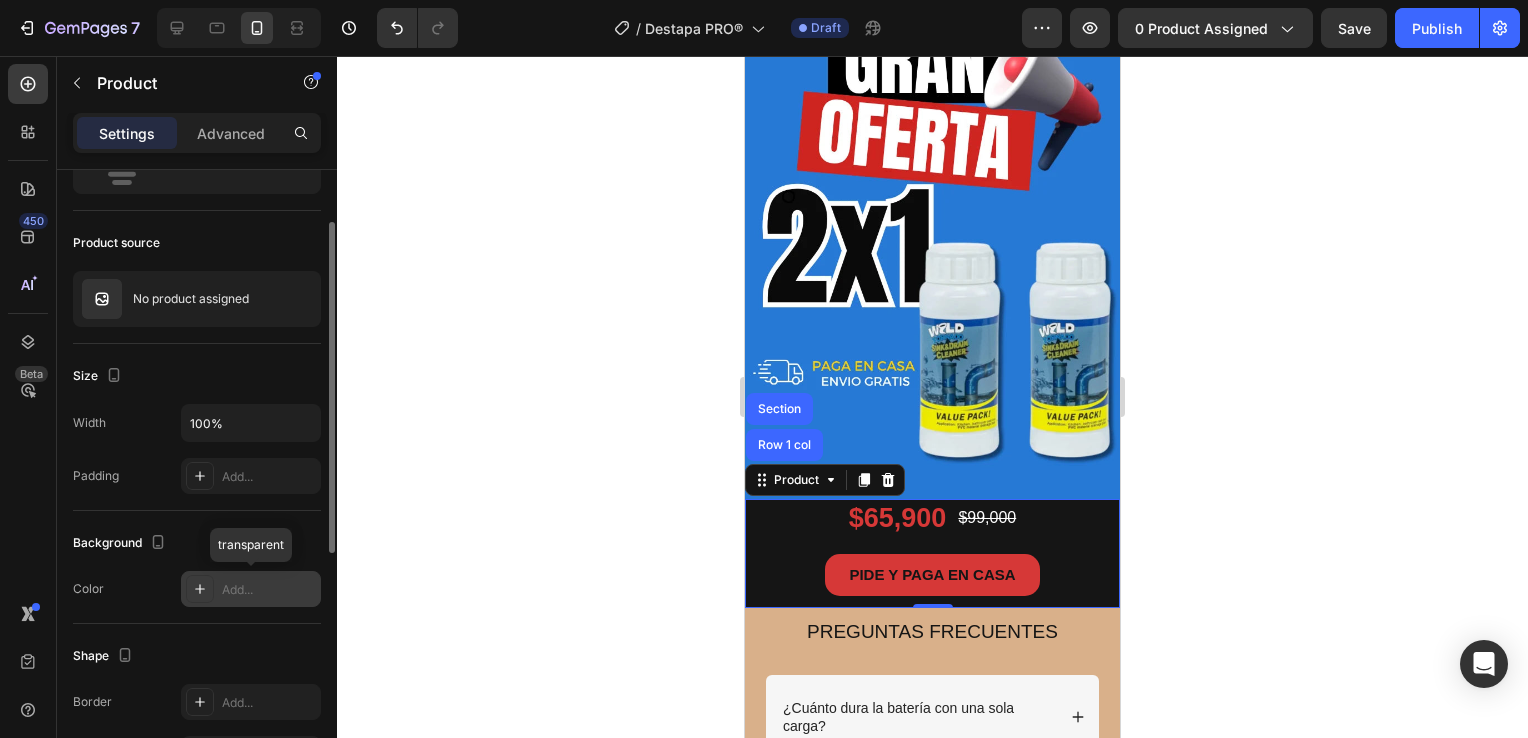 click 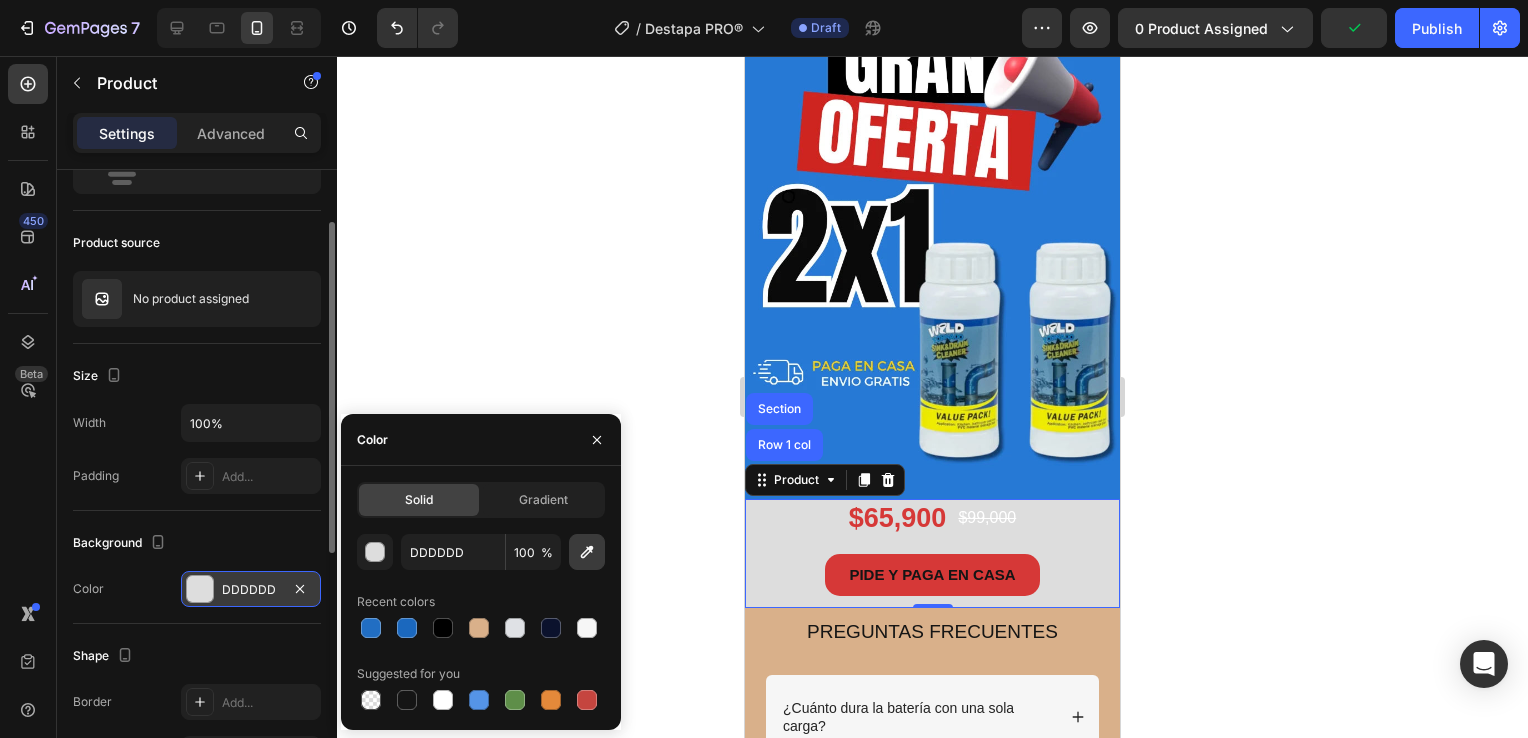 click 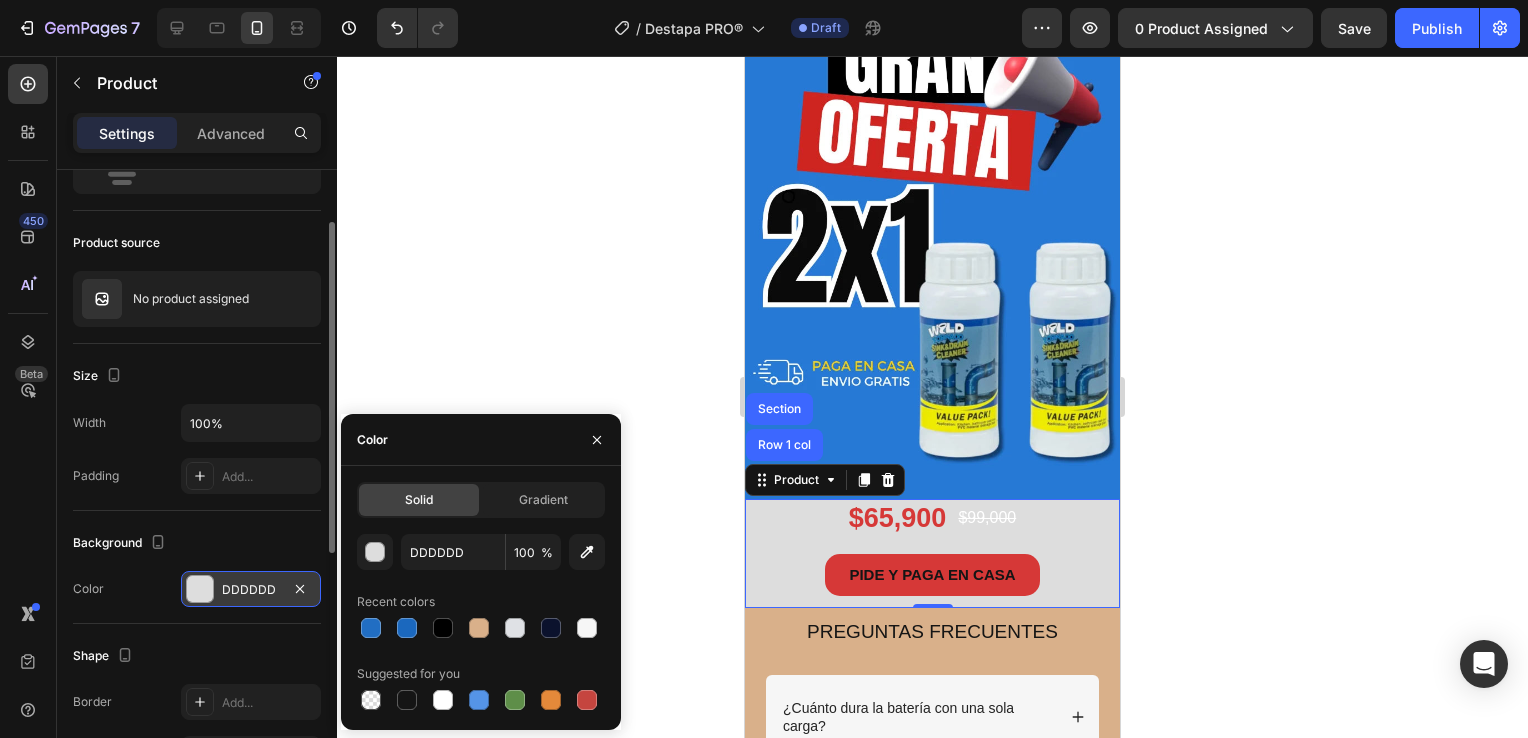 type on "2779D6" 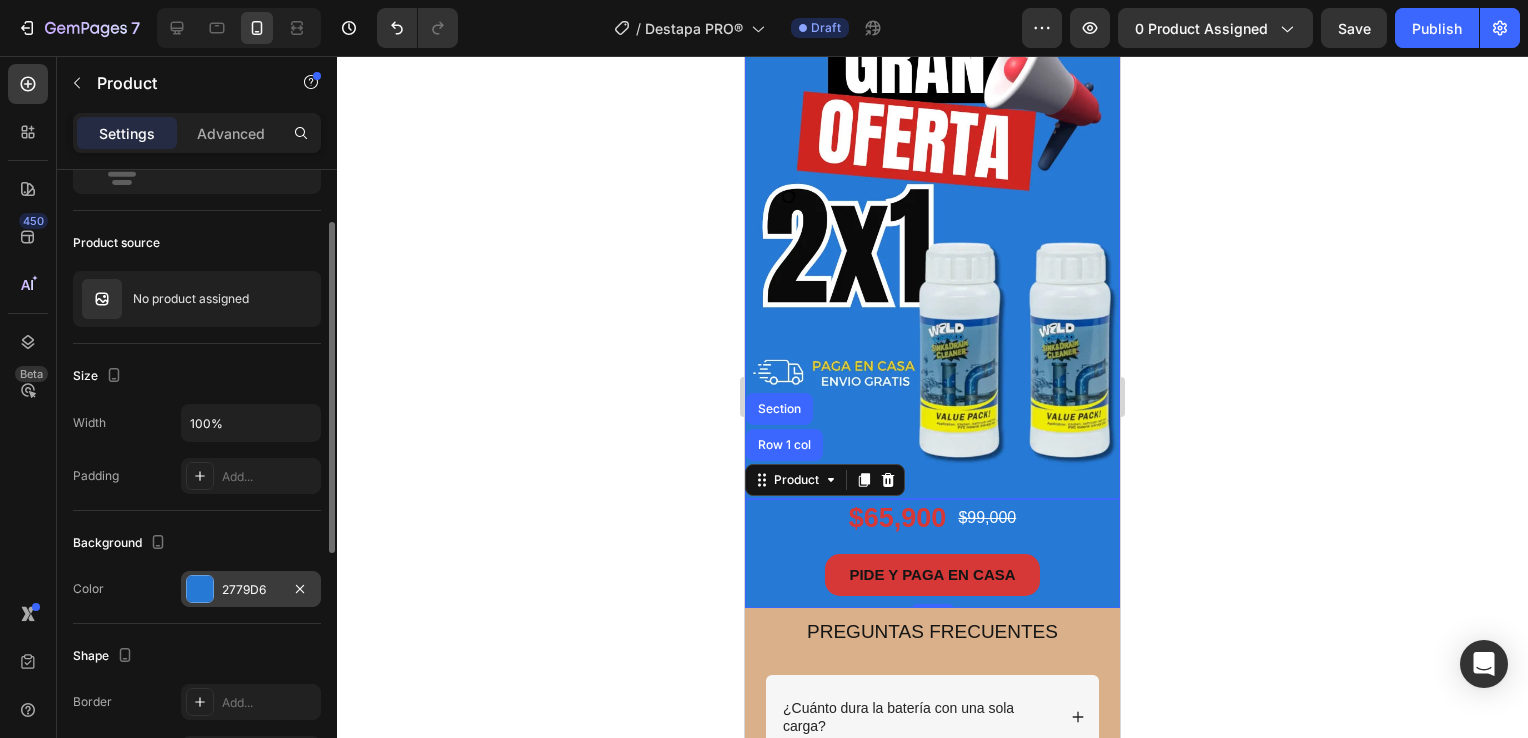 click 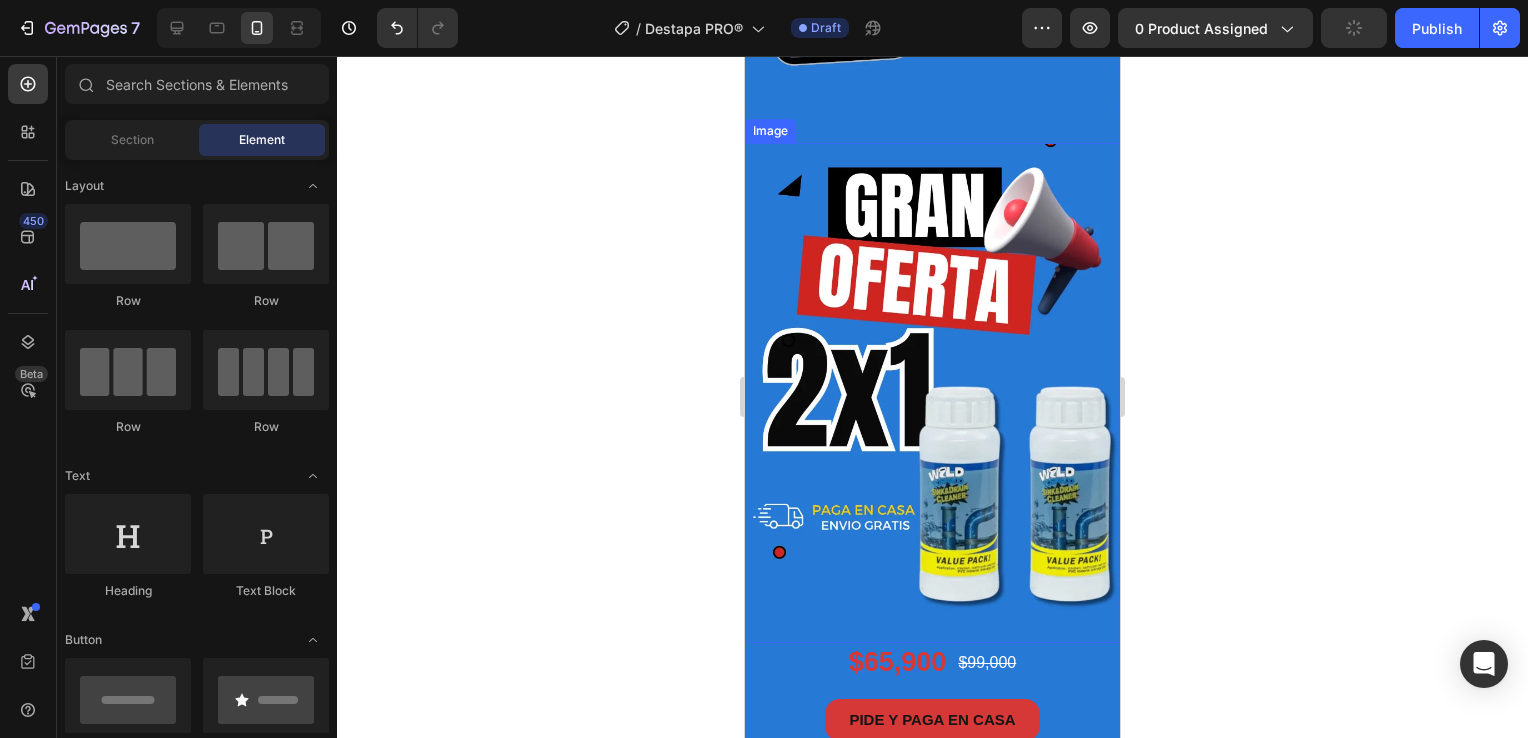scroll, scrollTop: 3024, scrollLeft: 0, axis: vertical 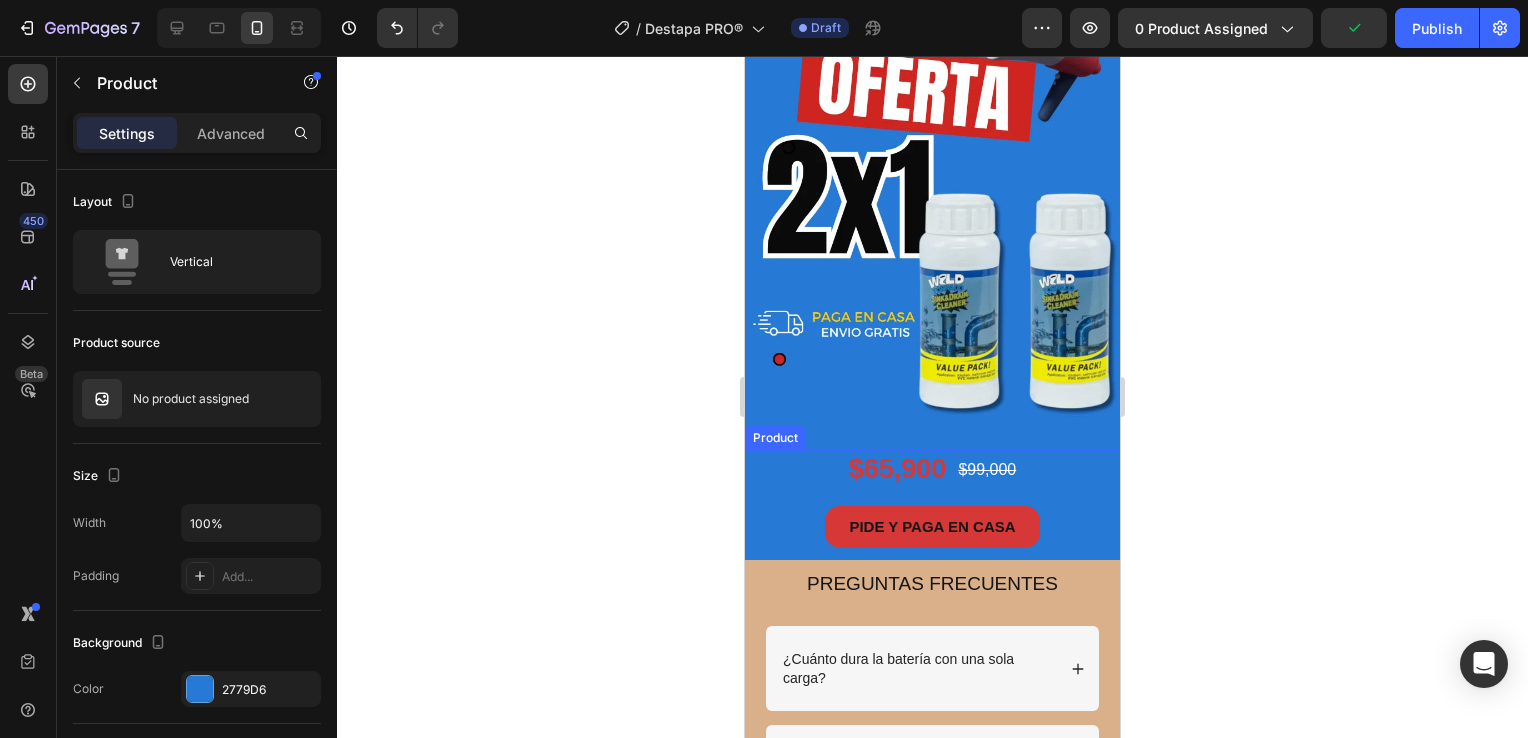 click on "PIDE Y PAGA EN CASA Button" at bounding box center [932, 533] 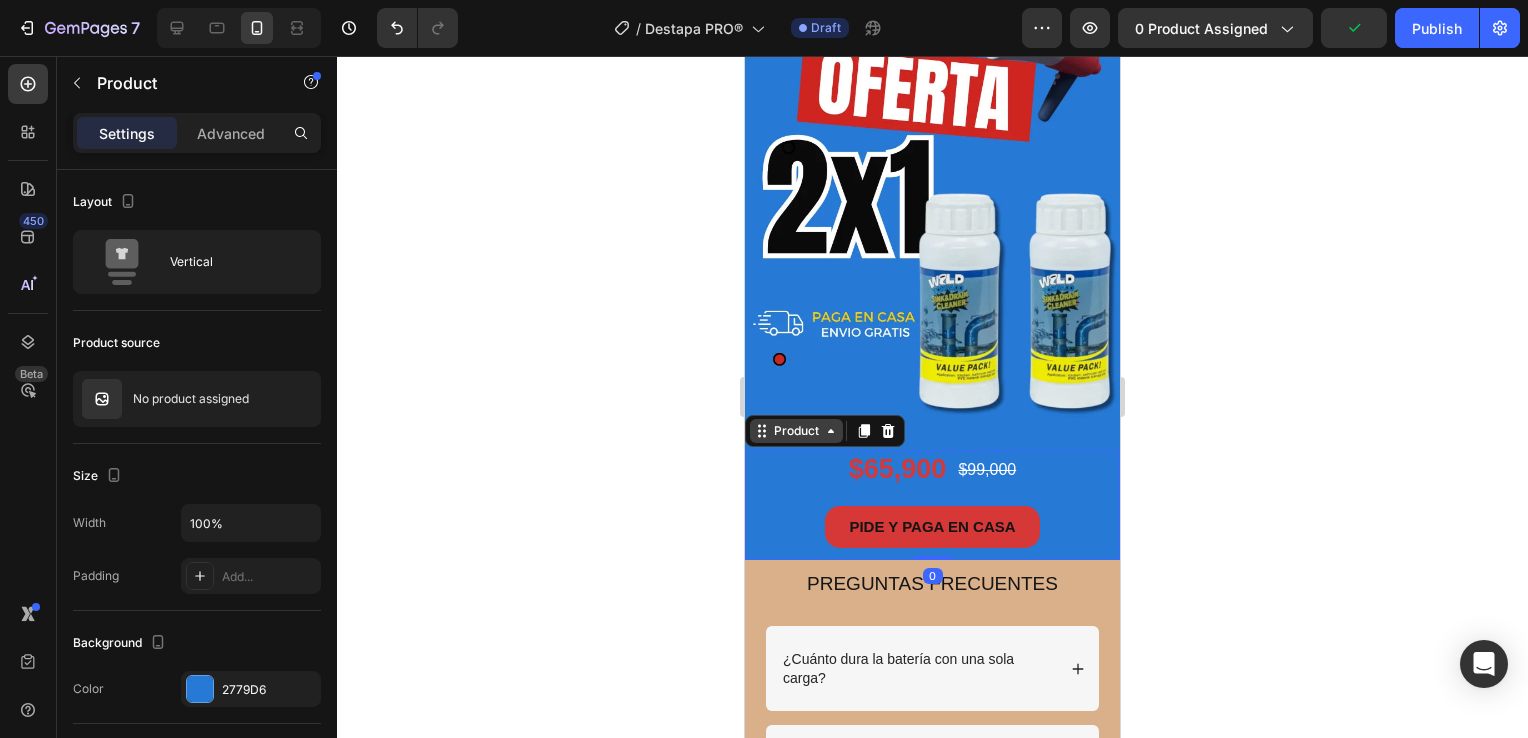 click on "Product" at bounding box center (796, 431) 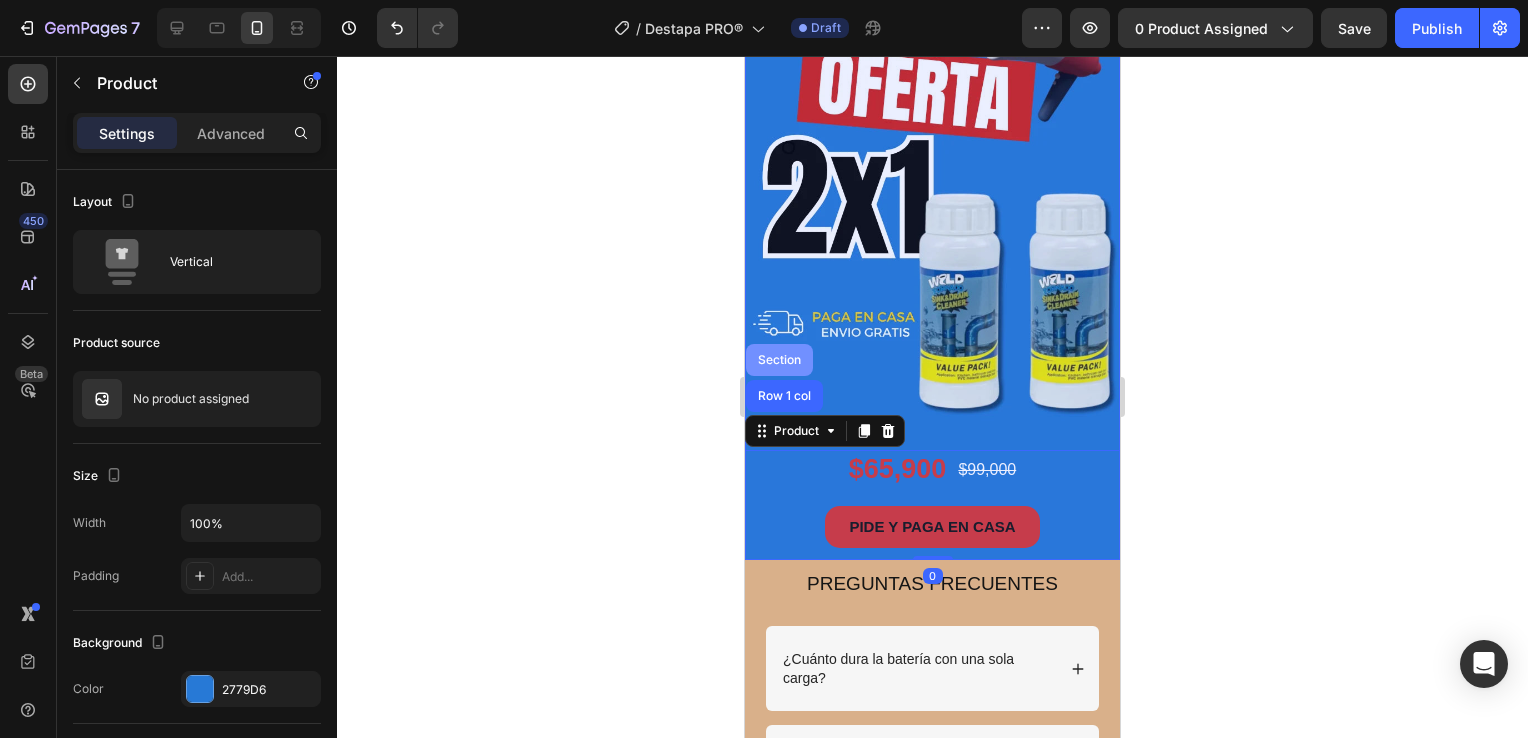 click on "Section" at bounding box center [779, 360] 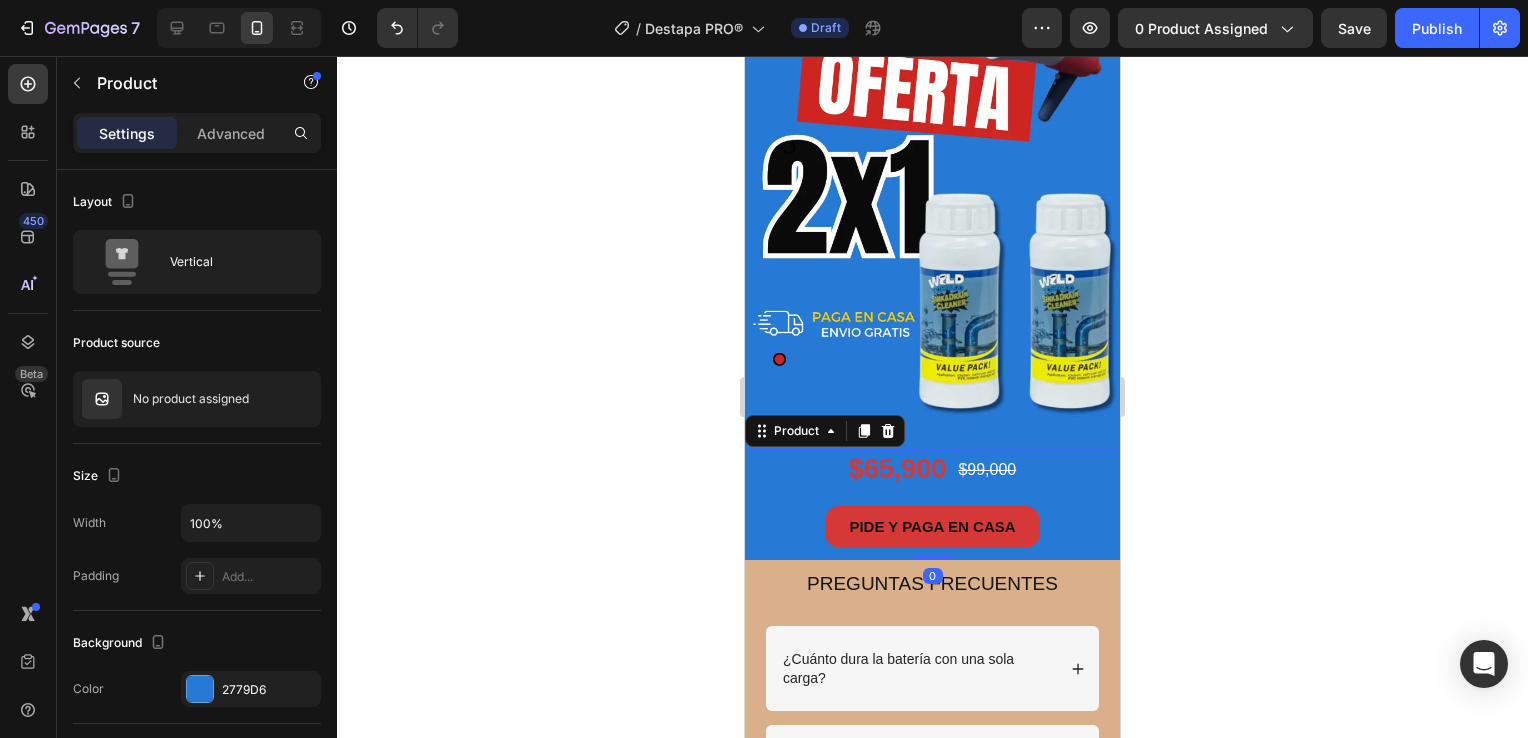 click on "PIDE Y PAGA EN CASA Button" at bounding box center [932, 533] 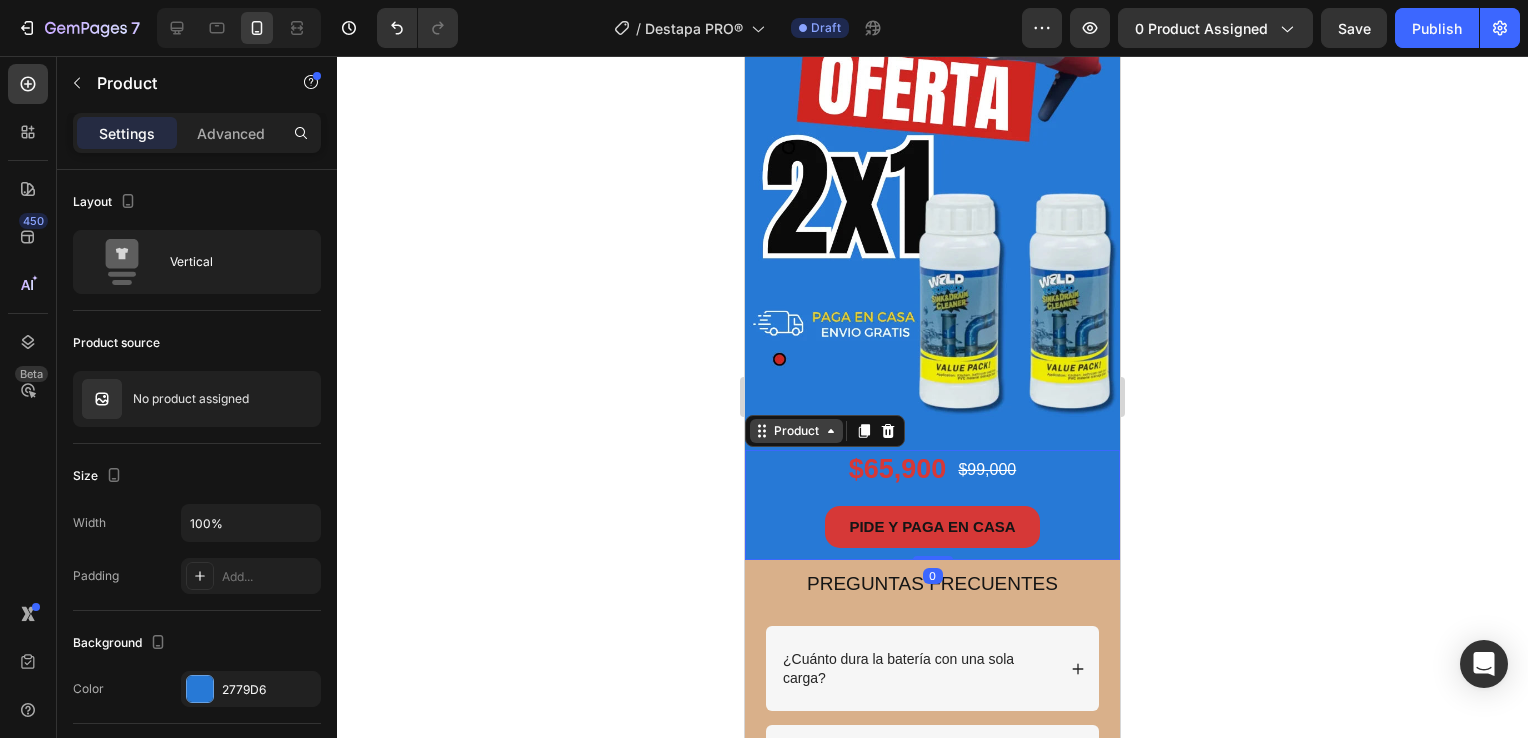 click on "Product" at bounding box center (796, 431) 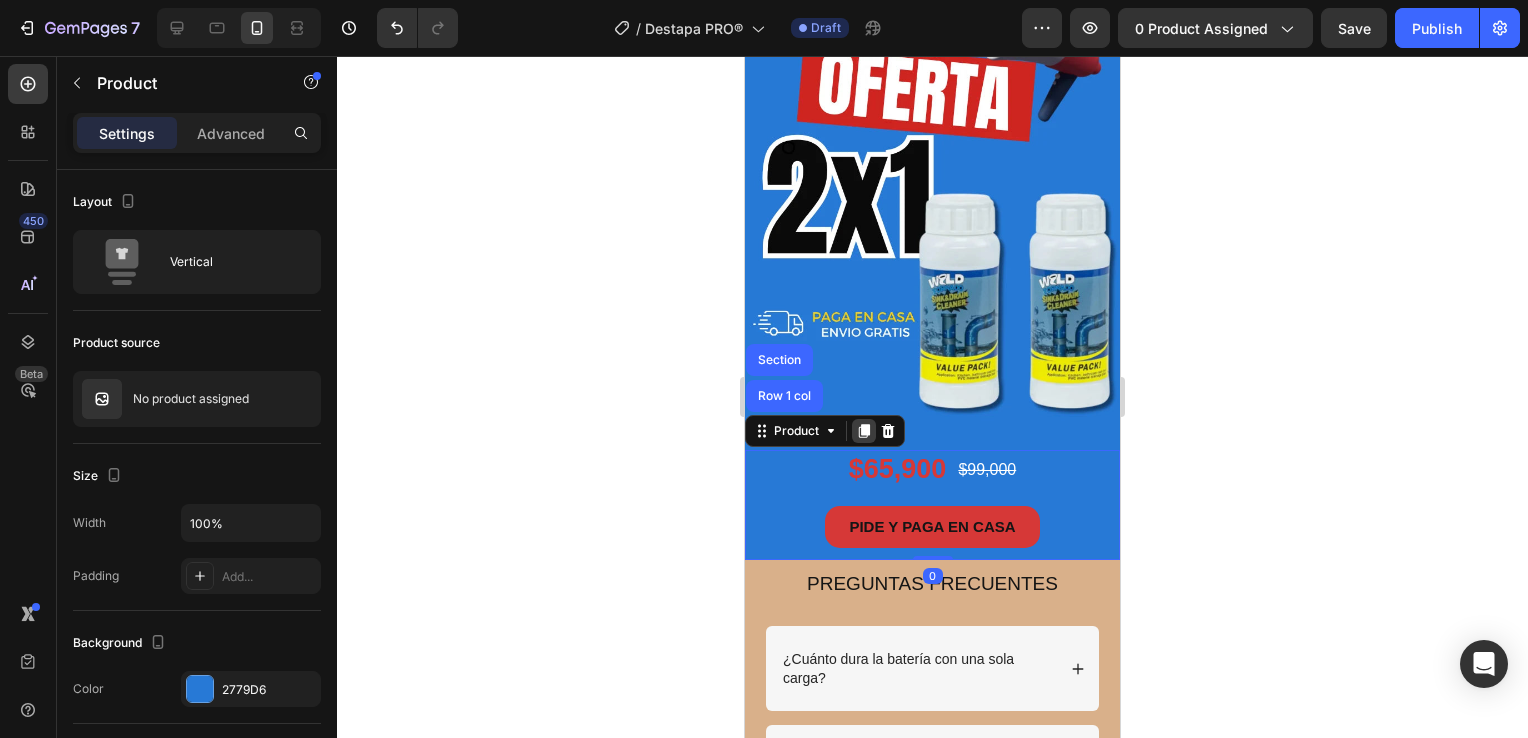 click 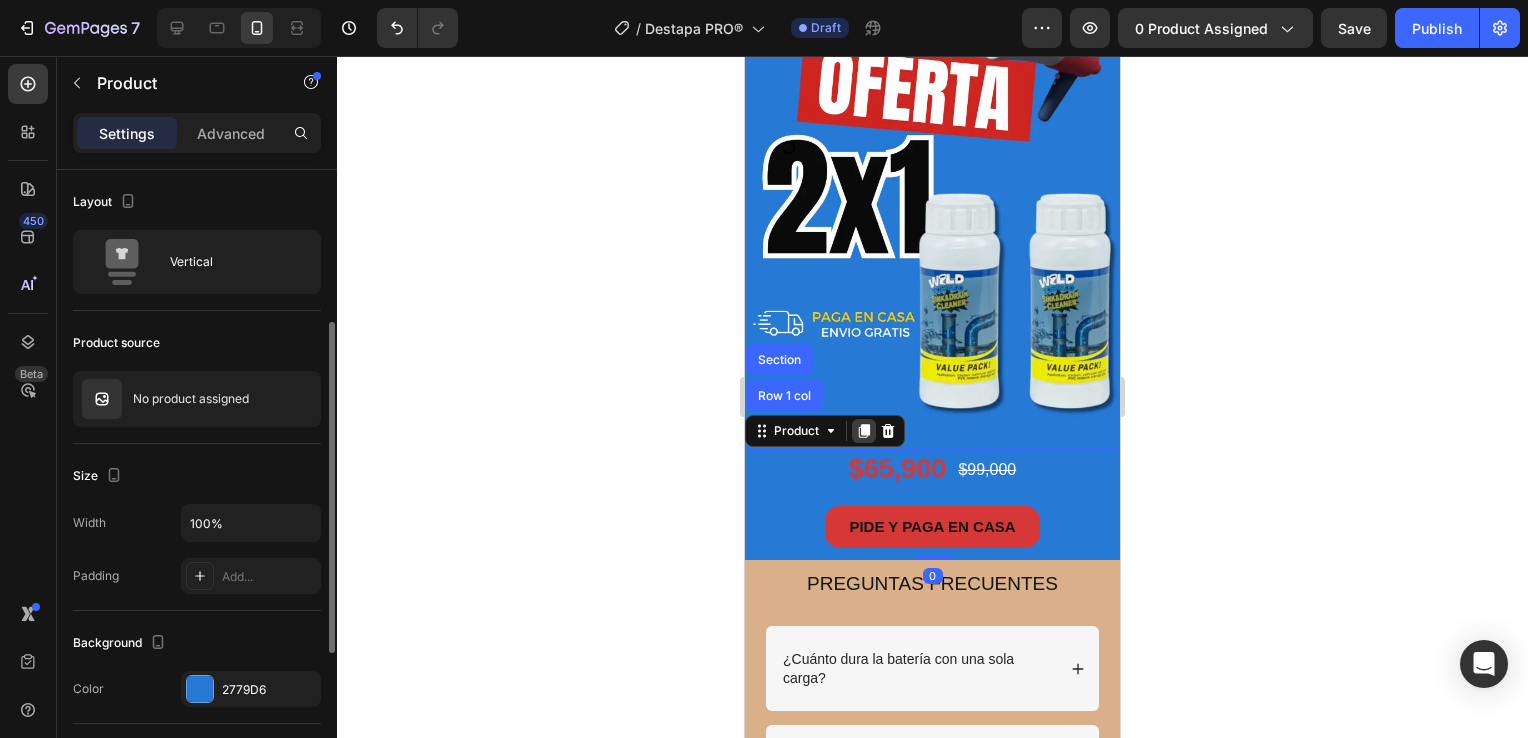 scroll, scrollTop: 100, scrollLeft: 0, axis: vertical 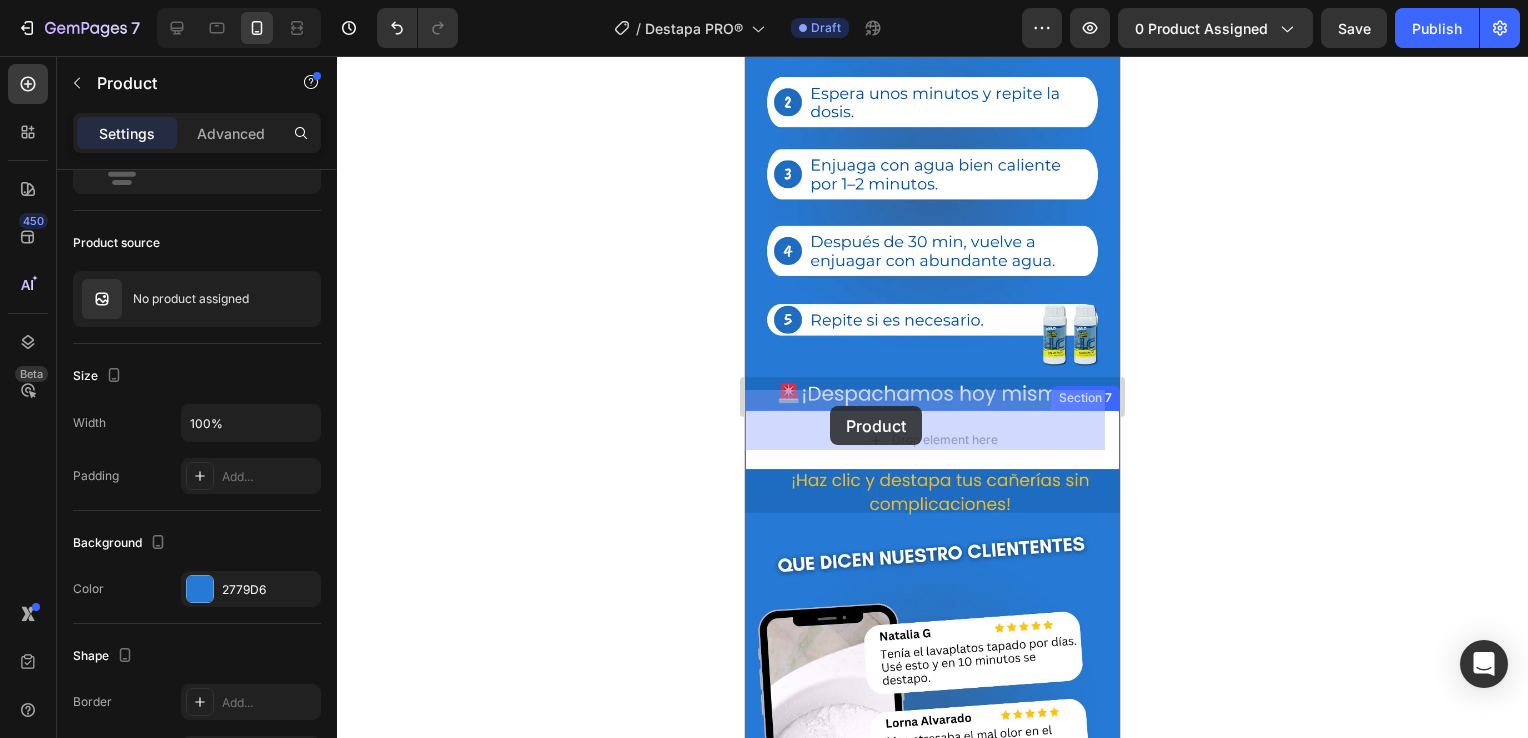 drag, startPoint x: 756, startPoint y: 504, endPoint x: 832, endPoint y: 396, distance: 132.0606 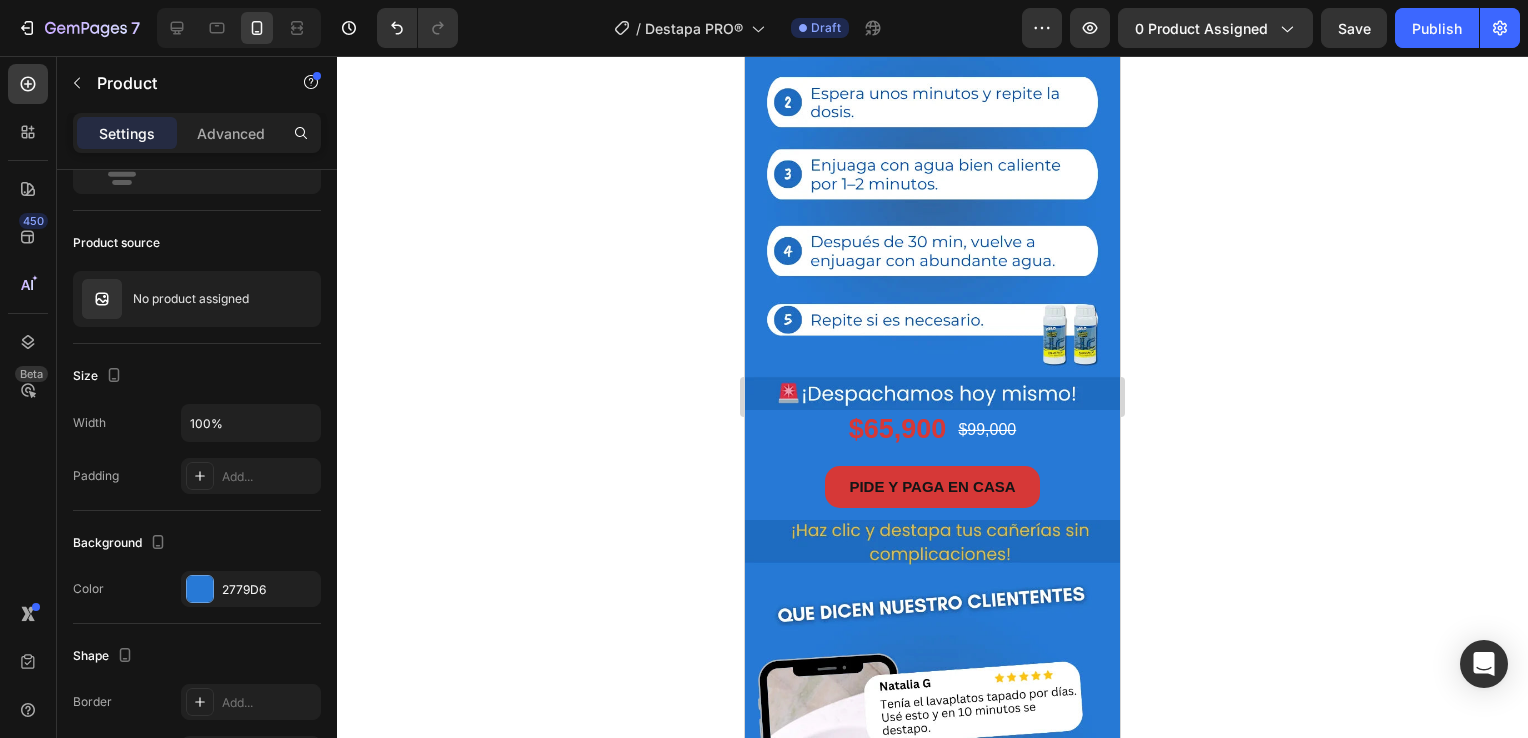 click 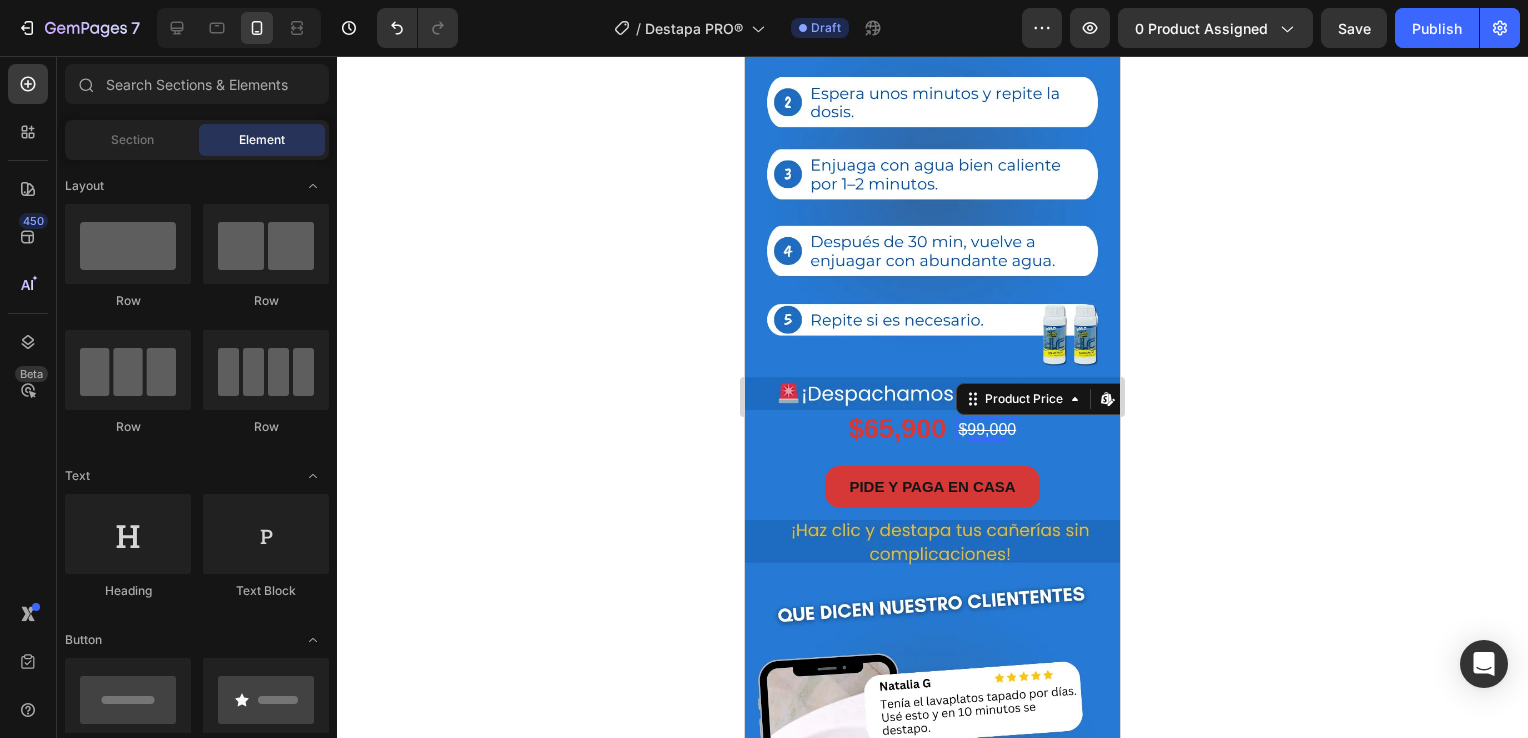 click on "$99,000" at bounding box center (987, 430) 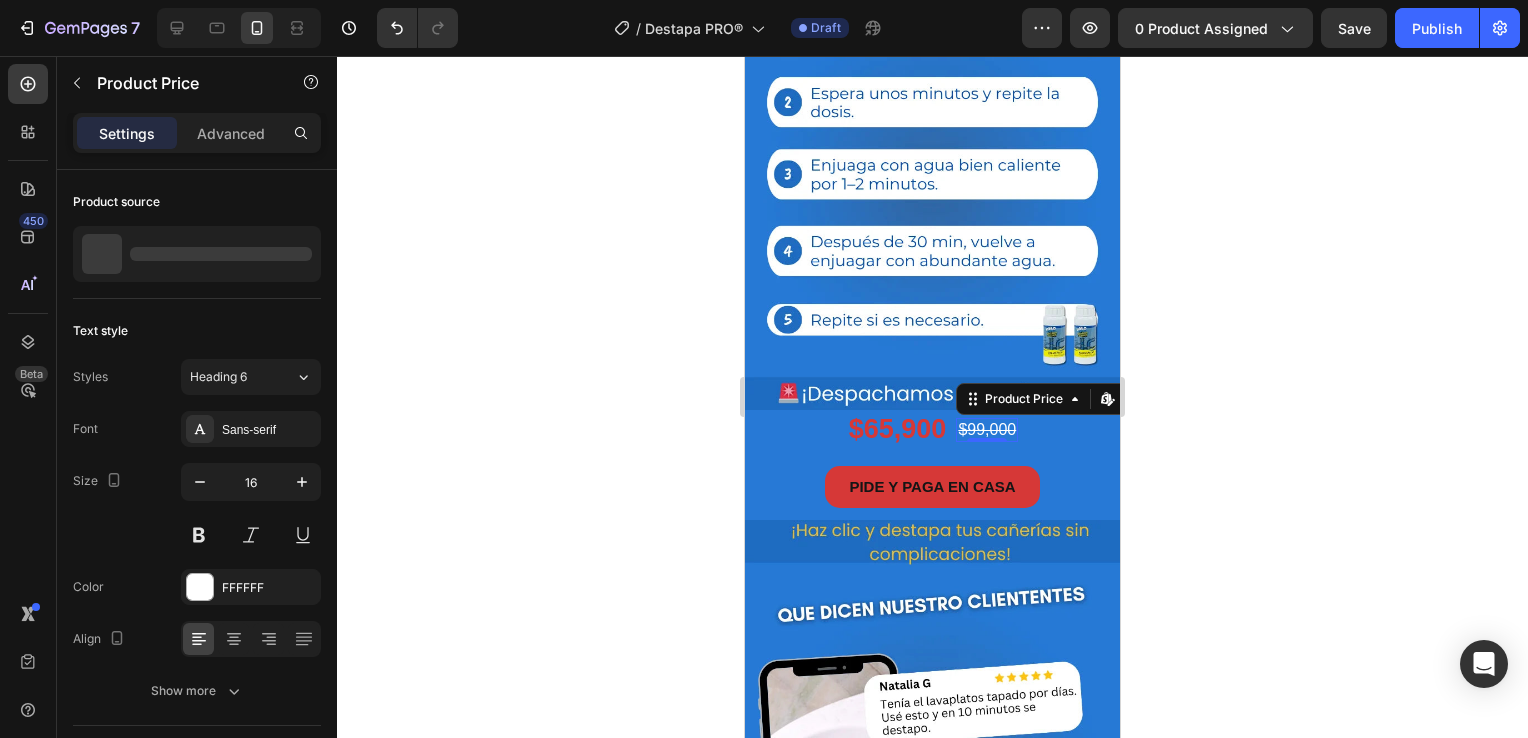 click on "$99,000" at bounding box center [987, 430] 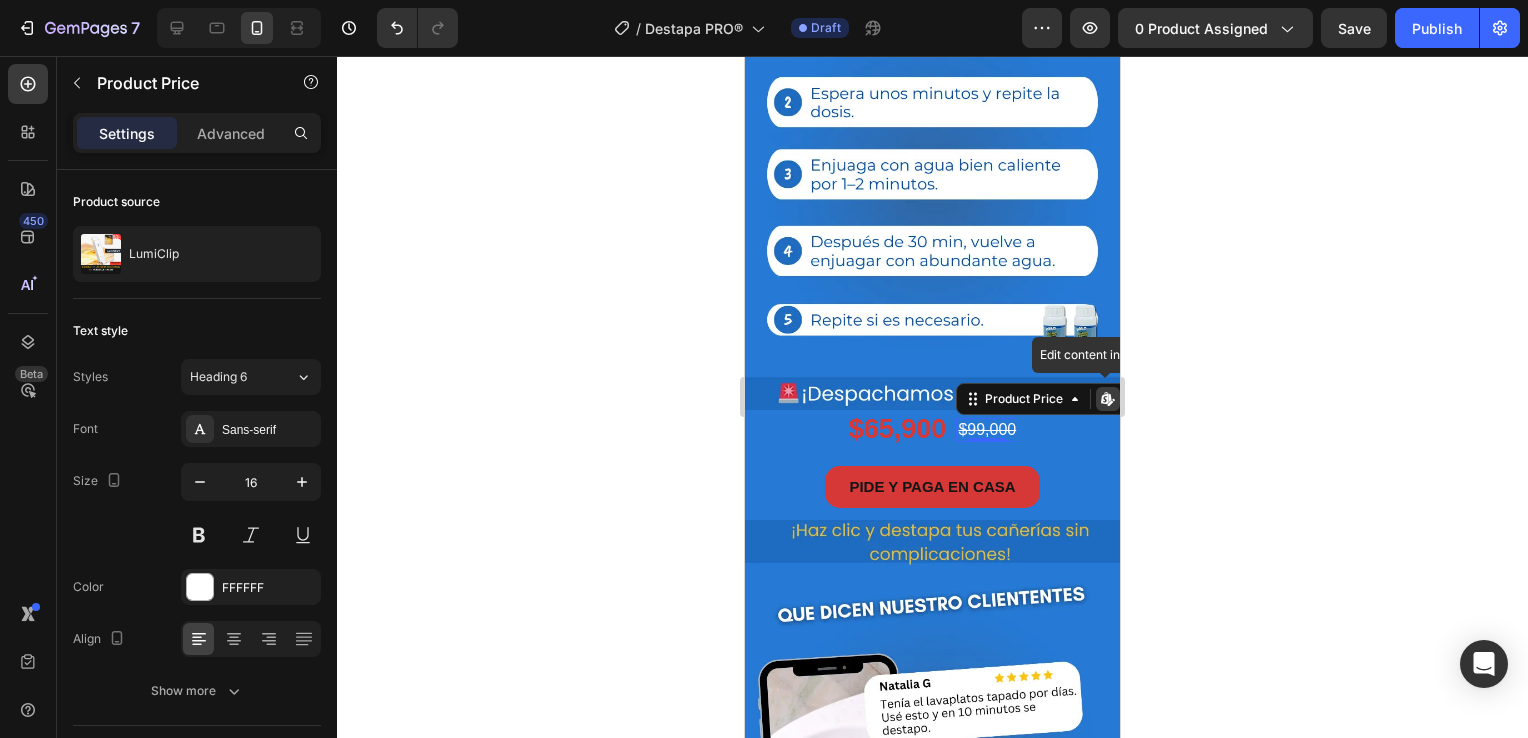 click on "$99,000" at bounding box center [987, 430] 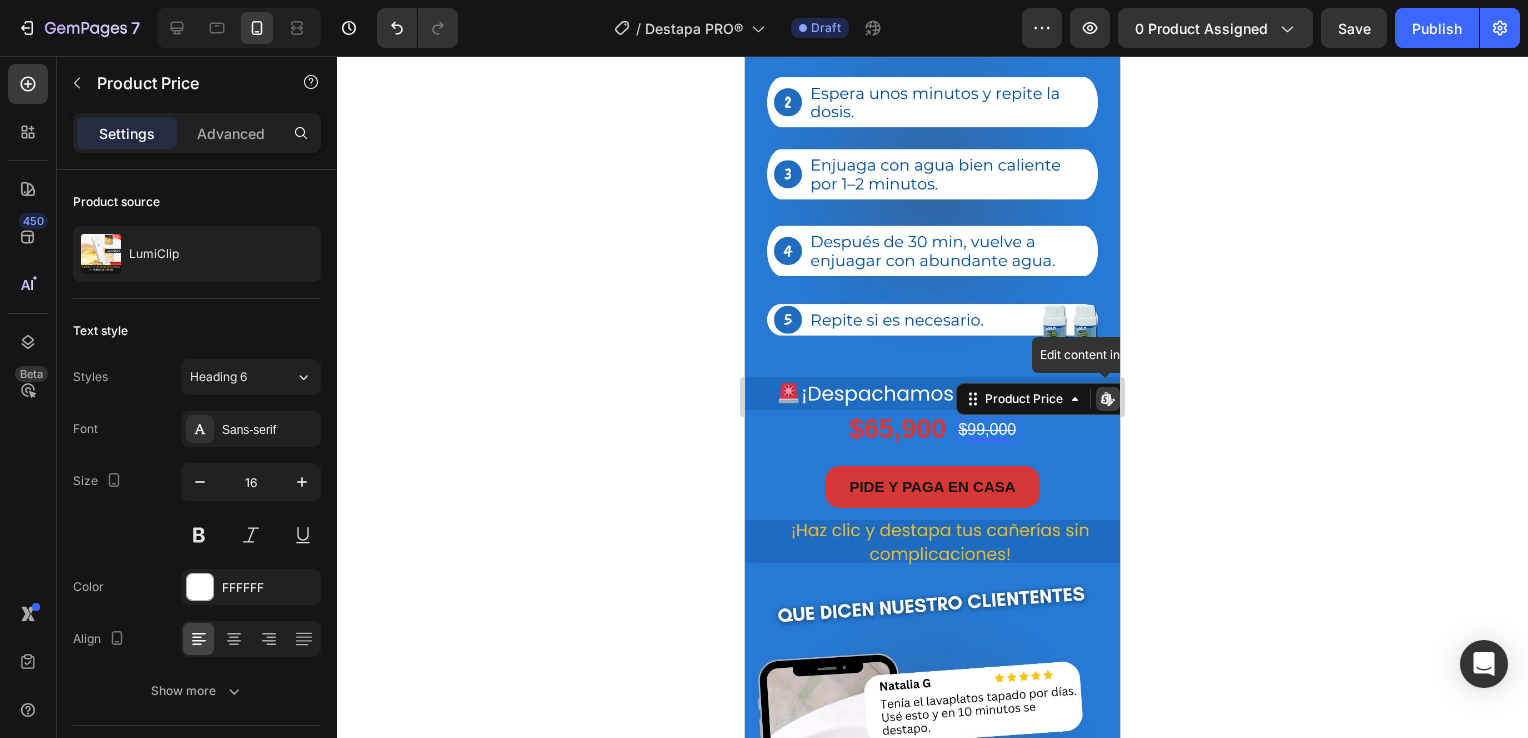 click 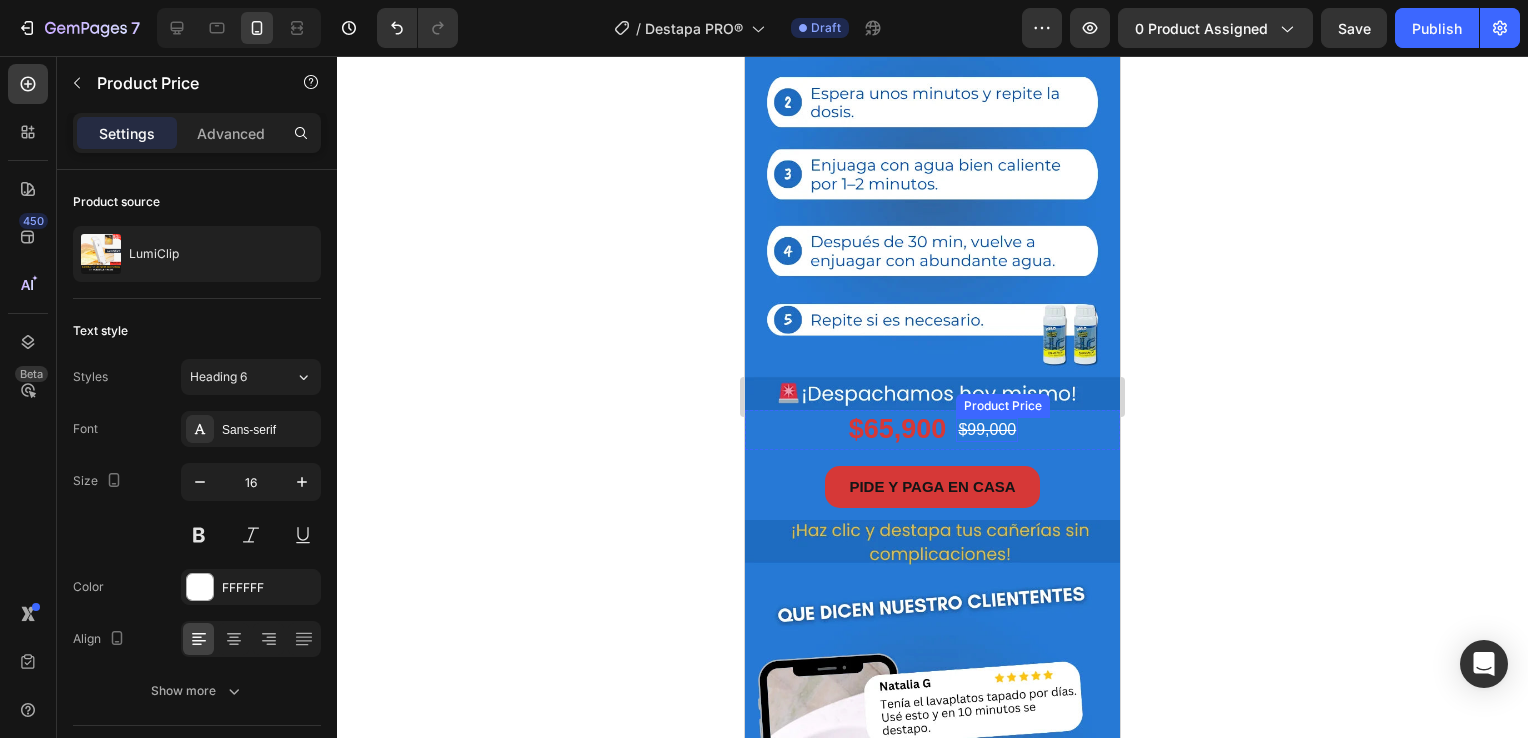 click on "$99,000" at bounding box center (987, 430) 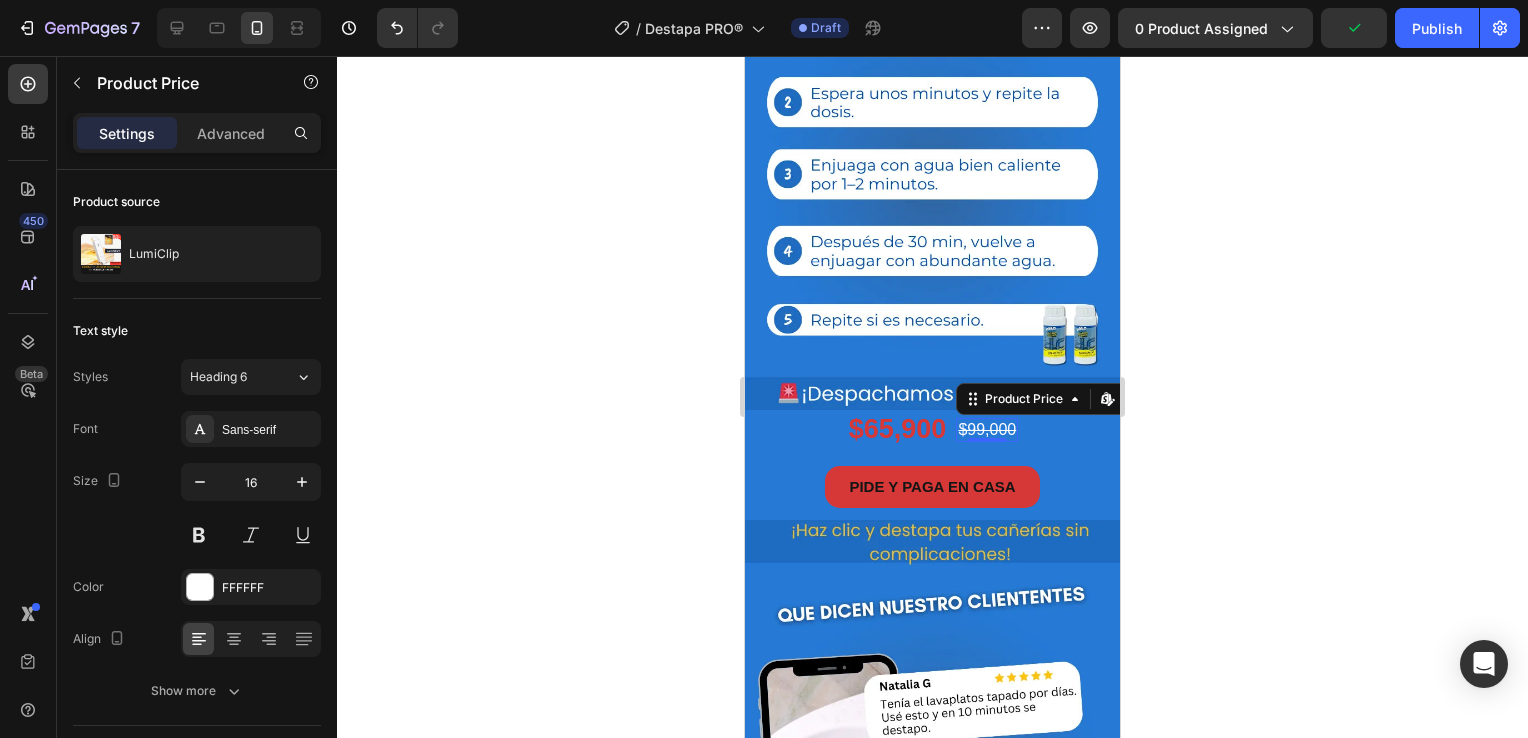 click on "$99,000" at bounding box center (987, 430) 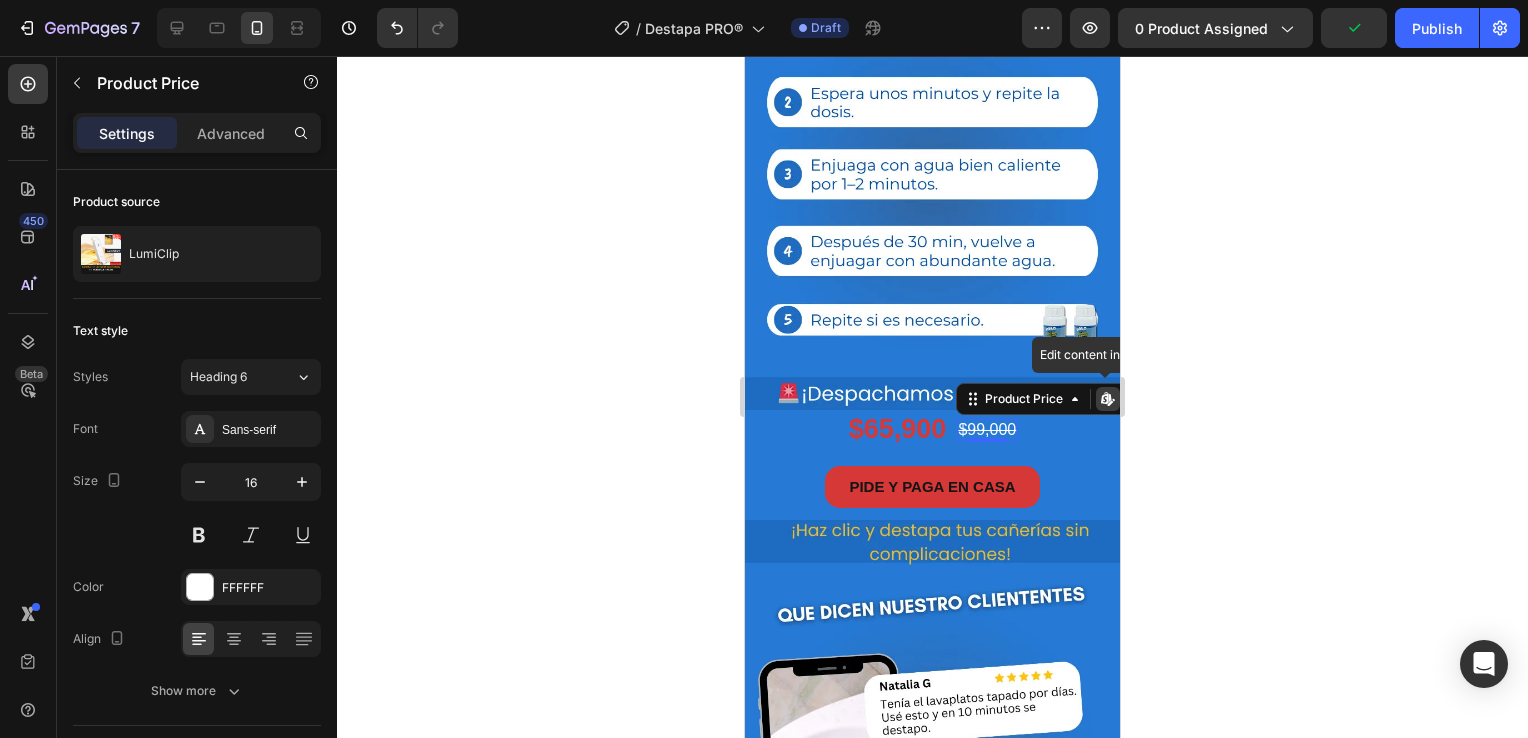 click on "$99,000" at bounding box center (987, 430) 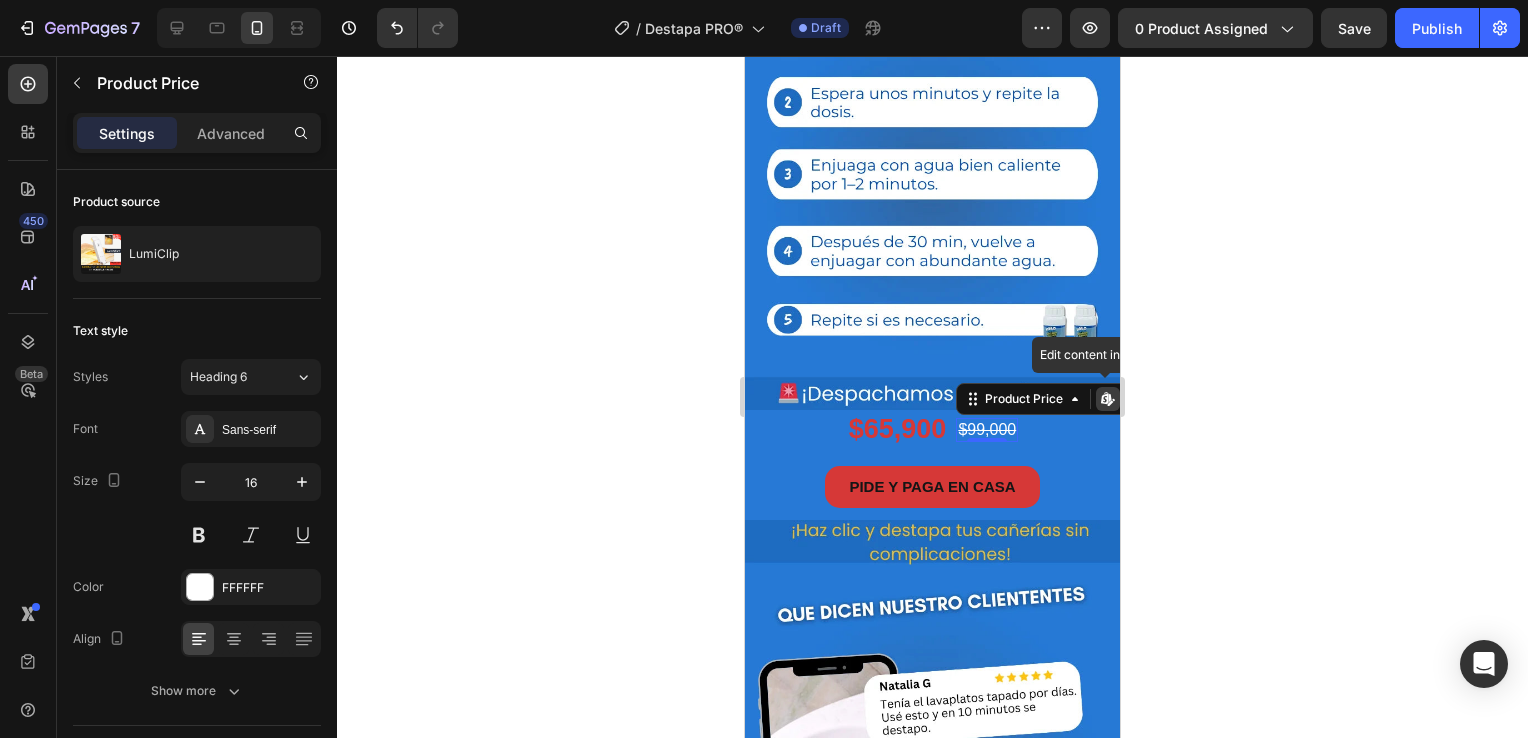 click on "$99,000" at bounding box center (987, 430) 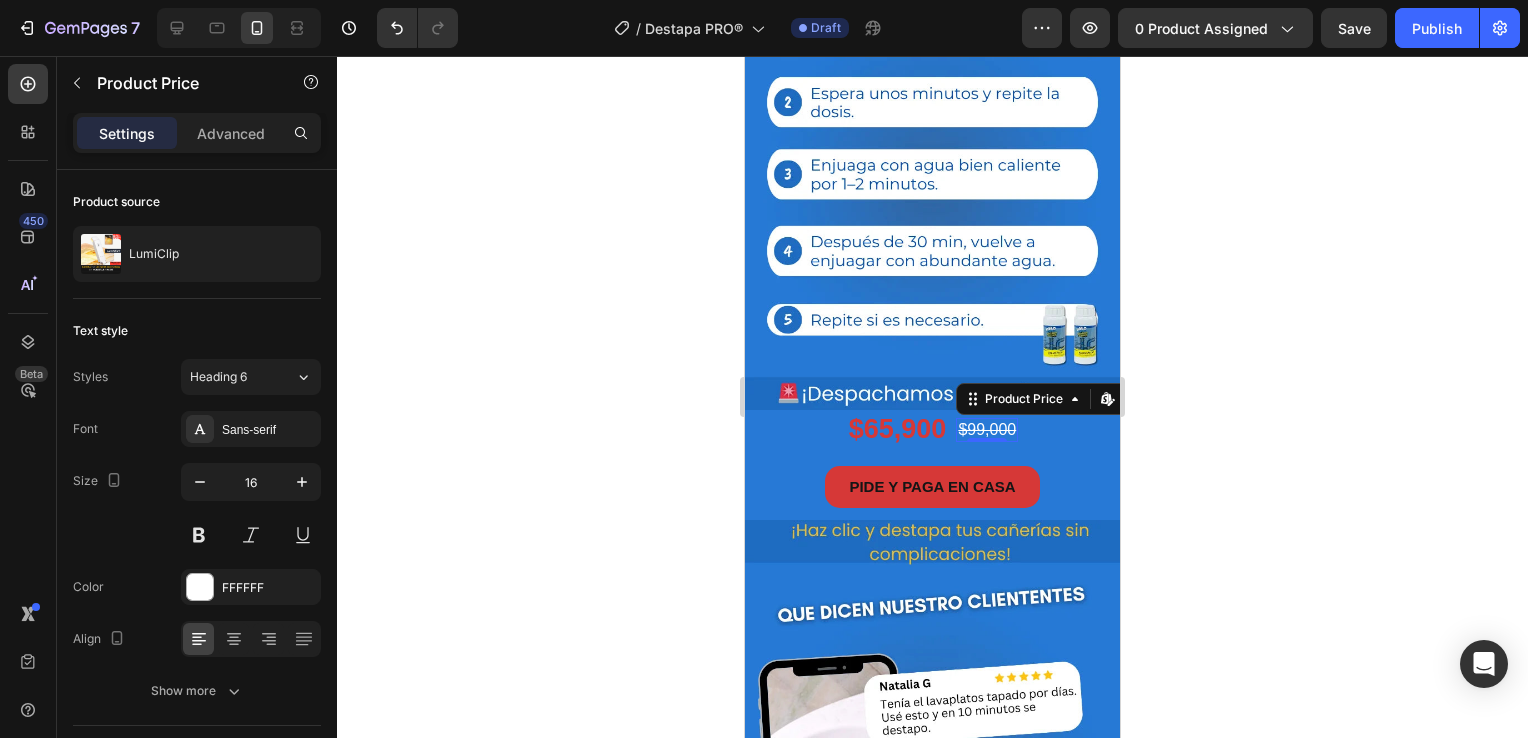 click on "$99,000" at bounding box center (987, 430) 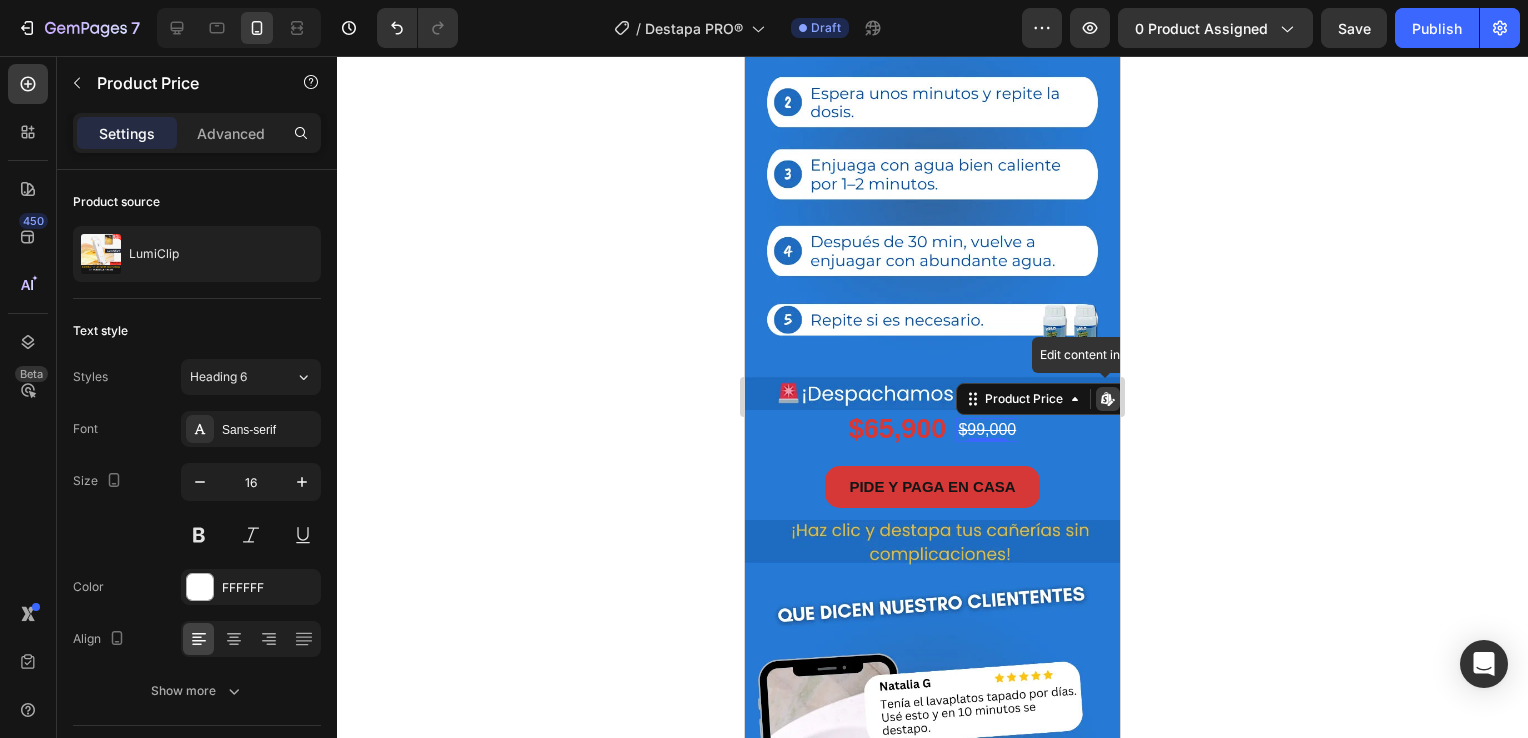 click on "$99,000" at bounding box center (987, 430) 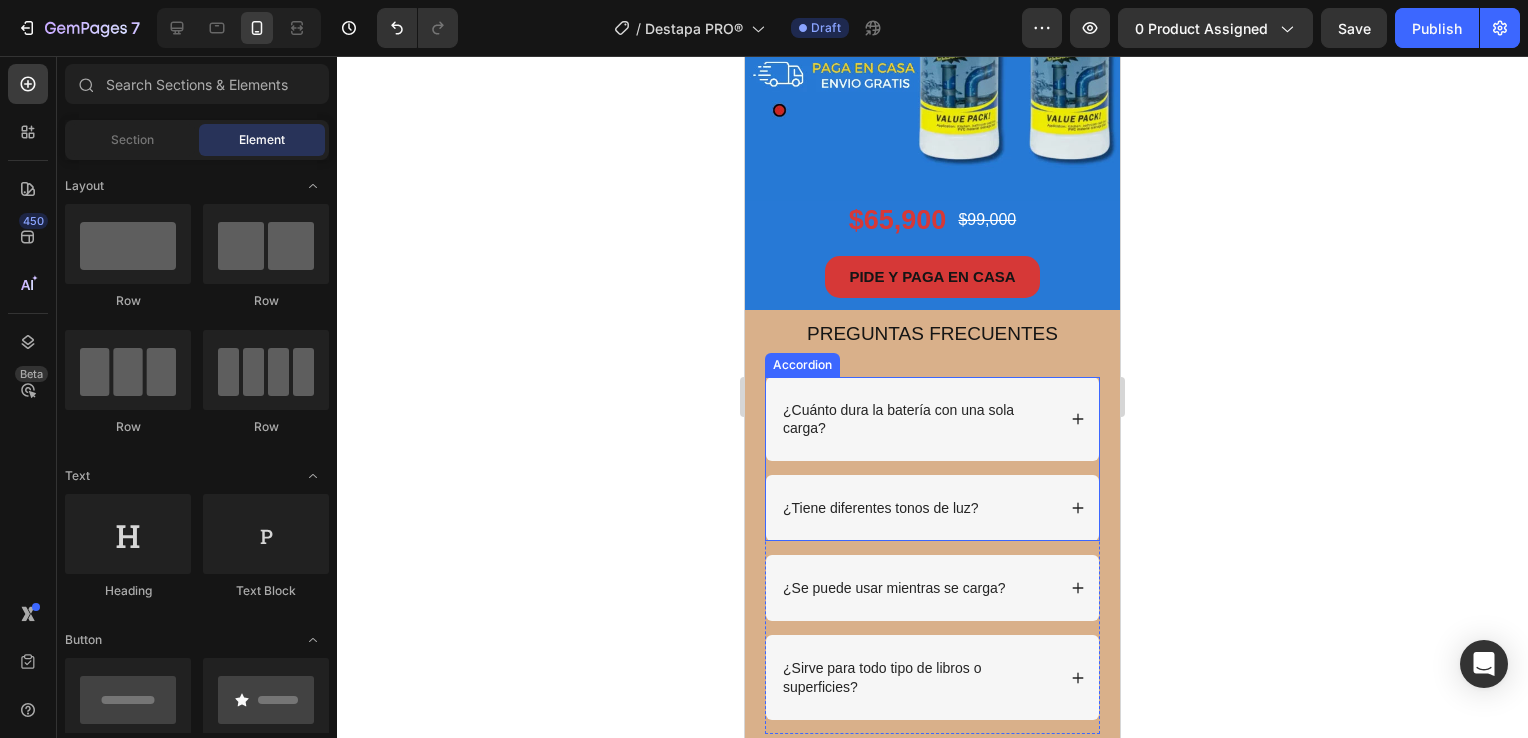 scroll, scrollTop: 3124, scrollLeft: 0, axis: vertical 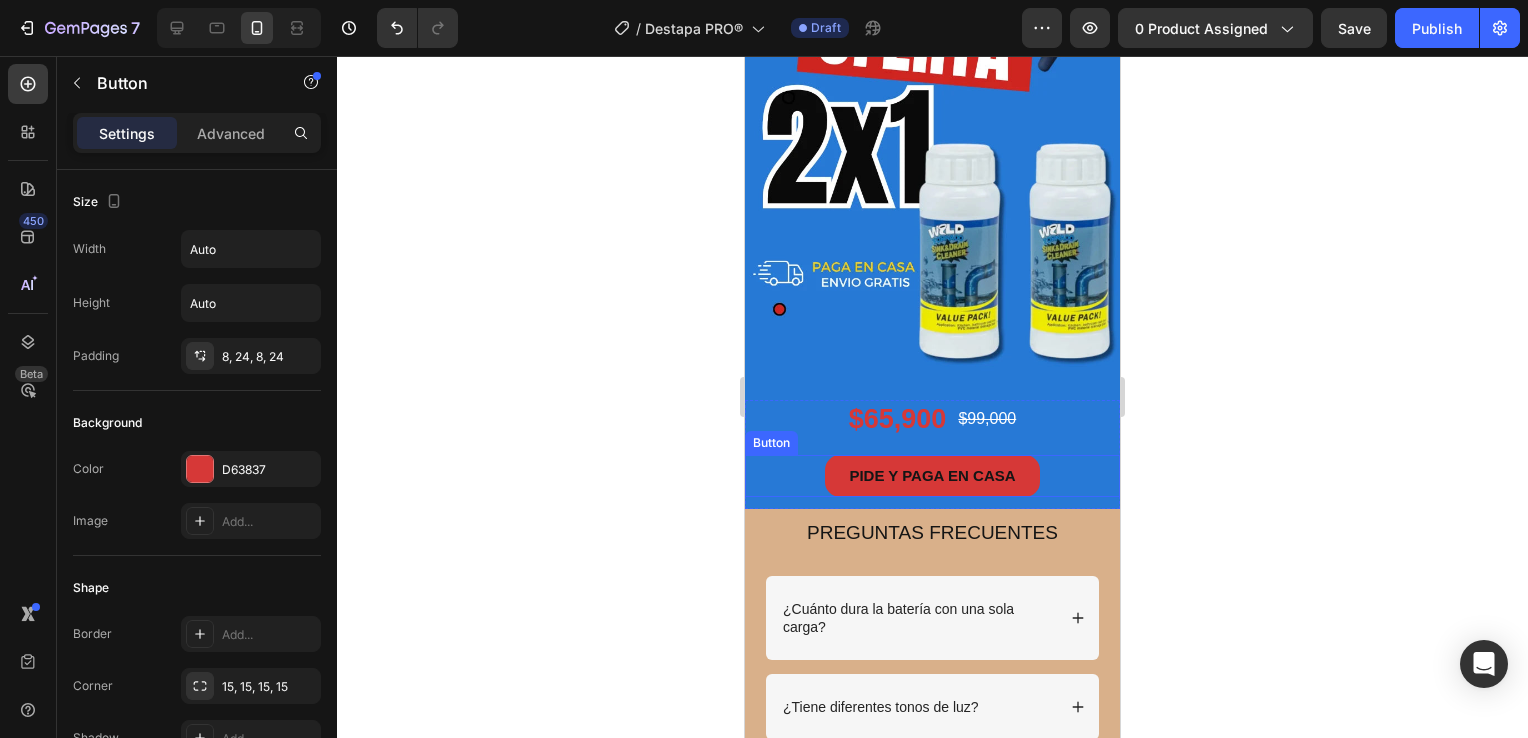 click on "PIDE Y PAGA EN CASA Button" at bounding box center [932, 476] 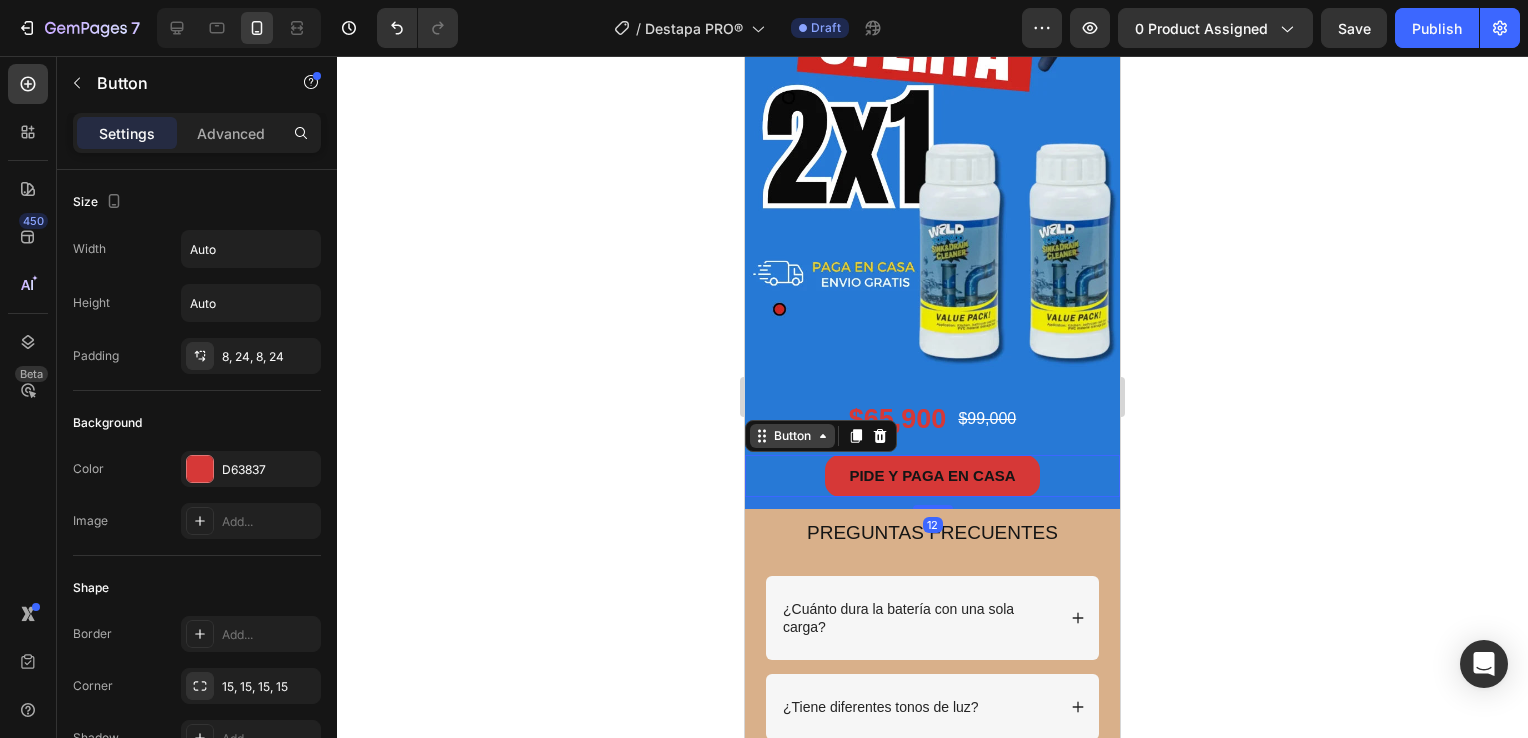click on "Button" at bounding box center [792, 436] 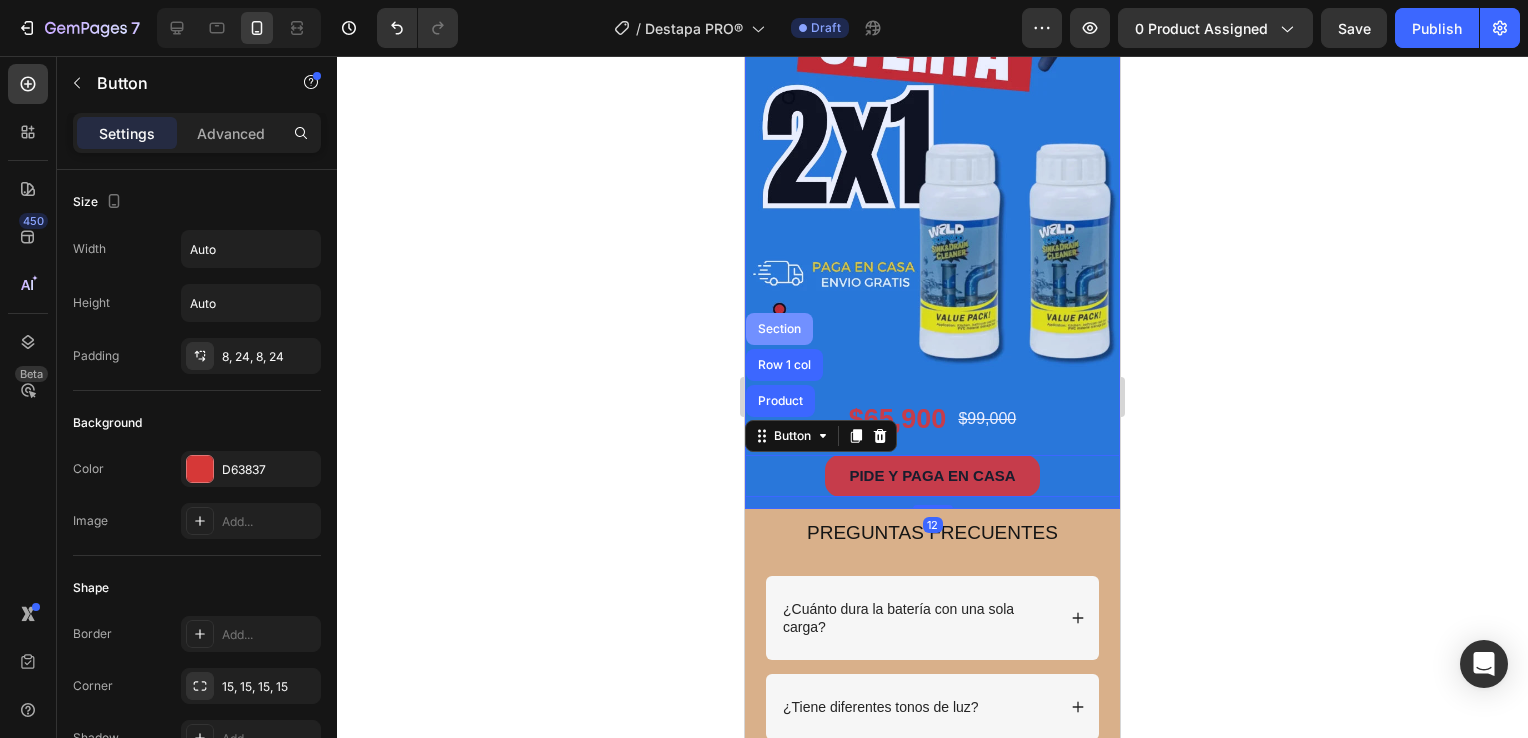 click on "Section" at bounding box center (779, 329) 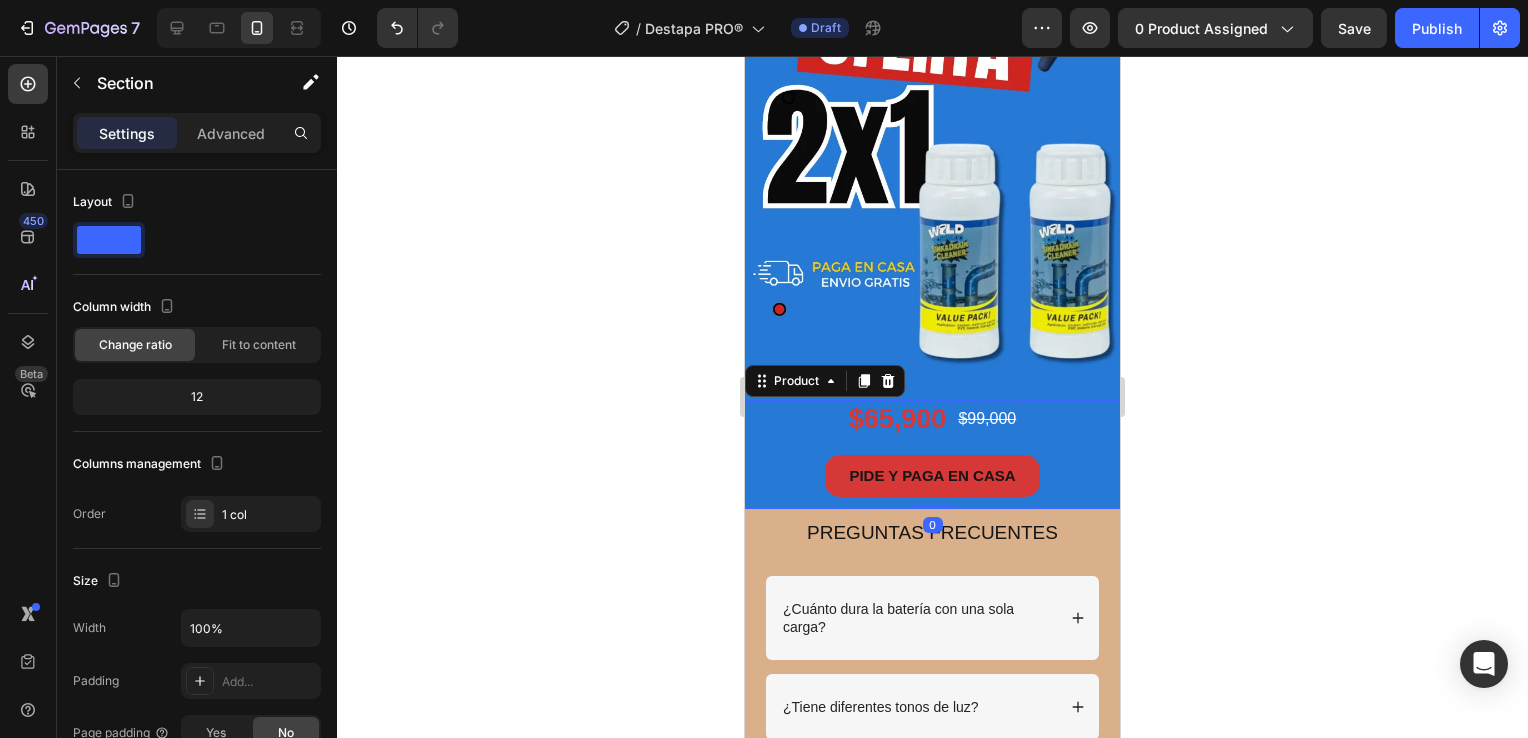 click on "PIDE Y PAGA EN CASA Button" at bounding box center [932, 482] 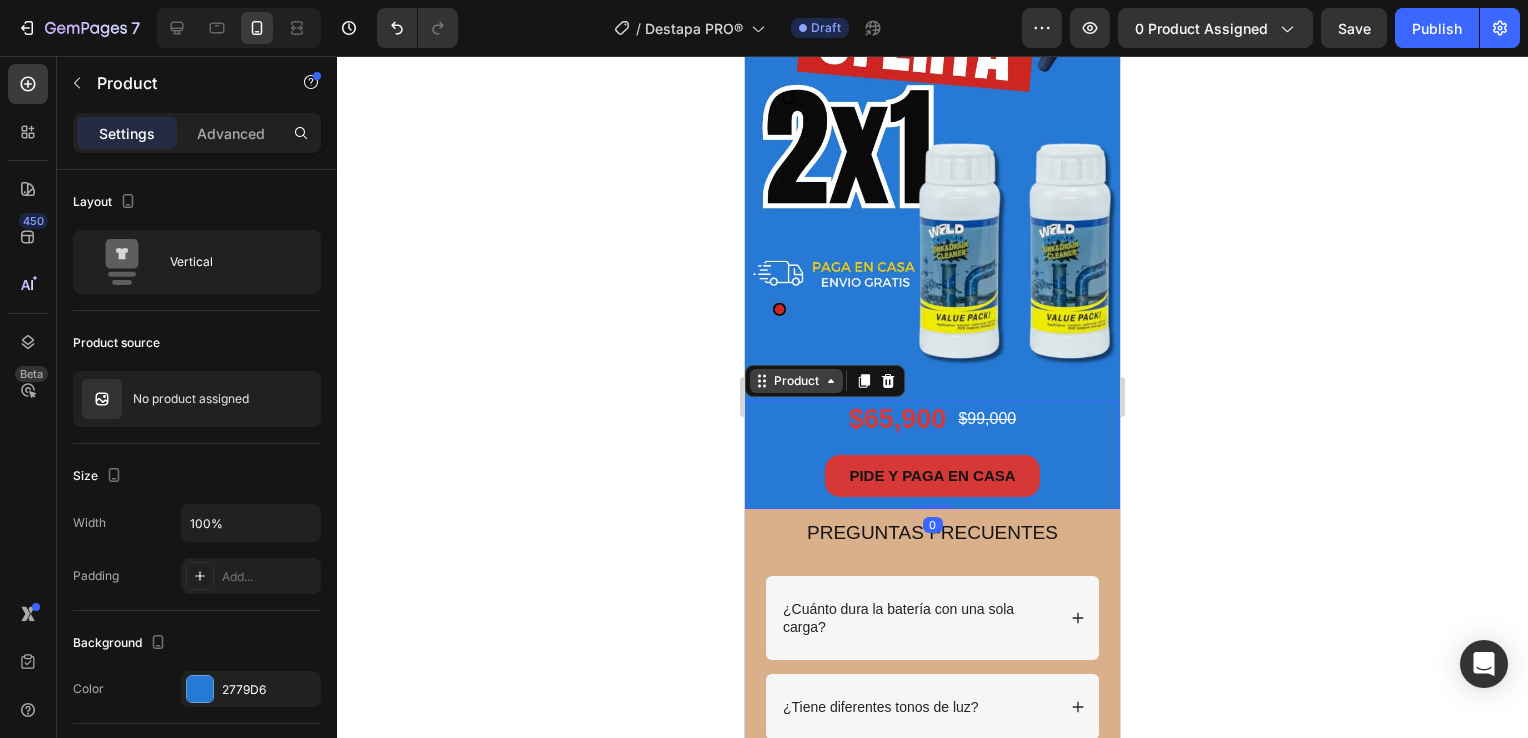 click on "Product" at bounding box center [796, 381] 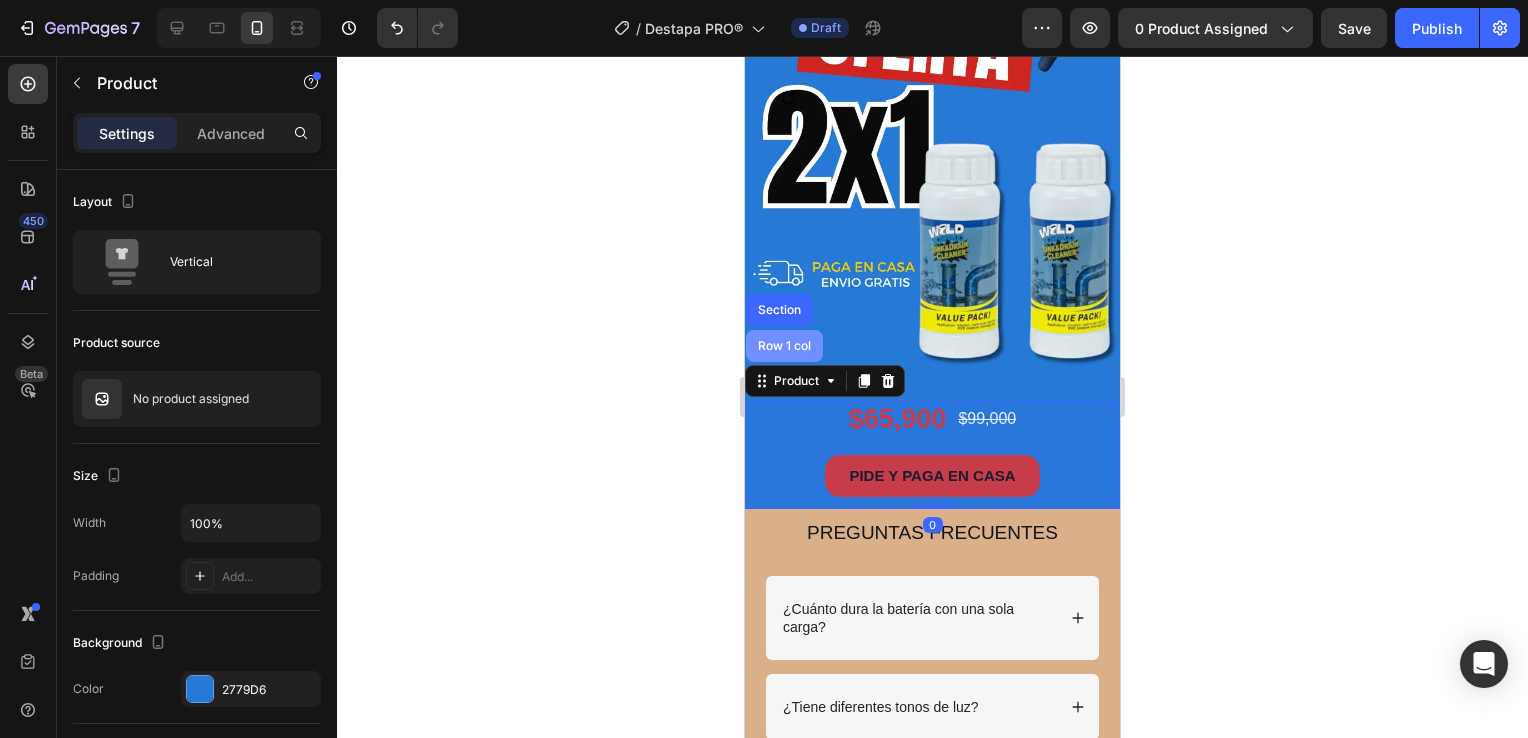 click on "Row 1 col" at bounding box center (784, 346) 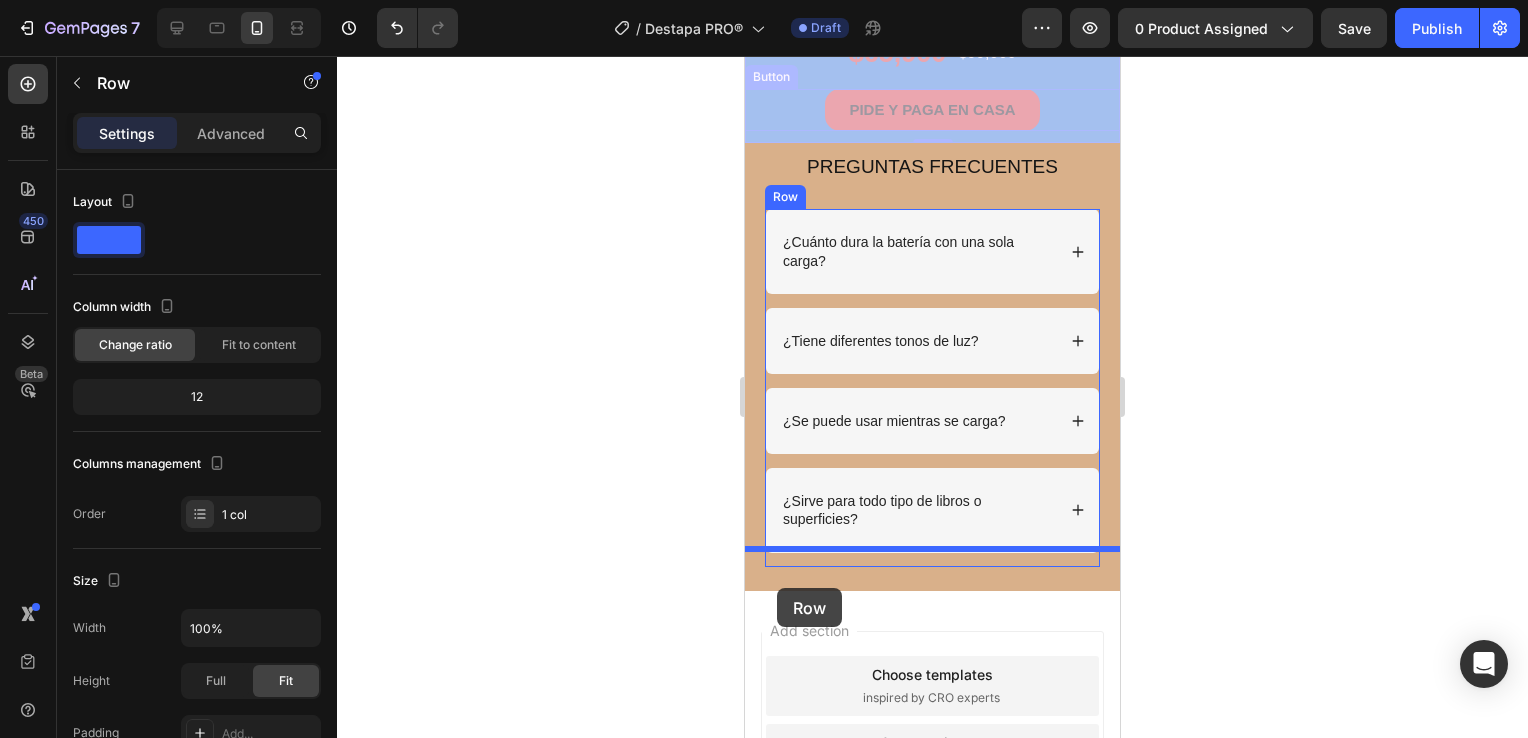 scroll, scrollTop: 3524, scrollLeft: 0, axis: vertical 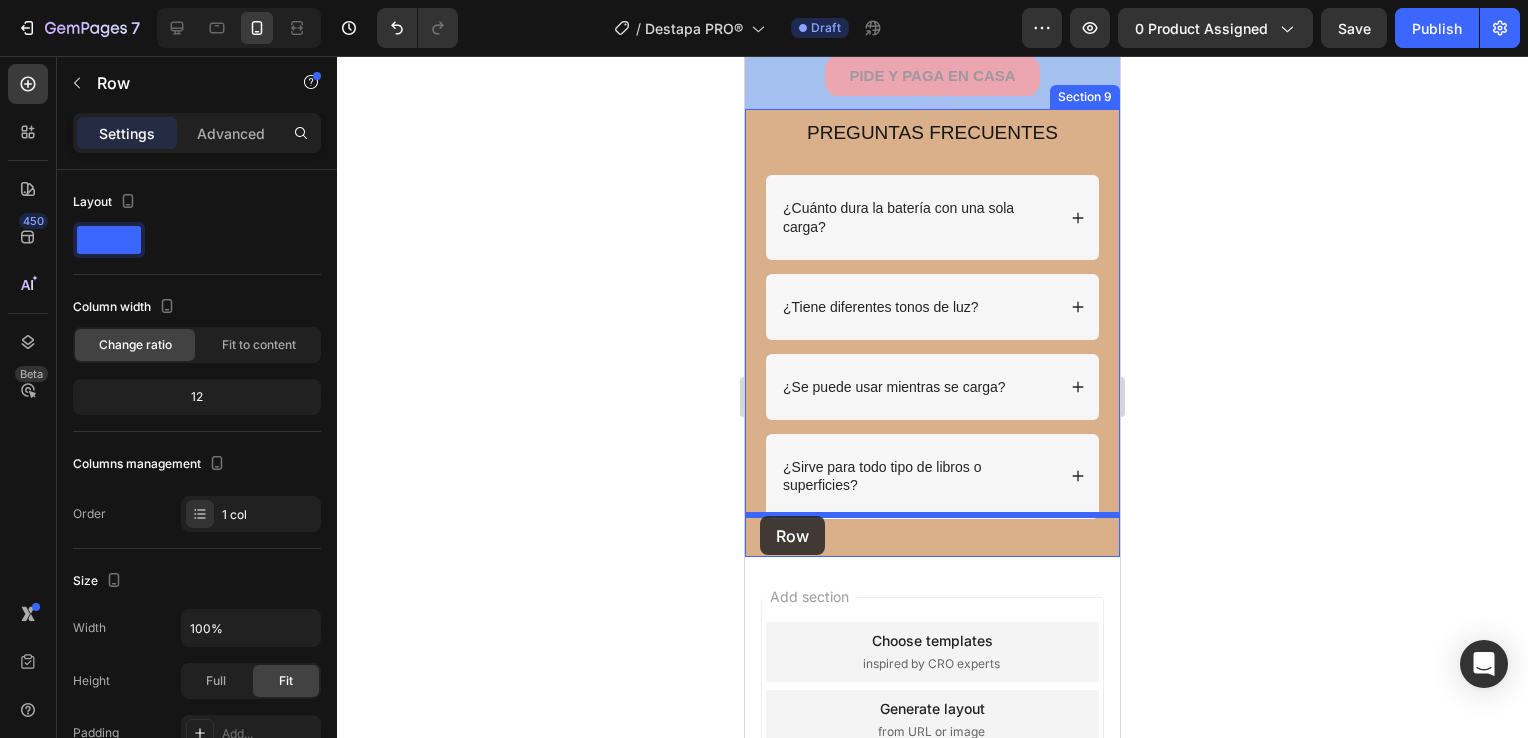 drag, startPoint x: 756, startPoint y: 344, endPoint x: 760, endPoint y: 516, distance: 172.04651 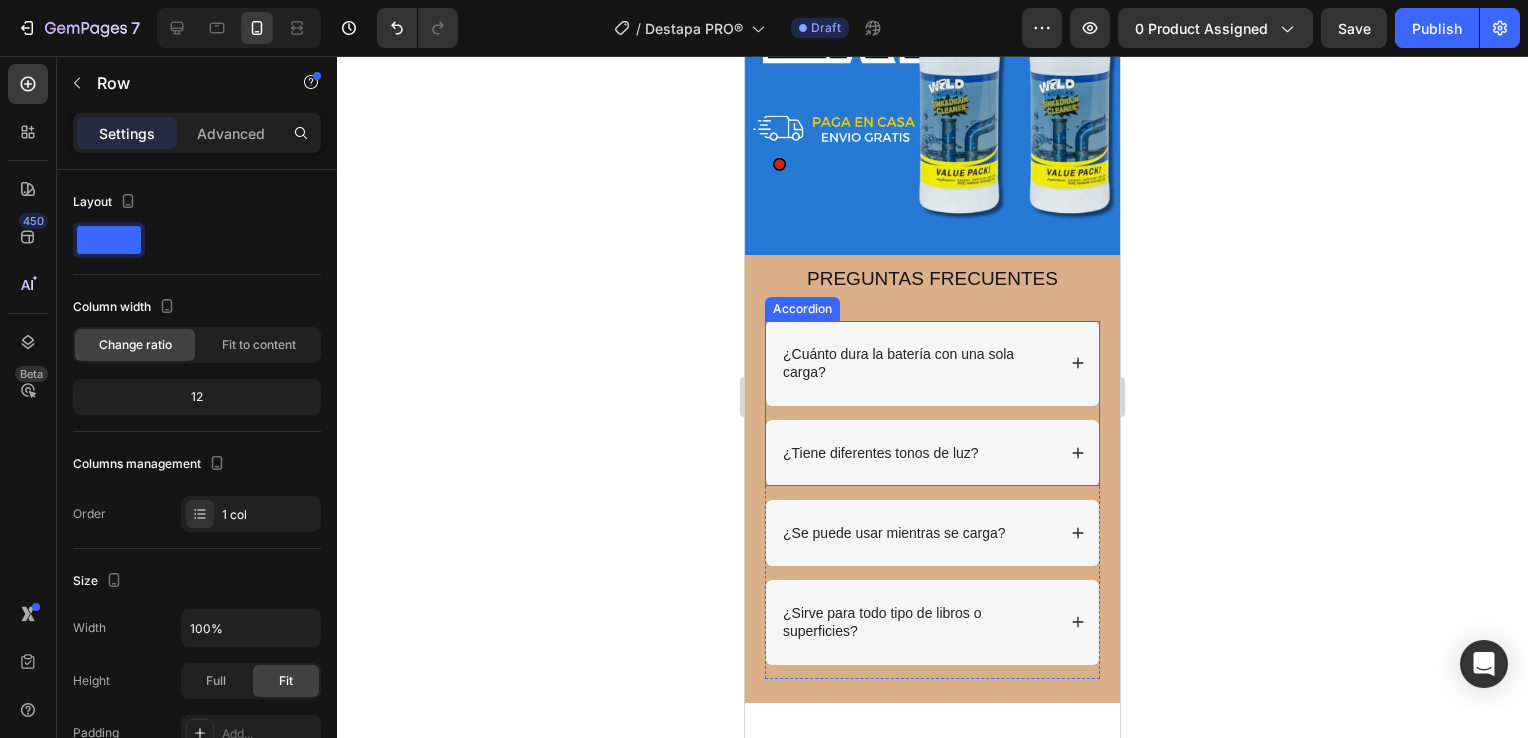 scroll, scrollTop: 3424, scrollLeft: 0, axis: vertical 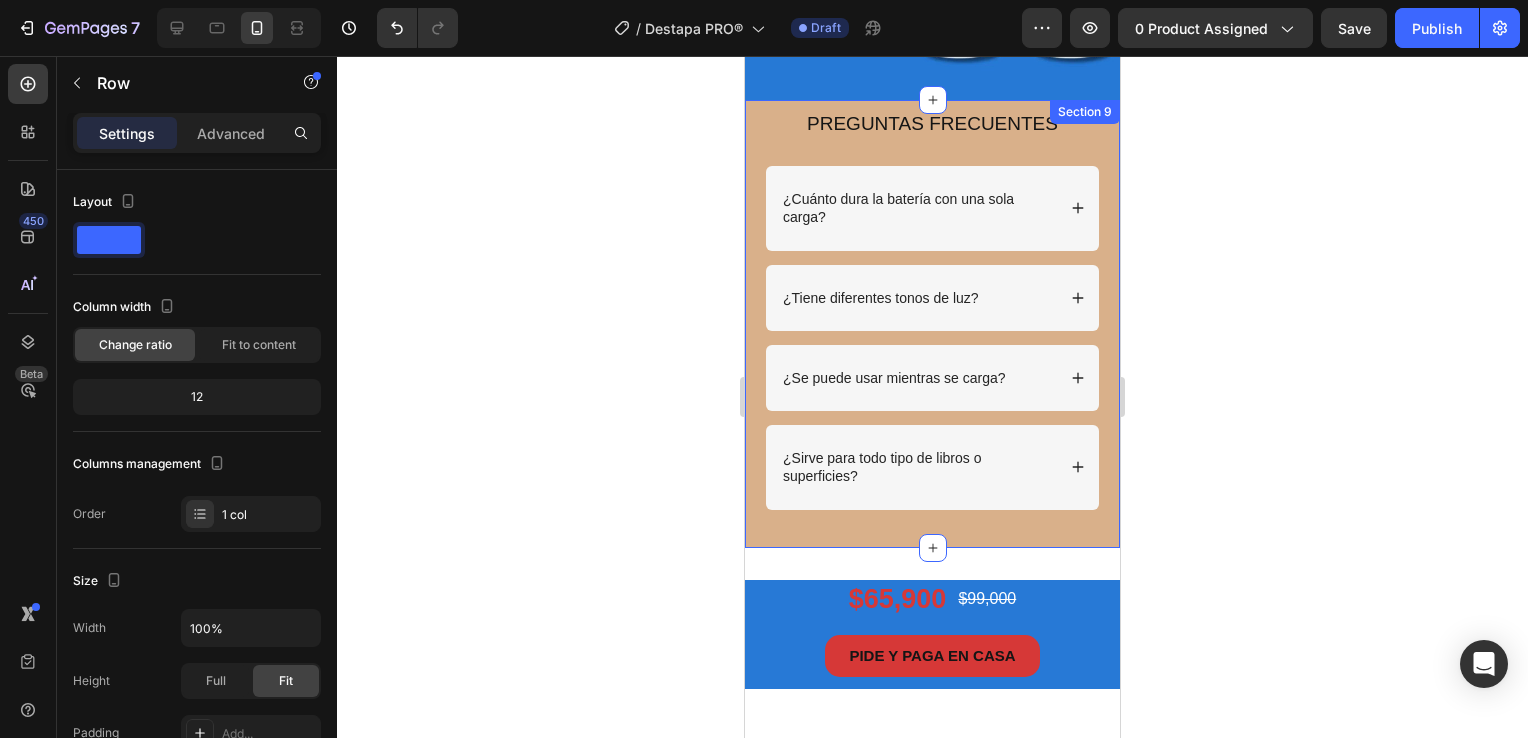 click on "PREGUNTAS FRECUENTES Heading Row
¿Cuánto dura la batería con una sola carga?
¿Tiene diferentes tonos de luz? Accordion
¿Se puede usar mientras se carga?
¿Sirve para todo tipo de libros o superficies? Accordion Row Section 9" at bounding box center [932, 324] 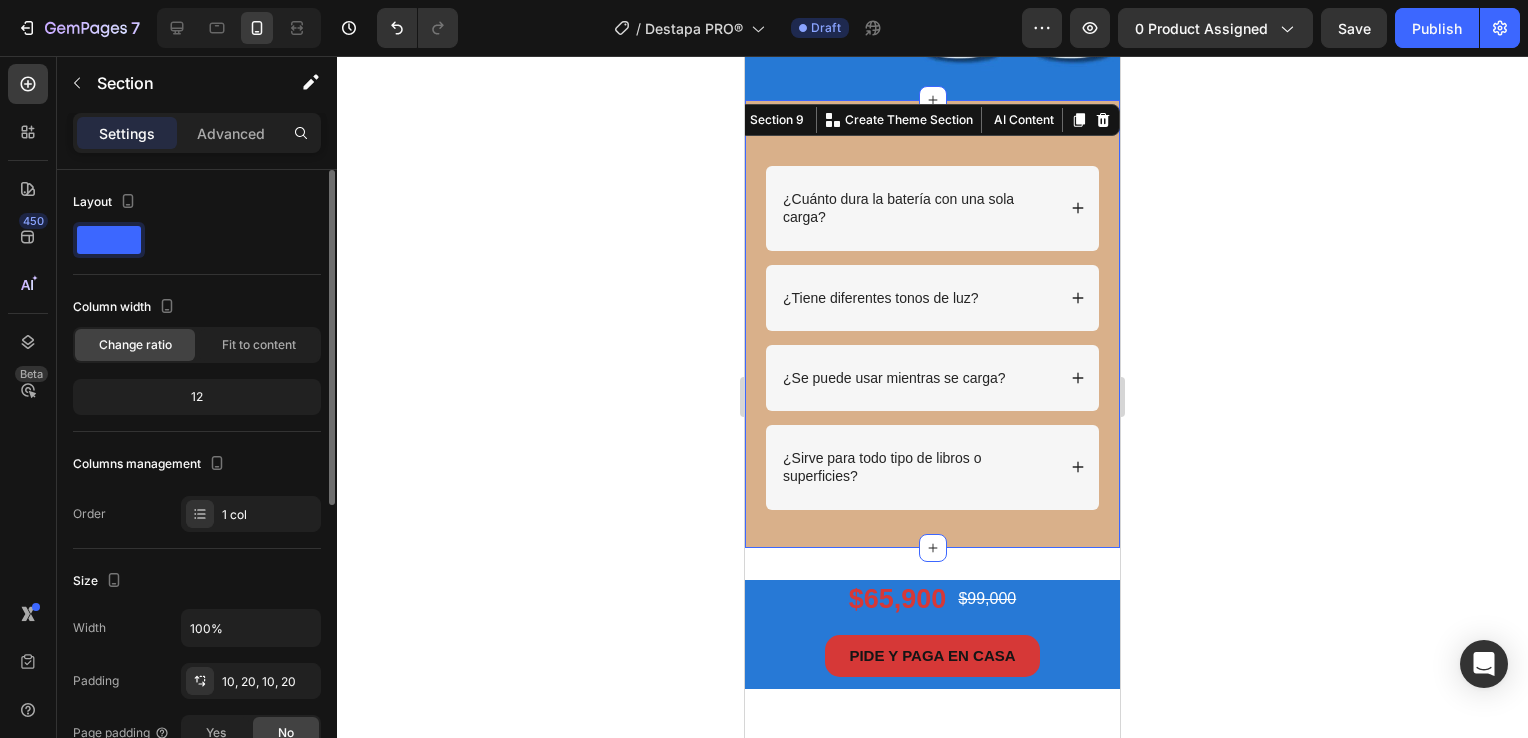 scroll, scrollTop: 200, scrollLeft: 0, axis: vertical 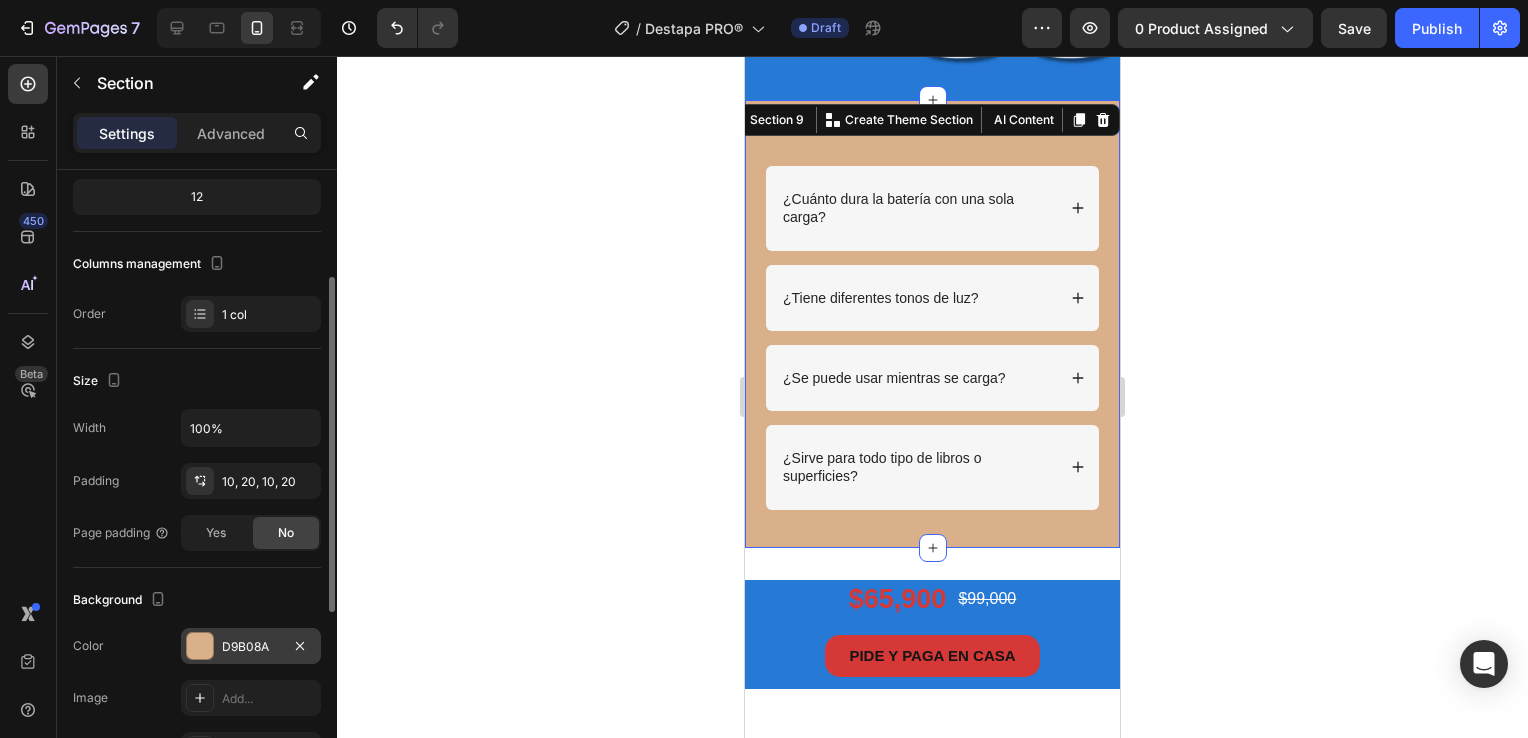 click at bounding box center (200, 646) 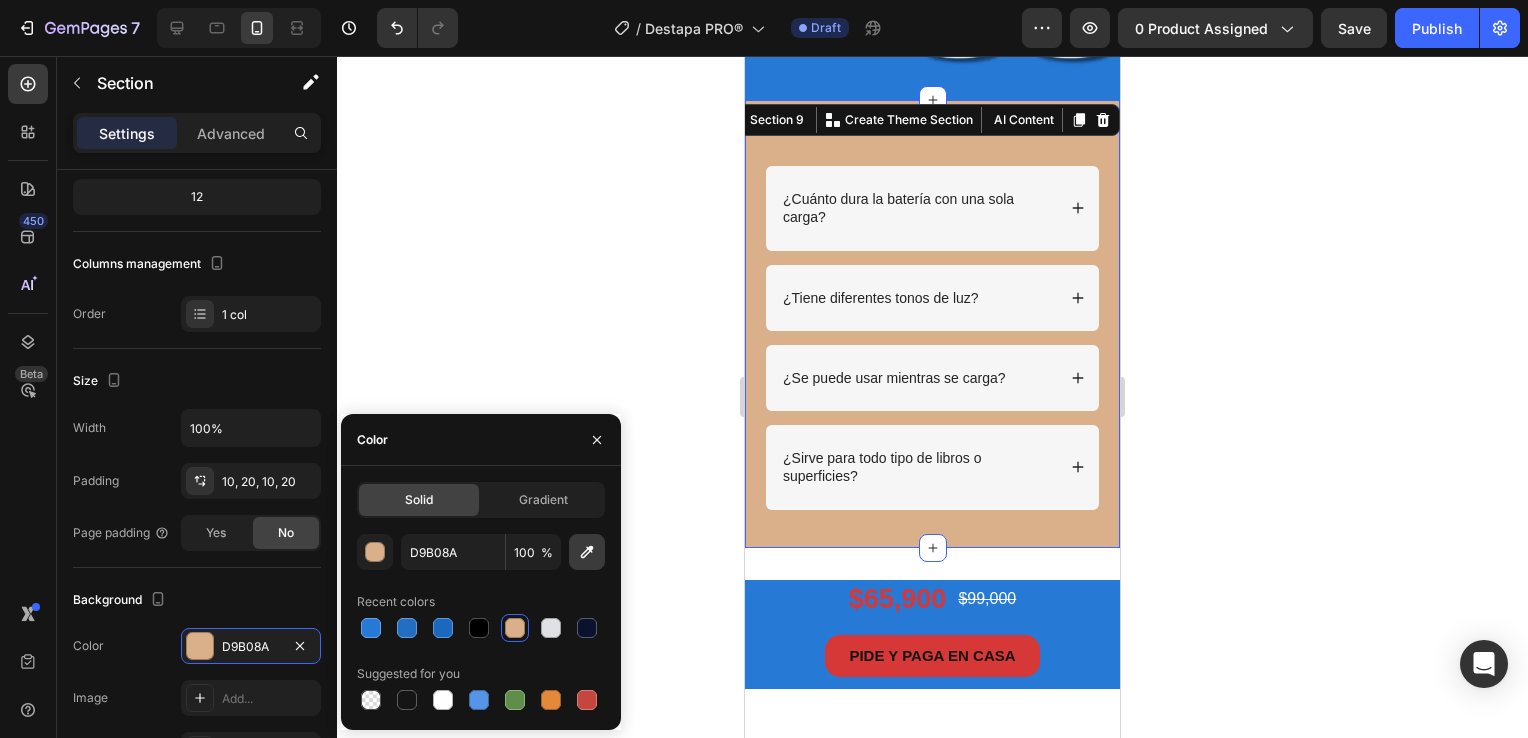 click at bounding box center (587, 552) 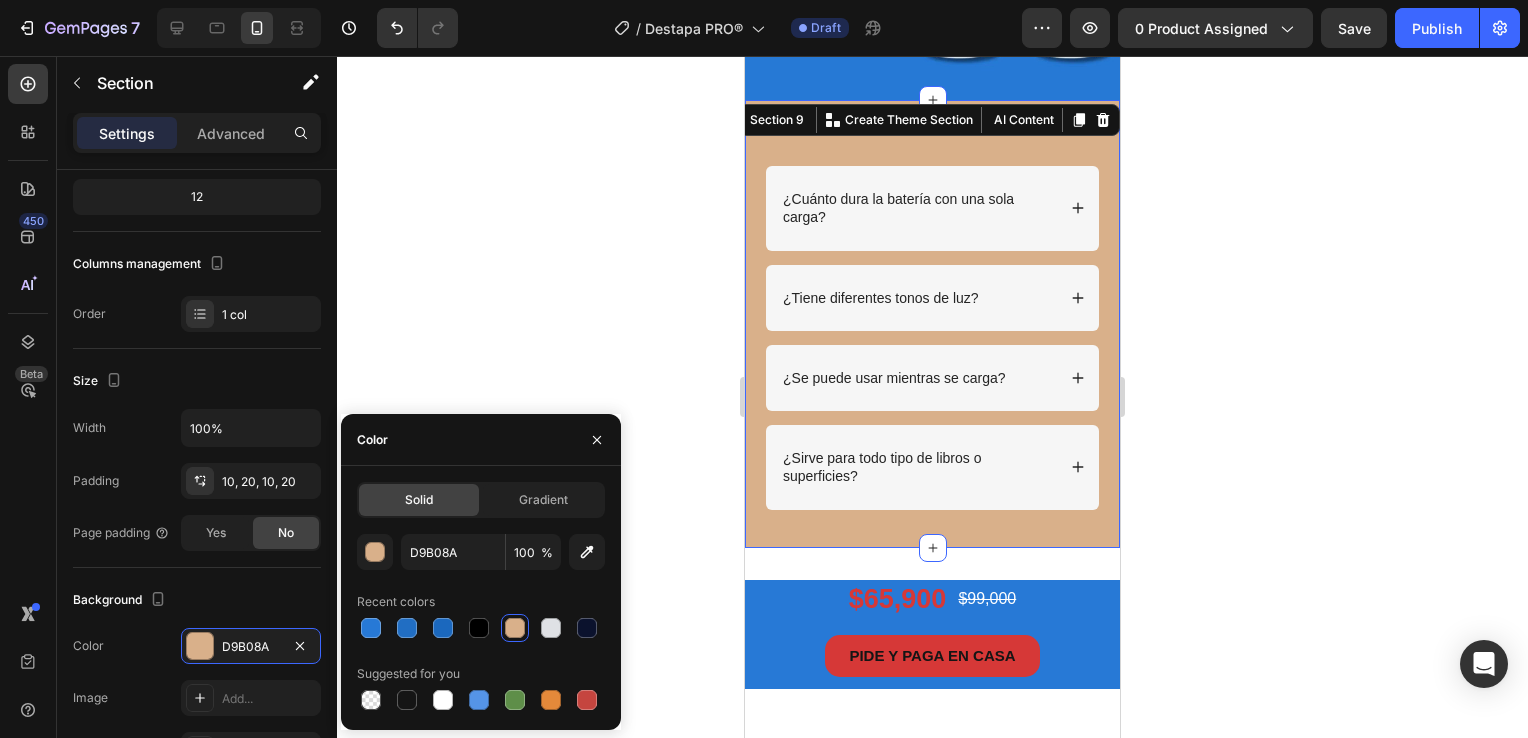 type on "2779D6" 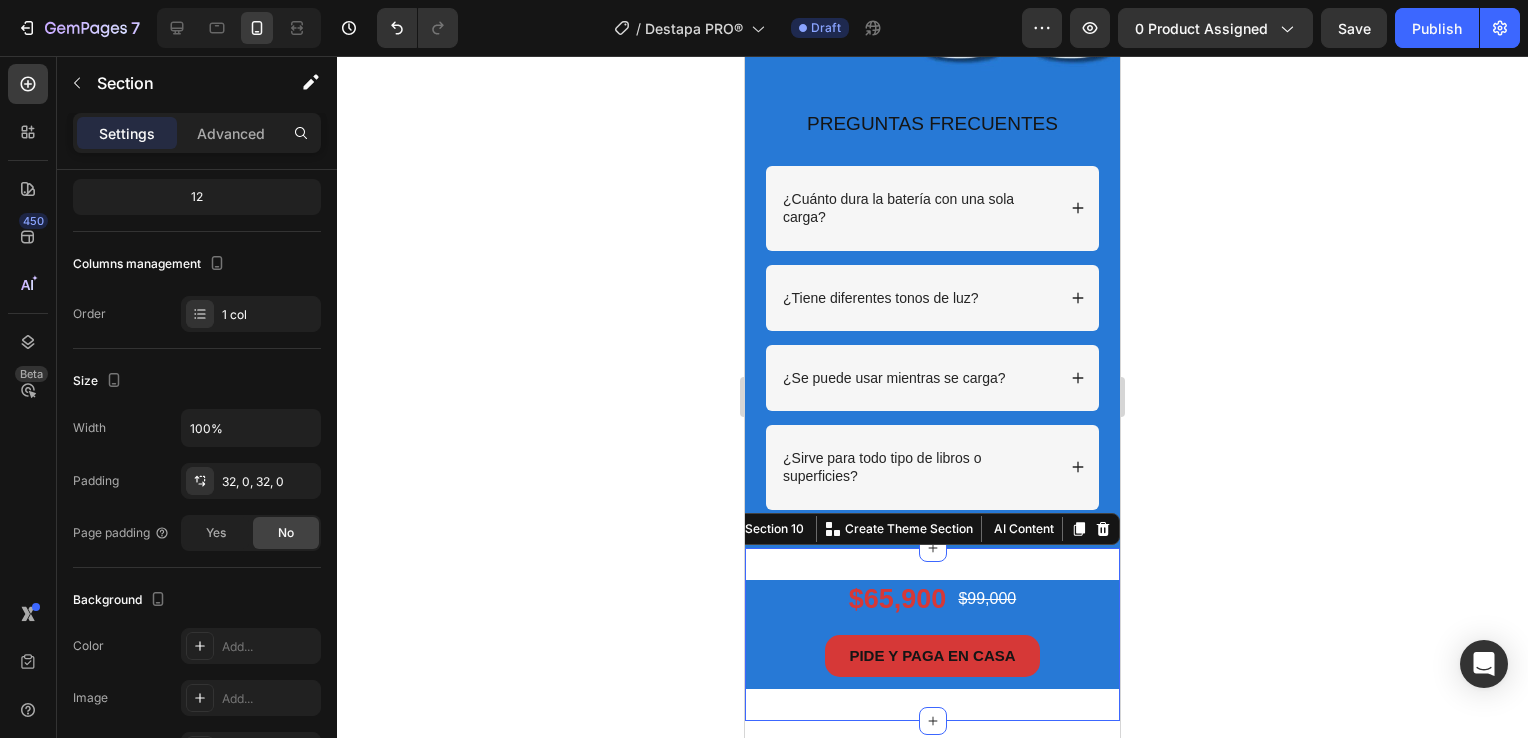 click on "$65,900 Product Price Product Price $99,000 Product Price Product Price Row PIDE Y PAGA EN CASA Button Product Row Section 10   You can create reusable sections Create Theme Section AI Content Write with GemAI What would you like to describe here? Tone and Voice Persuasive Product GrifoClean™ Show more Generate" at bounding box center (932, 634) 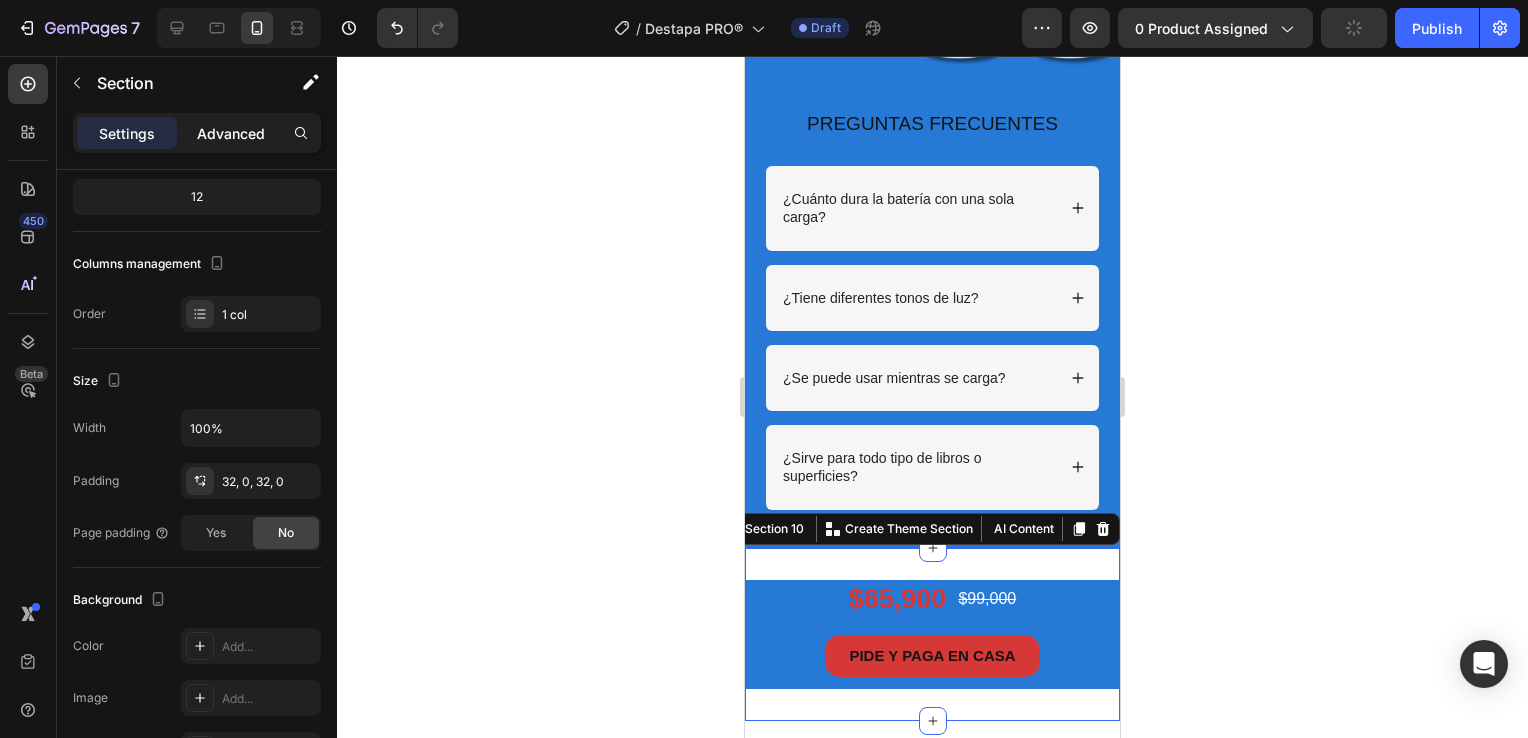 click on "Advanced" at bounding box center (231, 133) 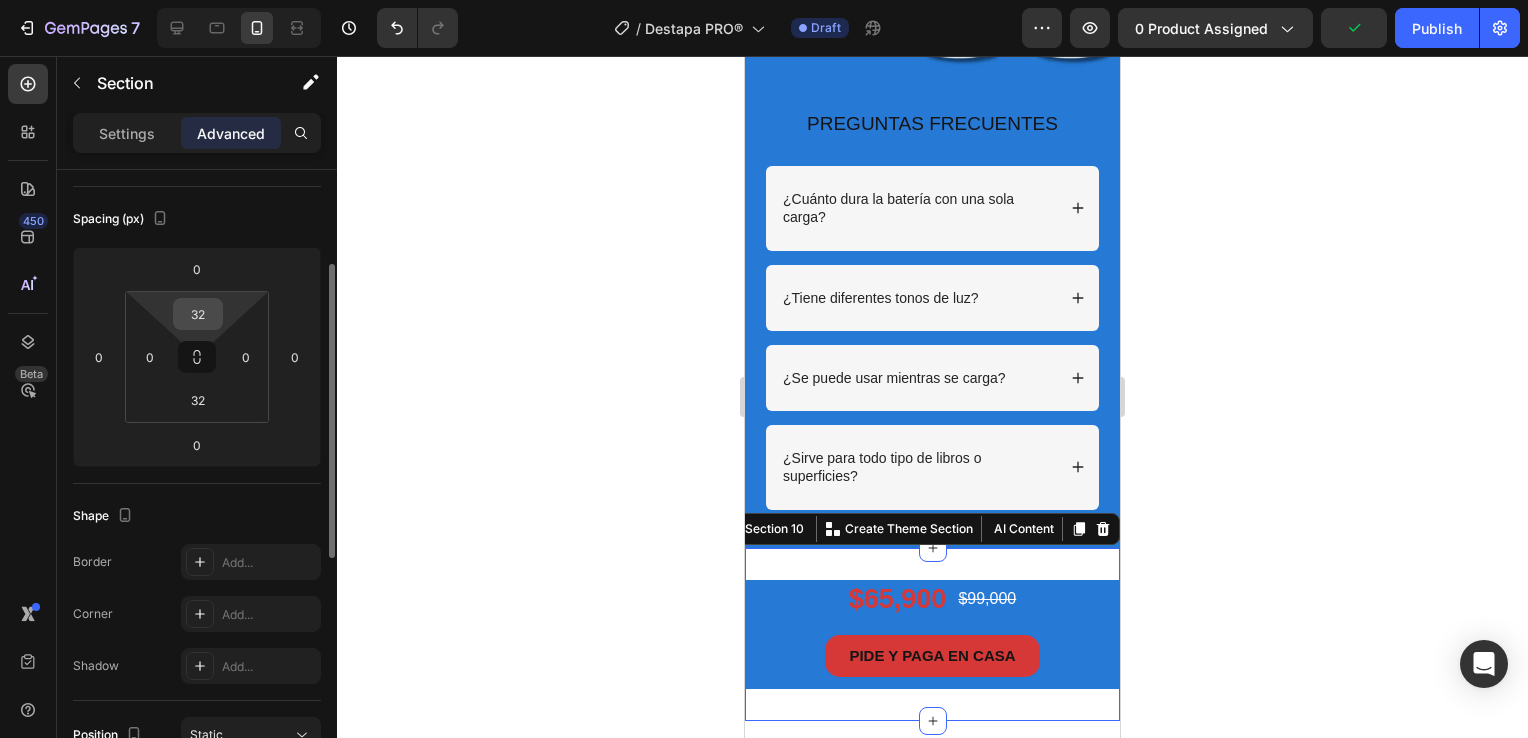 click on "32" at bounding box center [198, 314] 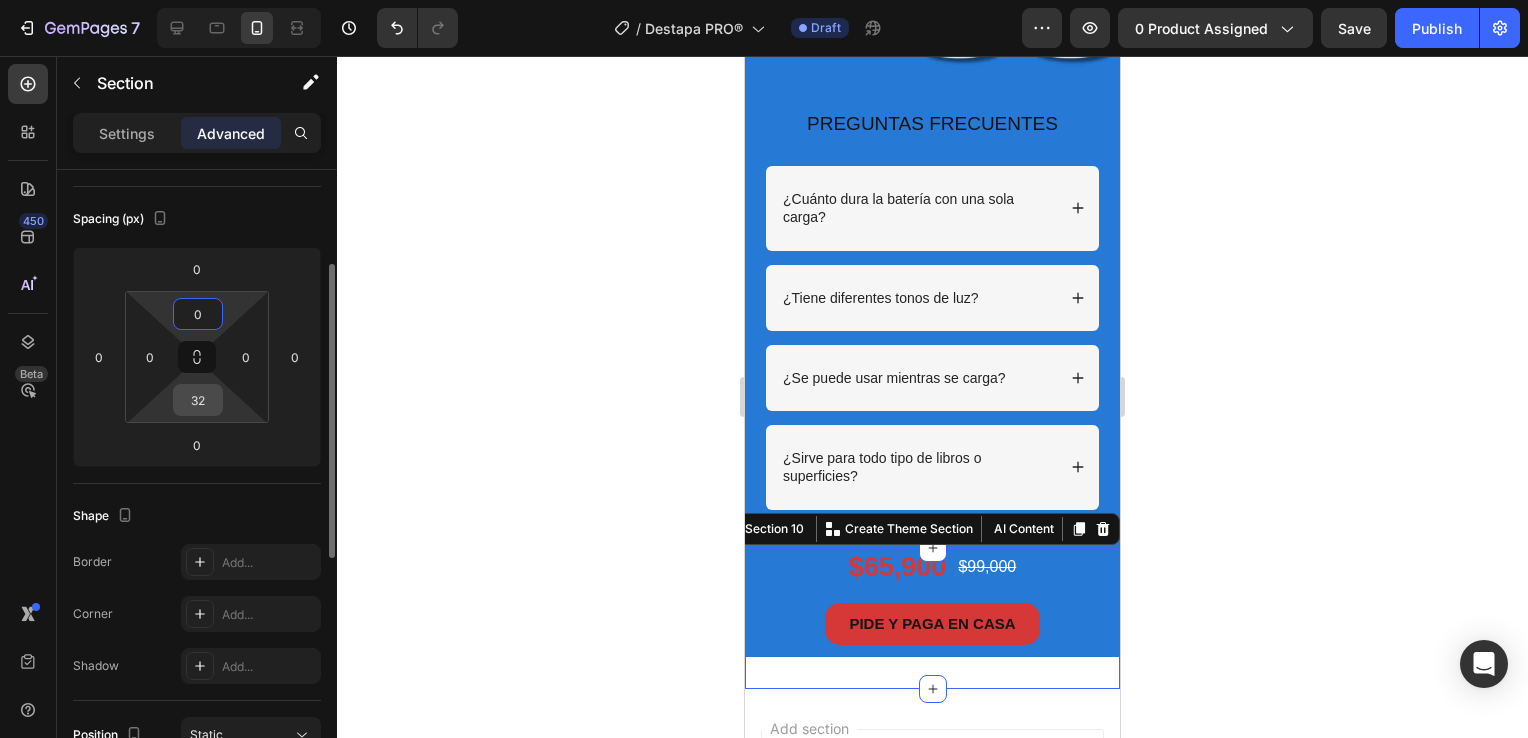 type on "0" 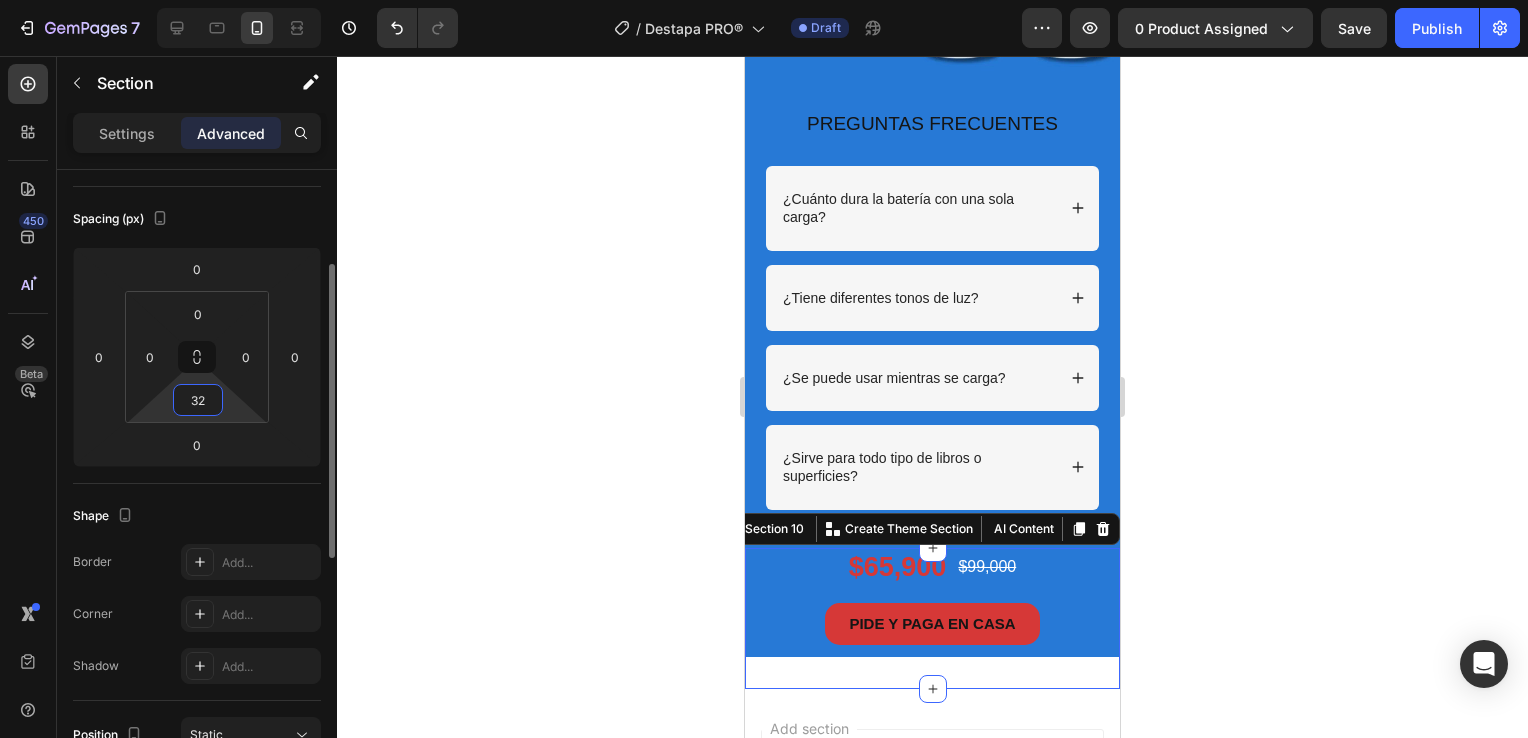click on "32" at bounding box center [198, 400] 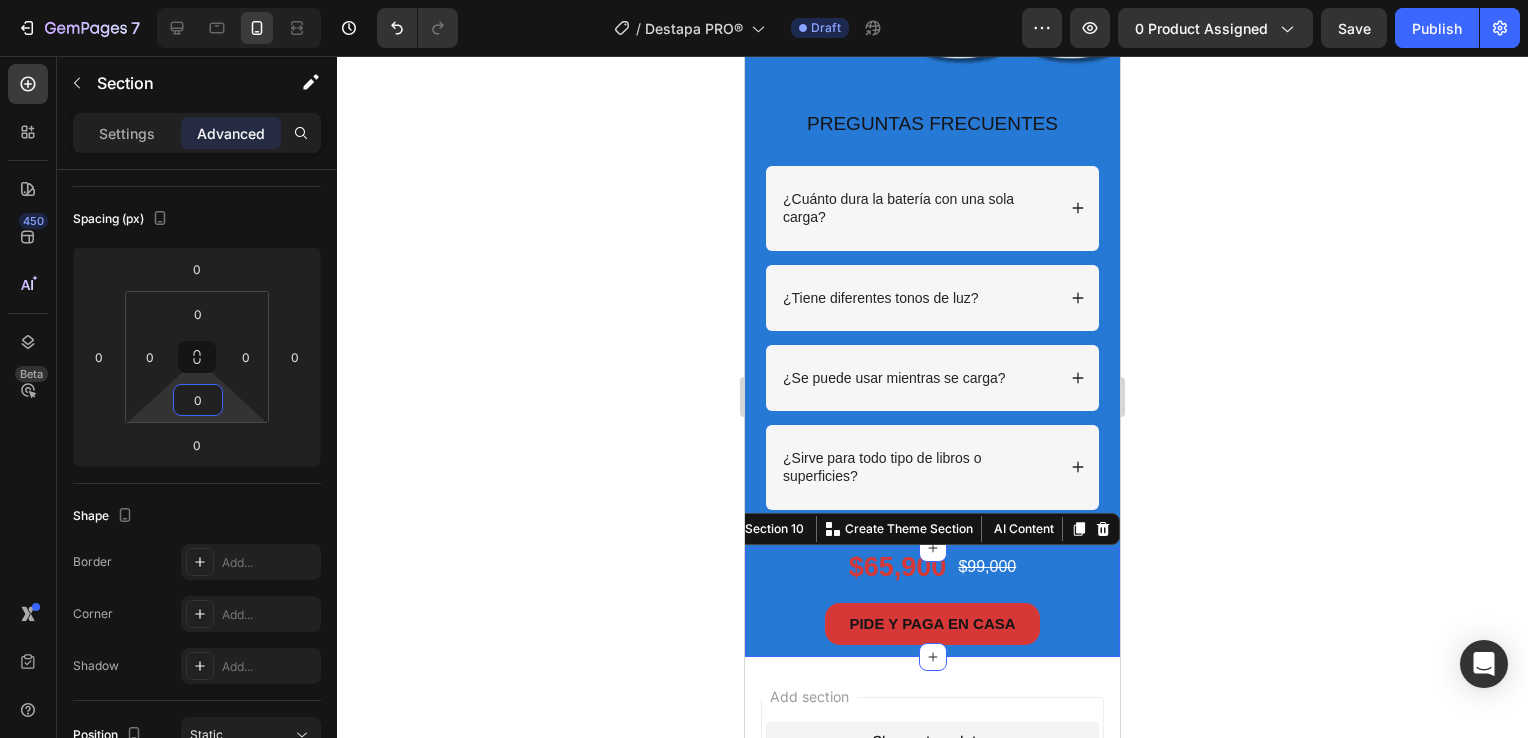 type on "0" 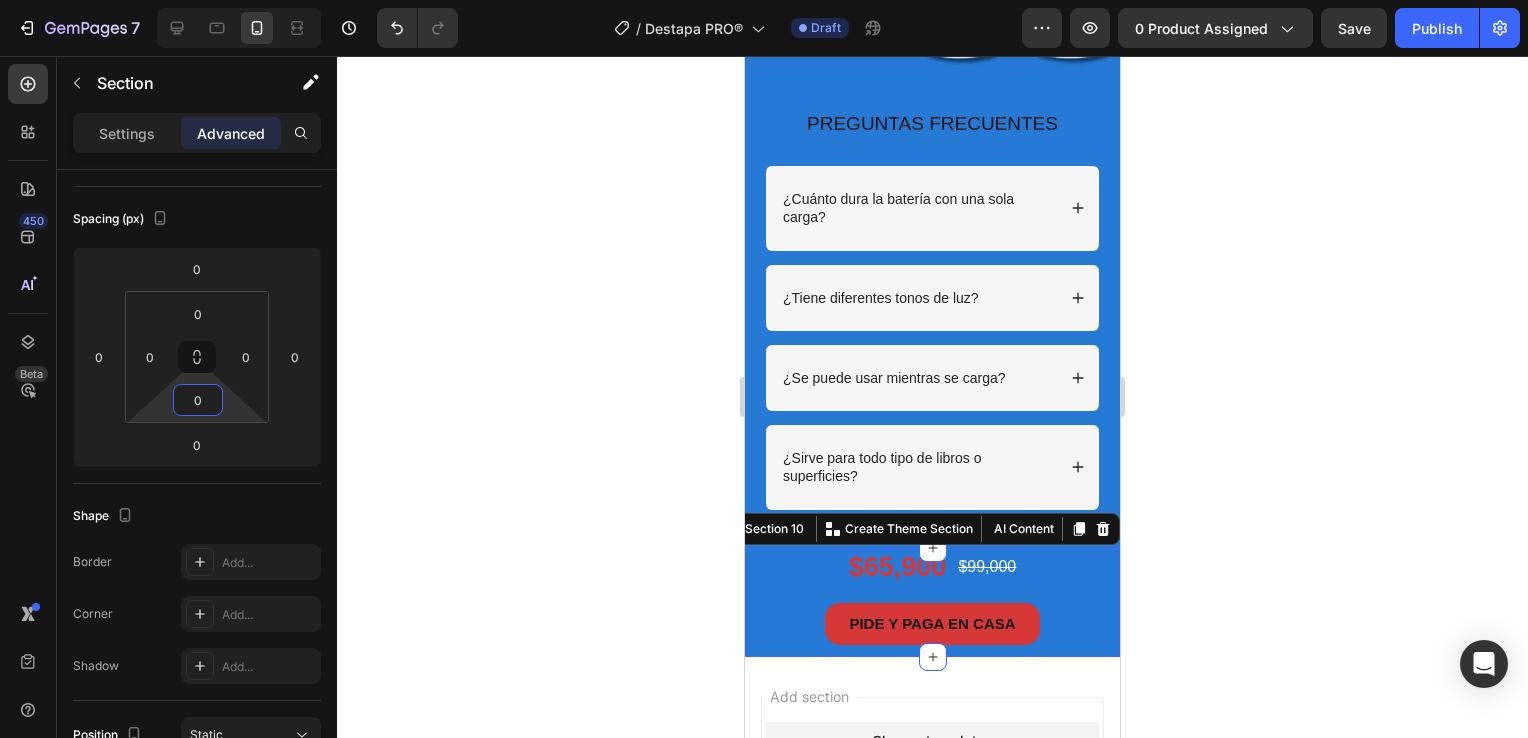 click 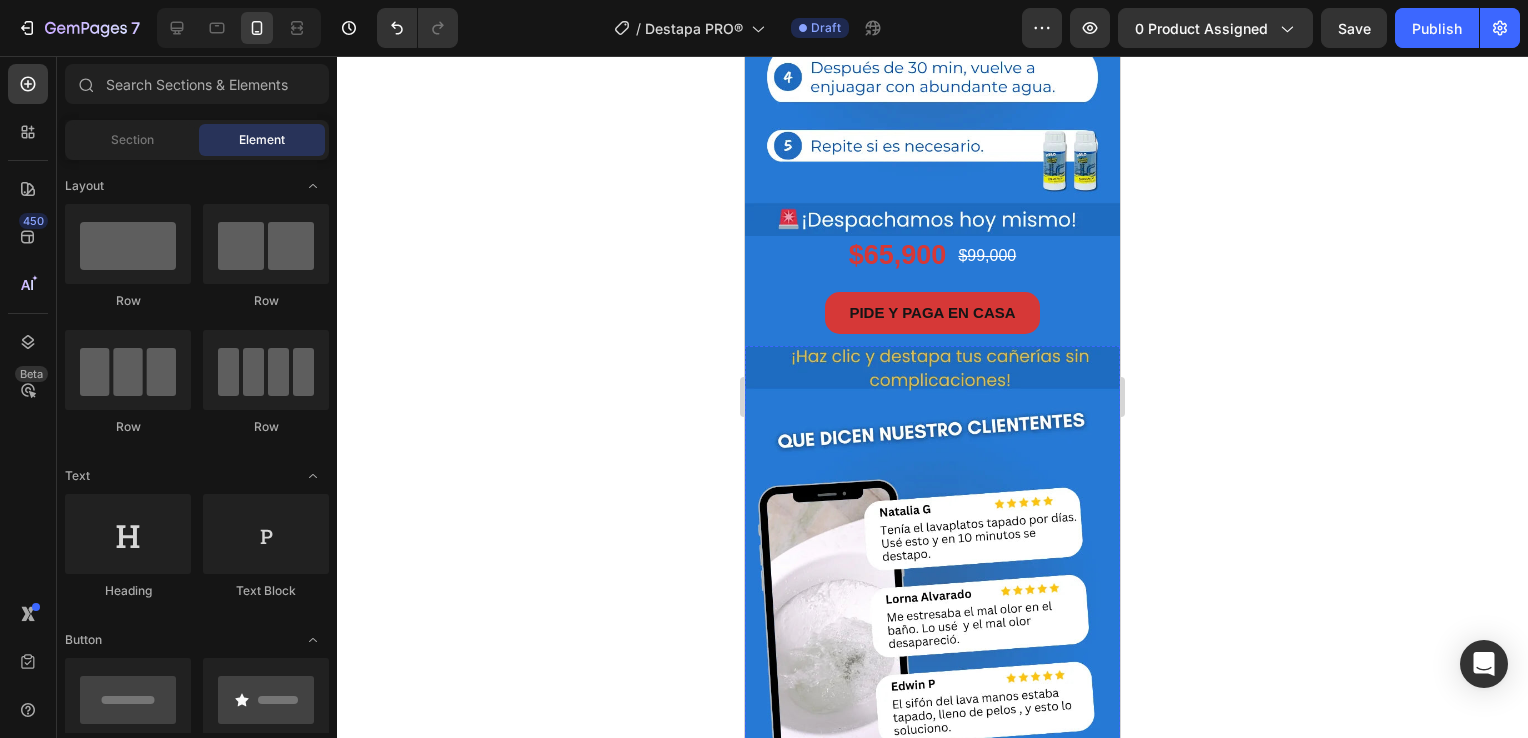 scroll, scrollTop: 1224, scrollLeft: 0, axis: vertical 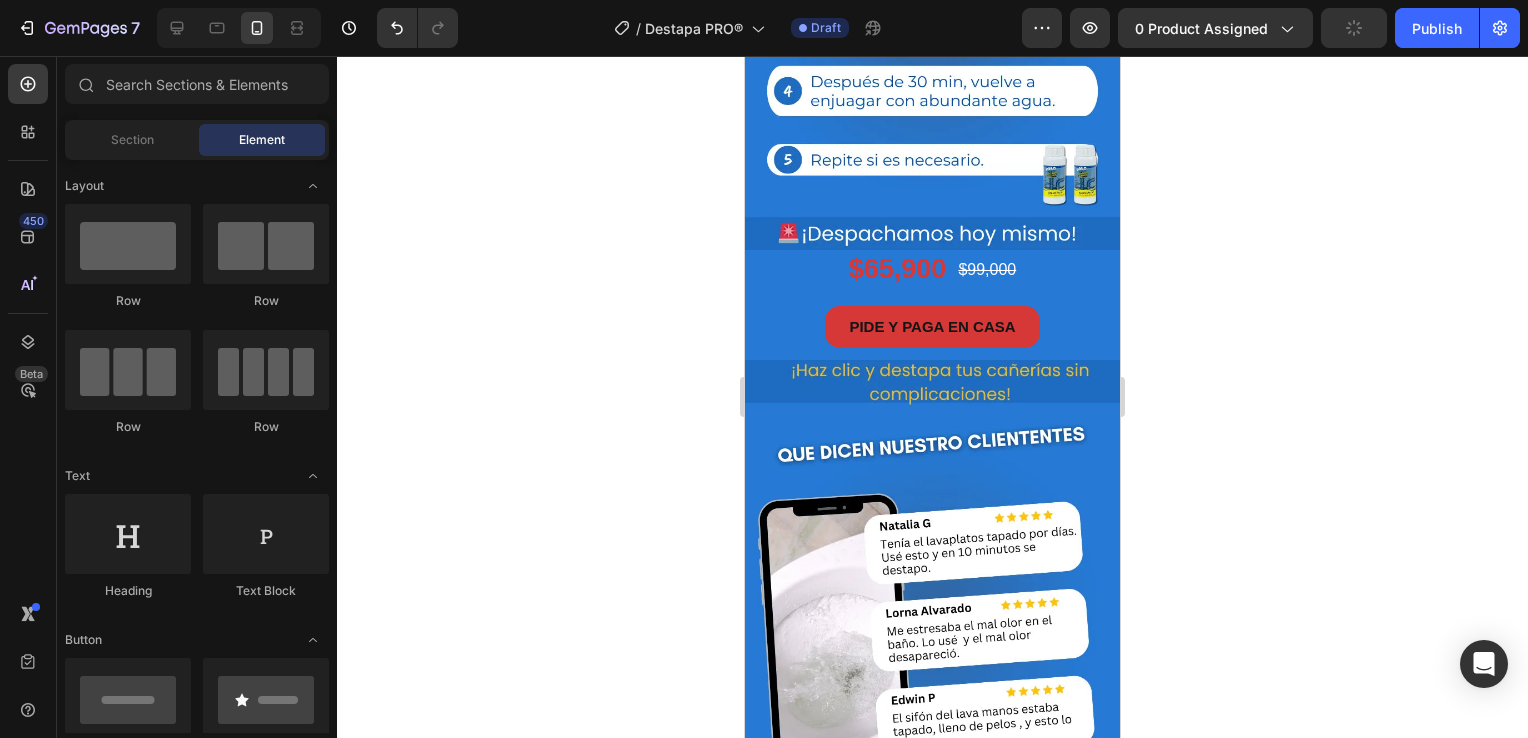 click 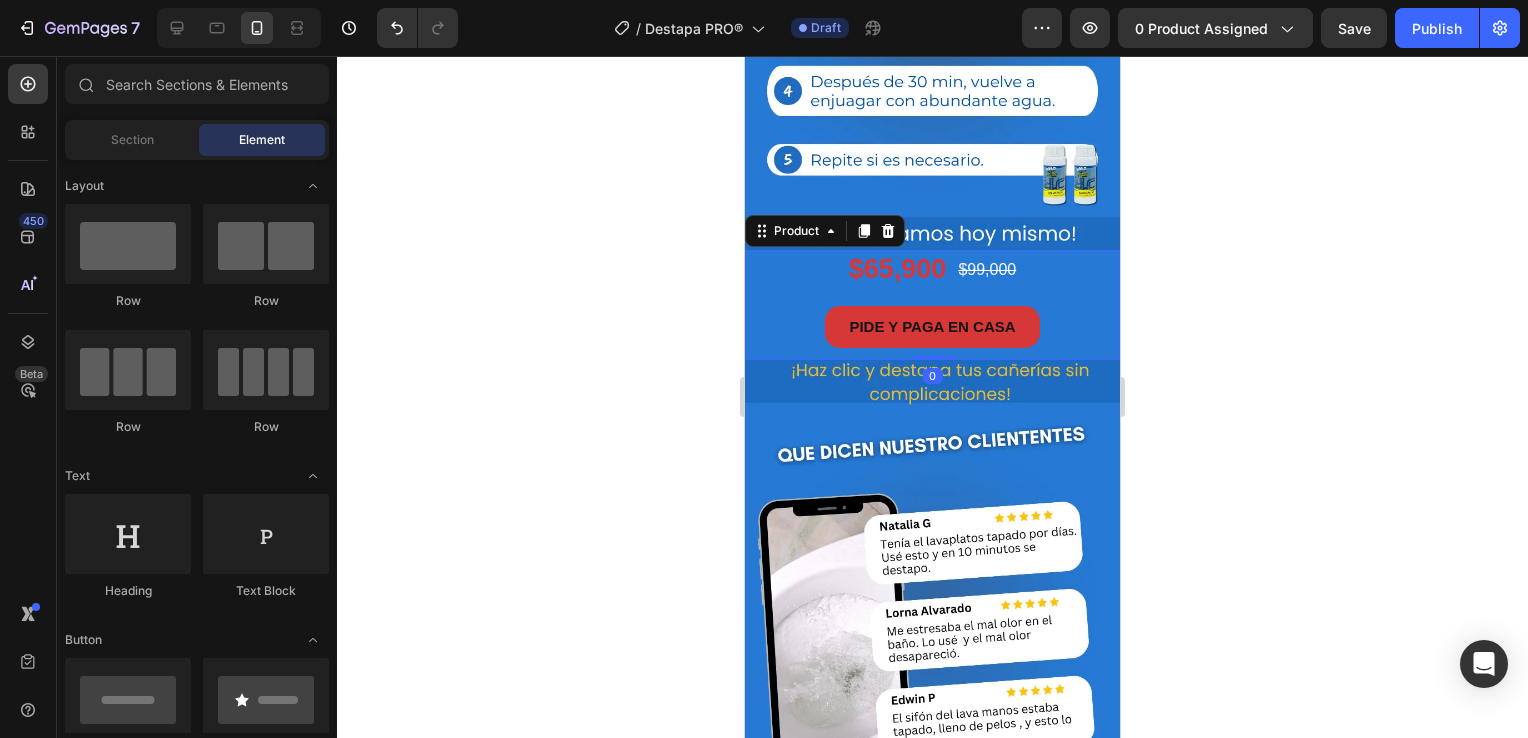 click on "PIDE Y PAGA EN CASA Button" at bounding box center [932, 333] 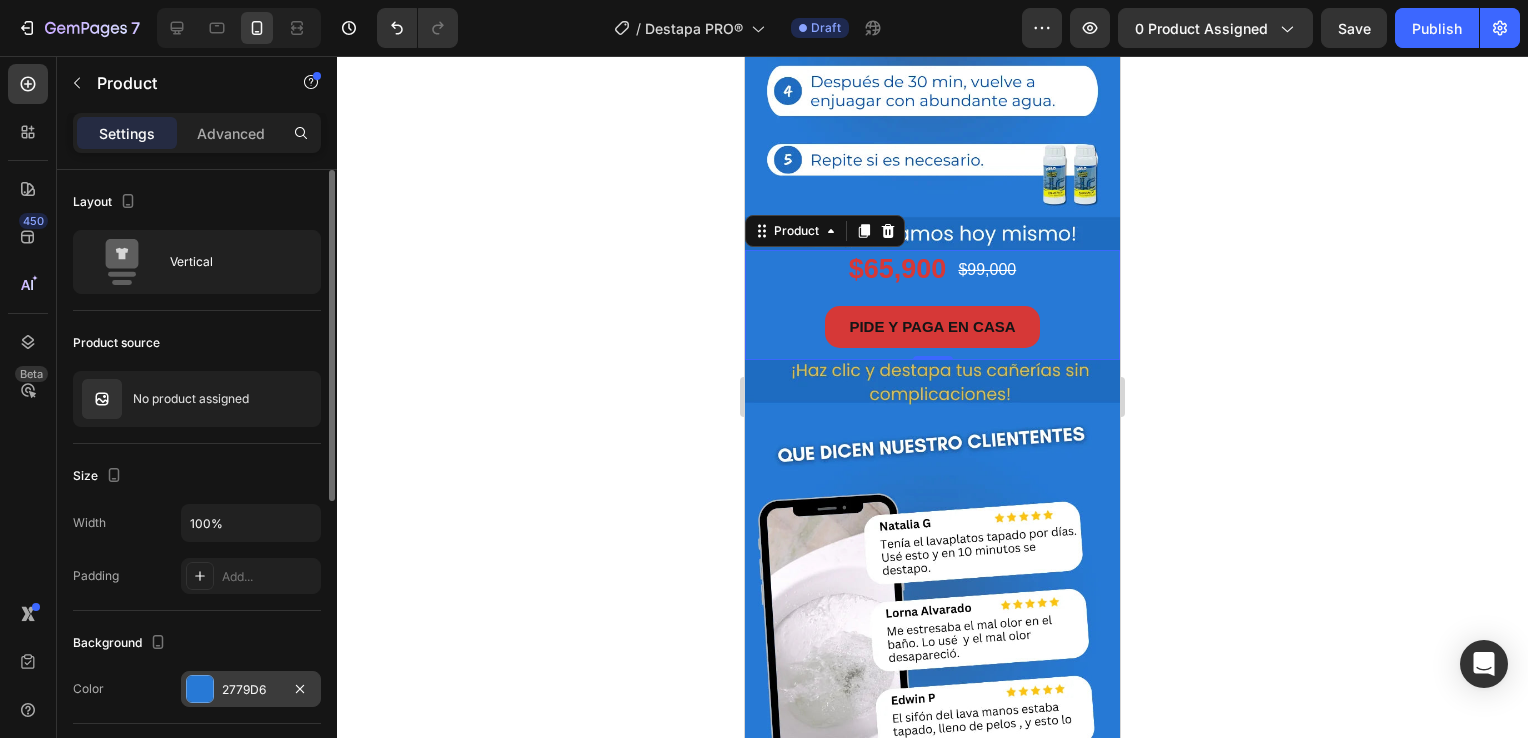 click at bounding box center [200, 689] 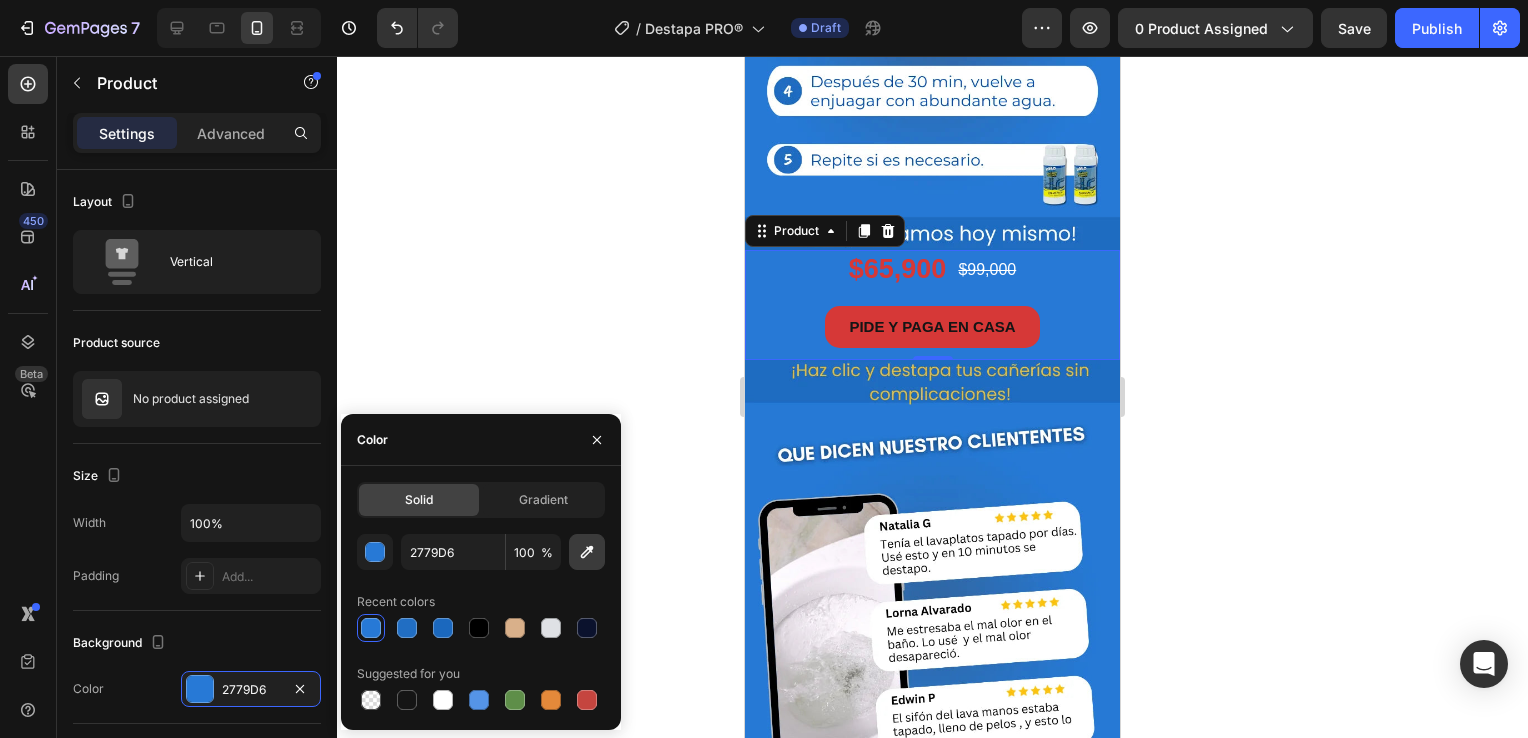 click 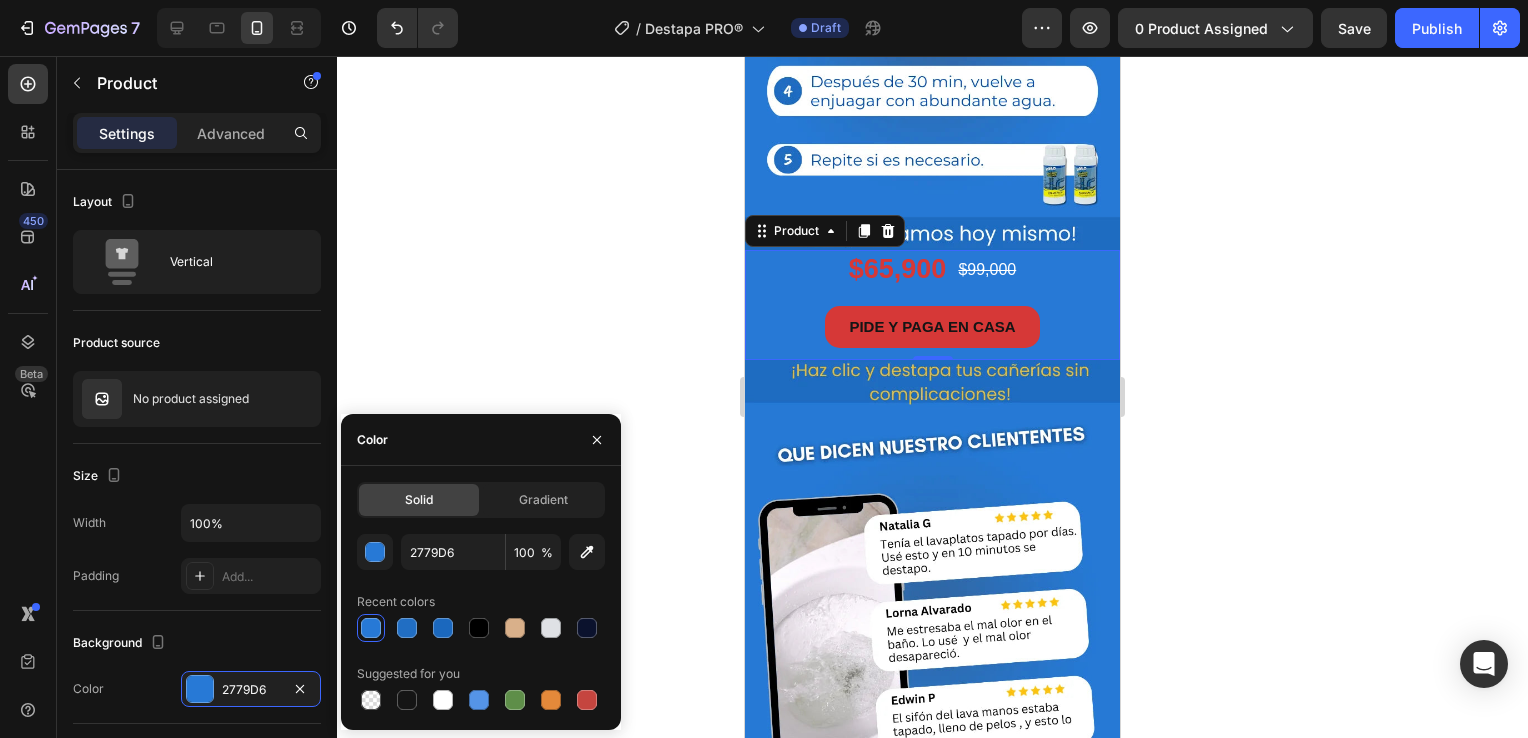 type on "1E6CC1" 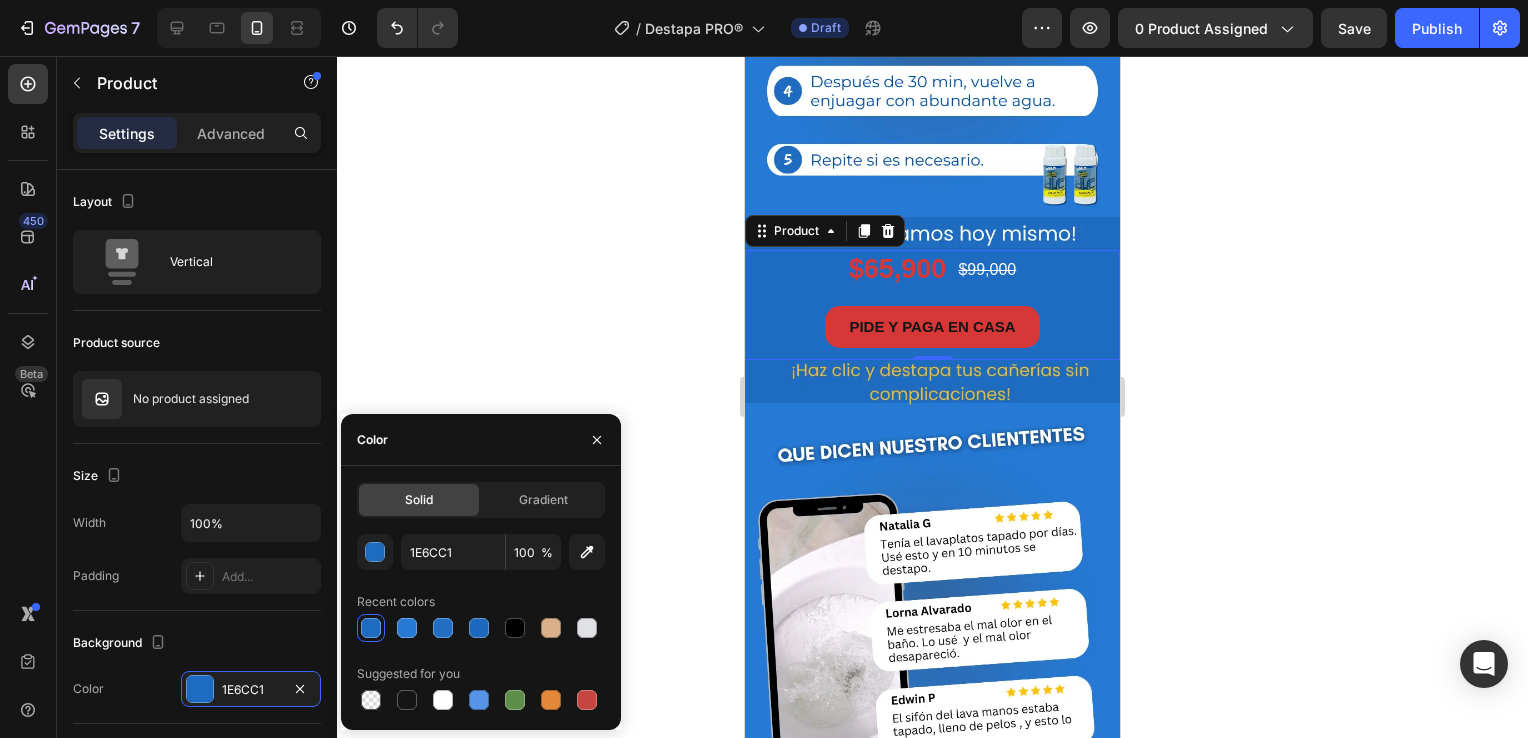click 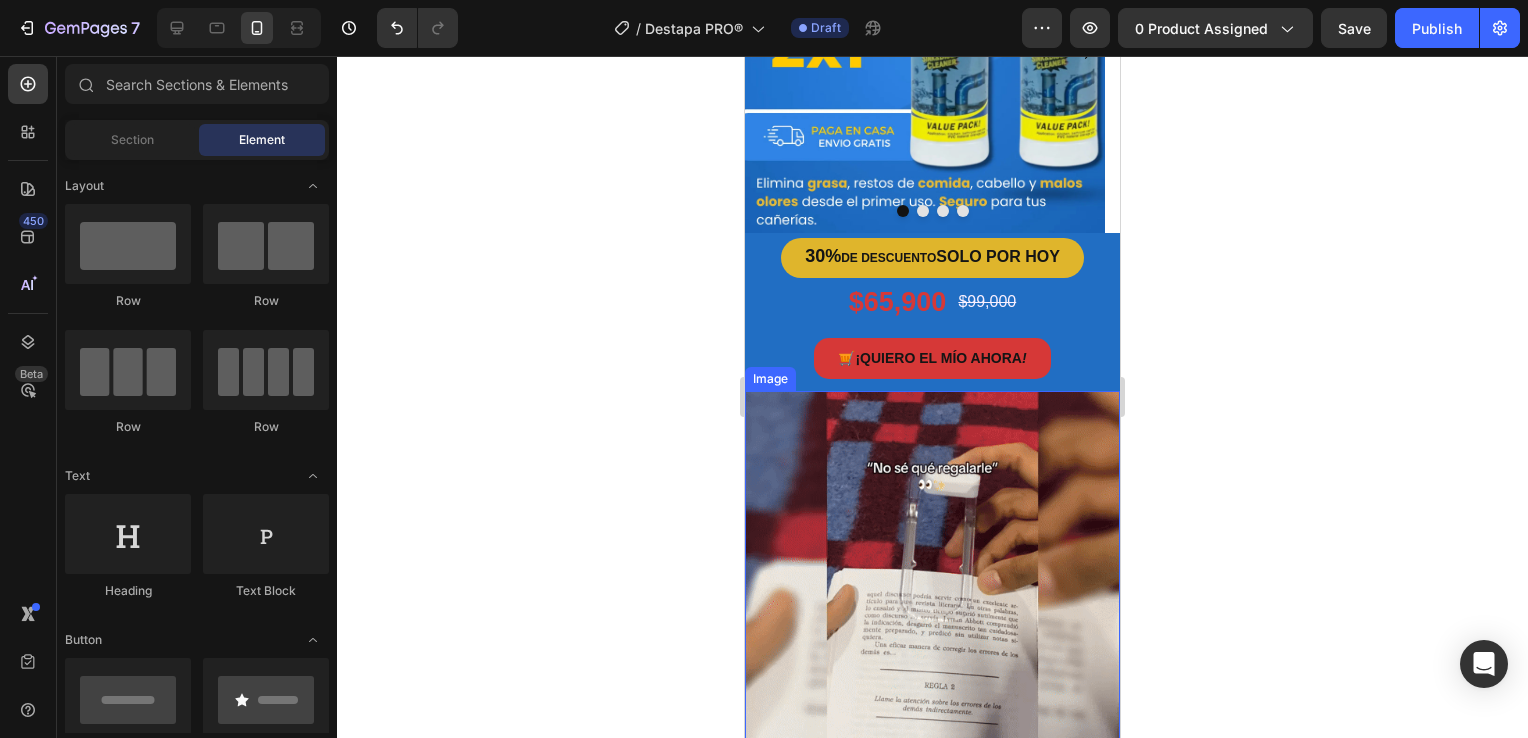 scroll, scrollTop: 124, scrollLeft: 0, axis: vertical 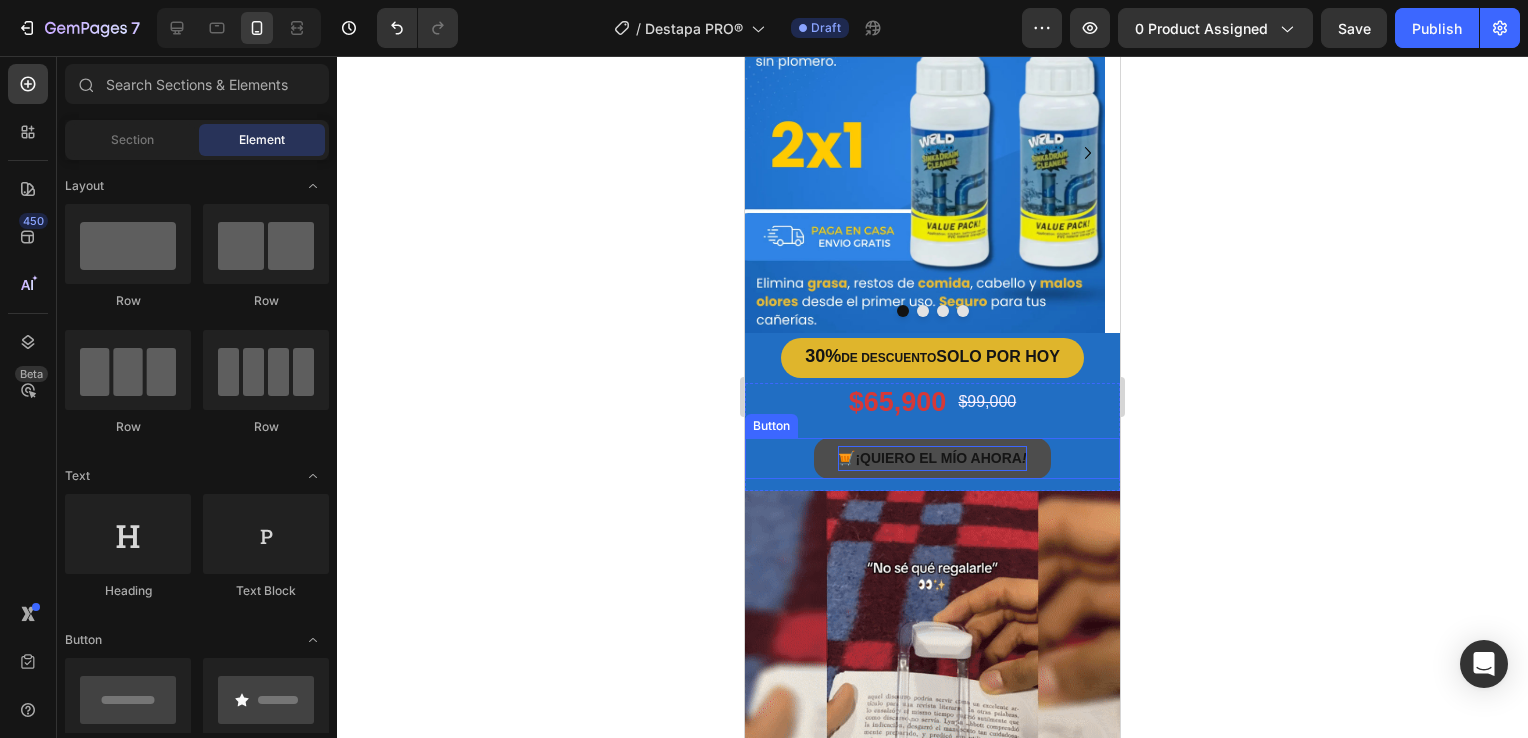 click on "¡QUIERO EL MÍO AHORA" at bounding box center (938, 458) 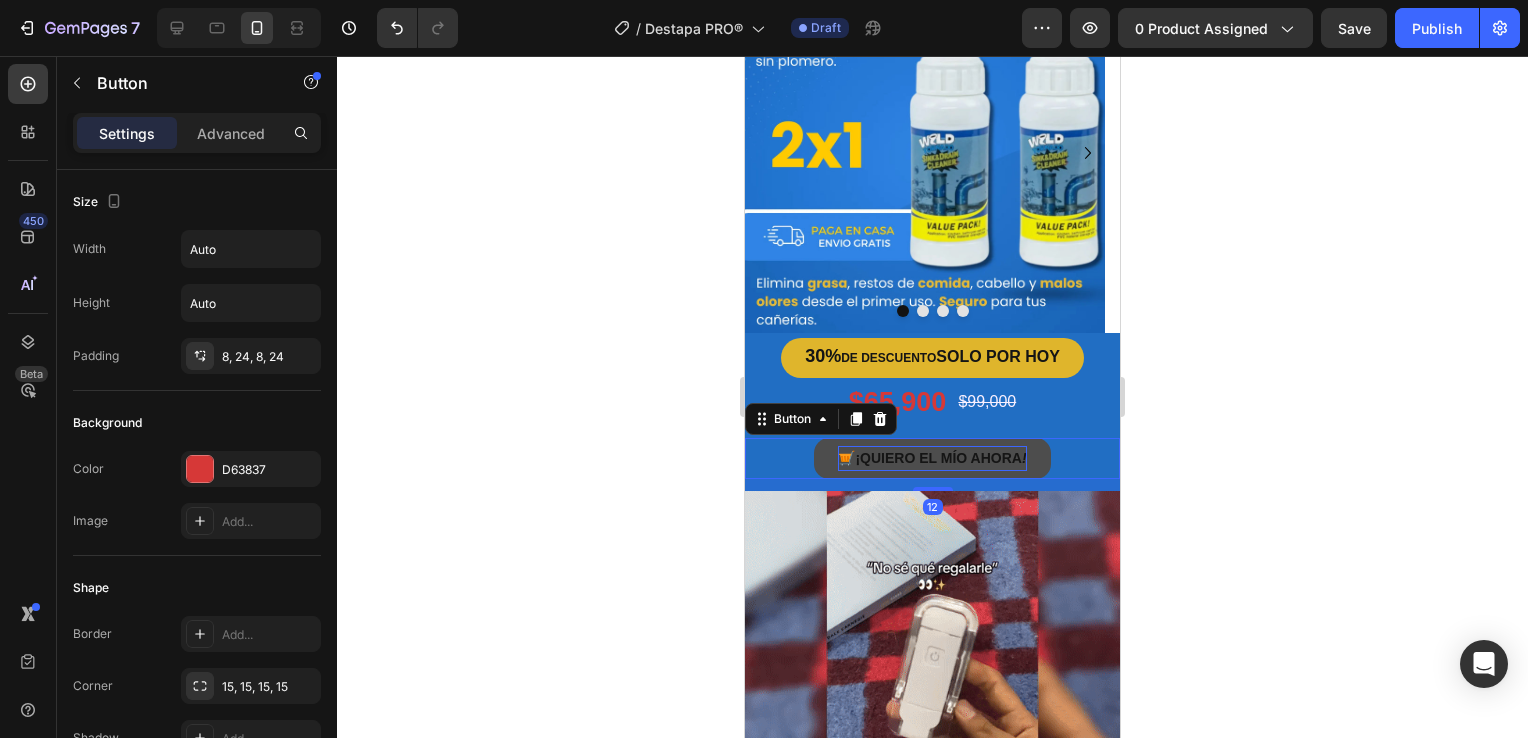 click on "¡QUIERO EL MÍO AHORA" at bounding box center [938, 458] 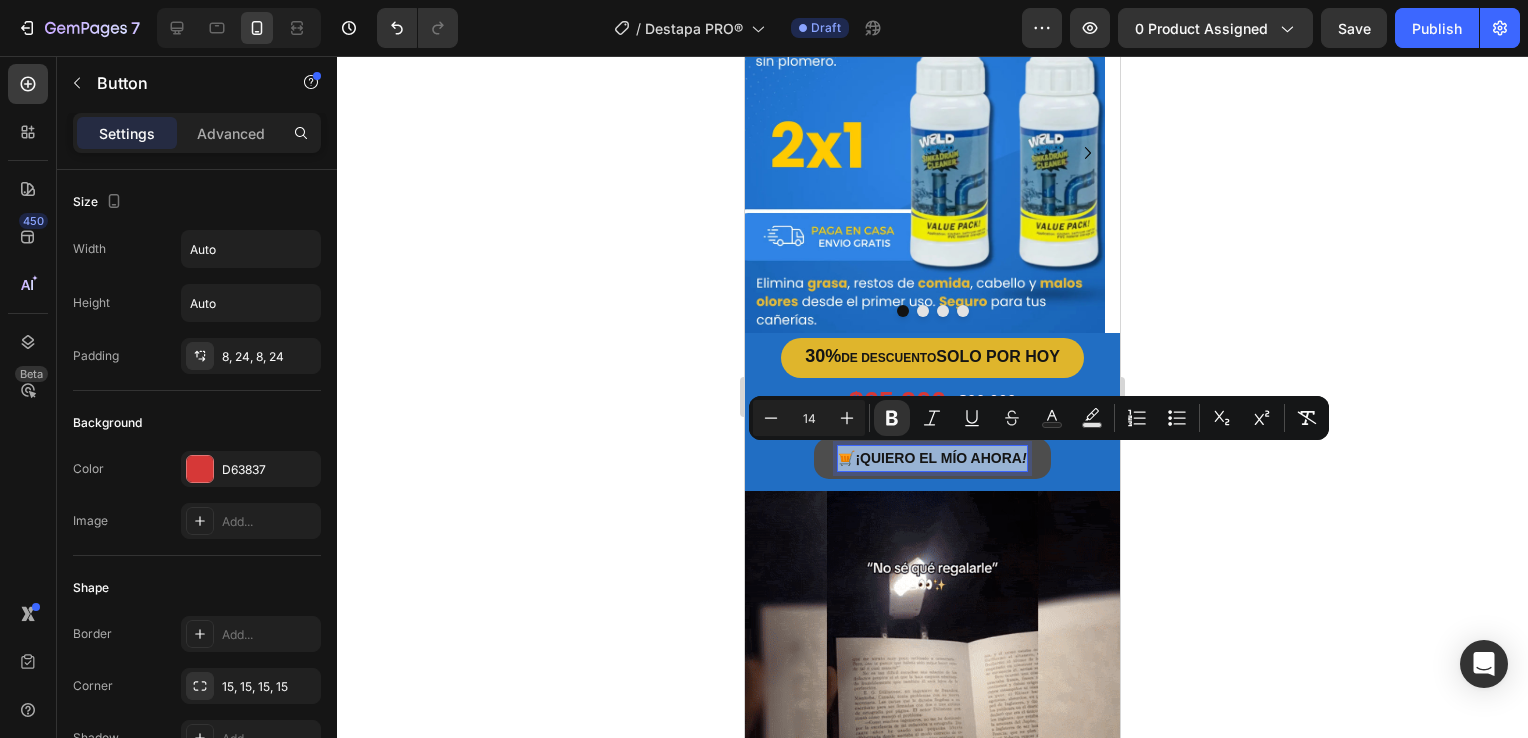 click on "¡QUIERO EL MÍO AHORA" at bounding box center [938, 458] 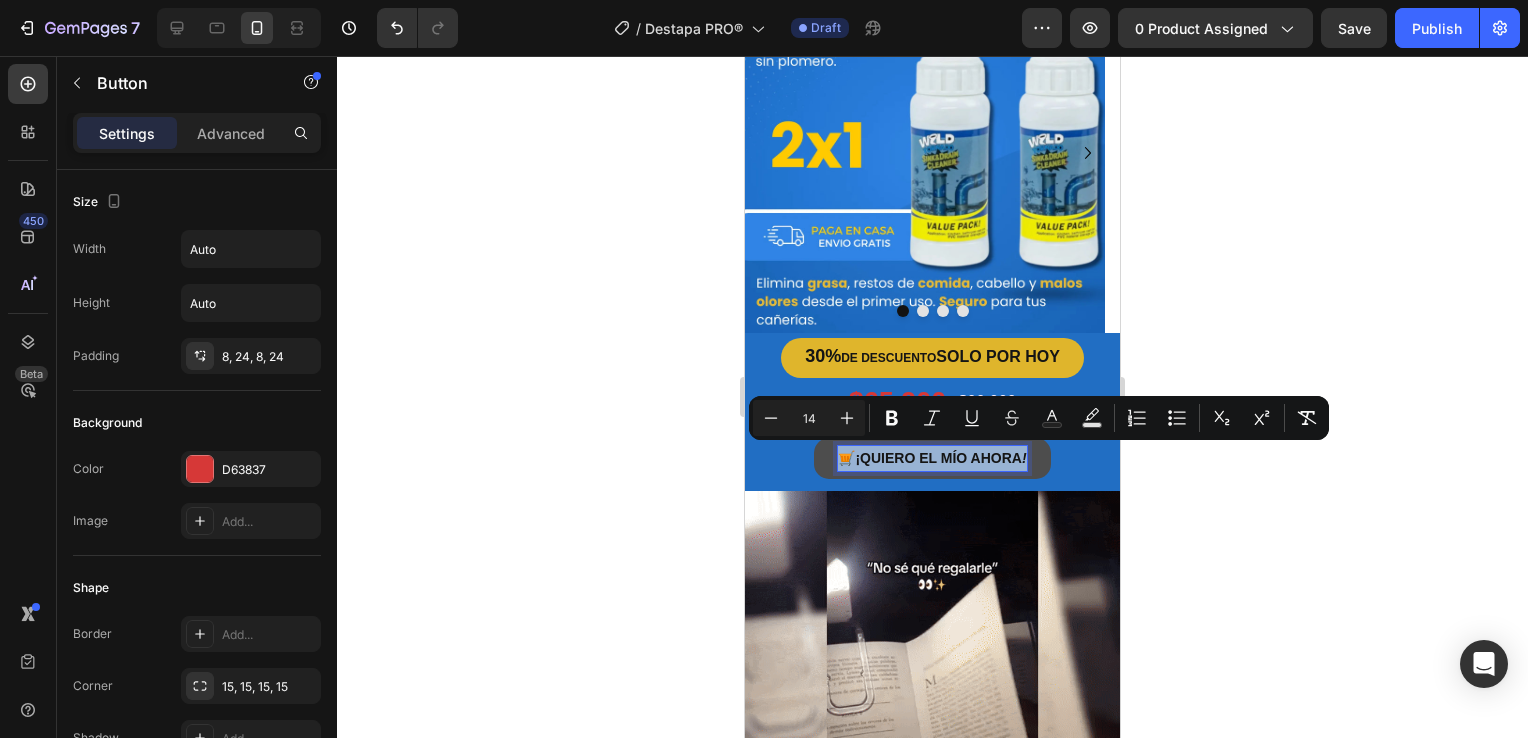 click on "¡QUIERO EL MÍO AHORA" at bounding box center (938, 458) 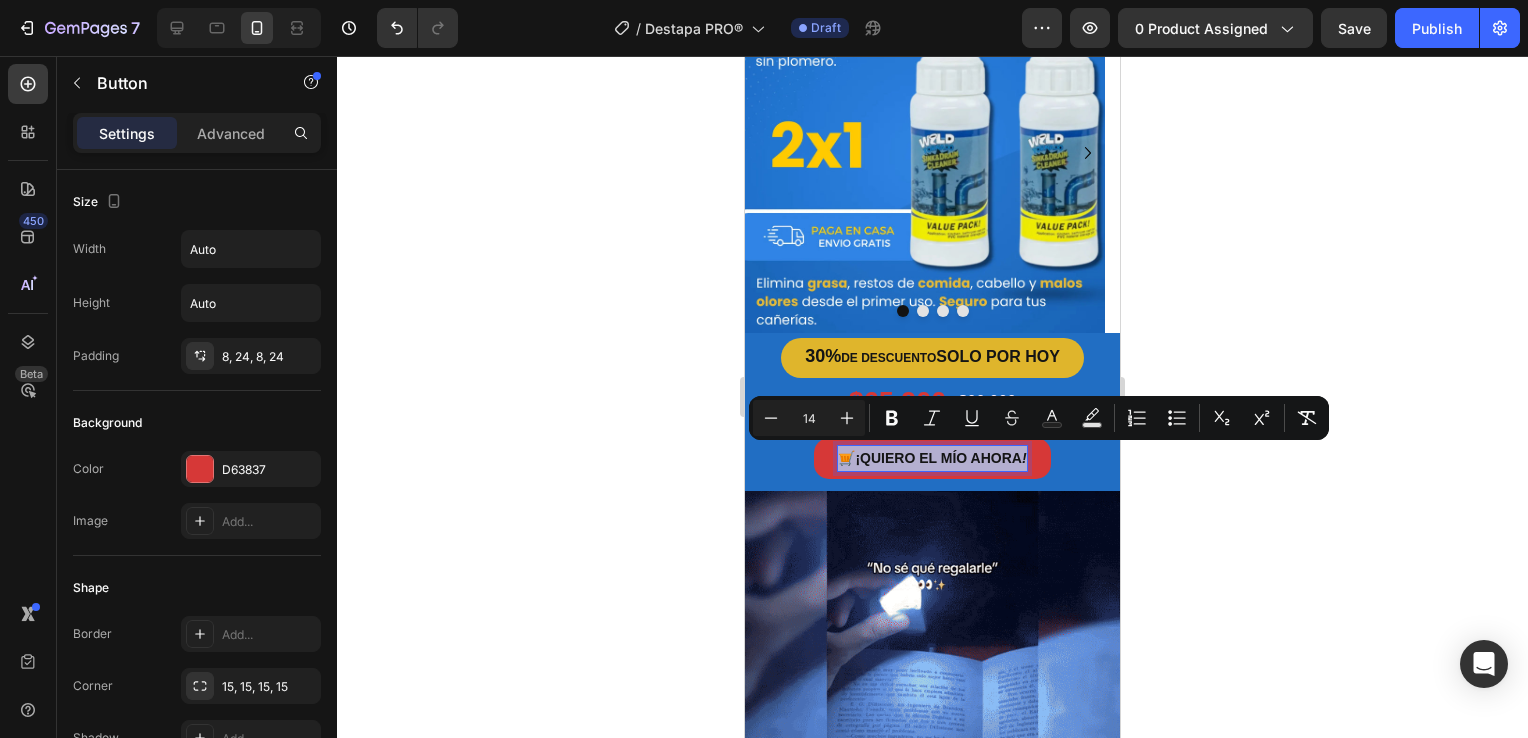 copy on "🛒  ¡QUIERO EL MÍO AHORA !" 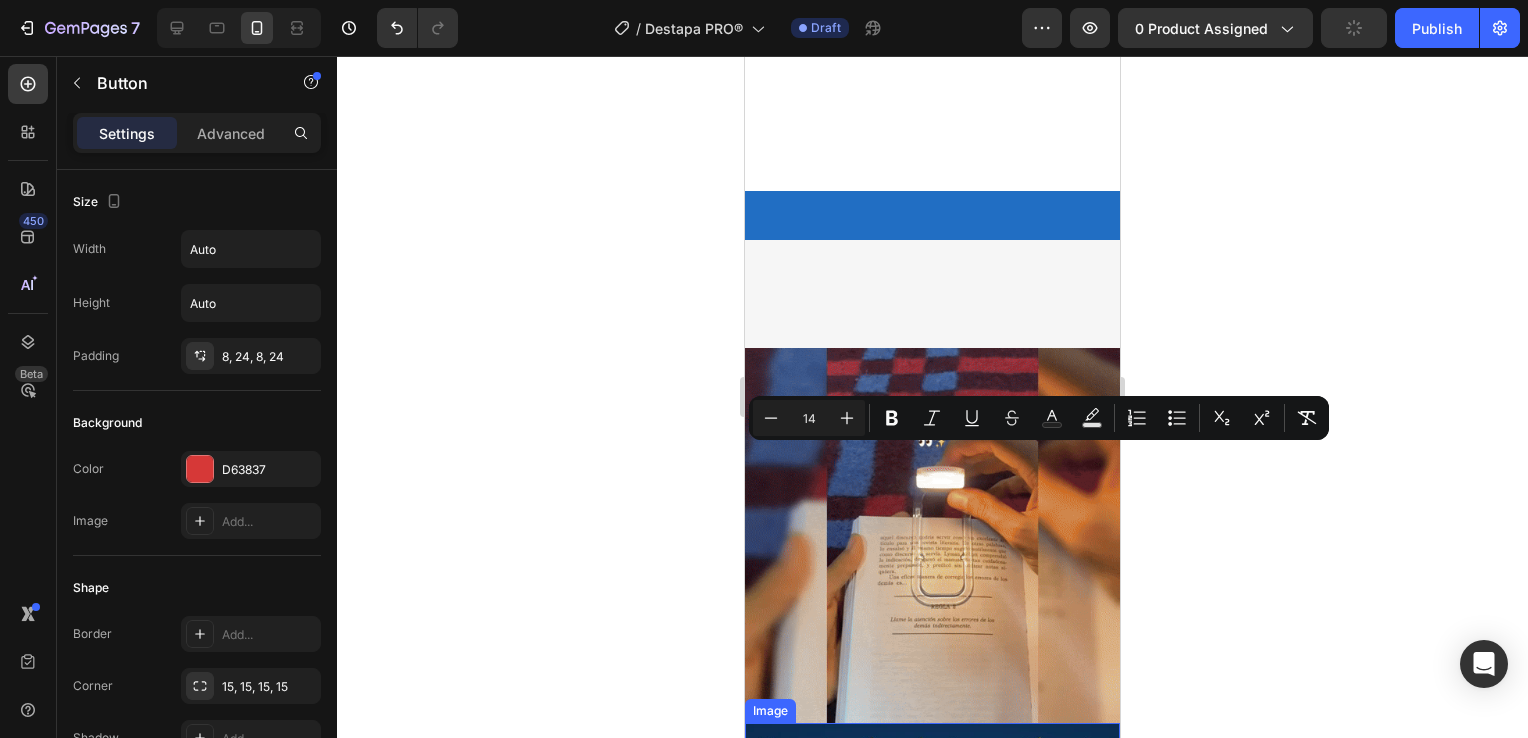 type on "16" 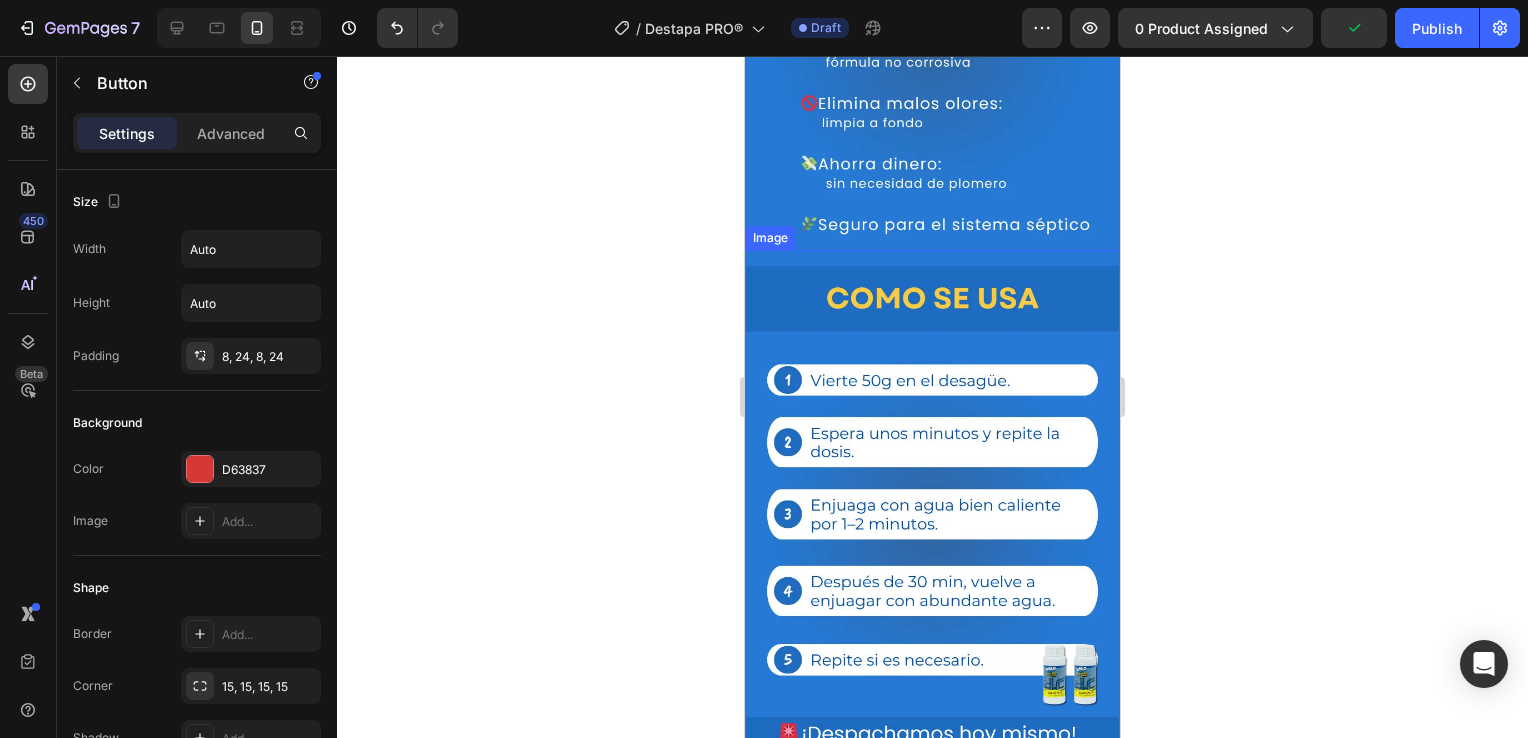 scroll, scrollTop: 2024, scrollLeft: 0, axis: vertical 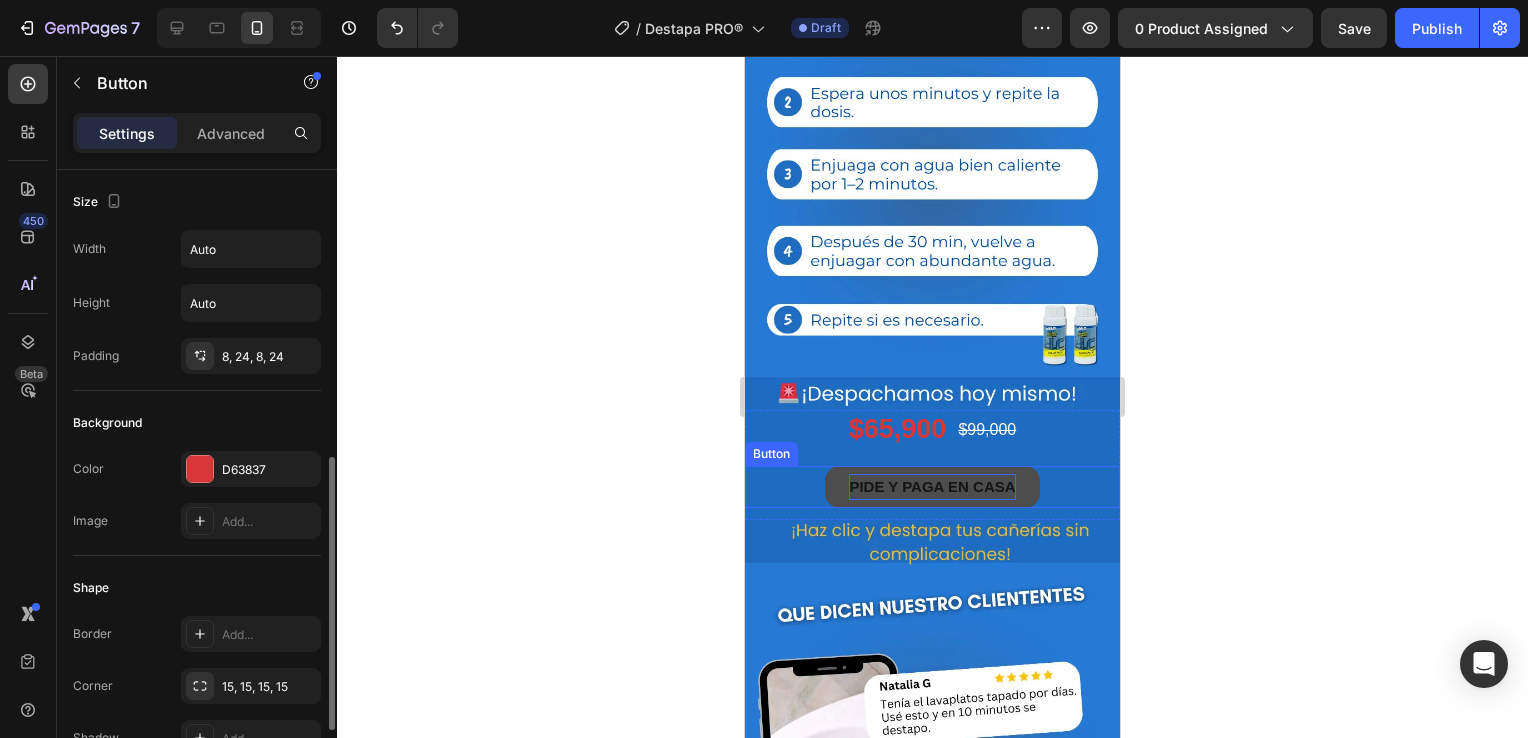 click on "PIDE Y PAGA EN CASA" at bounding box center (932, 486) 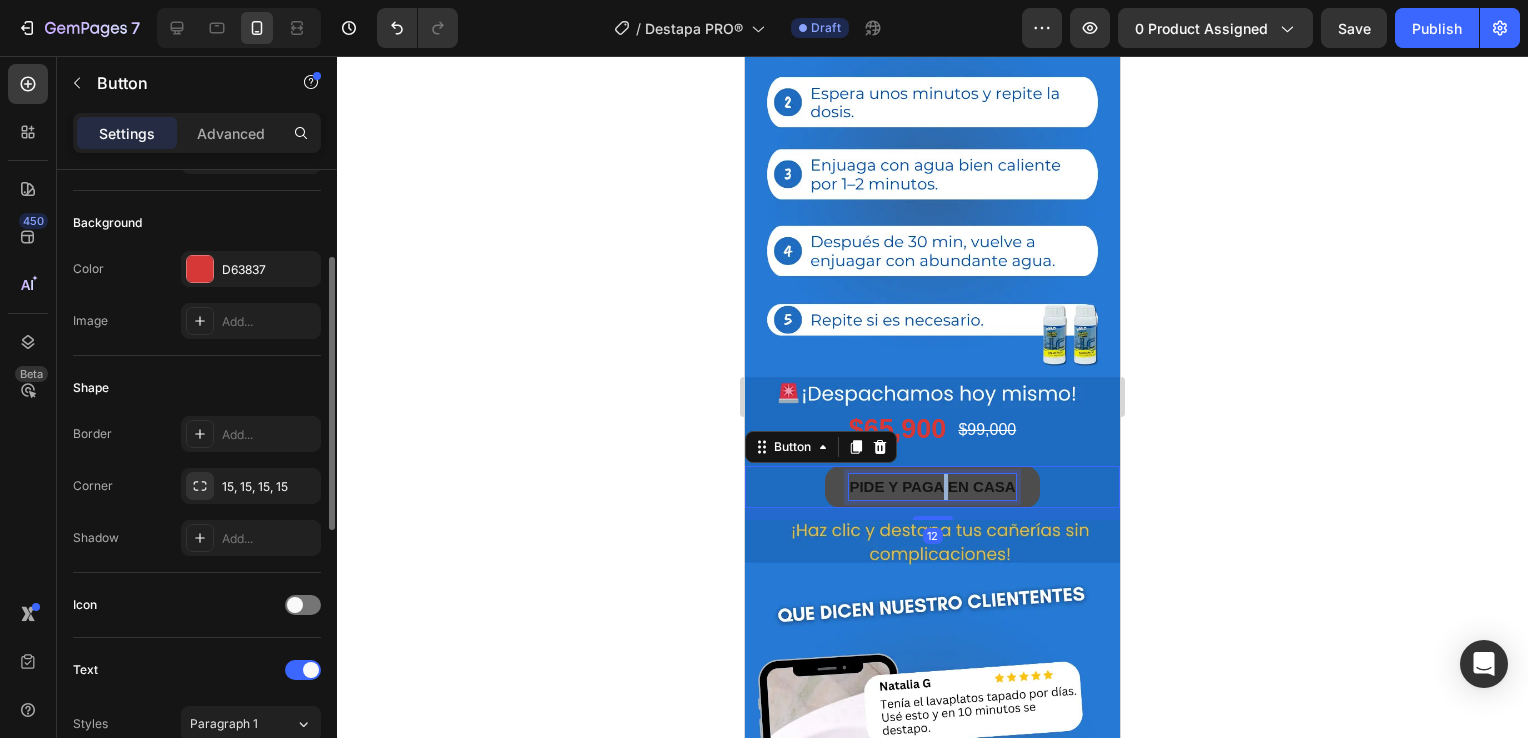 click on "PIDE Y PAGA EN CASA" at bounding box center [932, 486] 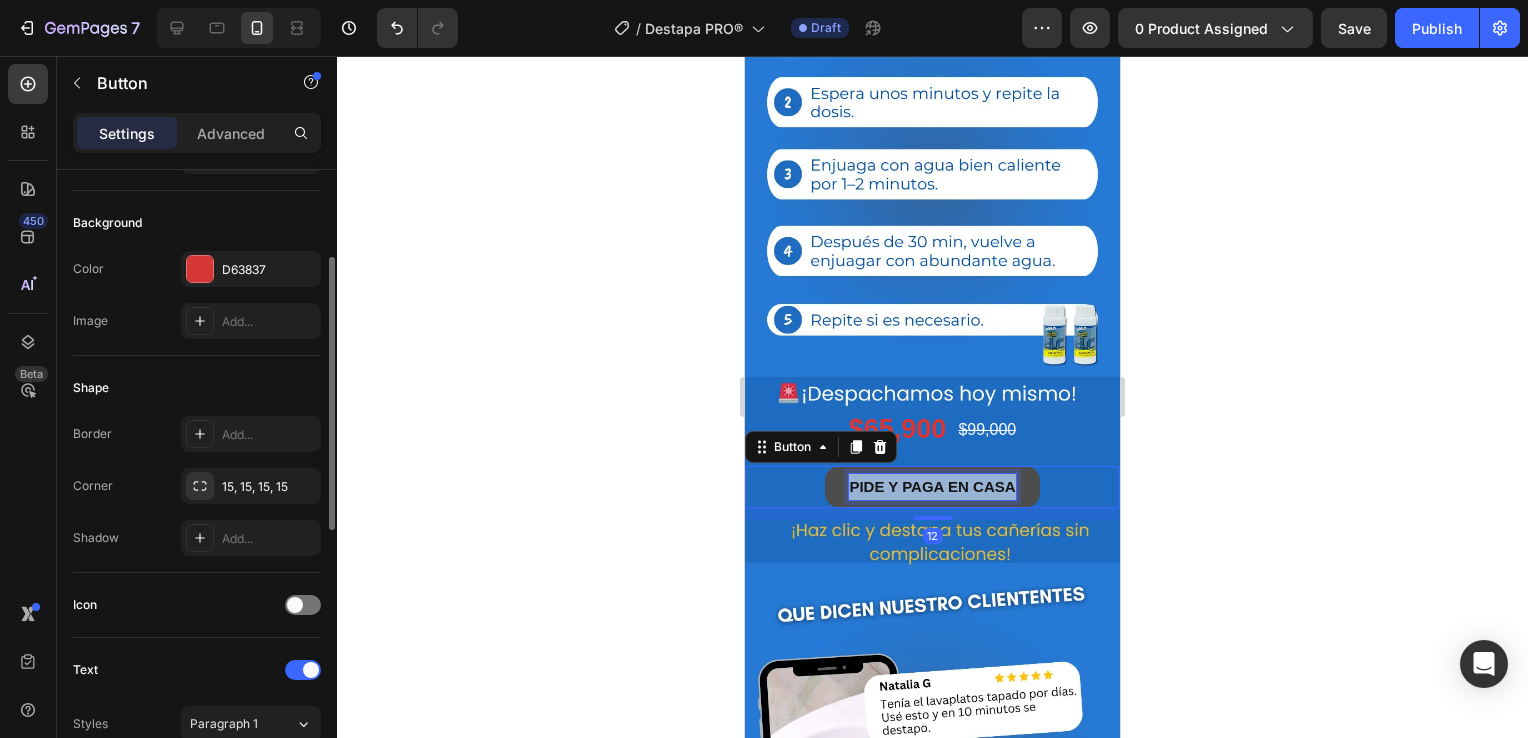click on "PIDE Y PAGA EN CASA" at bounding box center (932, 486) 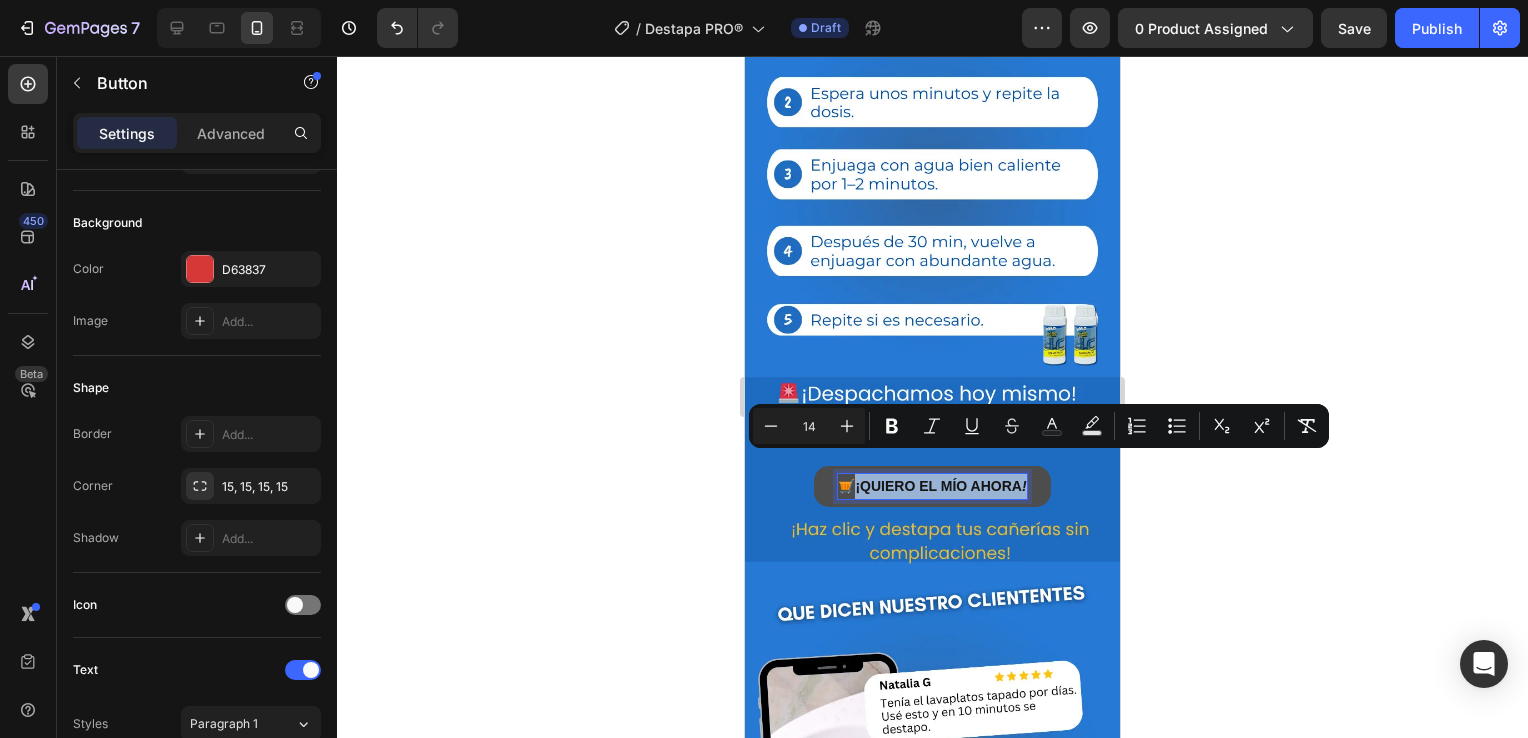 drag, startPoint x: 848, startPoint y: 464, endPoint x: 1022, endPoint y: 455, distance: 174.2326 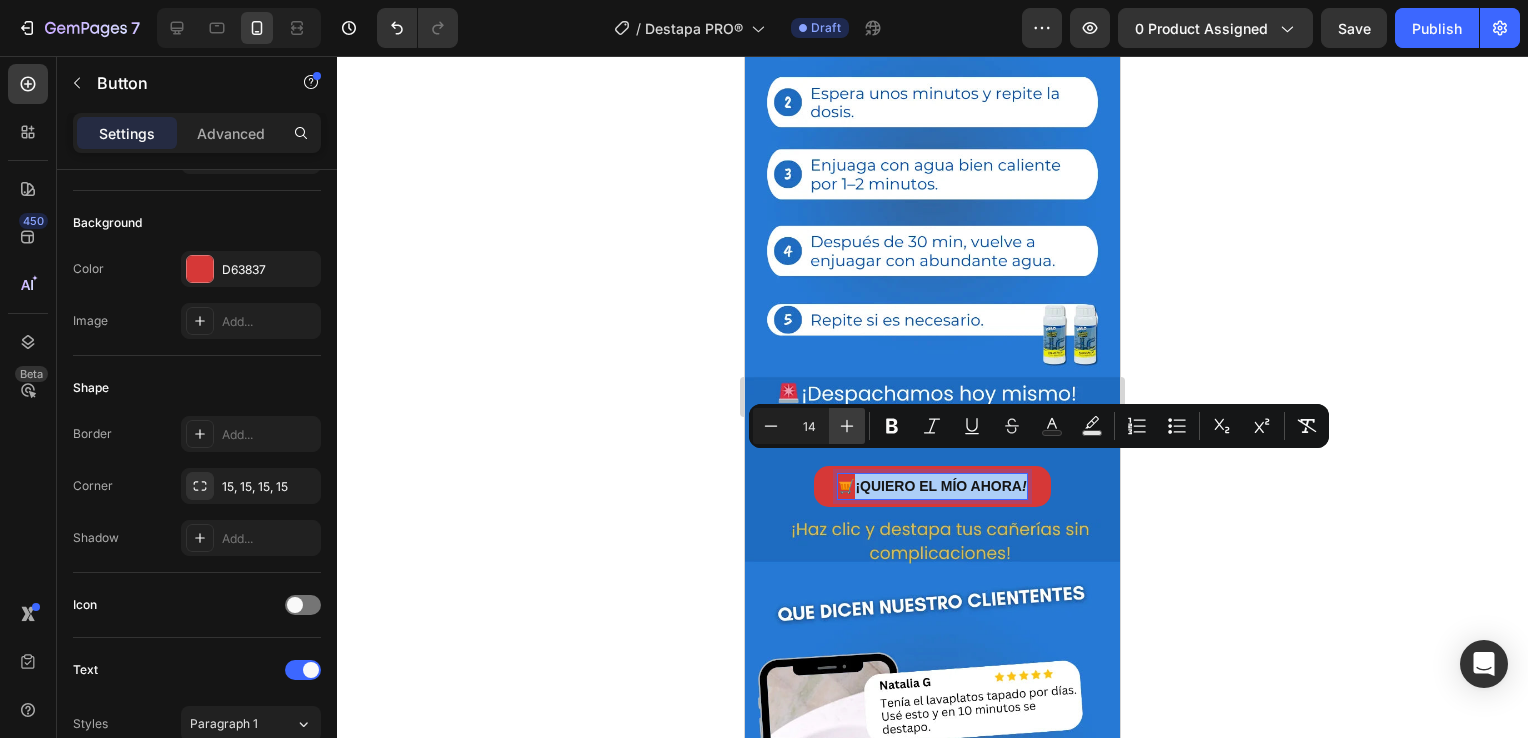 click 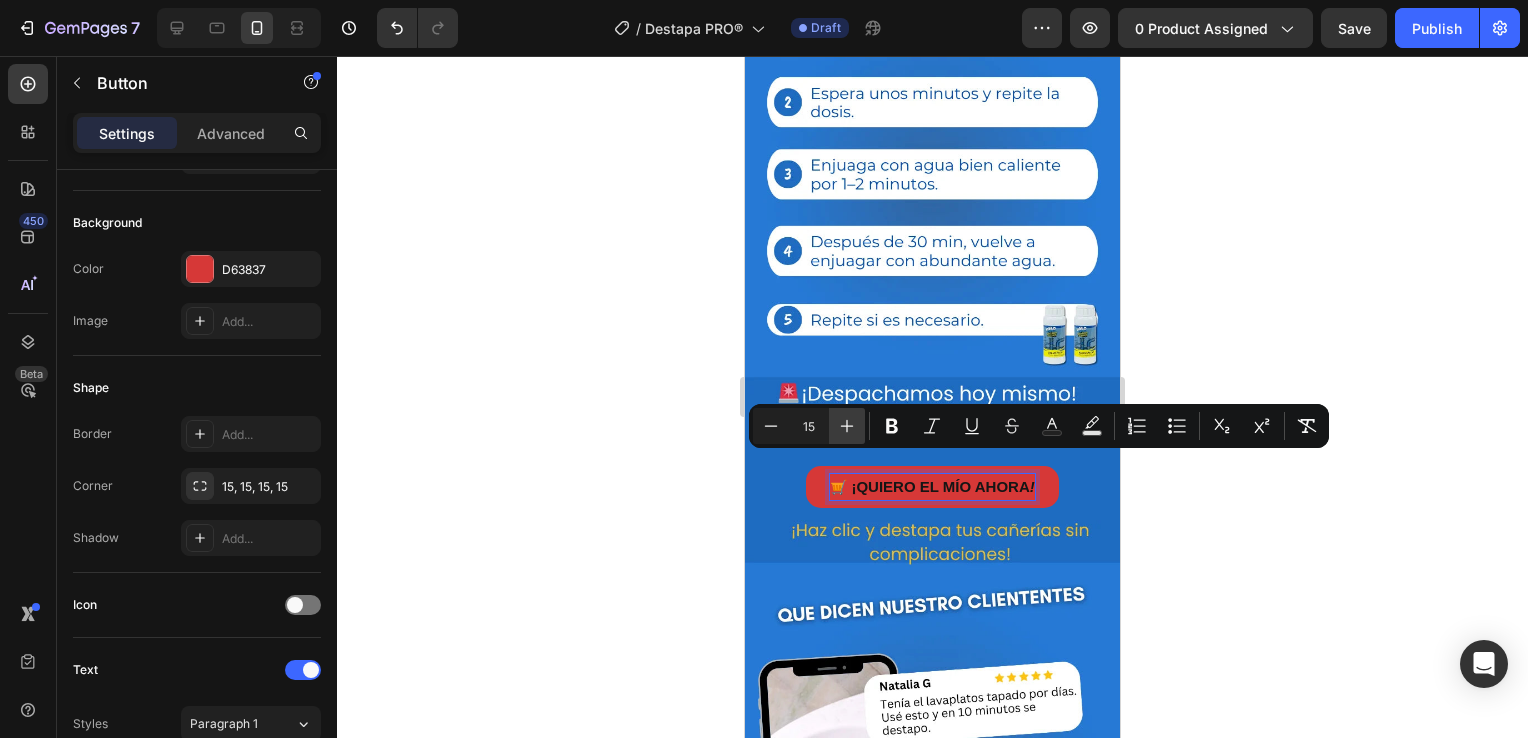 click 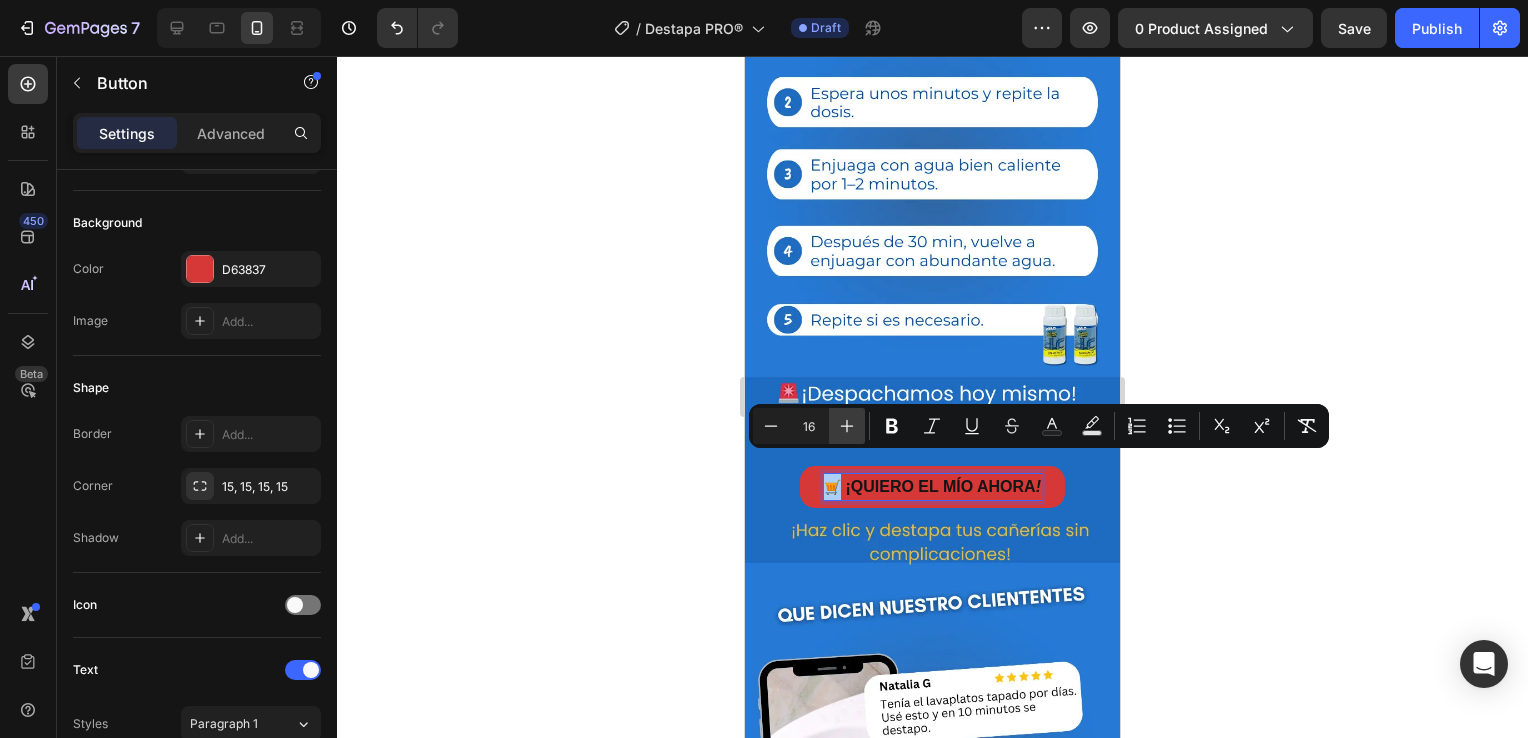 click 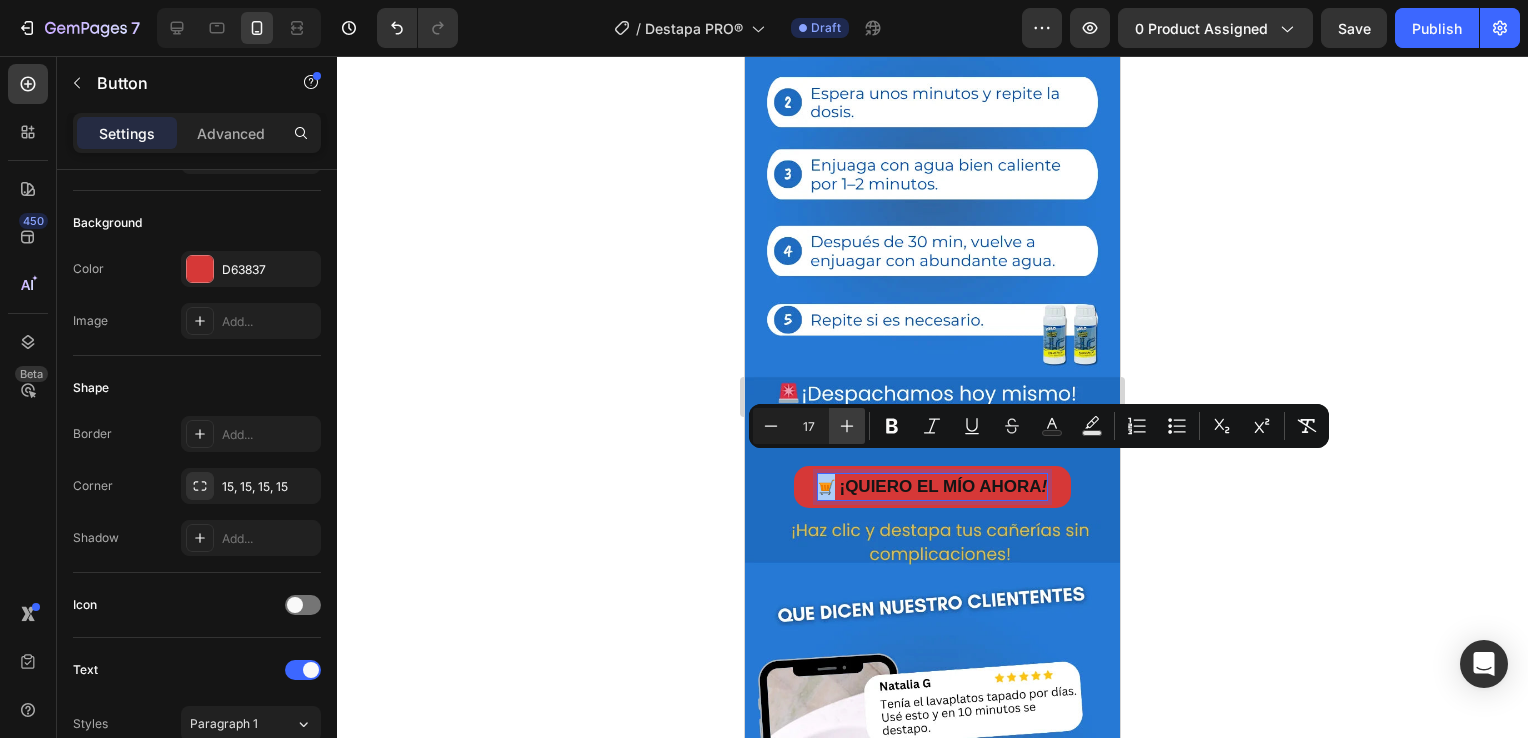 click 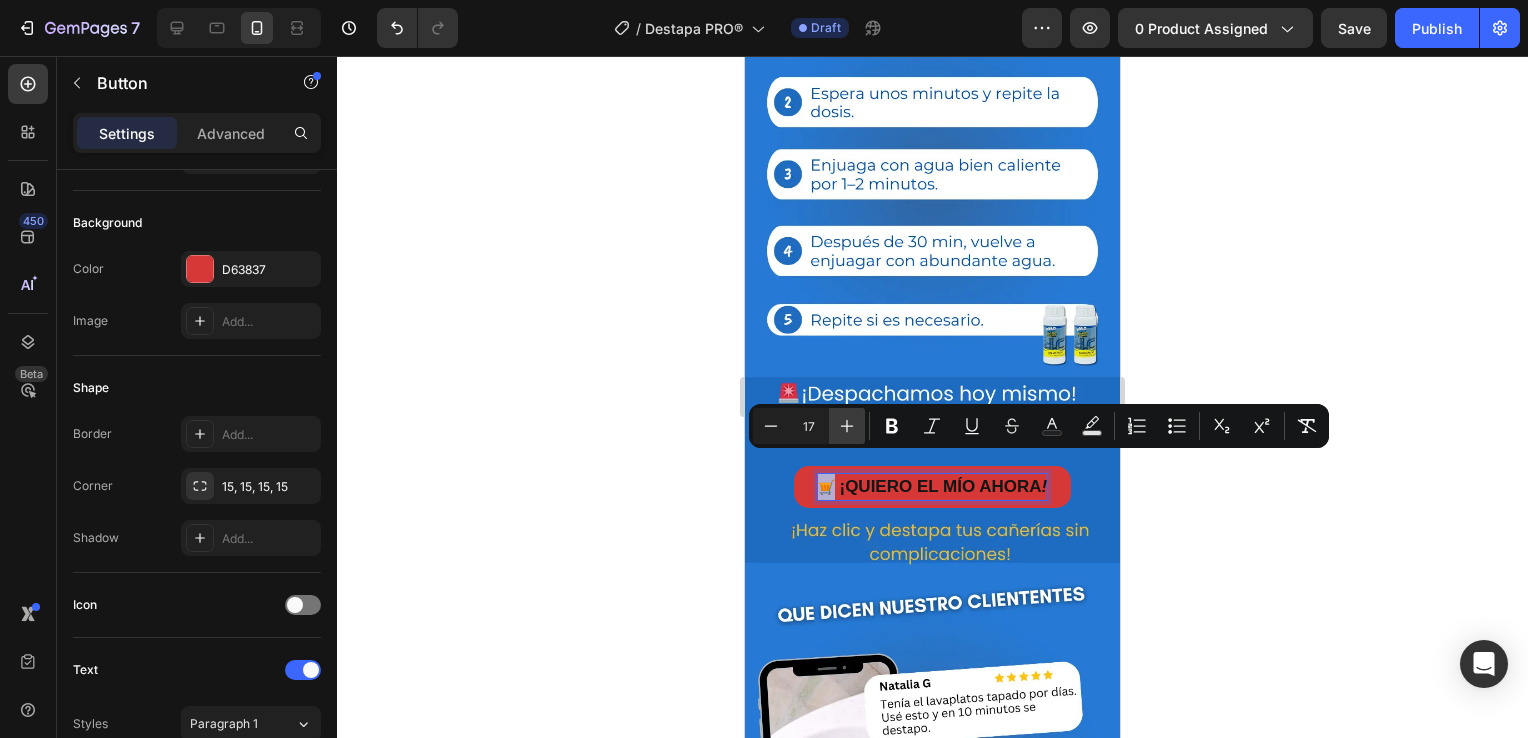 type on "18" 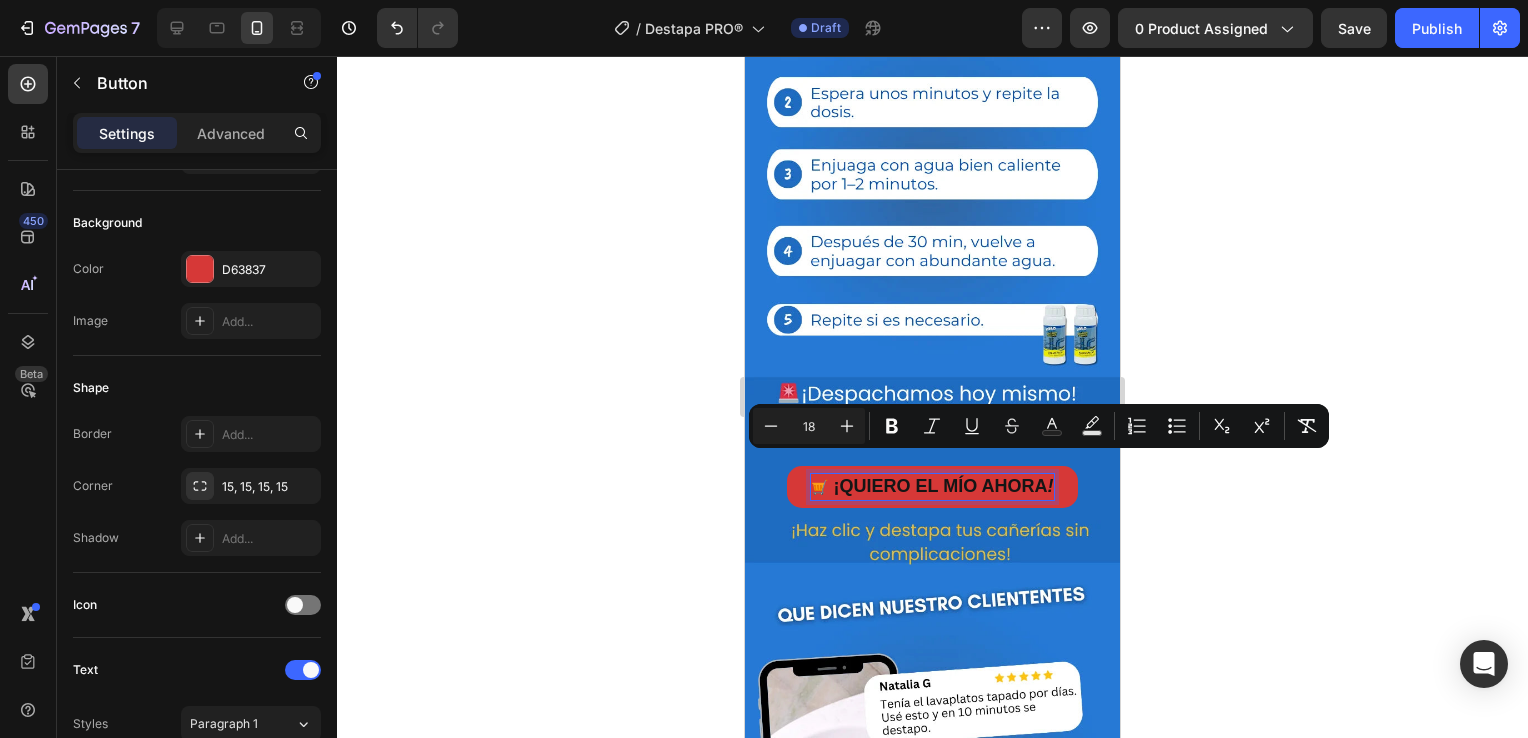 click 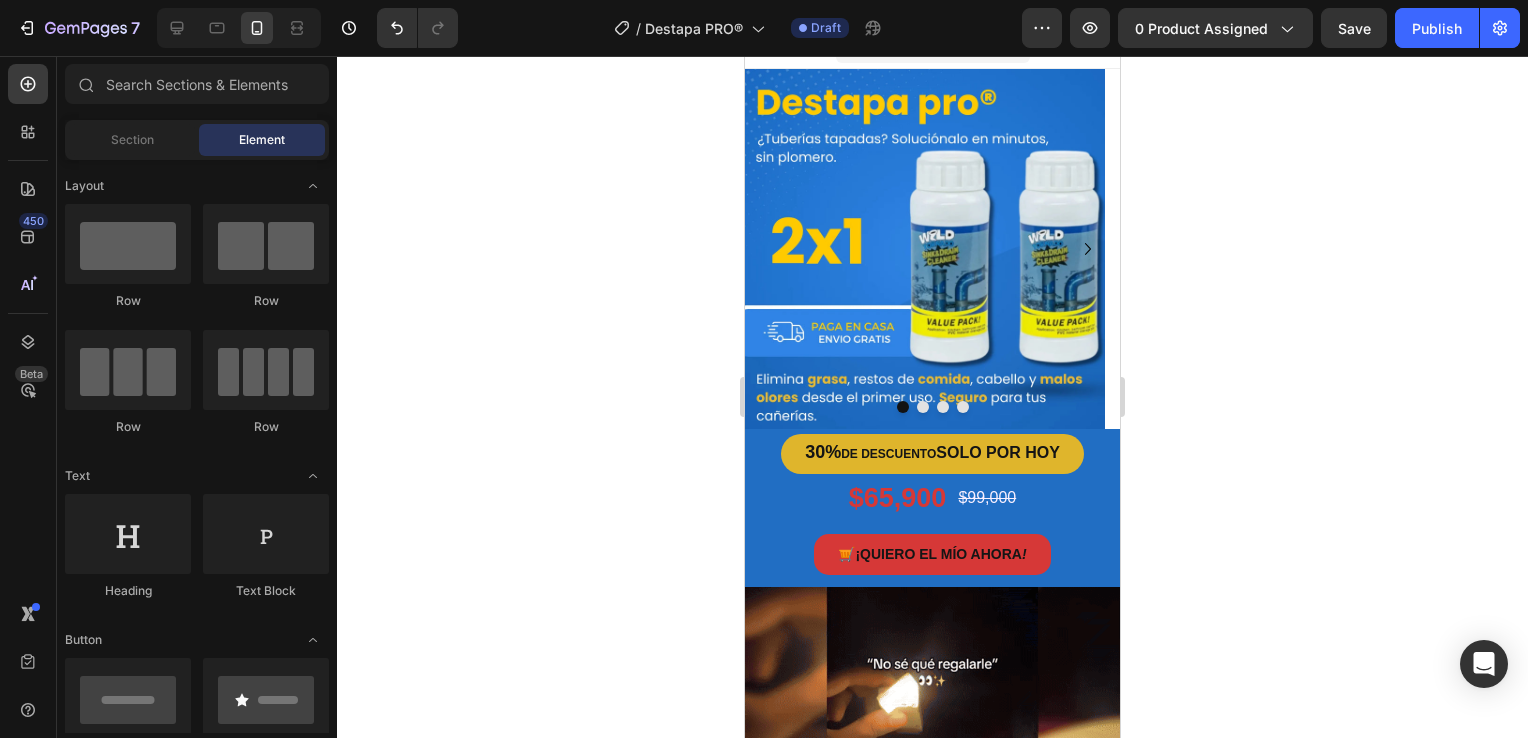 scroll, scrollTop: 1, scrollLeft: 0, axis: vertical 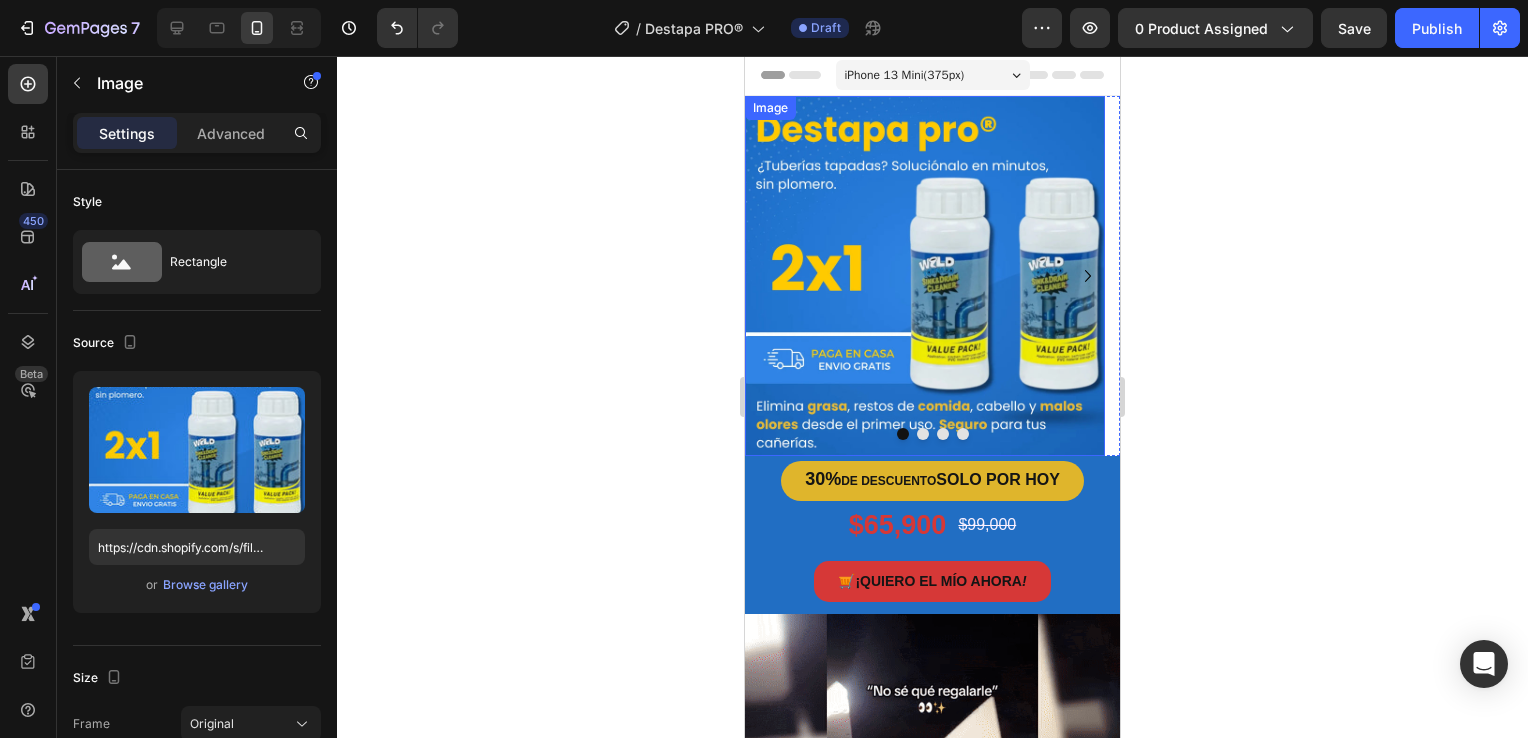 click at bounding box center [925, 276] 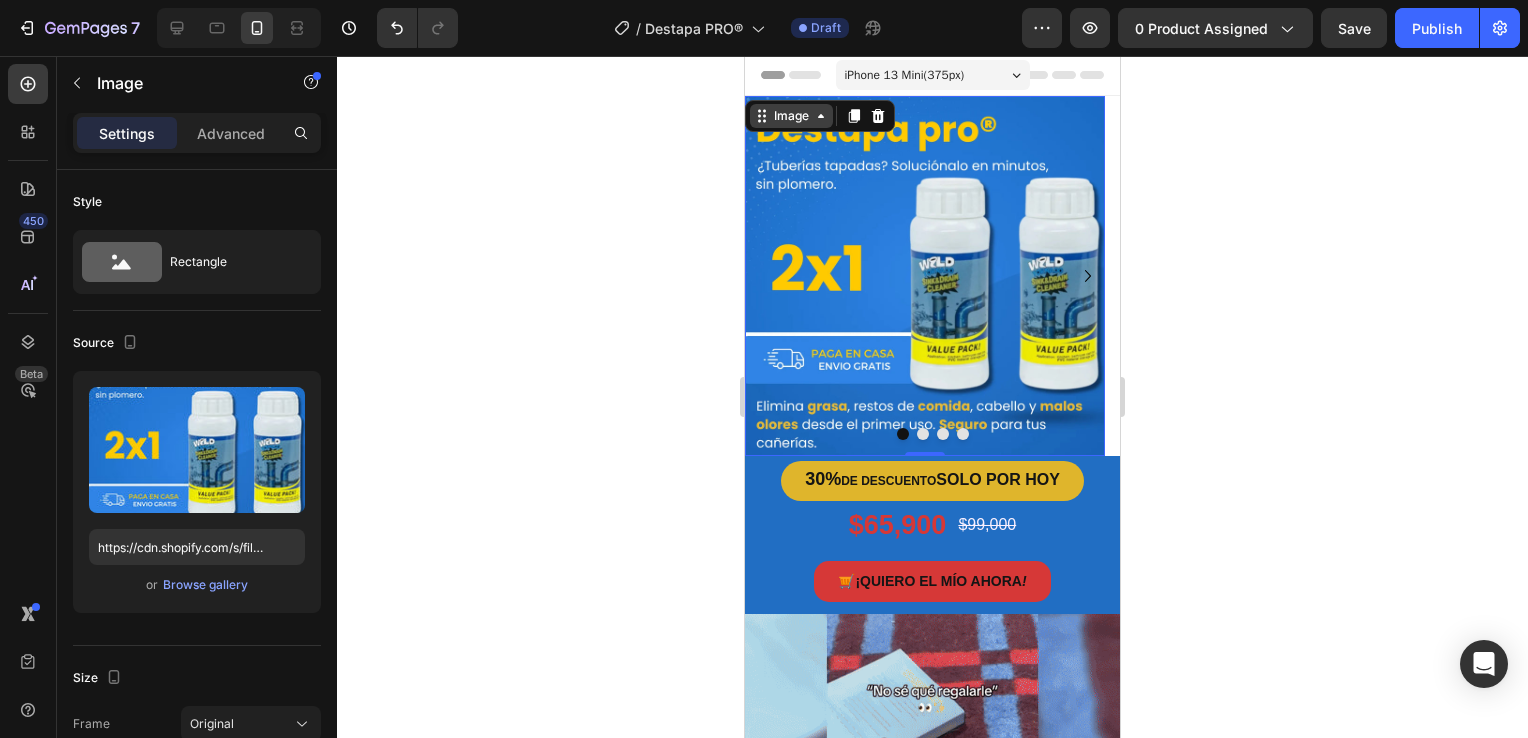 click on "Image" at bounding box center (791, 116) 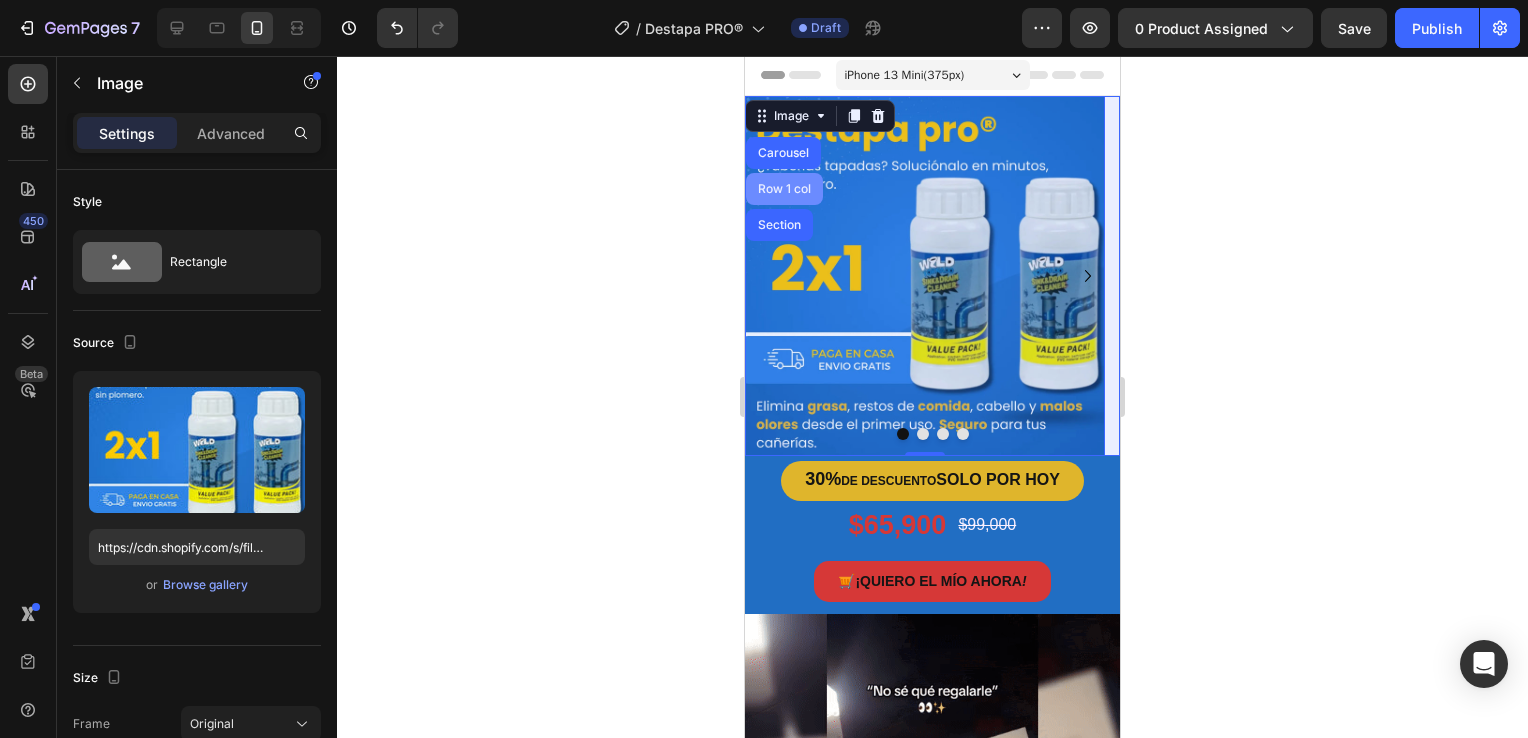 click on "Row 1 col" at bounding box center (784, 189) 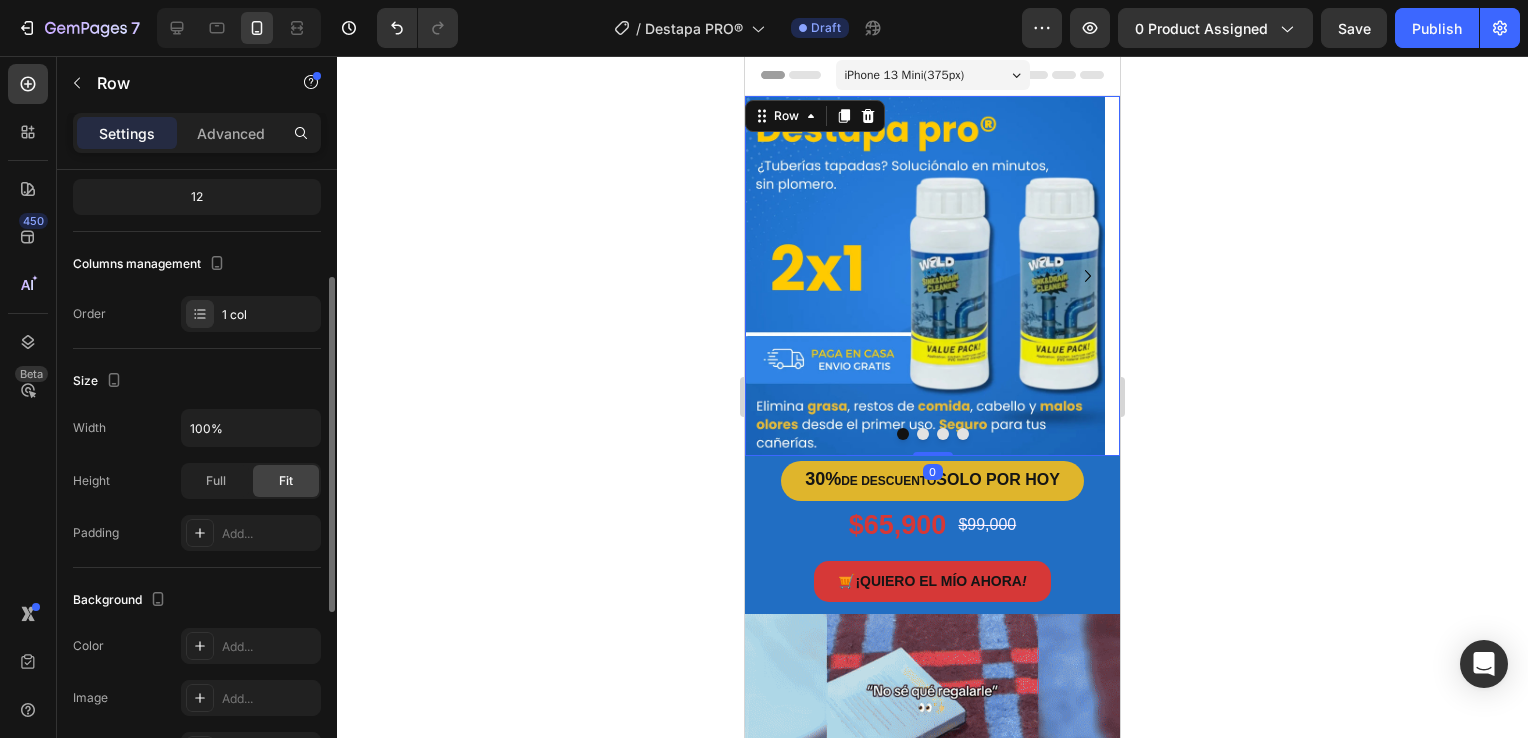 scroll, scrollTop: 0, scrollLeft: 0, axis: both 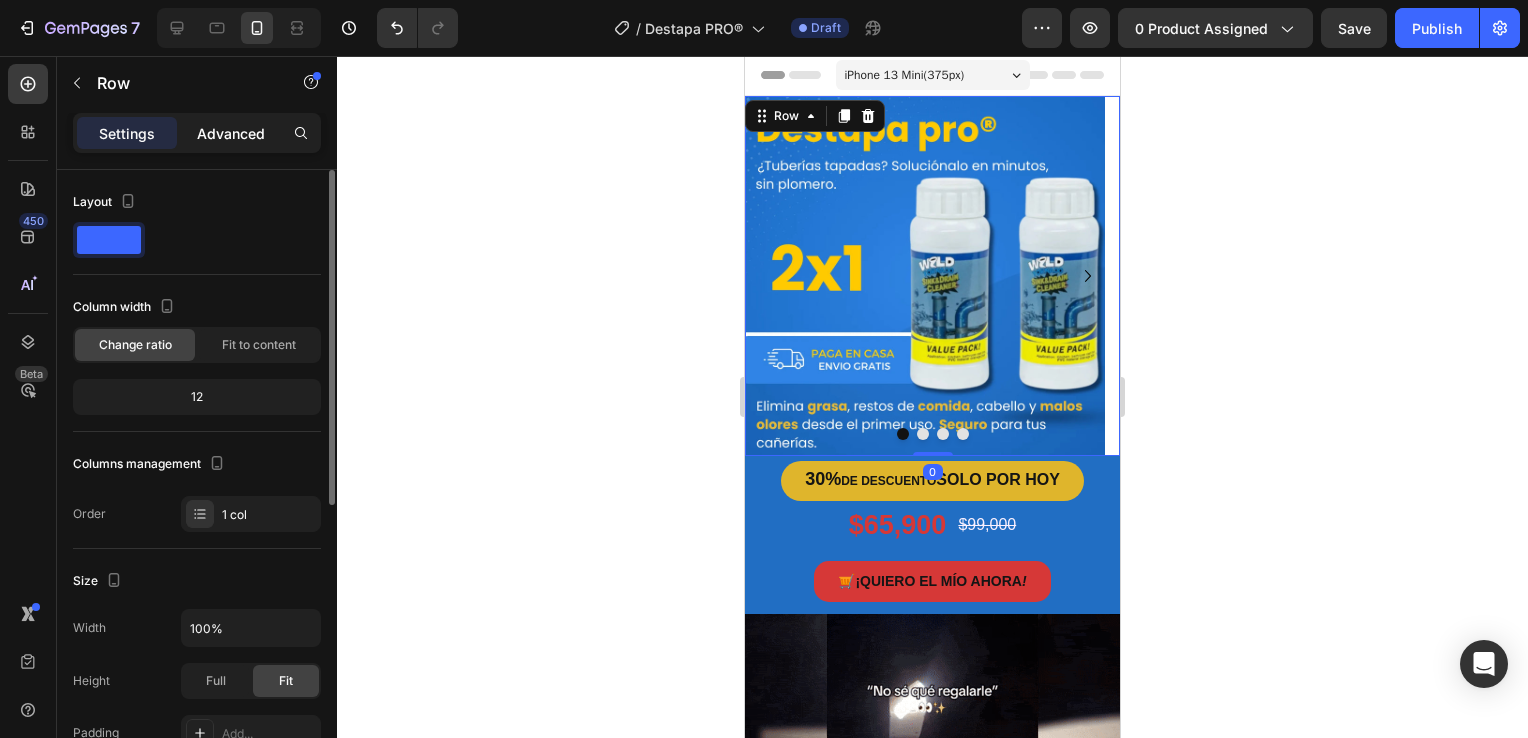 click on "Advanced" 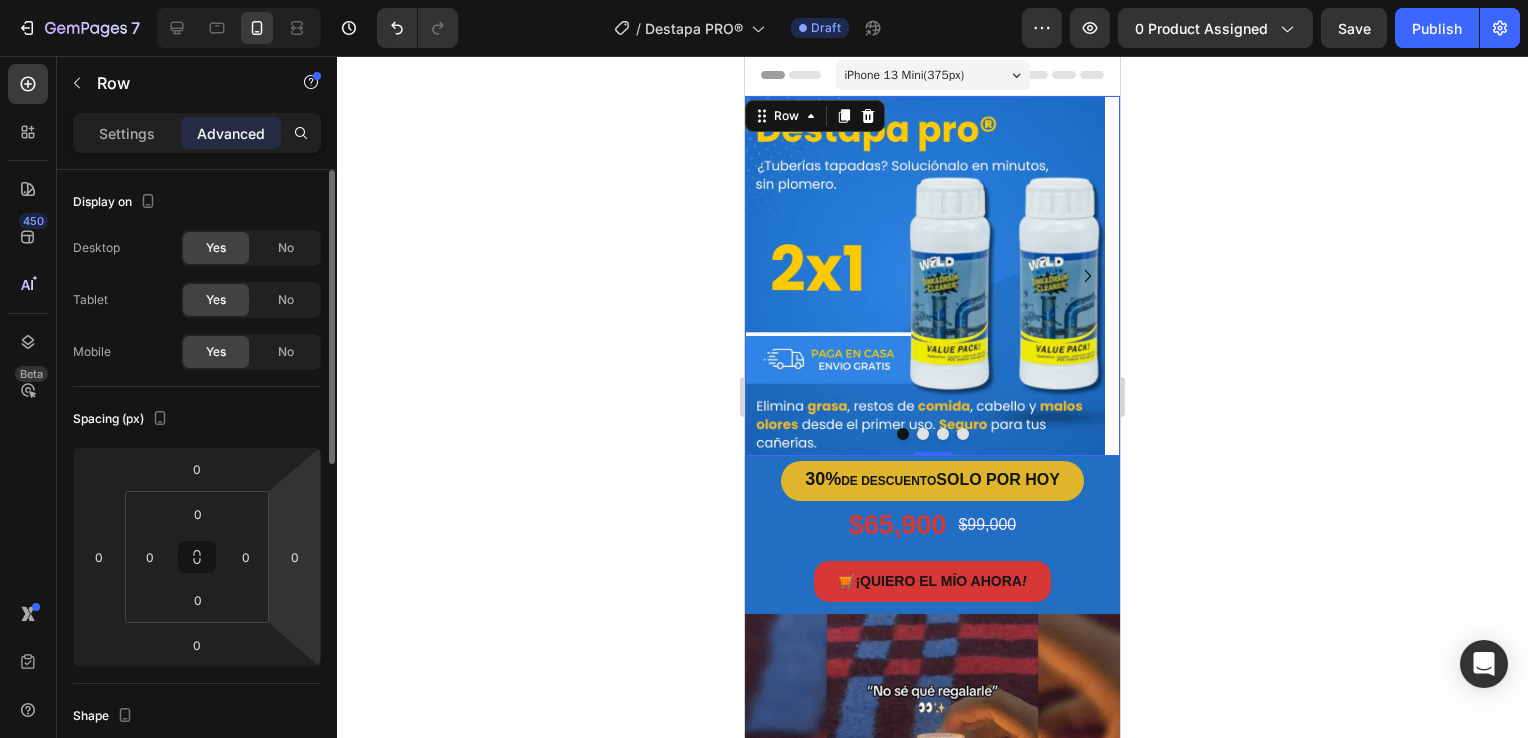 scroll, scrollTop: 300, scrollLeft: 0, axis: vertical 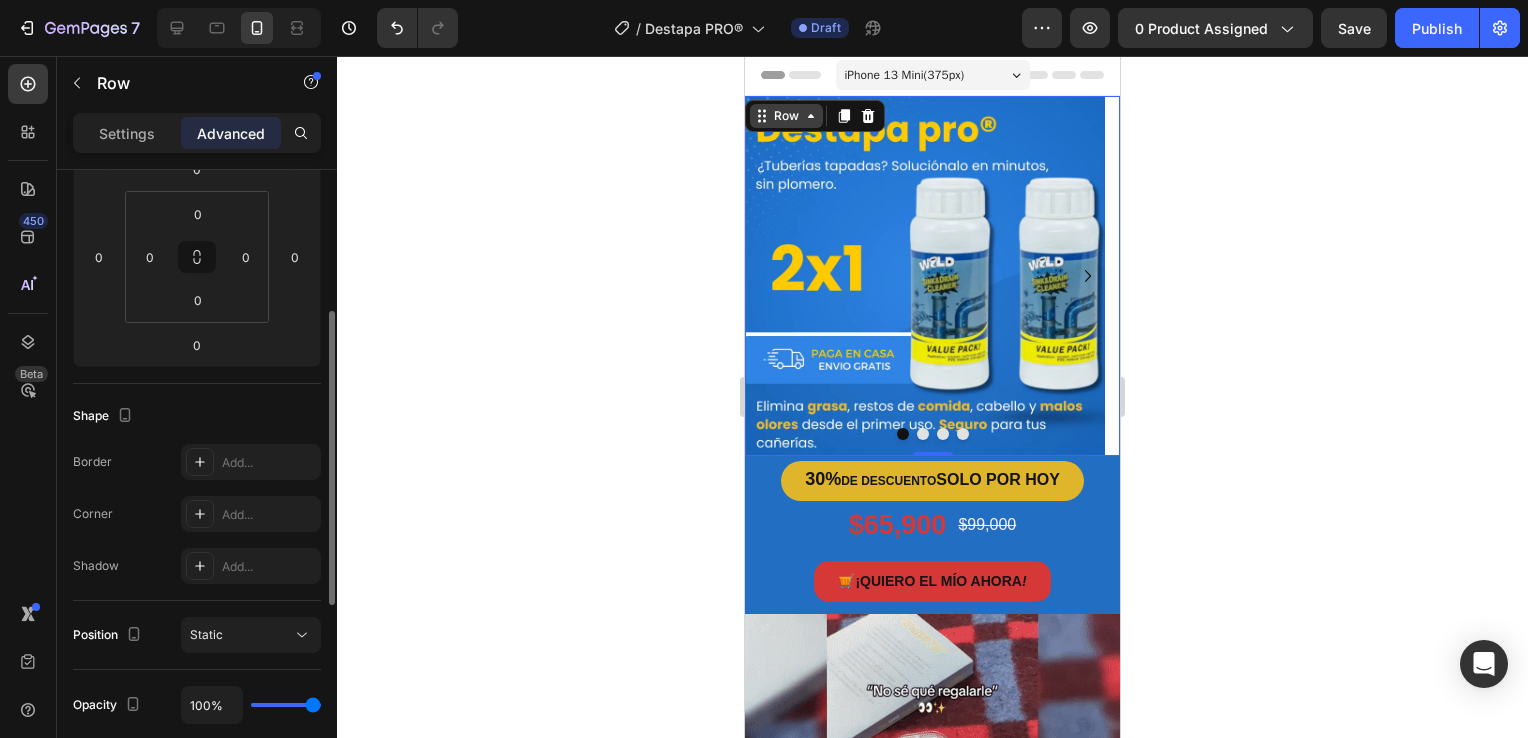 click 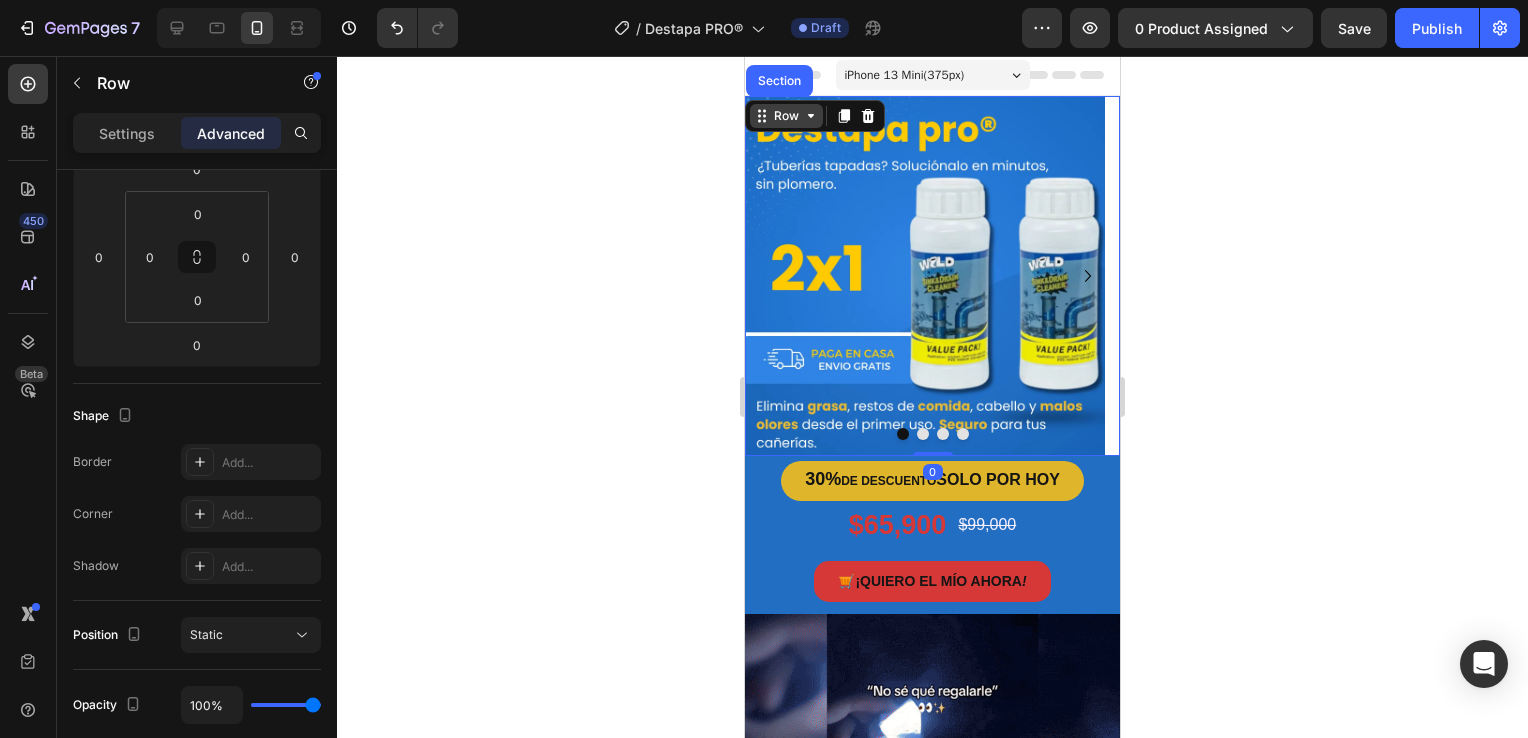 click on "Row" at bounding box center (786, 116) 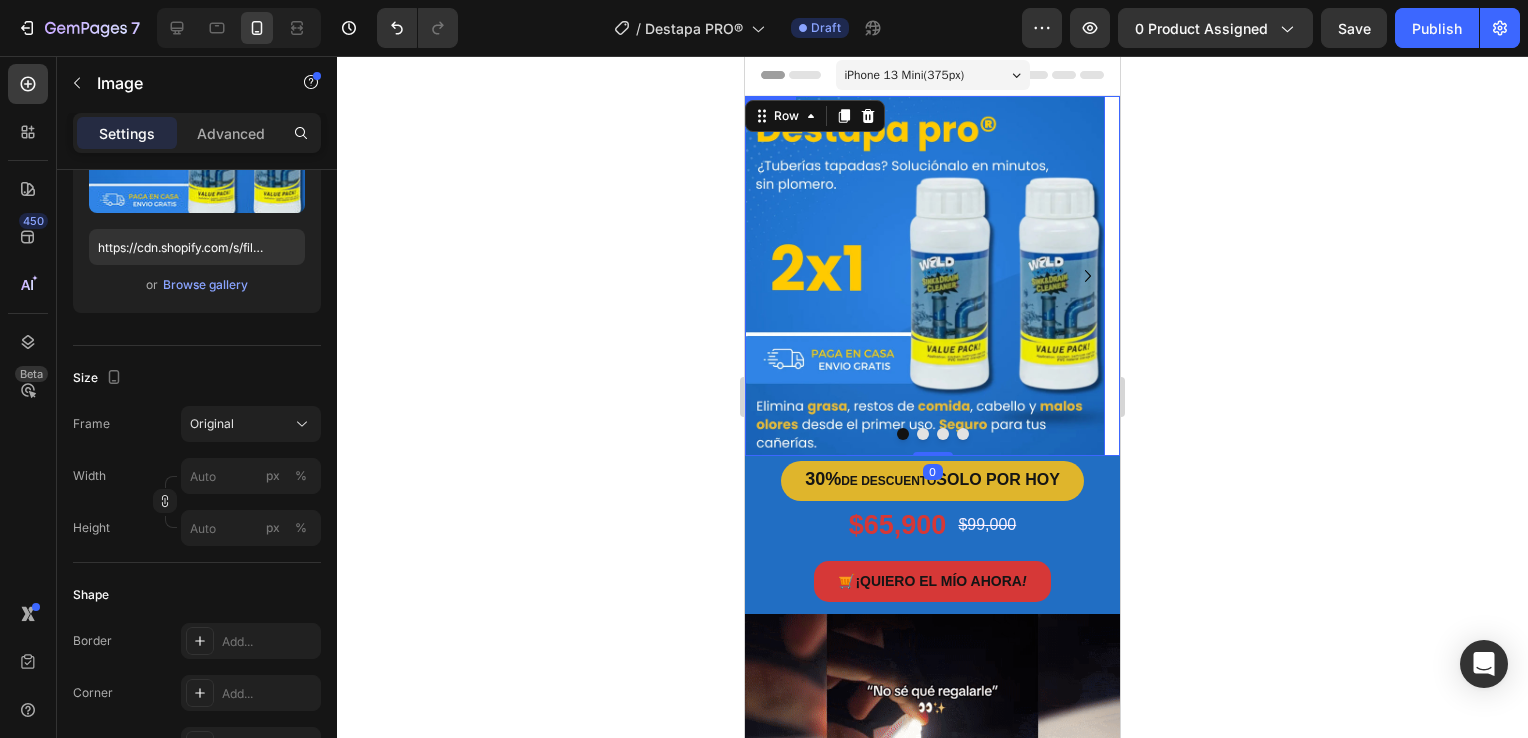 click at bounding box center [925, 276] 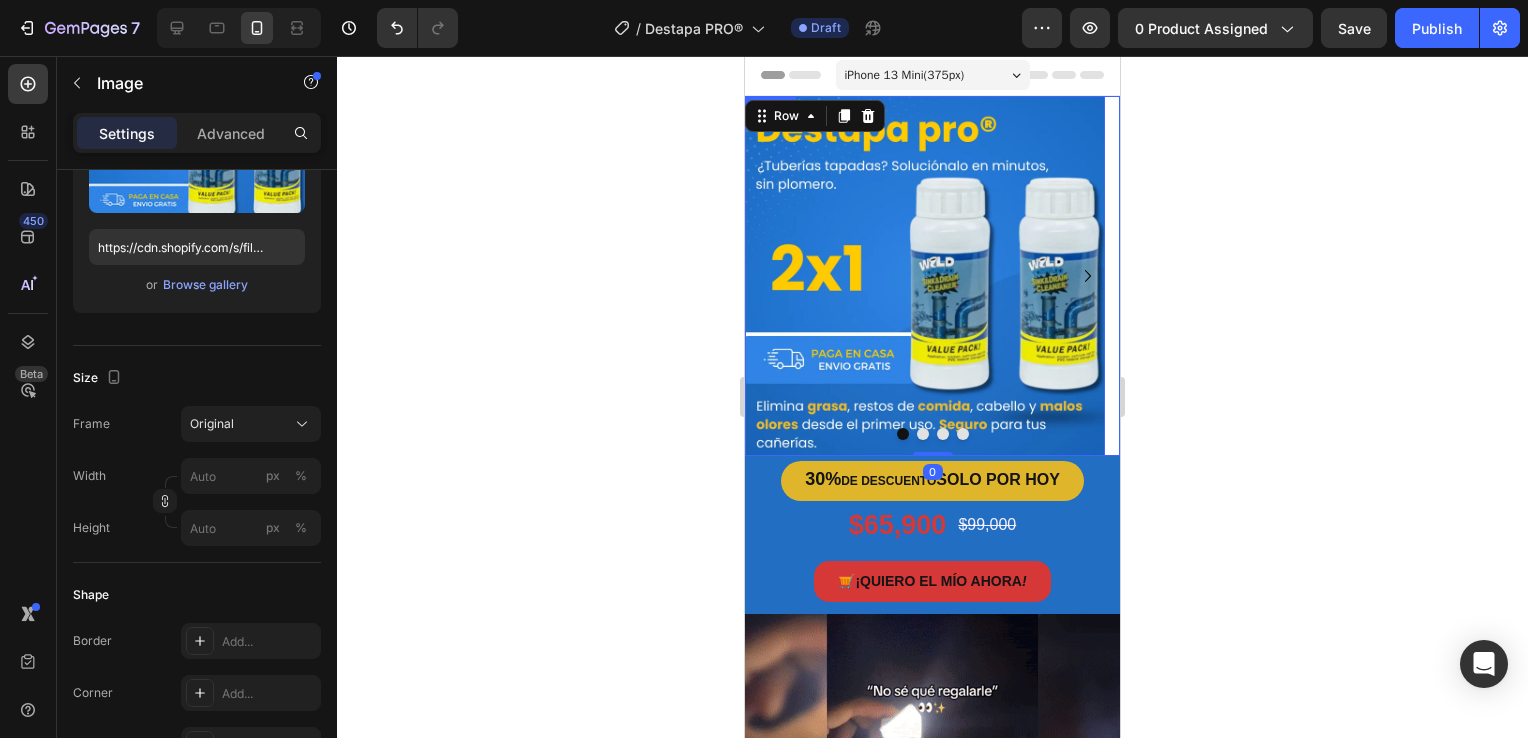 scroll, scrollTop: 0, scrollLeft: 0, axis: both 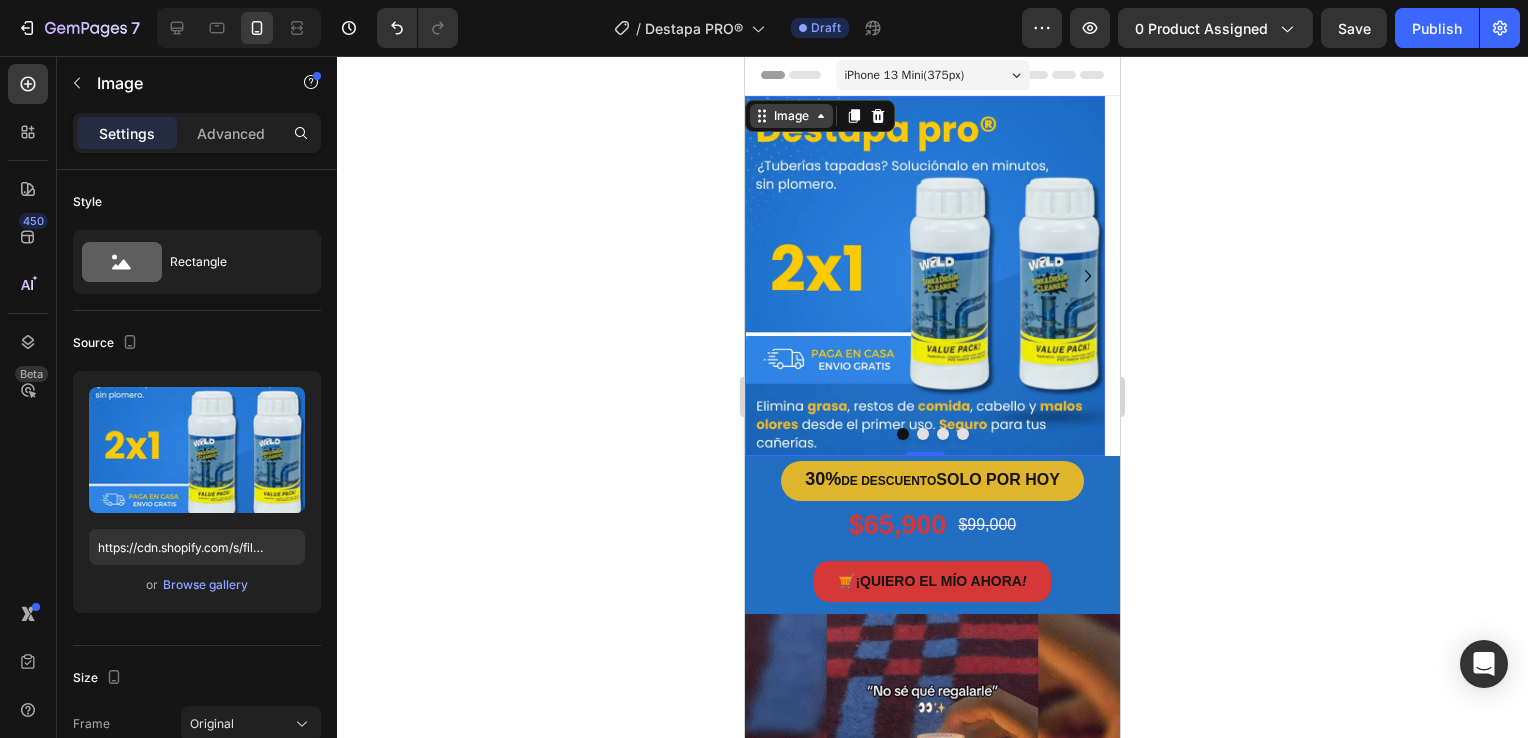 click on "Image" at bounding box center (791, 116) 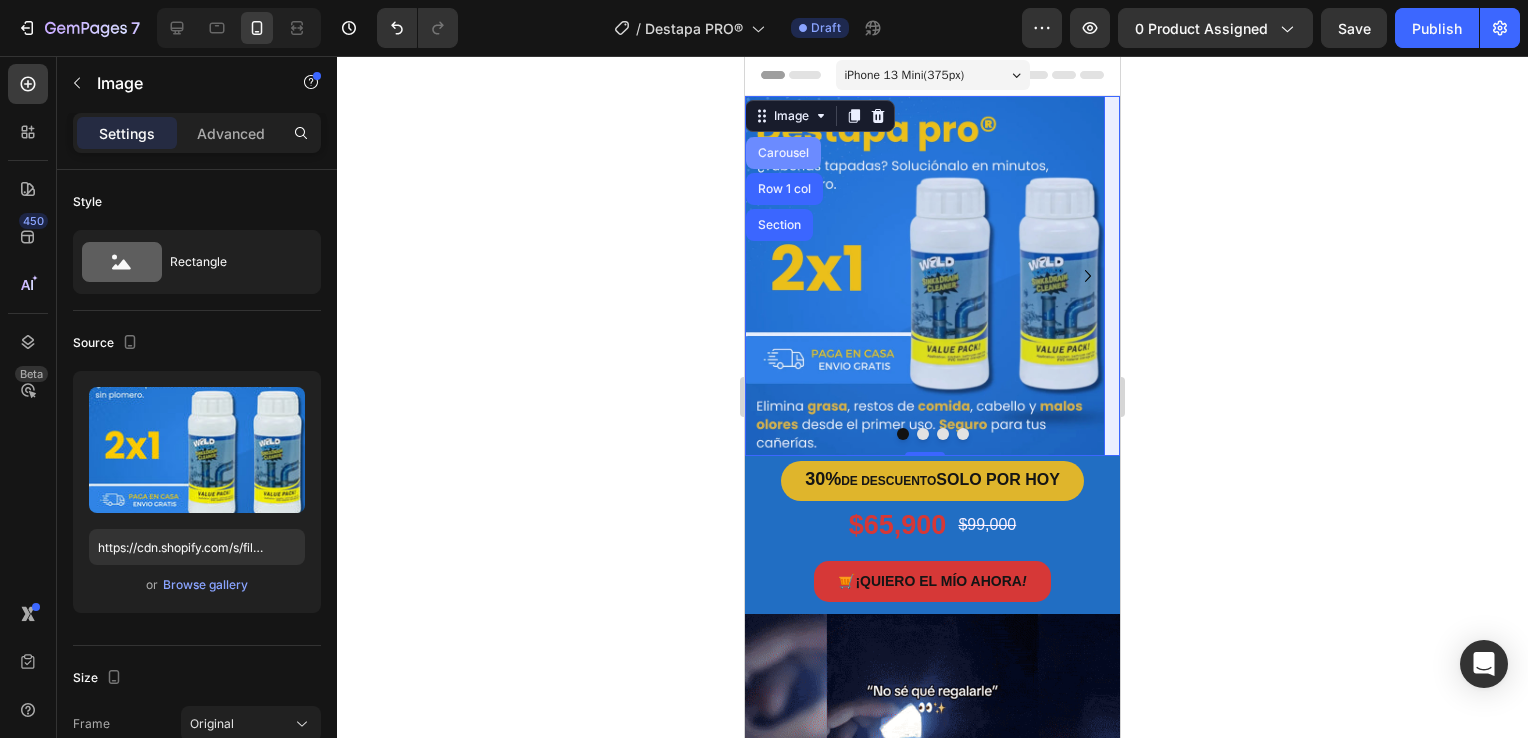 click on "Carousel" at bounding box center (783, 153) 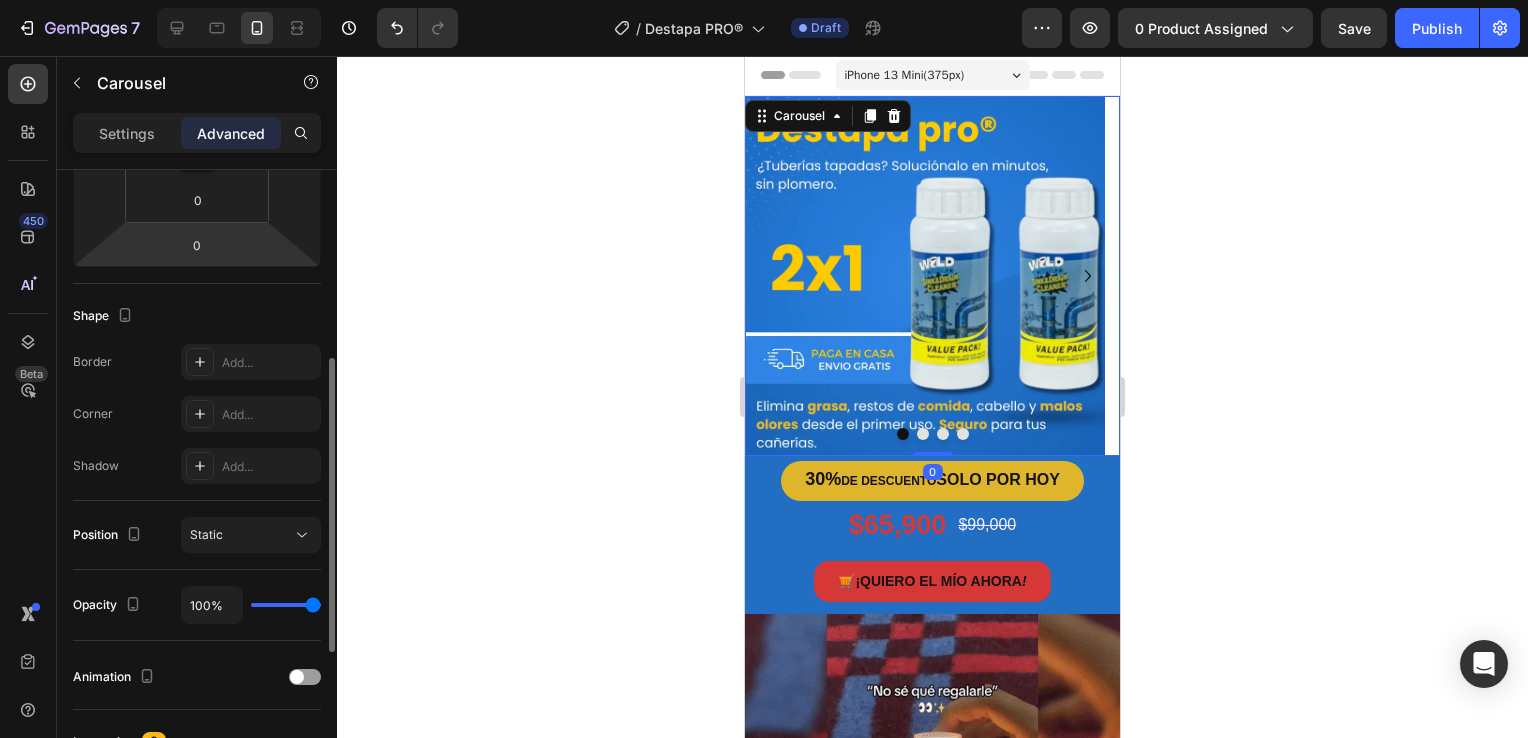 scroll, scrollTop: 100, scrollLeft: 0, axis: vertical 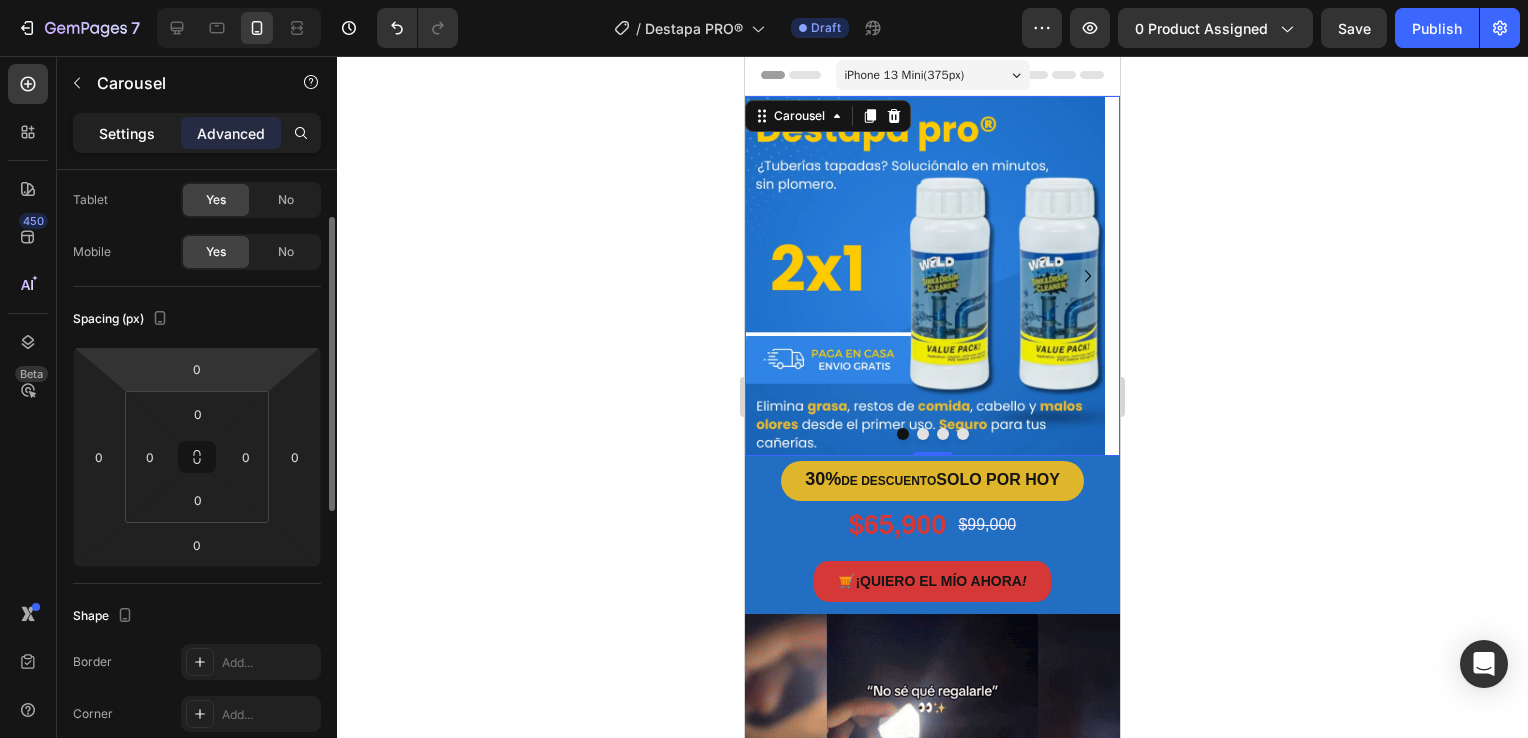 click on "Settings" at bounding box center [127, 133] 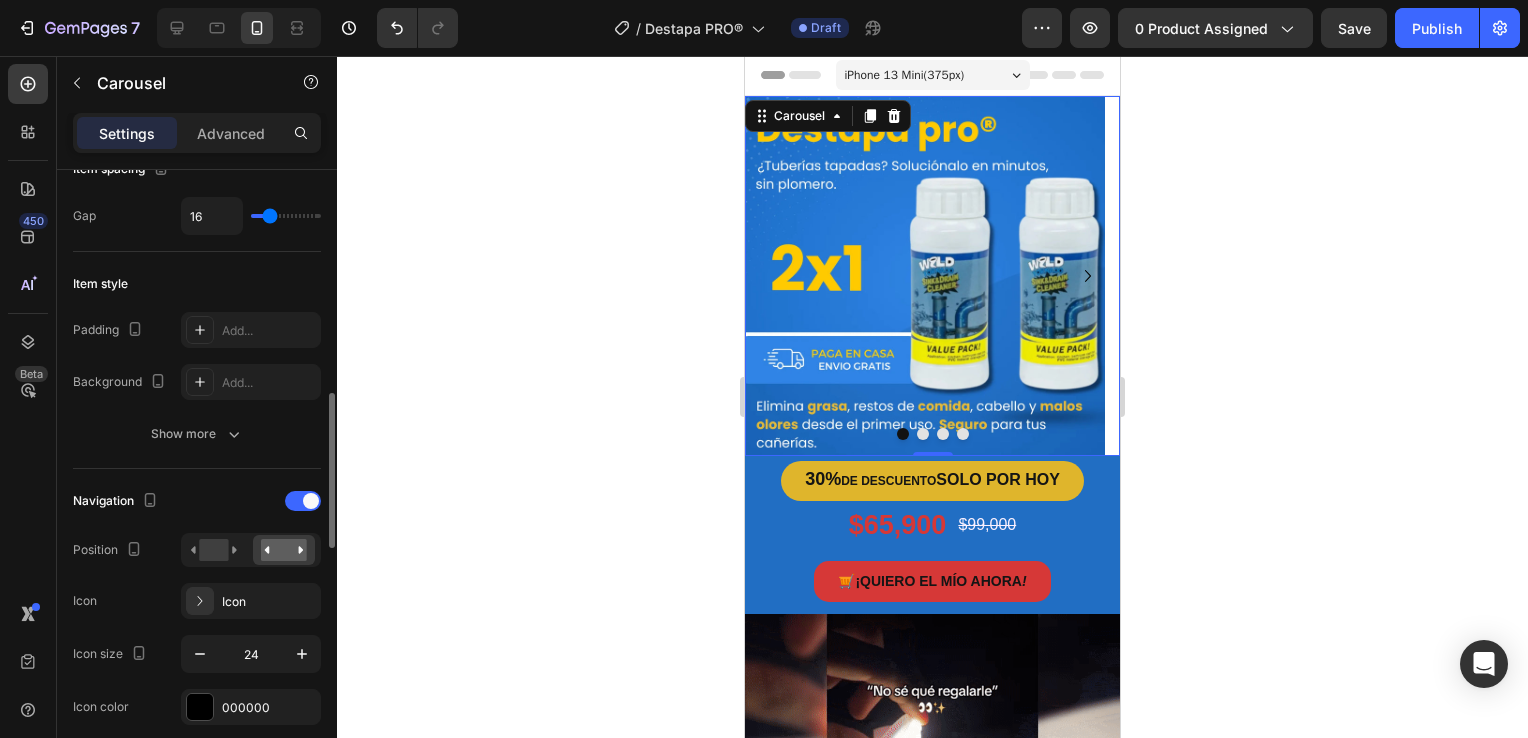 scroll, scrollTop: 600, scrollLeft: 0, axis: vertical 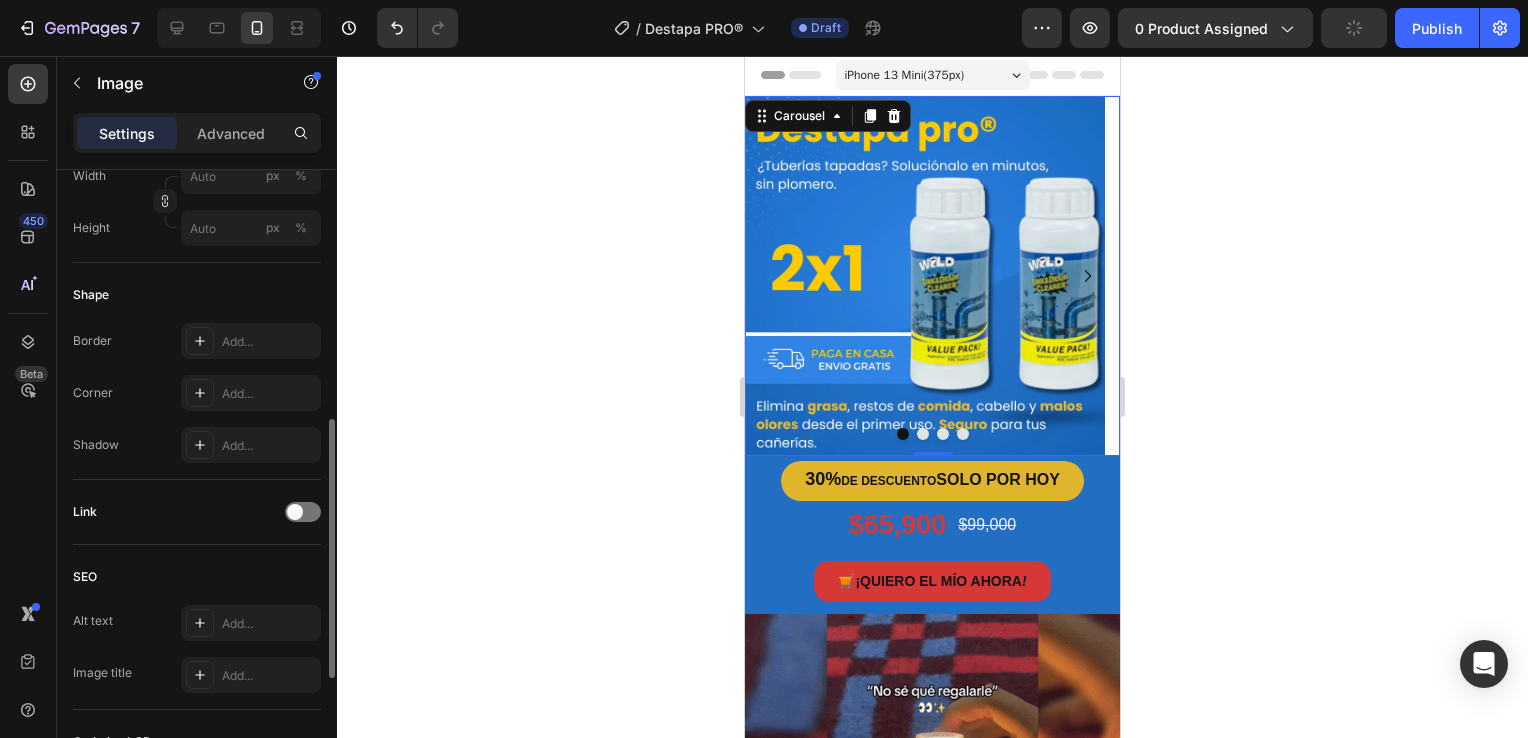 click at bounding box center [925, 276] 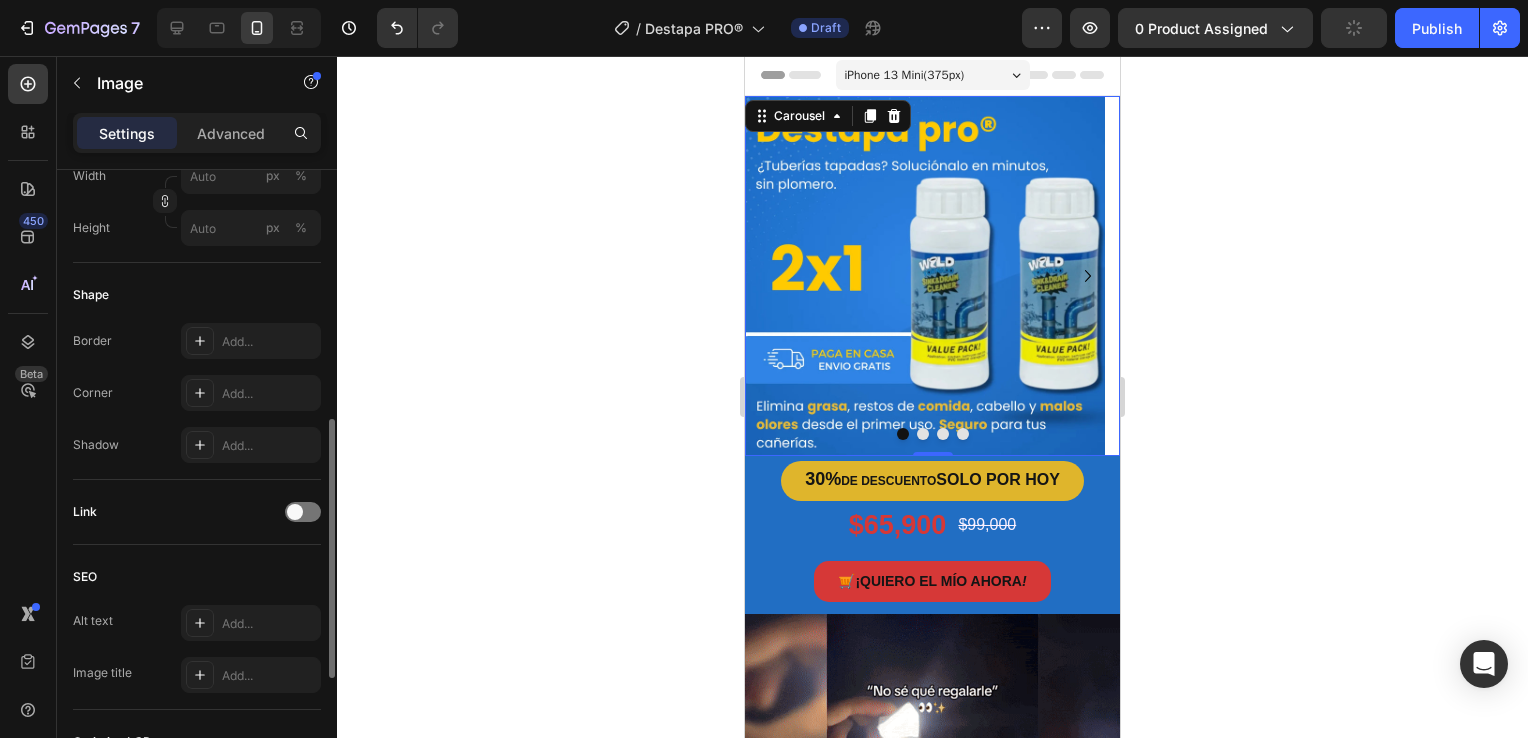 scroll, scrollTop: 0, scrollLeft: 0, axis: both 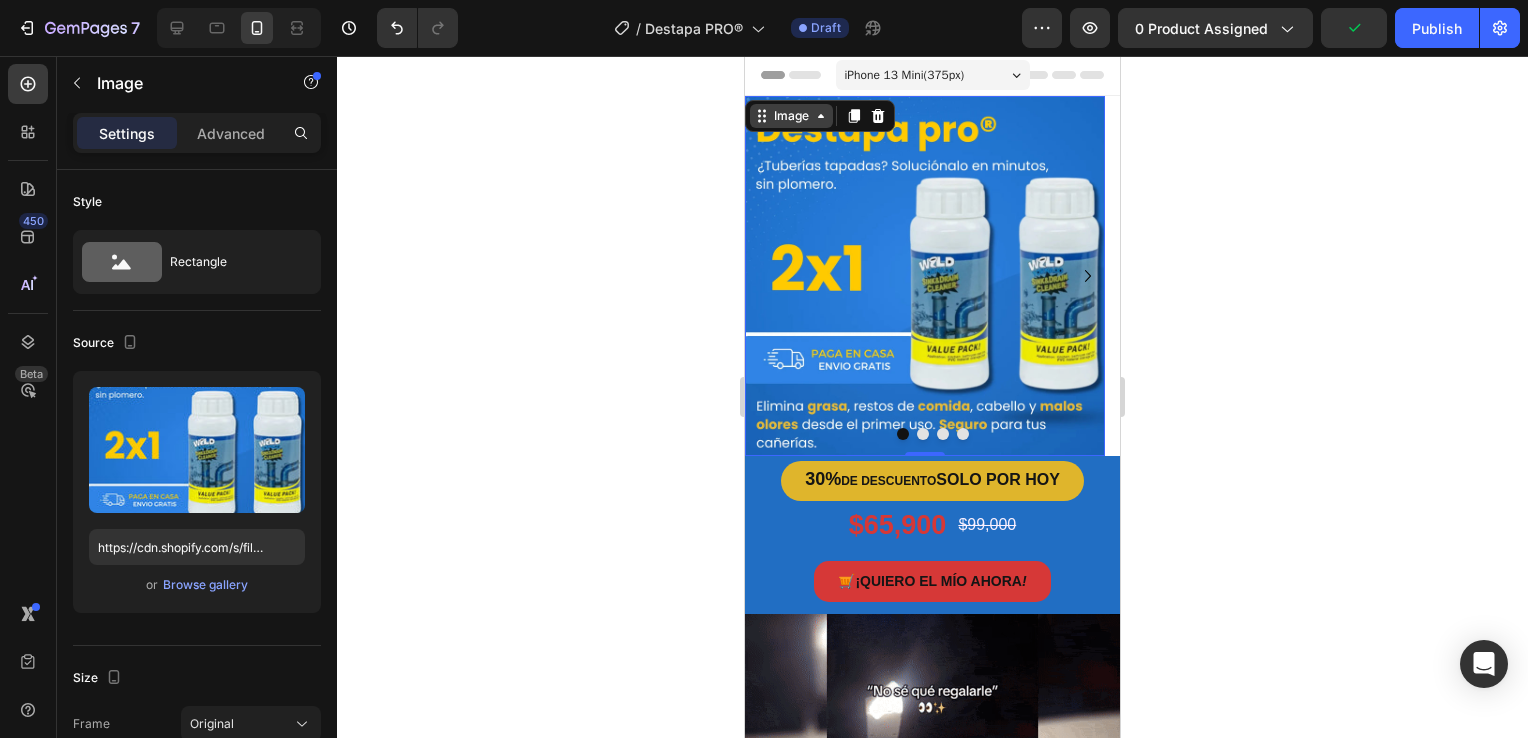 click on "Image" at bounding box center (791, 116) 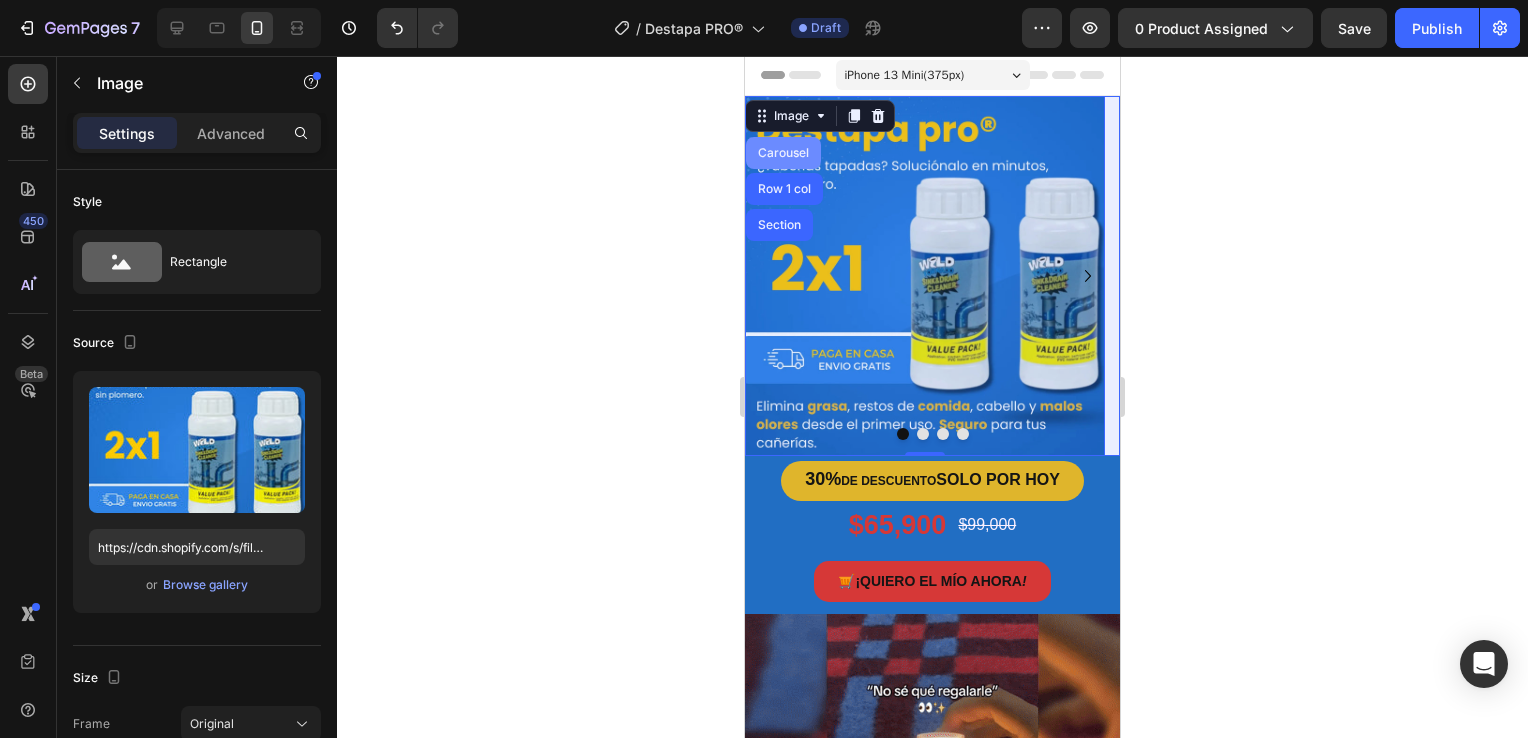 click on "Carousel" at bounding box center (783, 153) 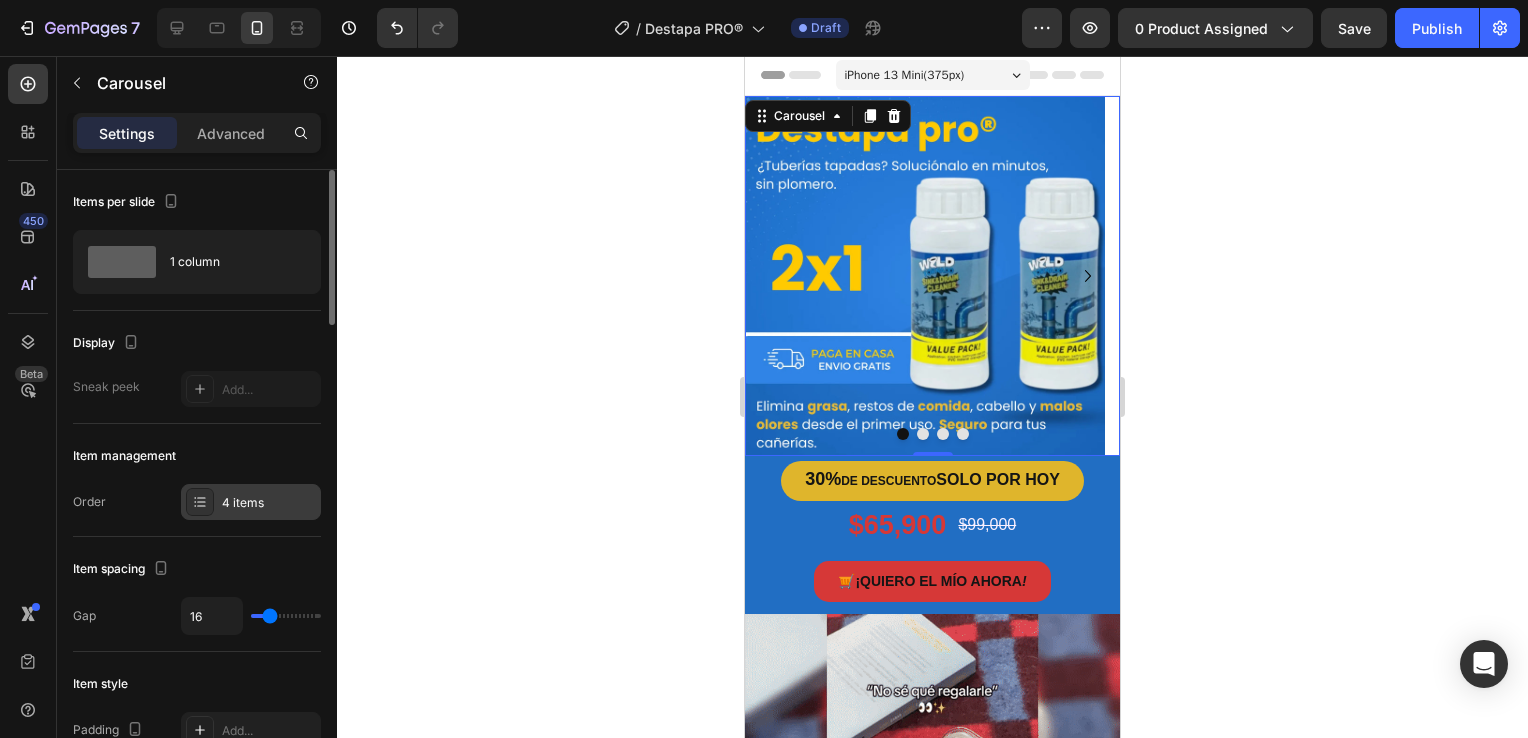 click 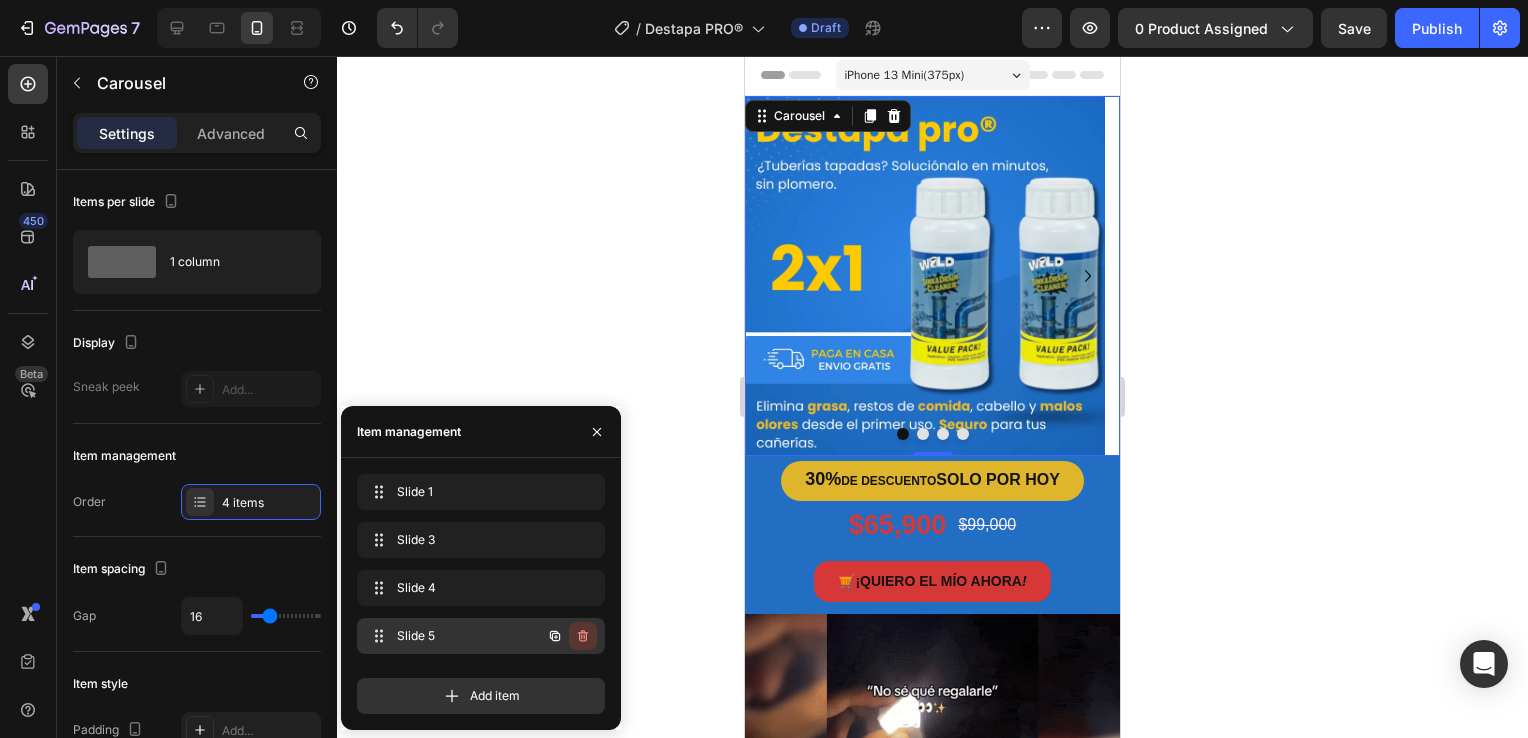 click 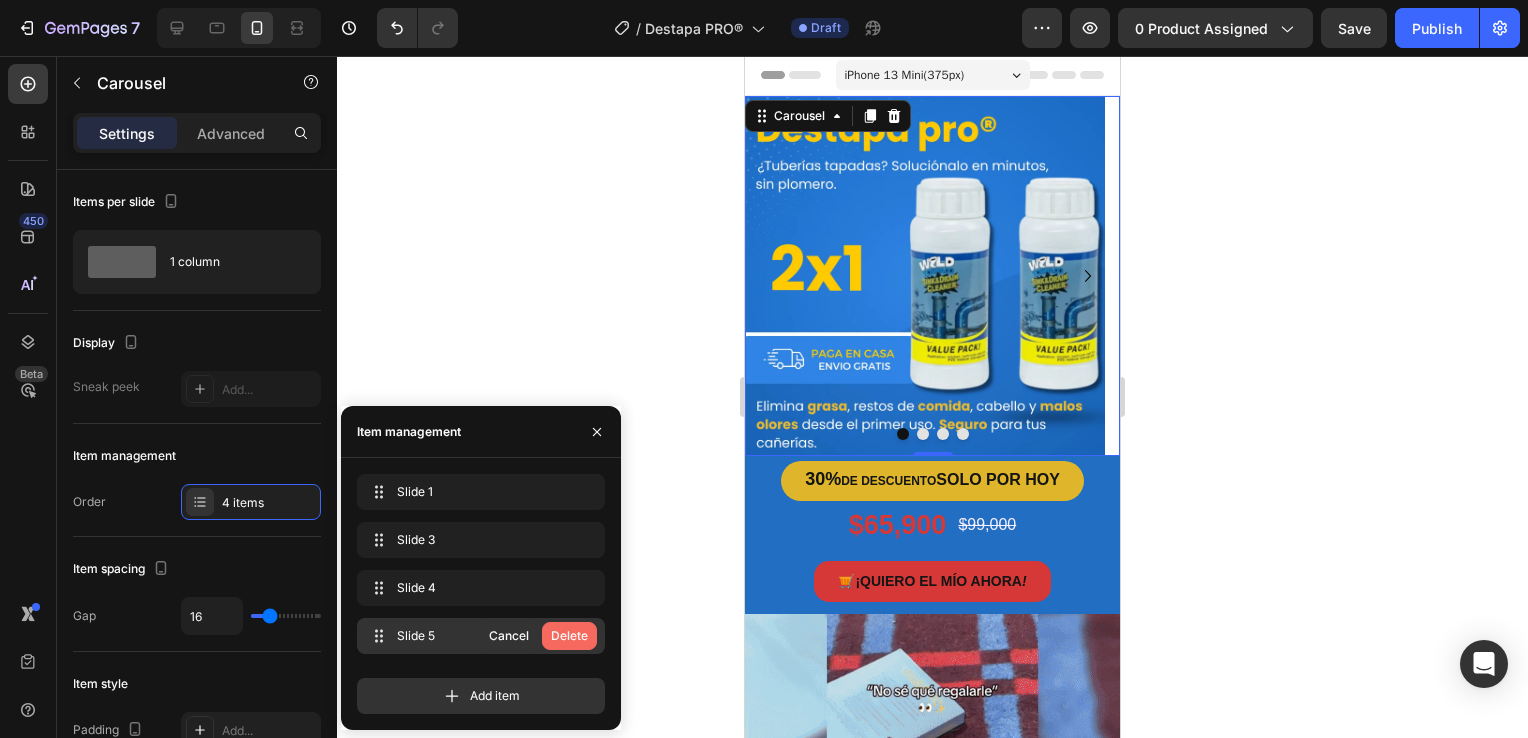 click on "Delete" at bounding box center (569, 636) 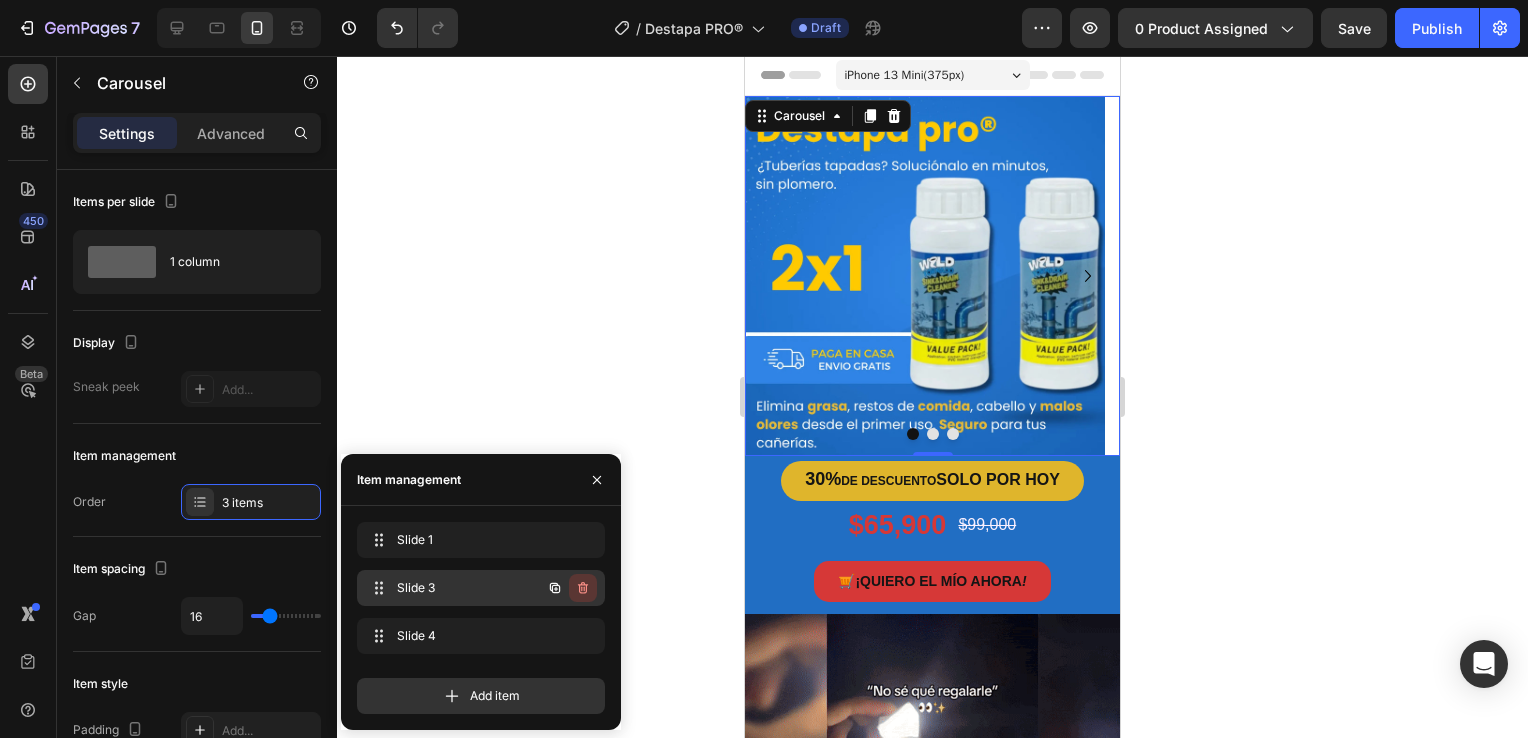 click 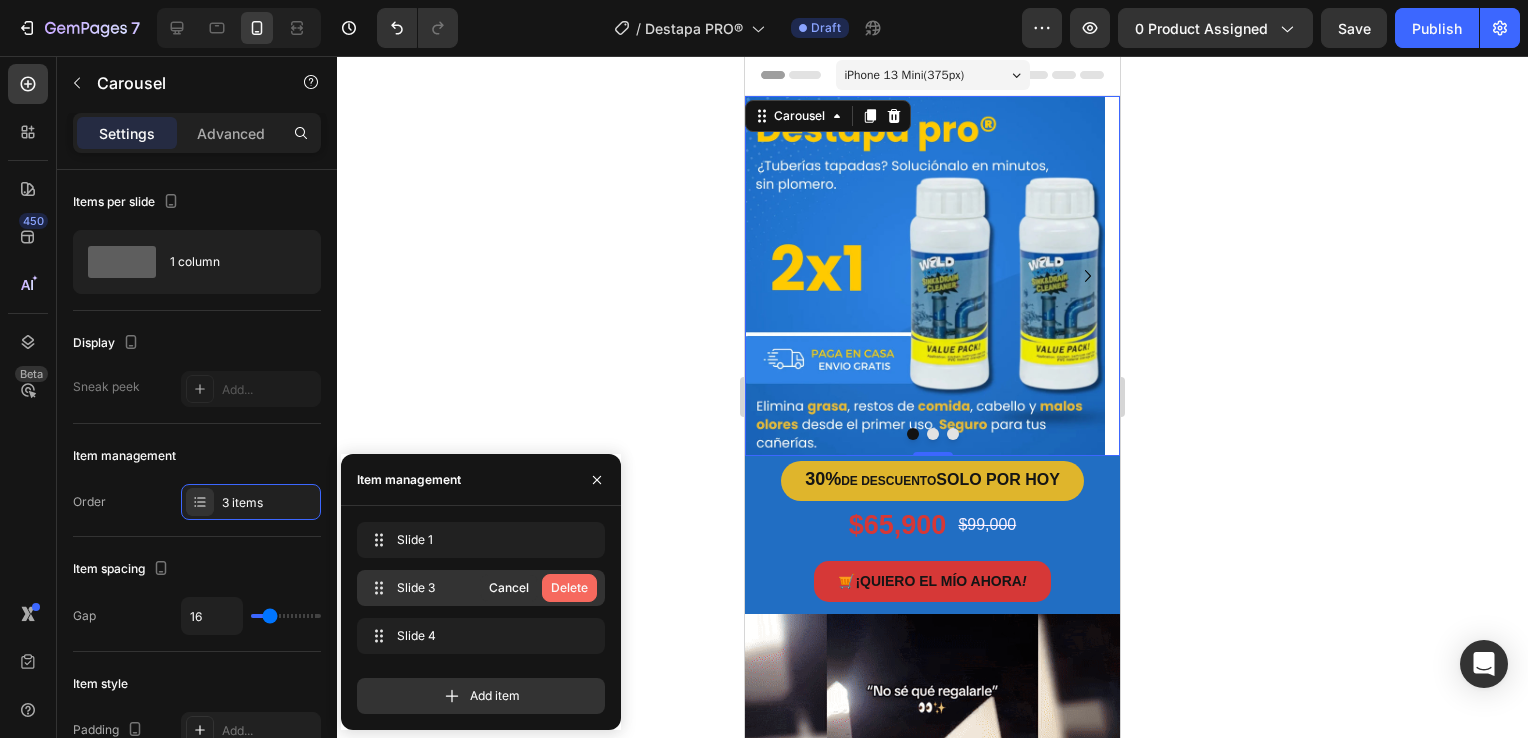 click on "Delete" at bounding box center [569, 588] 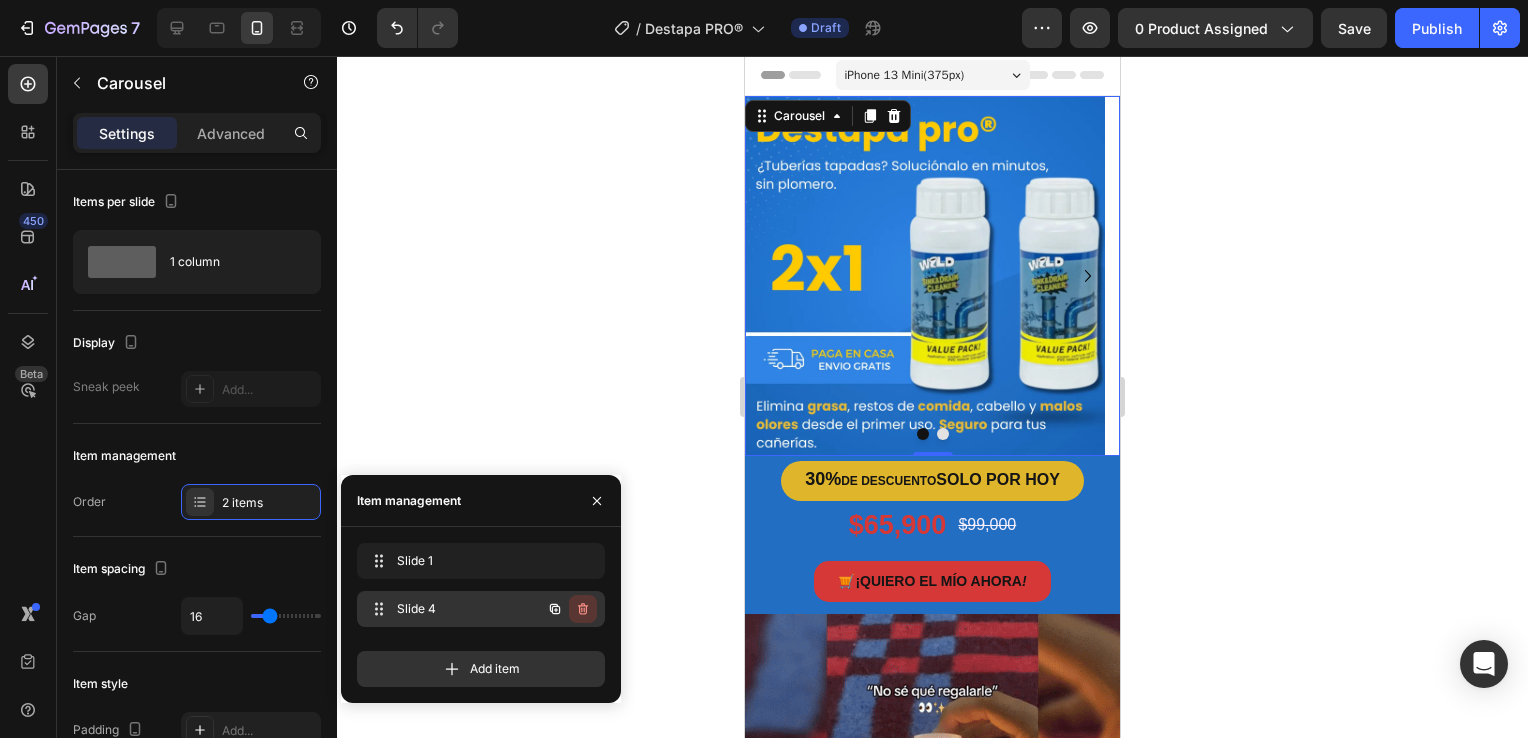 click 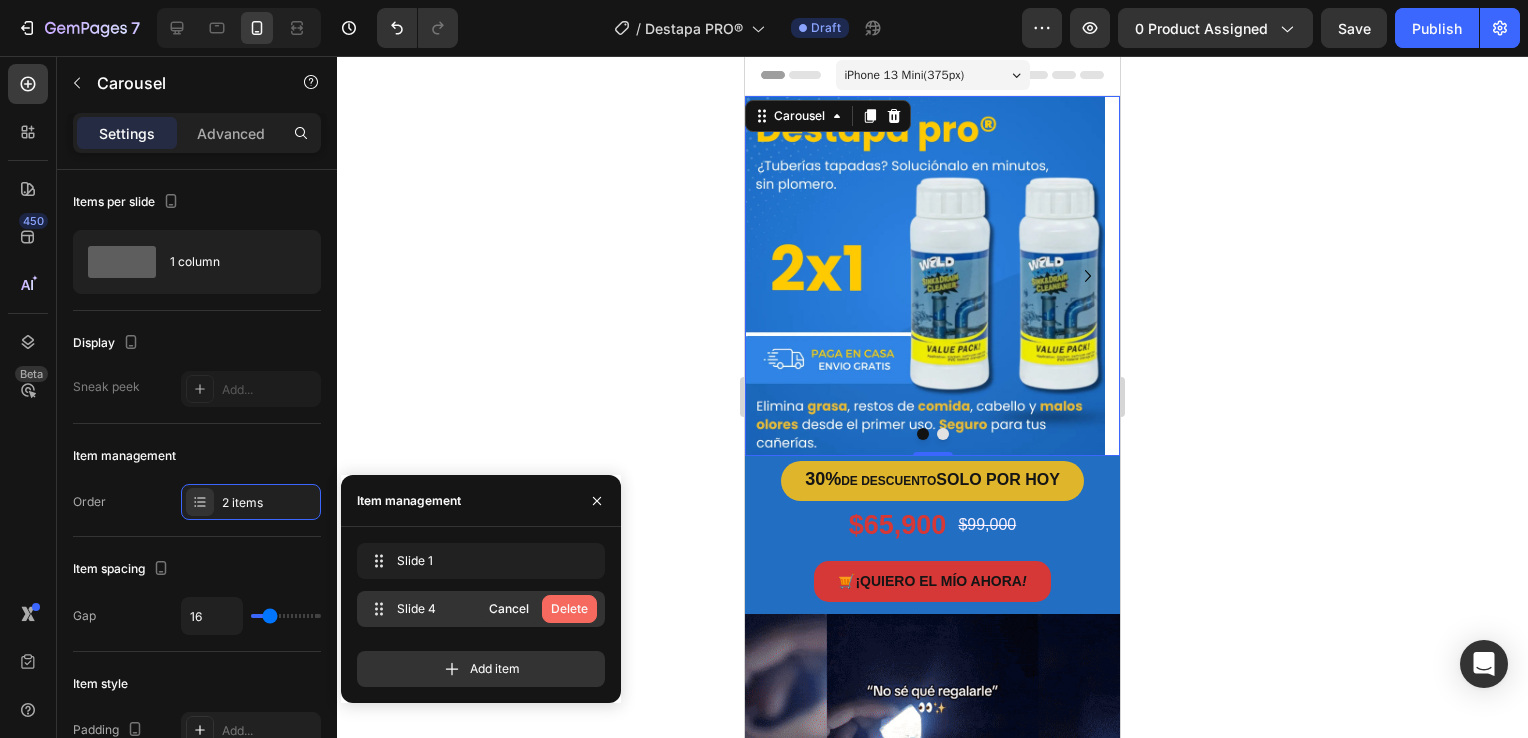 click on "Delete" at bounding box center [569, 609] 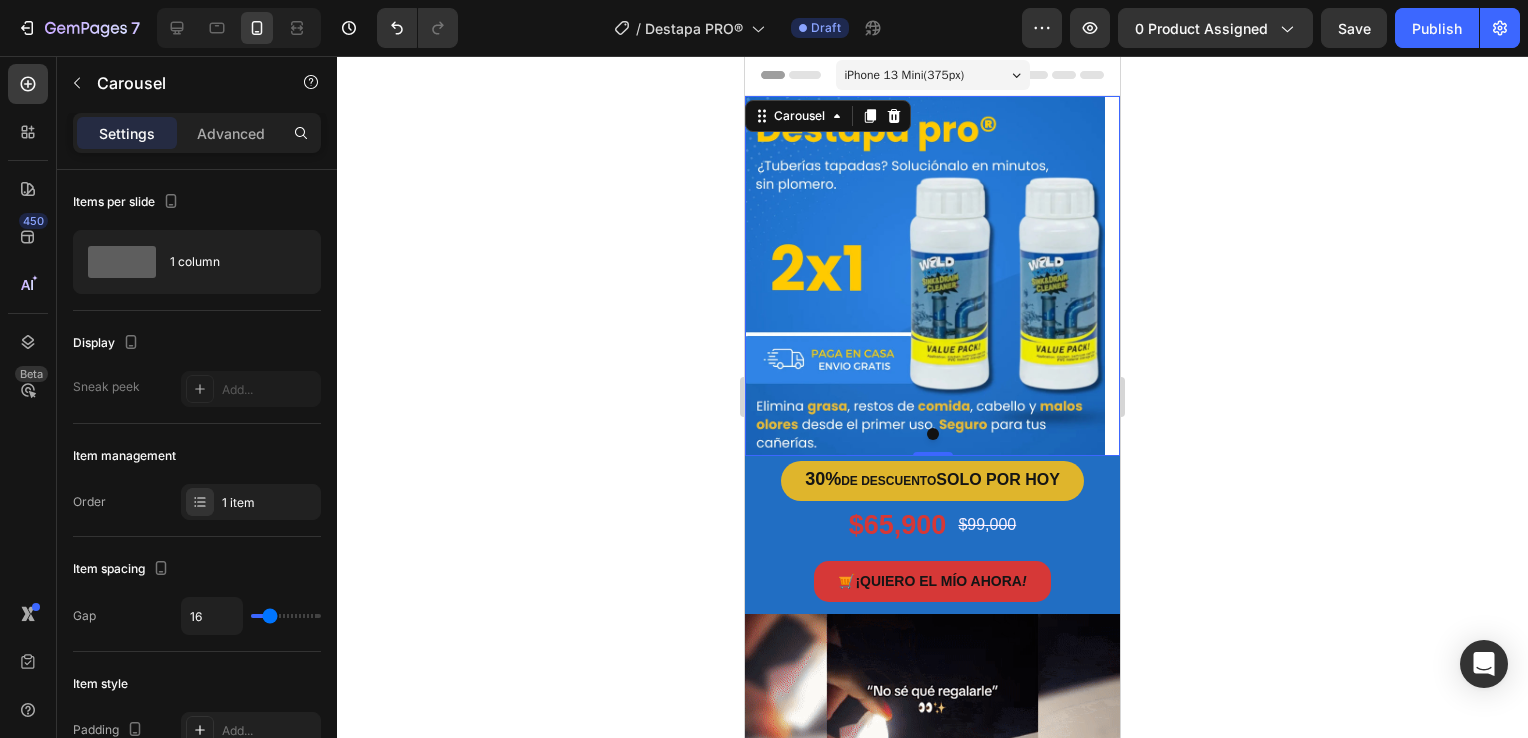 click 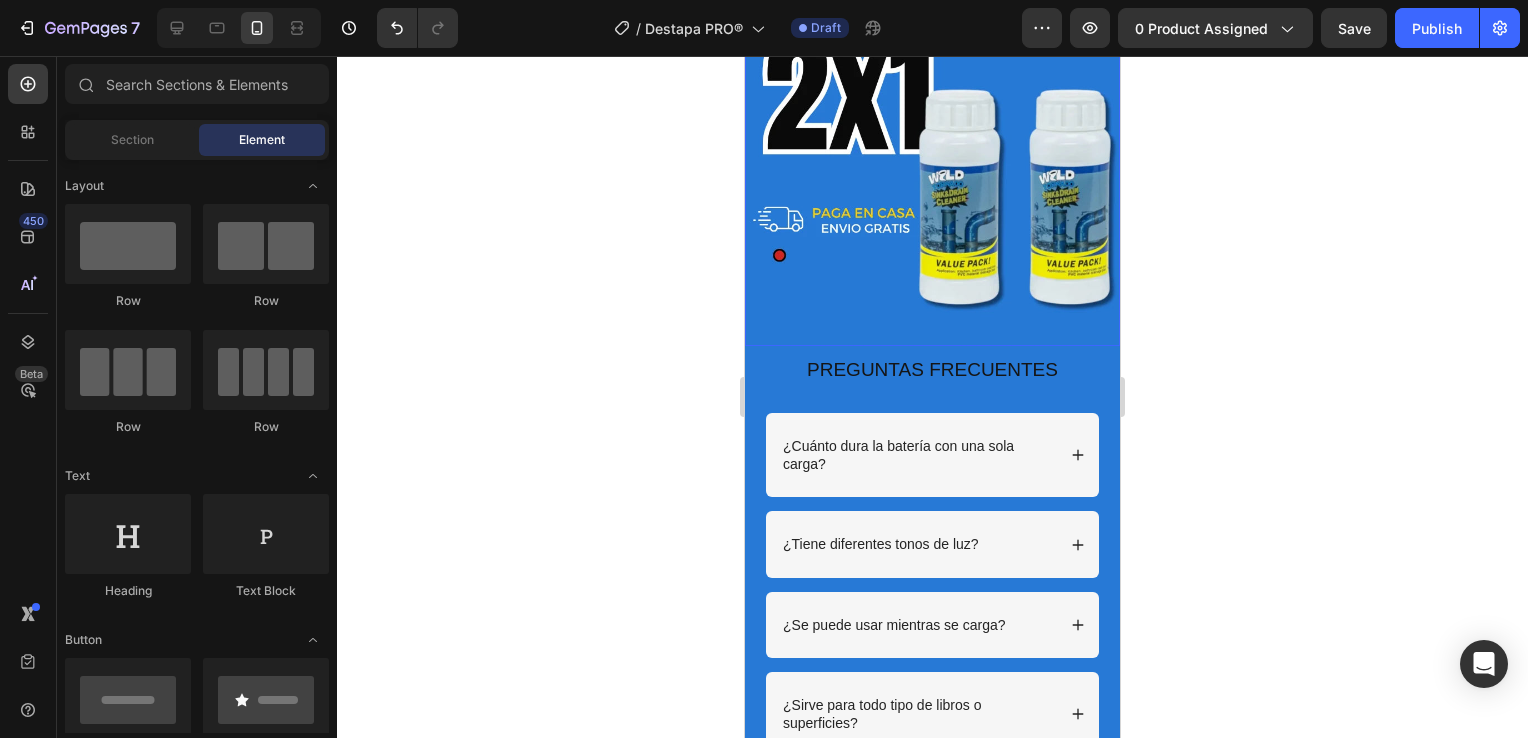 scroll, scrollTop: 3201, scrollLeft: 0, axis: vertical 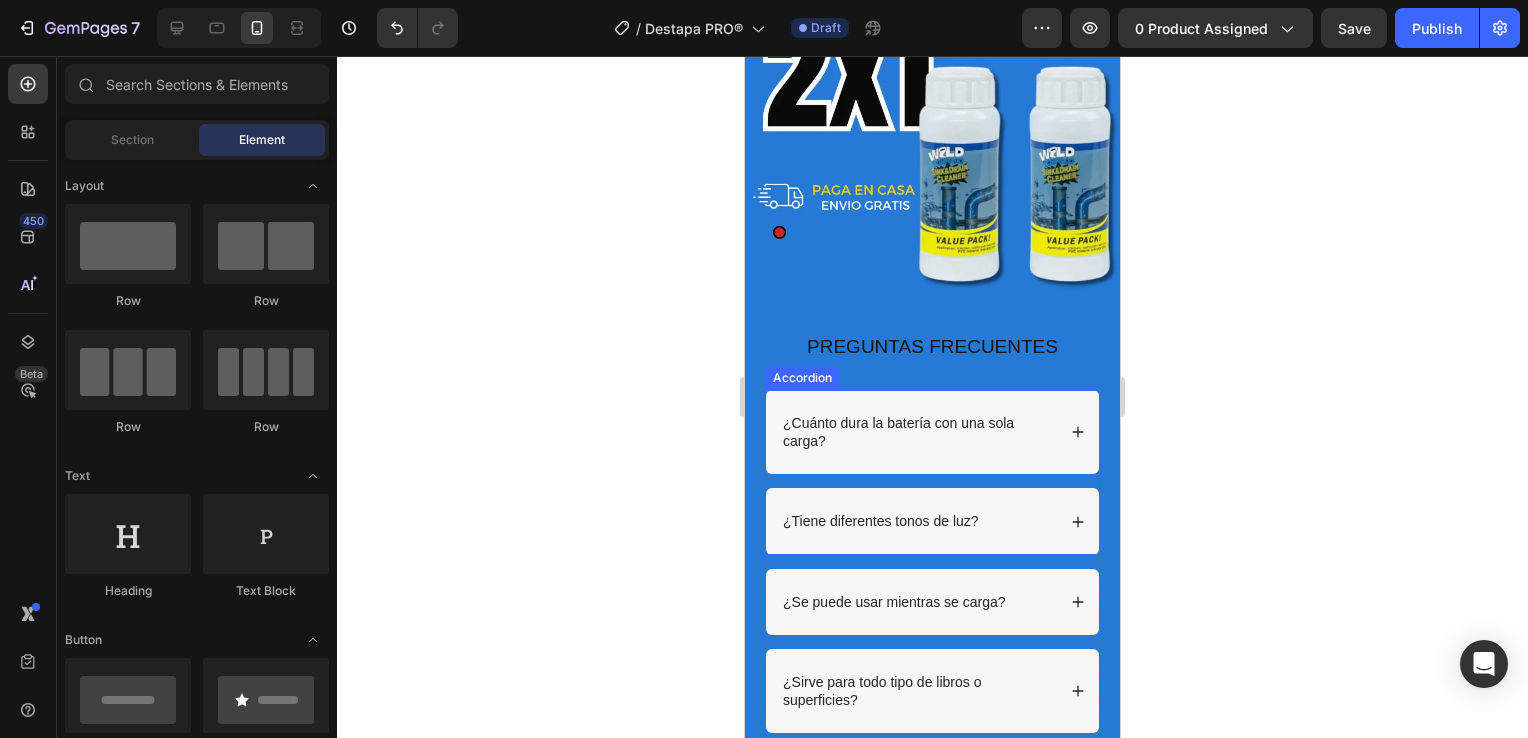 click on "¿Cuánto dura la batería con una sola carga?" at bounding box center [917, 432] 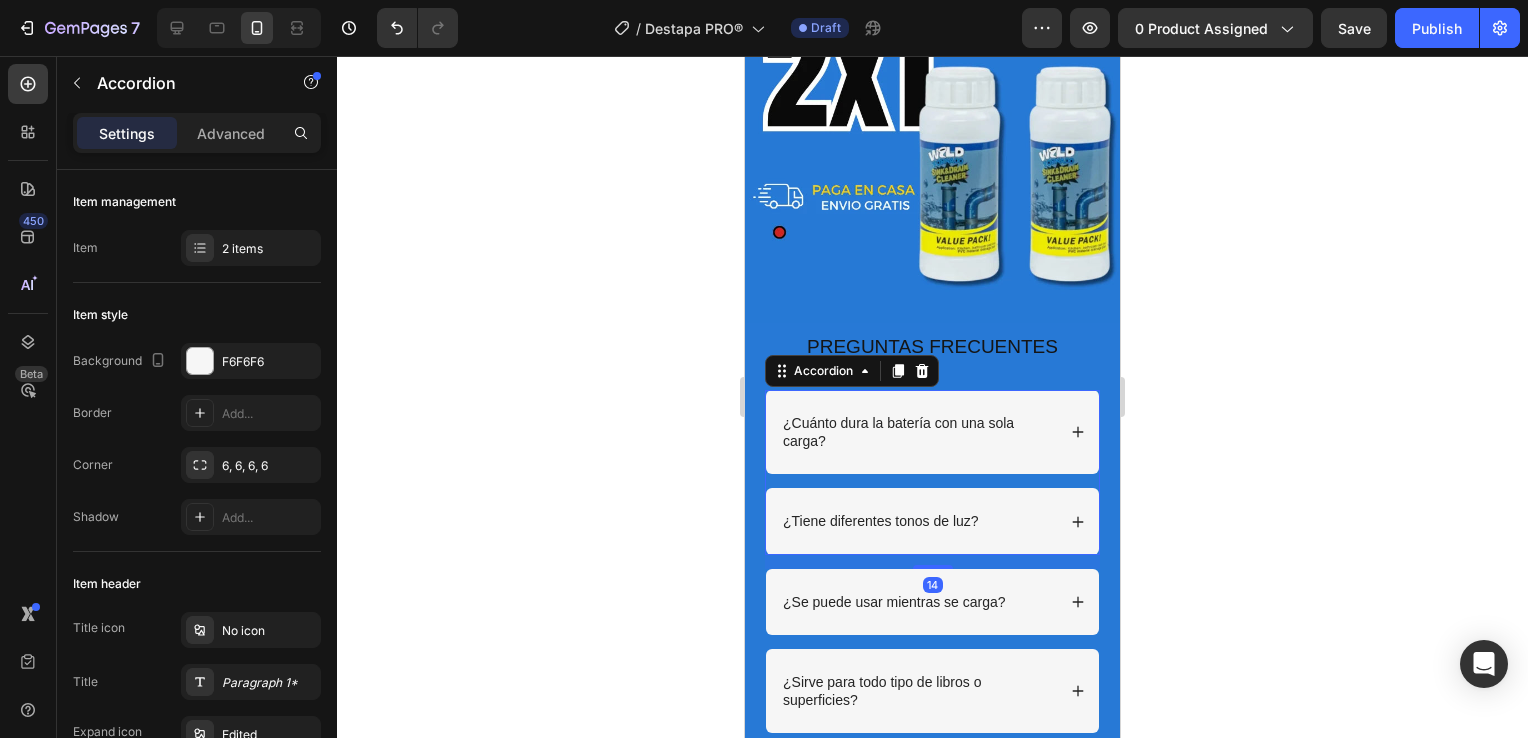 click on "¿Cuánto dura la batería con una sola carga?" at bounding box center (917, 432) 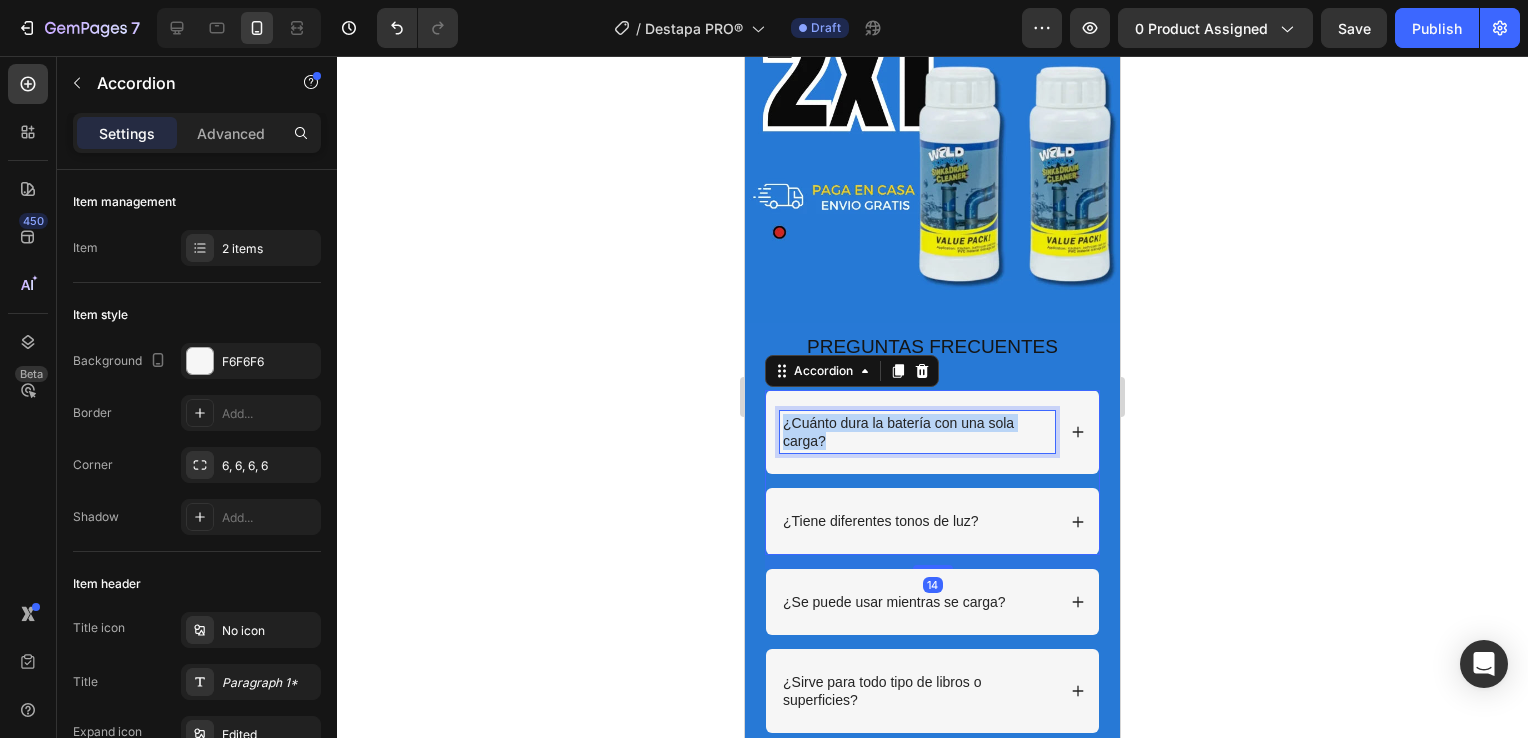 click on "¿Cuánto dura la batería con una sola carga?" at bounding box center [917, 432] 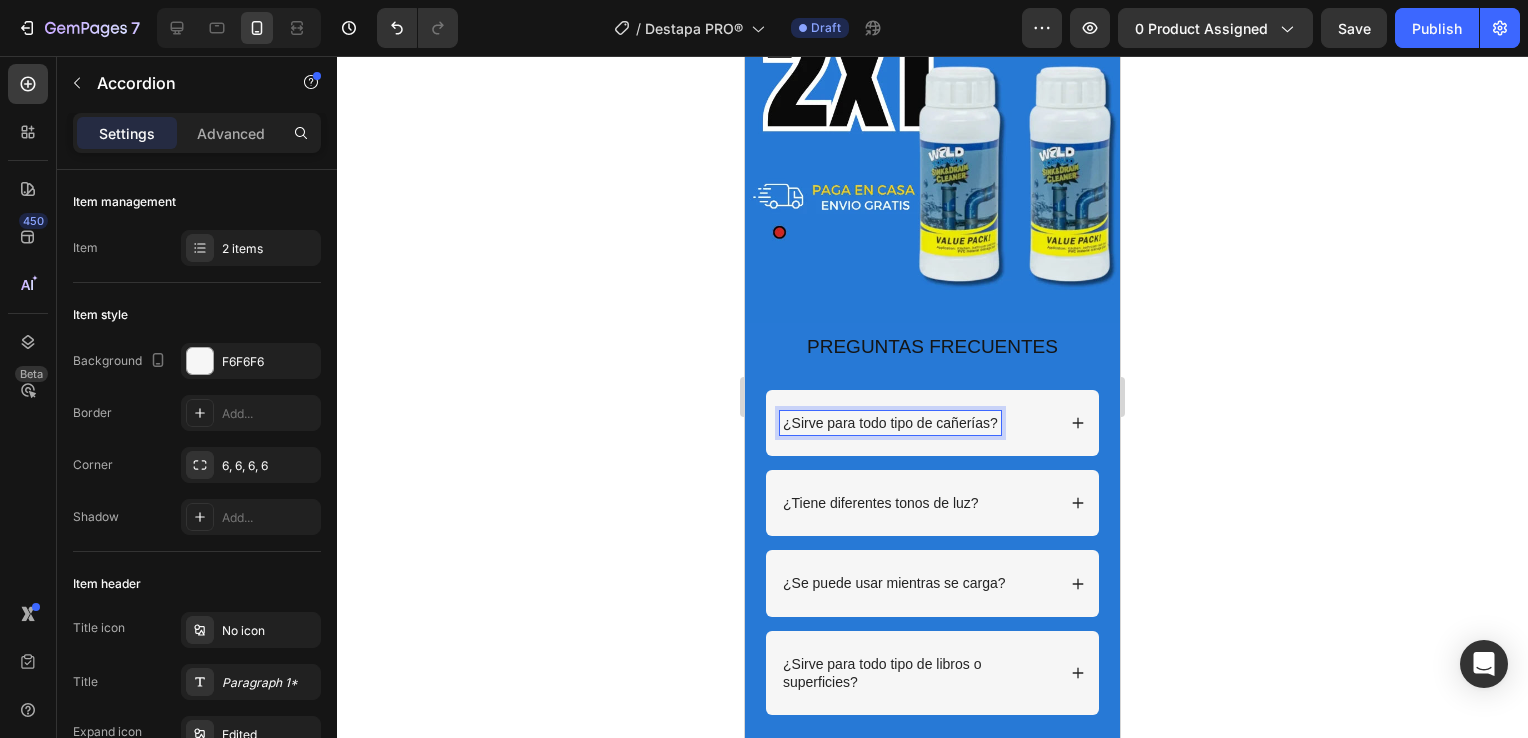 click 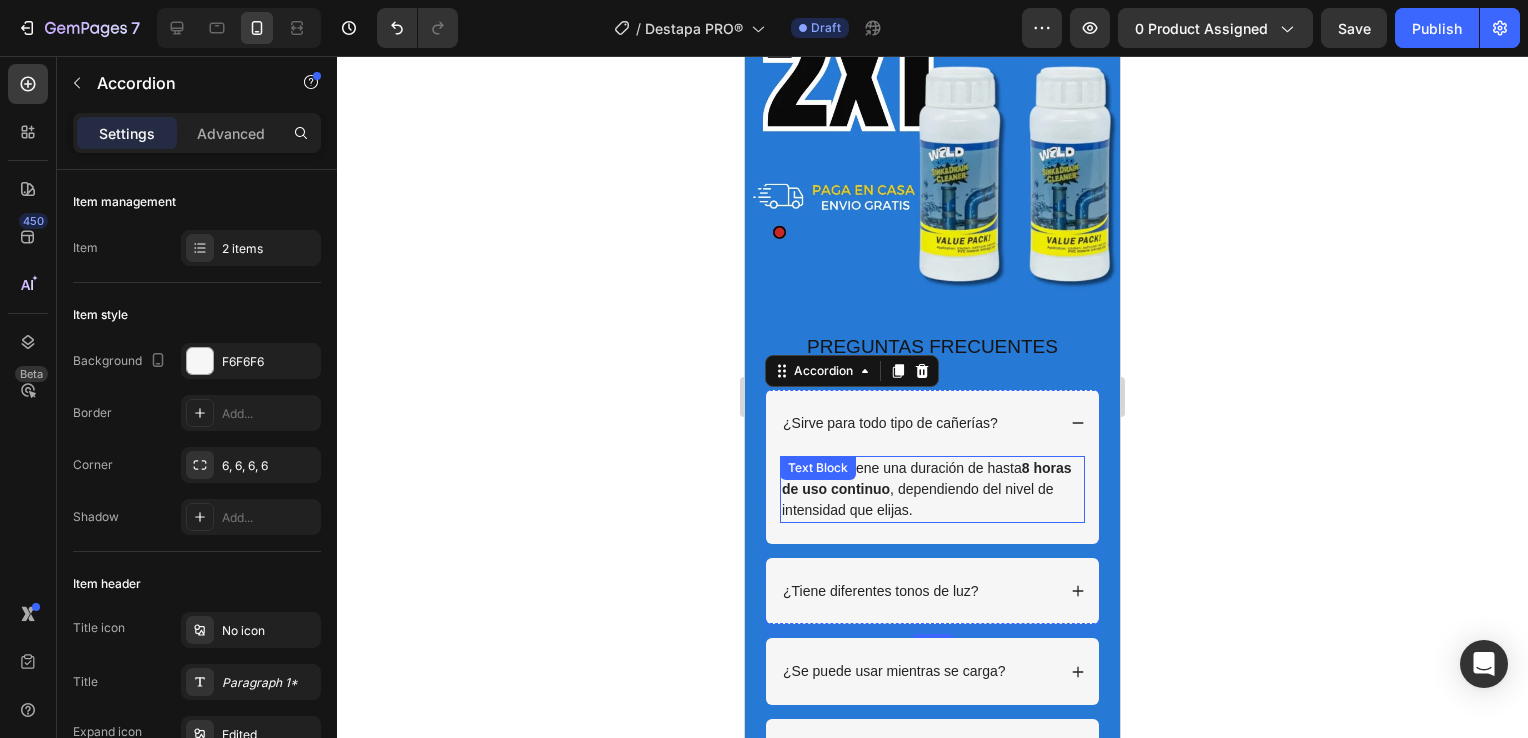 click on "La batería tiene una duración de hasta  8 horas de uso continuo , dependiendo del nivel de intensidad que elijas." at bounding box center [932, 489] 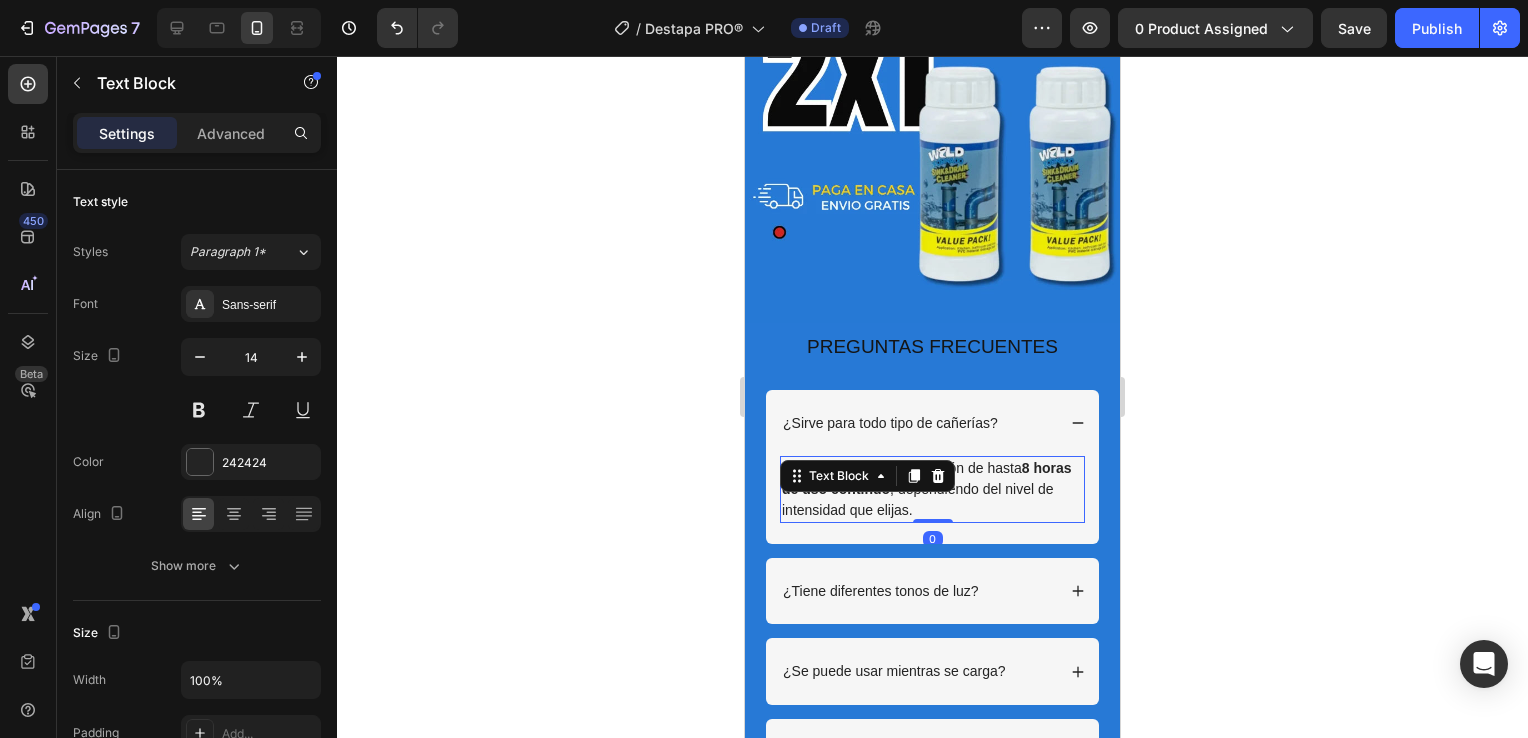 click on "La batería tiene una duración de hasta  8 horas de uso continuo , dependiendo del nivel de intensidad que elijas." at bounding box center [932, 489] 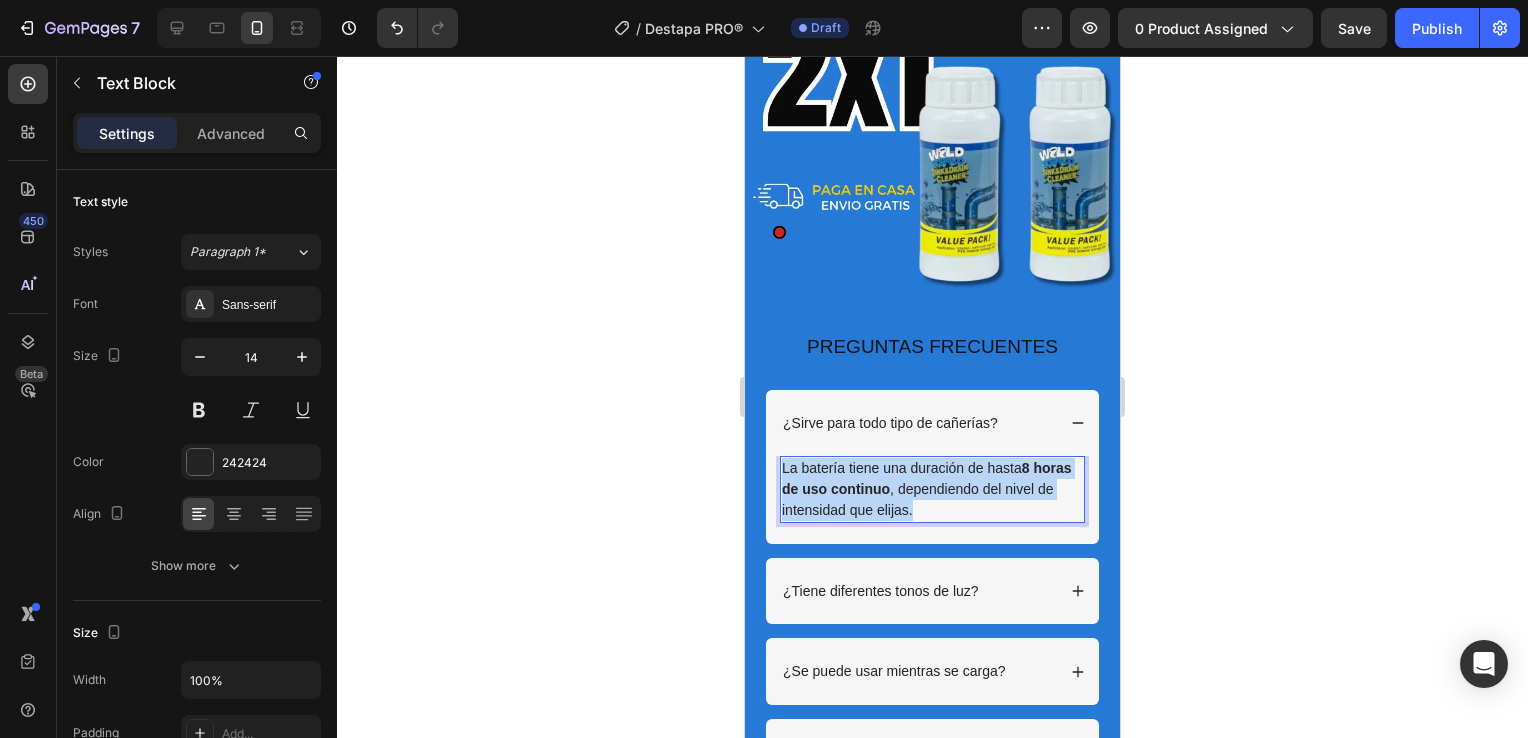 click on "La batería tiene una duración de hasta  8 horas de uso continuo , dependiendo del nivel de intensidad que elijas." at bounding box center [932, 489] 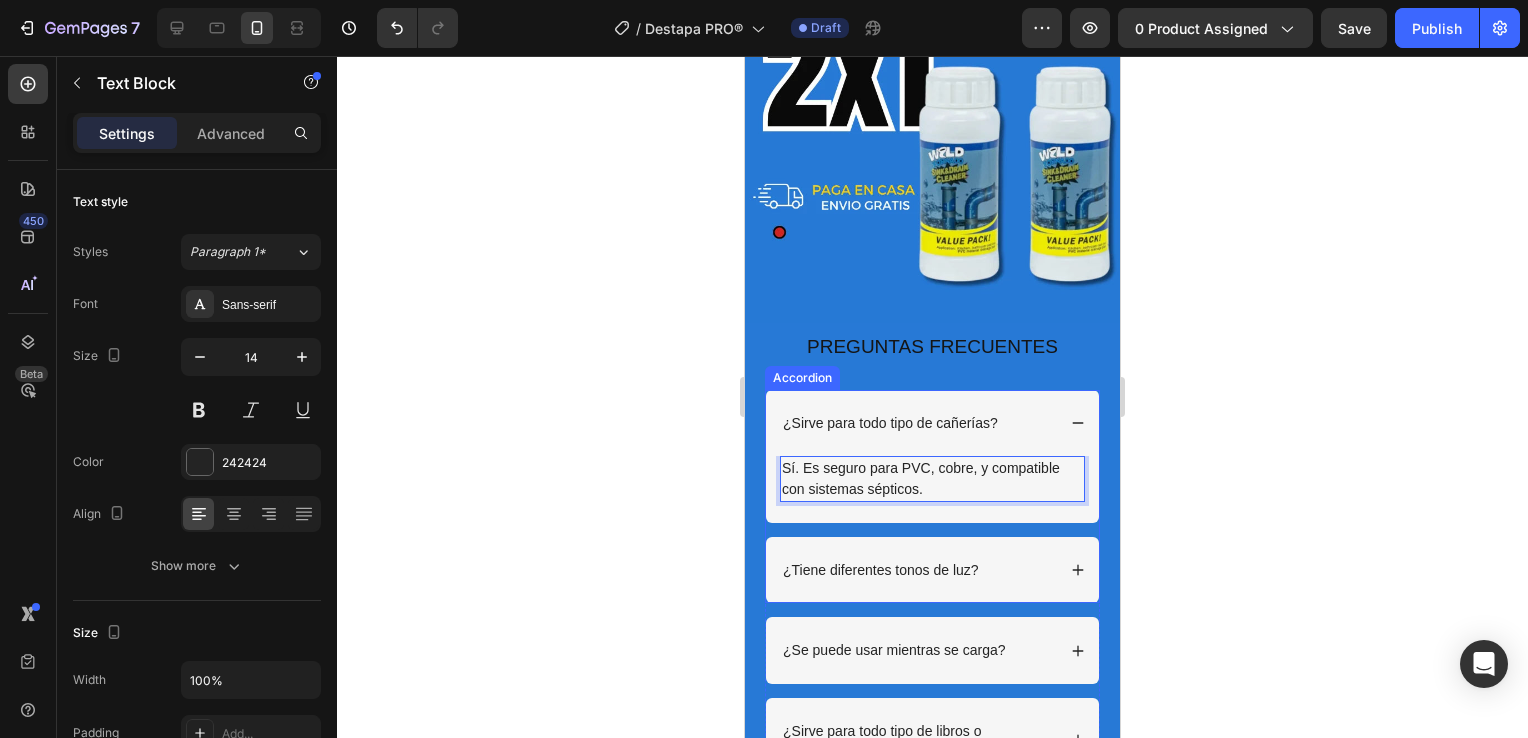 click 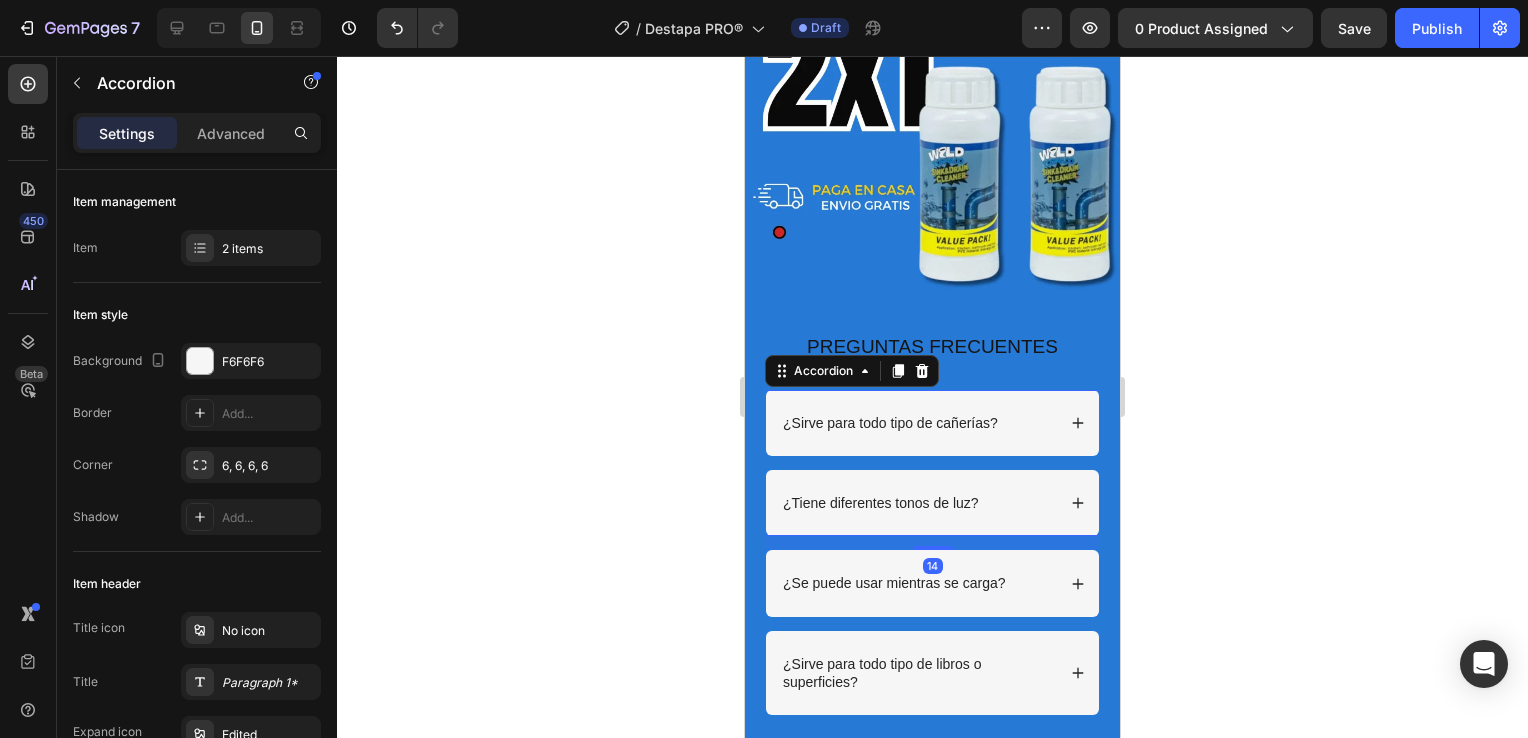 click 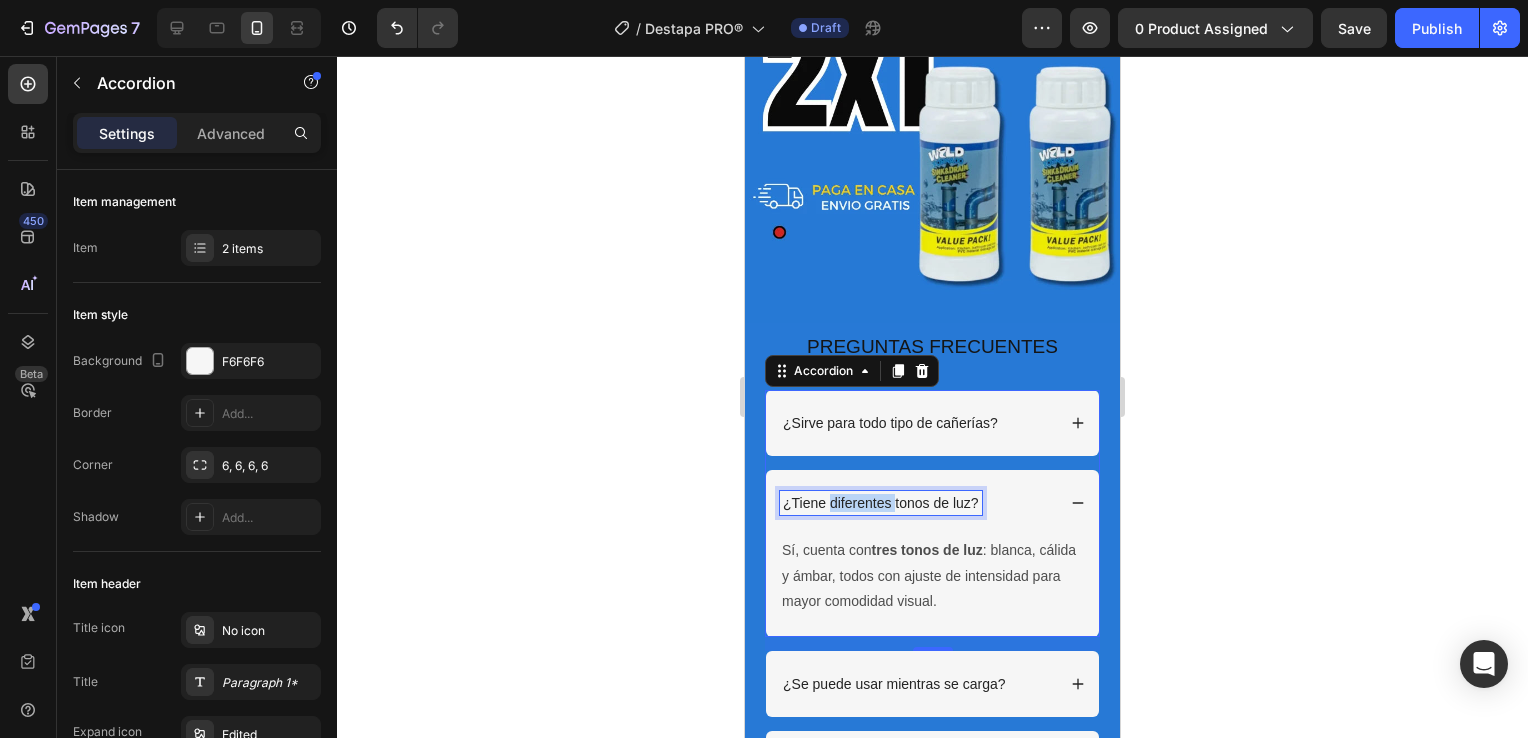 click on "¿Tiene diferentes tonos de luz?" at bounding box center [881, 503] 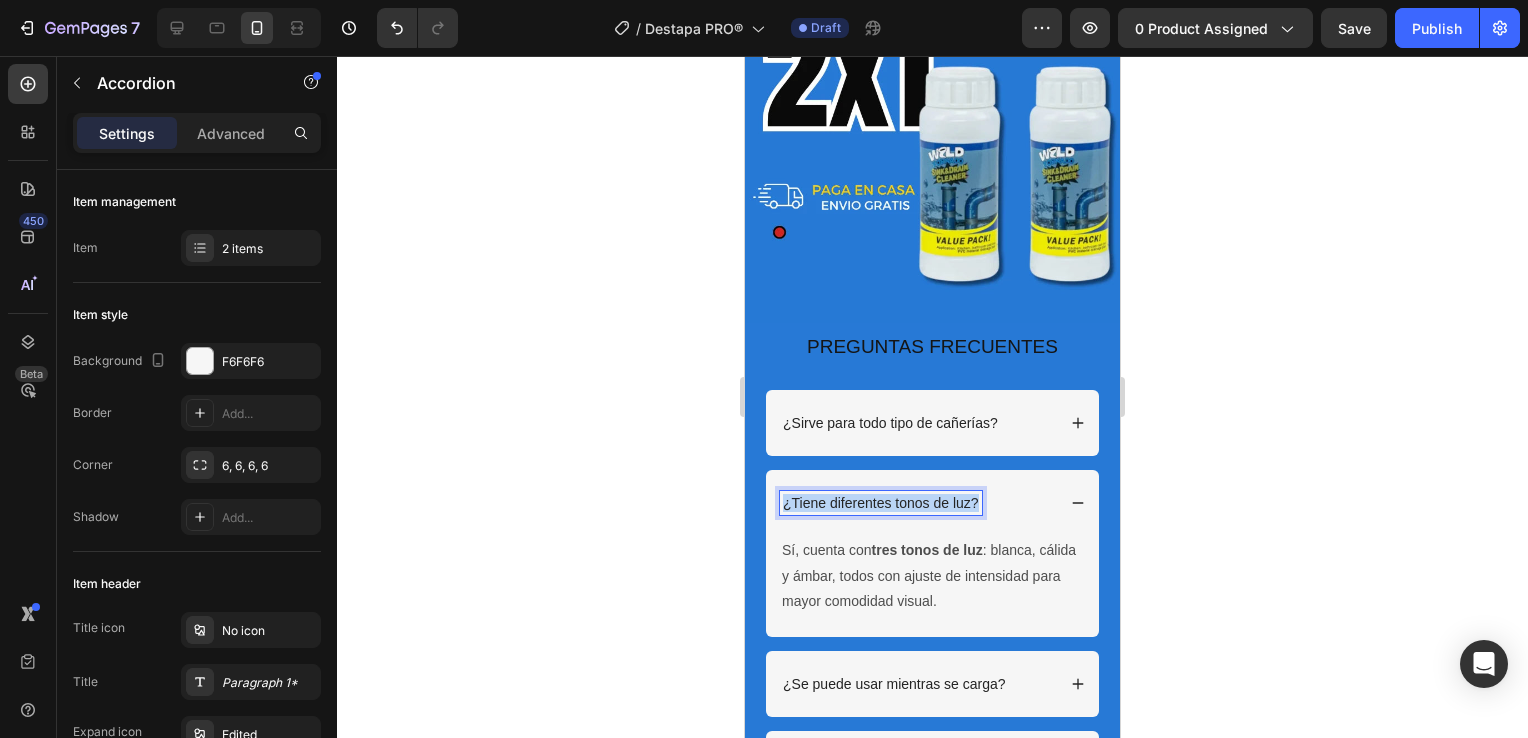 click on "¿Tiene diferentes tonos de luz?" at bounding box center [881, 503] 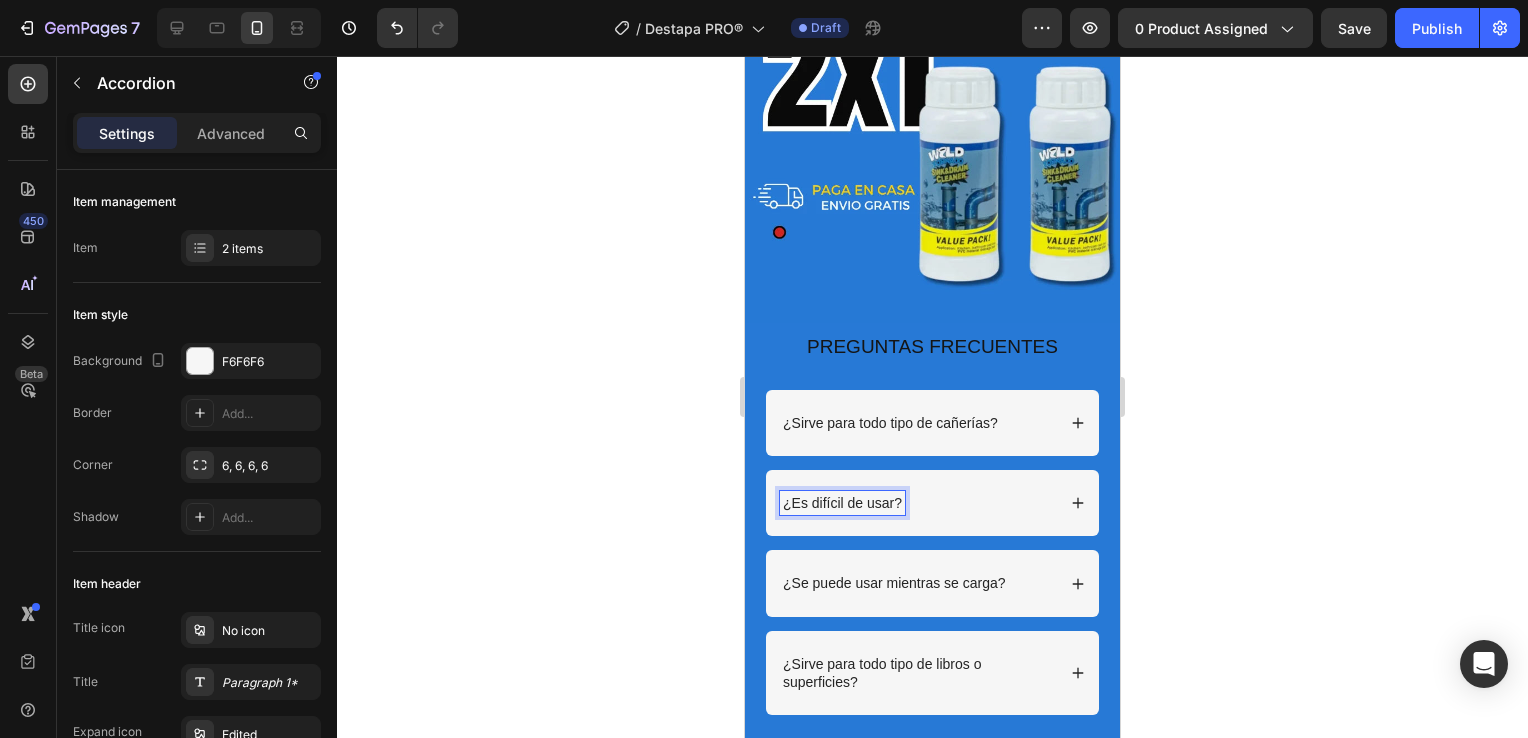 click 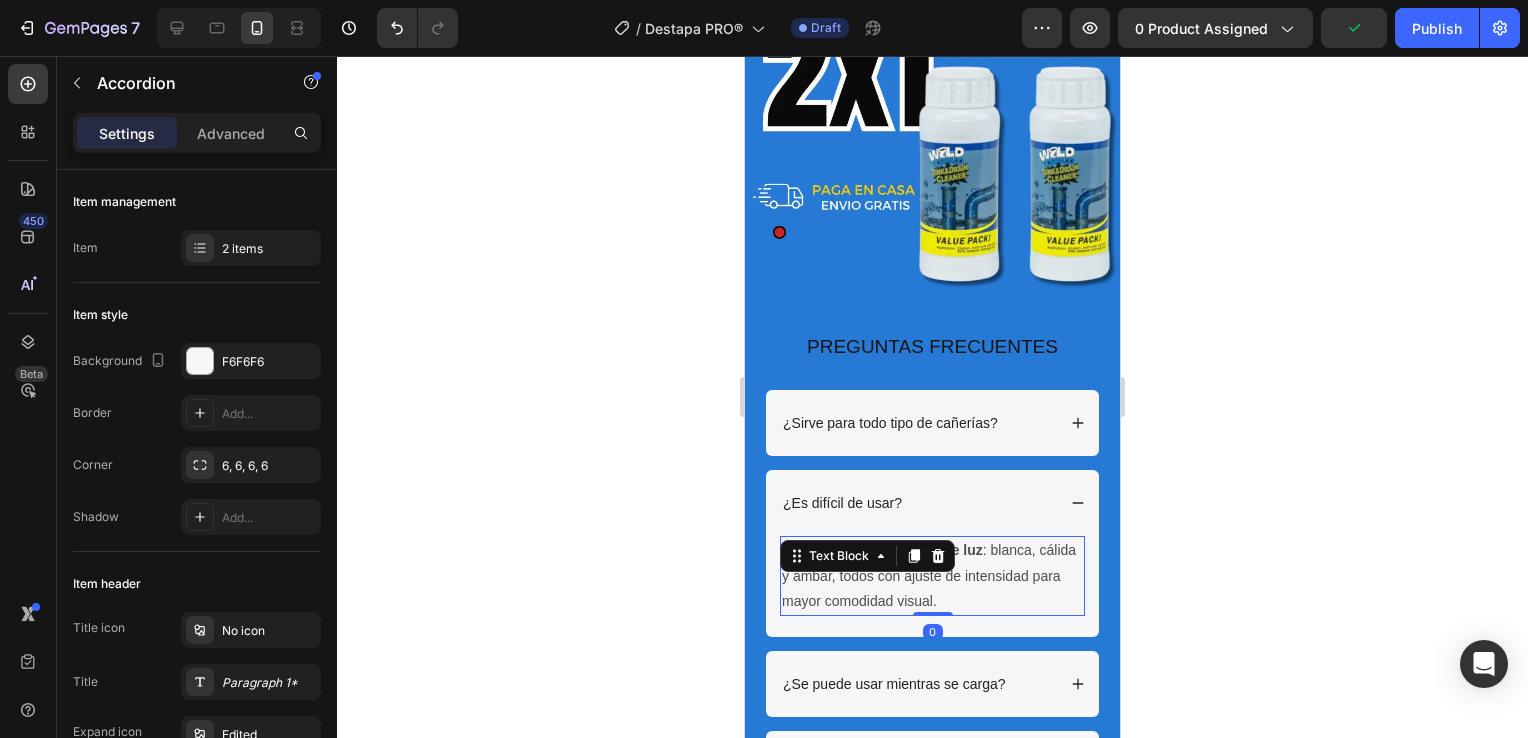 click on "Sí, cuenta con  tres tonos de luz : blanca, cálida y ámbar, todos con ajuste de intensidad para mayor comodidad visual." at bounding box center (932, 576) 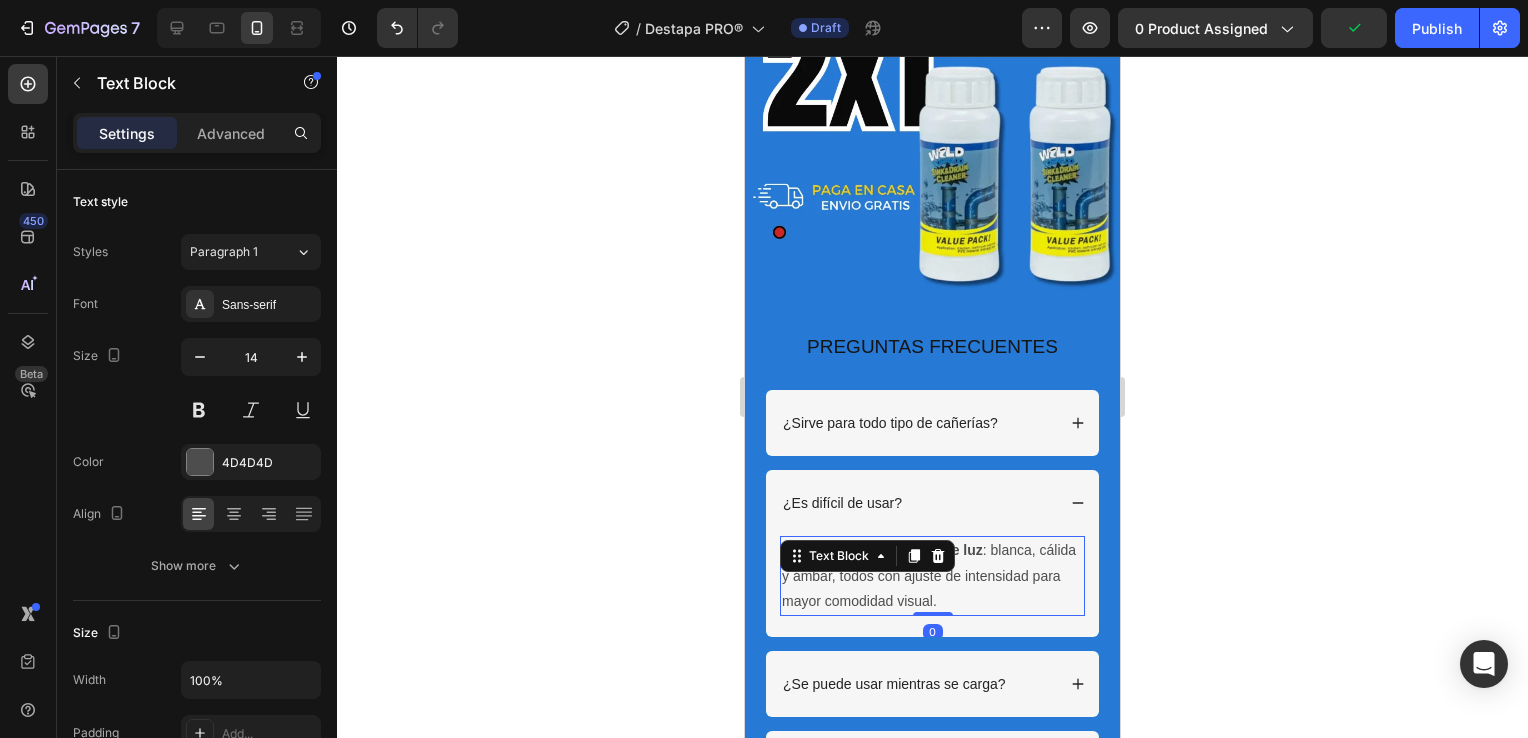 click on "Sí, cuenta con  tres tonos de luz : blanca, cálida y ámbar, todos con ajuste de intensidad para mayor comodidad visual." at bounding box center (932, 576) 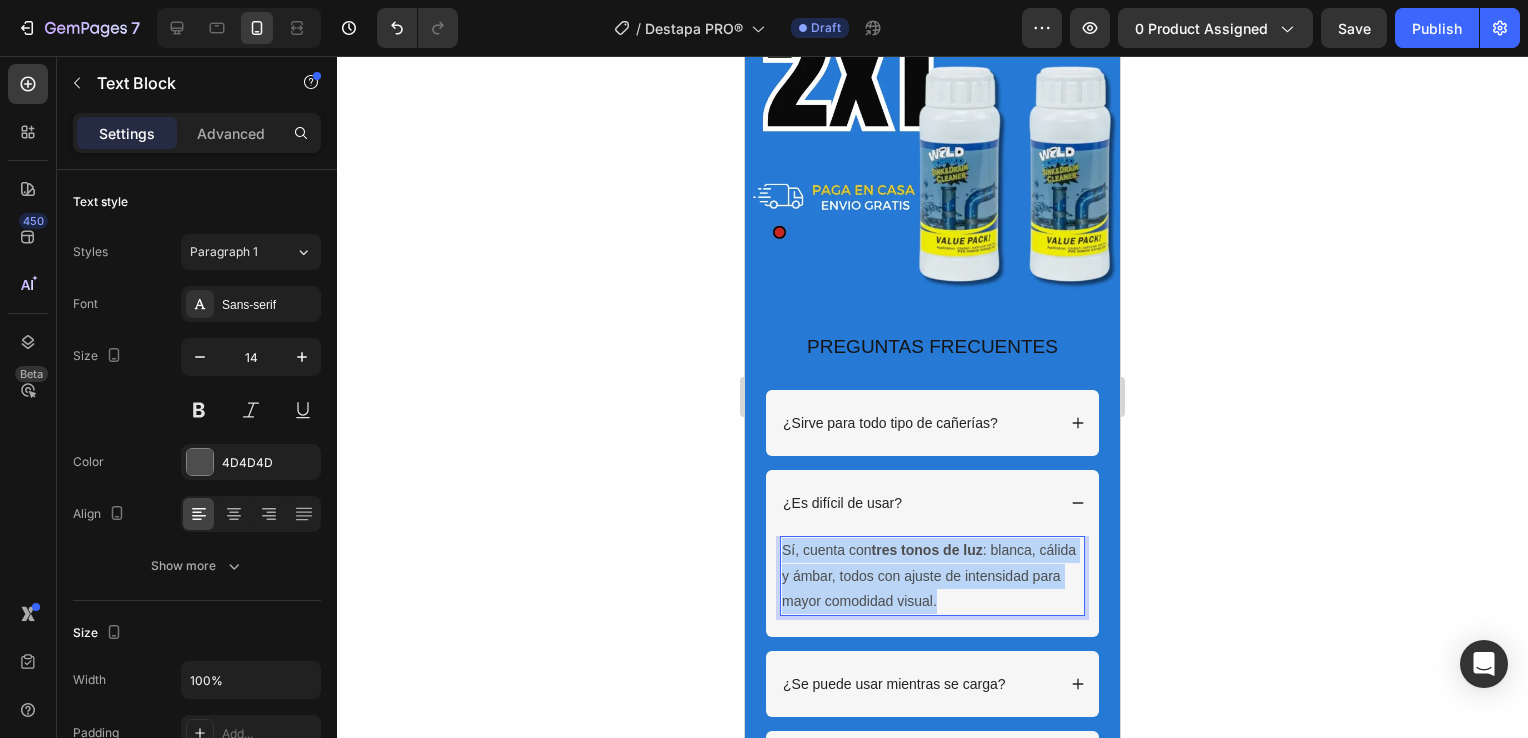 click on "Sí, cuenta con  tres tonos de luz : blanca, cálida y ámbar, todos con ajuste de intensidad para mayor comodidad visual." at bounding box center [932, 576] 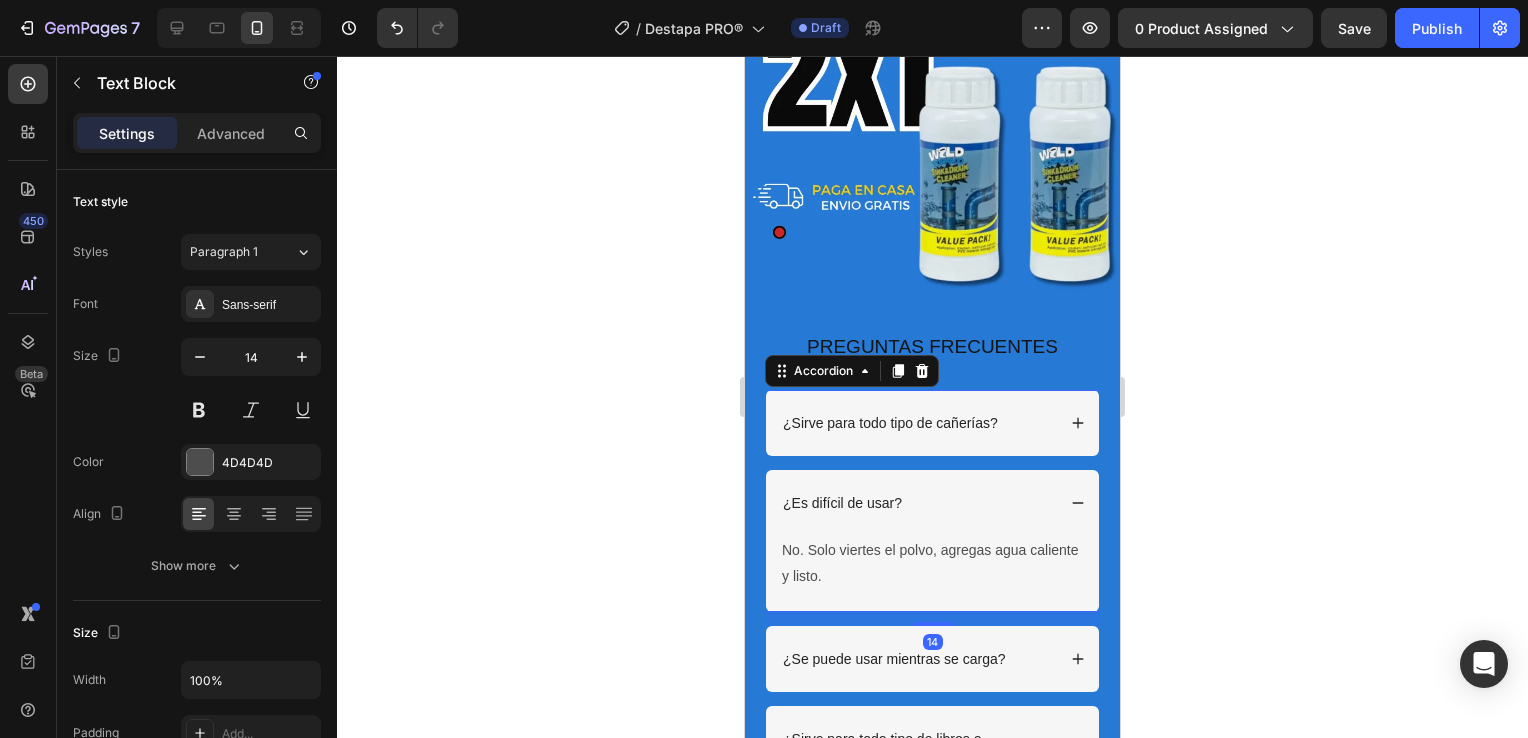click 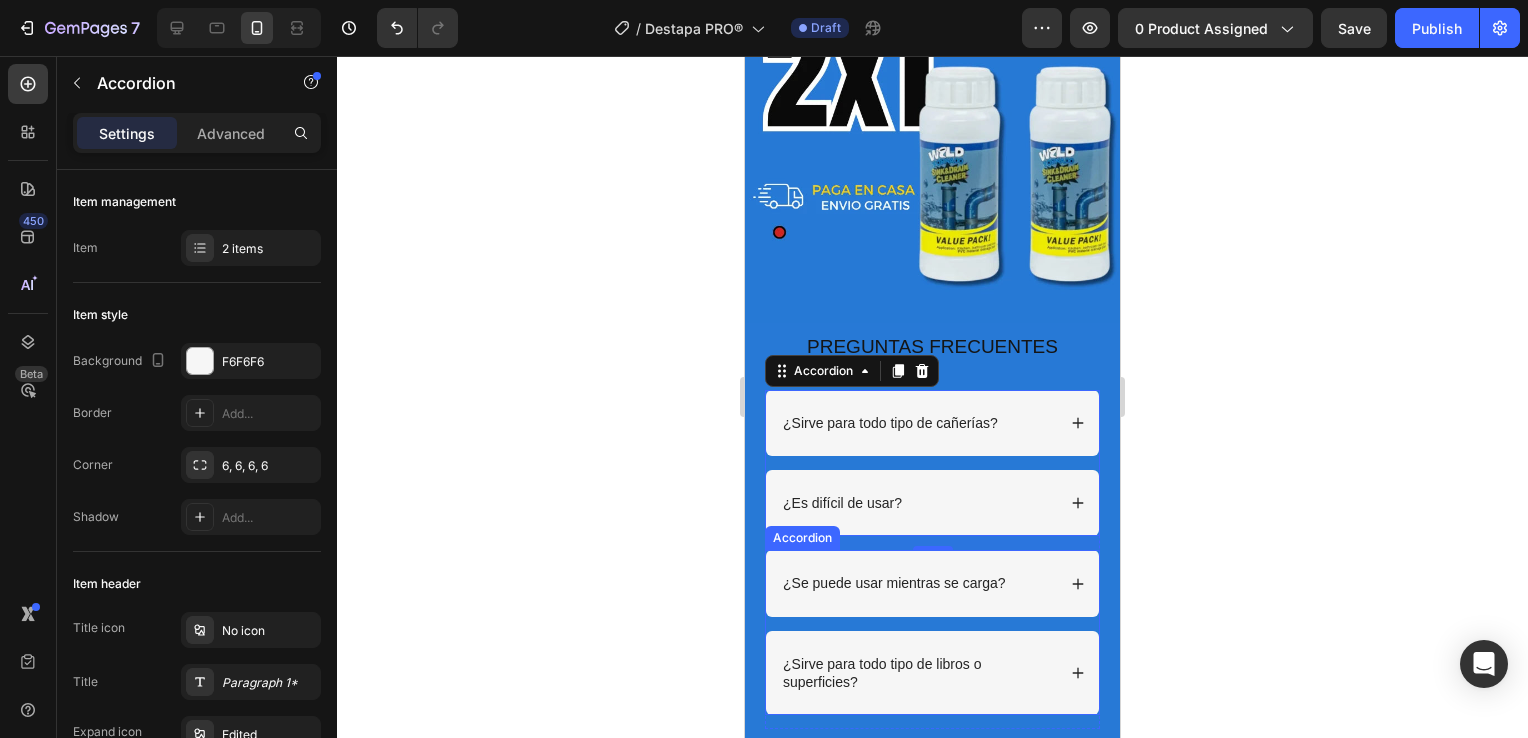 click on "¿Se puede usar mientras se carga?" at bounding box center (894, 583) 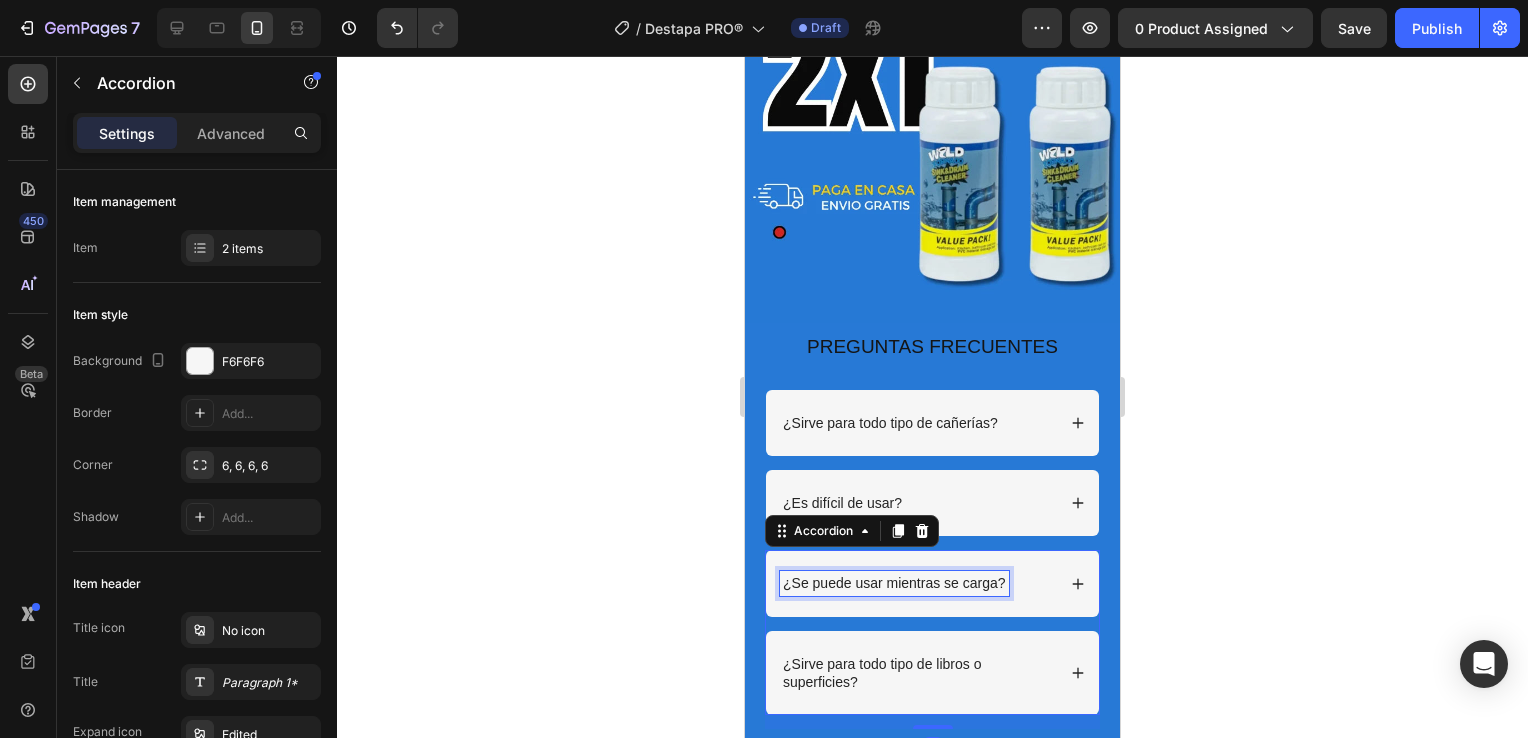 click on "¿Se puede usar mientras se carga?" at bounding box center (894, 583) 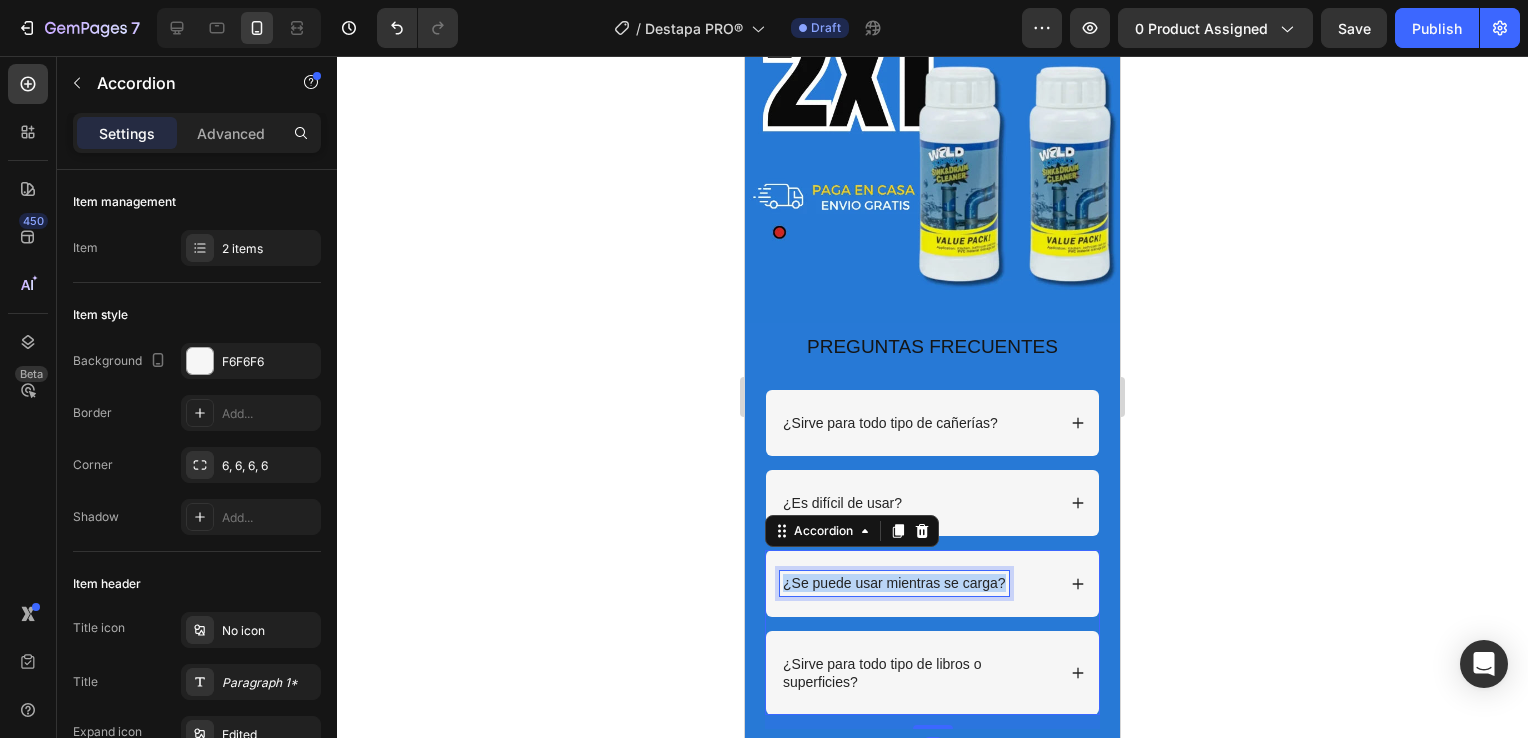 click on "¿Se puede usar mientras se carga?" at bounding box center (894, 583) 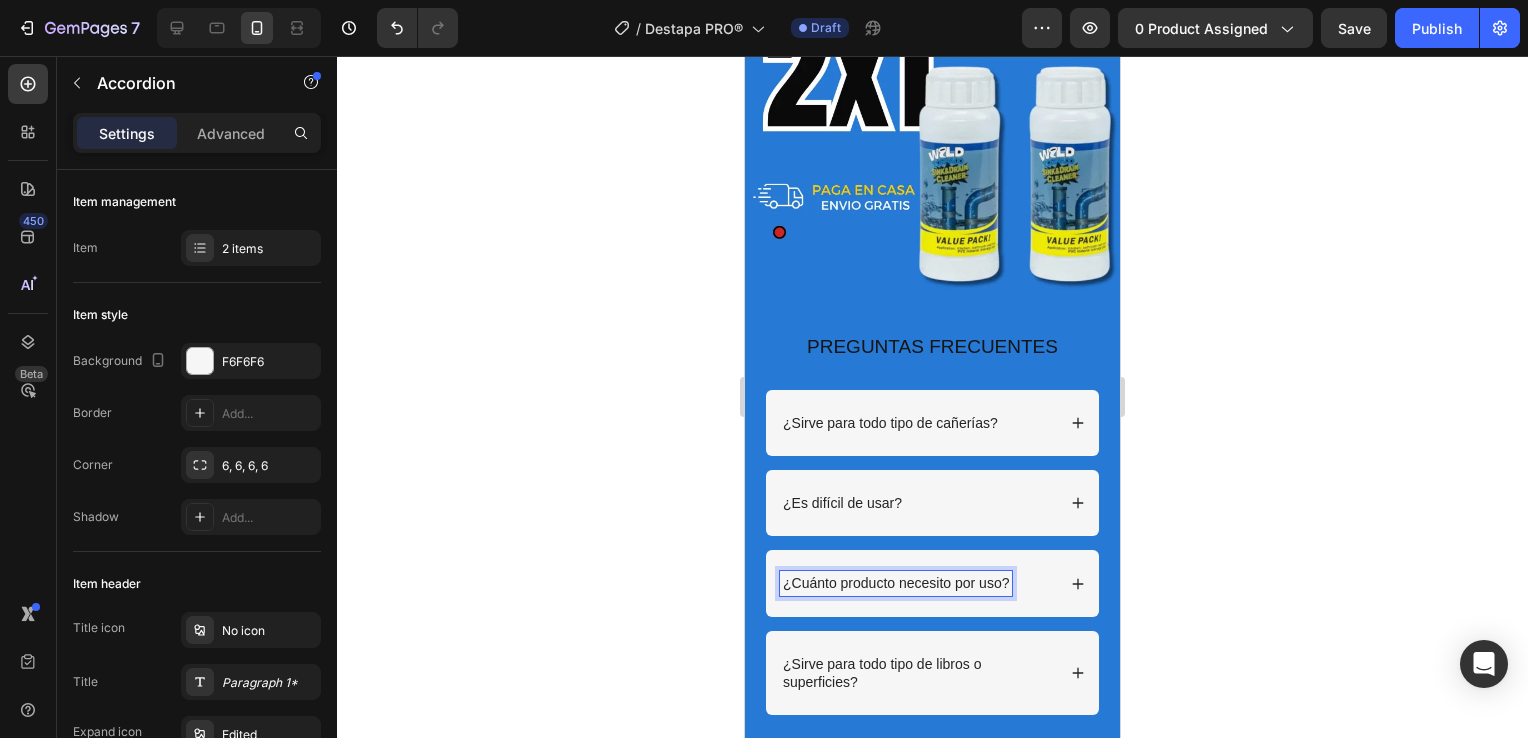 click 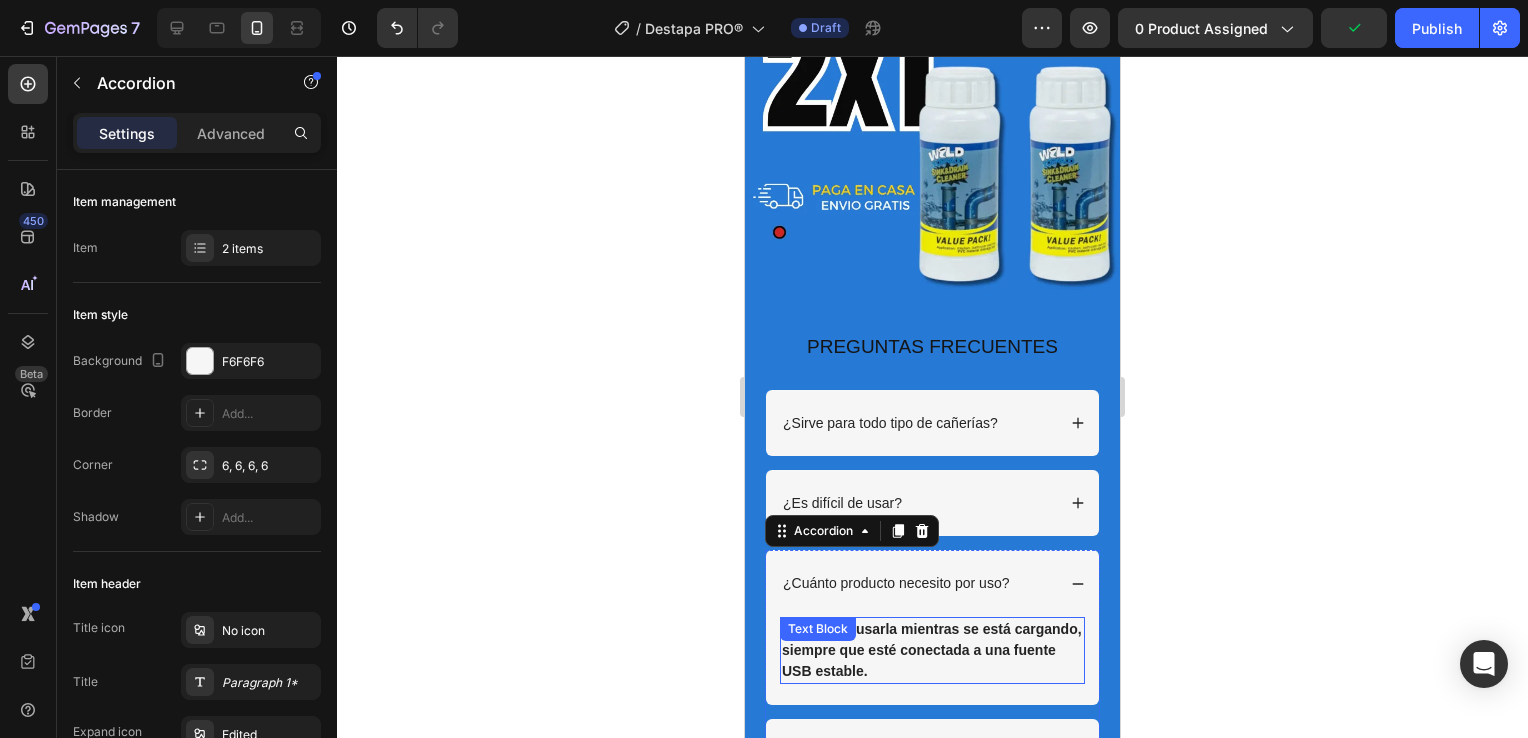 click on "Sí, puedes usarla mientras se está cargando, siempre que esté conectada a una fuente USB estable." at bounding box center [932, 650] 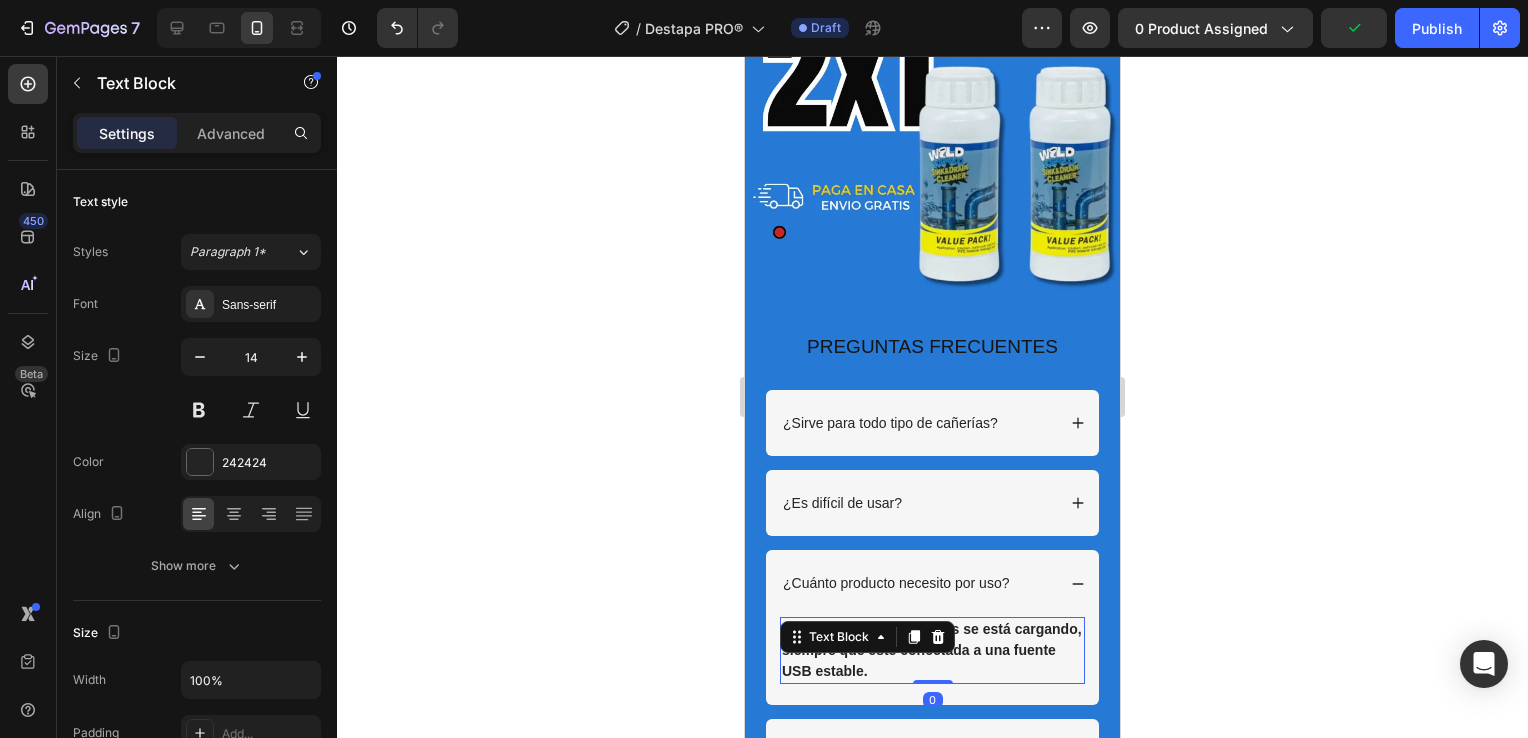 click on "Sí, puedes usarla mientras se está cargando, siempre que esté conectada a una fuente USB estable." at bounding box center [932, 650] 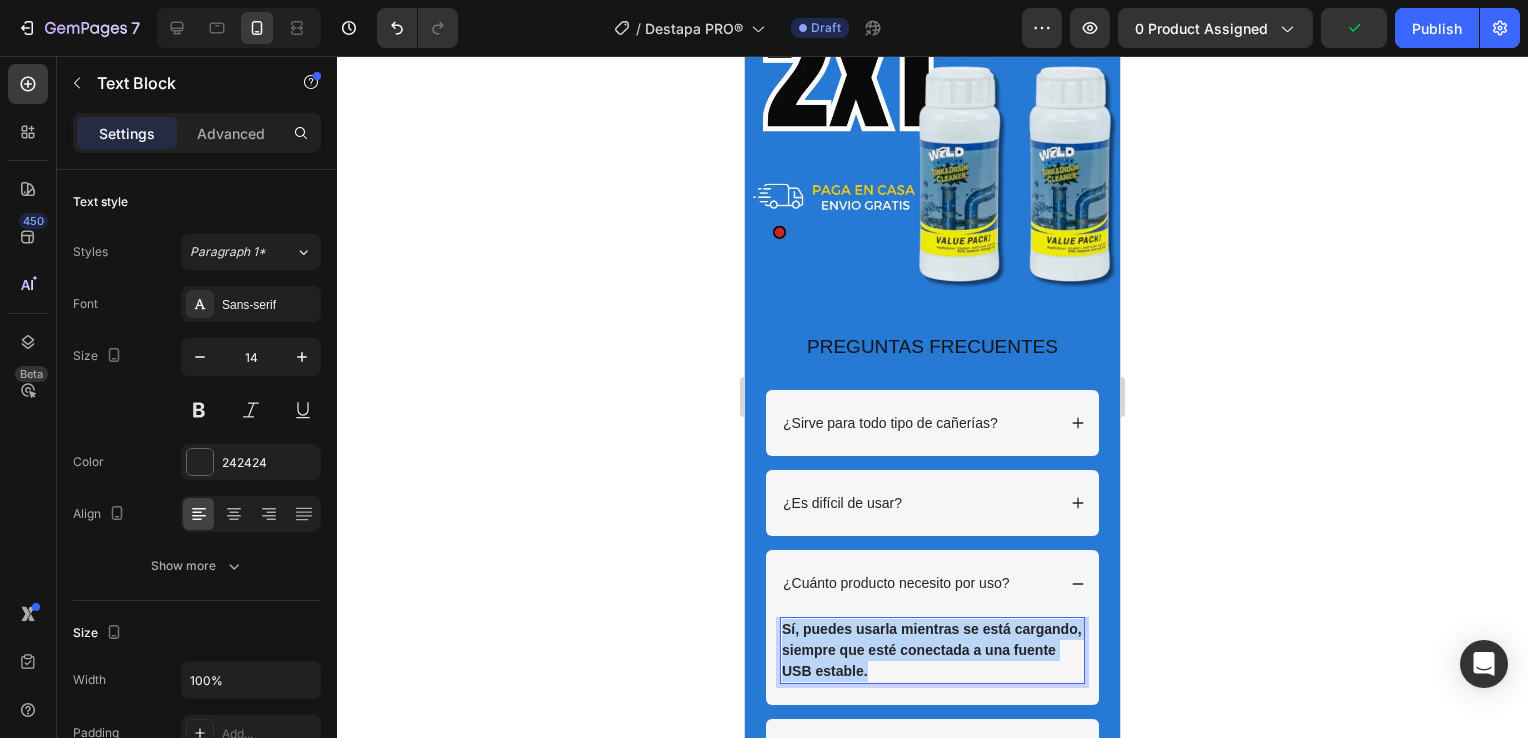 click on "Sí, puedes usarla mientras se está cargando, siempre que esté conectada a una fuente USB estable." at bounding box center (932, 650) 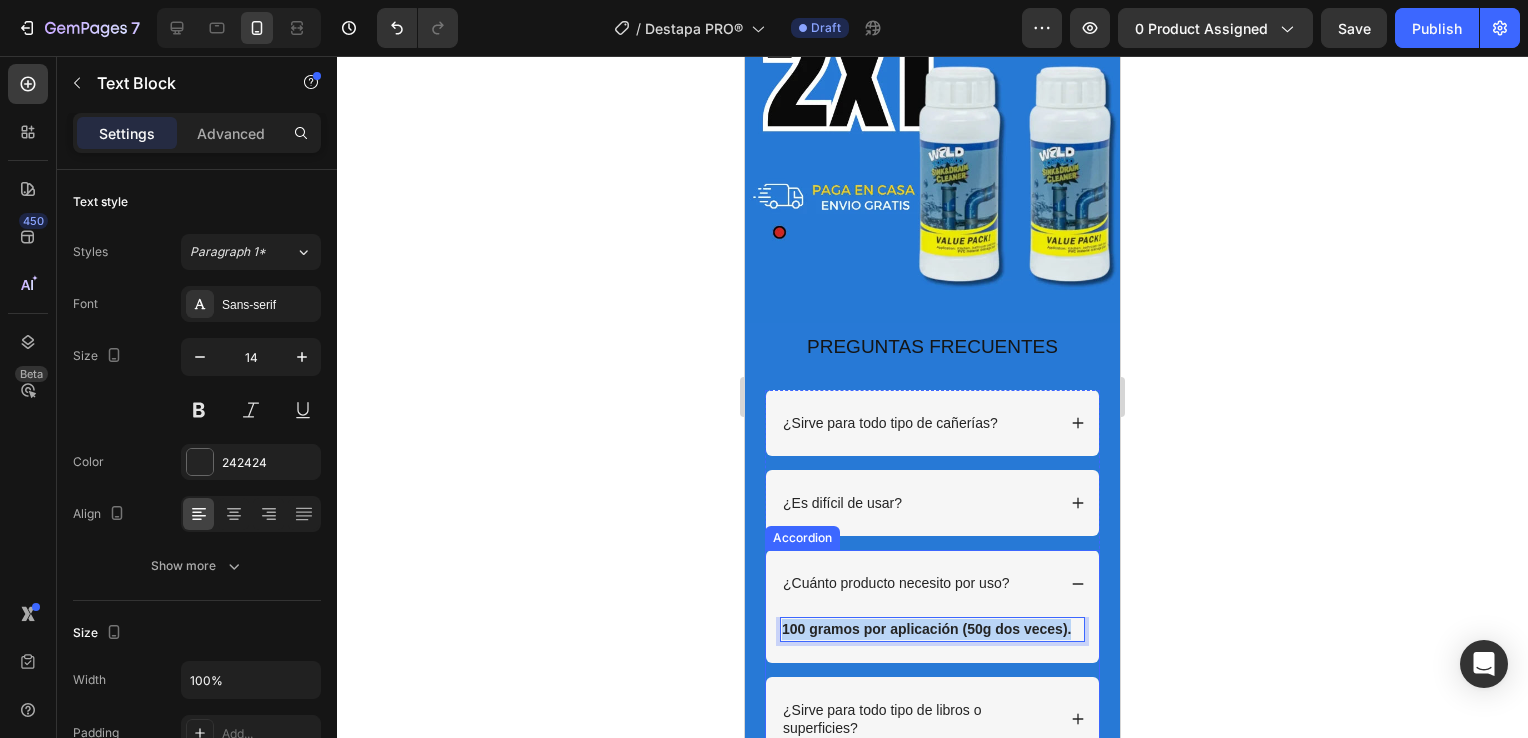 drag, startPoint x: 850, startPoint y: 606, endPoint x: 773, endPoint y: 581, distance: 80.95678 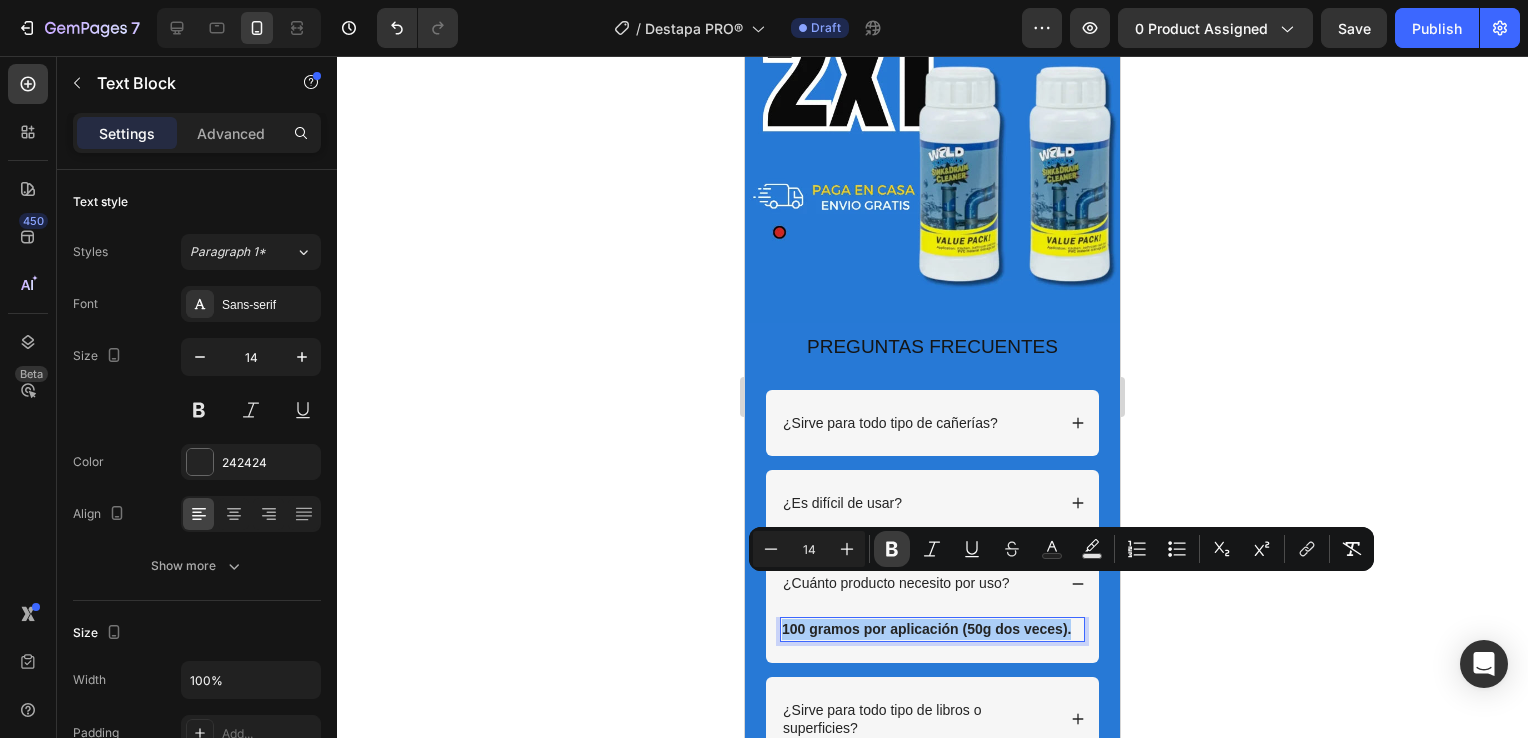 click 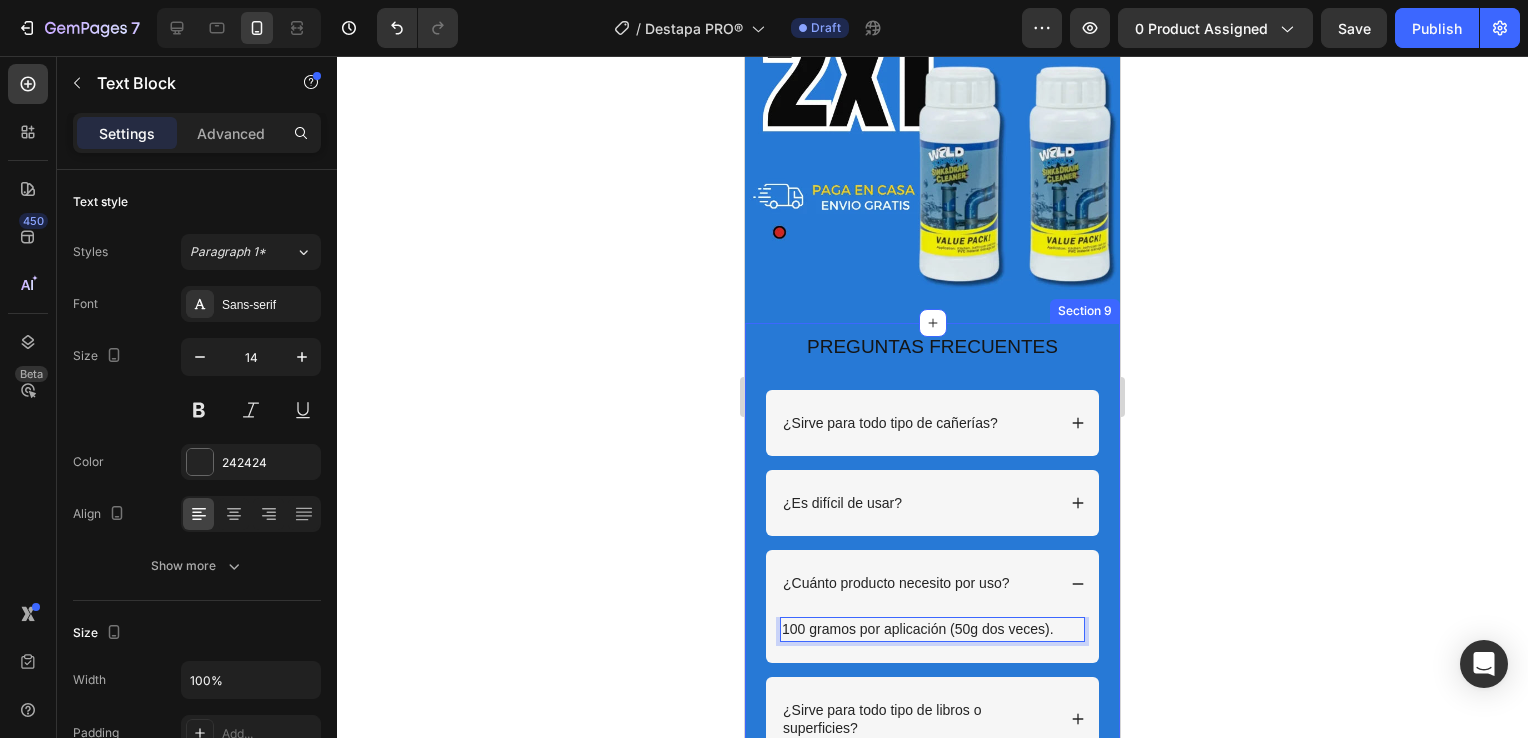 click 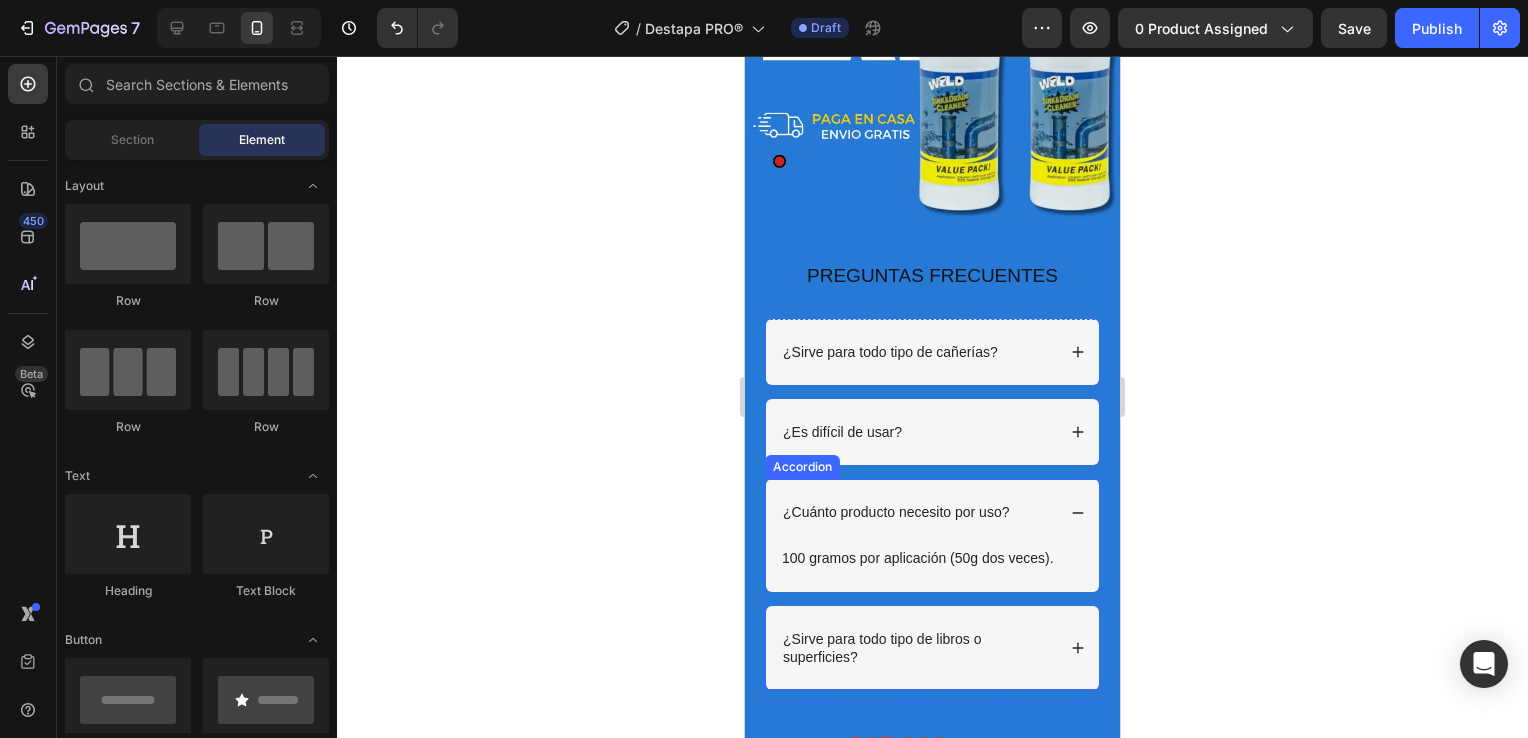 scroll, scrollTop: 3301, scrollLeft: 0, axis: vertical 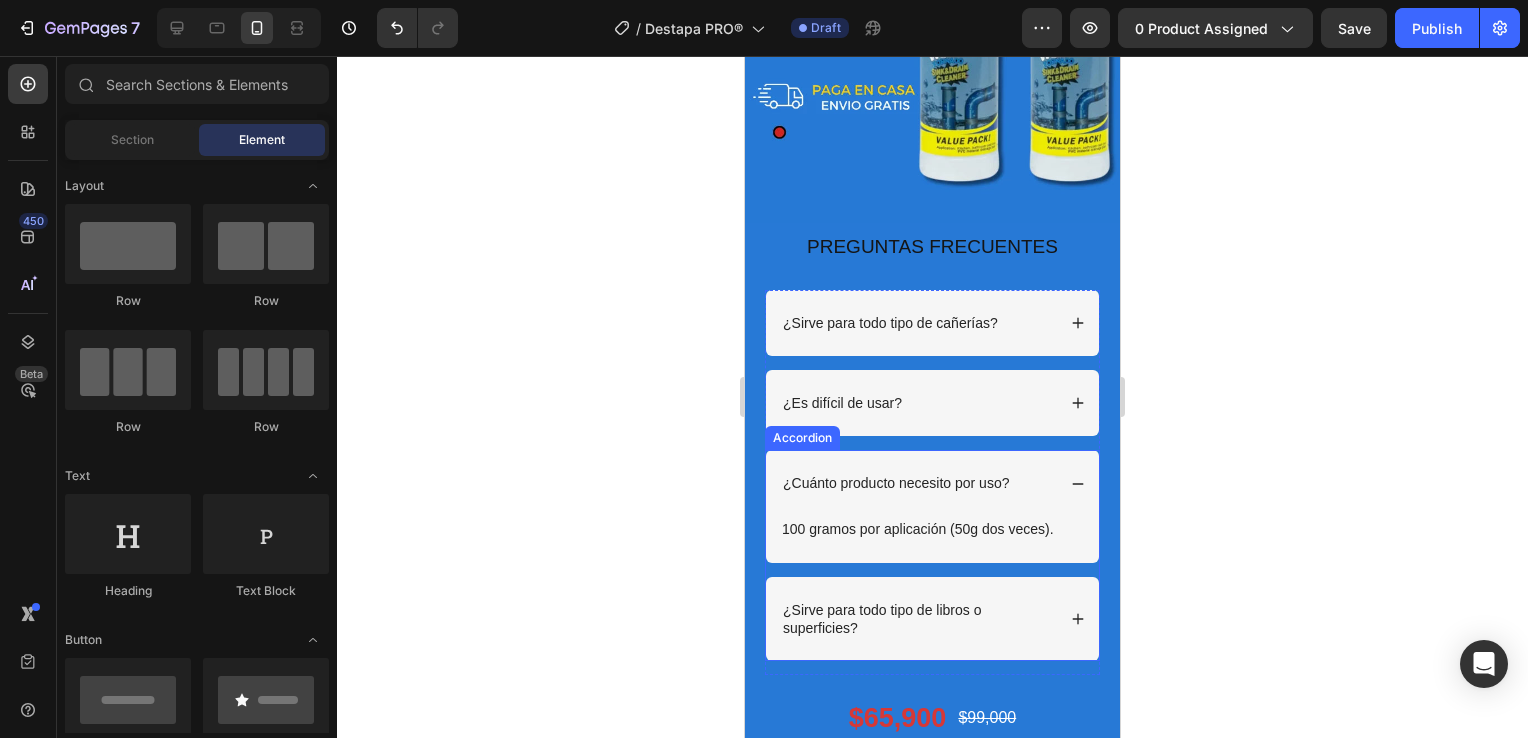 click 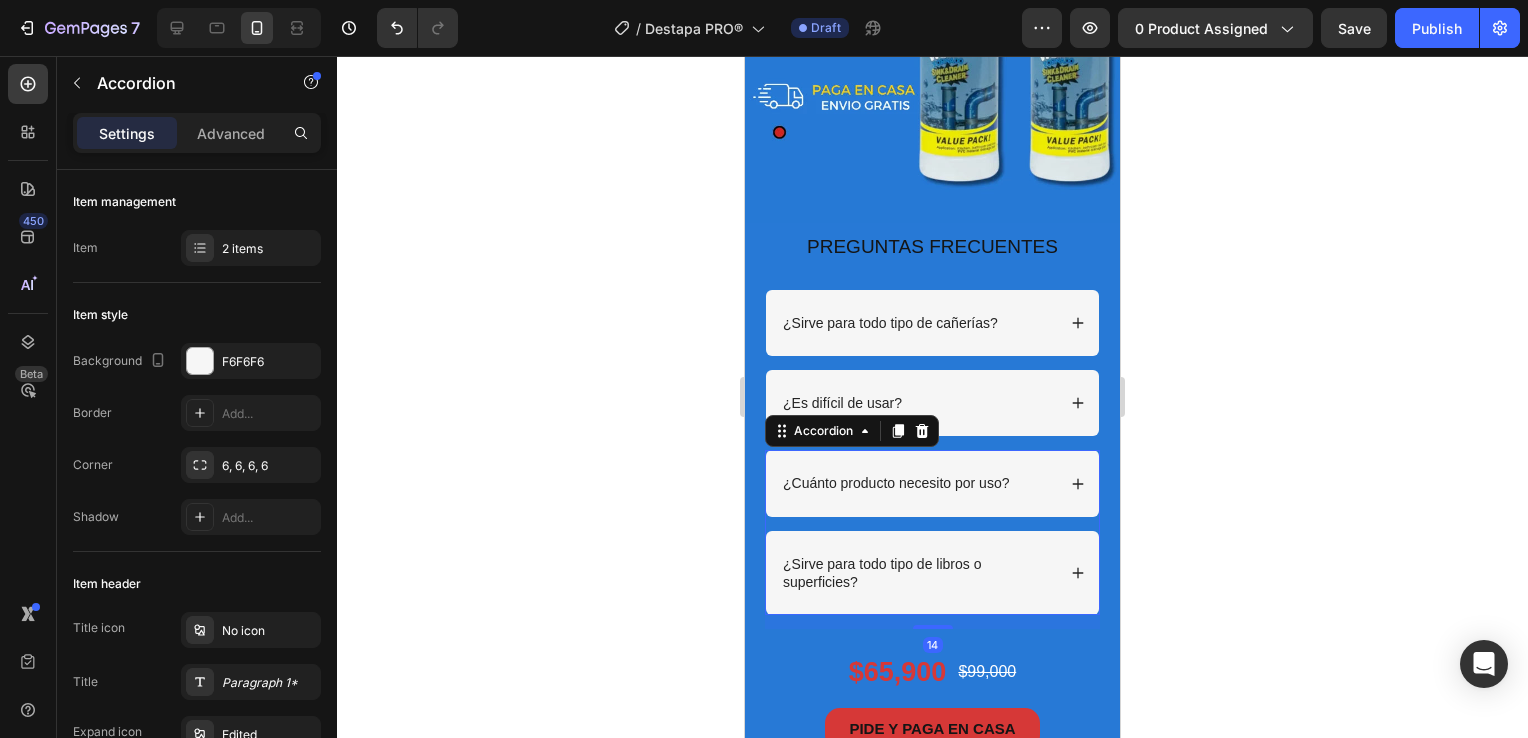 click on "¿Sirve para todo tipo de libros o superficies?" at bounding box center (932, 573) 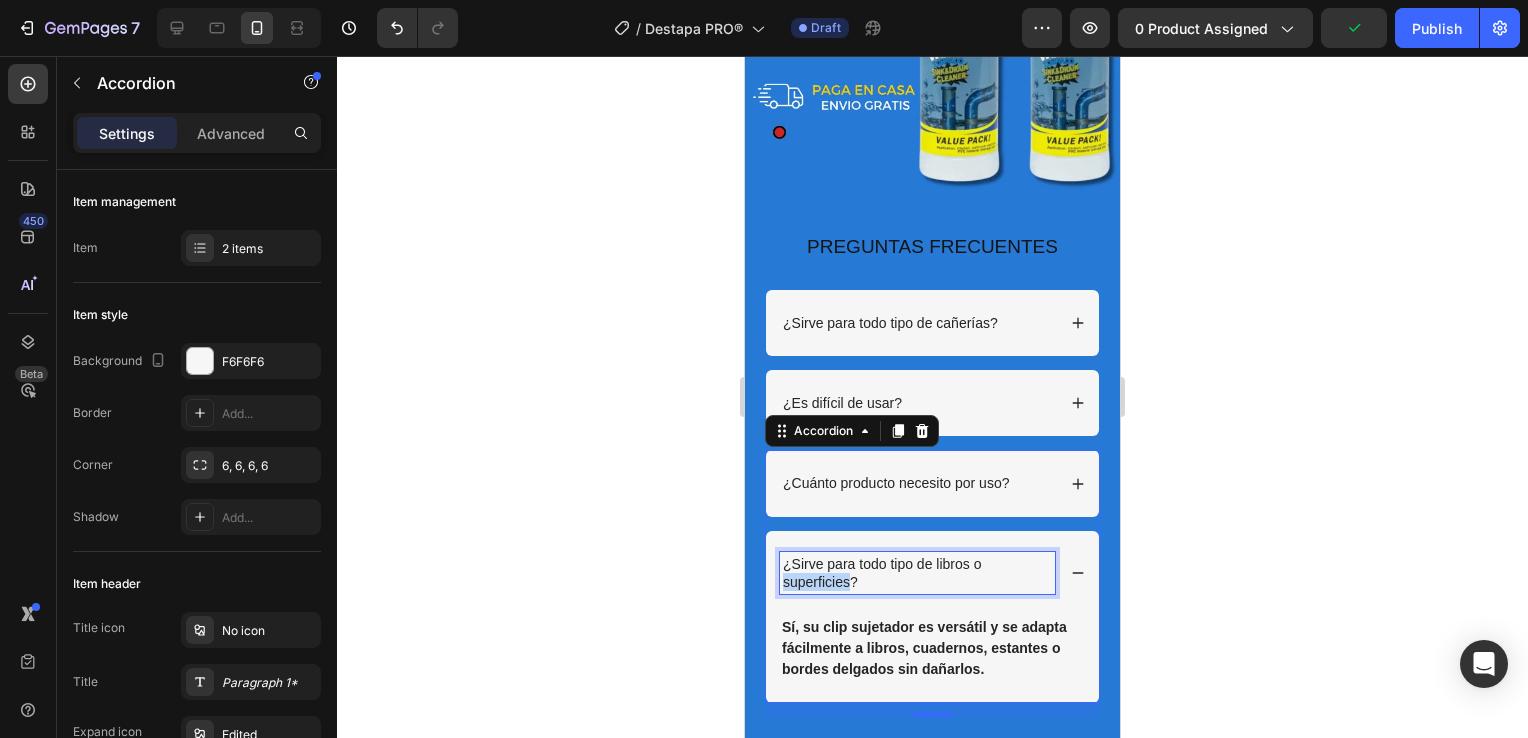 click on "¿Sirve para todo tipo de libros o superficies?" at bounding box center [917, 573] 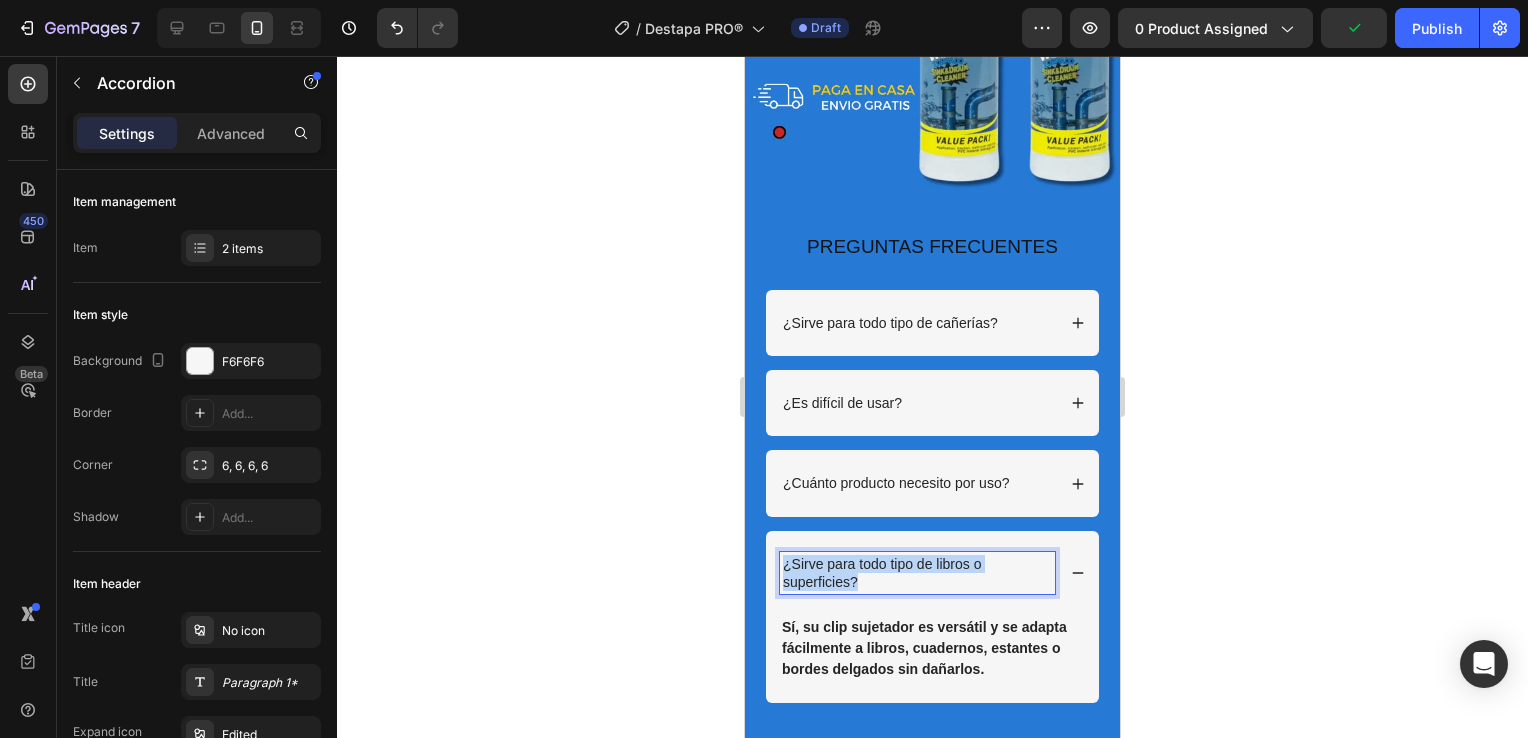 click on "¿Sirve para todo tipo de libros o superficies?" at bounding box center (917, 573) 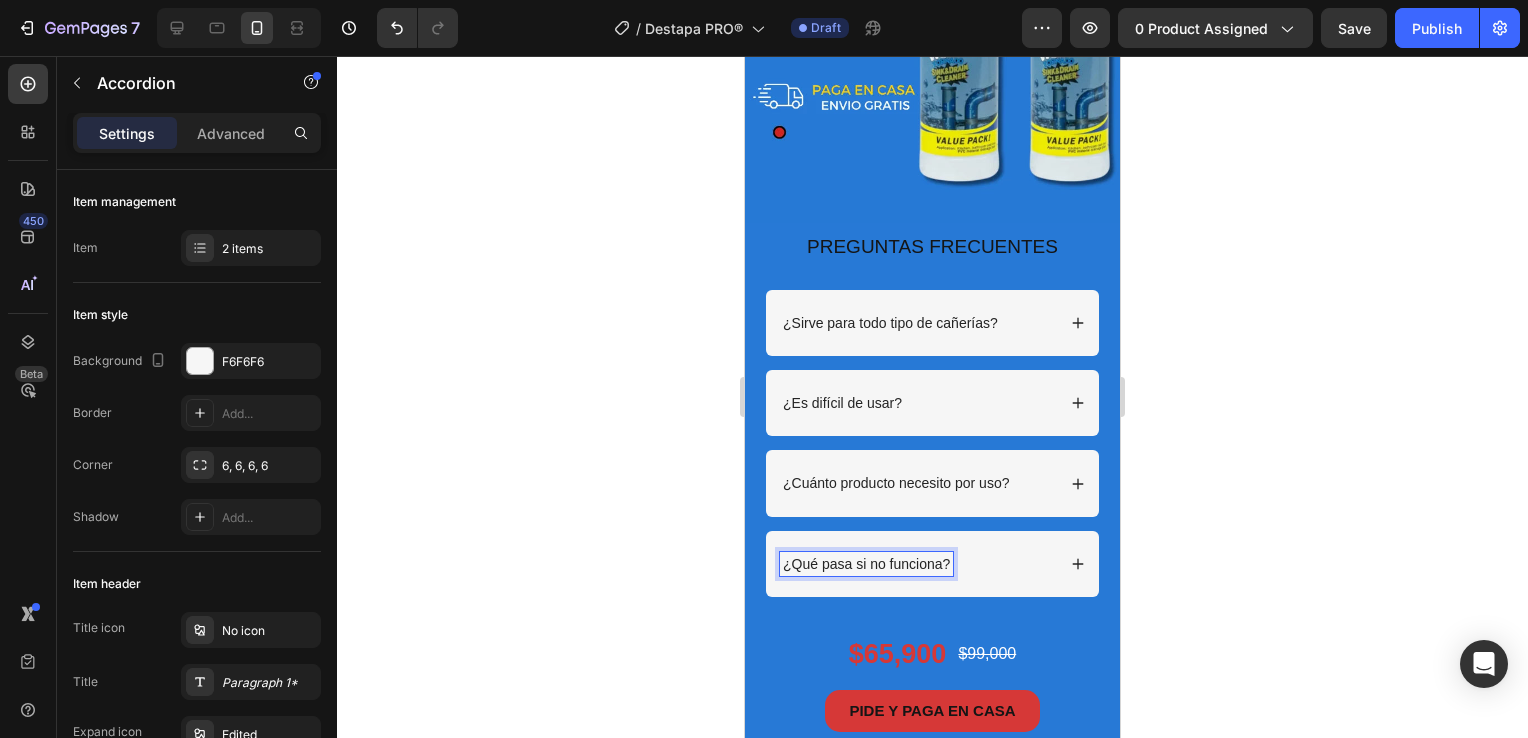 click 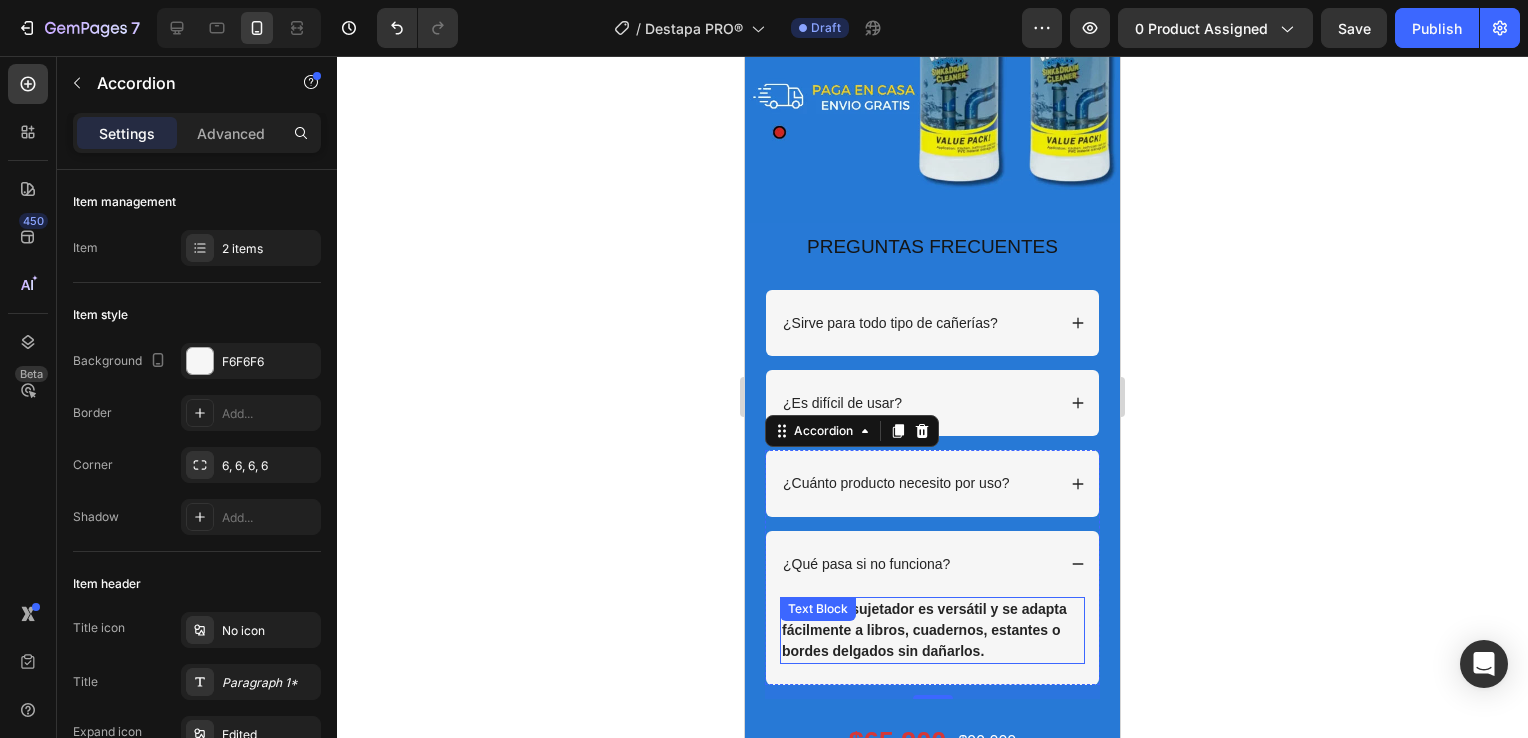 click on "Sí, su clip sujetador es versátil y se adapta fácilmente a libros, cuadernos, estantes o bordes delgados sin dañarlos." at bounding box center [924, 630] 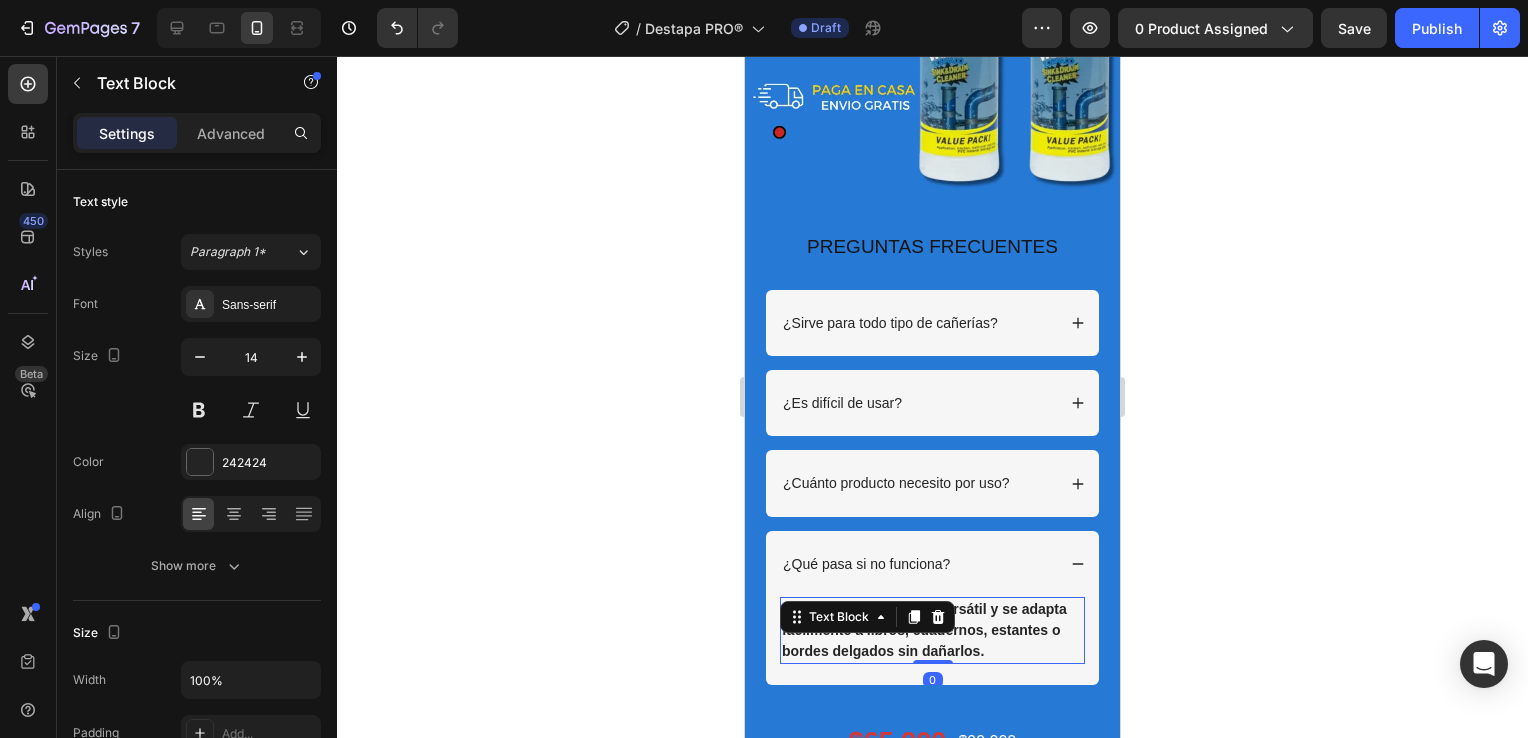 click on "Sí, su clip sujetador es versátil y se adapta fácilmente a libros, cuadernos, estantes o bordes delgados sin dañarlos." at bounding box center [924, 630] 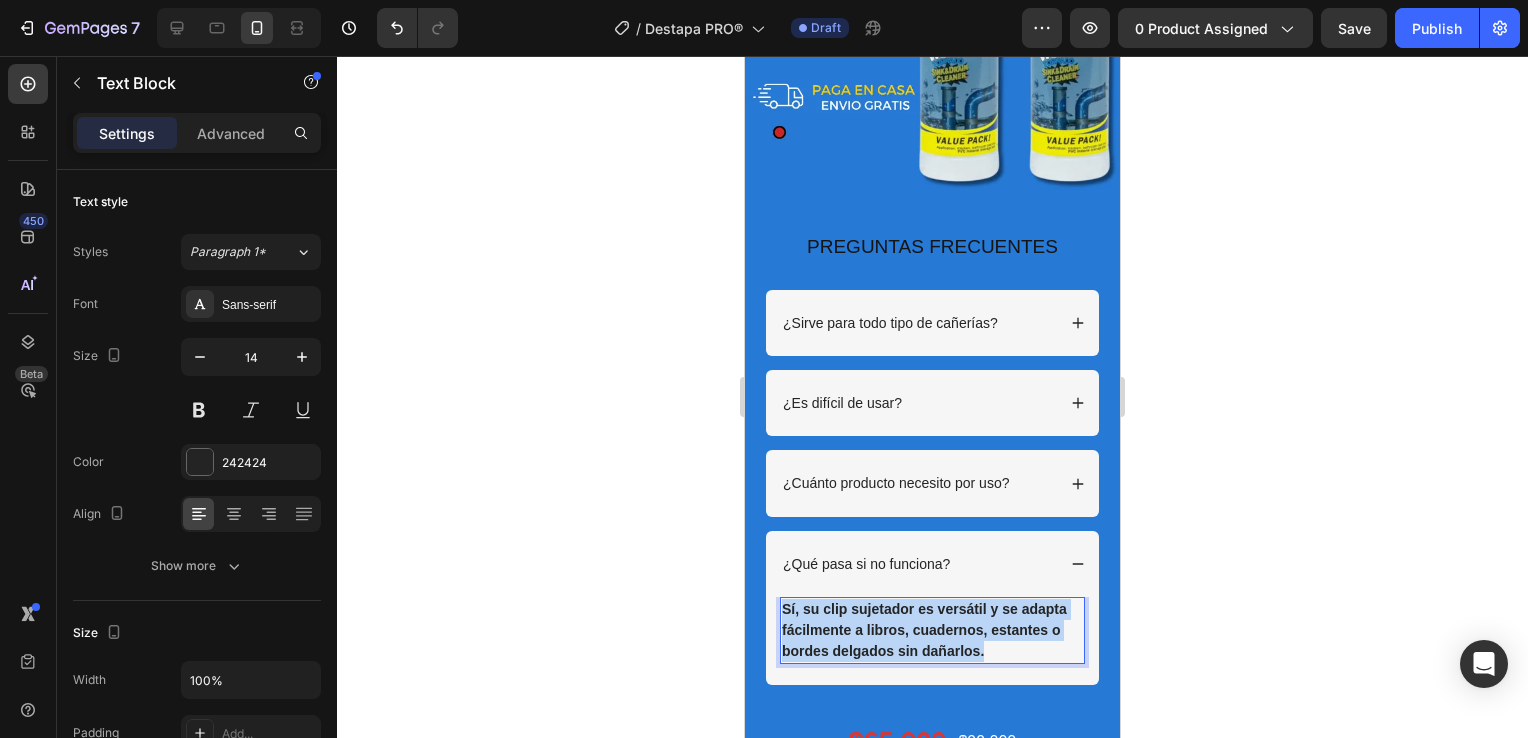 click on "Sí, su clip sujetador es versátil y se adapta fácilmente a libros, cuadernos, estantes o bordes delgados sin dañarlos." at bounding box center [924, 630] 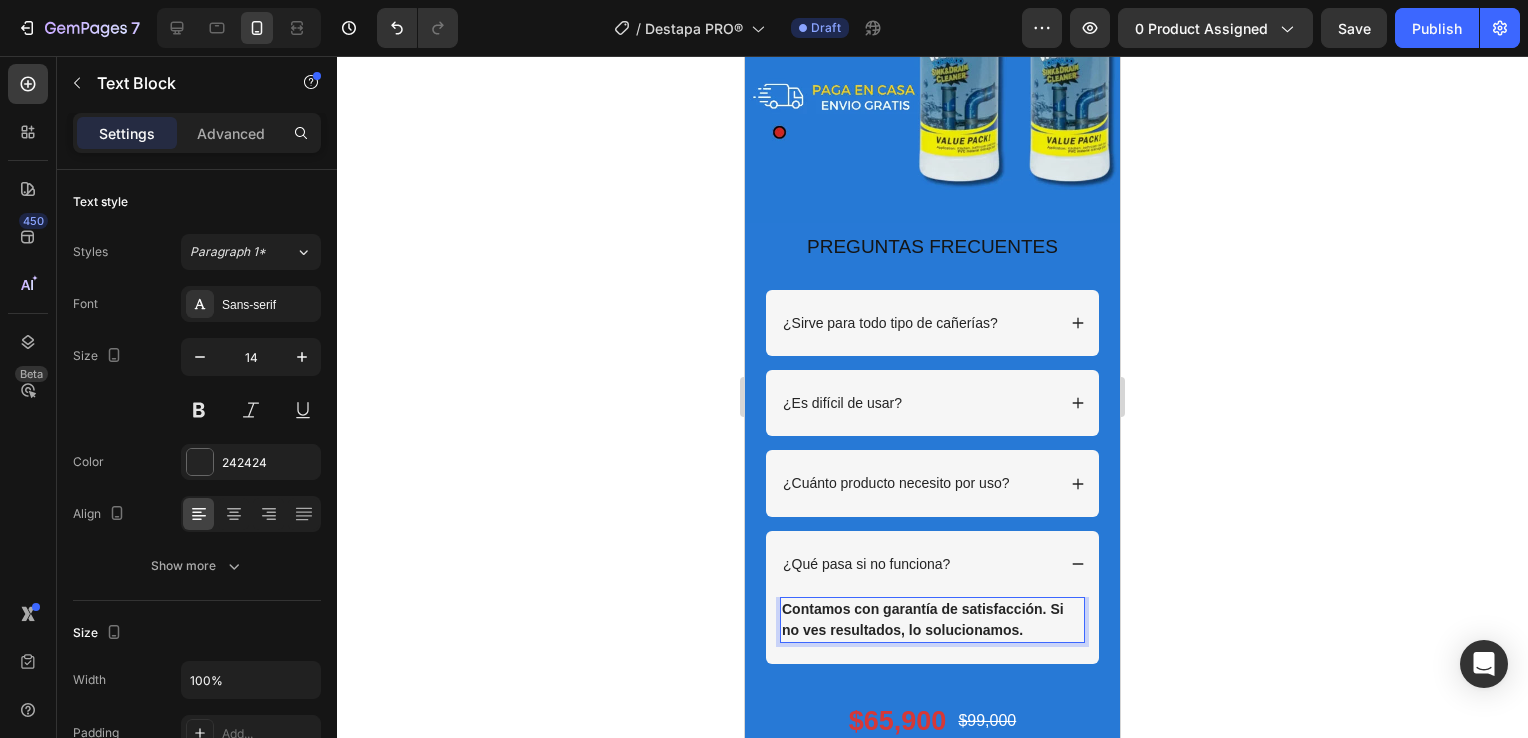 click on "Contamos con garantía de satisfacción. Si no ves resultados, lo solucionamos." at bounding box center [932, 620] 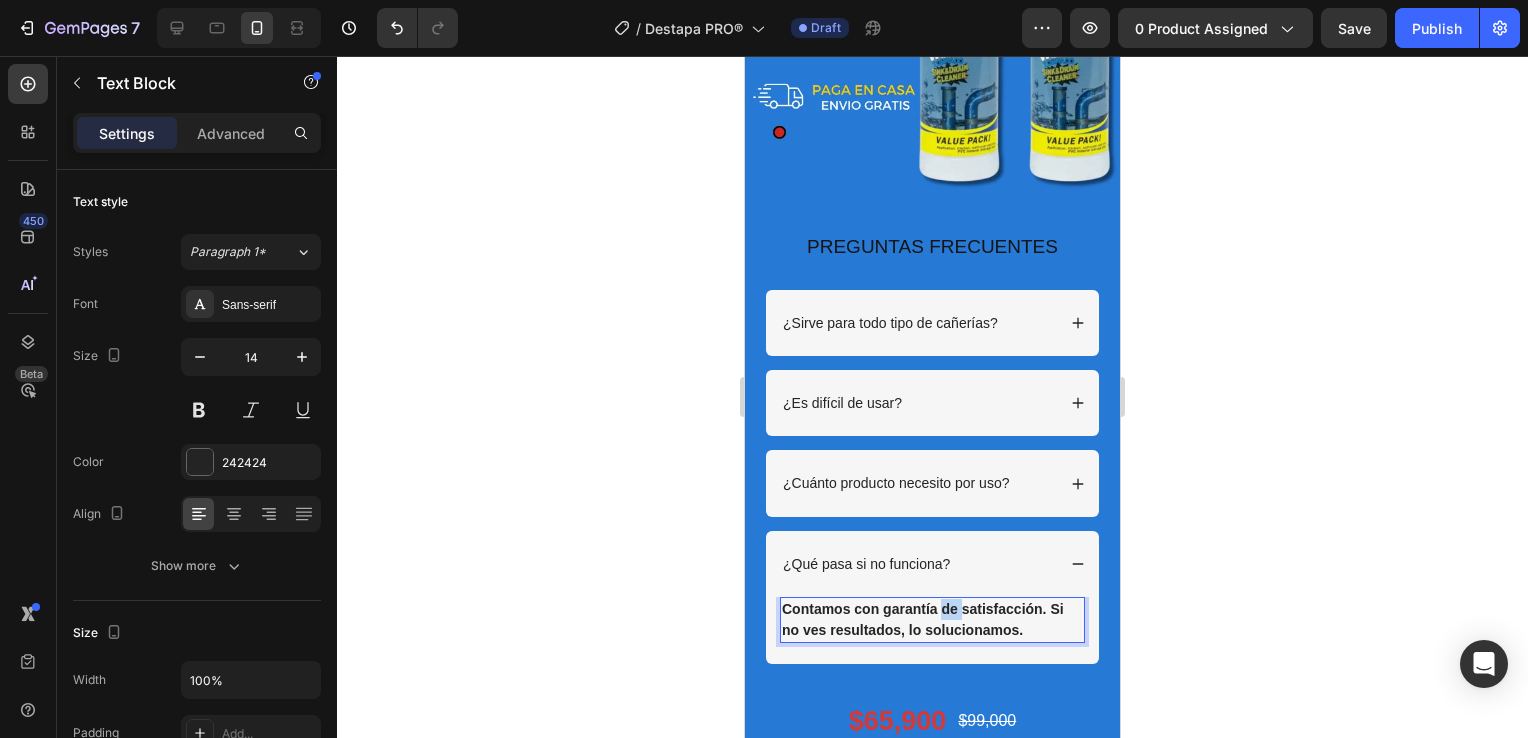 click on "Contamos con garantía de satisfacción. Si no ves resultados, lo solucionamos." at bounding box center (932, 620) 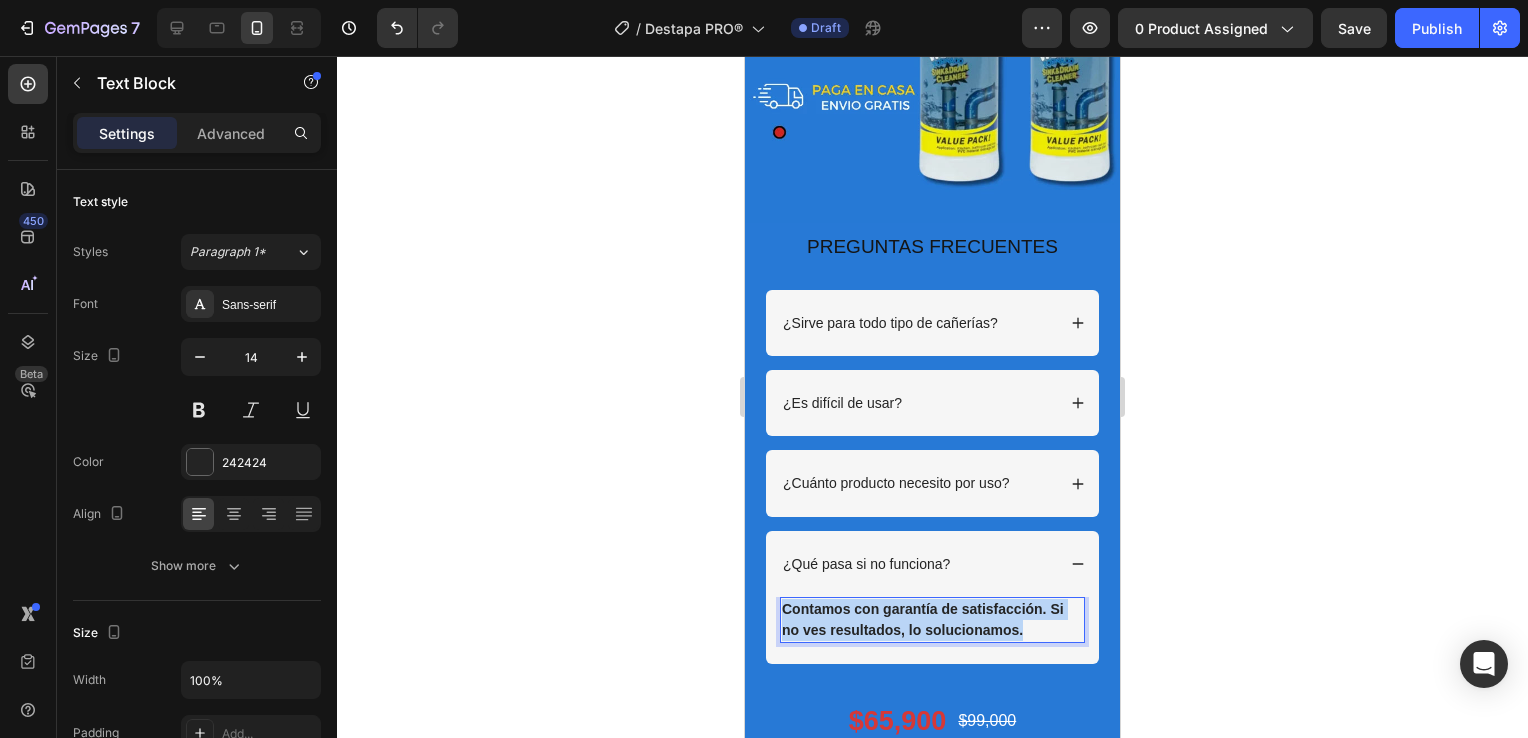 click on "Contamos con garantía de satisfacción. Si no ves resultados, lo solucionamos." at bounding box center (932, 620) 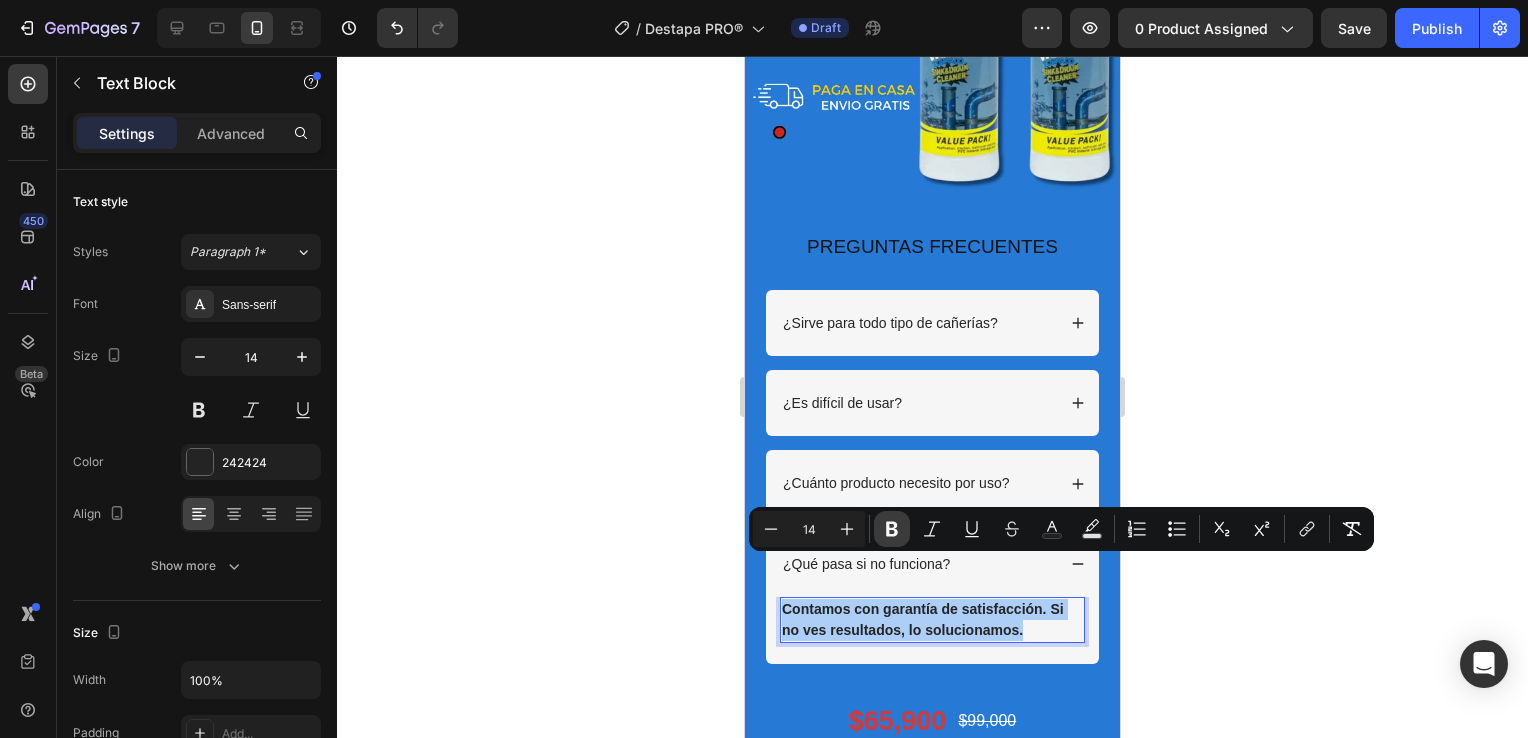 click 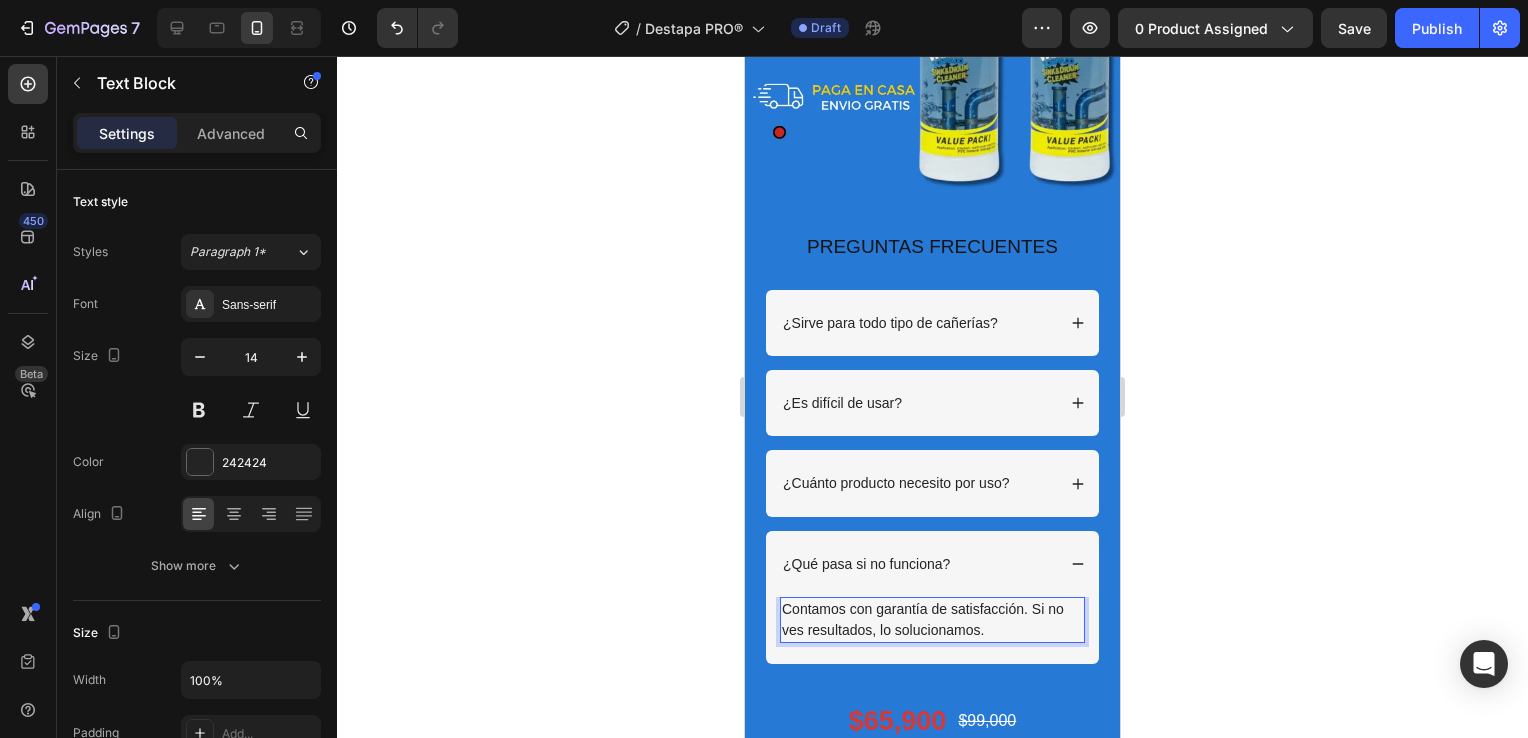 click 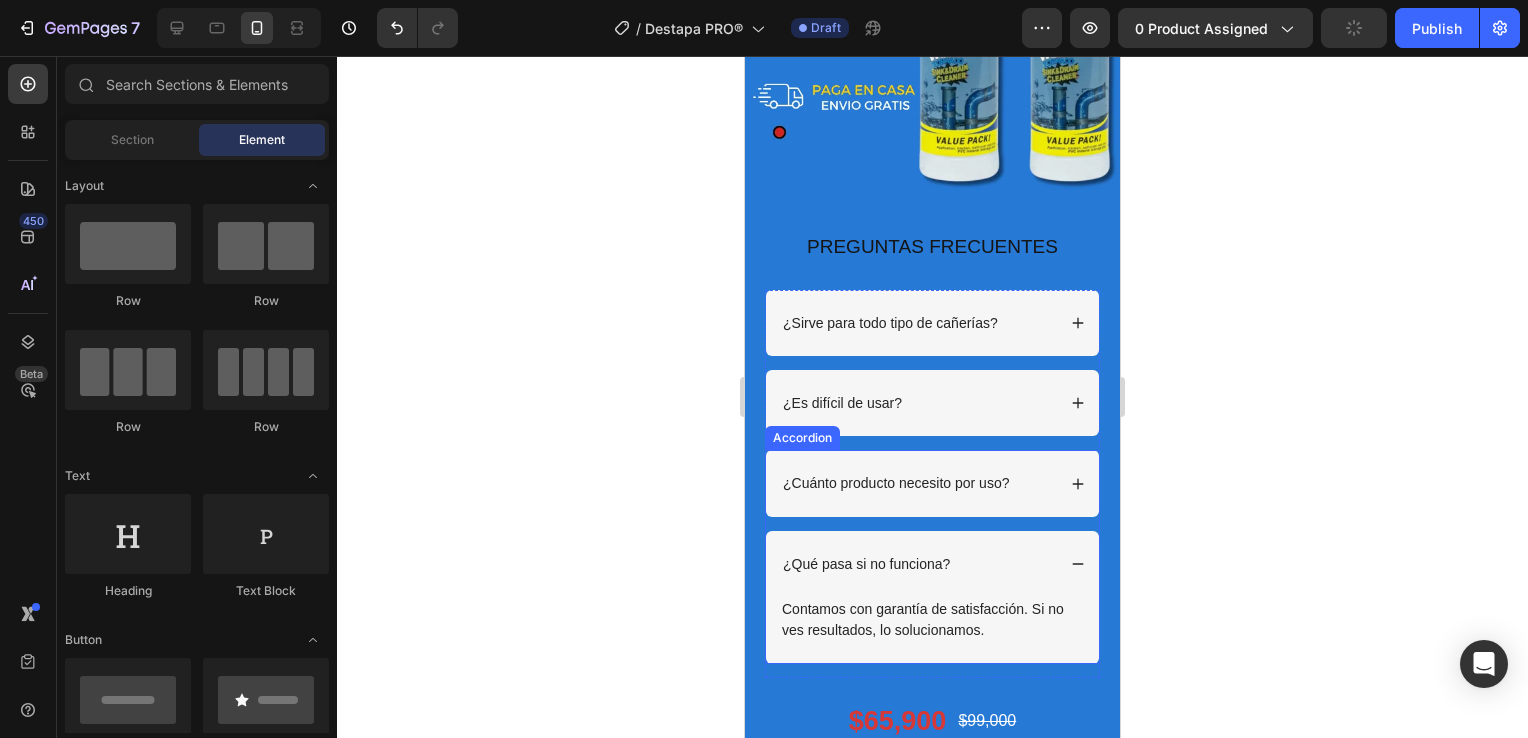 click 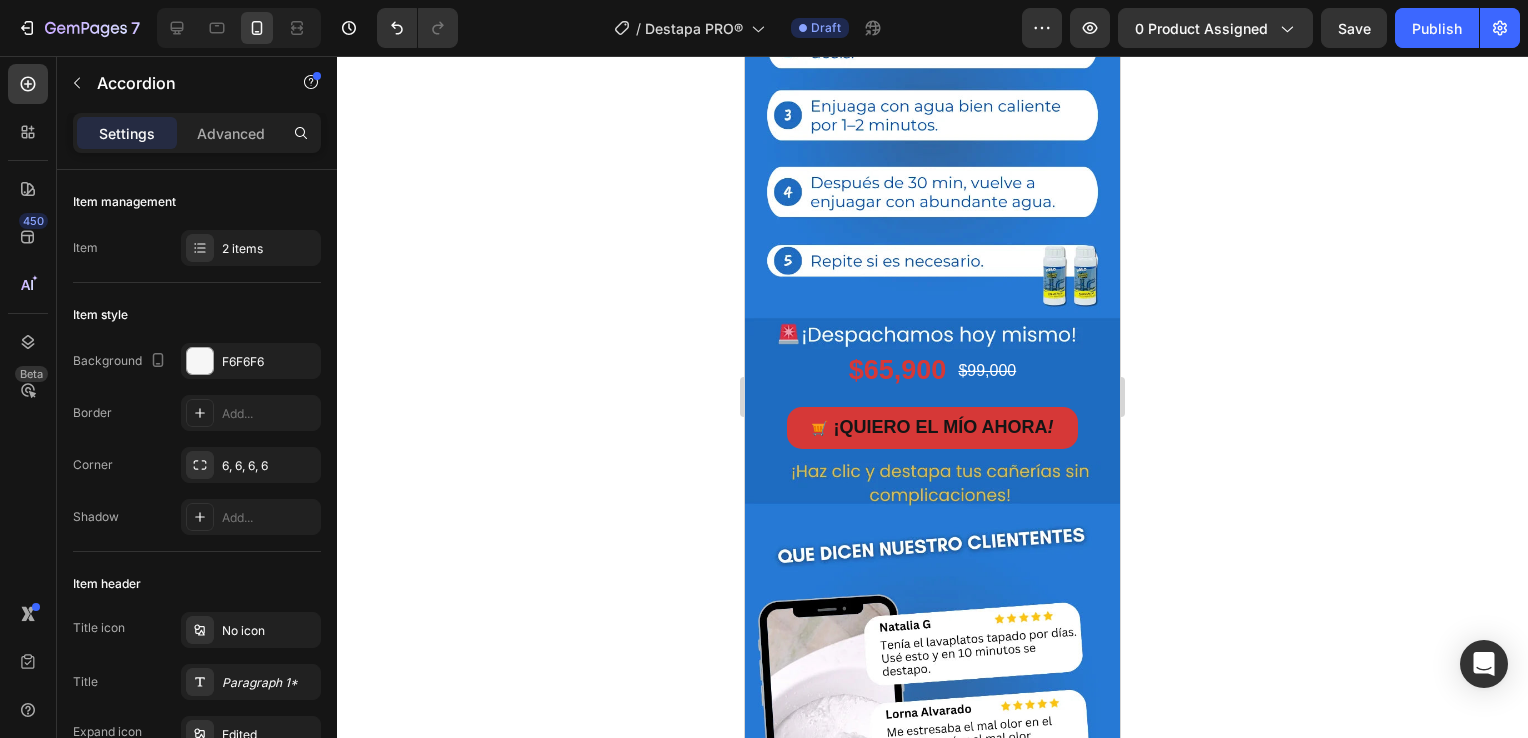 scroll, scrollTop: 2200, scrollLeft: 0, axis: vertical 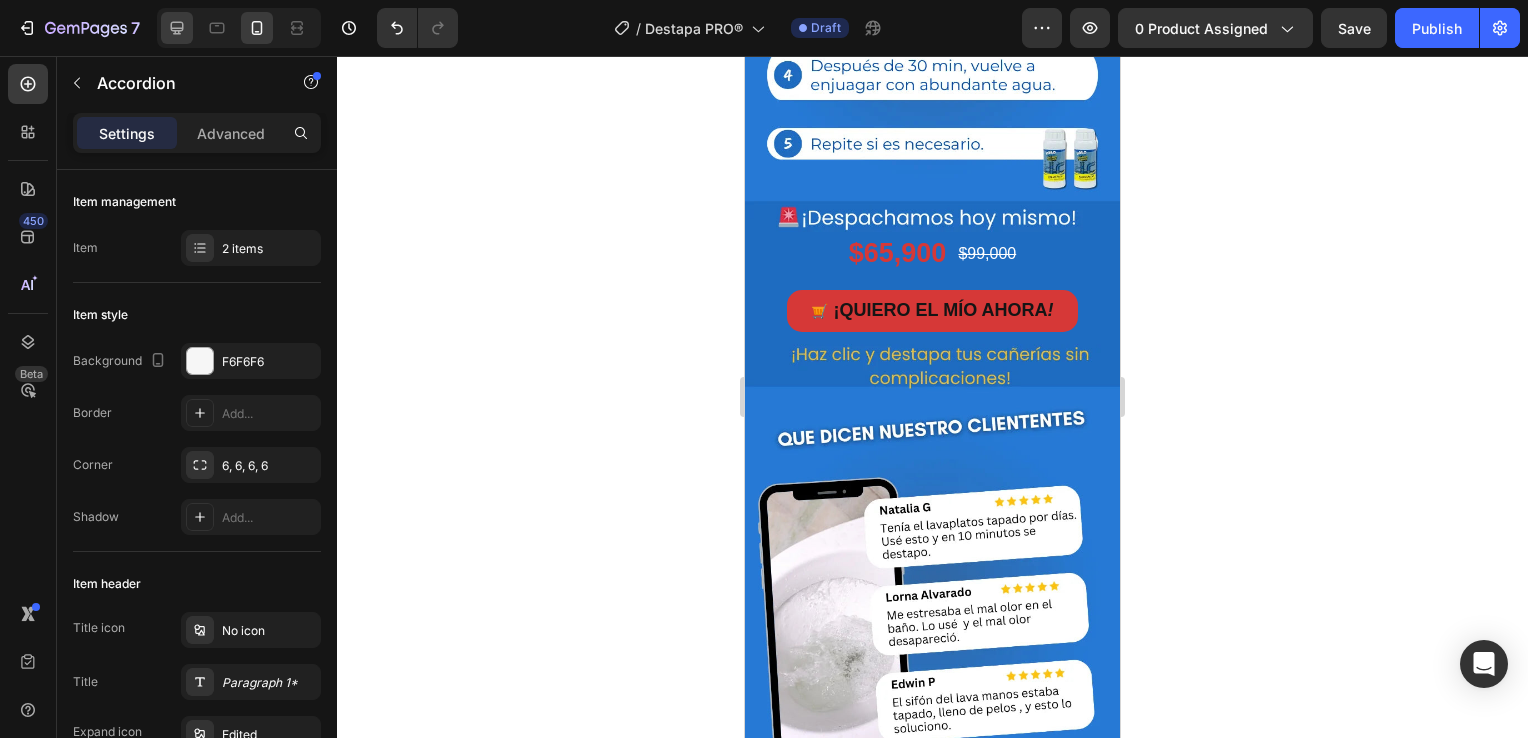 click 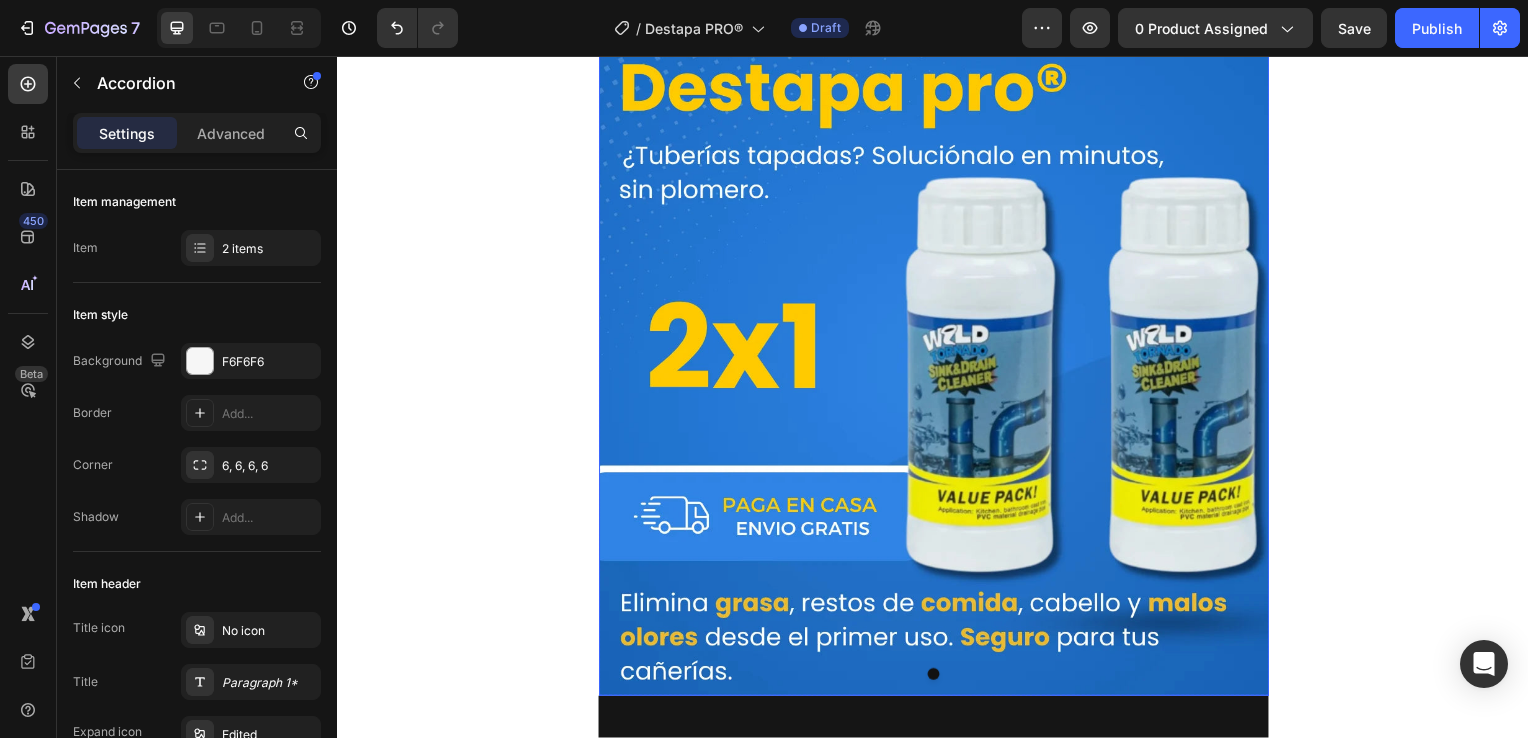 scroll, scrollTop: 300, scrollLeft: 0, axis: vertical 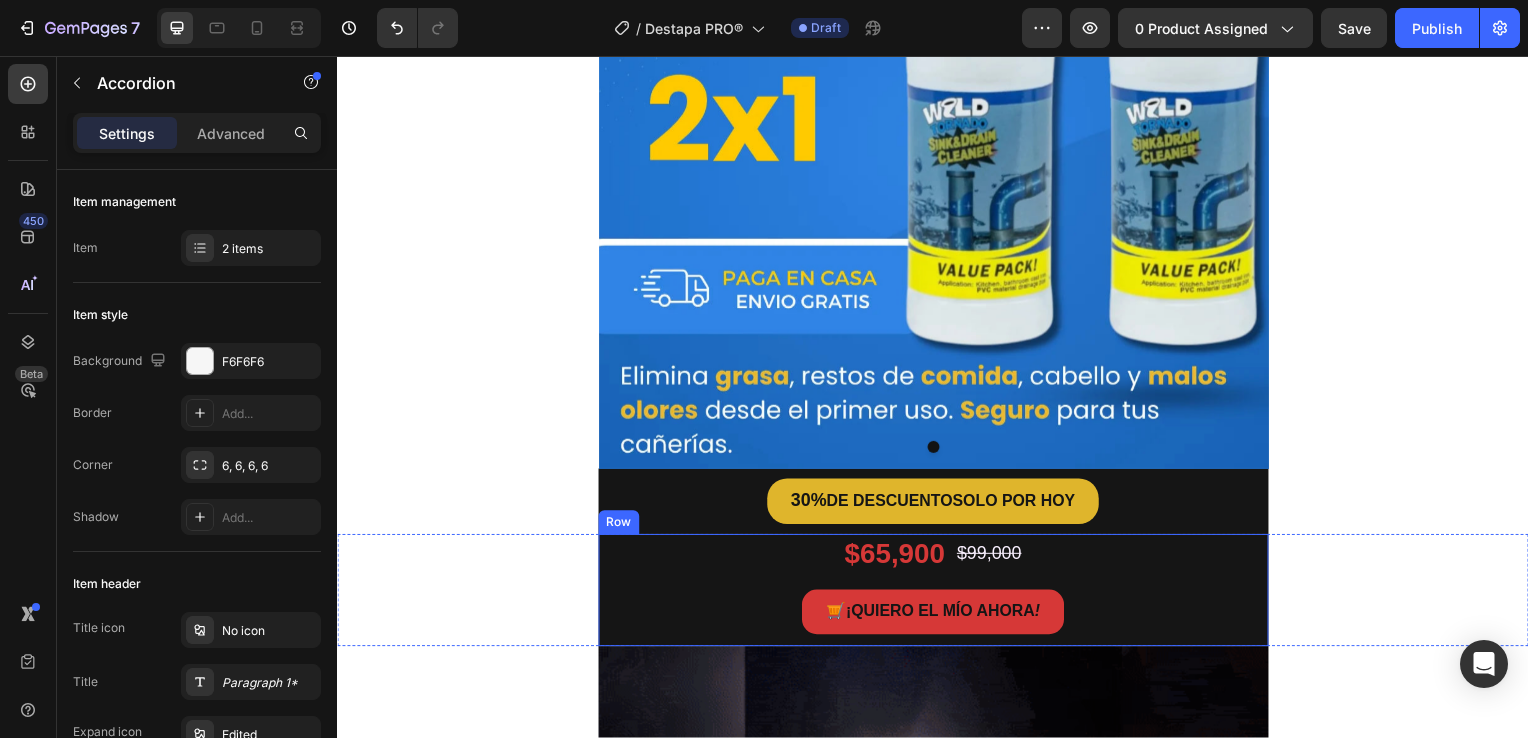 click on "$65,900 Product Price Product Price $99,000 Product Price Product Price Row 🛒  ¡QUIERO EL MÍO AHORA ! Button Product" at bounding box center (937, 594) 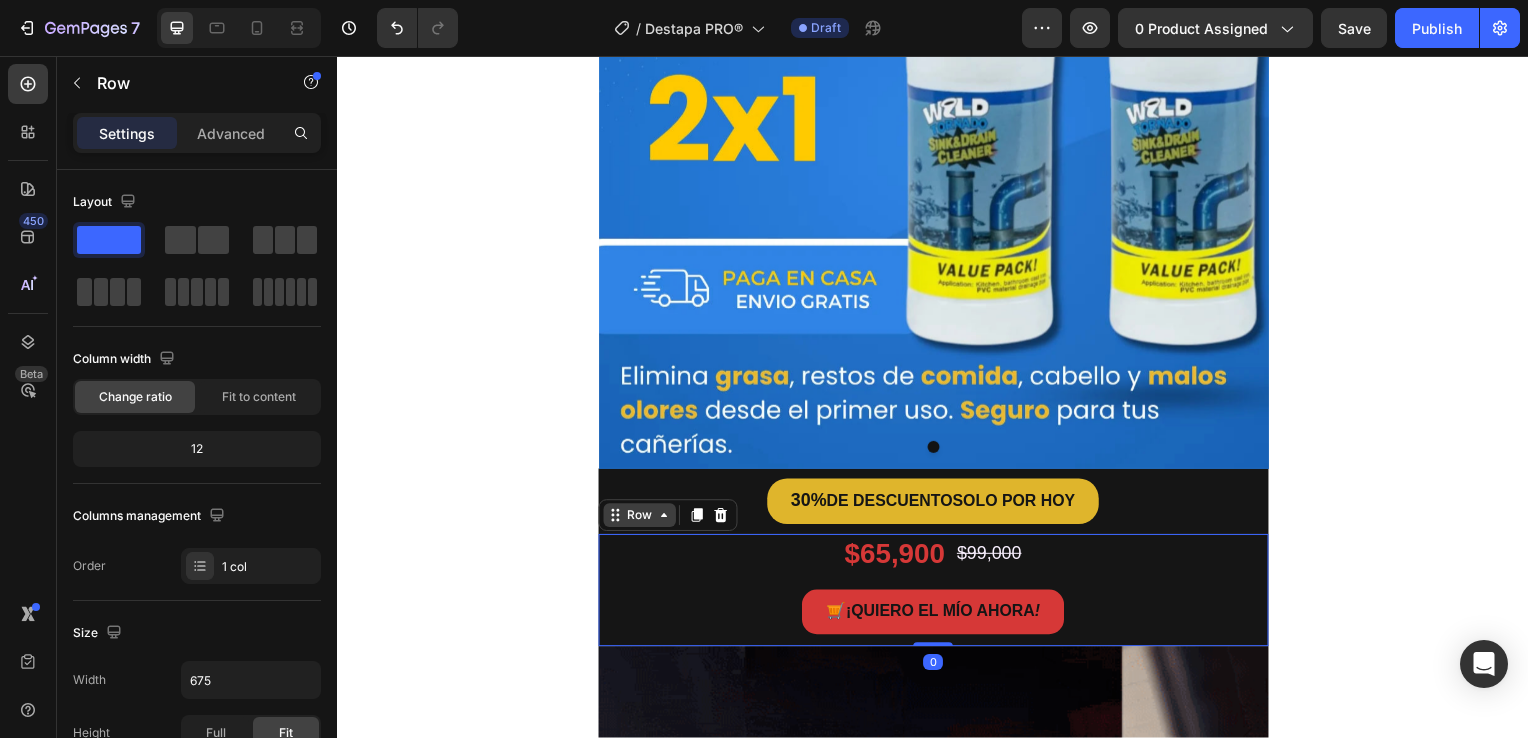 click 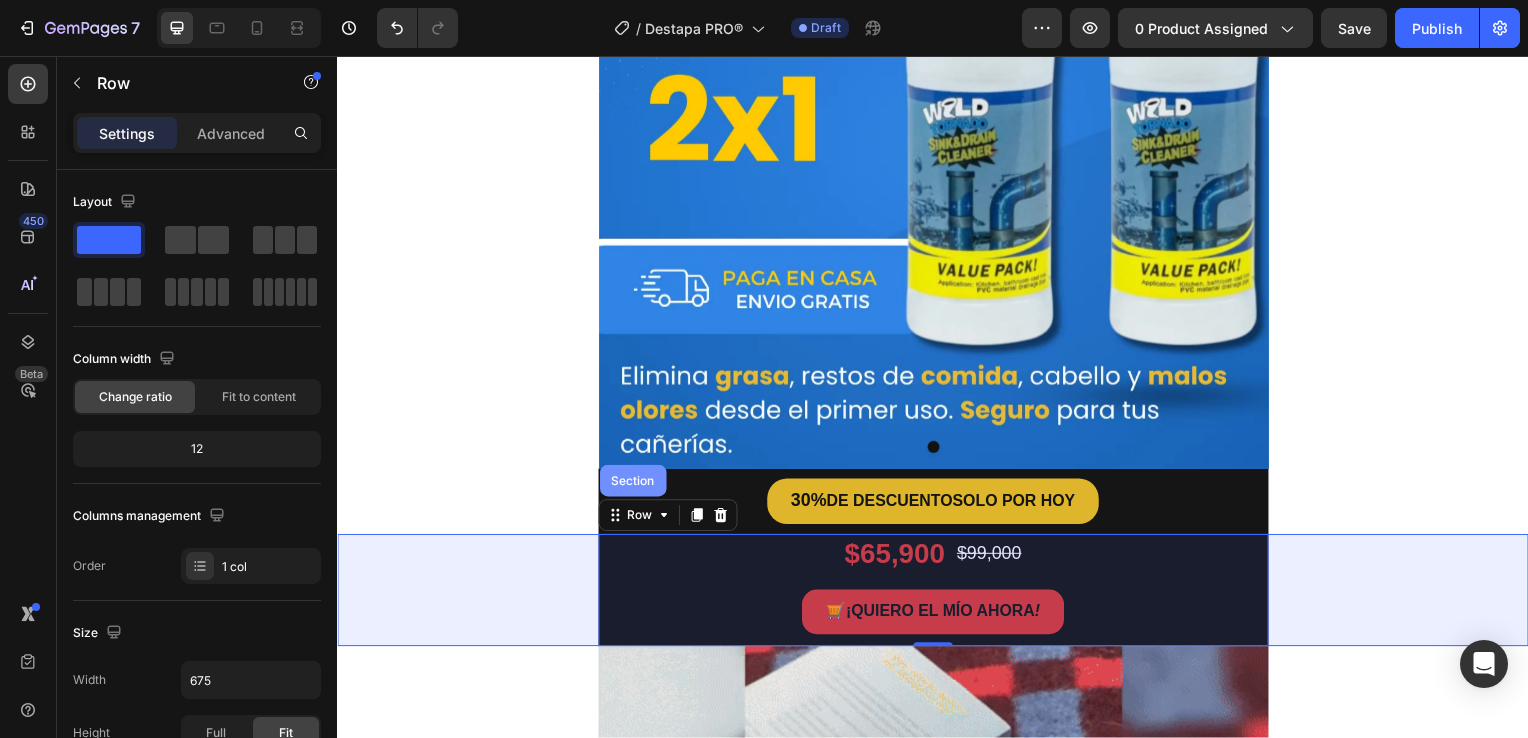 click on "Section" at bounding box center [634, 484] 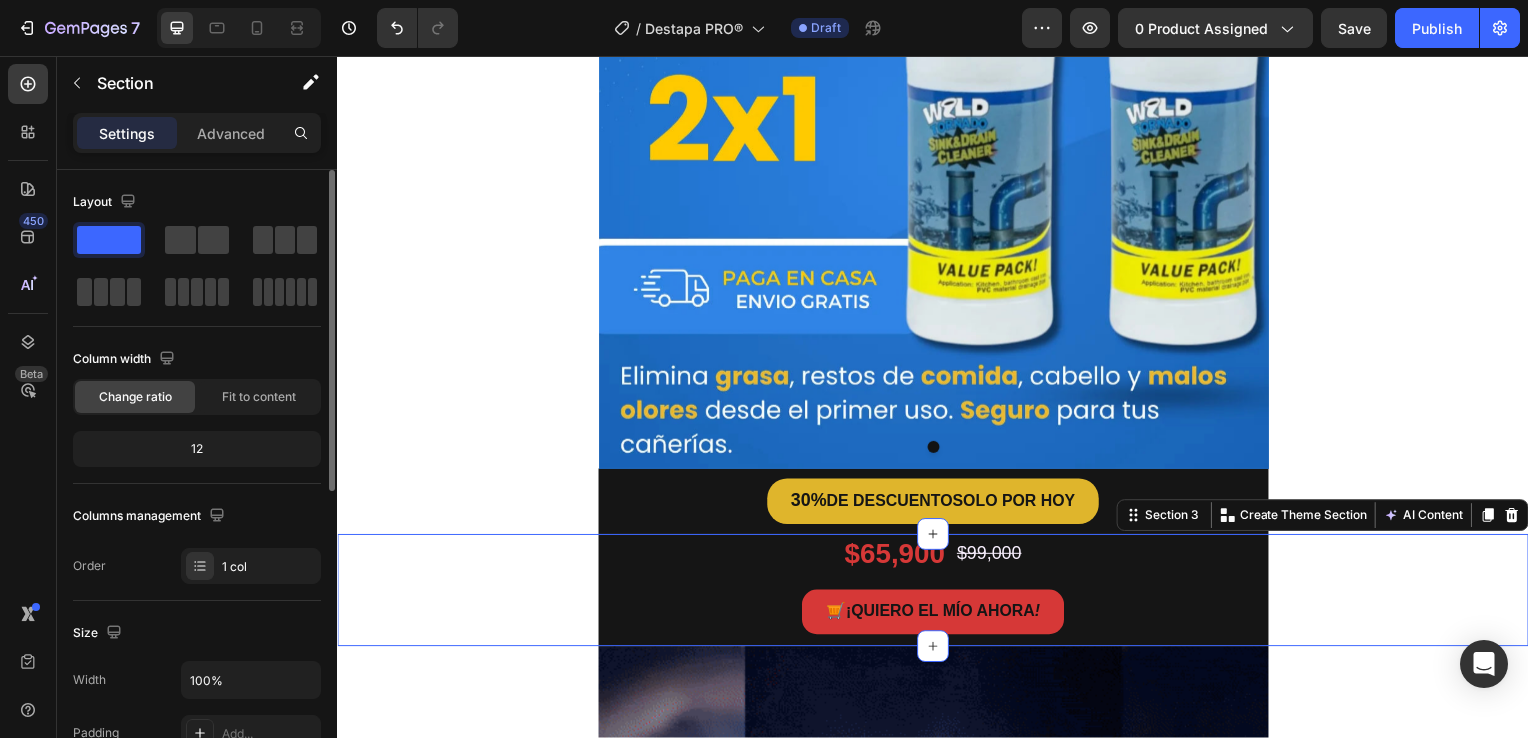 scroll, scrollTop: 100, scrollLeft: 0, axis: vertical 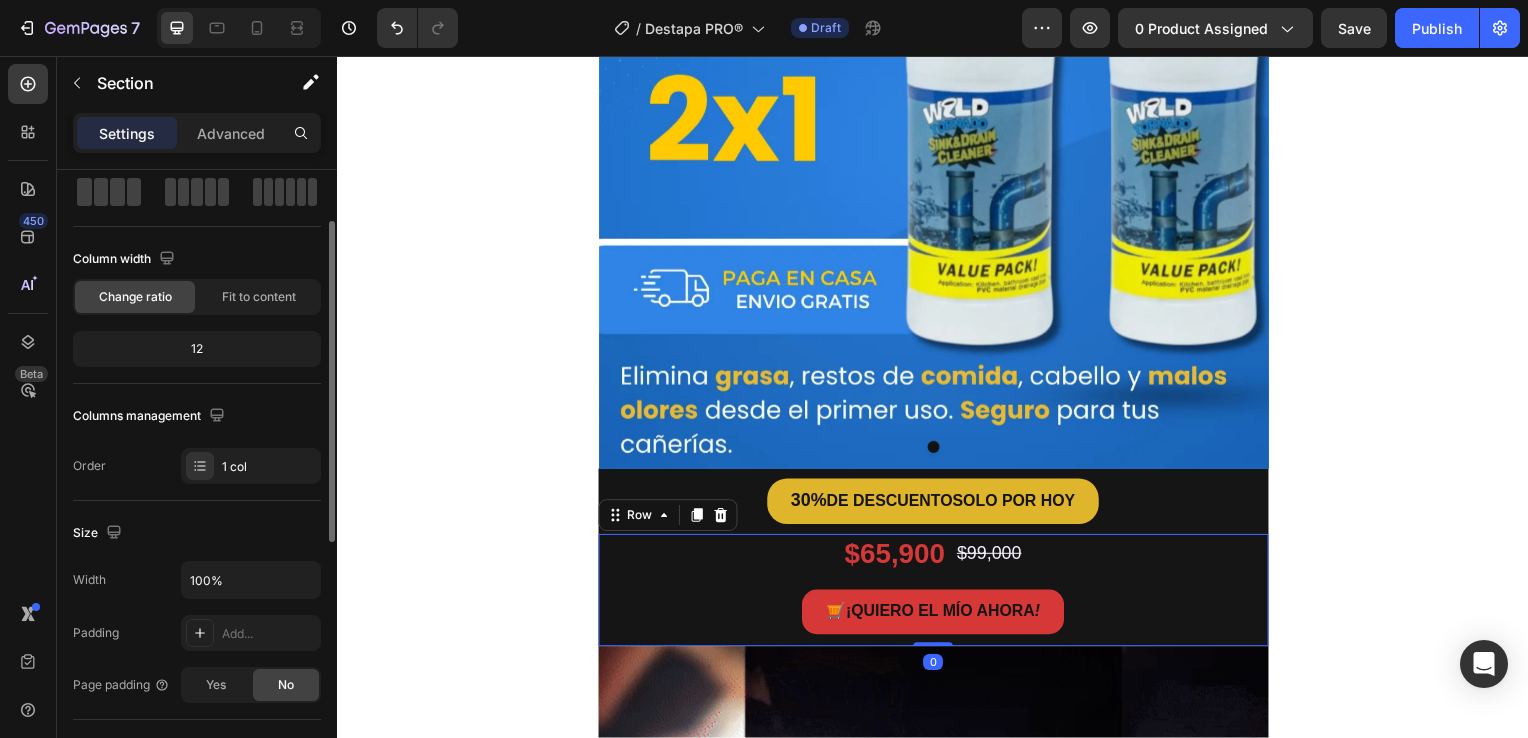 click on "$65,900 Product Price Product Price $99,000 Product Price Product Price Row 🛒  ¡QUIERO EL MÍO AHORA ! Button Product" at bounding box center [937, 594] 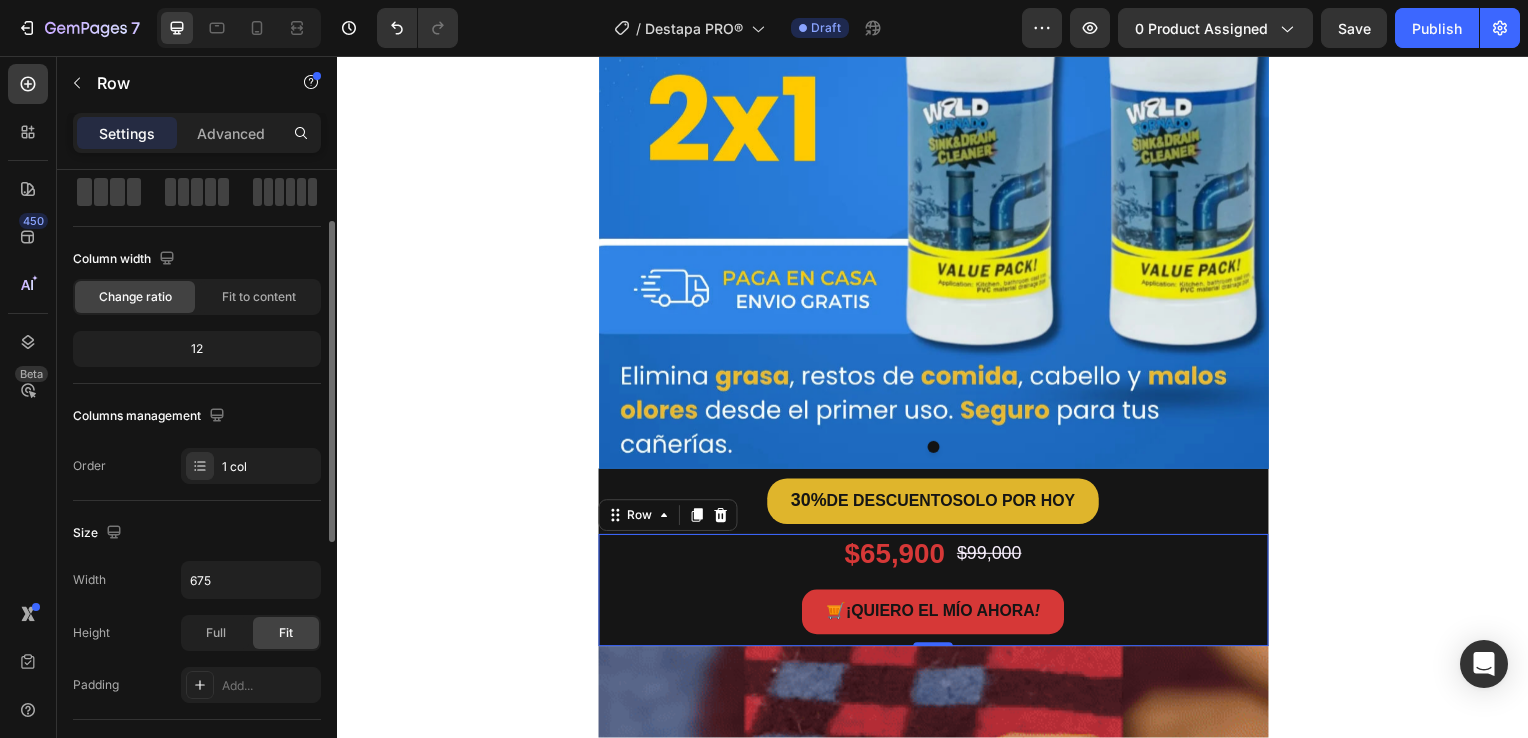 scroll, scrollTop: 300, scrollLeft: 0, axis: vertical 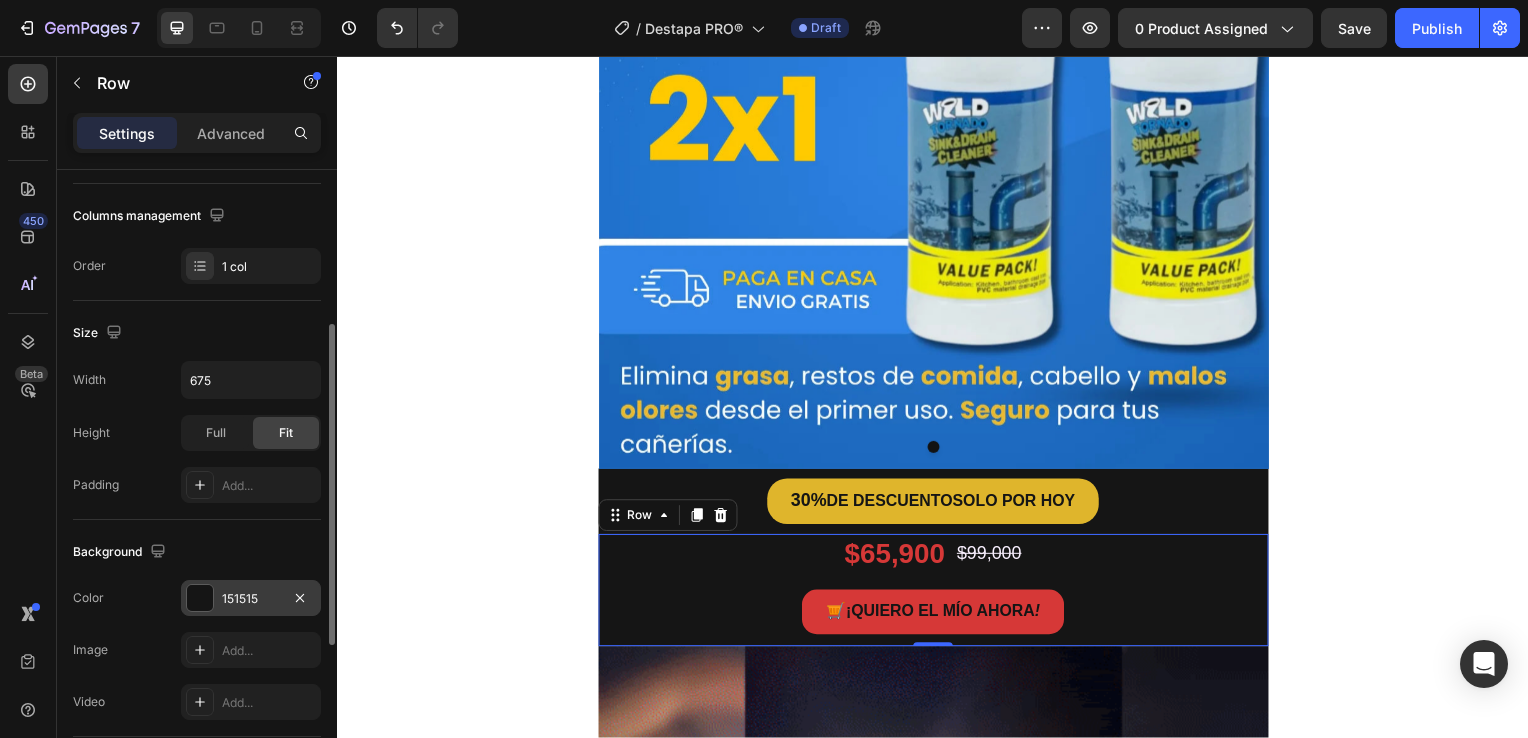 click at bounding box center (200, 598) 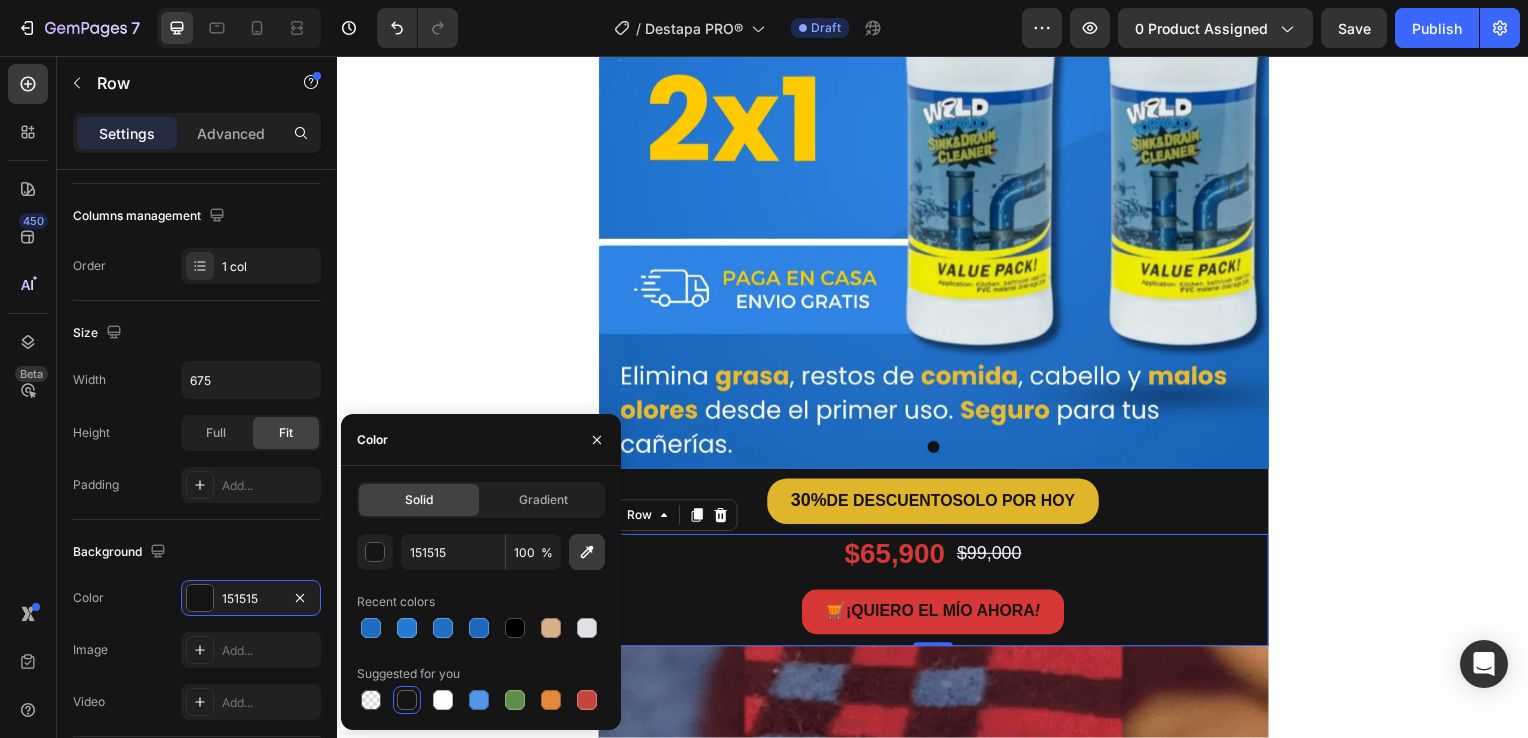 click 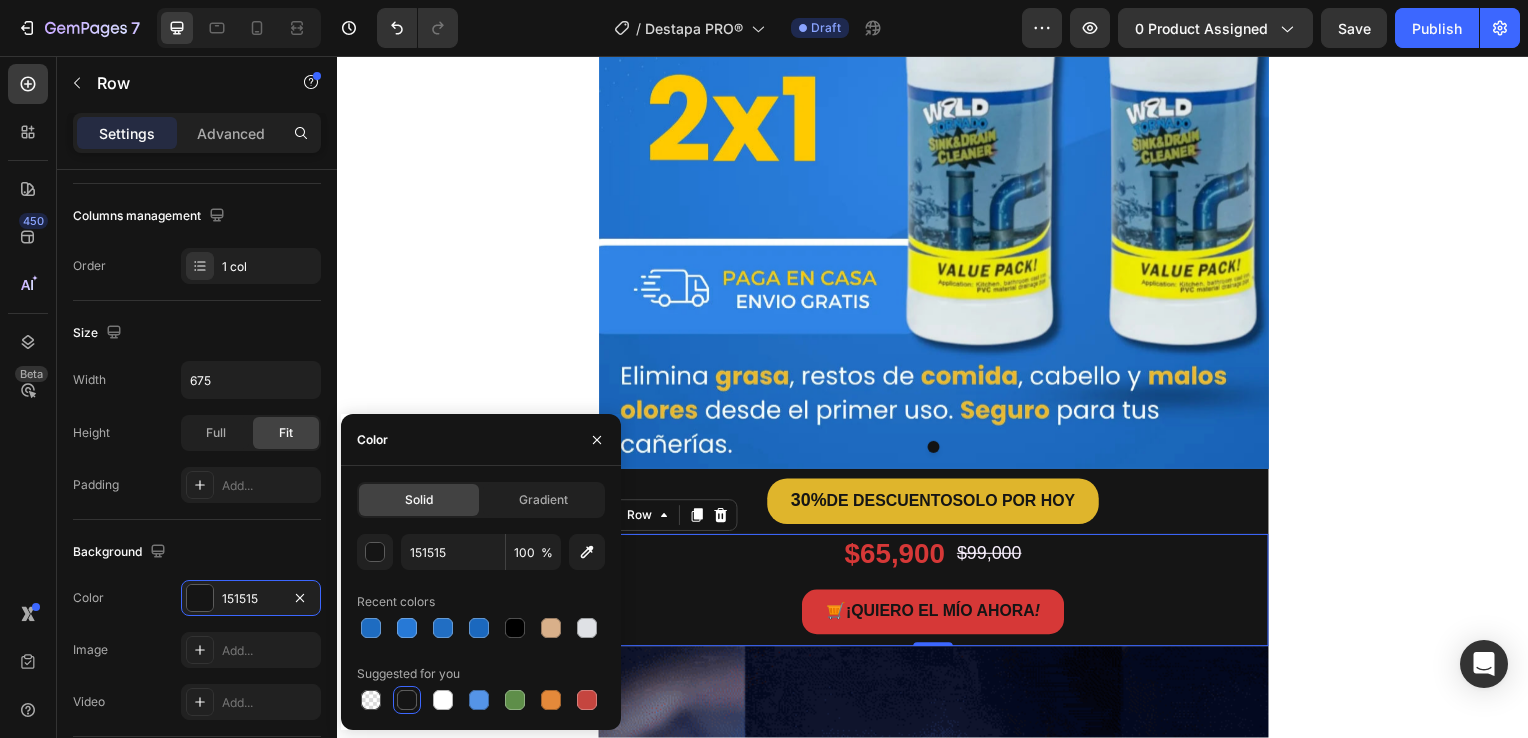 type on "1B68BE" 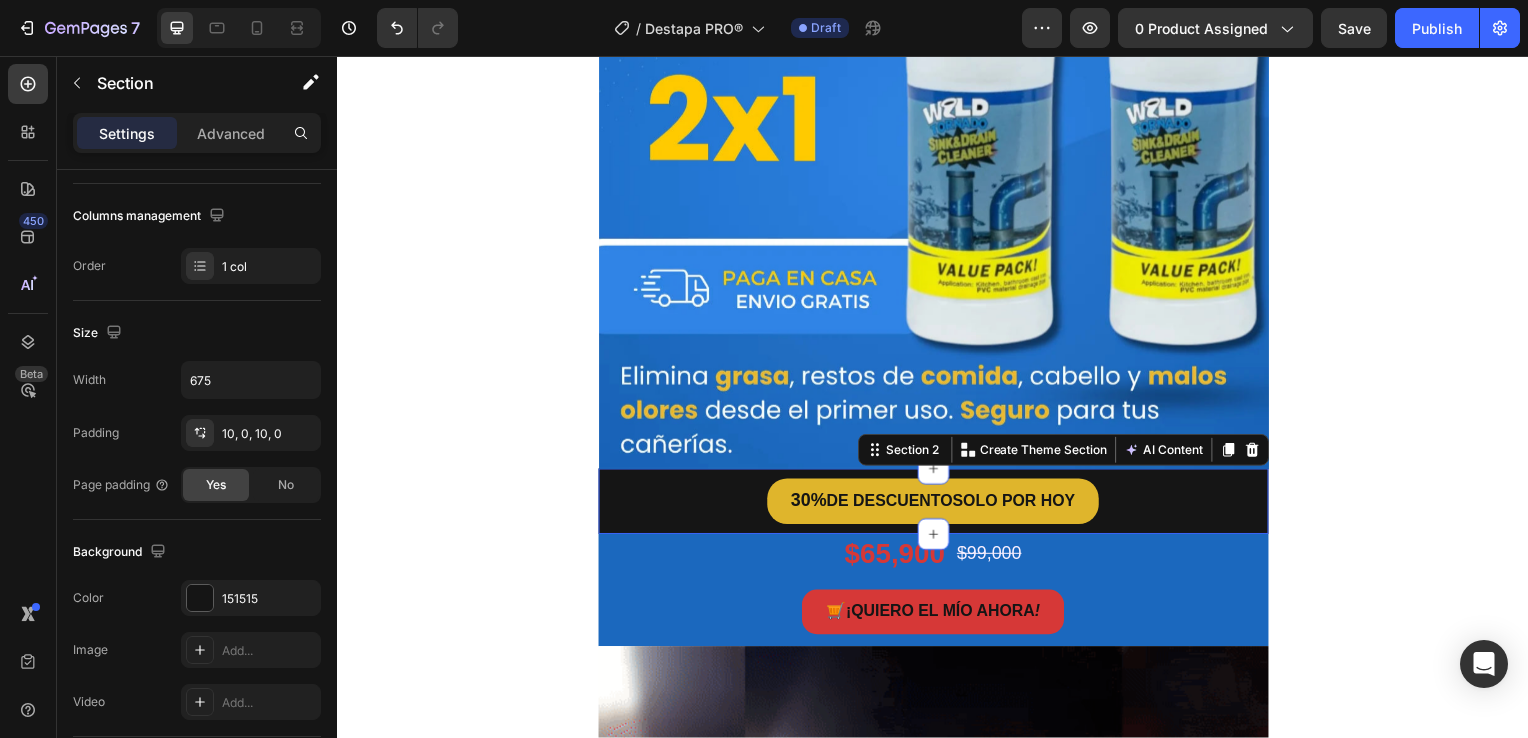 click on "30%  DE DESCUENTO  SOLO POR HOY Button Section 2   You can create reusable sections Create Theme Section AI Content Write with GemAI What would you like to describe here? Tone and Voice Persuasive Product GrifoClean™ Show more Generate" at bounding box center [937, 505] 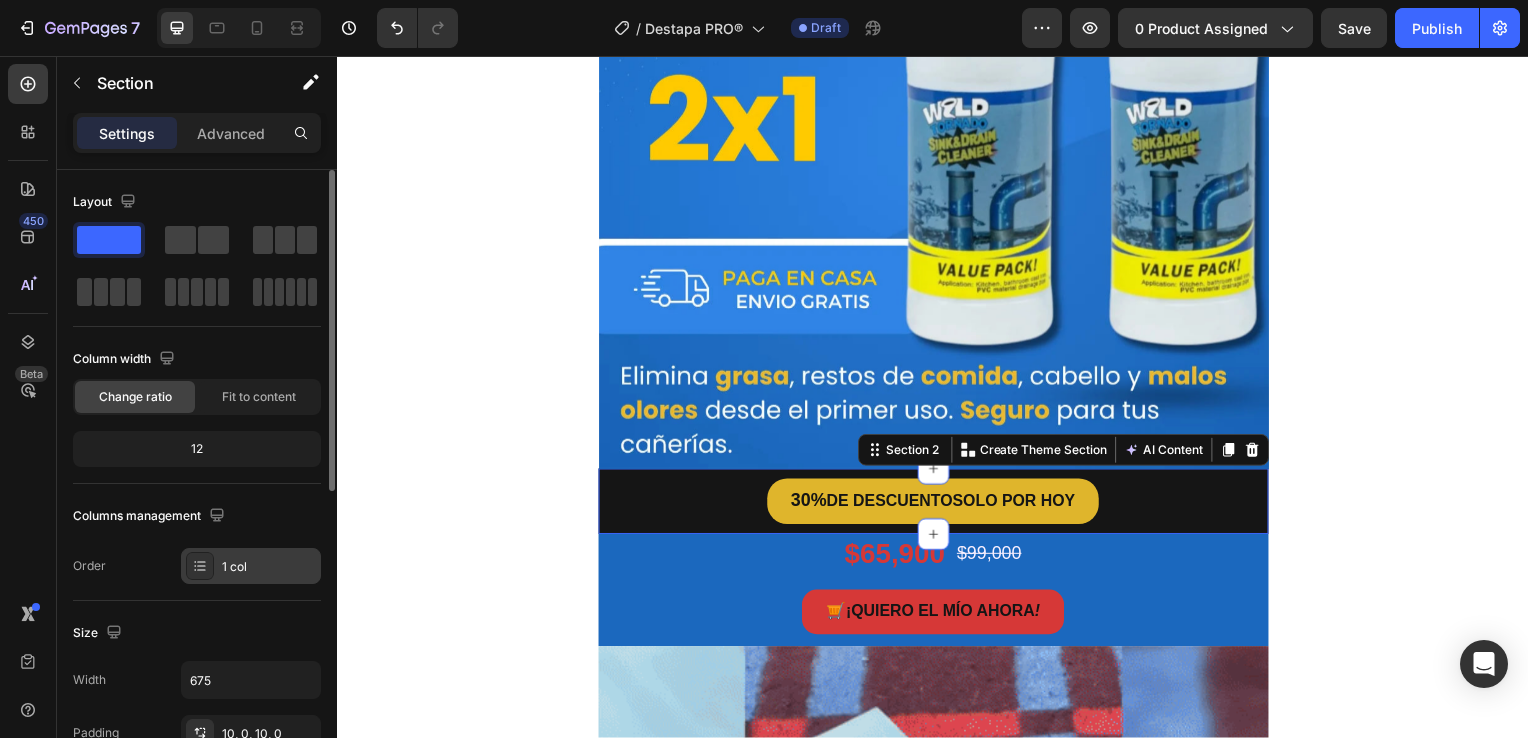scroll, scrollTop: 200, scrollLeft: 0, axis: vertical 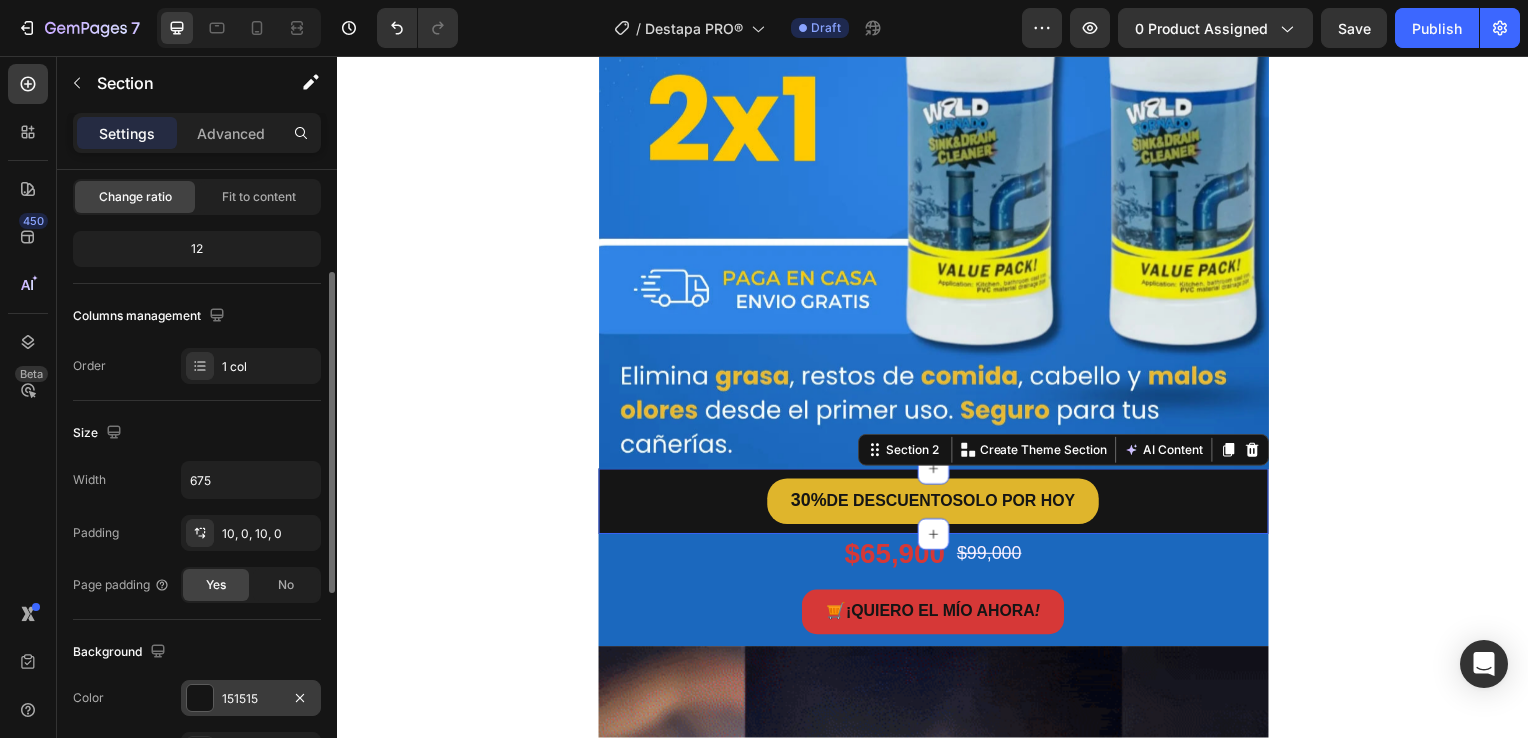 click at bounding box center [200, 698] 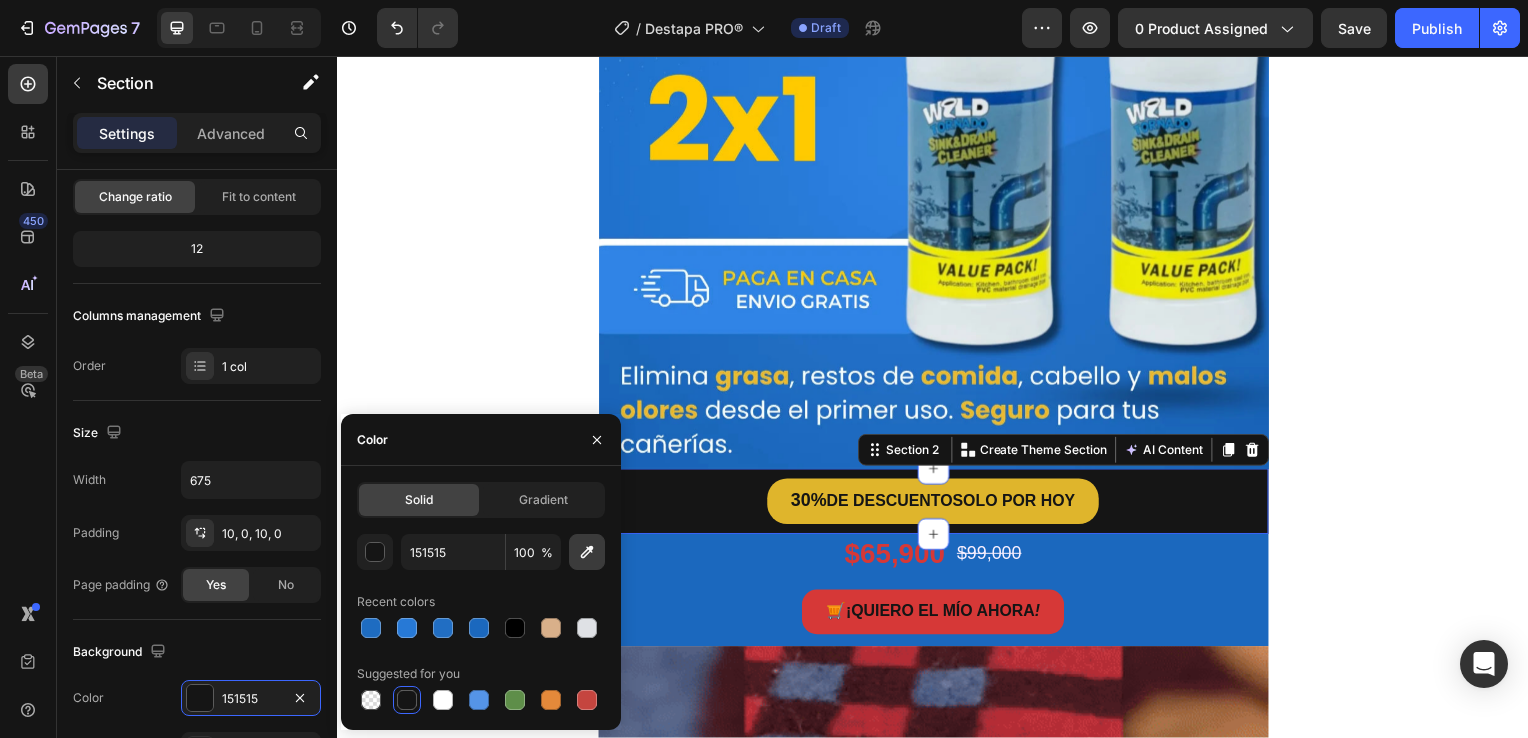 click 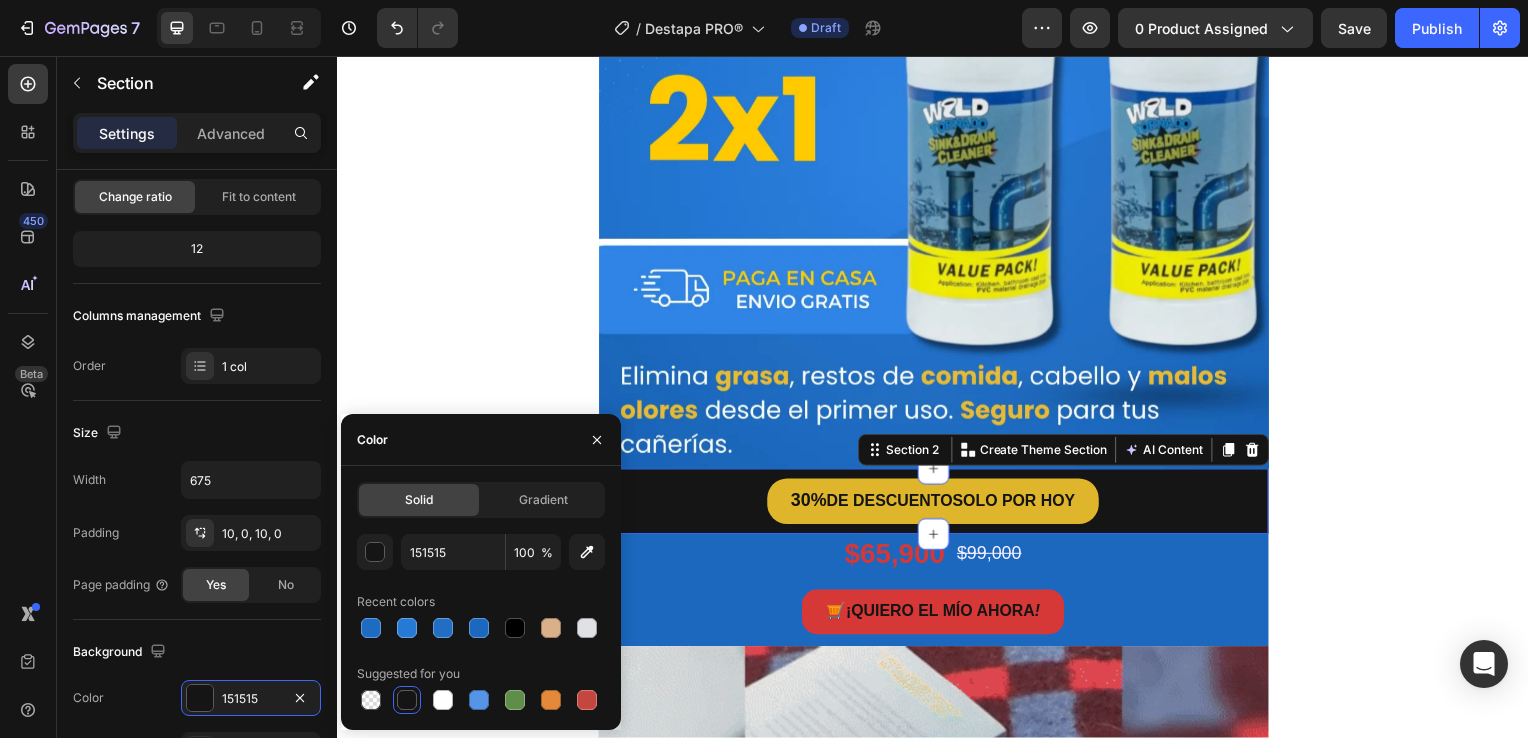 type on "1B68BE" 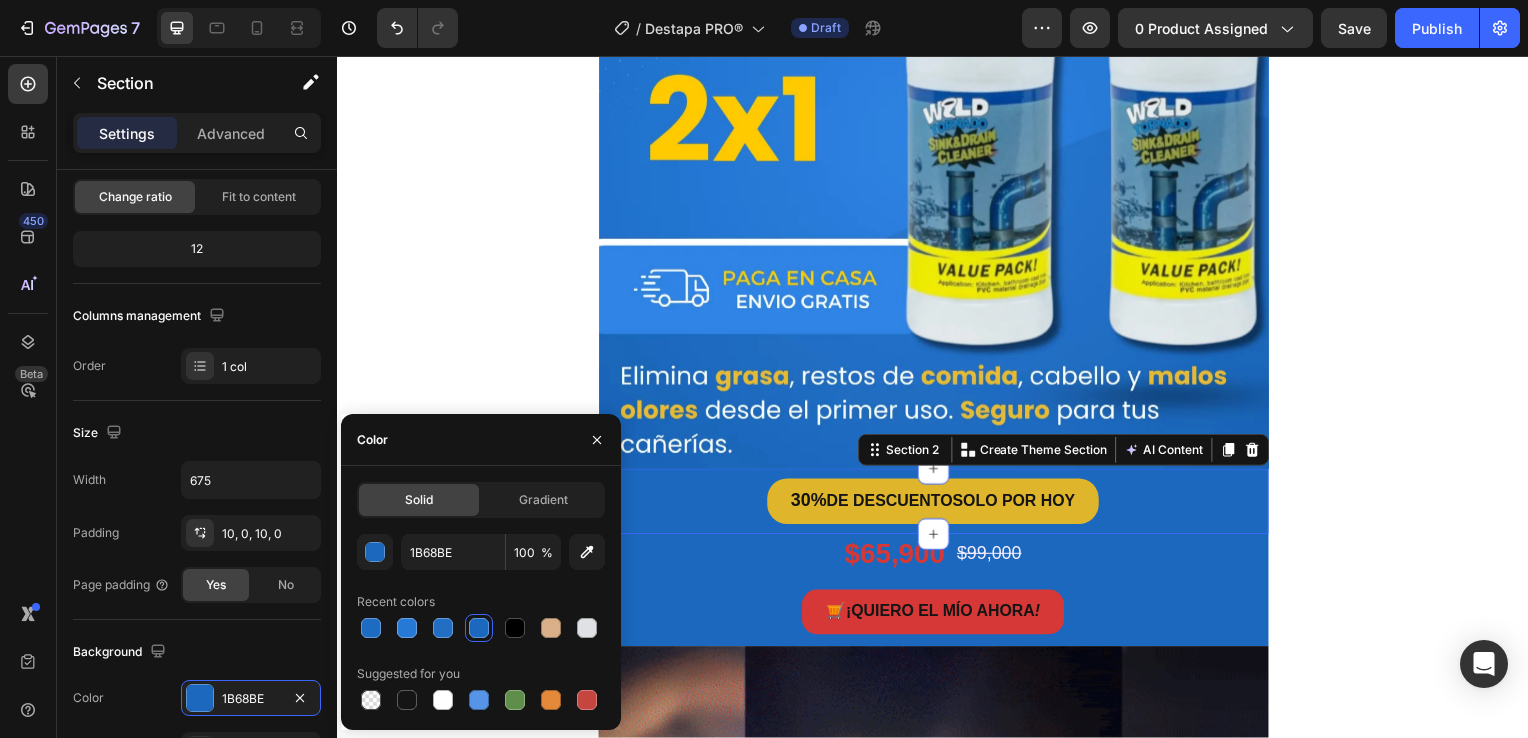 click on "Image
Carousel Row Section 1 30%  DE DESCUENTO  SOLO POR HOY Button Section 2   You can create reusable sections Create Theme Section AI Content Write with GemAI What would you like to describe here? Tone and Voice Persuasive Product GrifoClean™ Show more Generate $65,900 Product Price Product Price $99,000 Product Price Product Price Row 🛒  ¡QUIERO EL MÍO AHORA ! Button Product Row Section 3 Image Row Section 4 Root" at bounding box center (937, 3087) 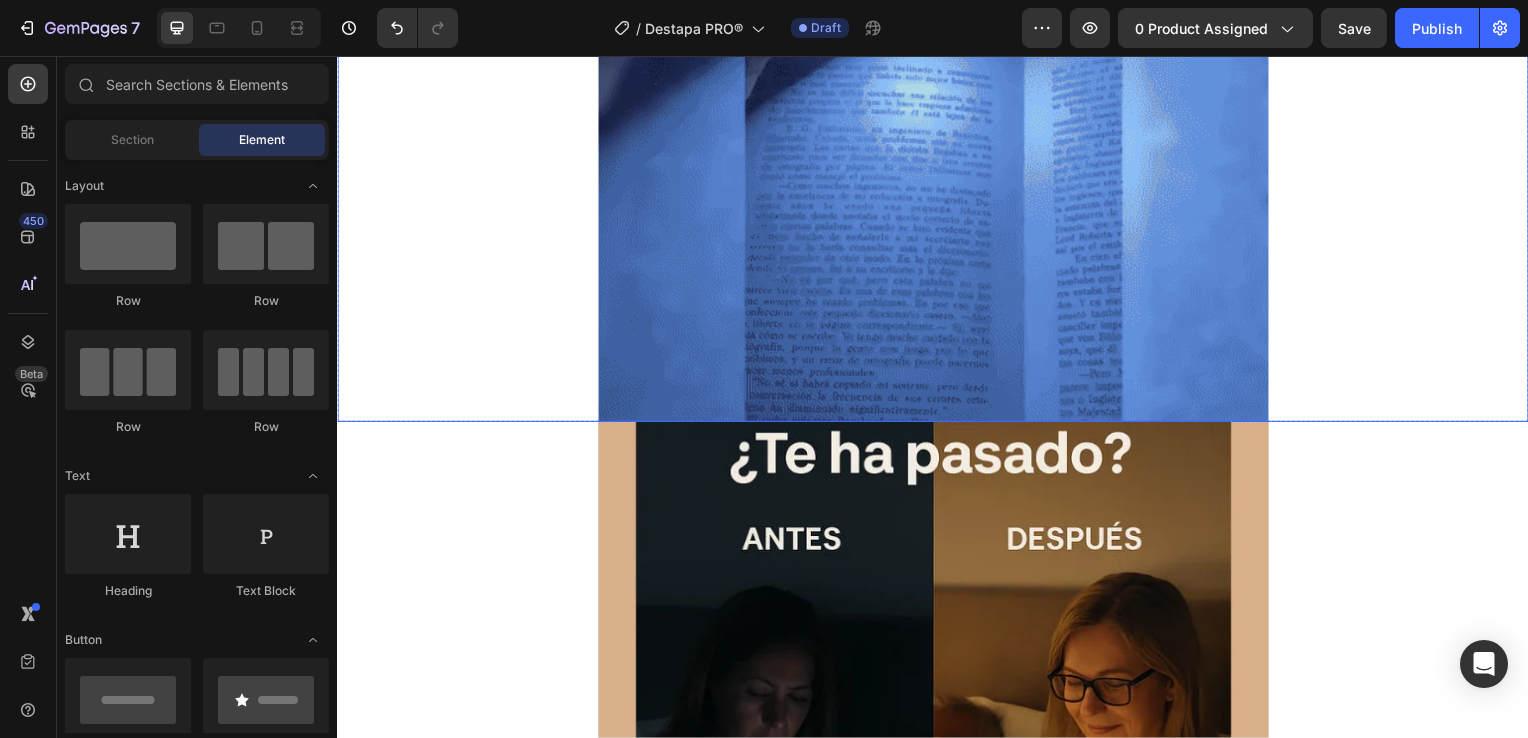 scroll, scrollTop: 1500, scrollLeft: 0, axis: vertical 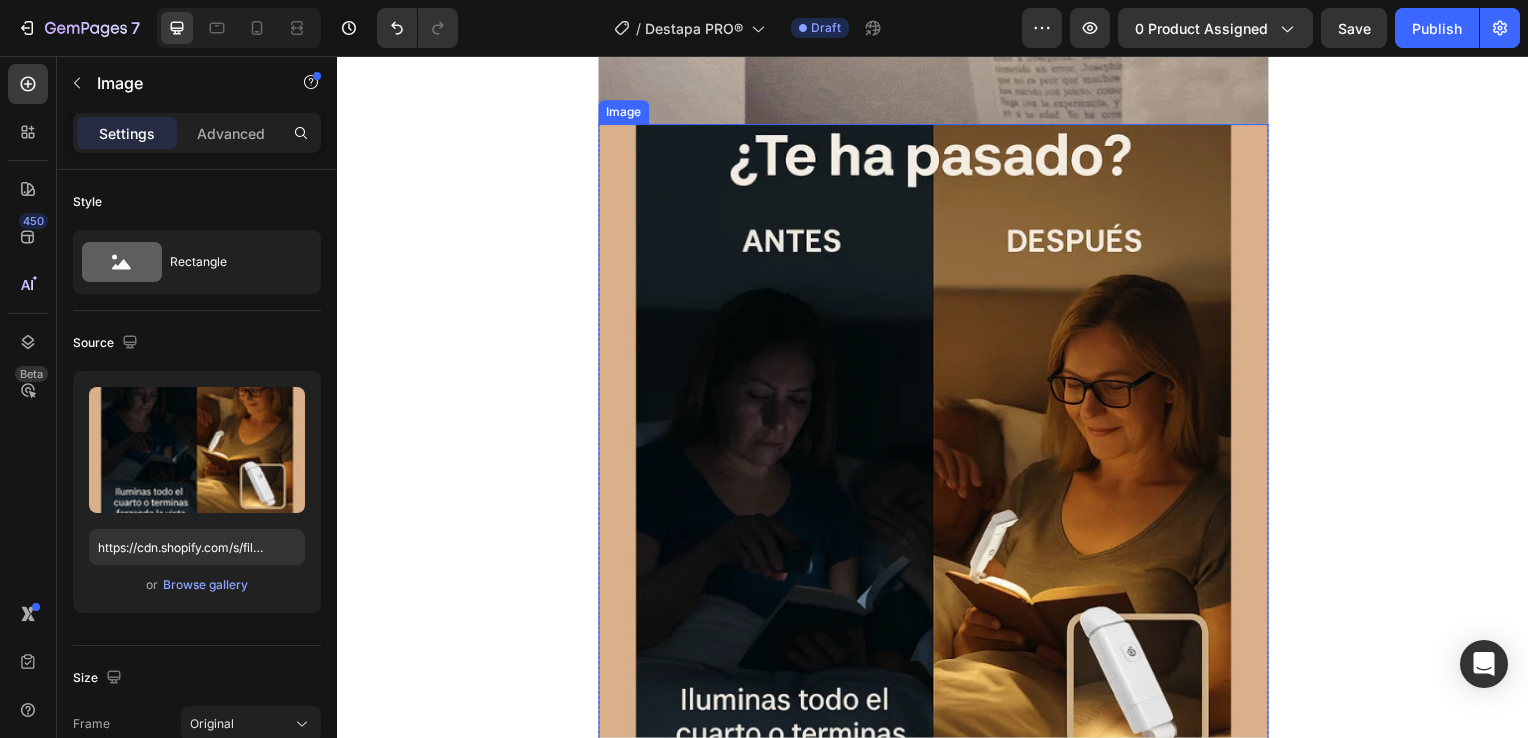 click at bounding box center [937, 575] 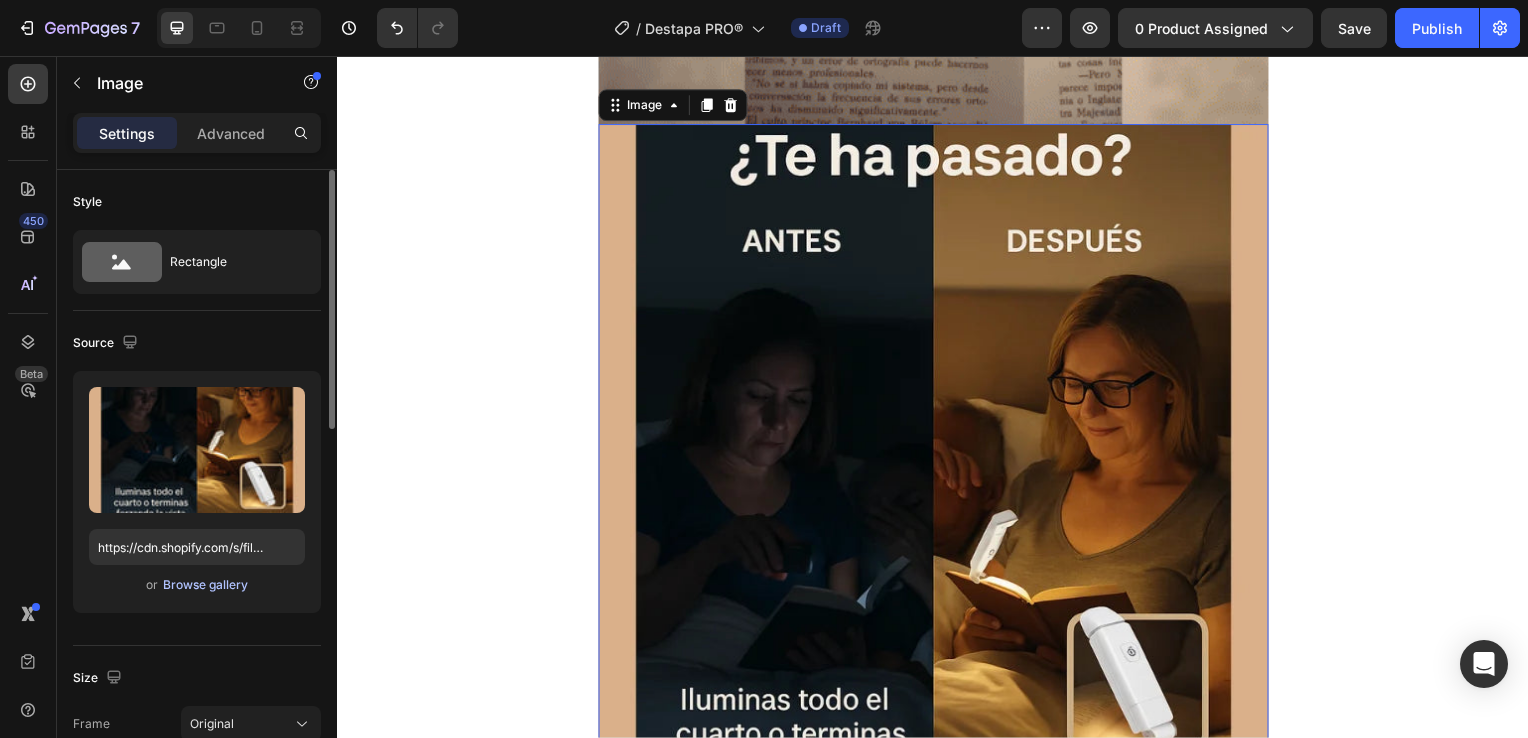 click on "Browse gallery" at bounding box center [205, 585] 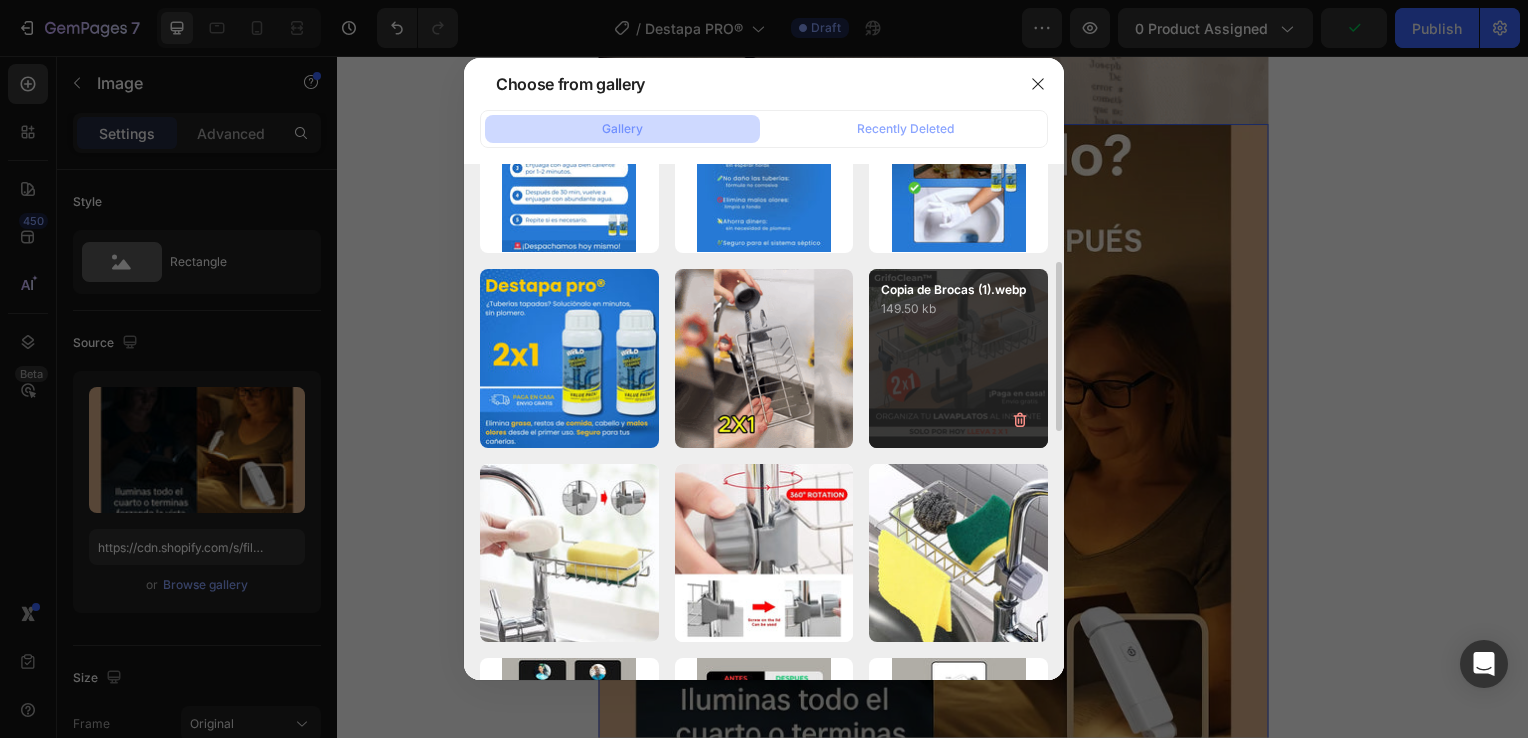 scroll, scrollTop: 100, scrollLeft: 0, axis: vertical 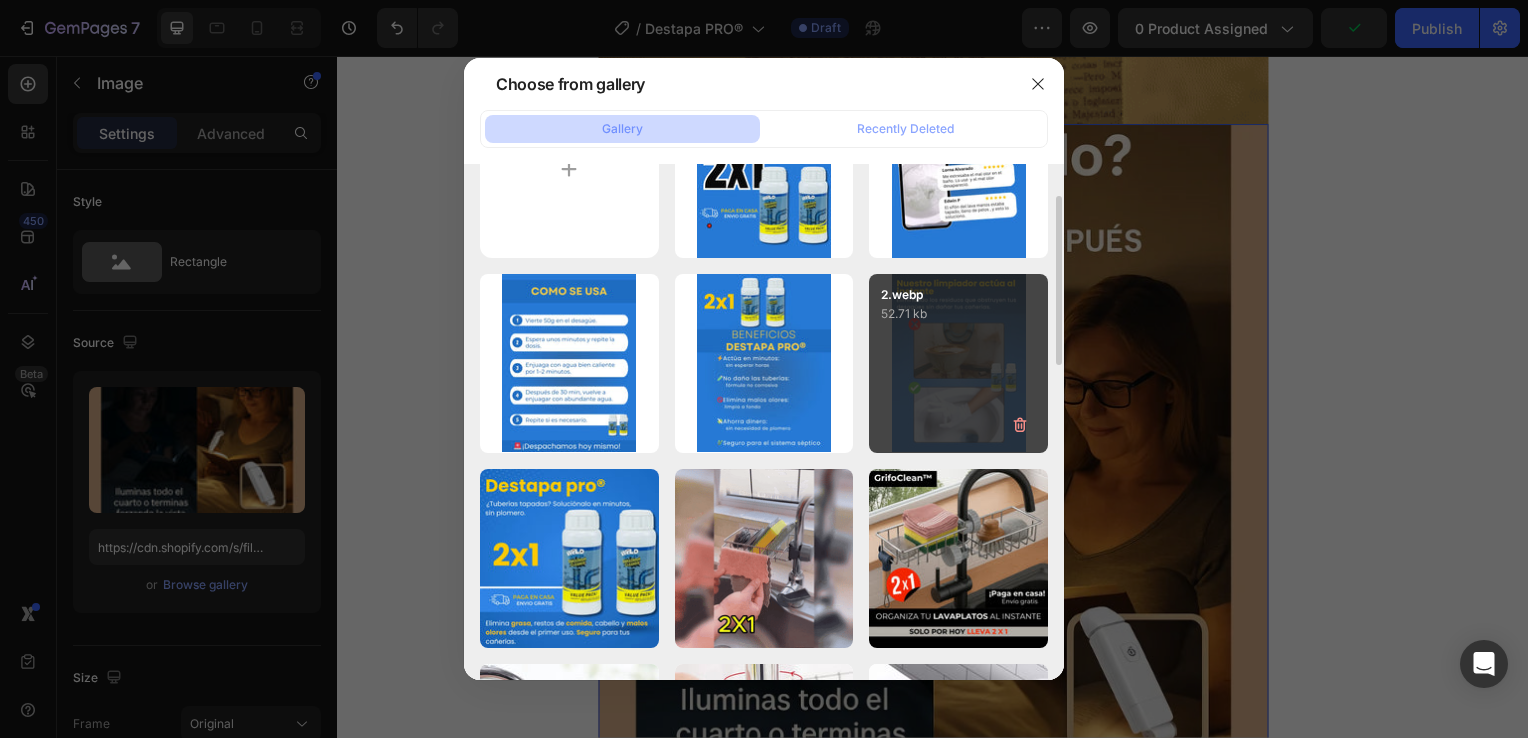 click on "2.webp 52.71 kb" at bounding box center (958, 363) 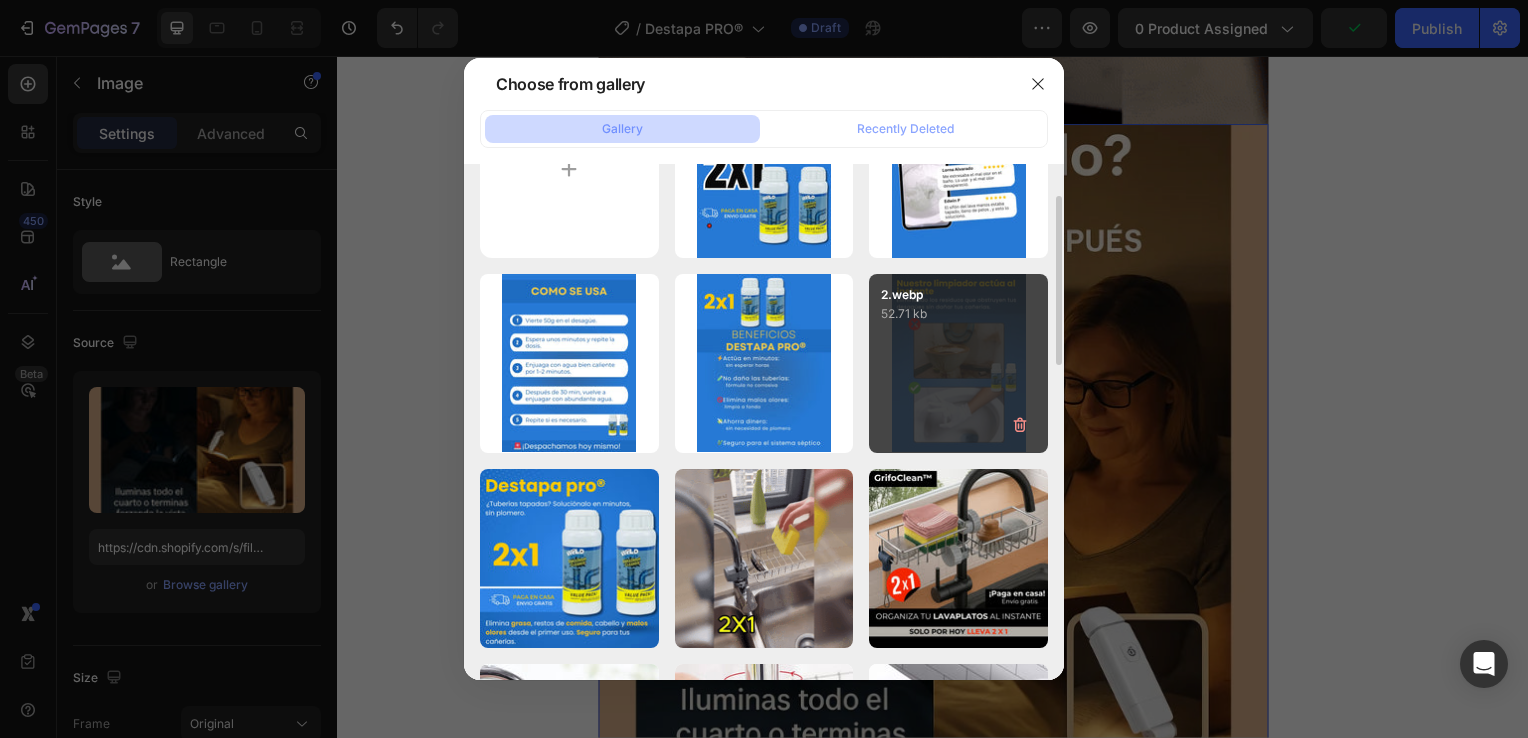 type on "https://cdn.shopify.com/s/files/1/0931/0204/7545/files/gempages_559530074857014392-016b4aae-92fa-41ed-b254-ba9b463f5f9b.webp" 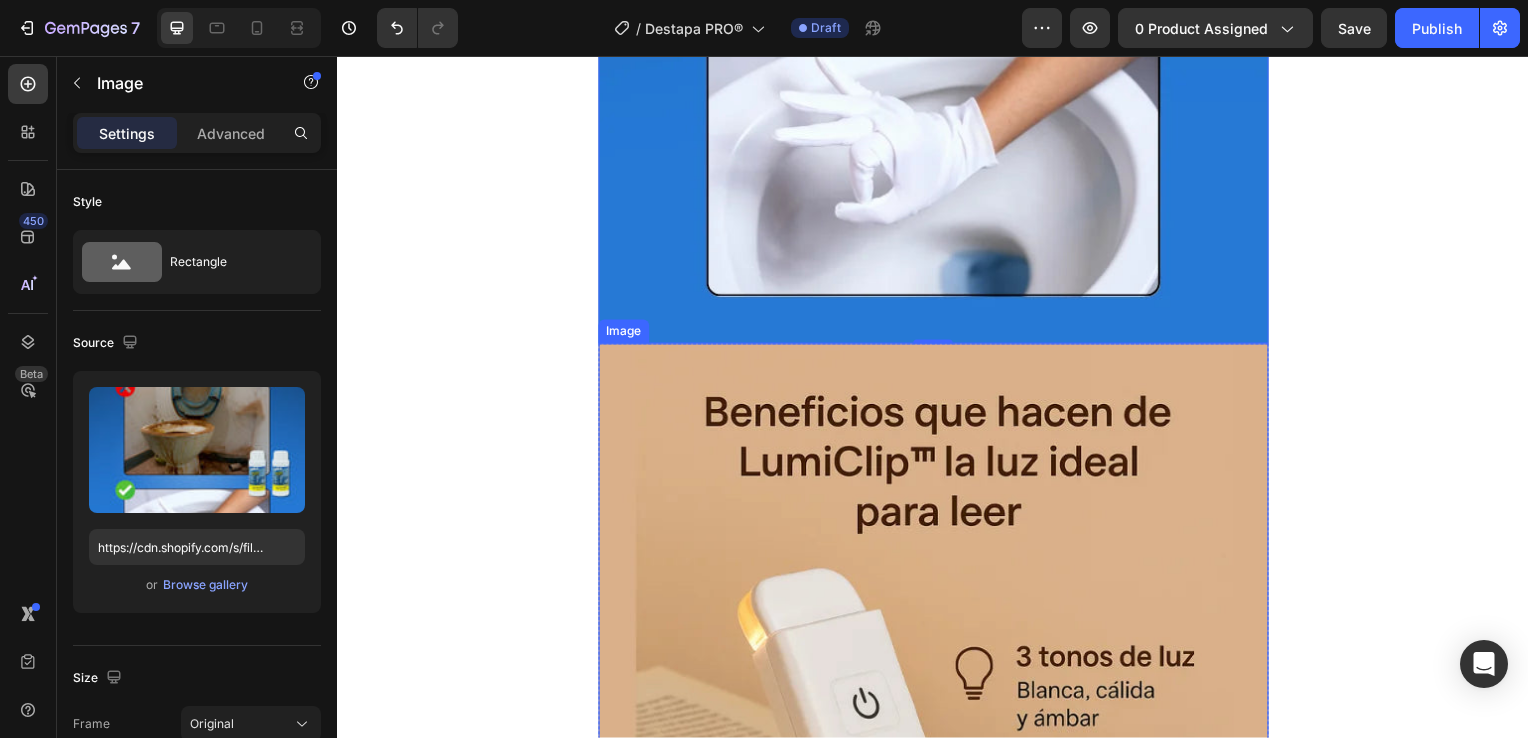 scroll, scrollTop: 2200, scrollLeft: 0, axis: vertical 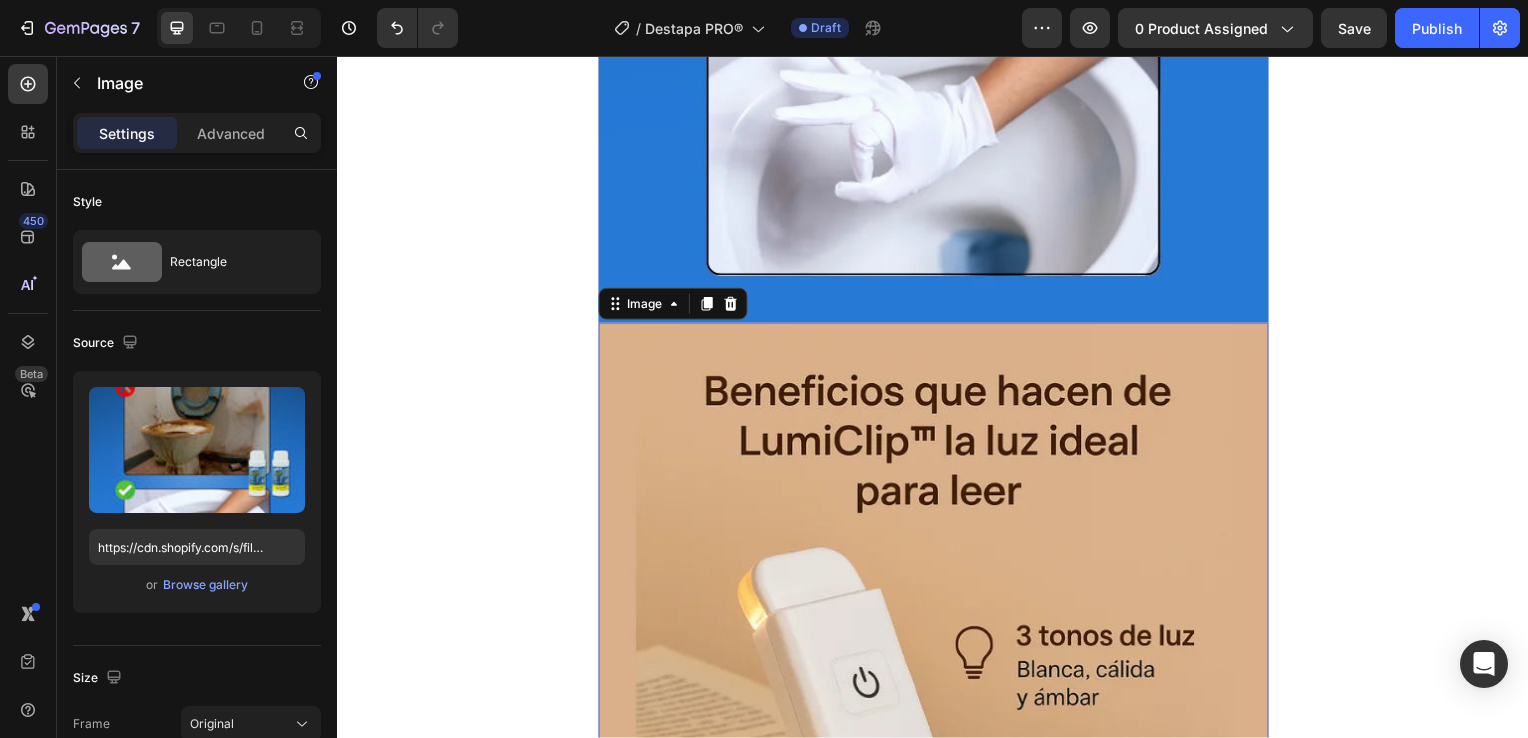 click at bounding box center [937, 775] 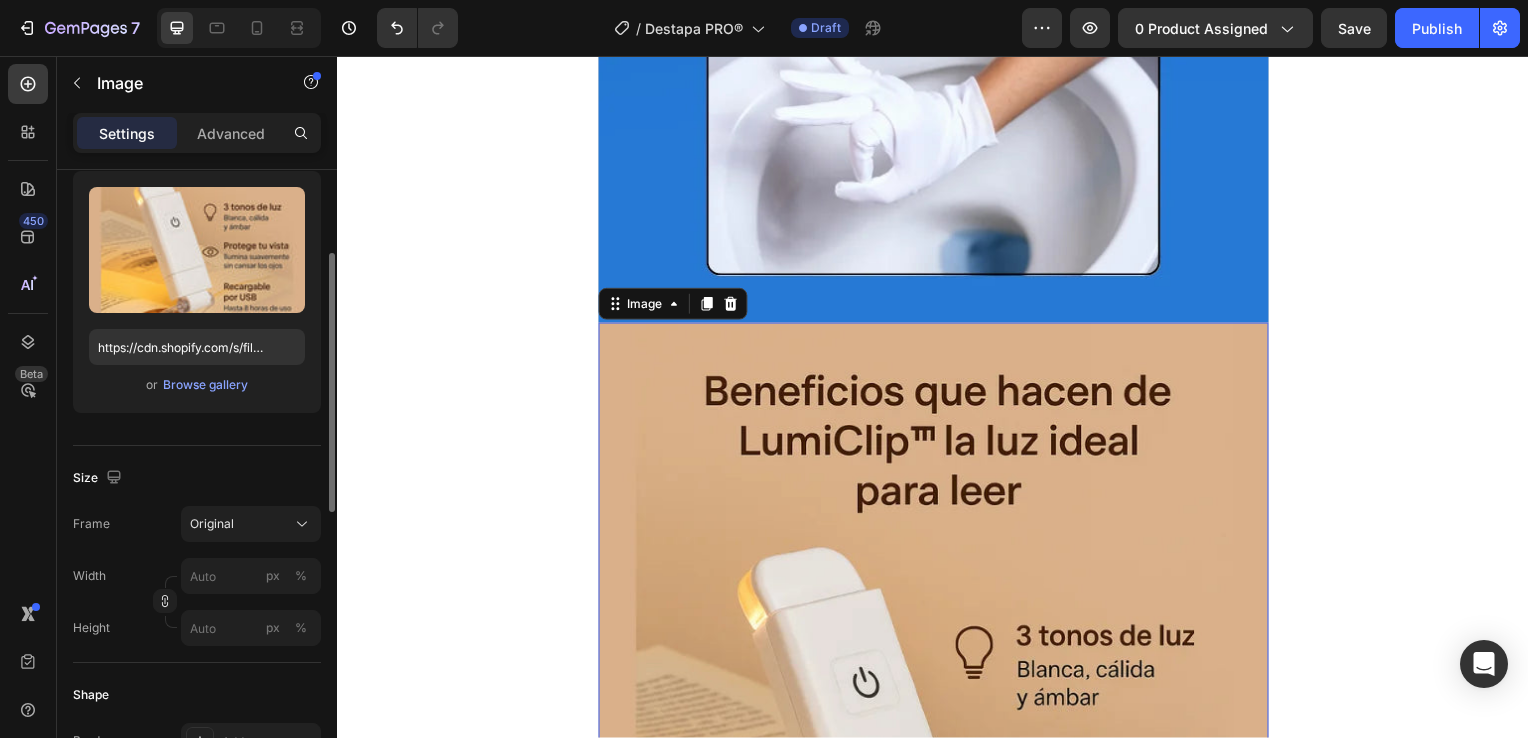 click on "or  Browse gallery" at bounding box center (197, 385) 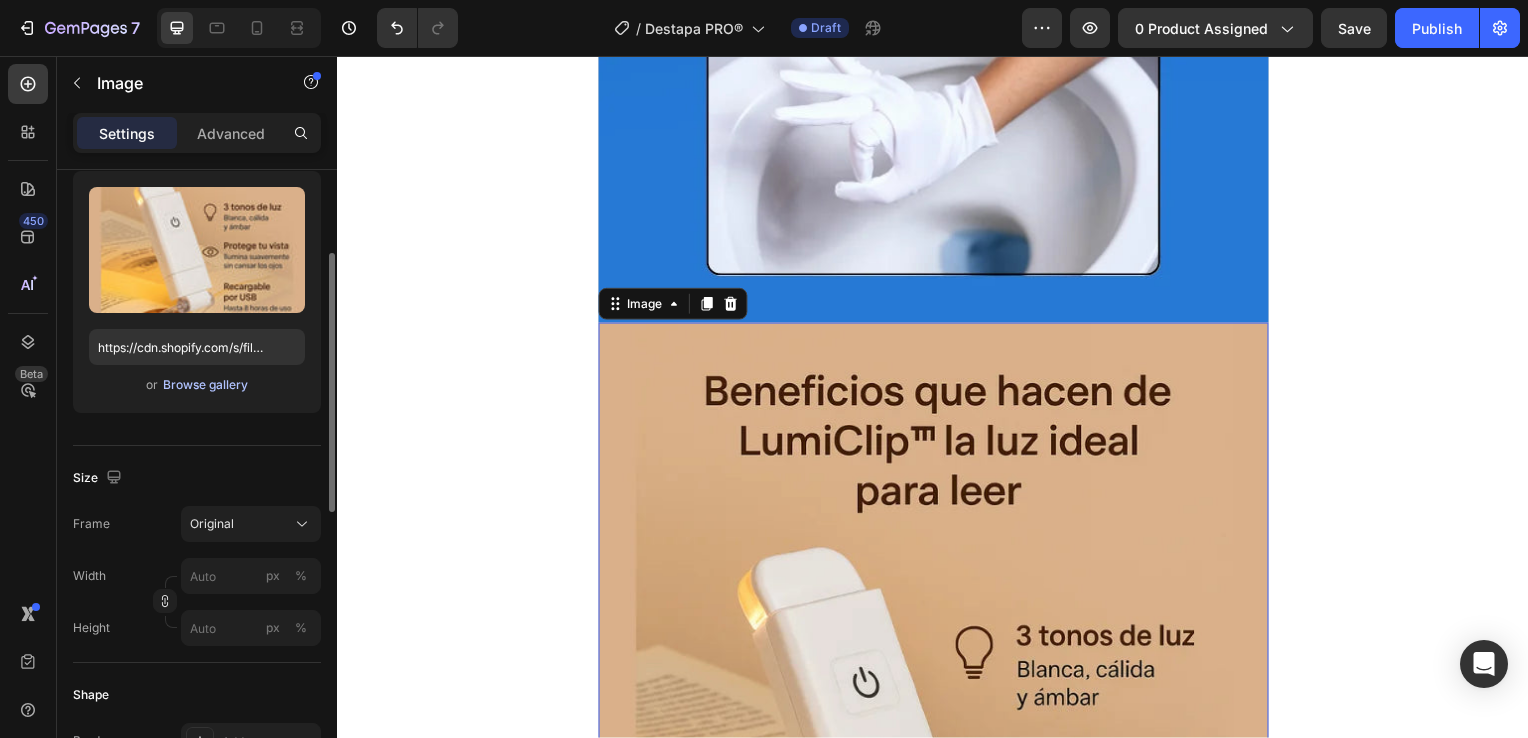 click on "Browse gallery" at bounding box center (205, 385) 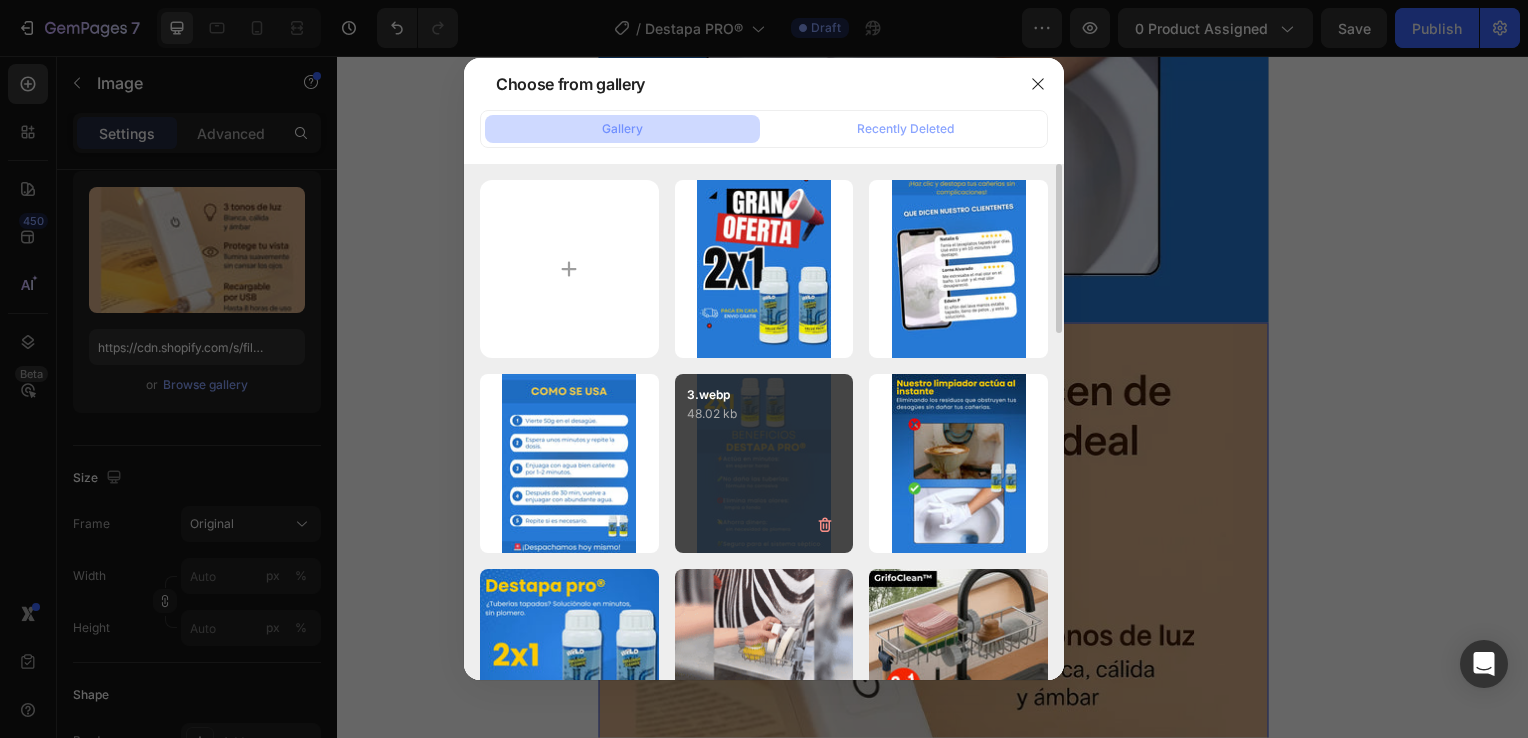 click on "3.webp 48.02 kb" at bounding box center [764, 463] 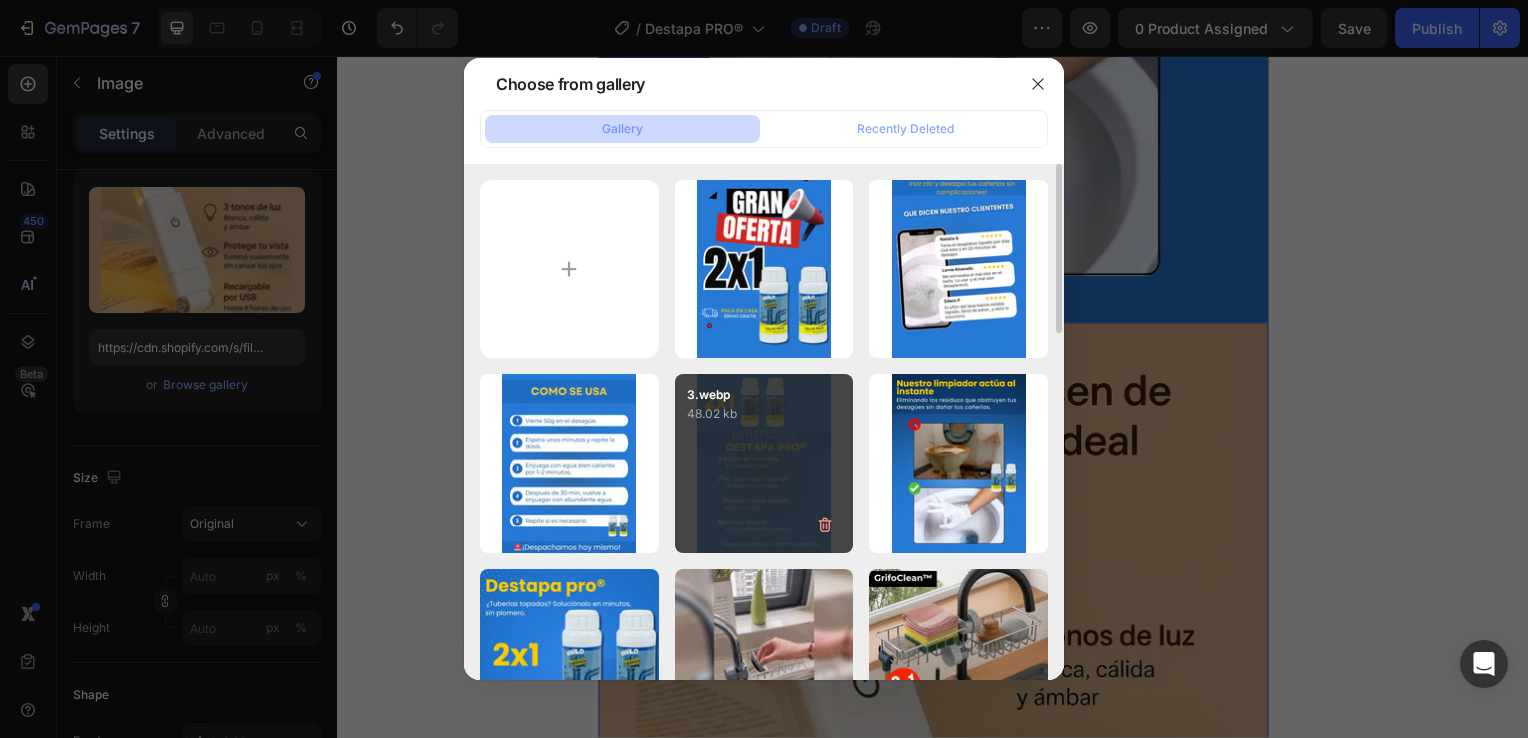 type on "https://cdn.shopify.com/s/files/1/0931/0204/7545/files/gempages_559530074857014392-178c8c39-9542-40ec-867d-337ef8001522.webp" 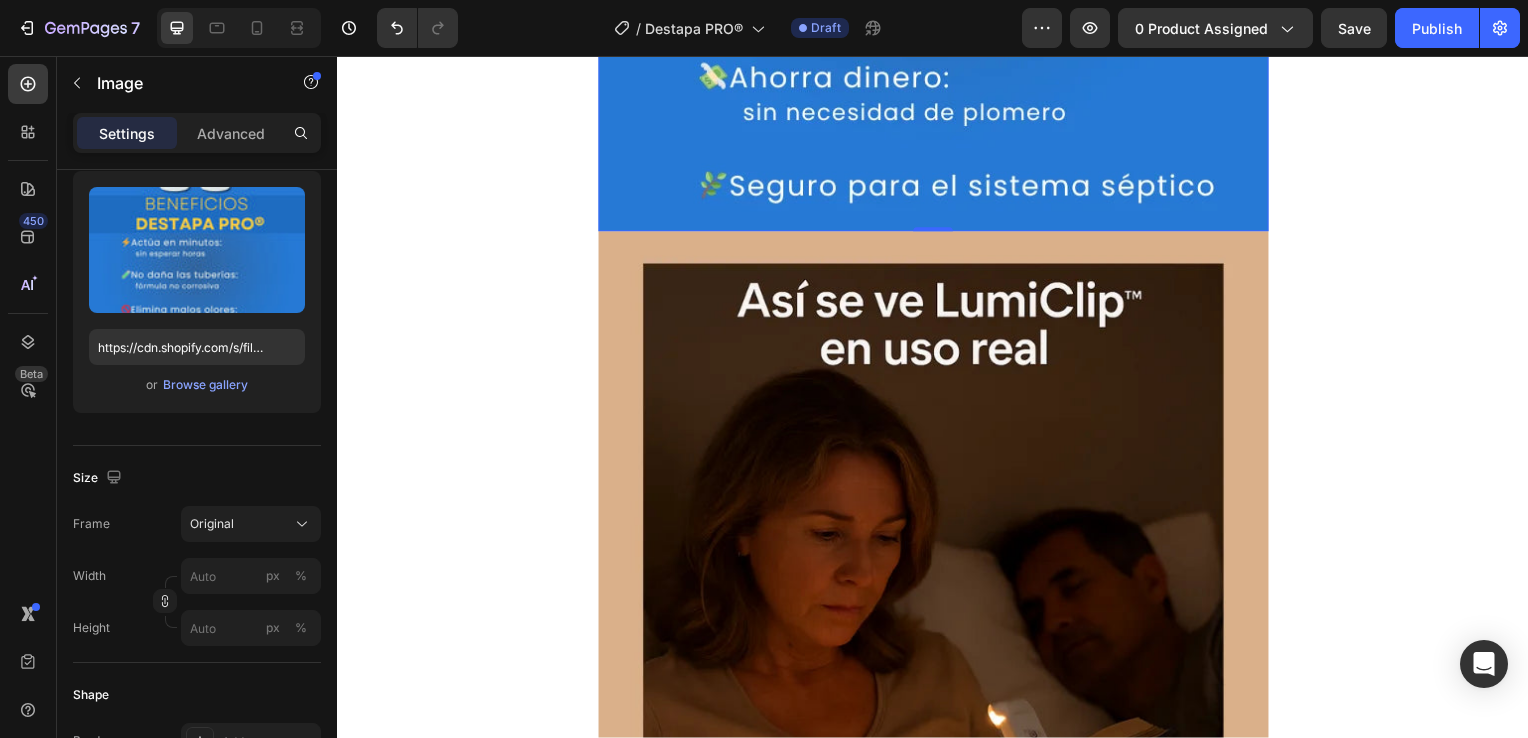 scroll, scrollTop: 3300, scrollLeft: 0, axis: vertical 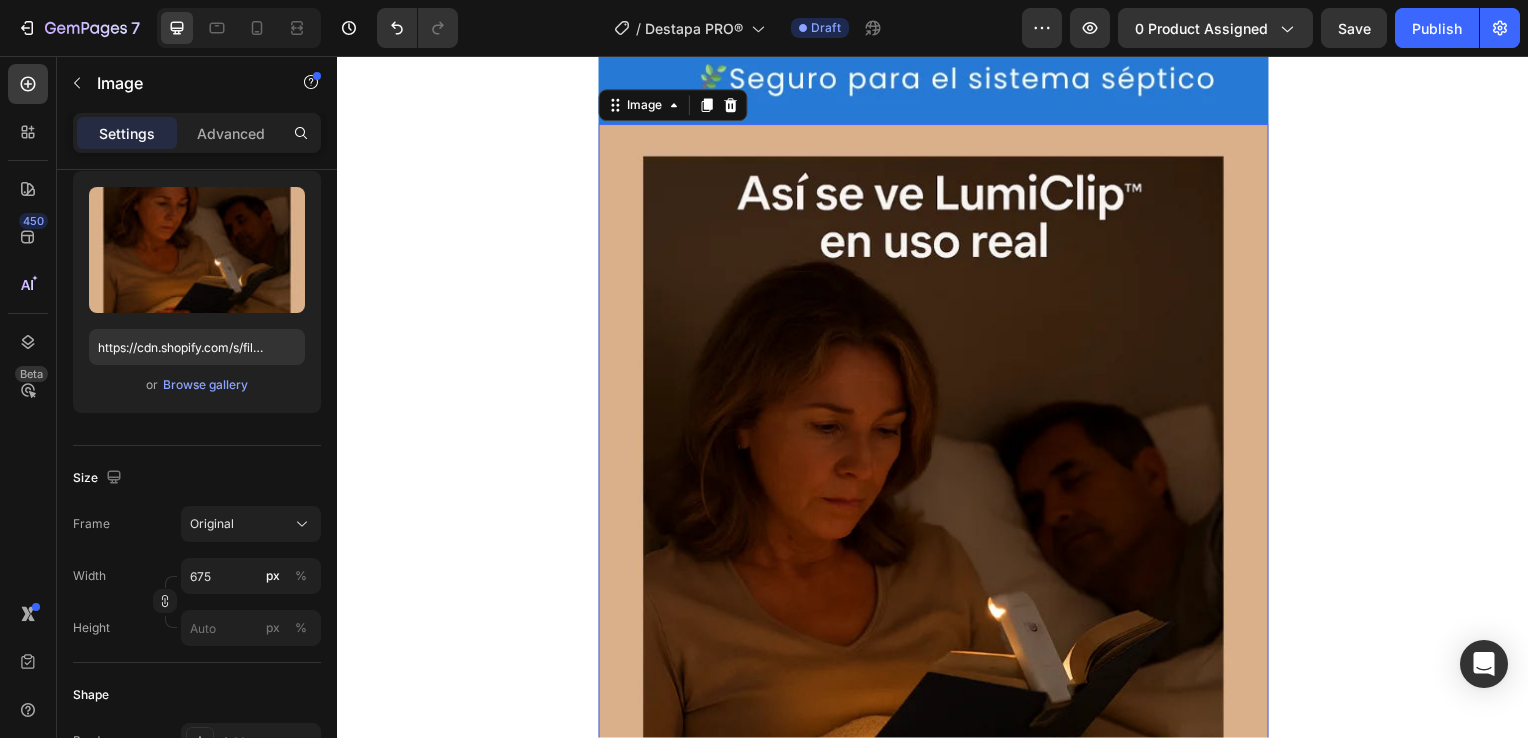 click at bounding box center [937, 575] 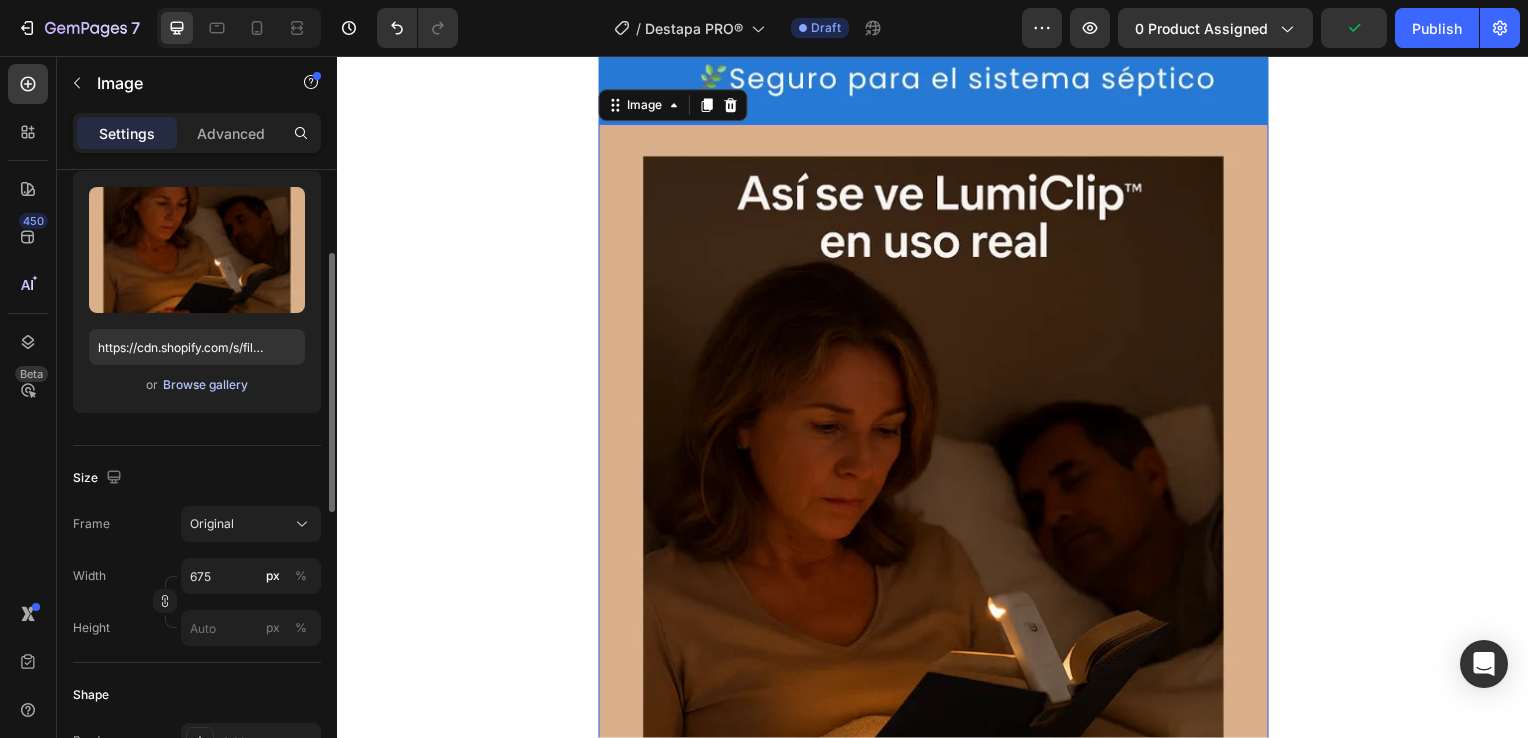 click on "Browse gallery" at bounding box center [205, 385] 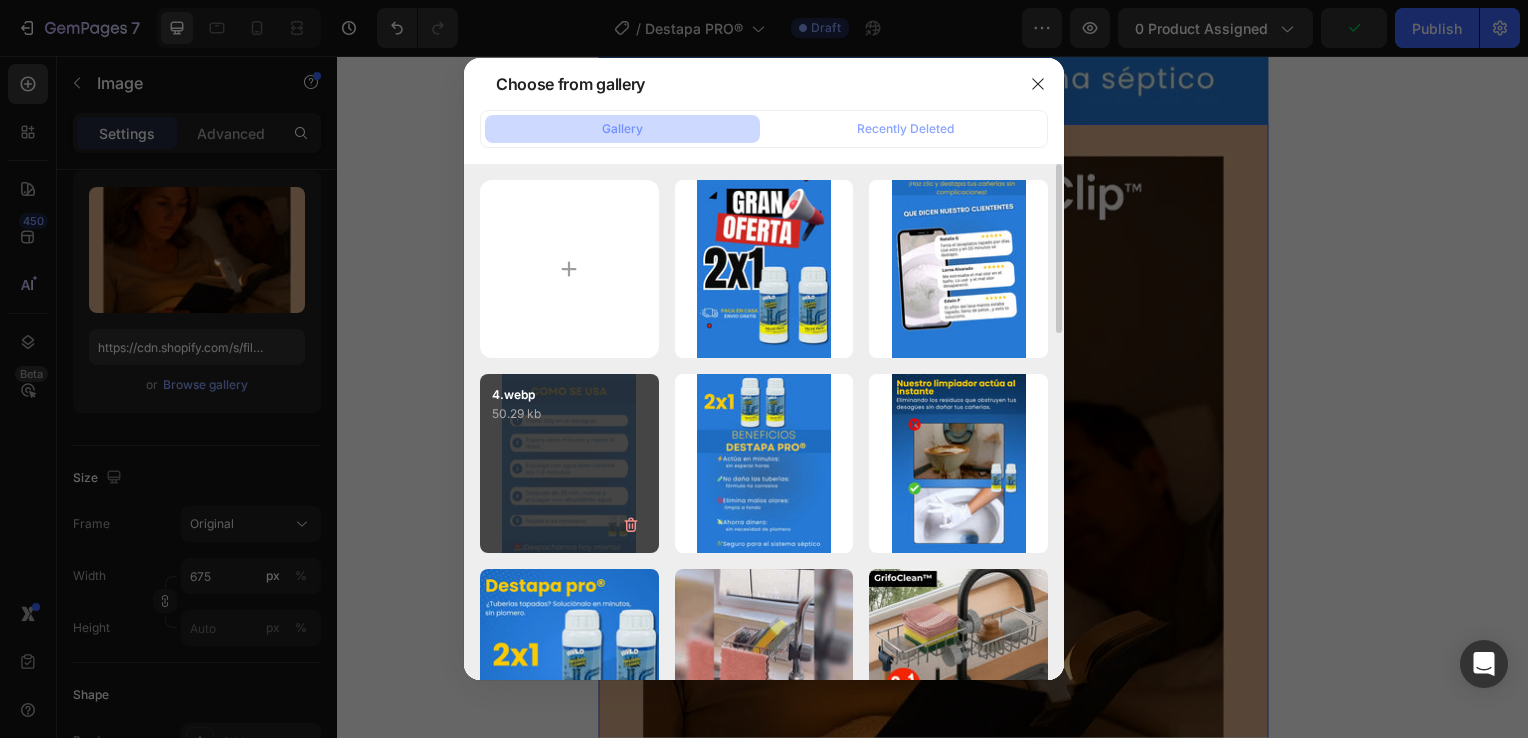 click on "4.webp 50.29 kb" at bounding box center (569, 463) 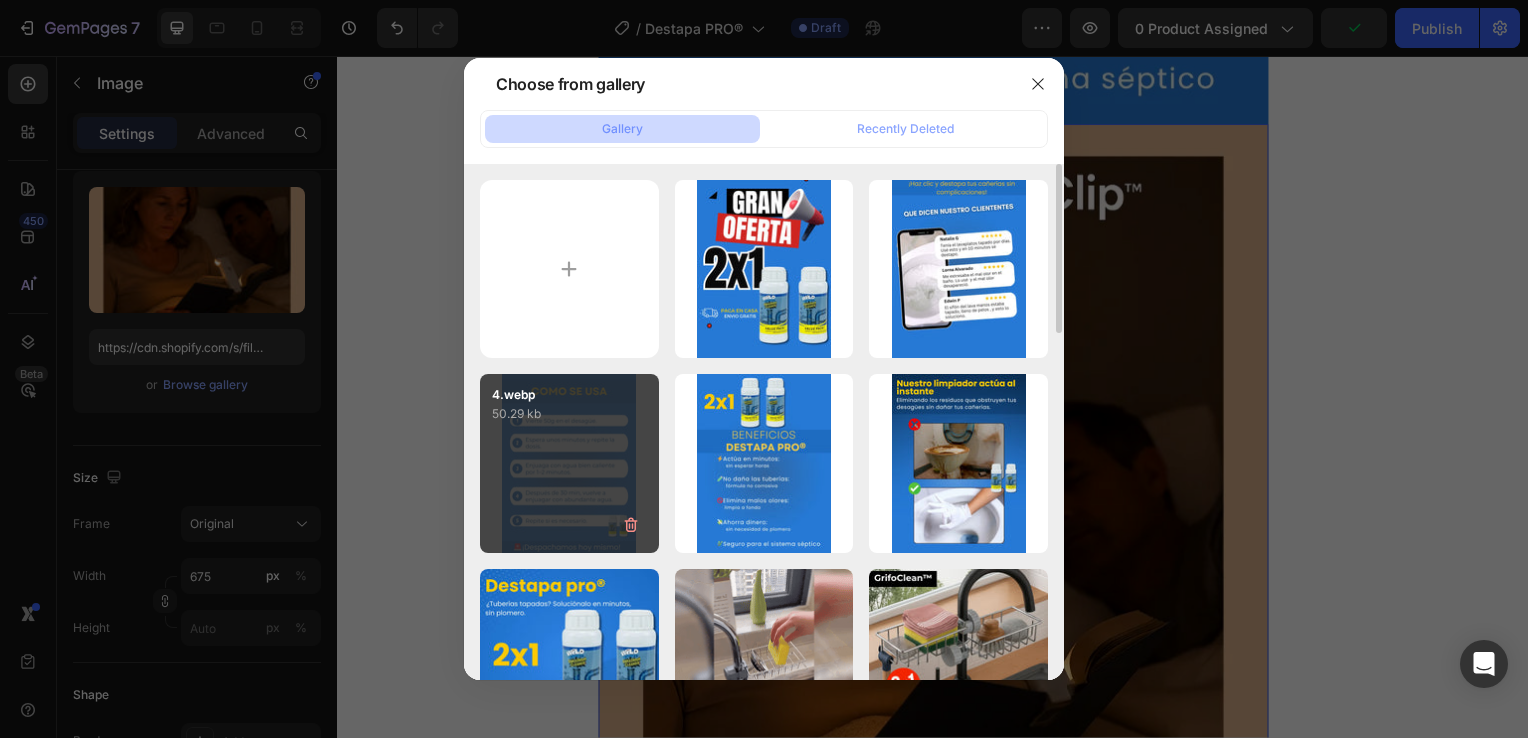 type on "https://cdn.shopify.com/s/files/1/0931/0204/7545/files/gempages_559530074857014392-769cb77c-98ca-43fe-8041-dd93d9366da0.webp" 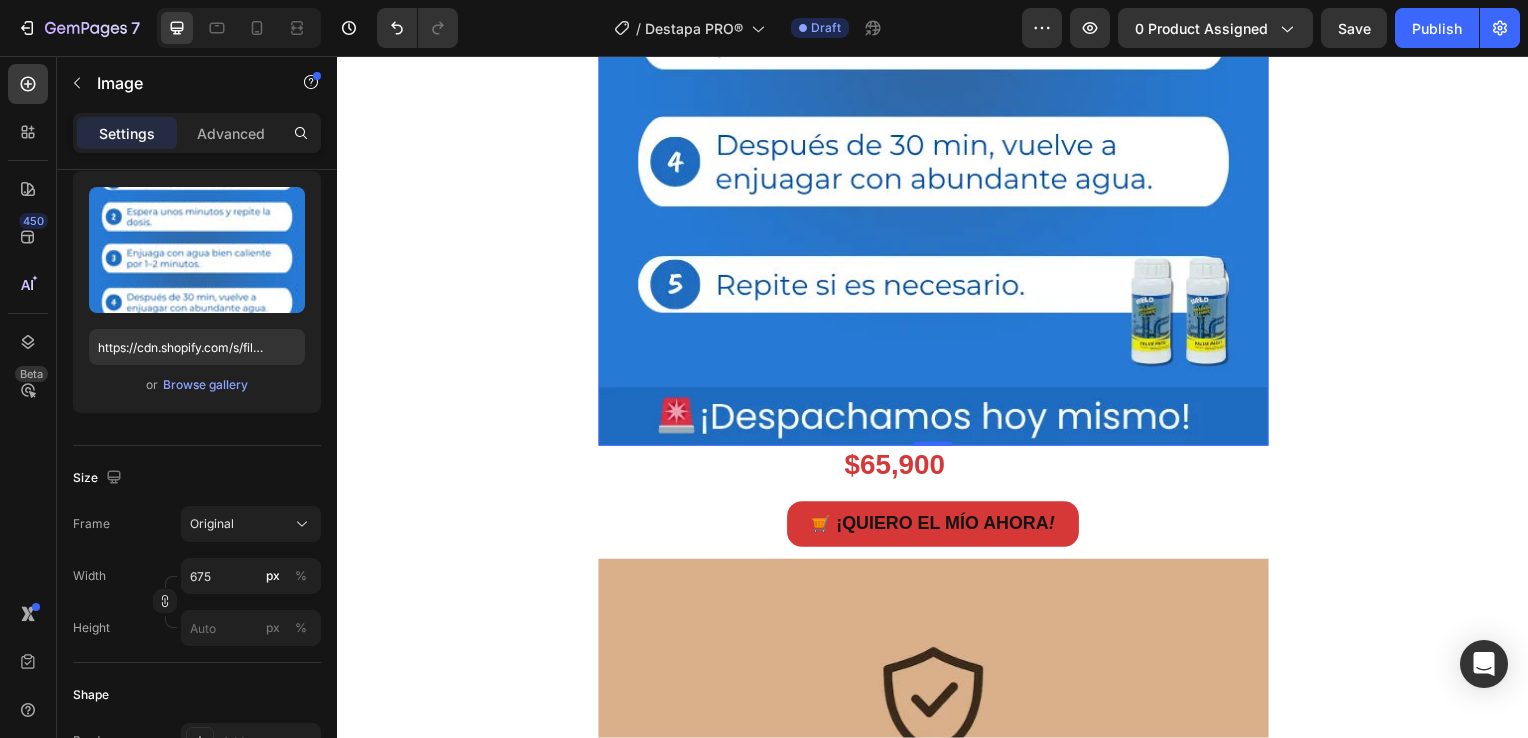 scroll, scrollTop: 4100, scrollLeft: 0, axis: vertical 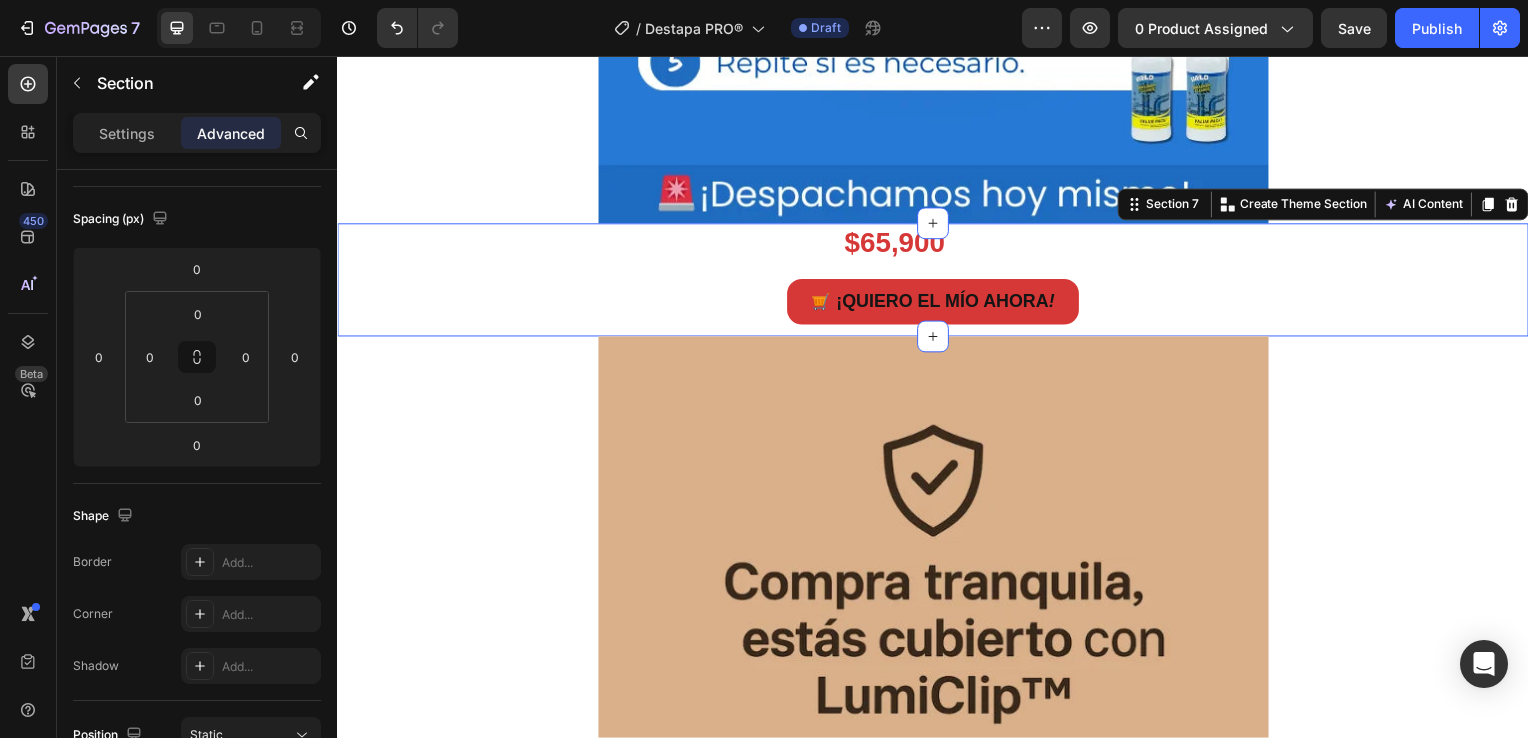 click on "$65,900 Product Price Product Price $99,000 Product Price Product Price Row 🛒   ¡QUIERO EL MÍO AHORA ! Button Product" at bounding box center [937, 282] 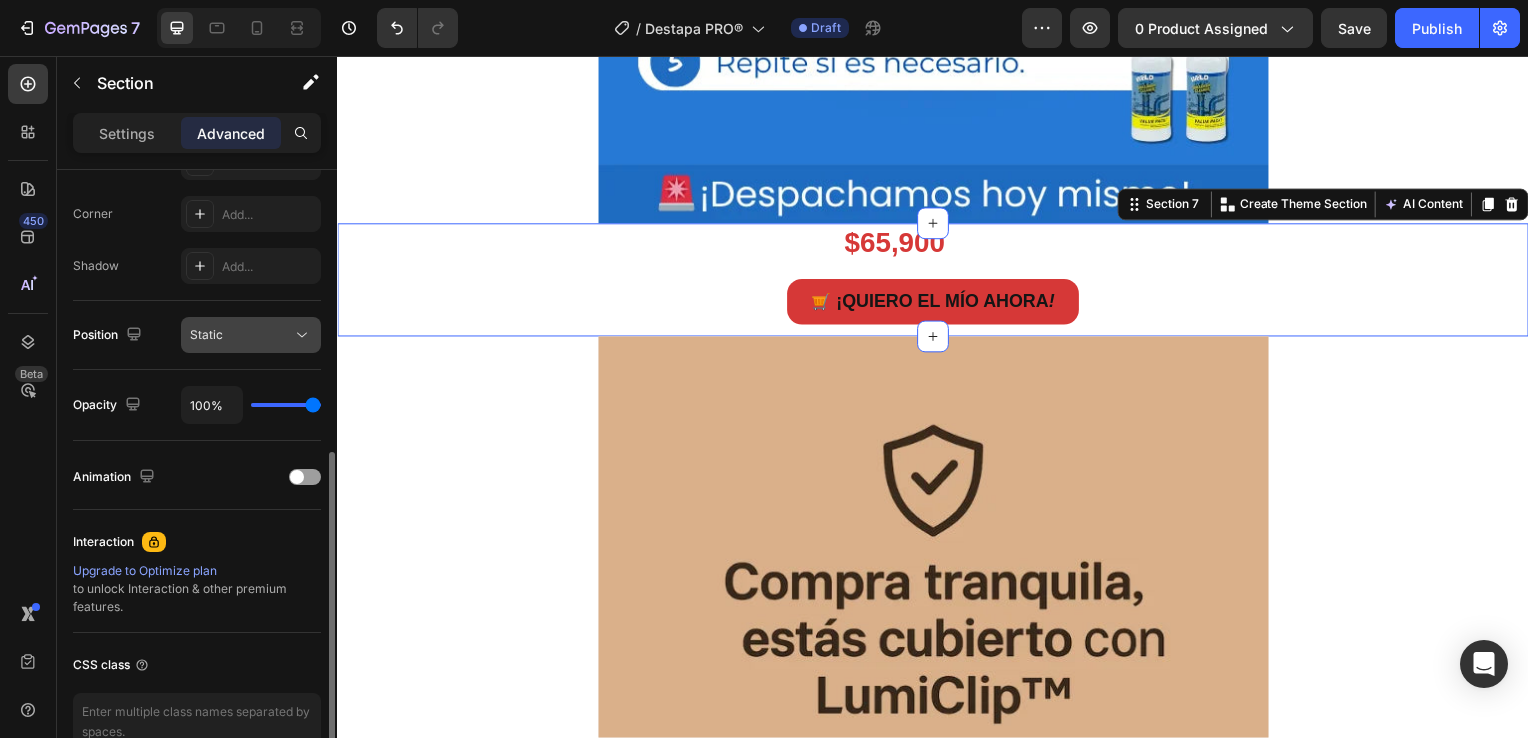scroll, scrollTop: 400, scrollLeft: 0, axis: vertical 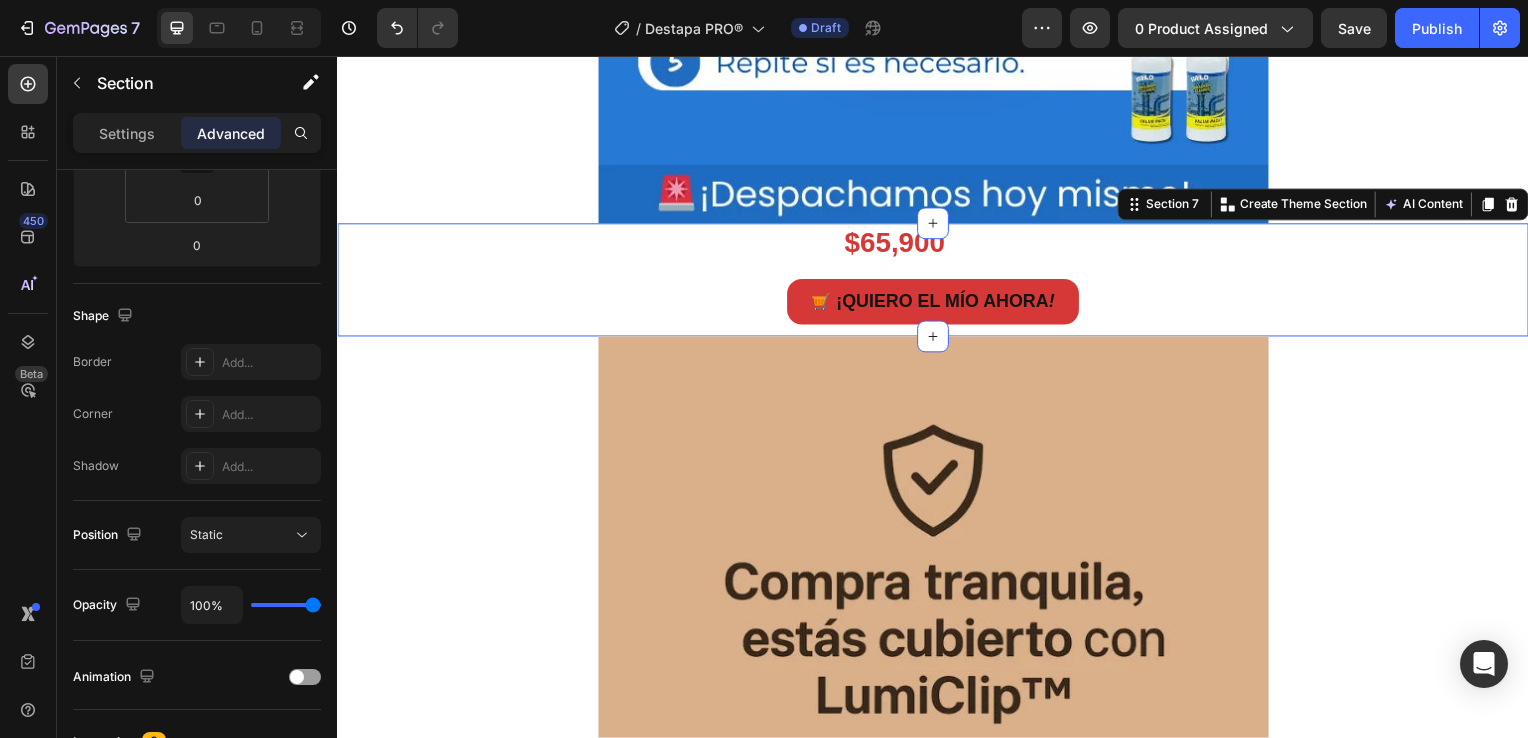 click on "$65,900 Product Price Product Price $99,000 Product Price Product Price Row 🛒   ¡QUIERO EL MÍO AHORA ! Button Product" at bounding box center [937, 282] 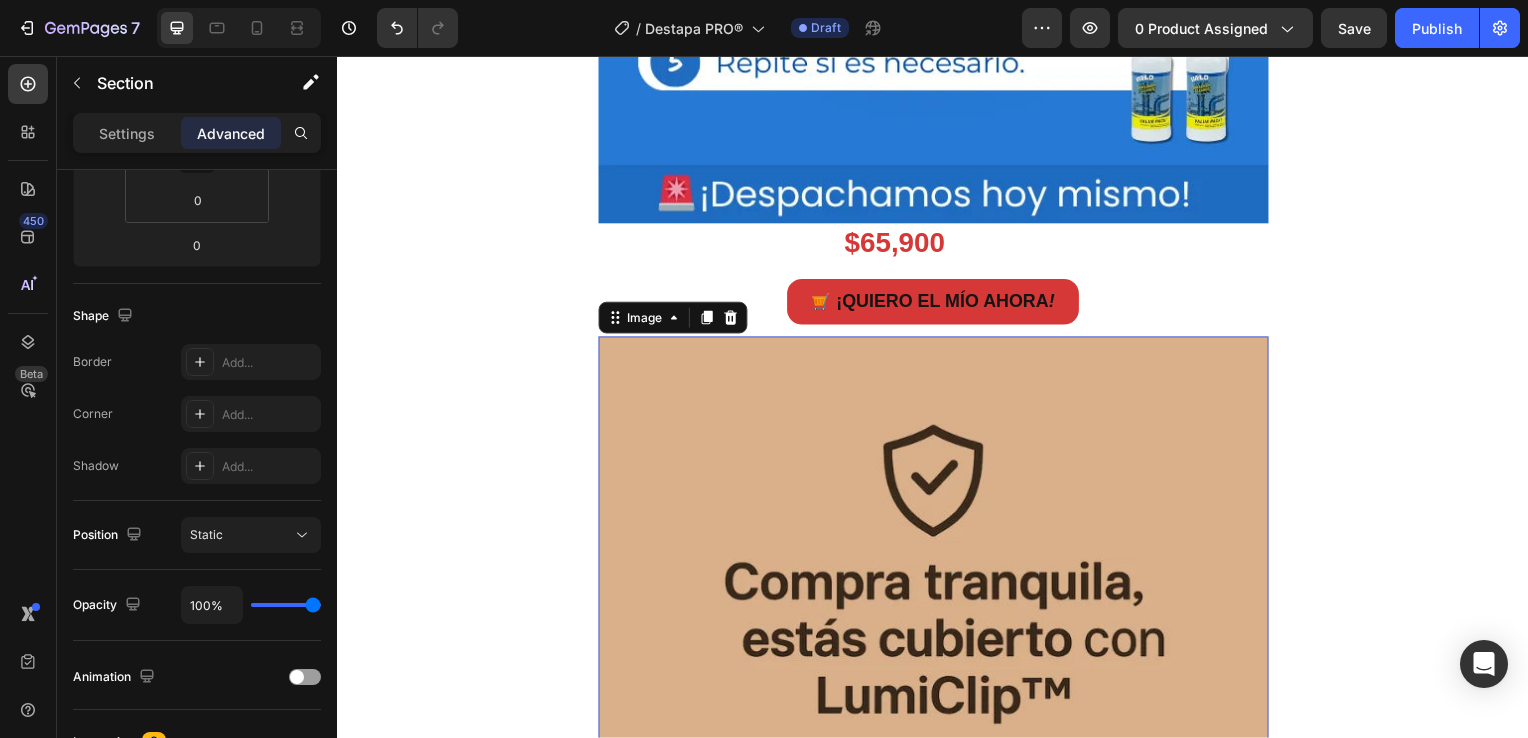 click at bounding box center (937, 789) 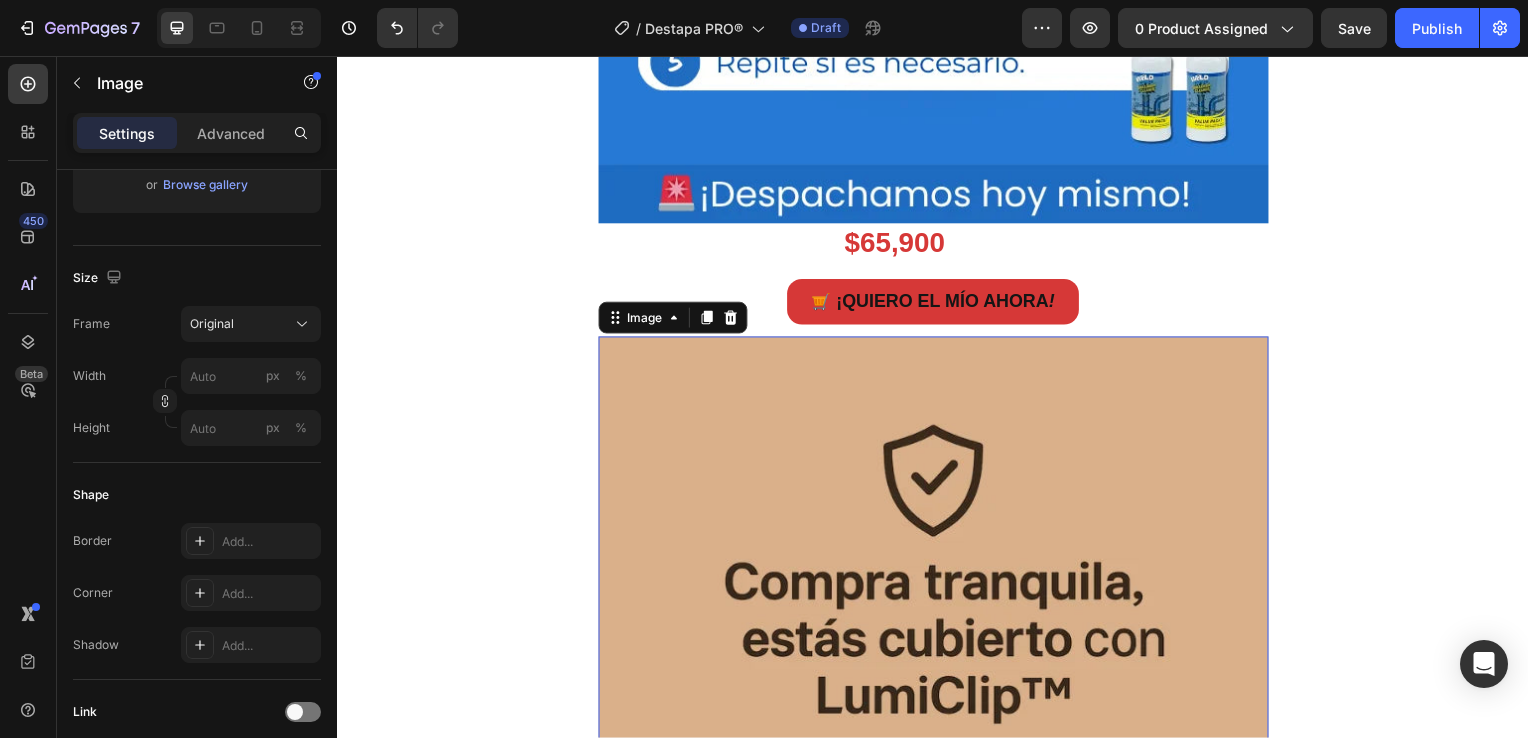 scroll, scrollTop: 0, scrollLeft: 0, axis: both 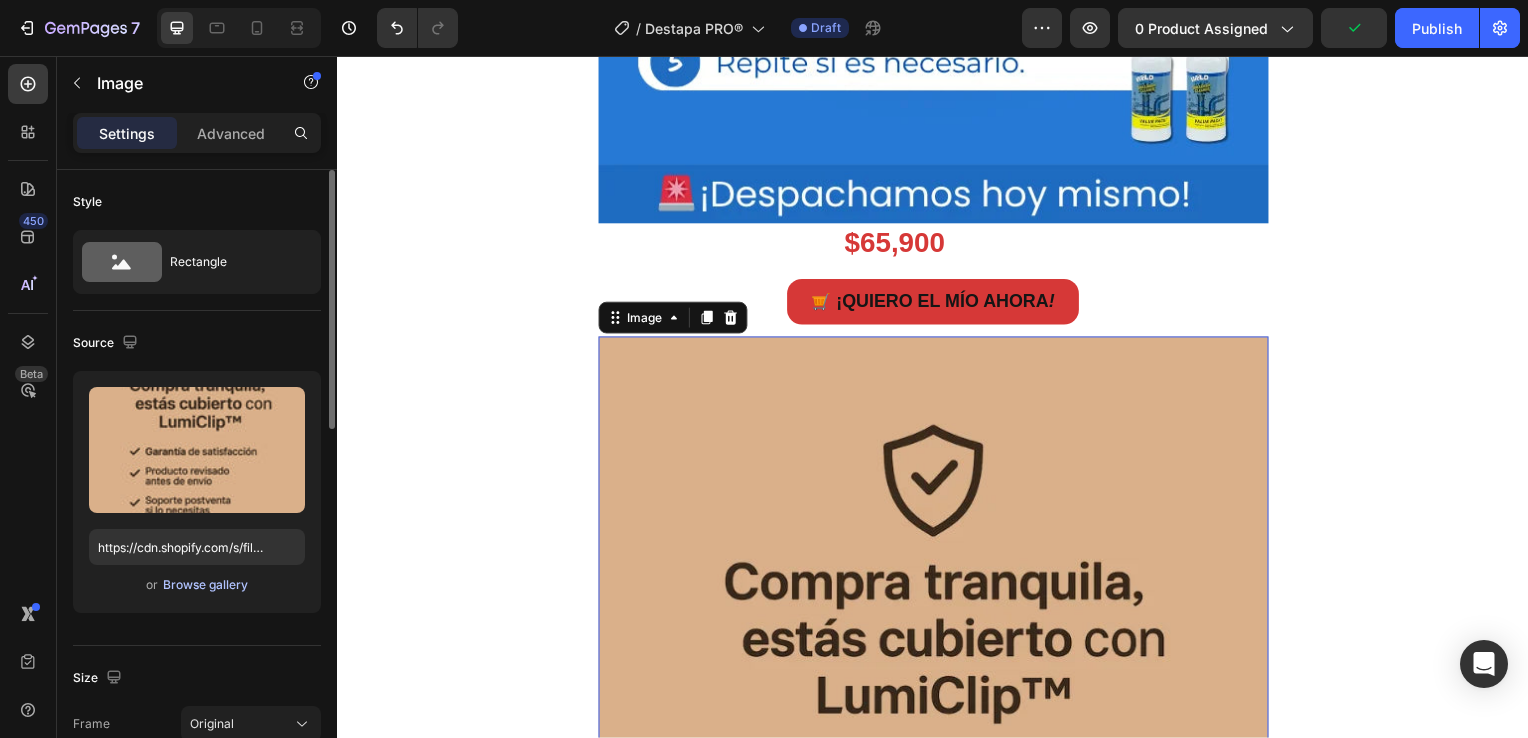 click on "Browse gallery" at bounding box center (205, 585) 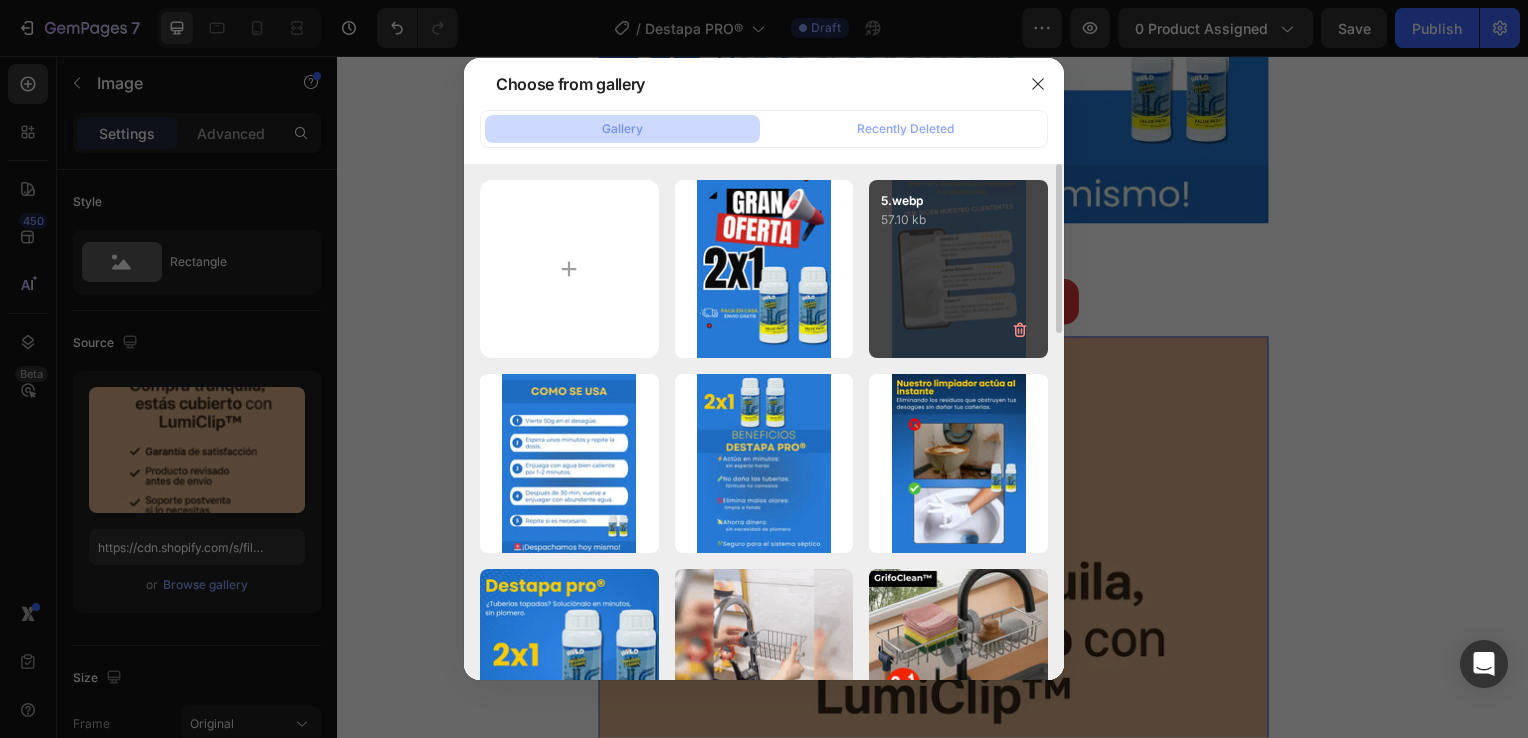 click on "5.webp 57.10 kb" at bounding box center (958, 269) 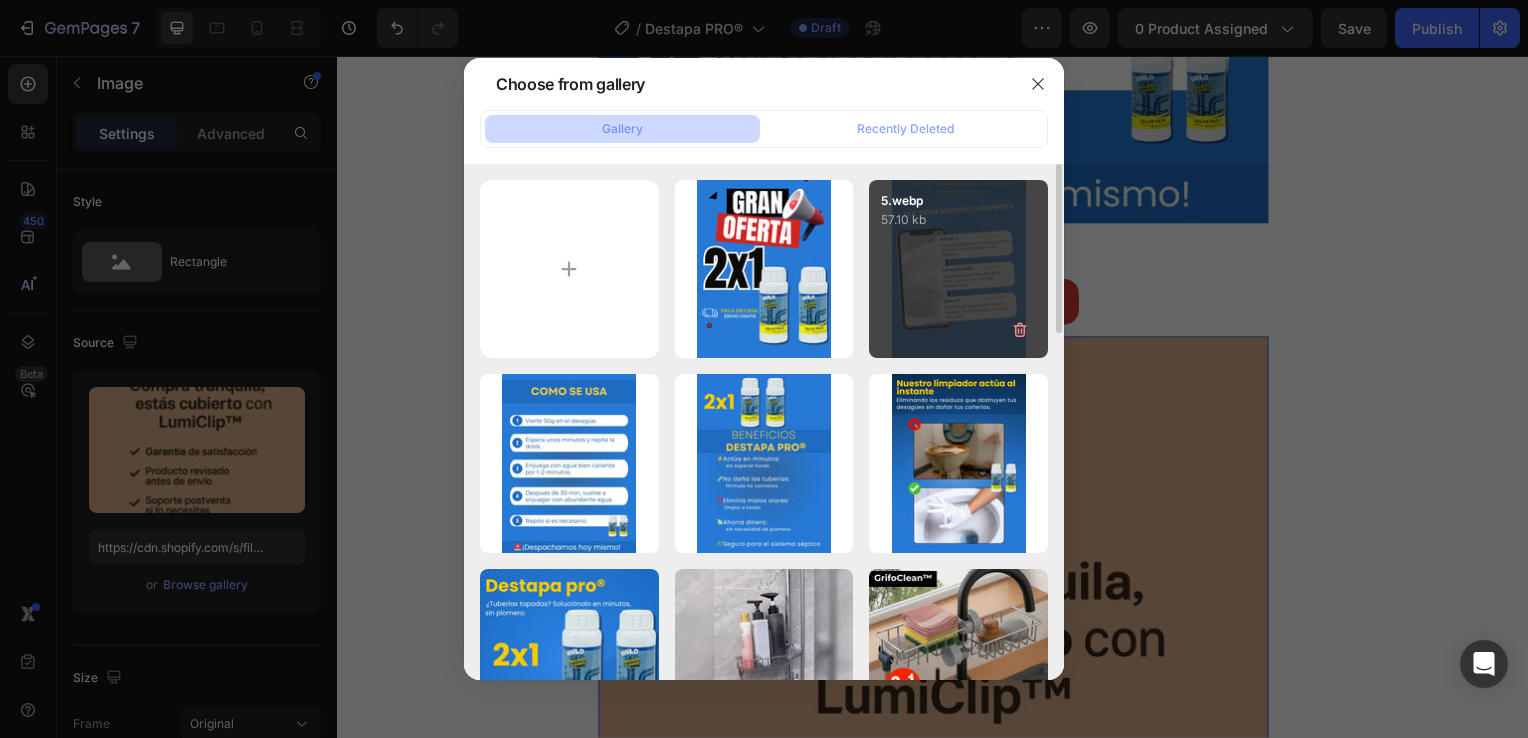 type on "https://cdn.shopify.com/s/files/1/0931/0204/7545/files/gempages_559530074857014392-b6d779c9-e7ac-4694-8290-7068737b9917.webp" 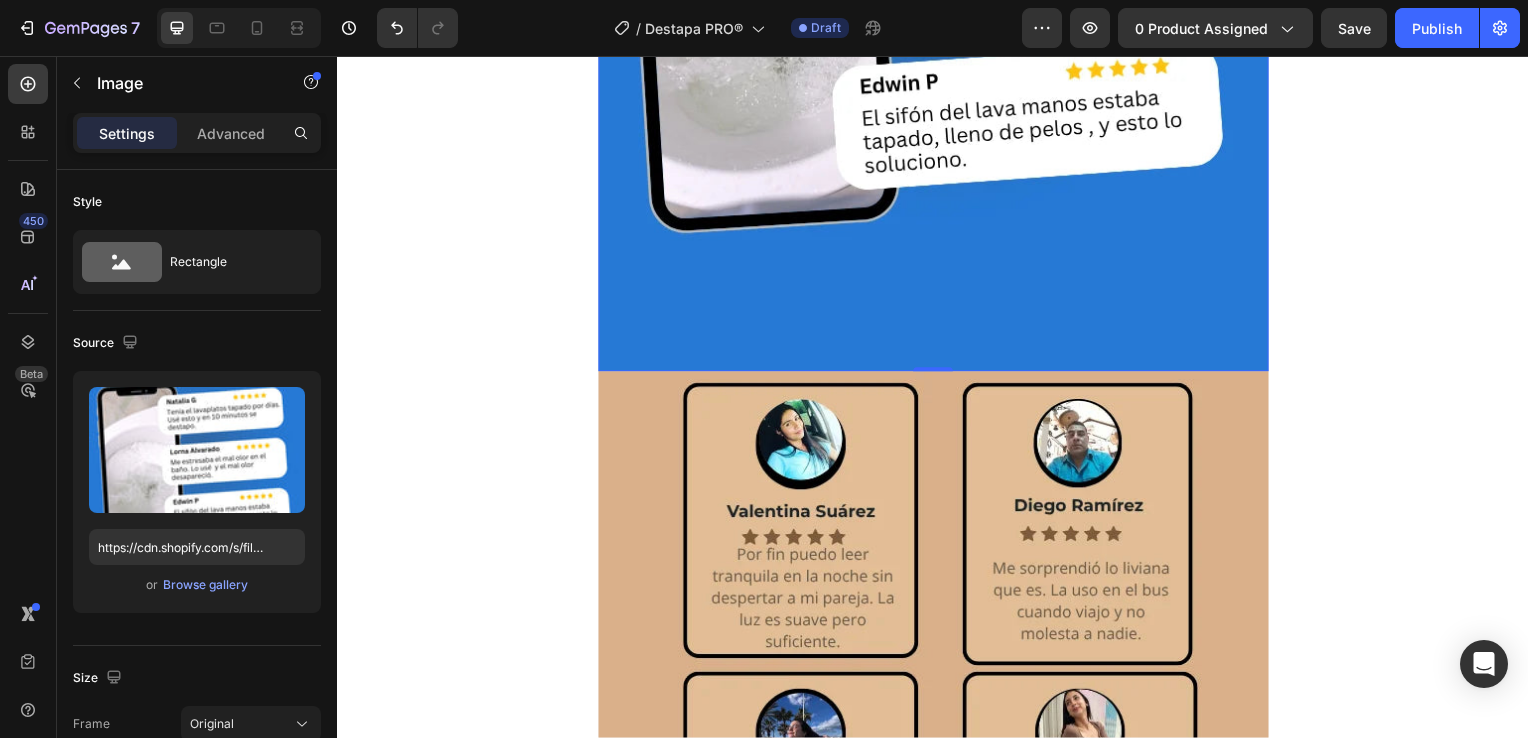 scroll, scrollTop: 5100, scrollLeft: 0, axis: vertical 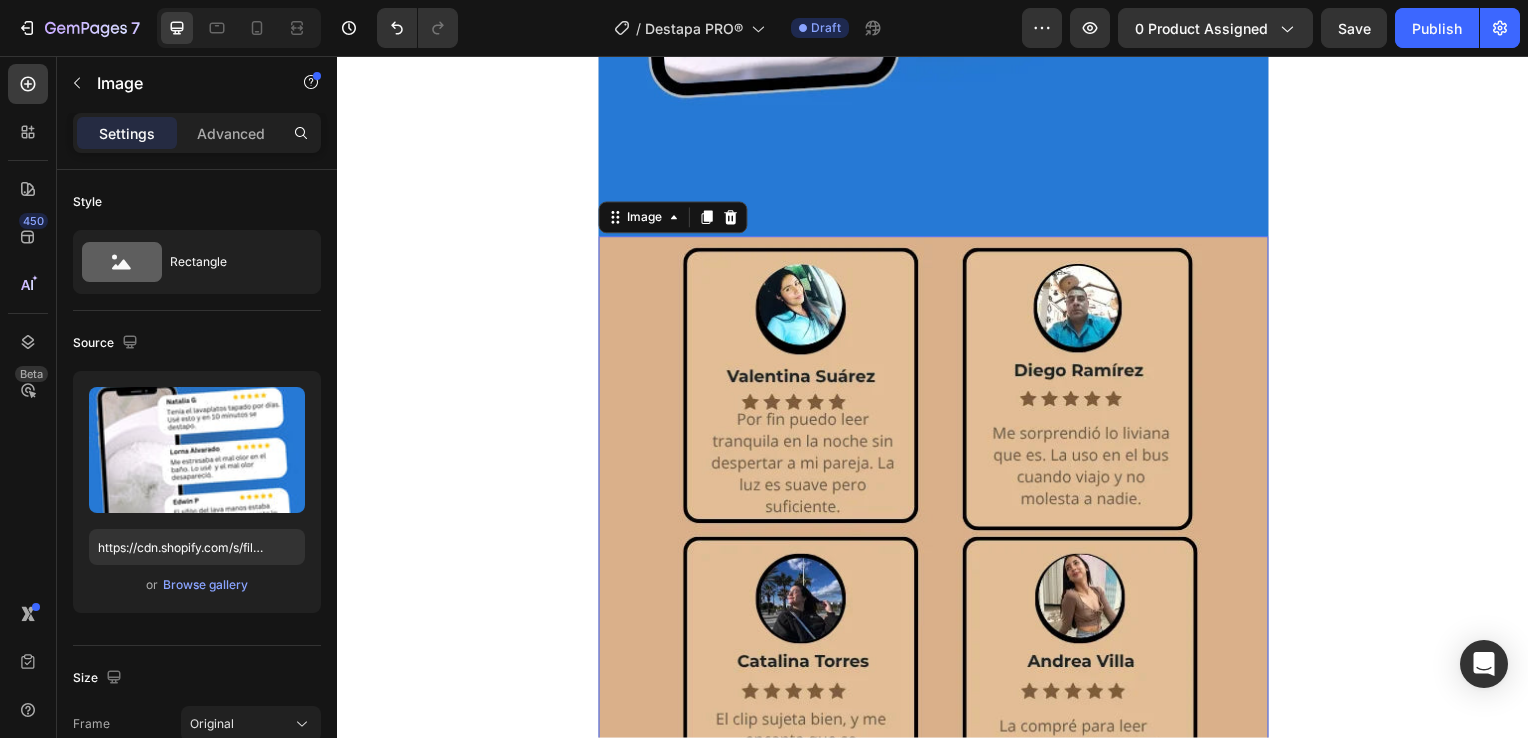 click at bounding box center [937, 688] 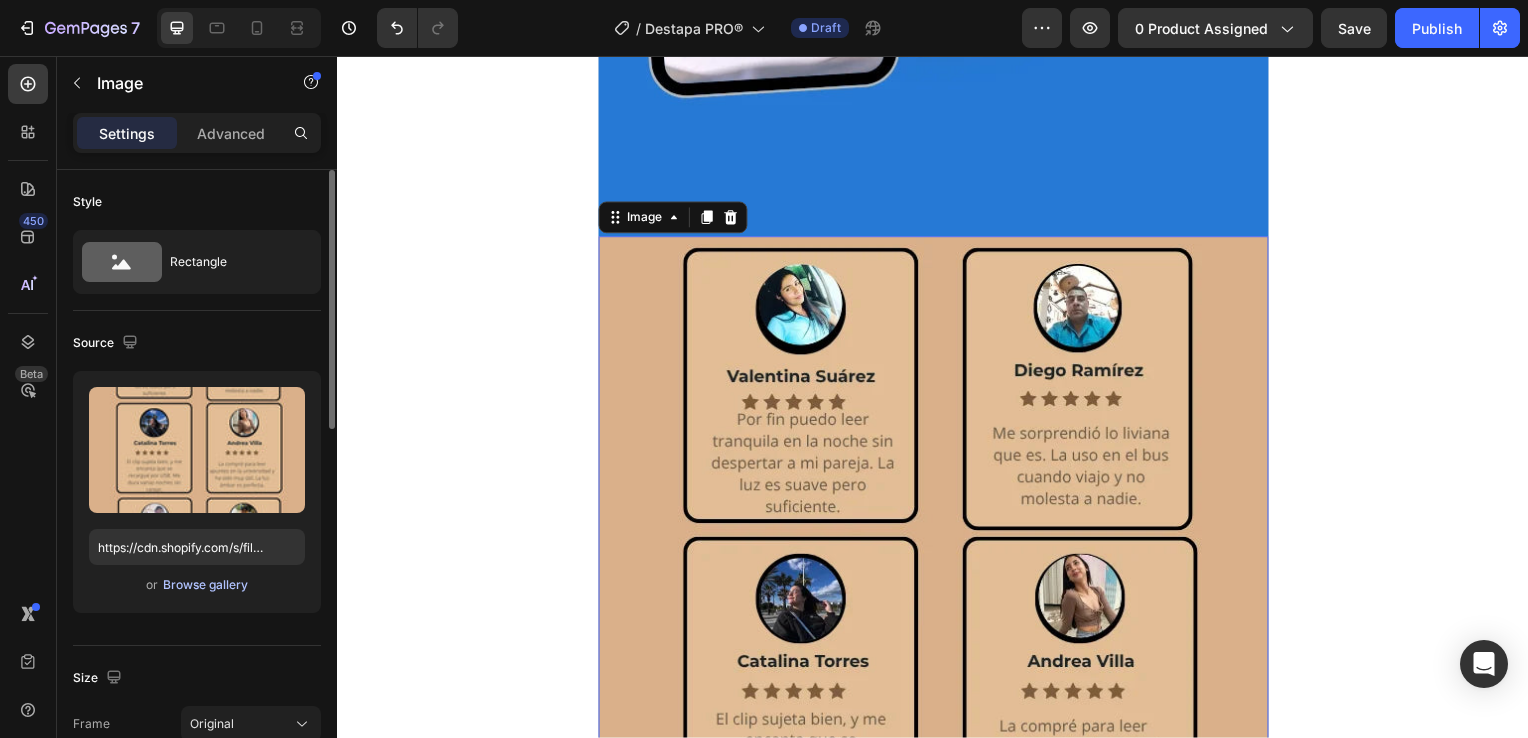 click on "Browse gallery" at bounding box center (205, 585) 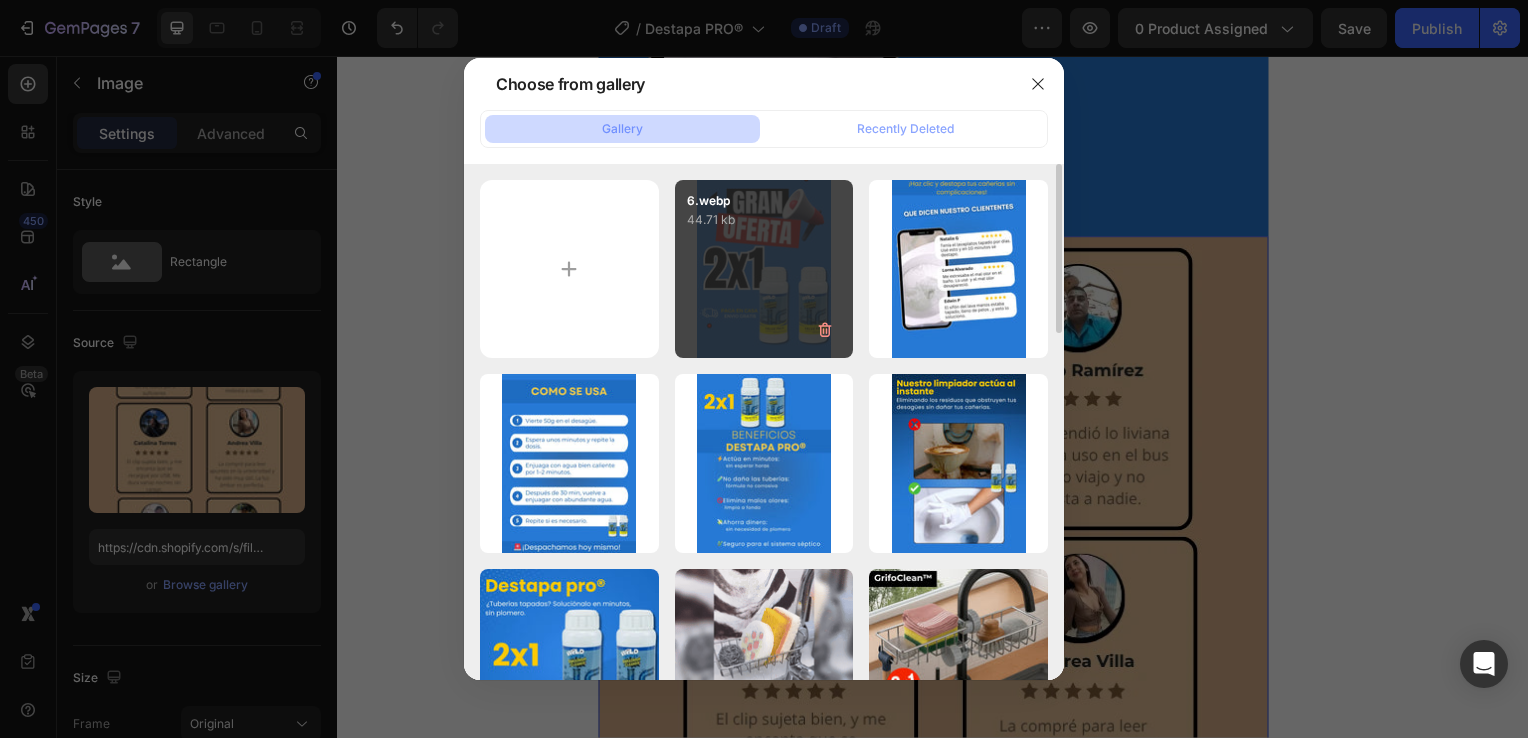click on "6.webp 44.71 kb" at bounding box center [764, 269] 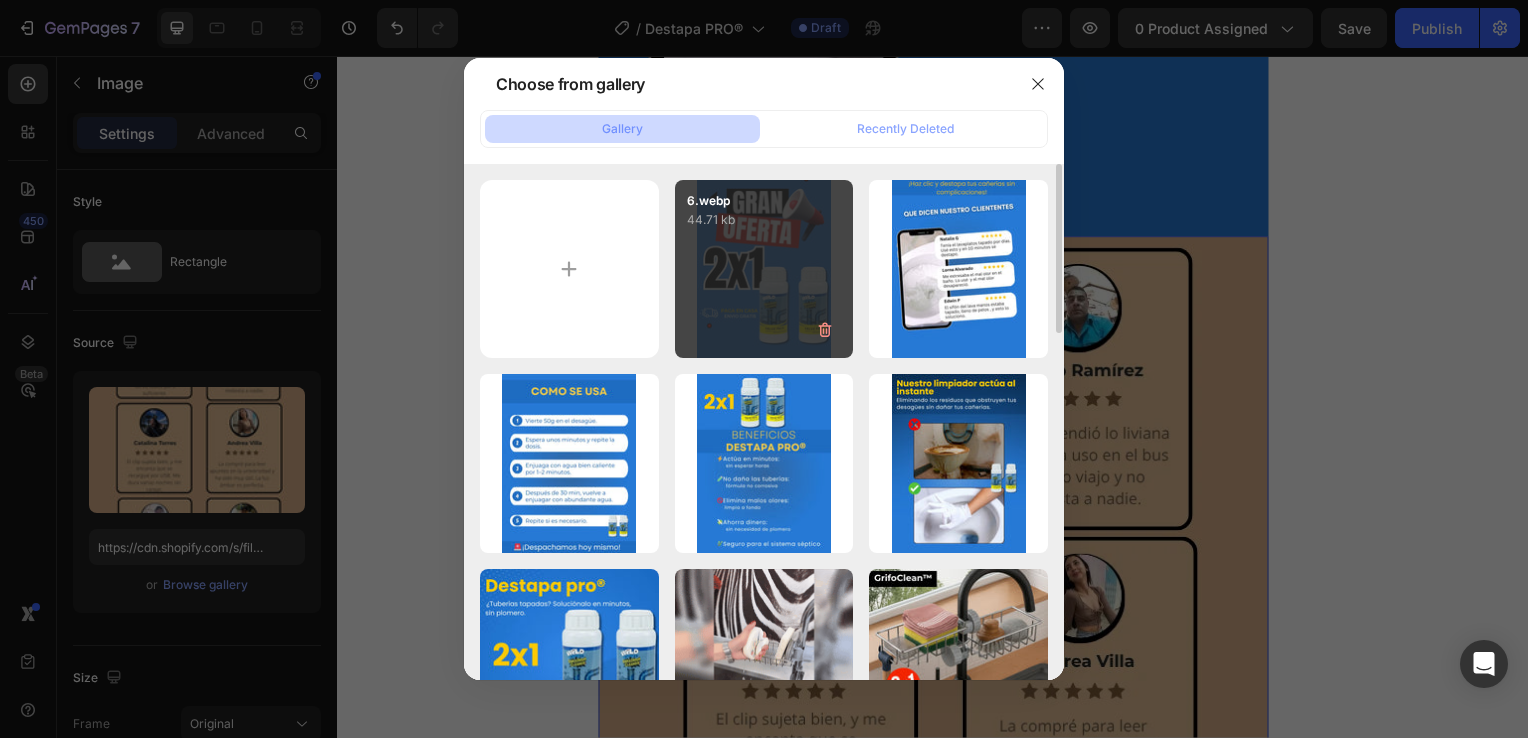 type on "https://cdn.shopify.com/s/files/1/0931/0204/7545/files/gempages_559530074857014392-1f285aeb-24bb-4637-acad-0cd1687d2528.webp" 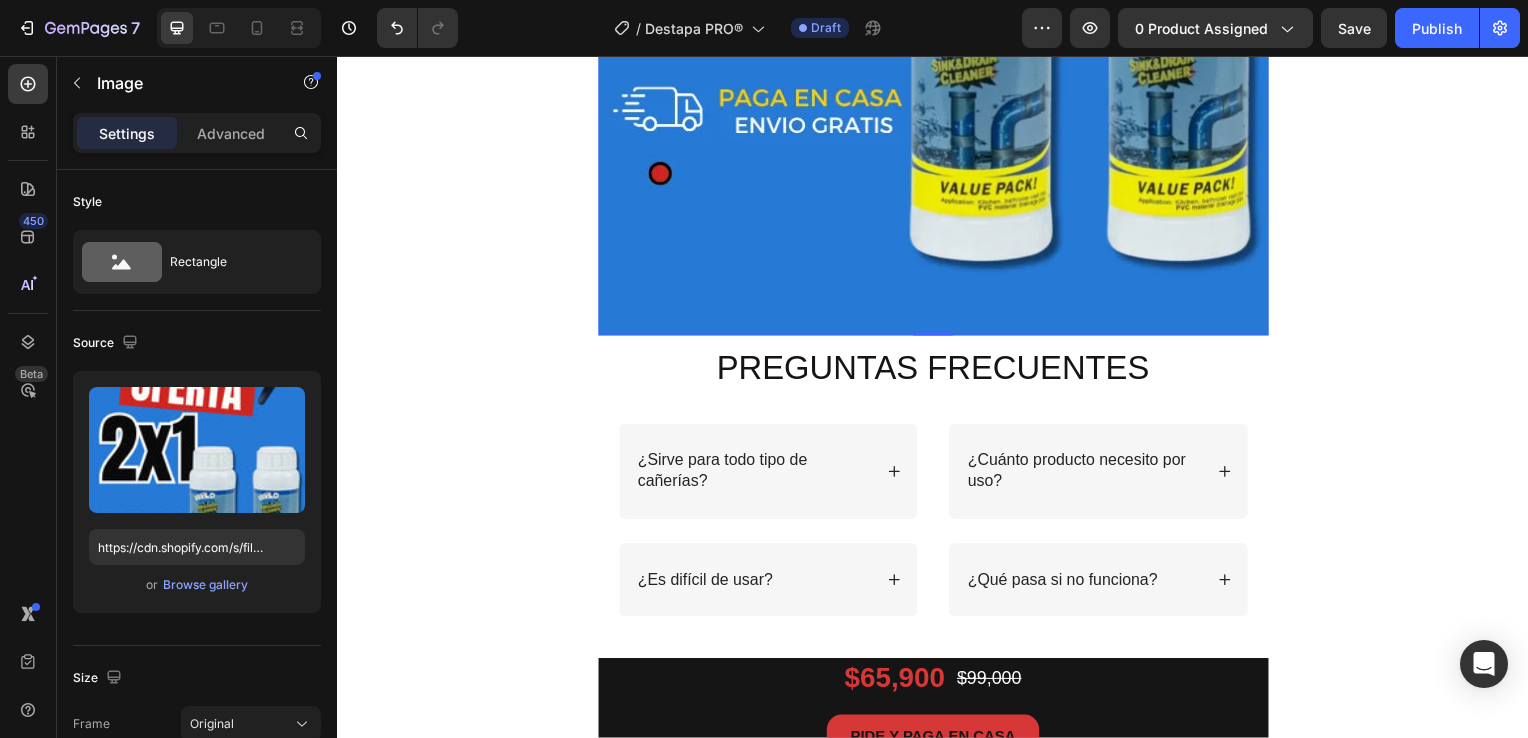 scroll, scrollTop: 6000, scrollLeft: 0, axis: vertical 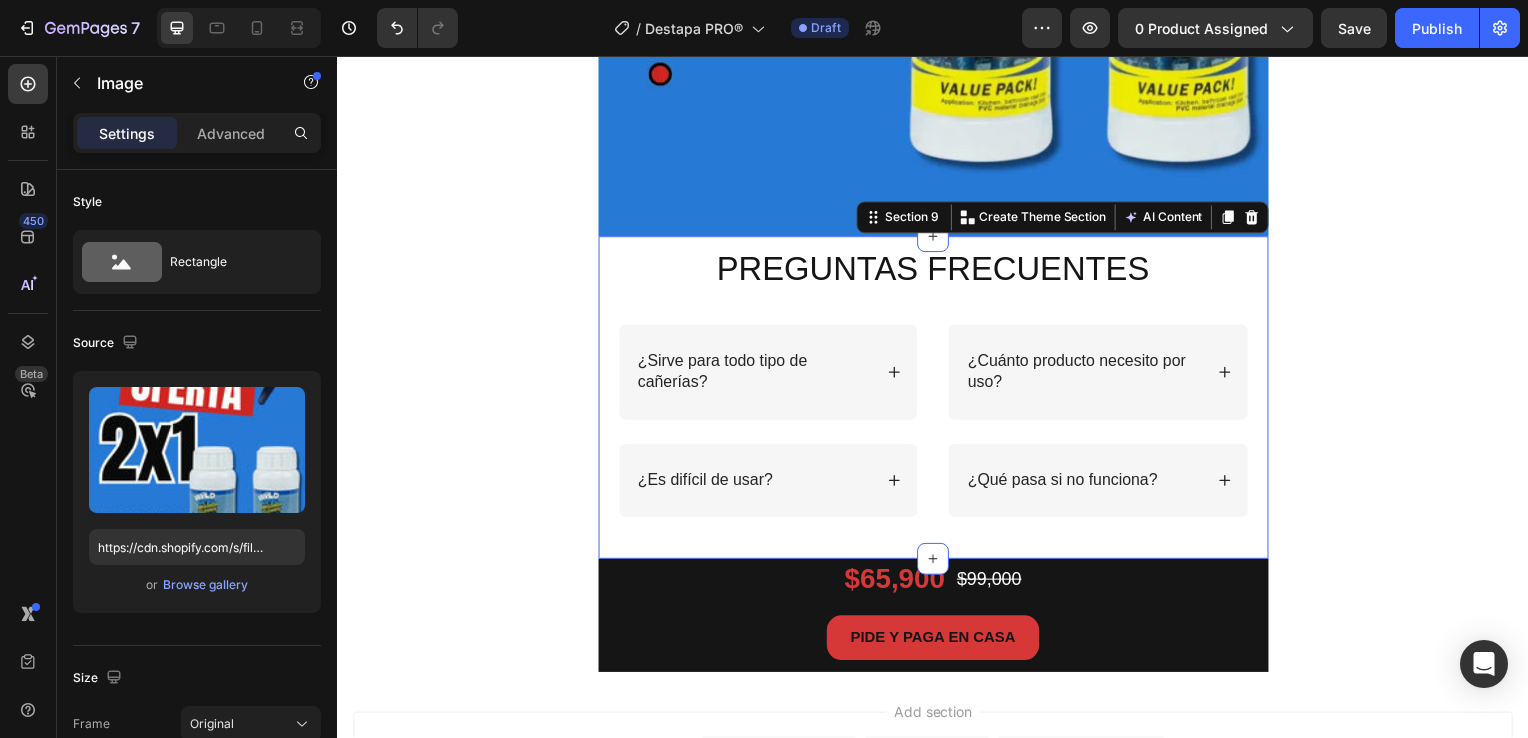 click on "PREGUNTAS FRECUENTES Heading Row
¿Sirve para todo tipo de cañerías?
¿Es difícil de usar? Accordion
¿Cuánto producto necesito por uso?
¿Qué pasa si no funciona? Accordion Row" at bounding box center [937, 400] 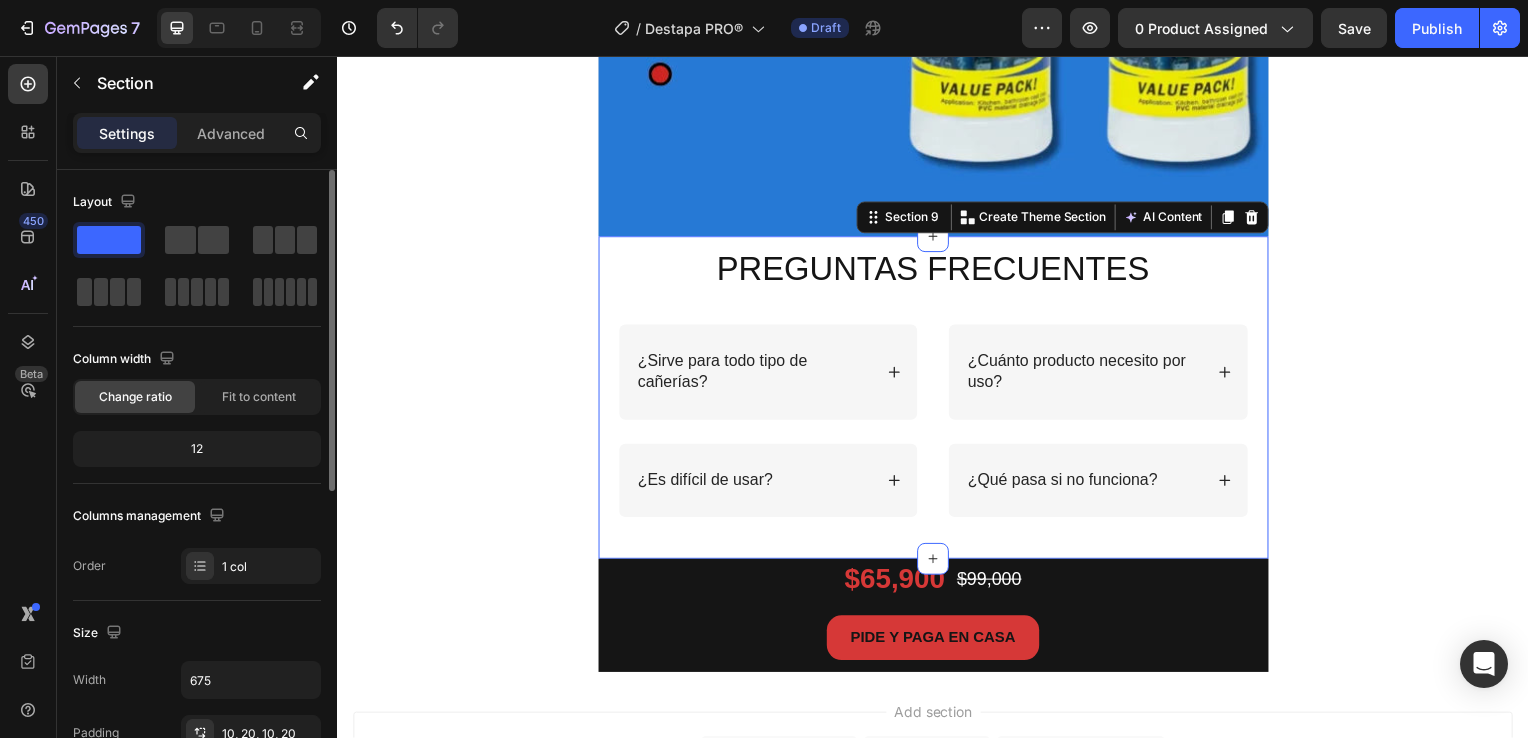 scroll, scrollTop: 200, scrollLeft: 0, axis: vertical 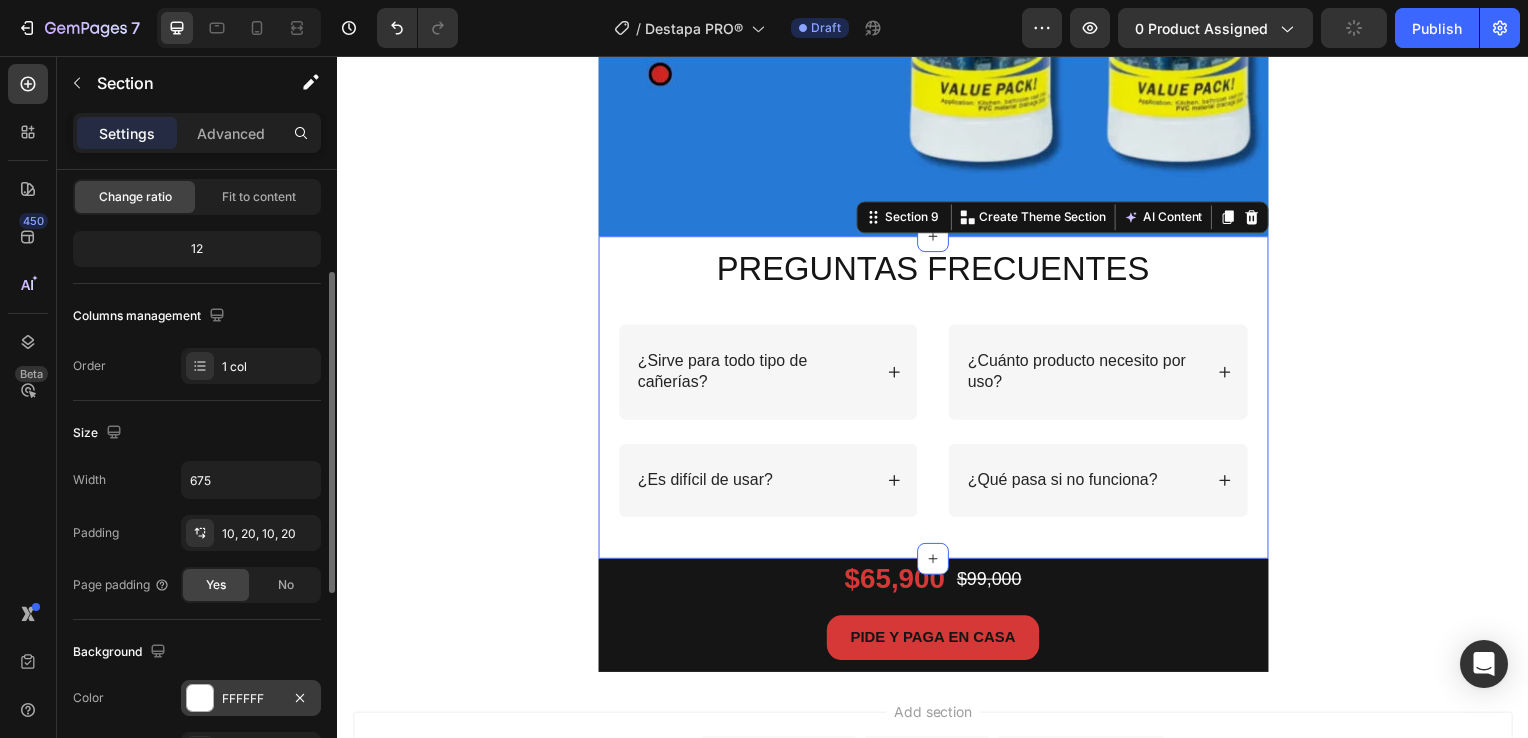 click at bounding box center (200, 698) 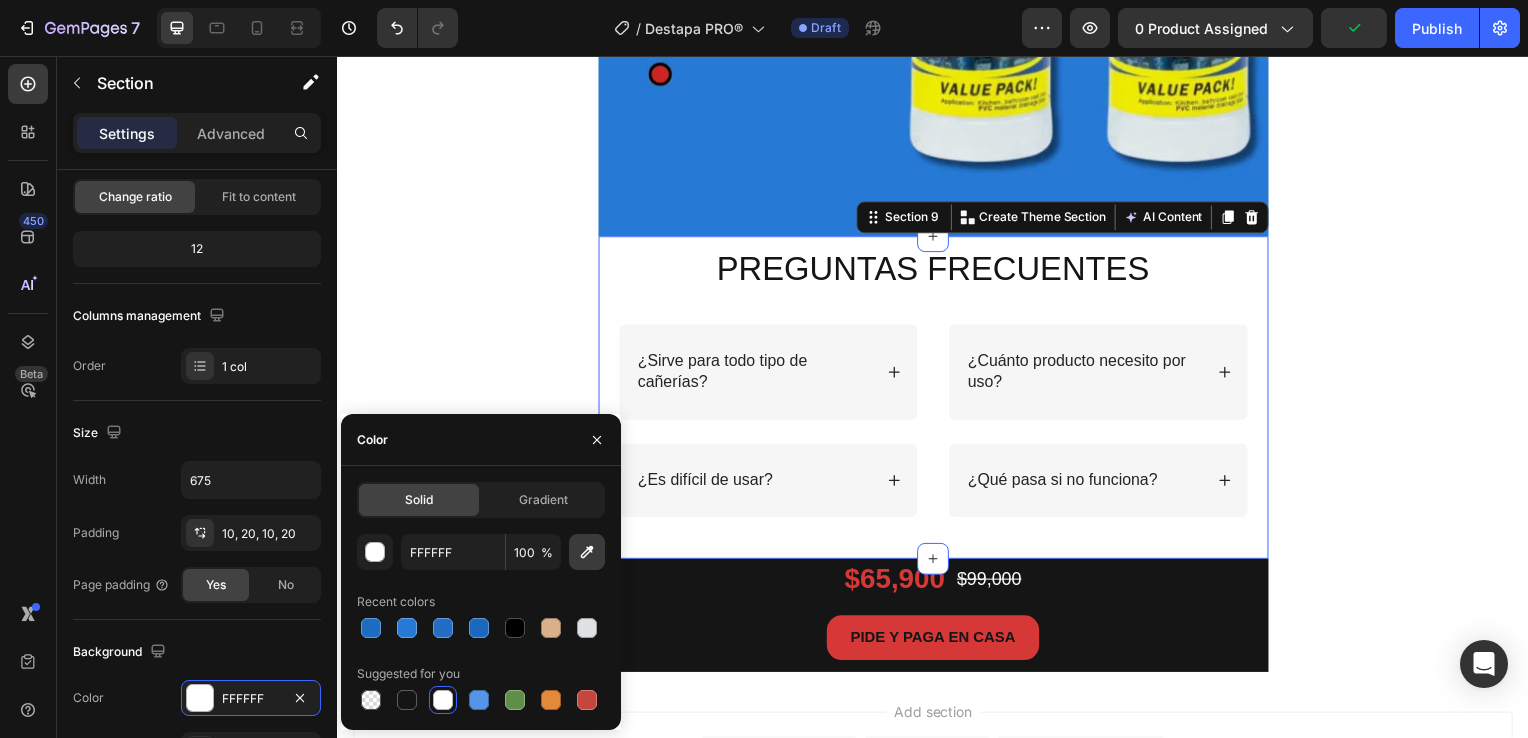 click 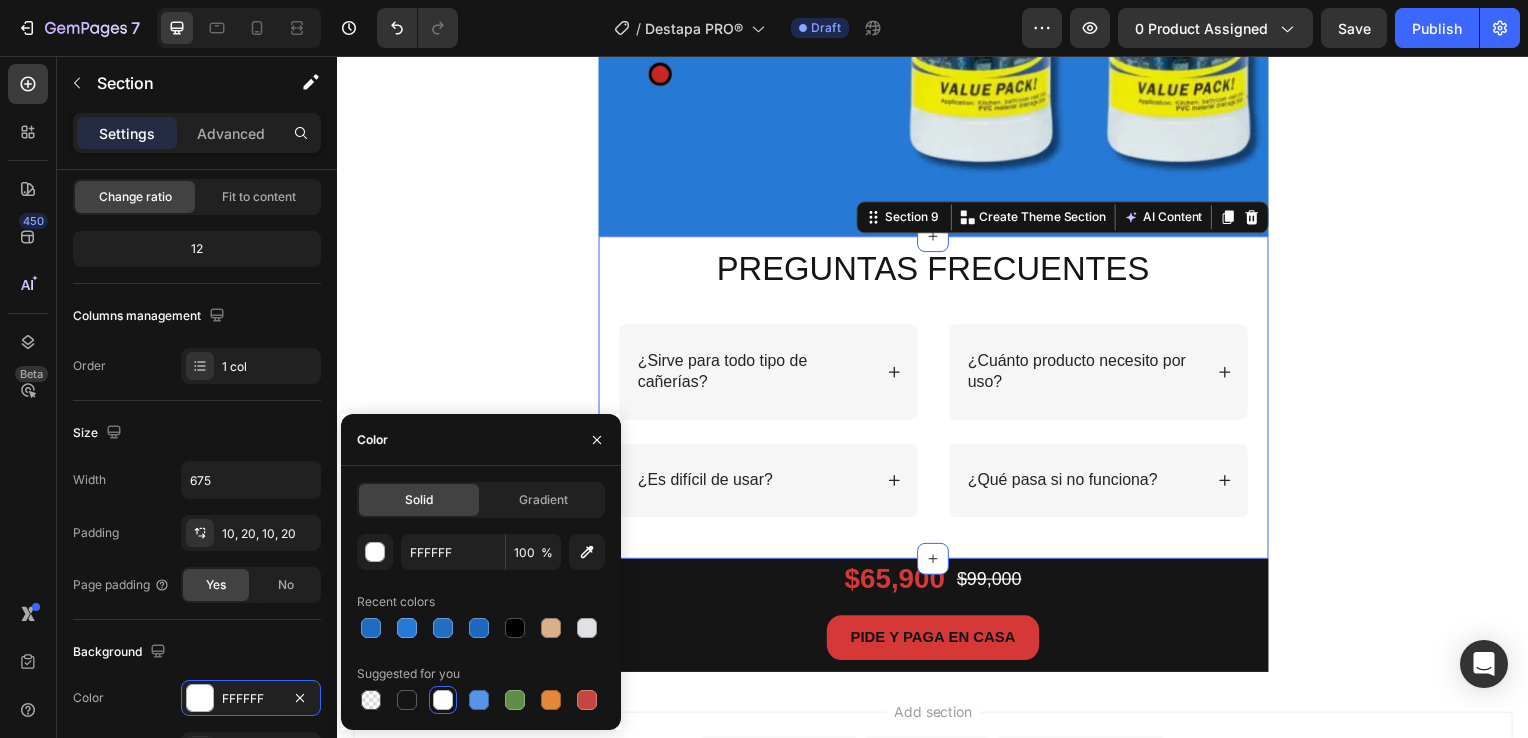 type on "2779D6" 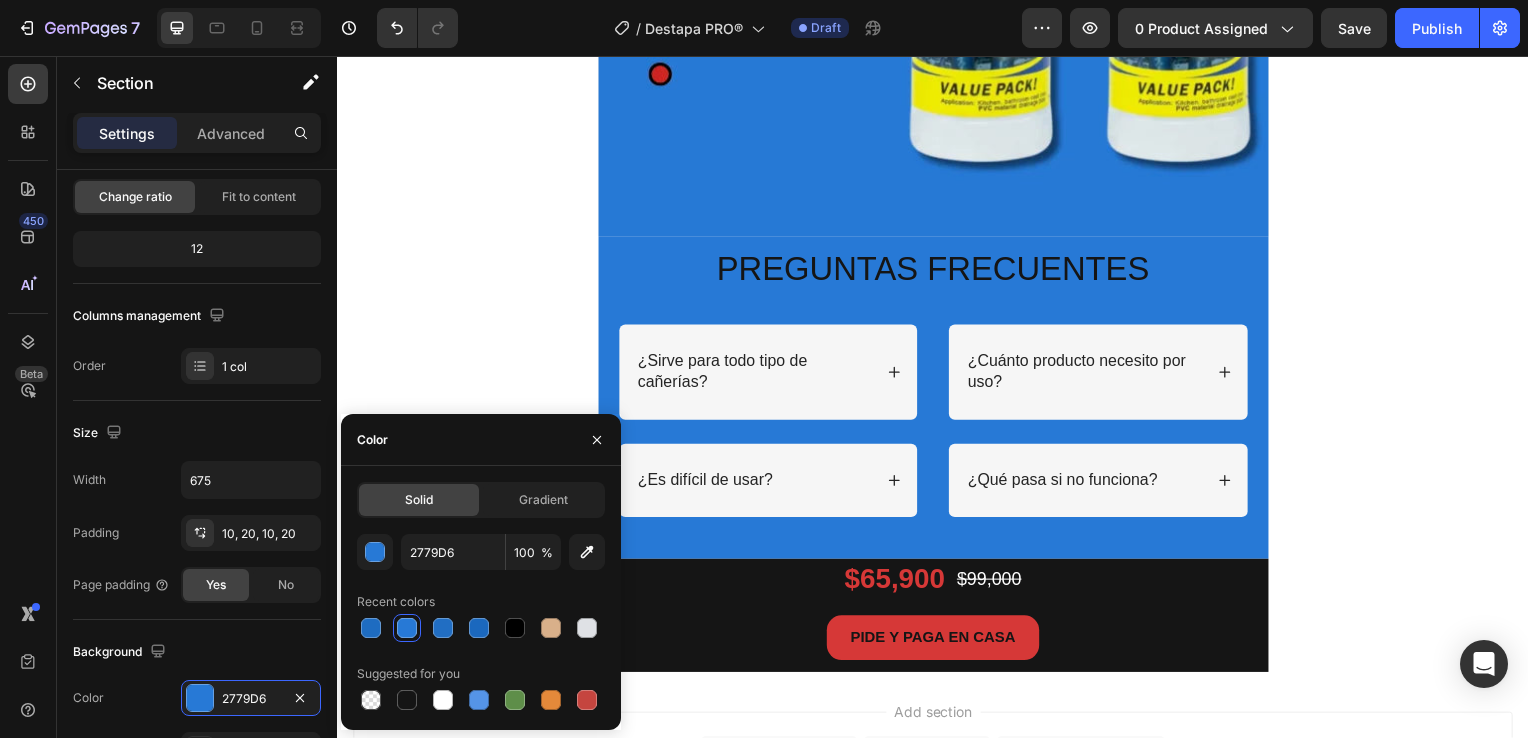 click on "Image Image Row Section 8 PREGUNTAS FRECUENTES Heading Row
¿Sirve para todo tipo de cañerías?
¿Es difícil de usar? Accordion
¿Cuánto producto necesito por uso?
¿Qué pasa si no funciona? Accordion Row Section 9 $65,900 Product Price Product Price $99,000 Product Price Product Price Row PIDE Y PAGA EN CASA Button Product Row Section 10 Root" at bounding box center [937, -2613] 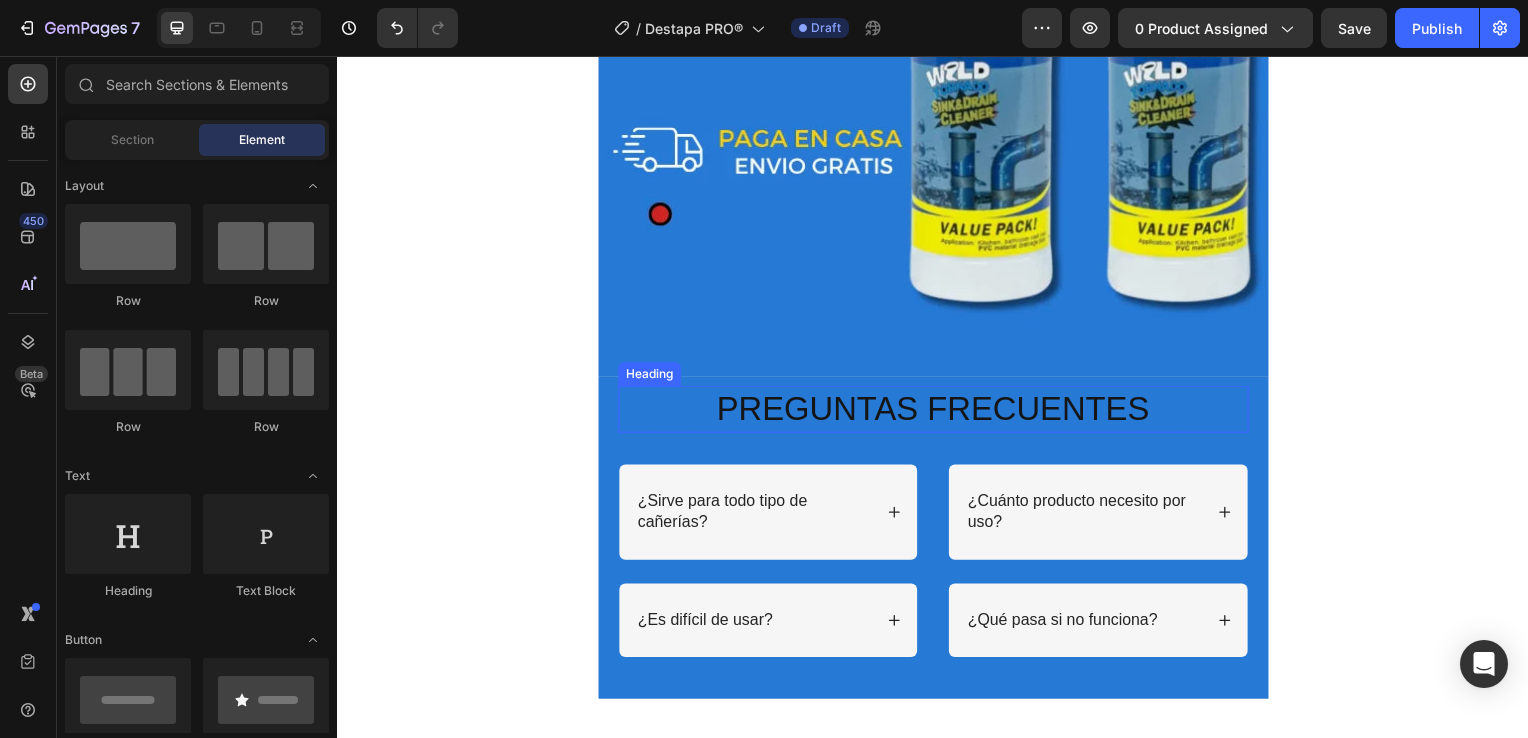 scroll, scrollTop: 6100, scrollLeft: 0, axis: vertical 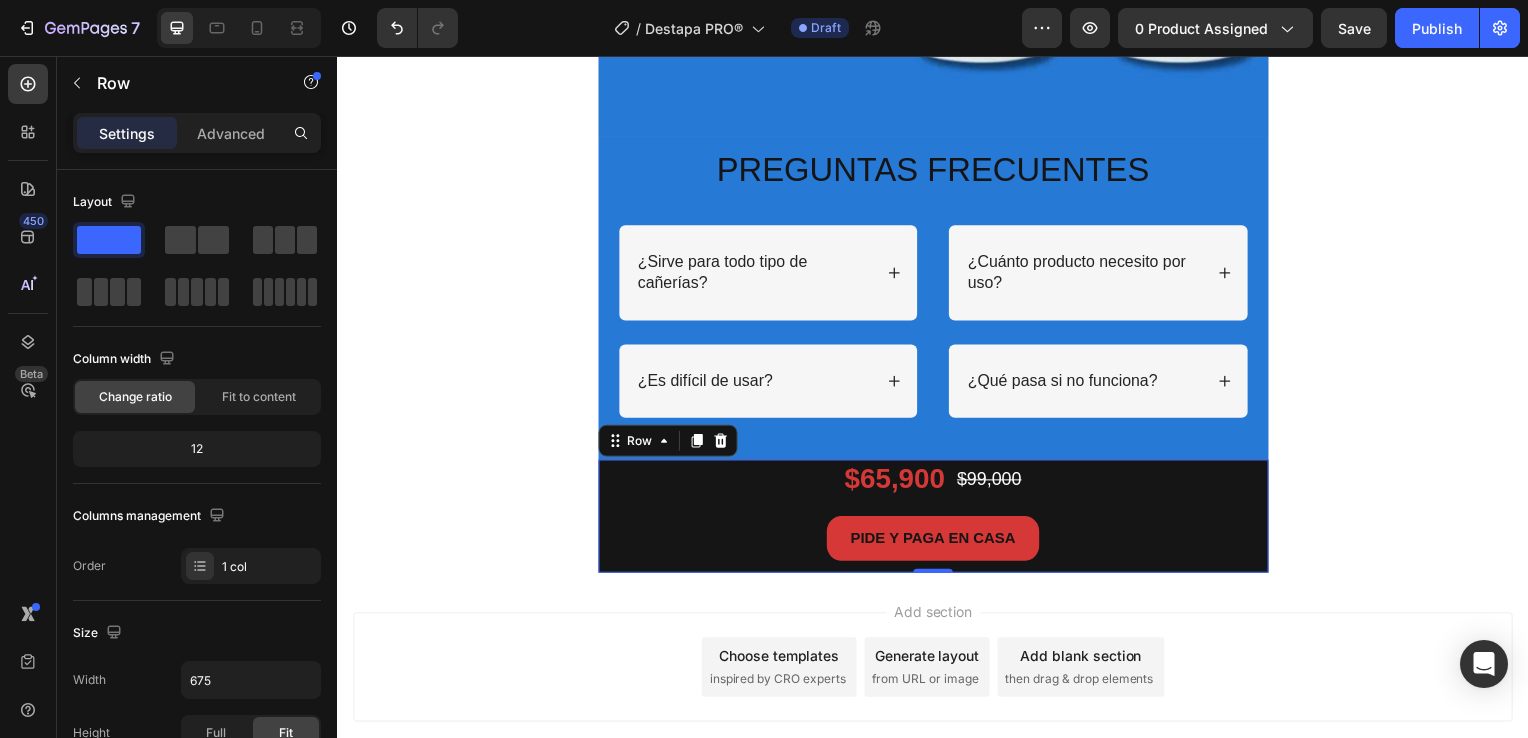 click on "$65,900 Product Price Product Price $99,000 Product Price Product Price Row PIDE Y PAGA EN CASA Button Product" at bounding box center (937, 519) 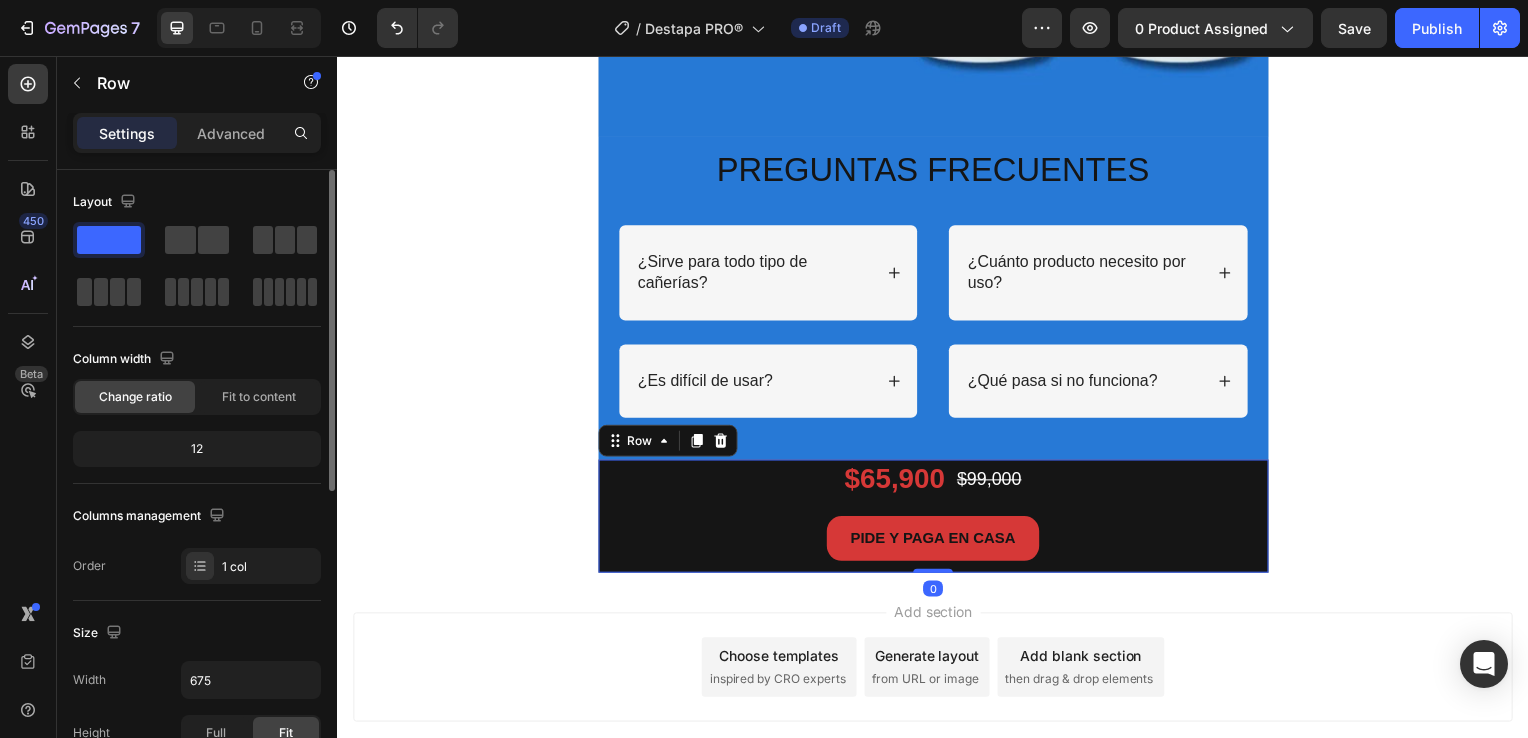 scroll, scrollTop: 200, scrollLeft: 0, axis: vertical 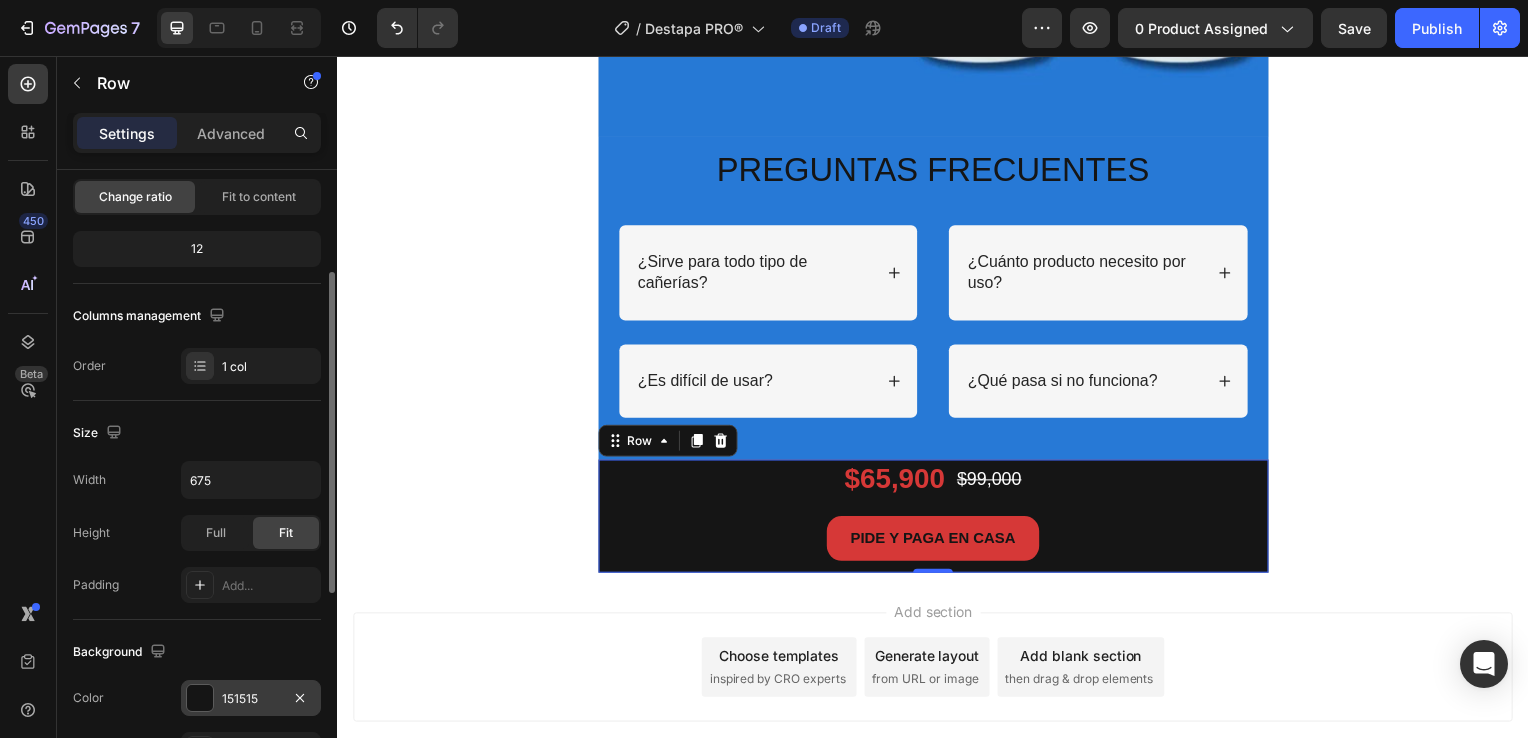 click at bounding box center [200, 698] 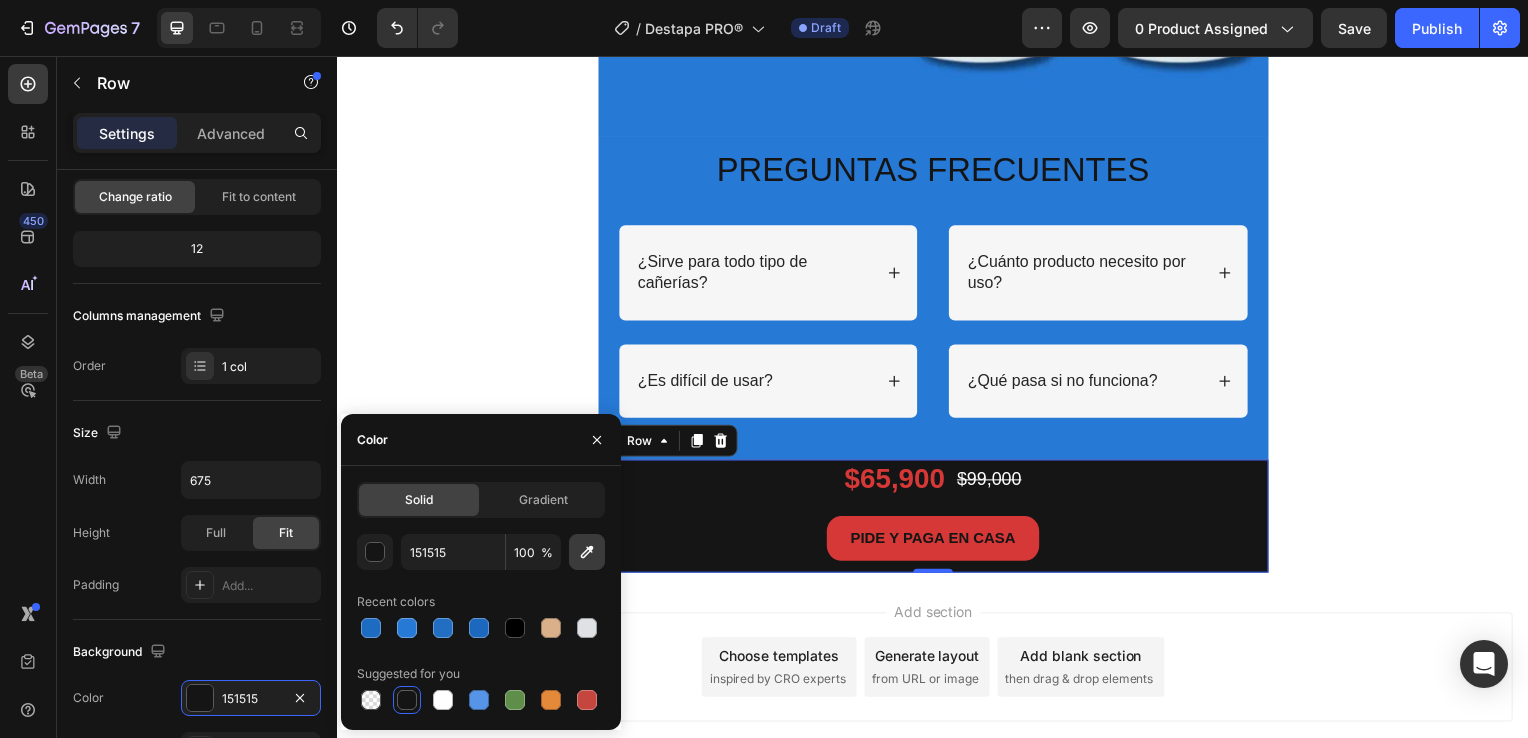 click 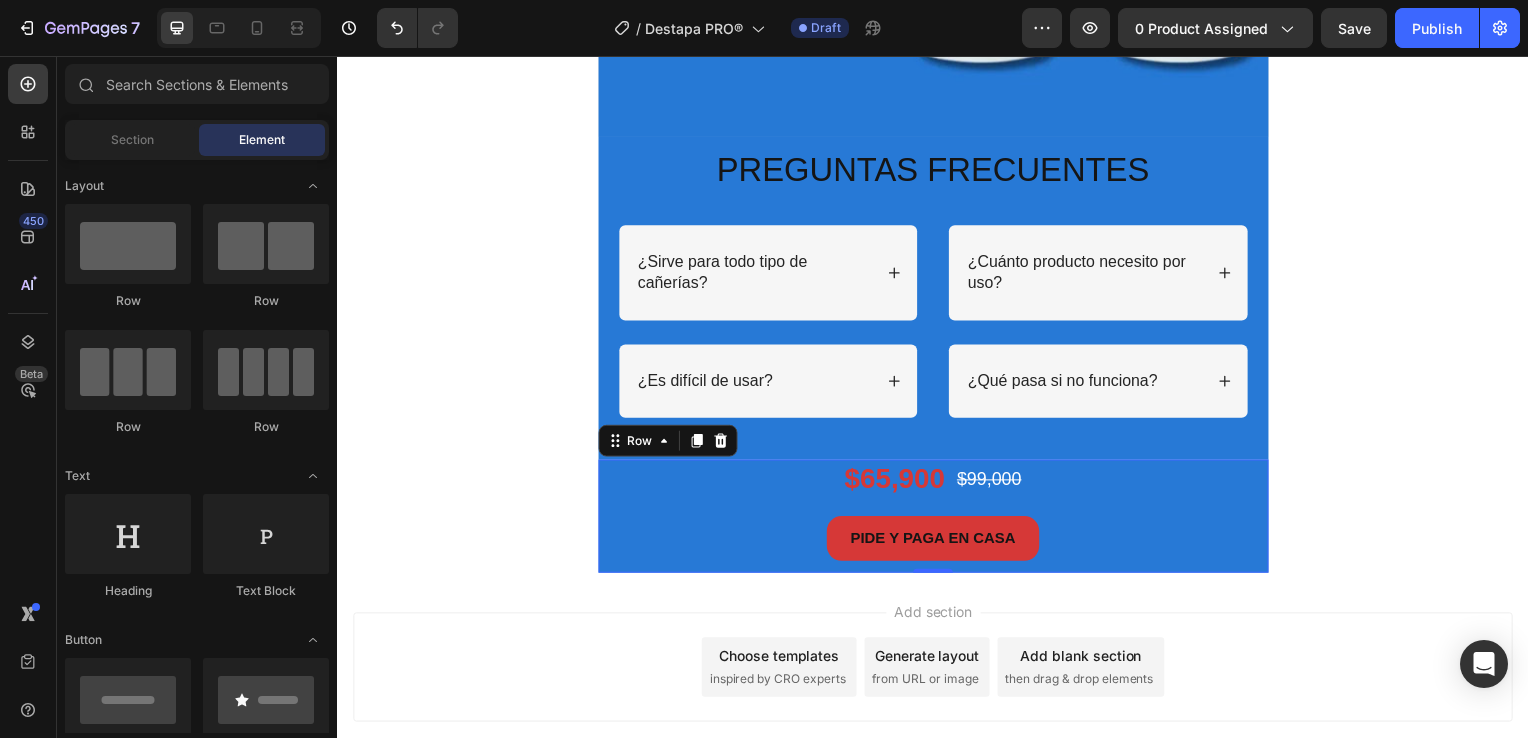 click on "Image Image Row Section 8 PREGUNTAS FRECUENTES Heading Row
¿Sirve para todo tipo de cañerías?
¿Es difícil de usar? Accordion
¿Cuánto producto necesito por uso?
¿Qué pasa si no funciona? Accordion Row Section 9 $65,900 Product Price Product Price $99,000 Product Price Product Price Row PIDE Y PAGA EN CASA Button Product Row   0 Section 10 Root" at bounding box center [937, -2713] 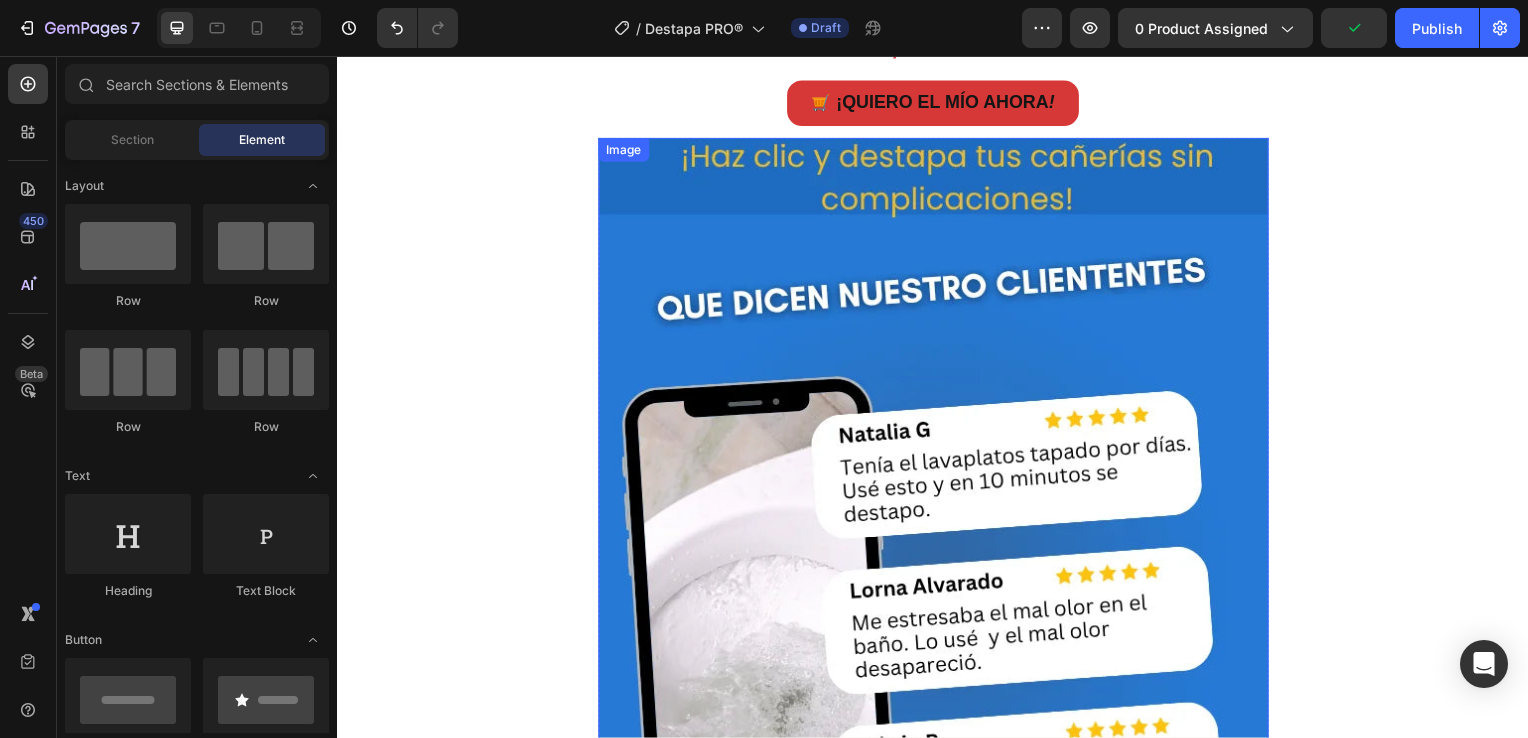 scroll, scrollTop: 2000, scrollLeft: 0, axis: vertical 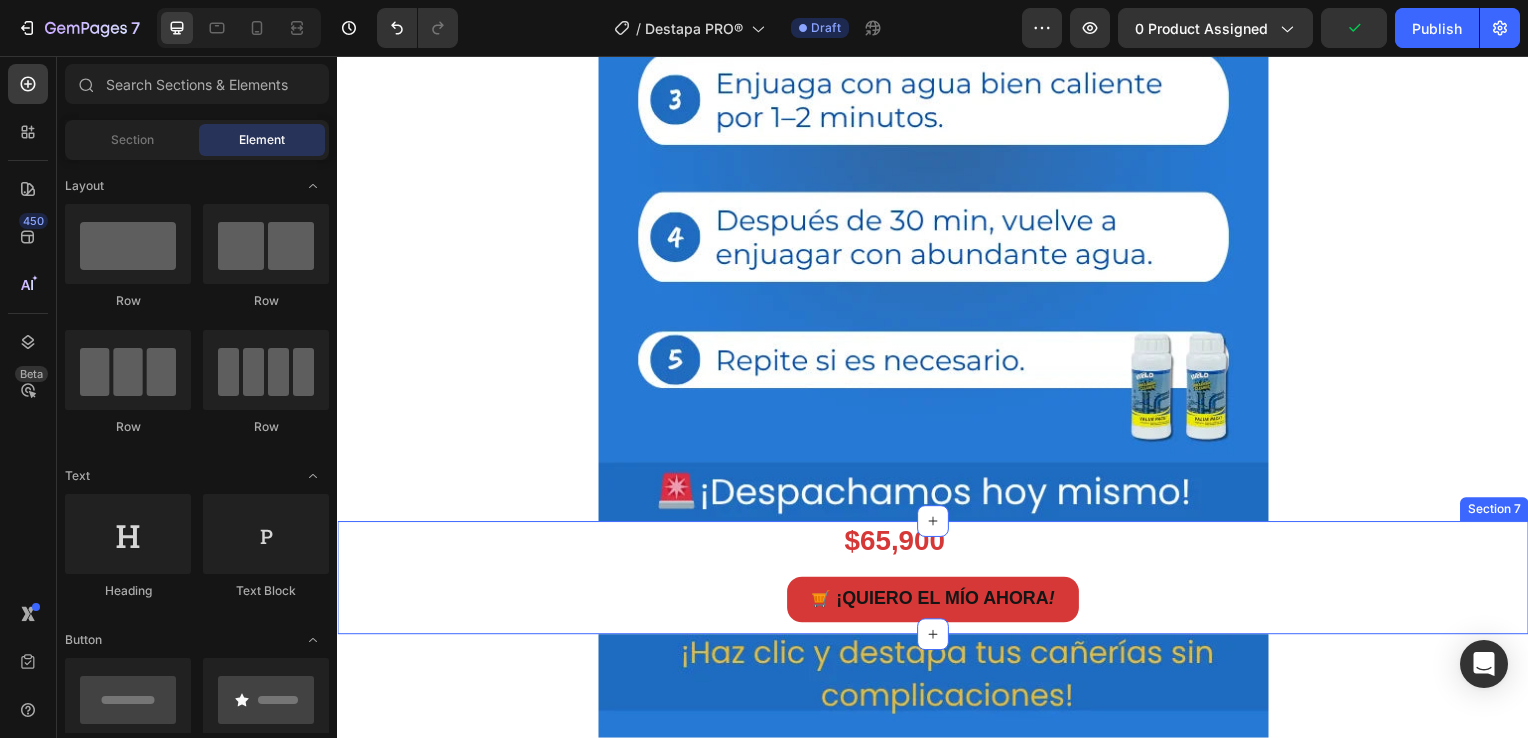 click on "$65,900 Product Price Product Price $99,000 Product Price Product Price Row 🛒   ¡QUIERO EL MÍO AHORA ! Button Product" at bounding box center (937, 582) 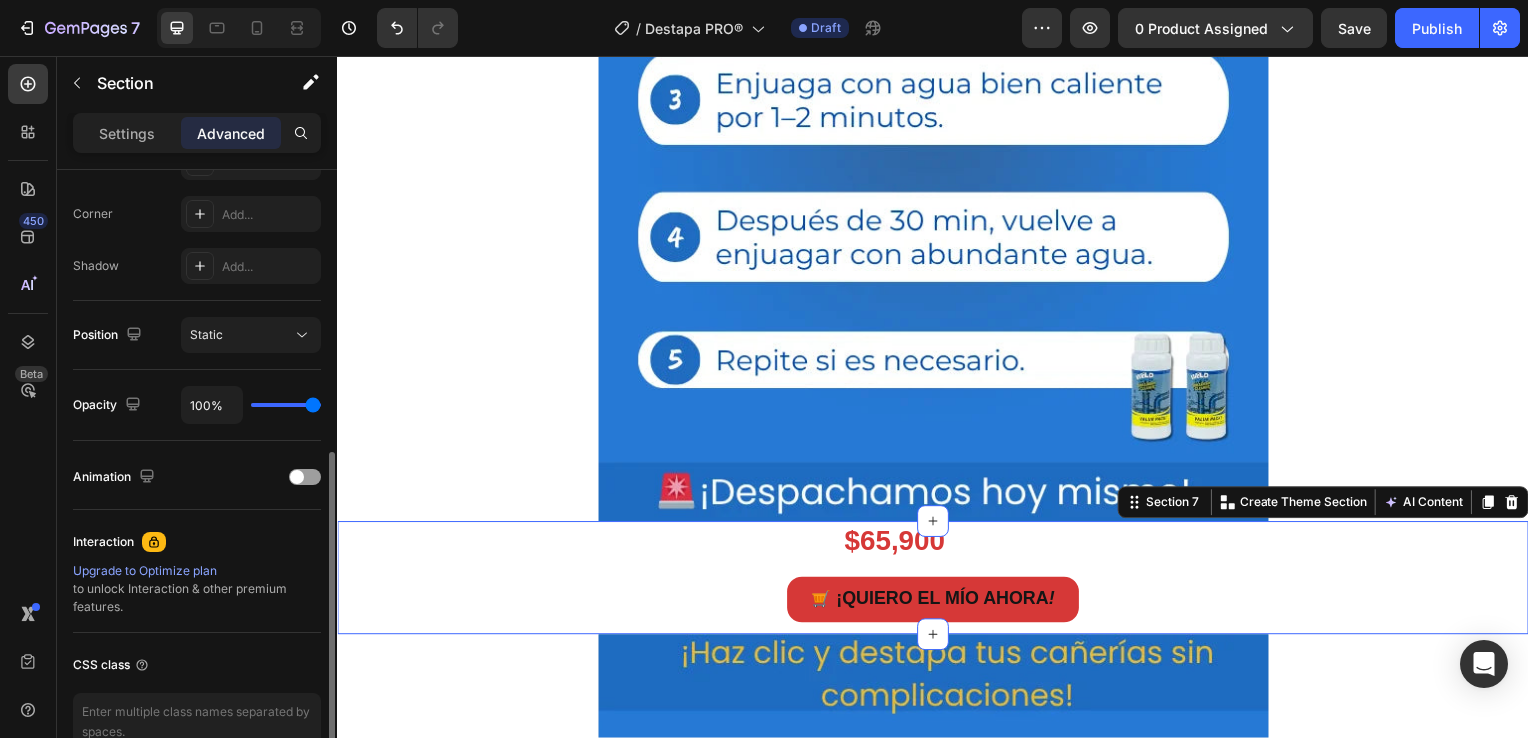 scroll, scrollTop: 700, scrollLeft: 0, axis: vertical 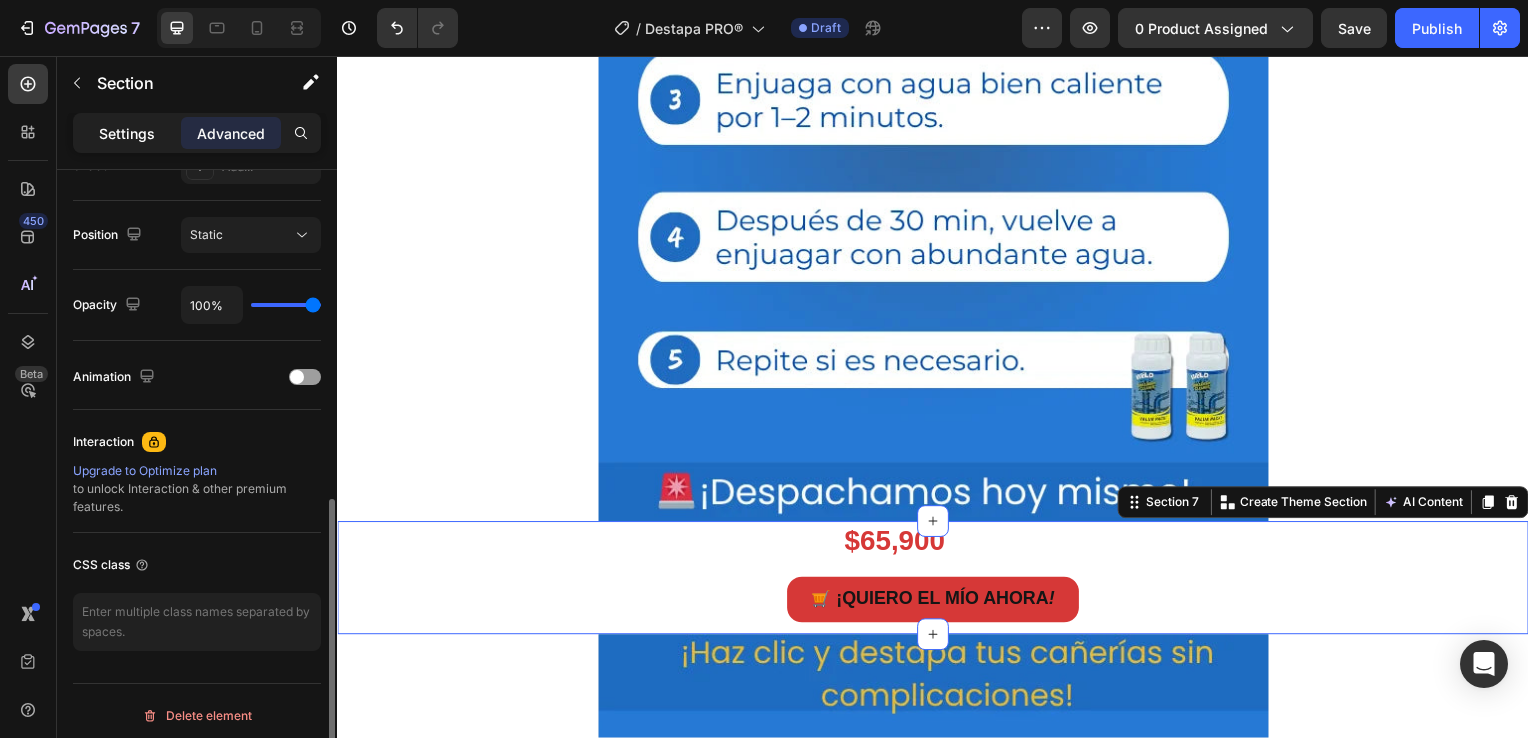 click on "Settings" at bounding box center (127, 133) 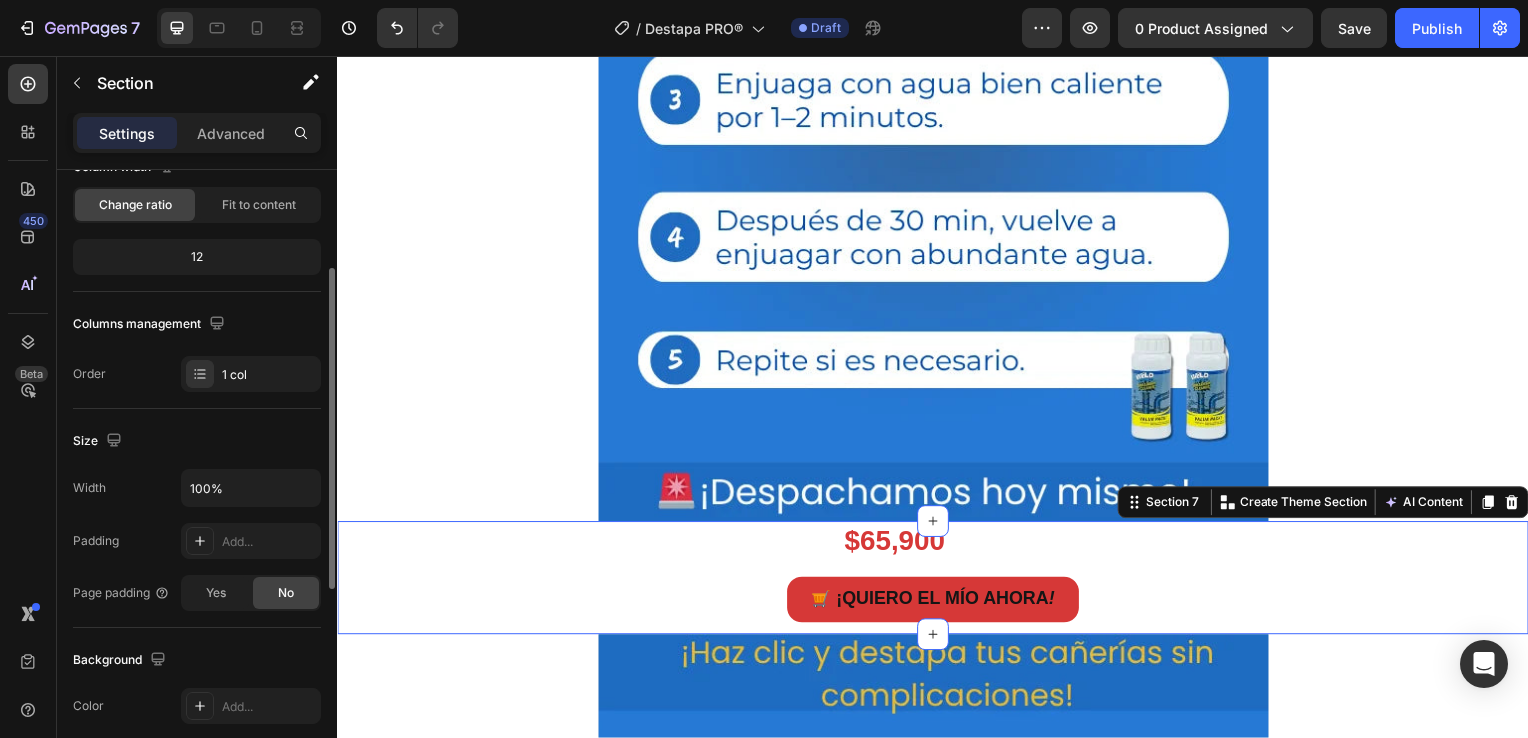 scroll, scrollTop: 392, scrollLeft: 0, axis: vertical 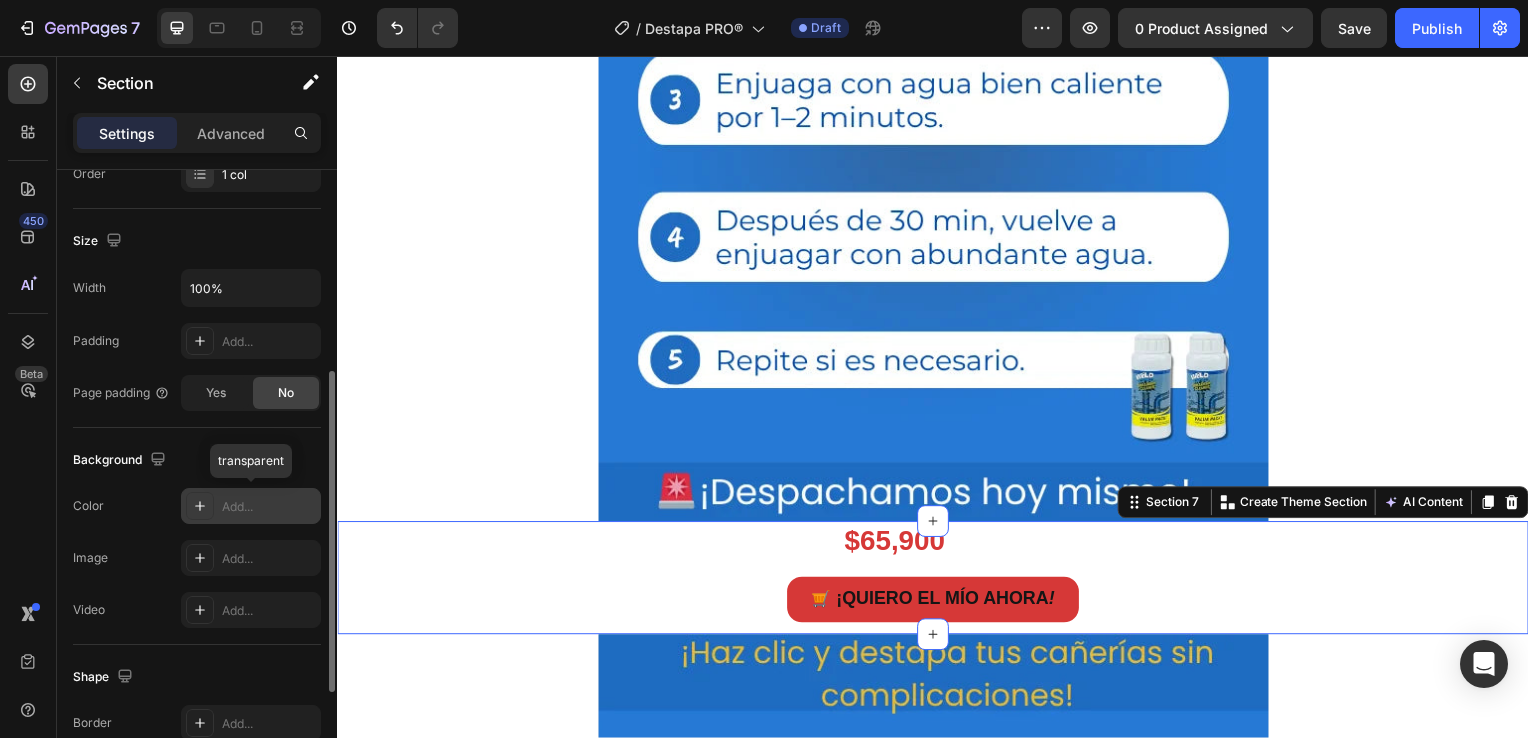 click at bounding box center [200, 506] 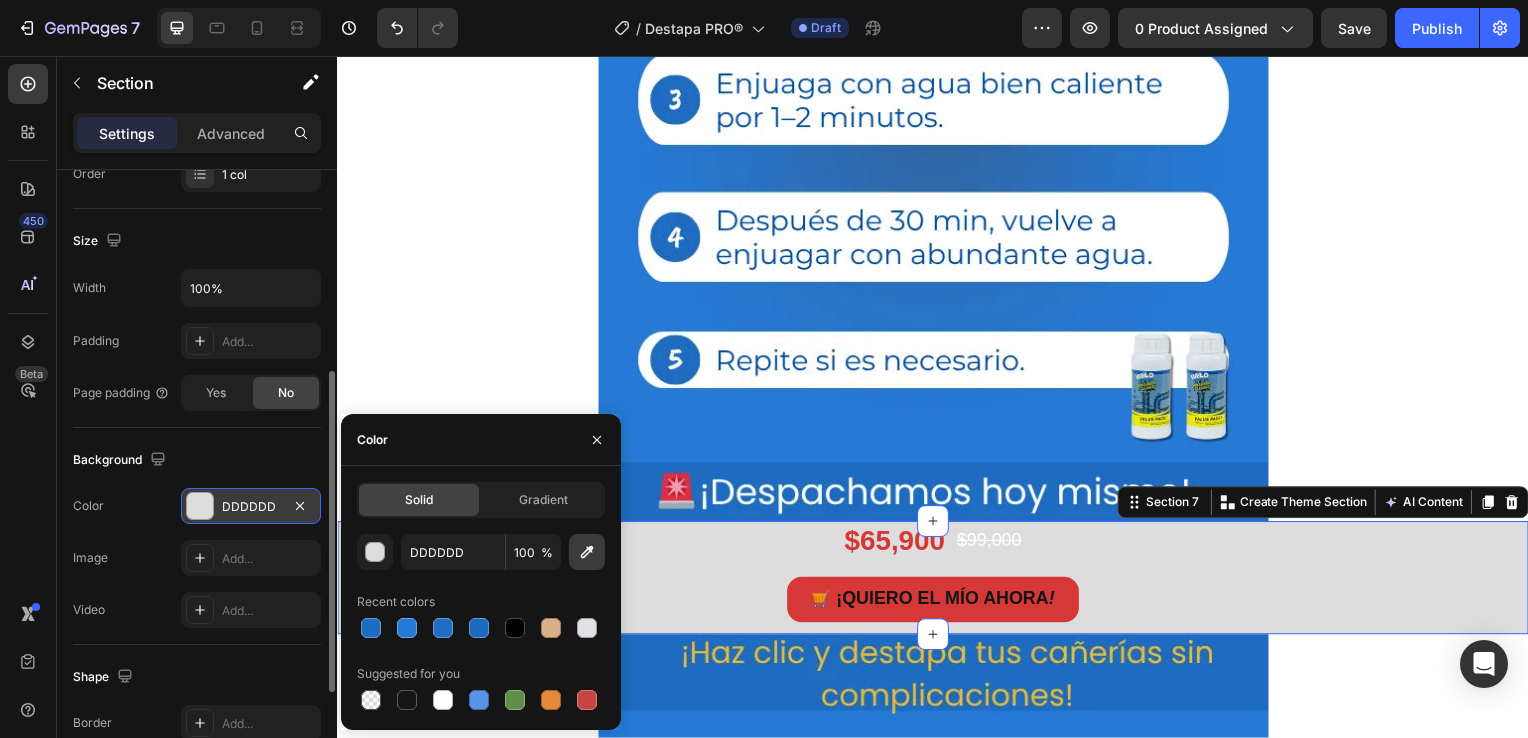 click 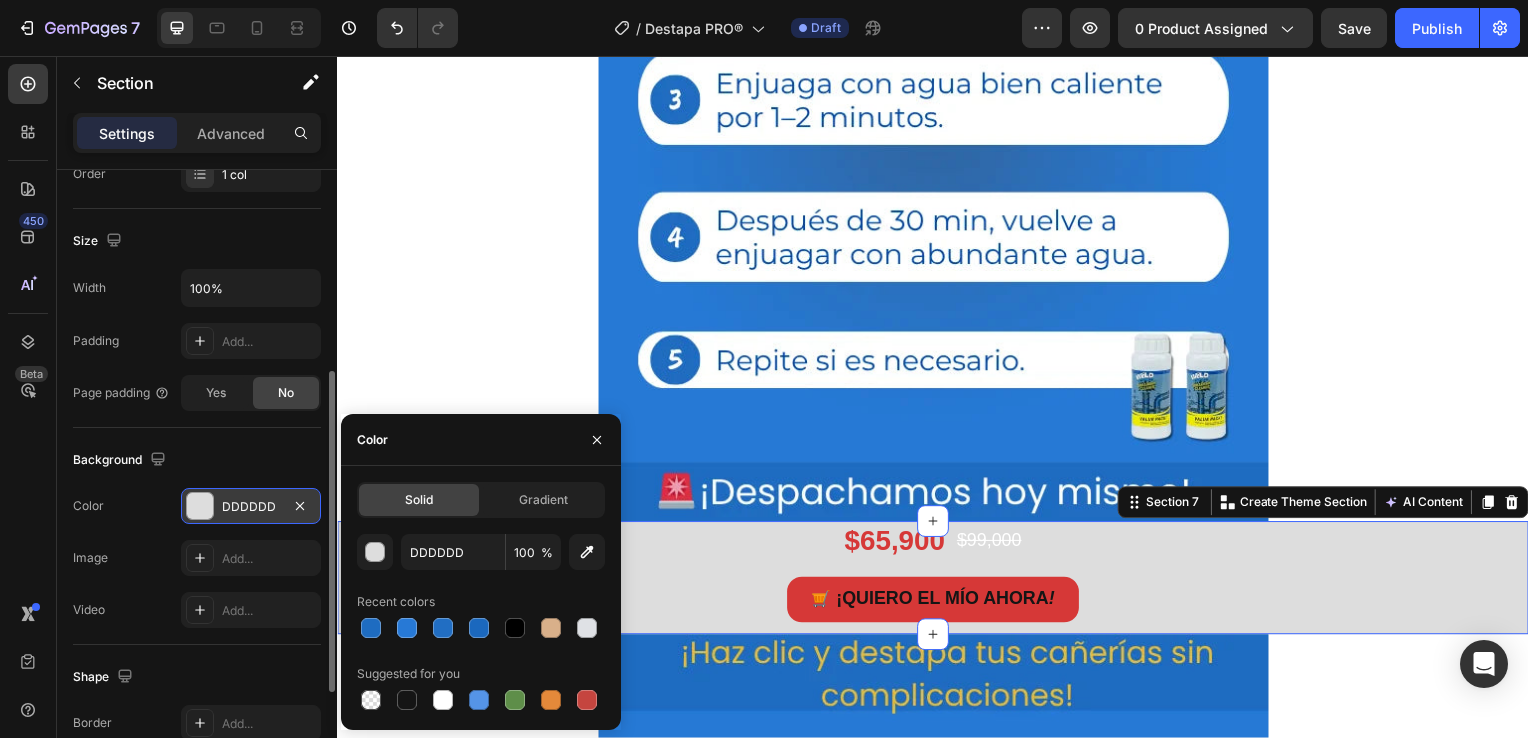 type on "1E6DC3" 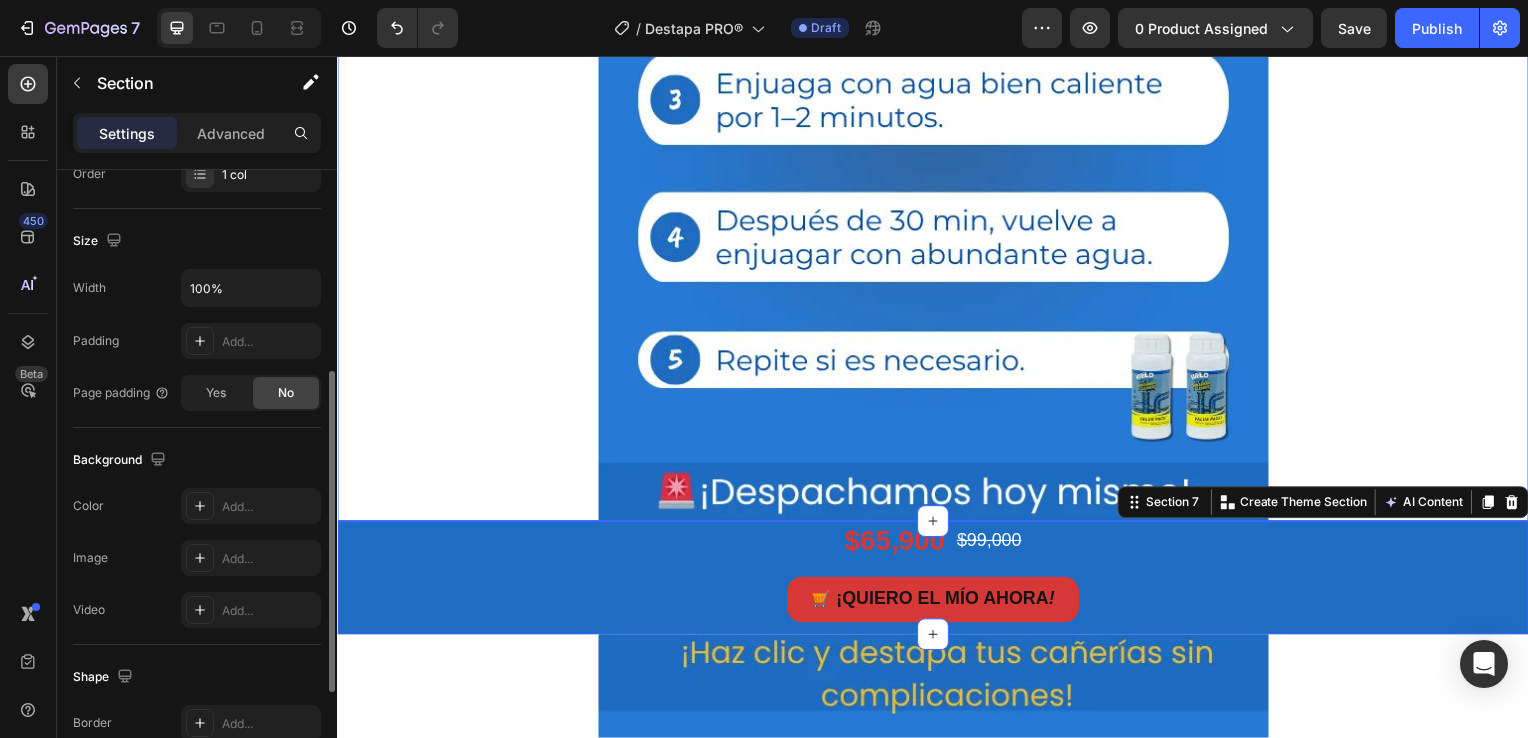 scroll, scrollTop: 392, scrollLeft: 0, axis: vertical 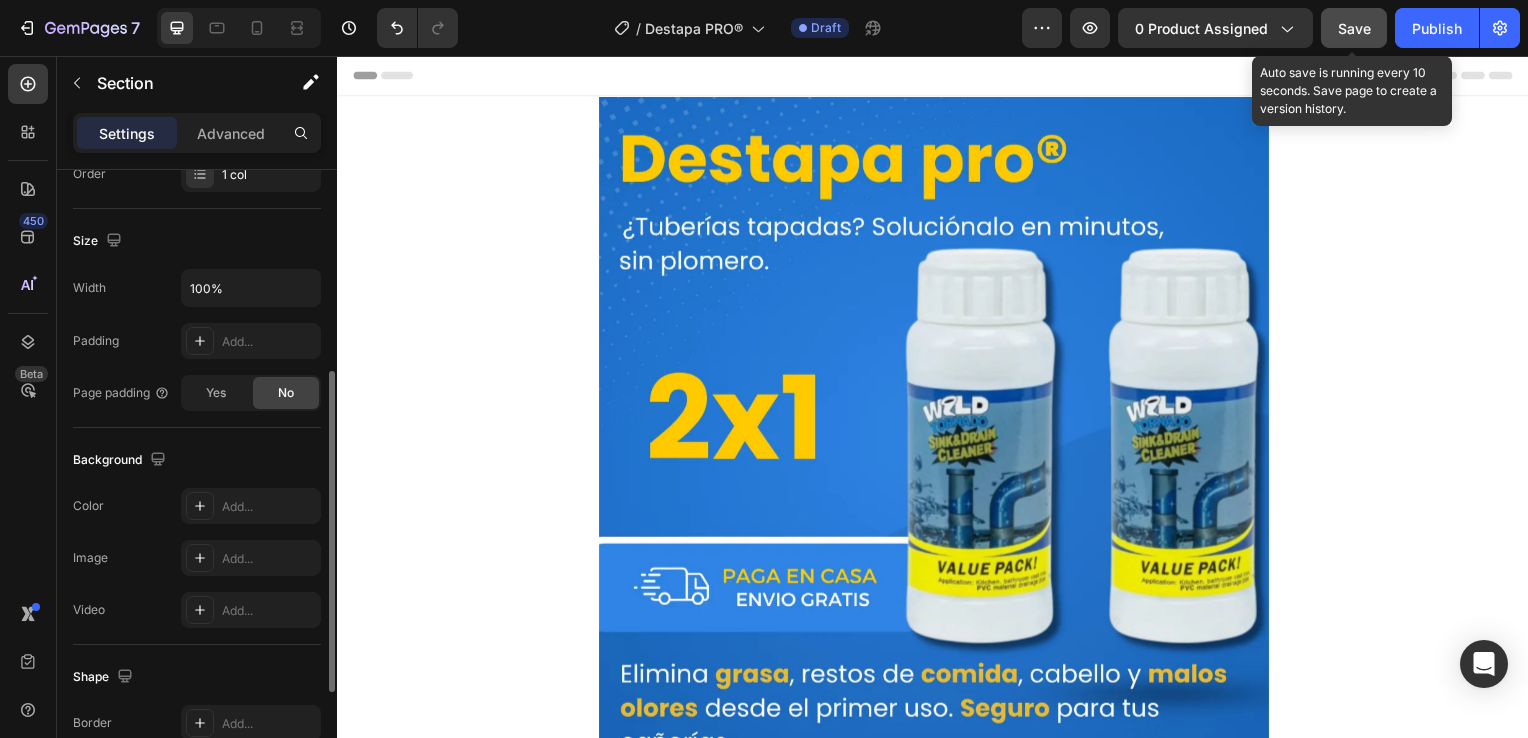 click on "Save" 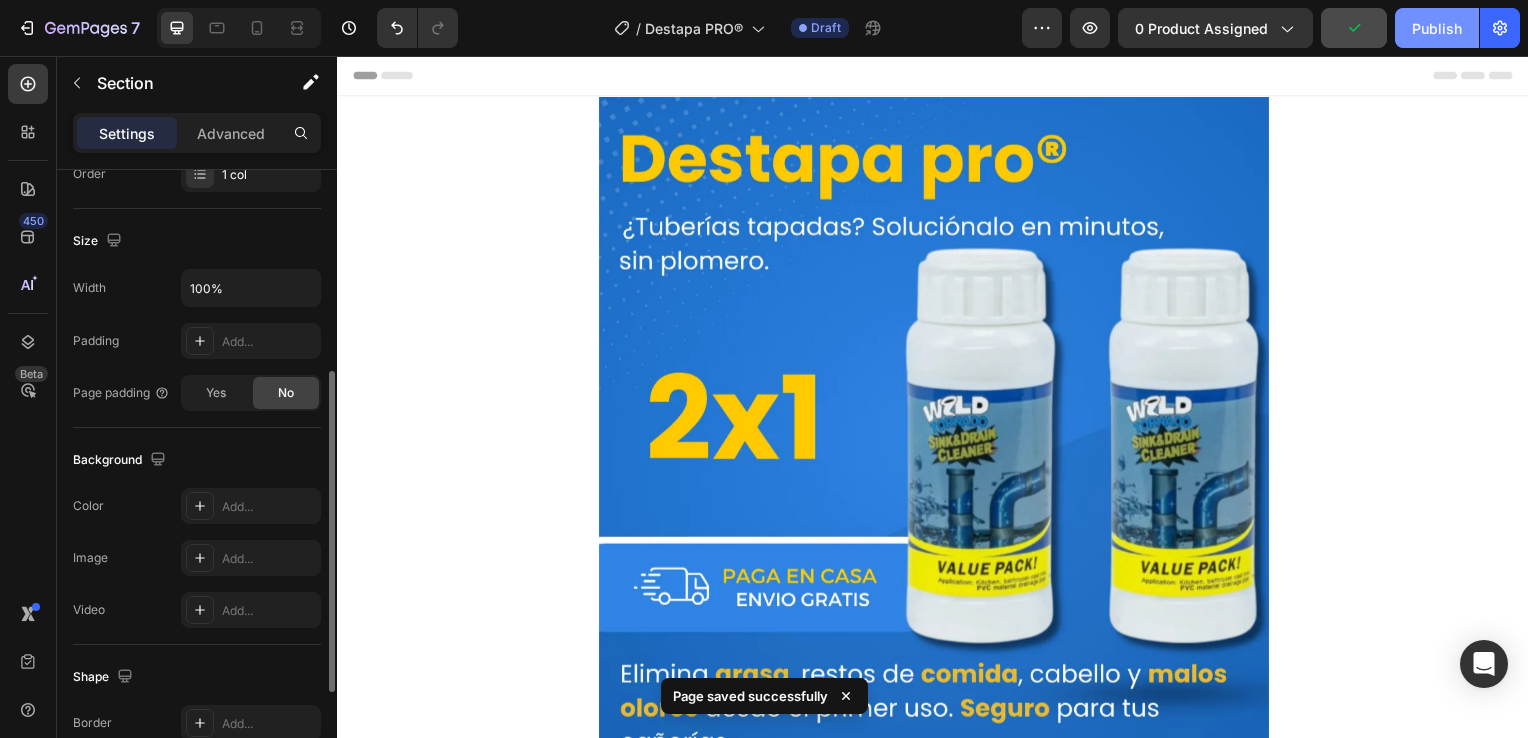click on "Publish" 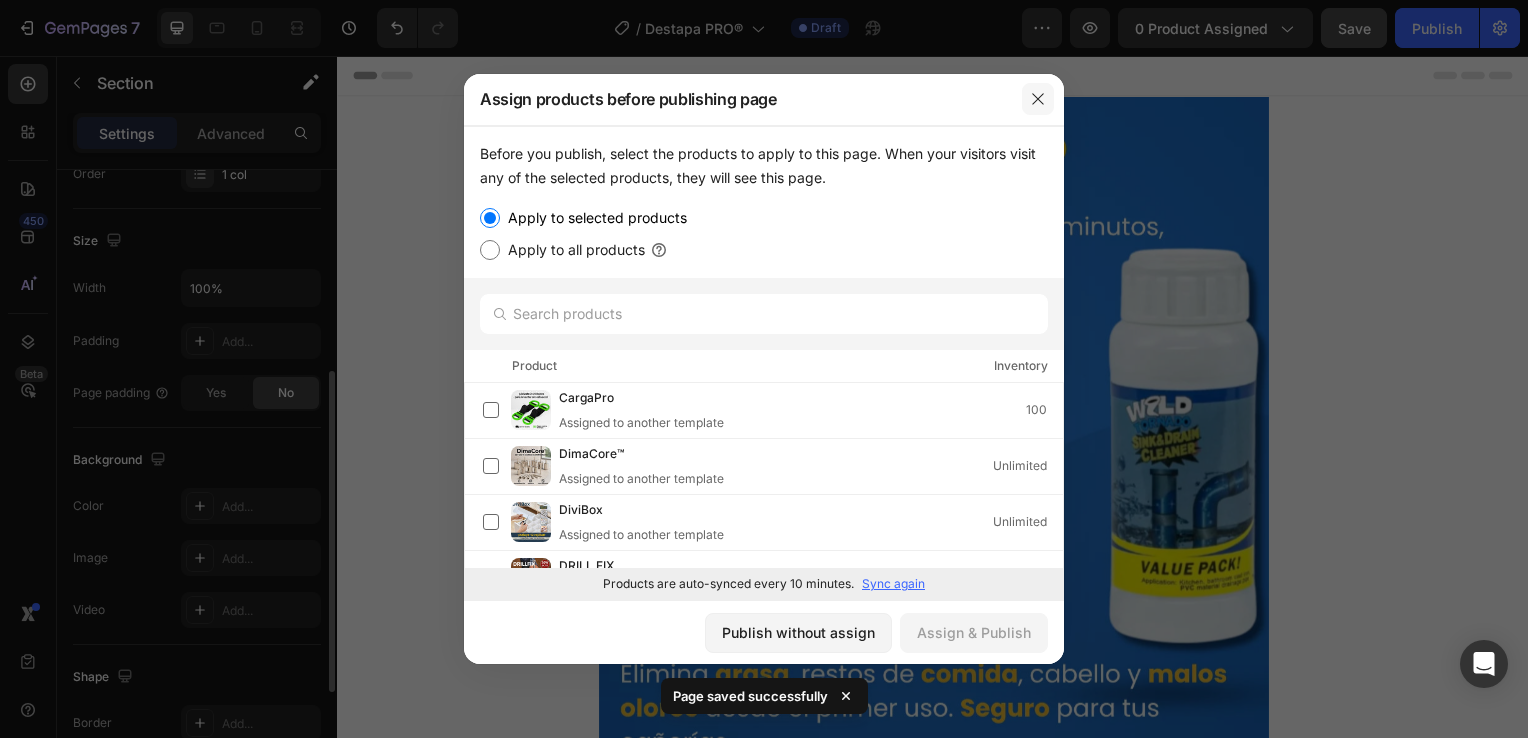 drag, startPoint x: 1040, startPoint y: 106, endPoint x: 732, endPoint y: 77, distance: 309.36224 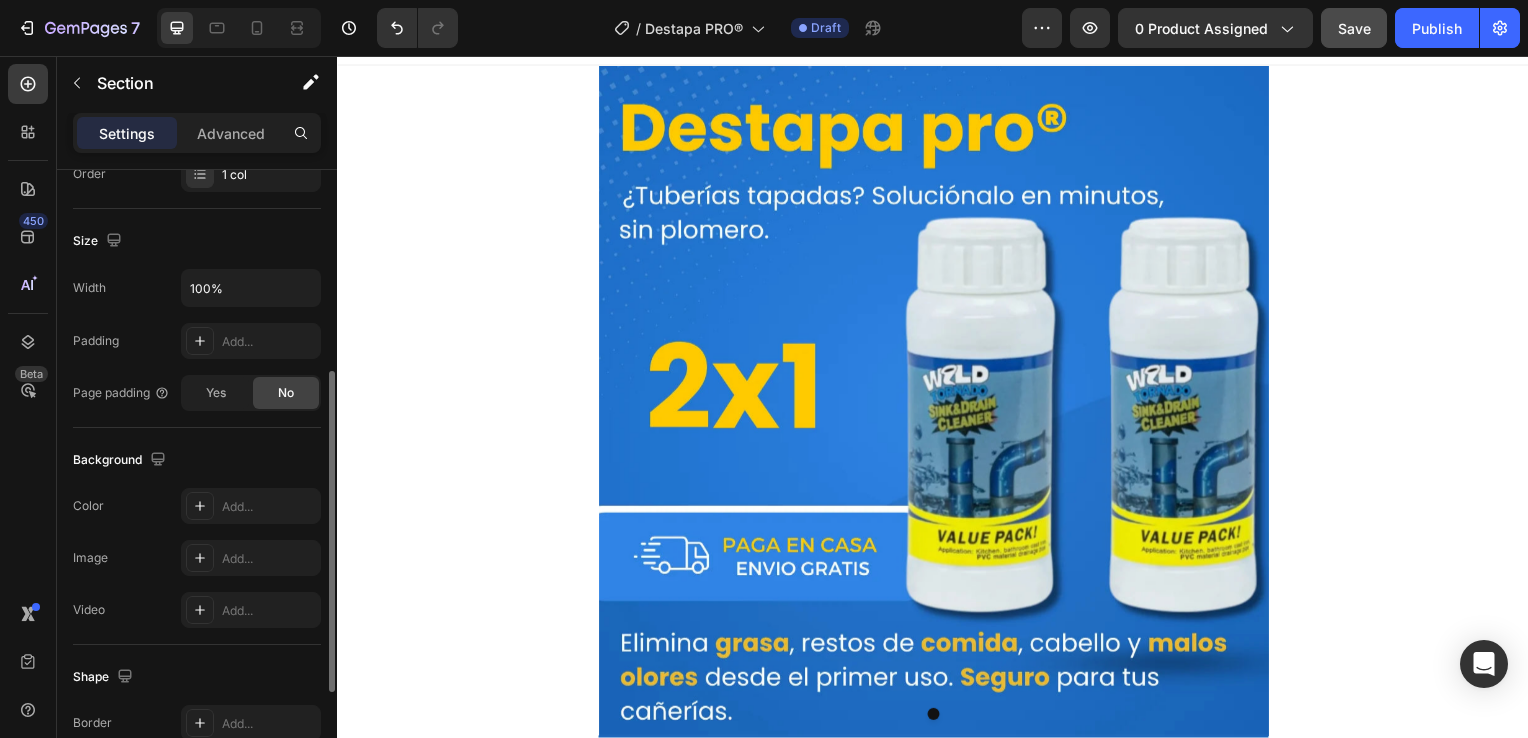 scroll, scrollTop: 0, scrollLeft: 0, axis: both 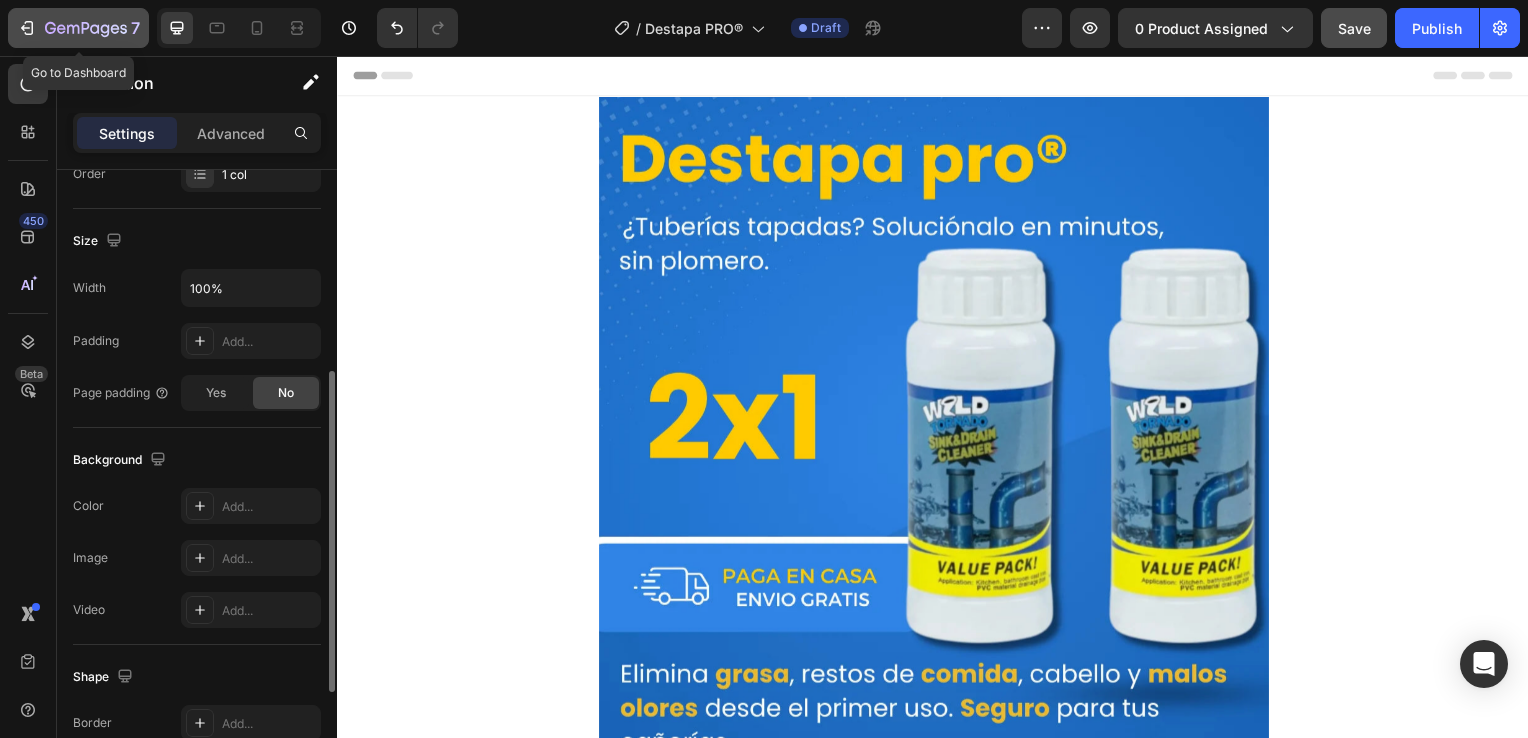 click 